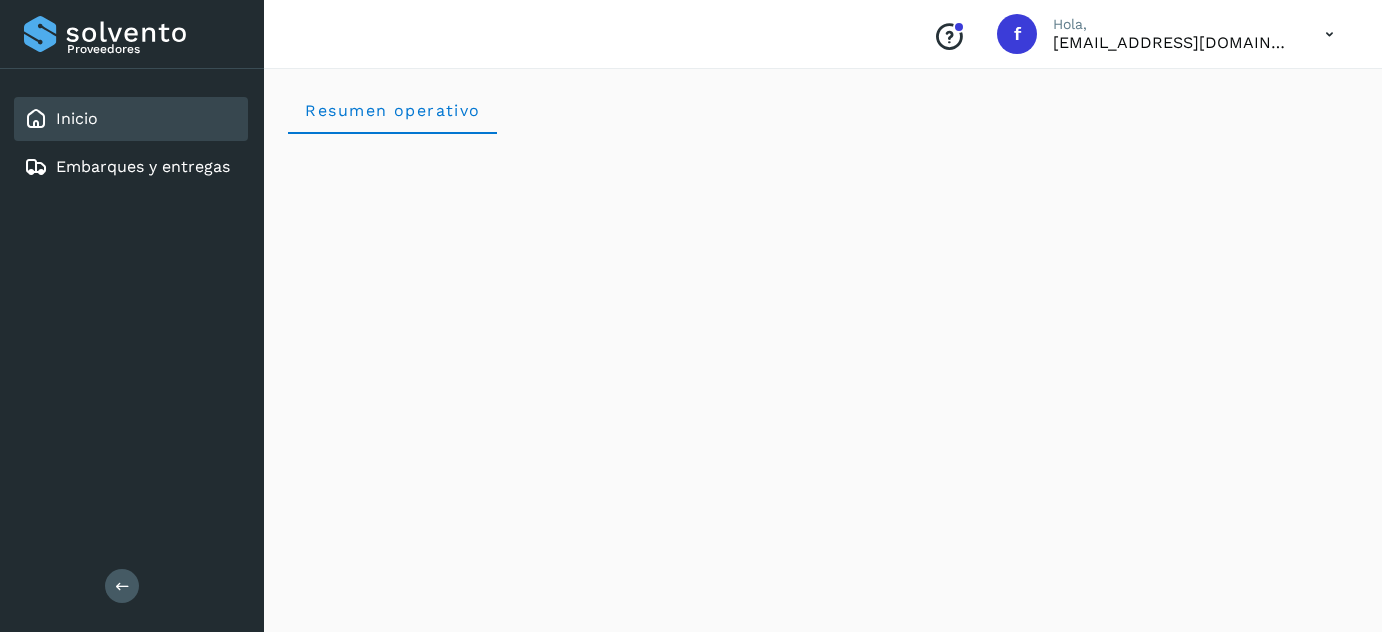 scroll, scrollTop: 0, scrollLeft: 0, axis: both 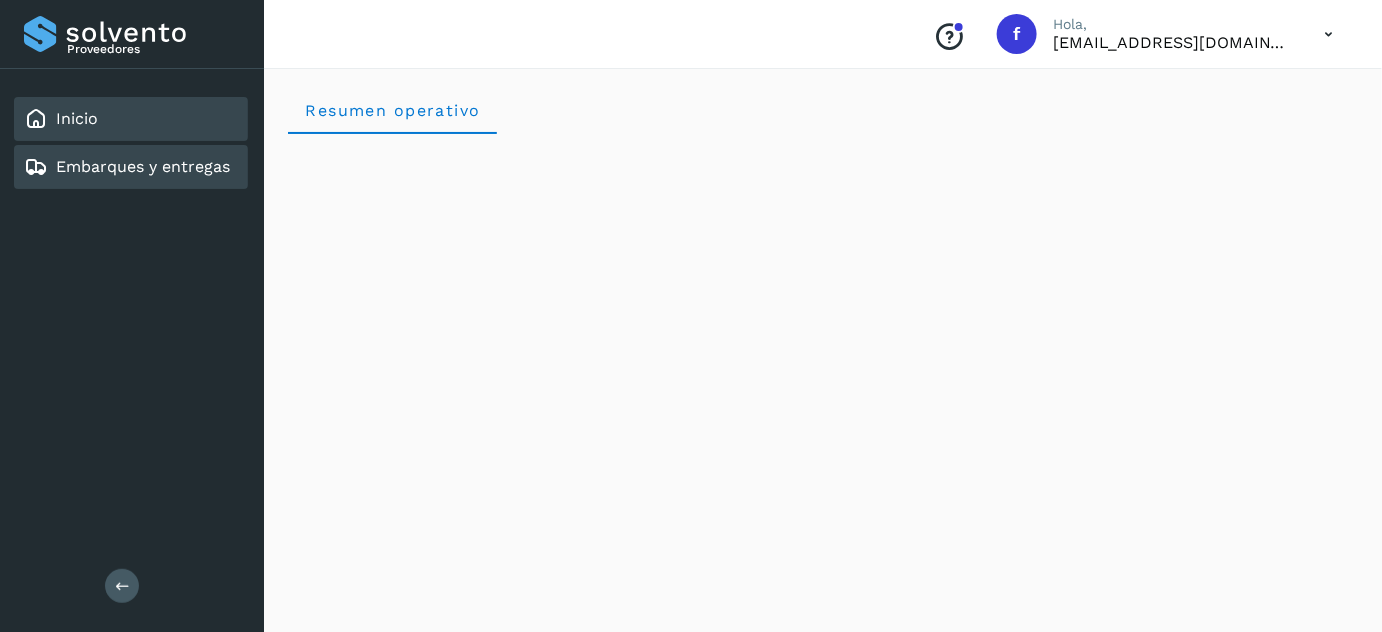 click on "Embarques y entregas" at bounding box center (143, 166) 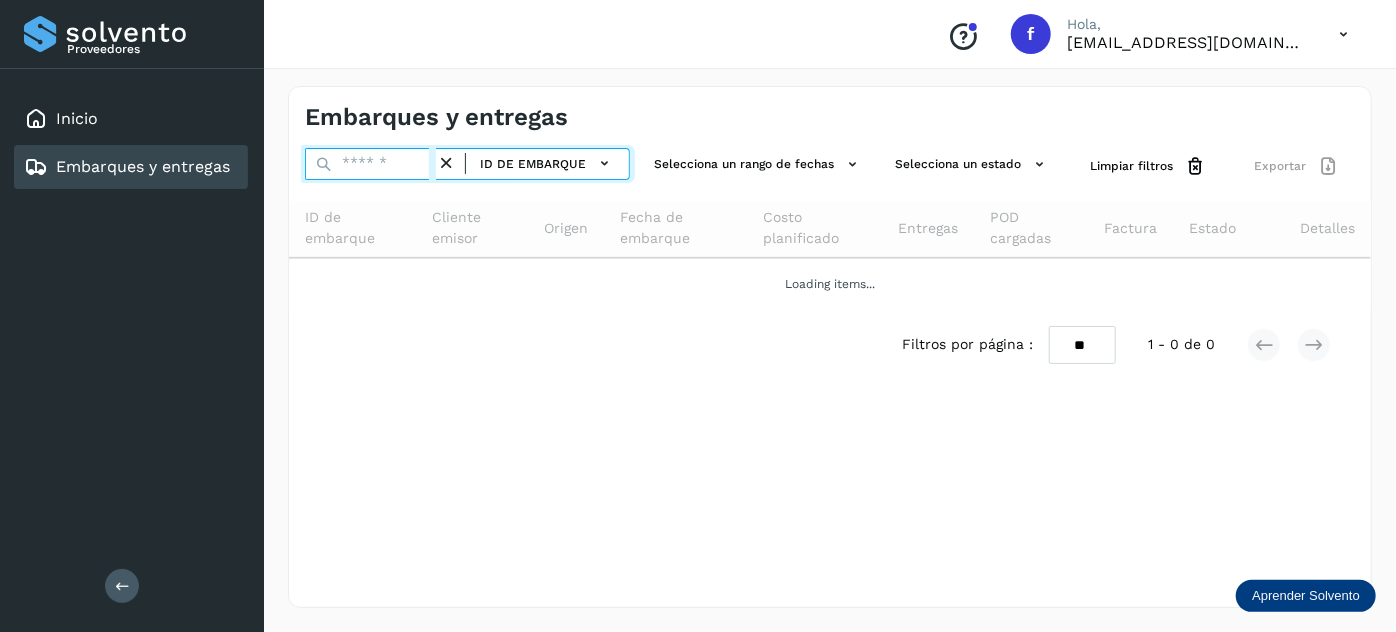 click at bounding box center (370, 164) 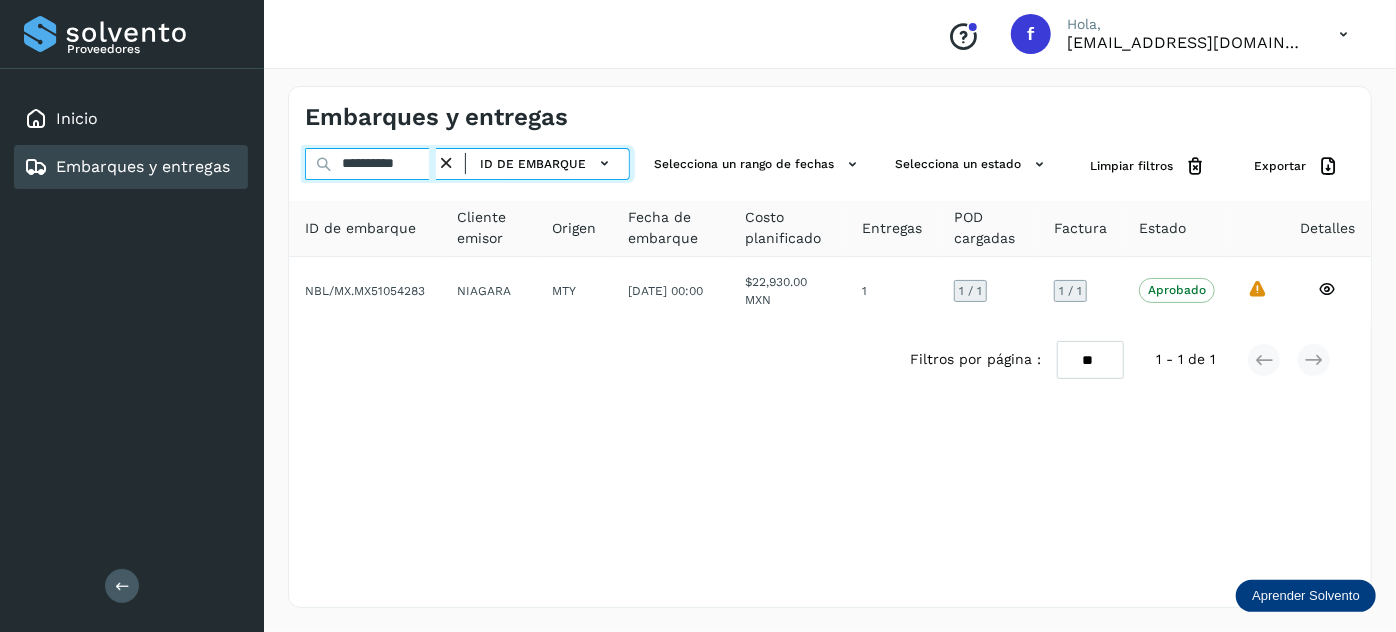 click on "**********" at bounding box center [370, 164] 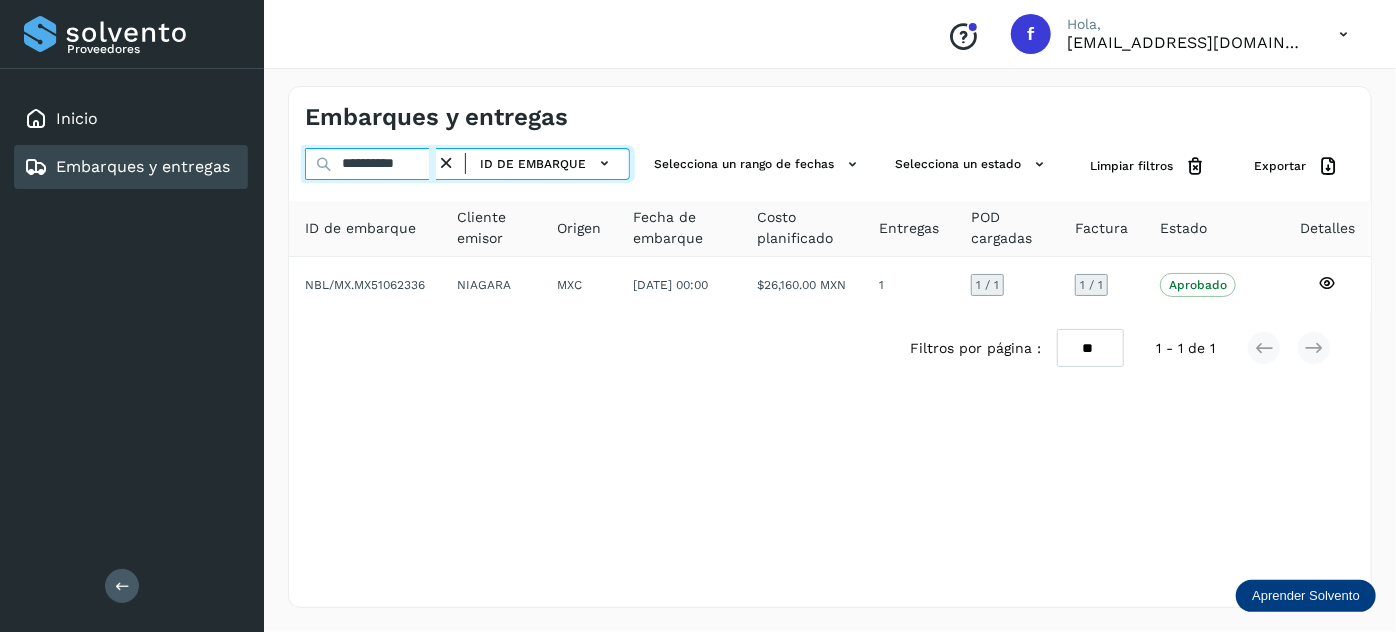 click on "**********" at bounding box center [370, 164] 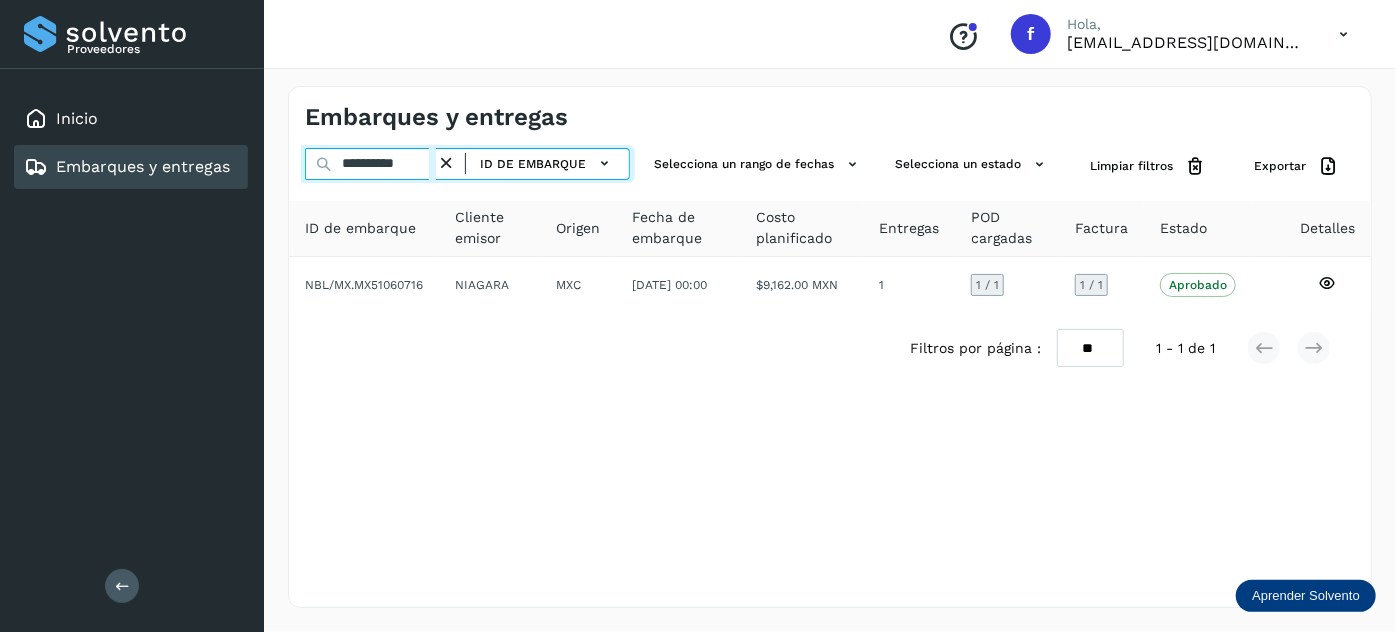 click on "**********" at bounding box center [370, 164] 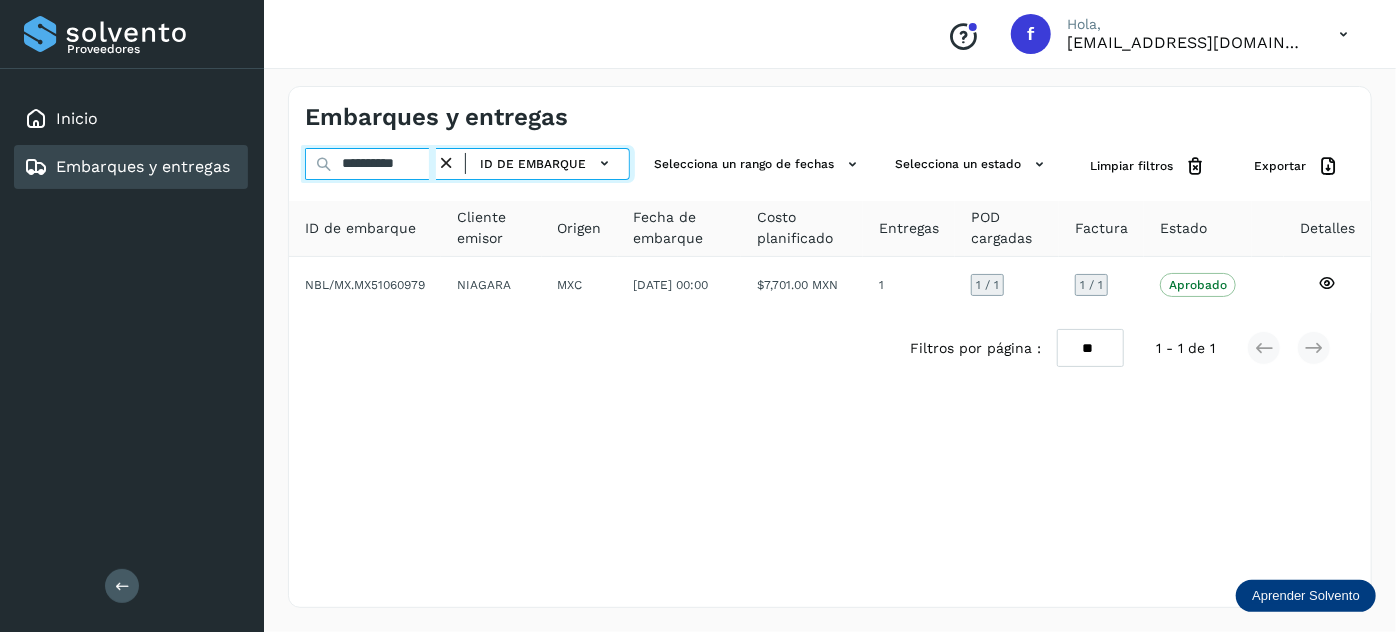 click on "**********" at bounding box center (370, 164) 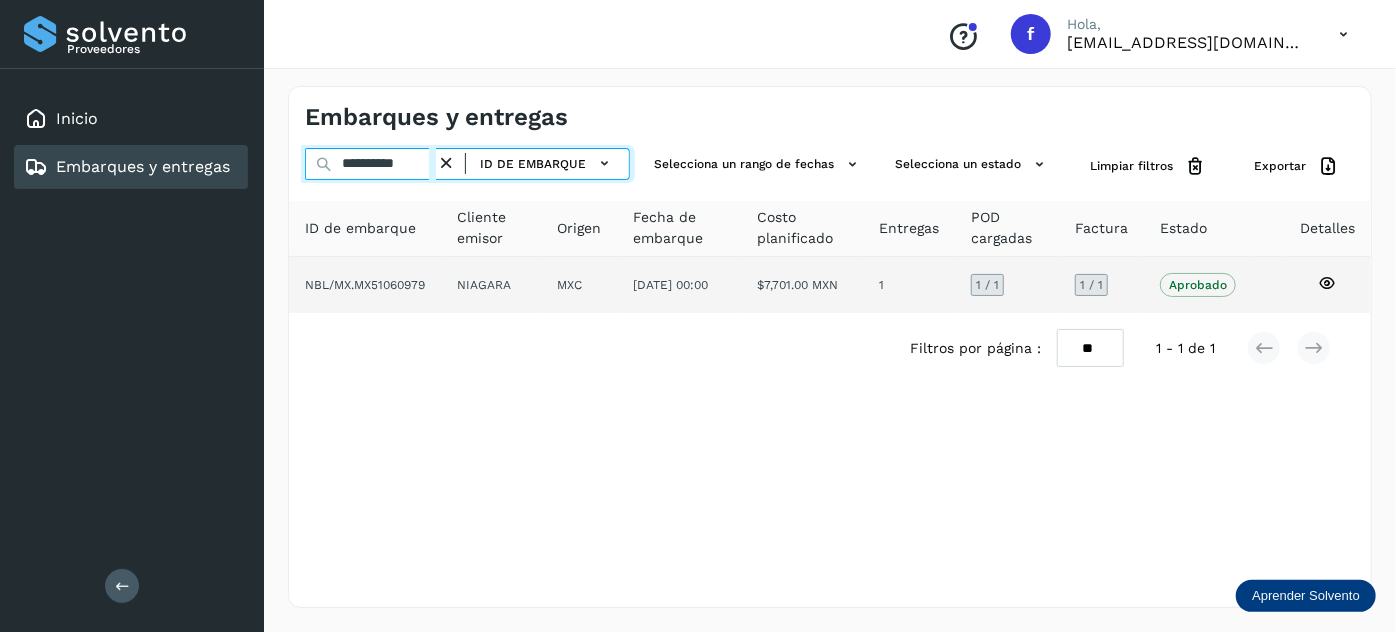 paste 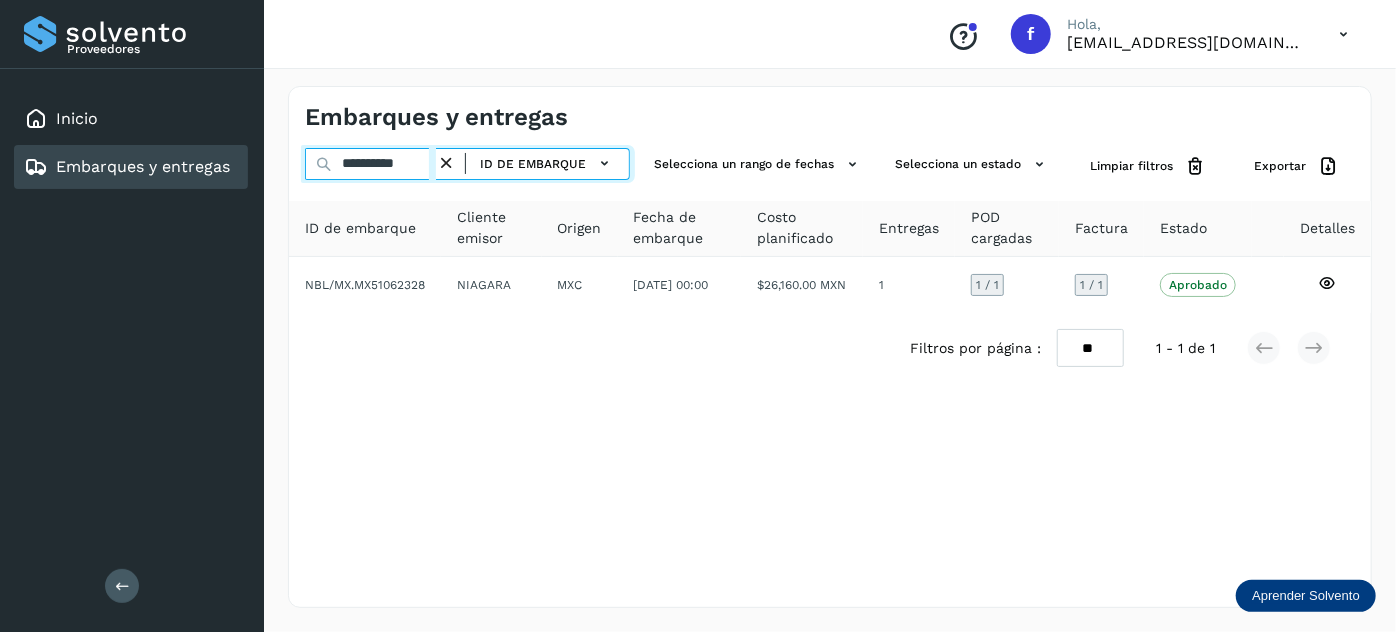 click on "**********" at bounding box center (370, 164) 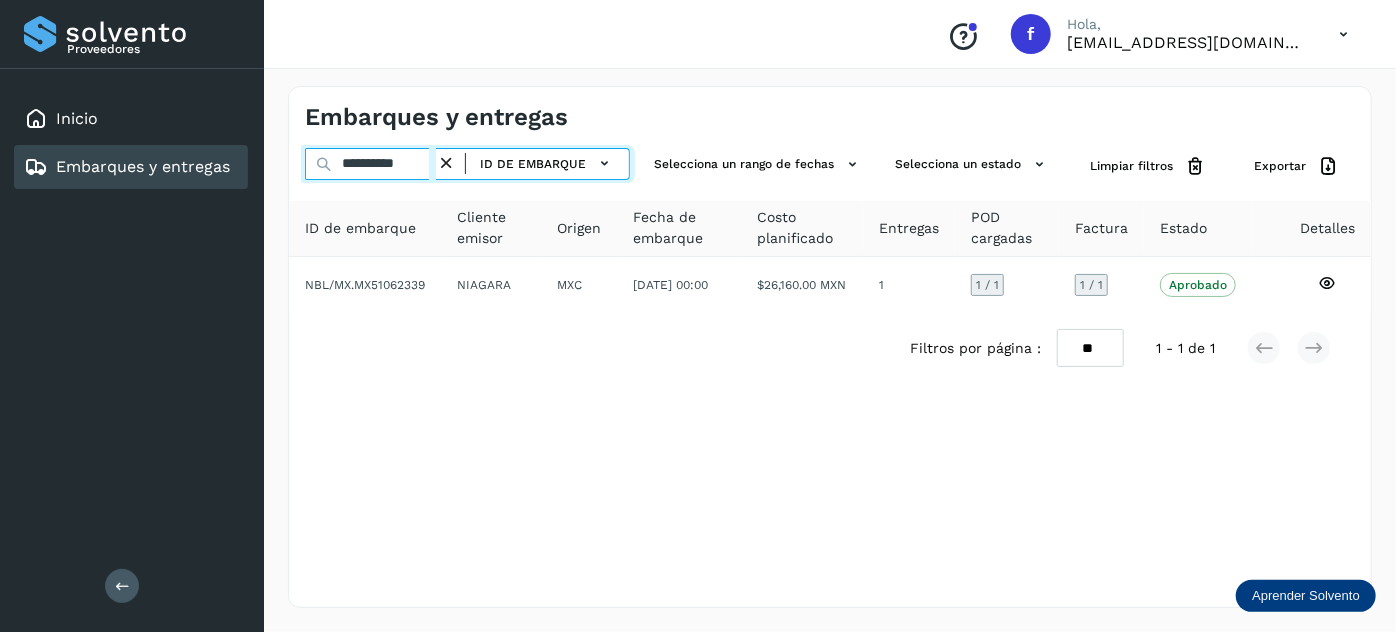 click on "**********" at bounding box center [370, 164] 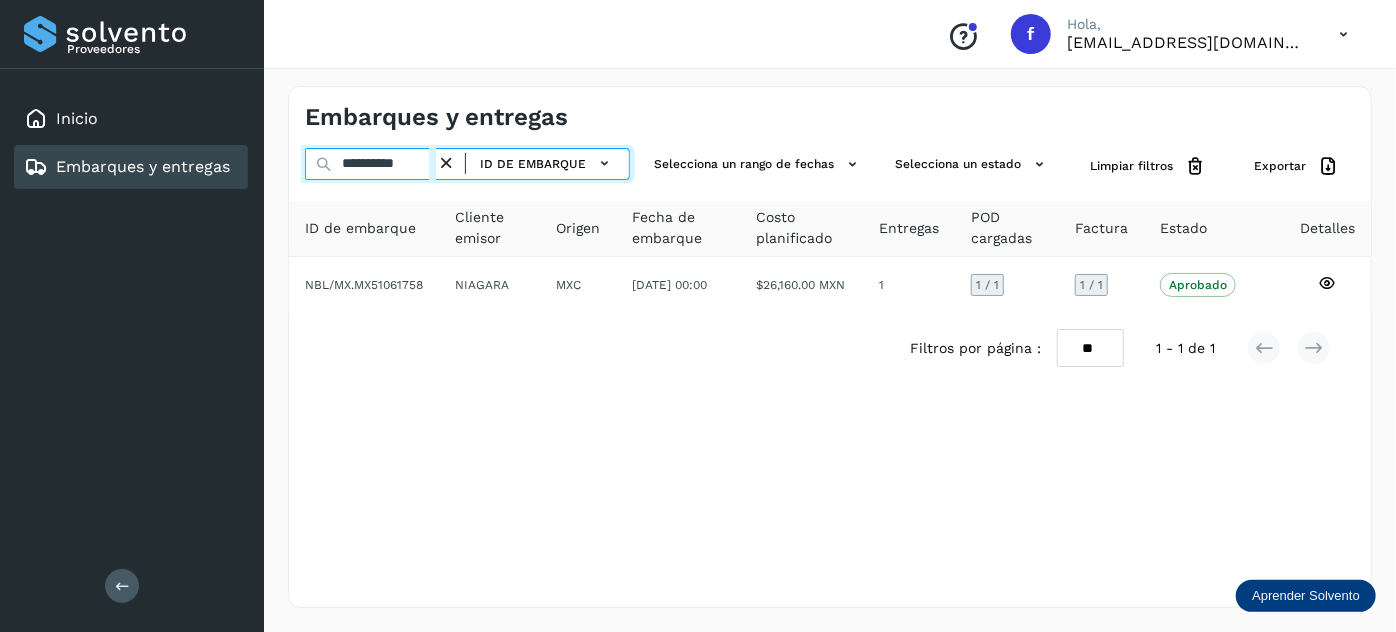 click on "**********" at bounding box center (370, 164) 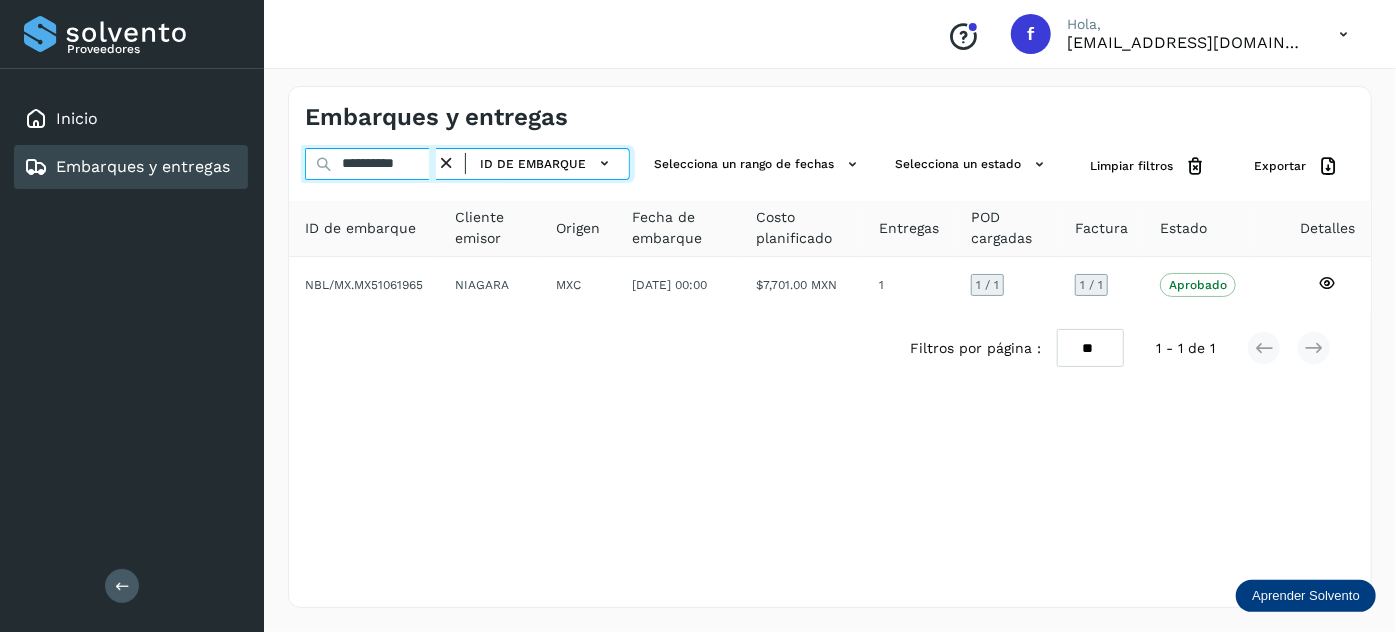 click on "**********" at bounding box center (370, 164) 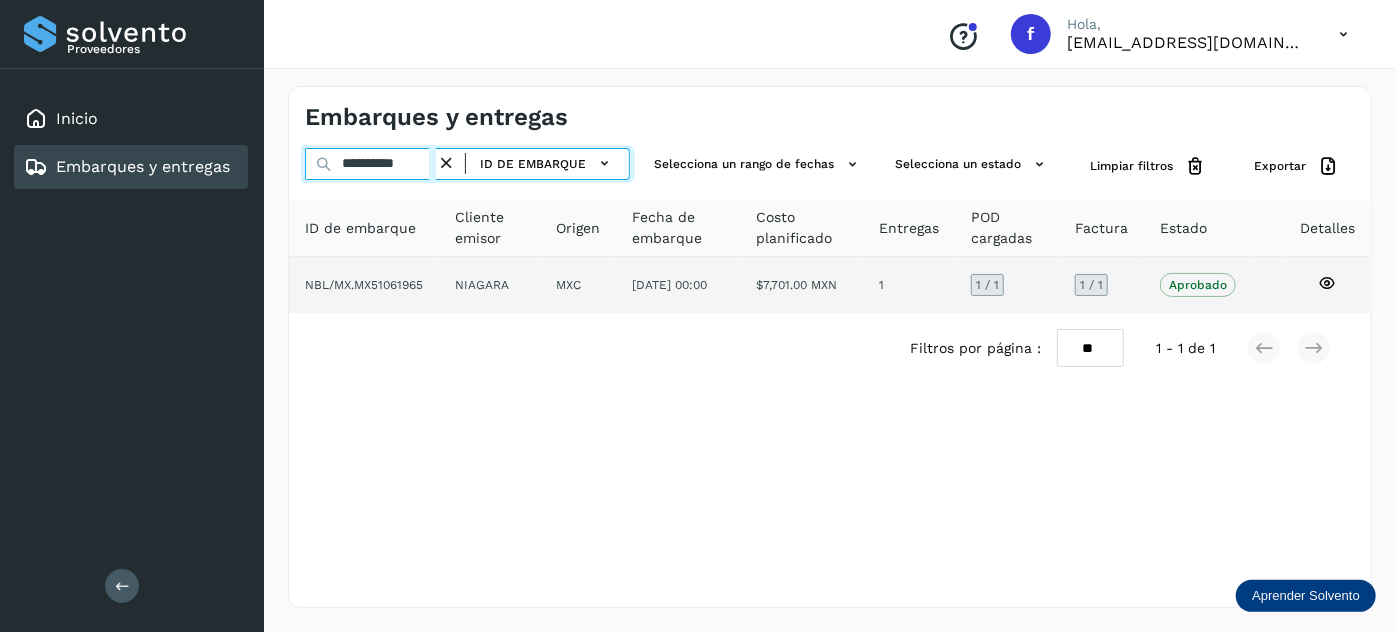 paste 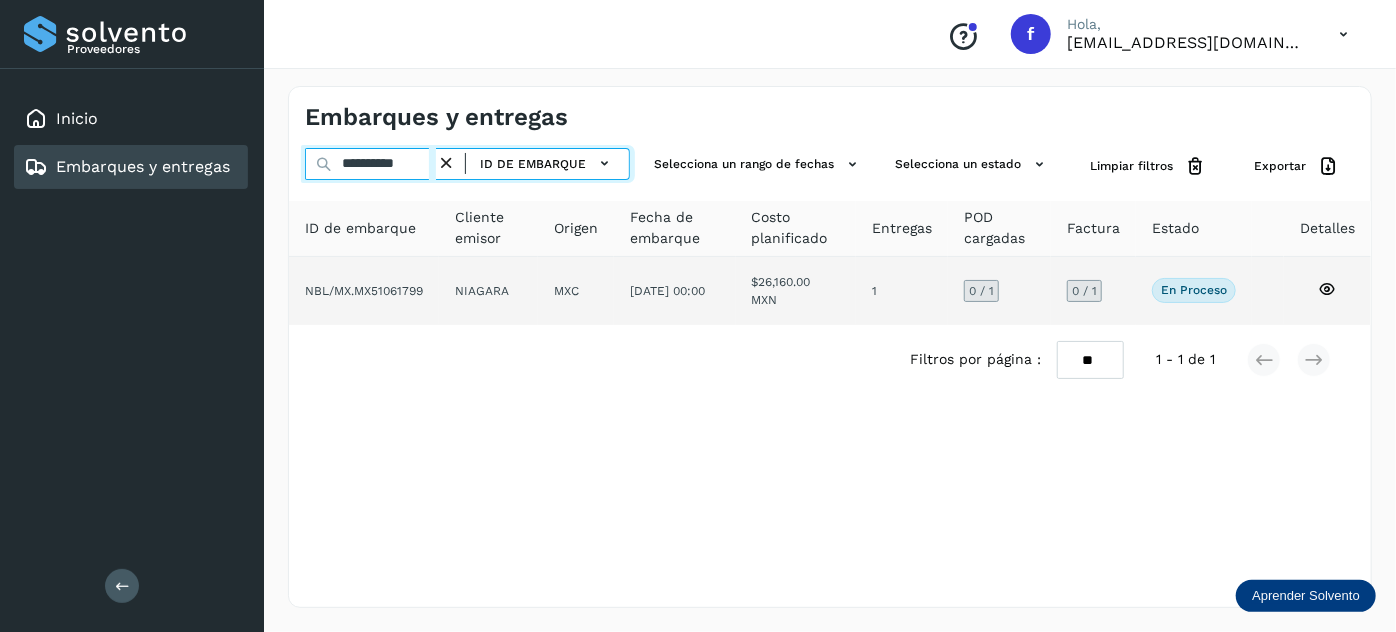 type on "**********" 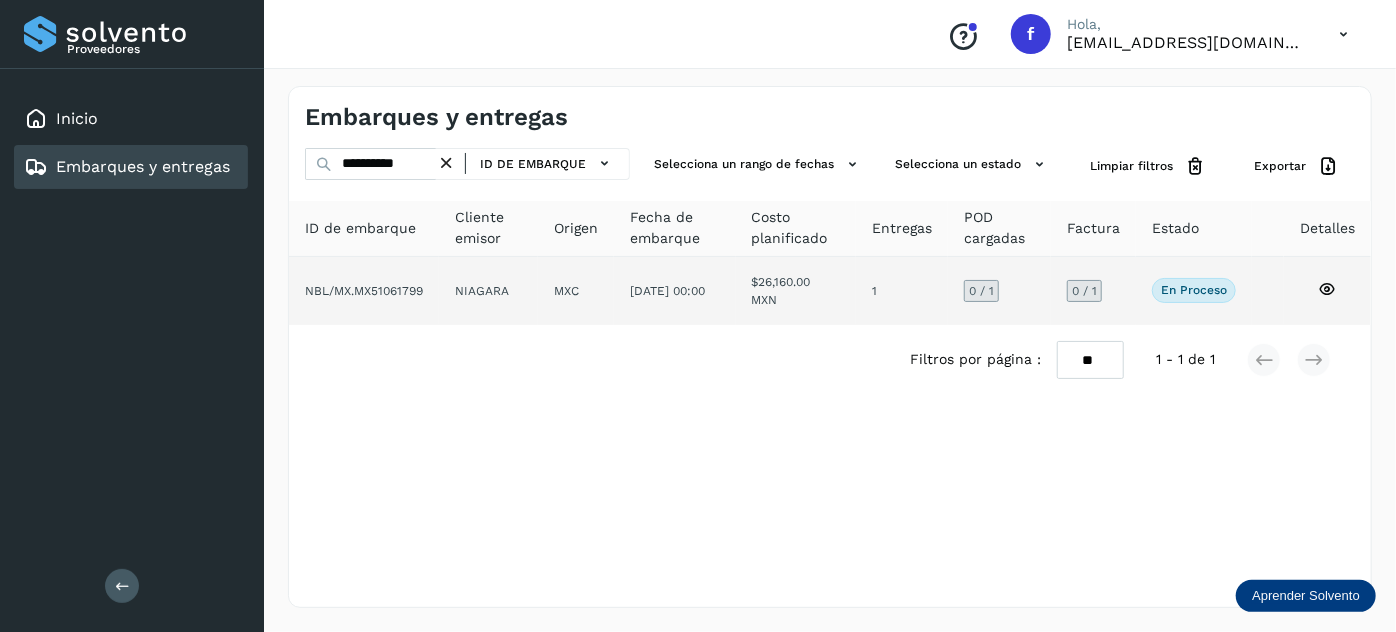 click on "$26,160.00 MXN" 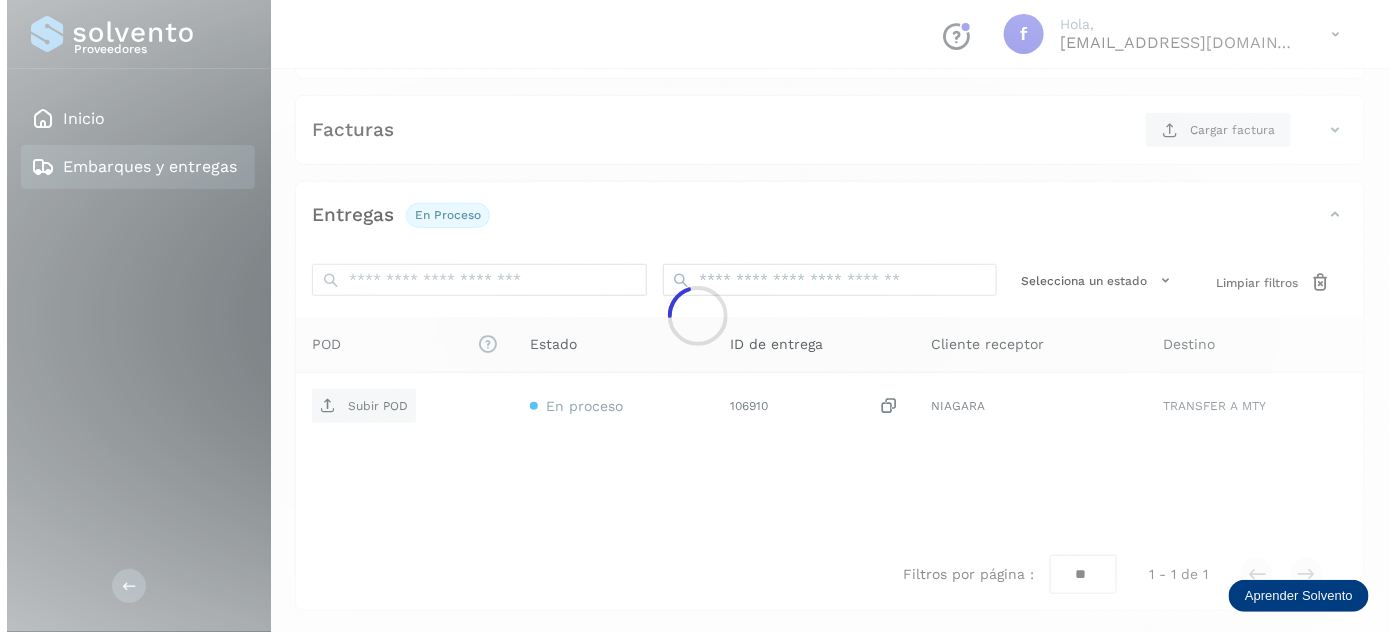scroll, scrollTop: 327, scrollLeft: 0, axis: vertical 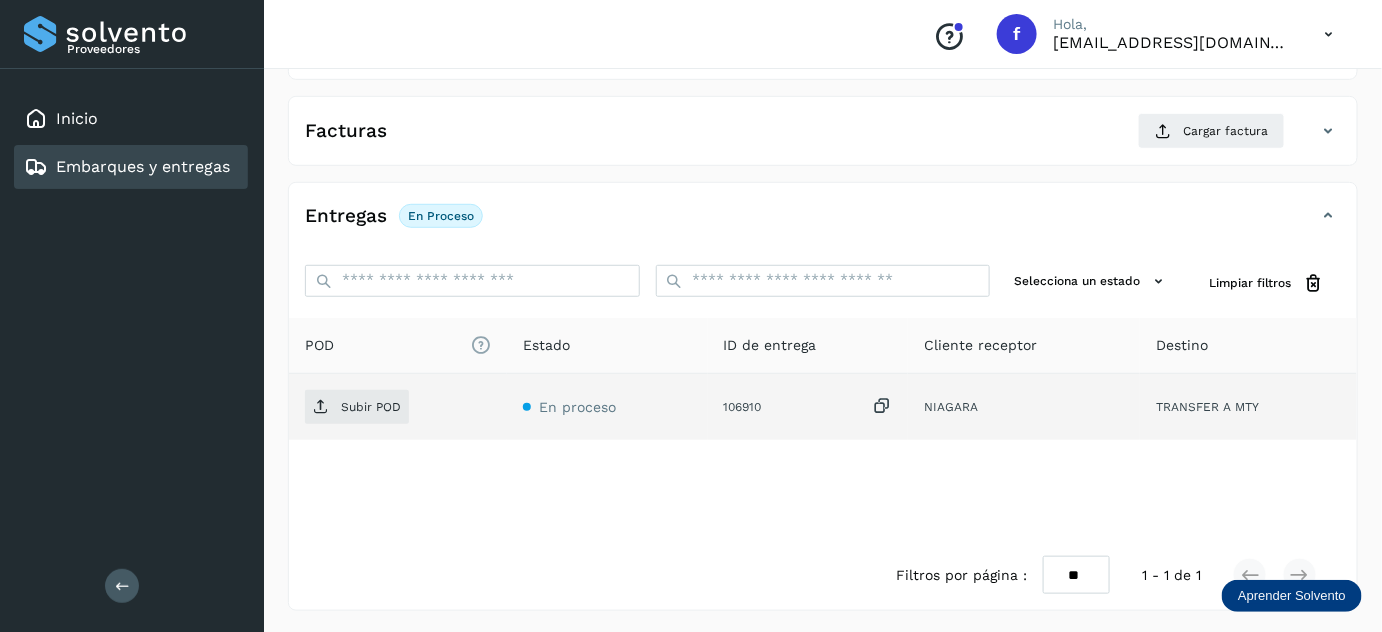 click at bounding box center [882, 406] 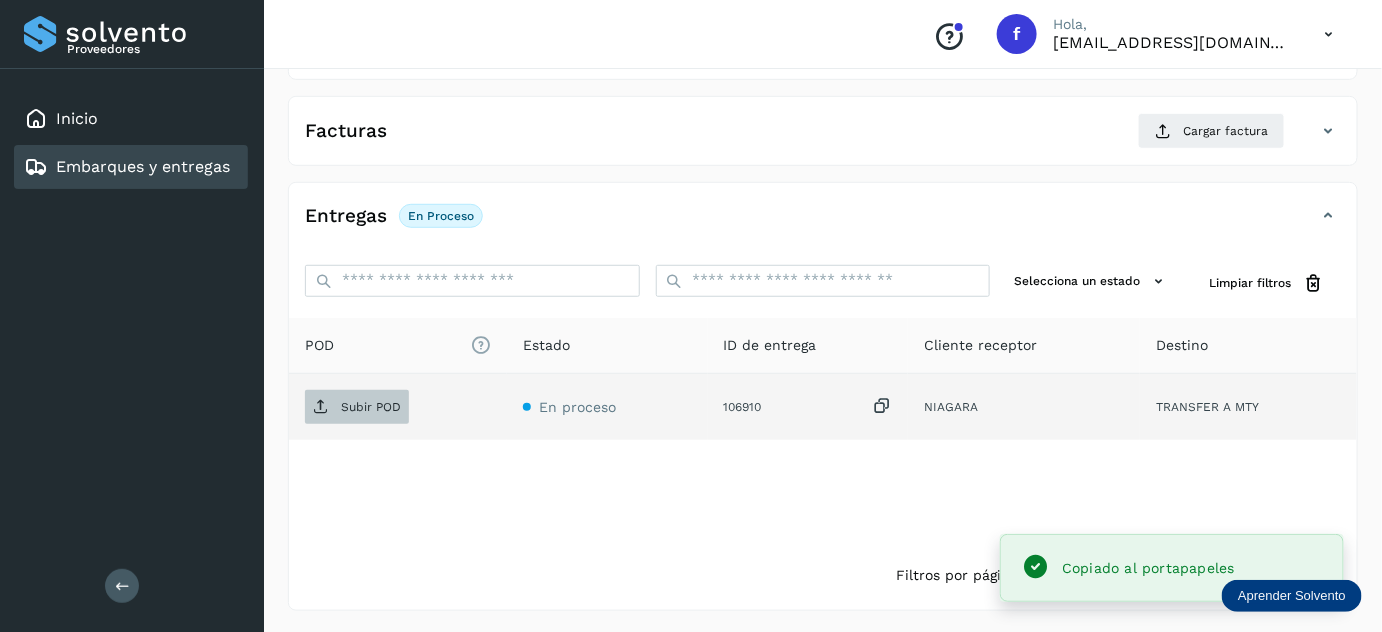 click on "Subir POD" at bounding box center [371, 407] 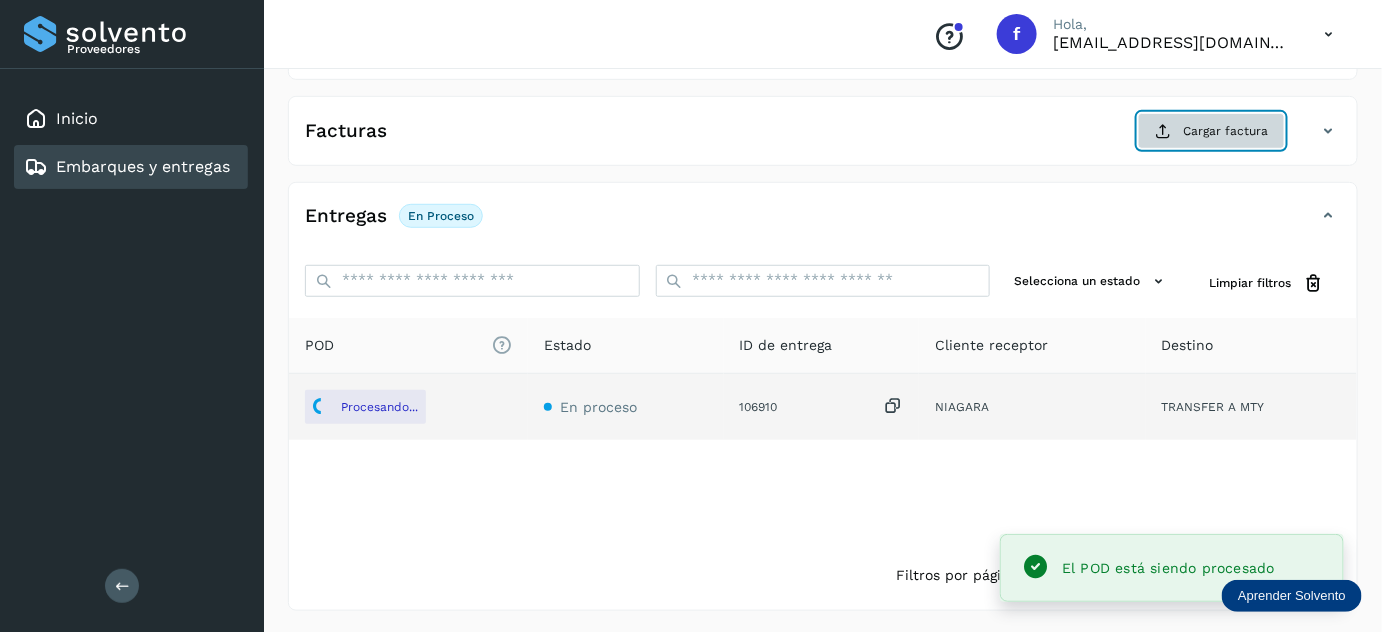 click on "Cargar factura" 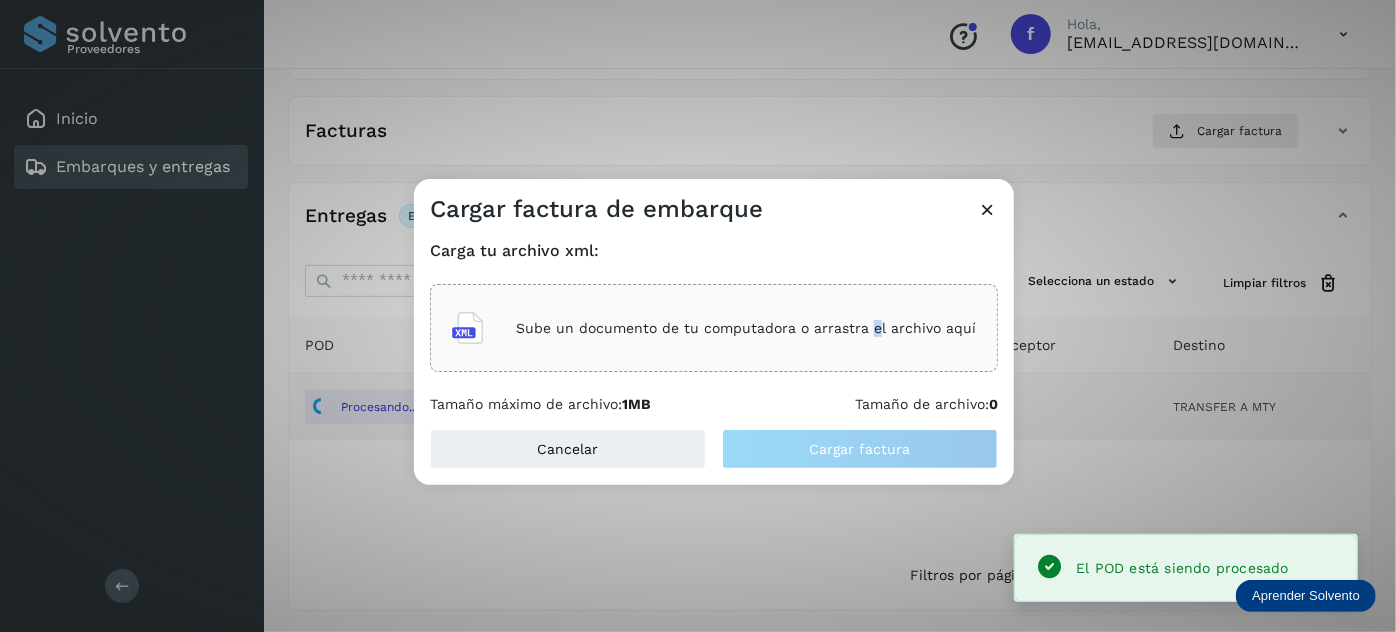 click on "Sube un documento de tu computadora o arrastra el archivo aquí" at bounding box center [746, 328] 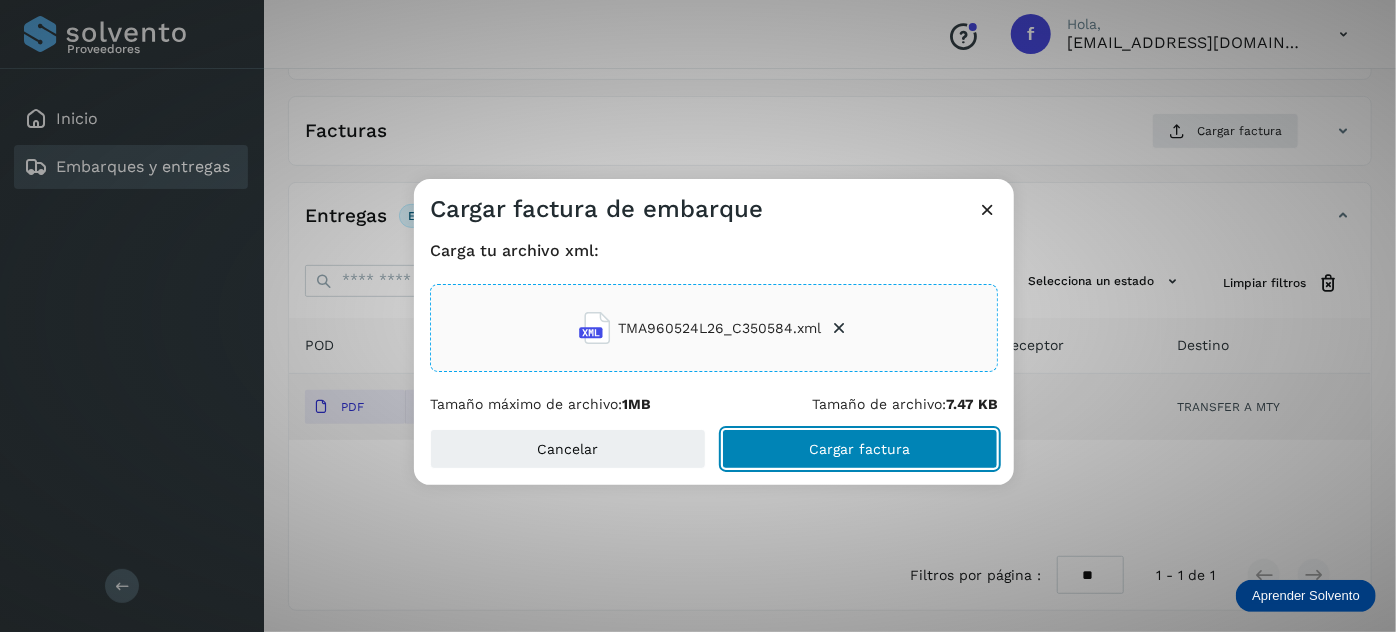click on "Cargar factura" 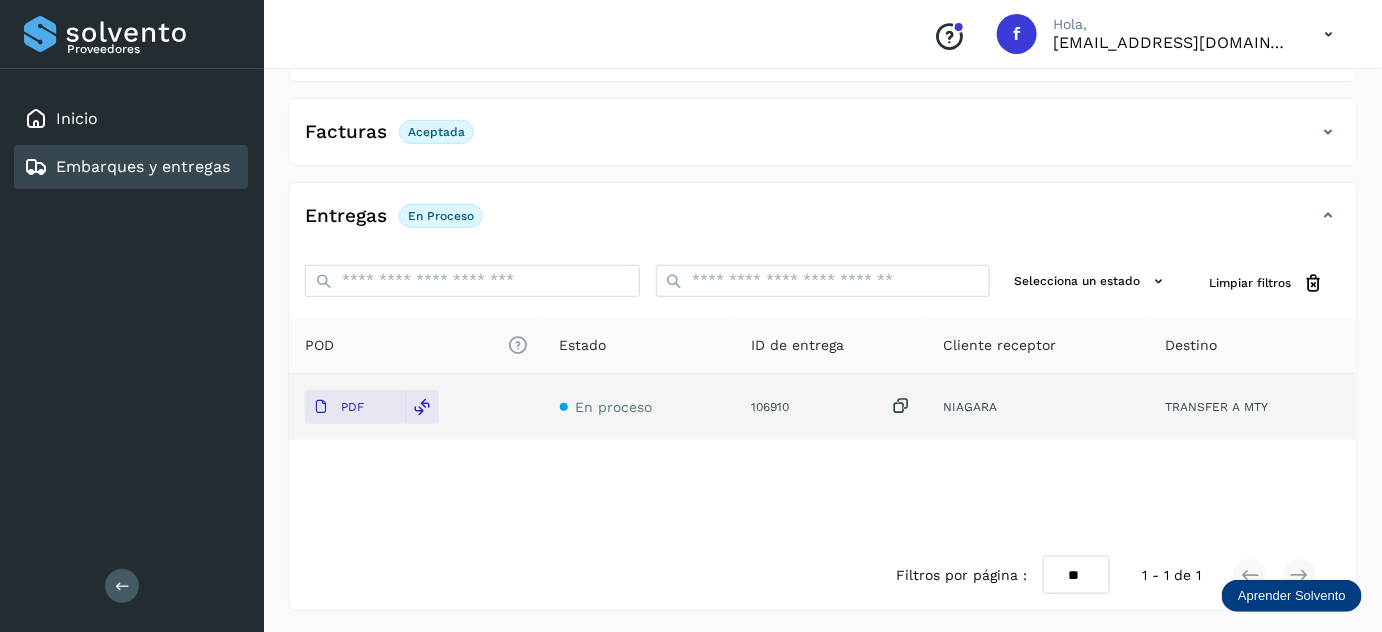 scroll, scrollTop: 0, scrollLeft: 0, axis: both 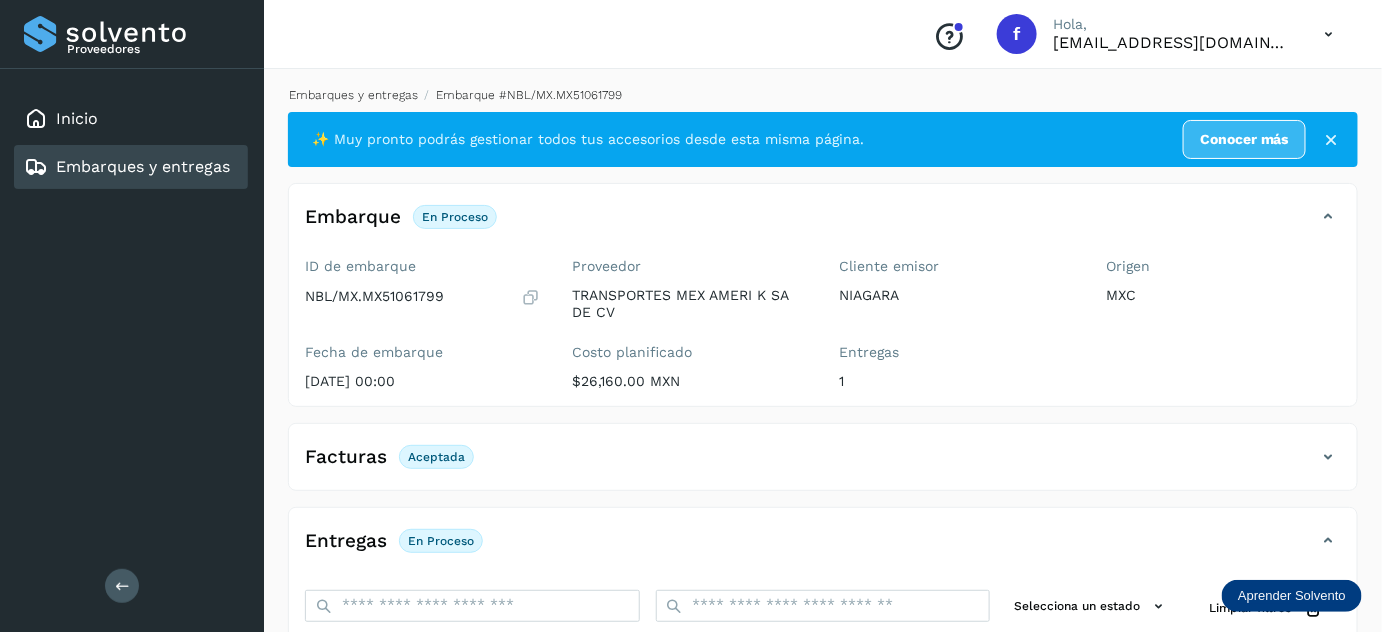 click on "Embarques y entregas" at bounding box center (353, 95) 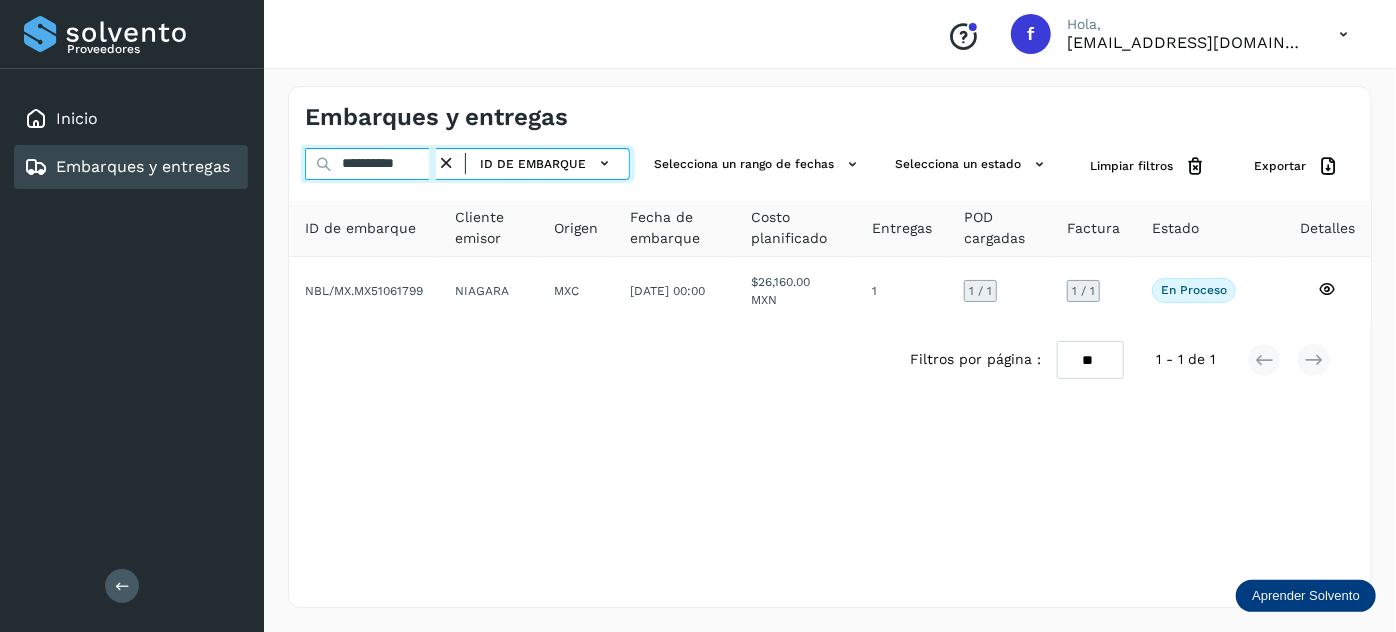 click on "**********" at bounding box center [370, 164] 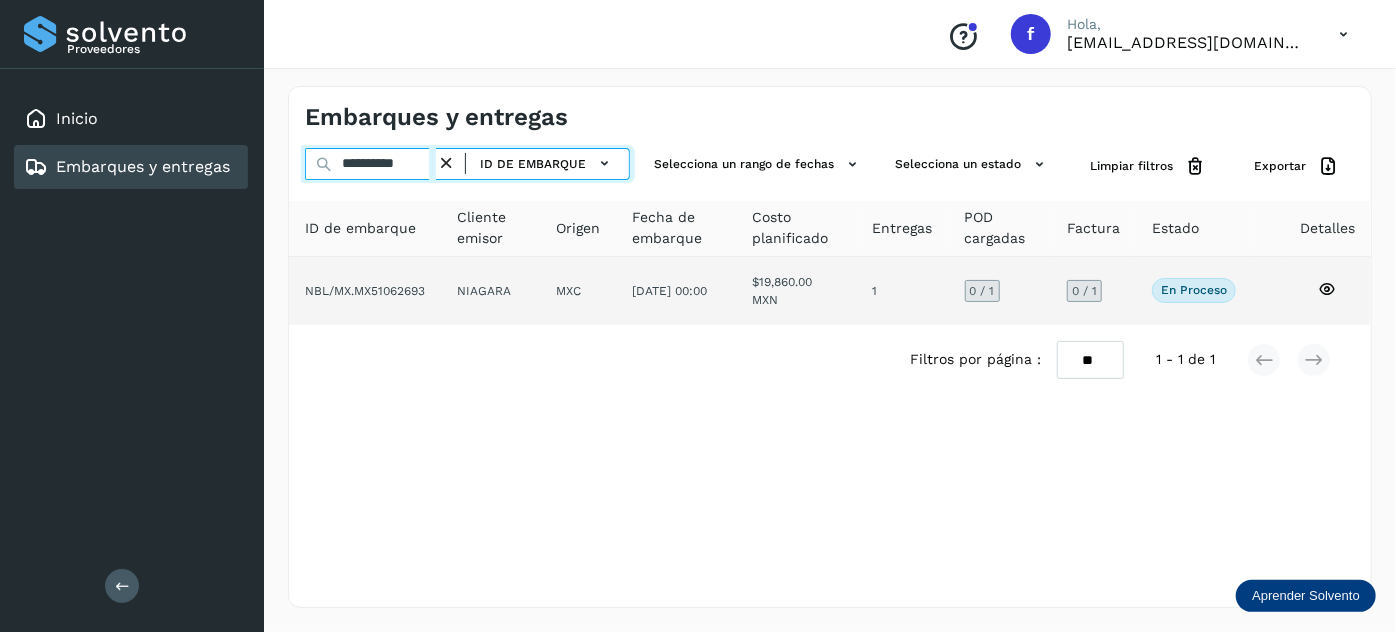 type on "**********" 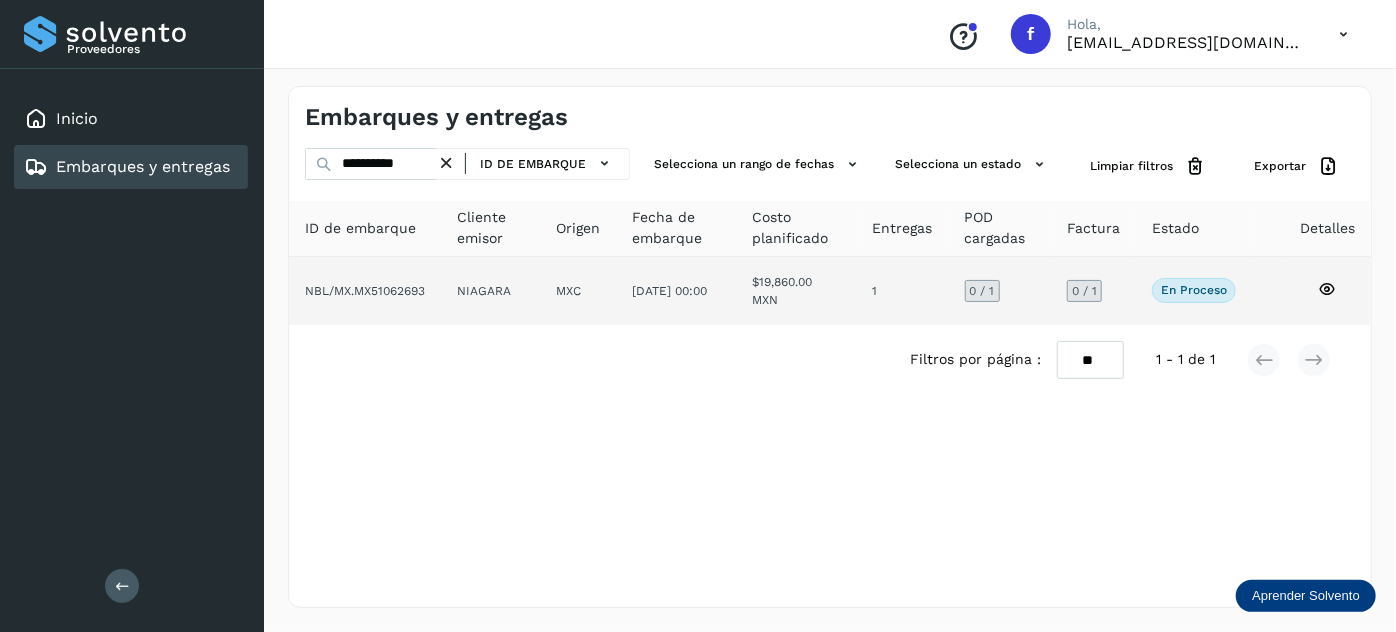 click on "MXC" 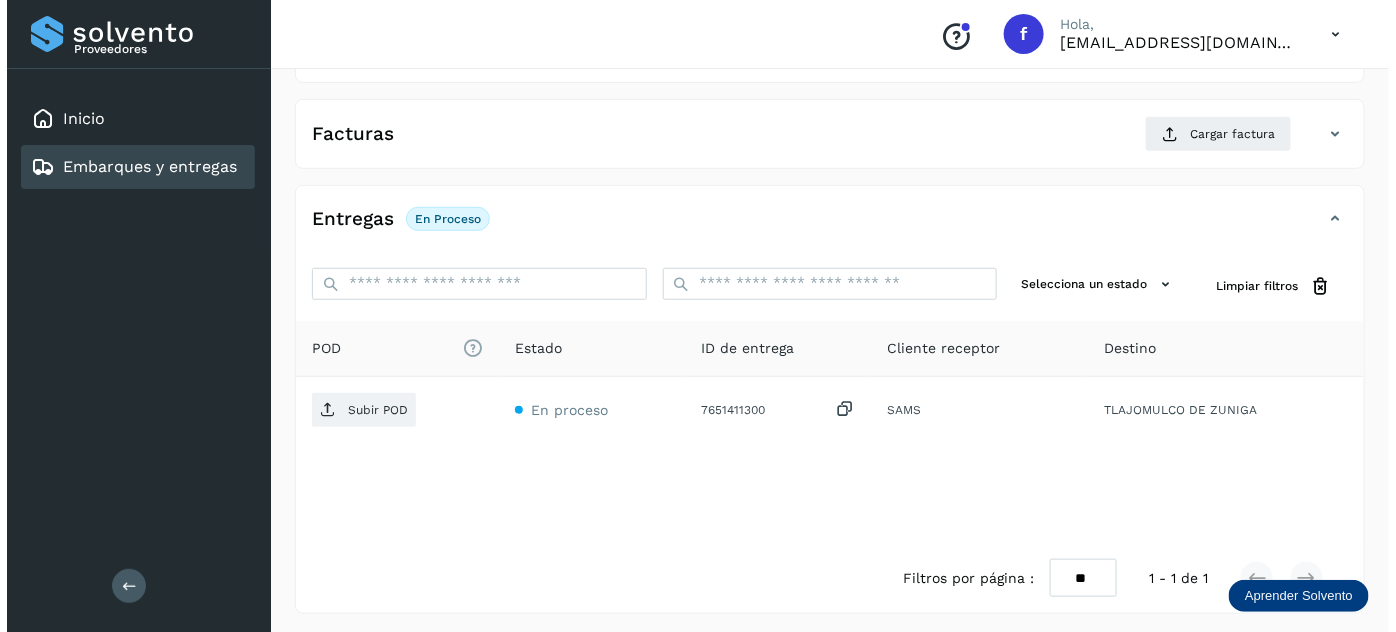 scroll, scrollTop: 327, scrollLeft: 0, axis: vertical 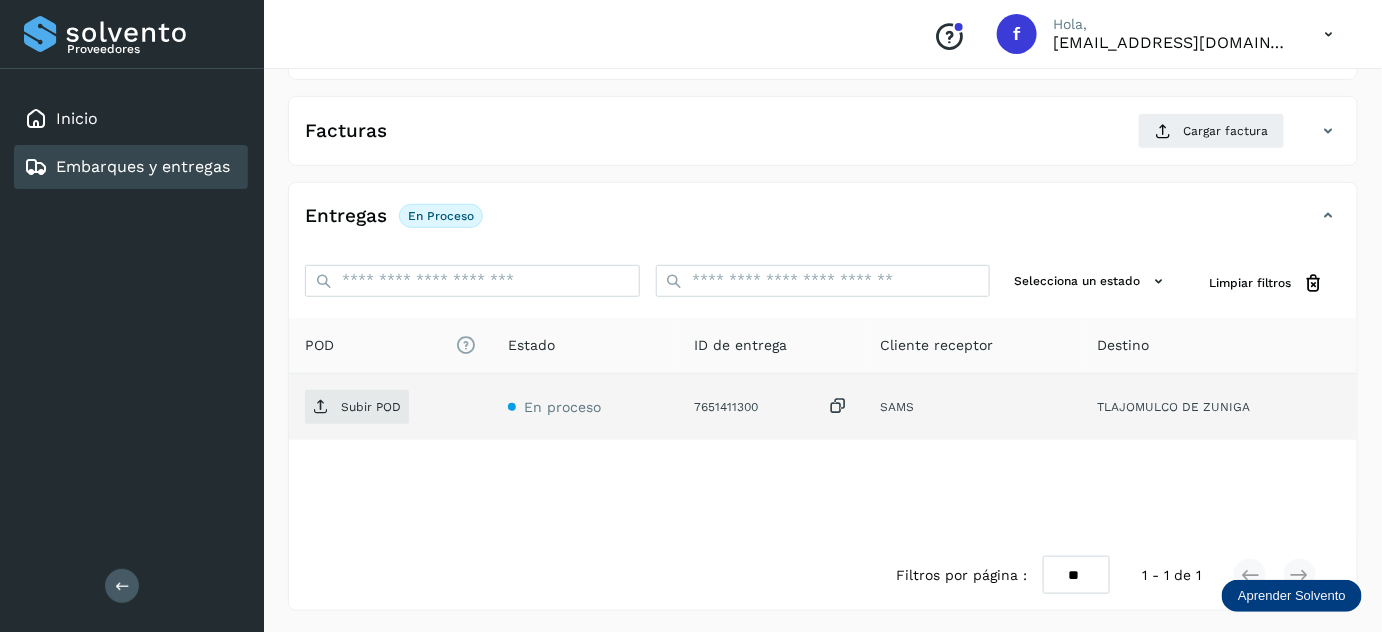 click at bounding box center [839, 406] 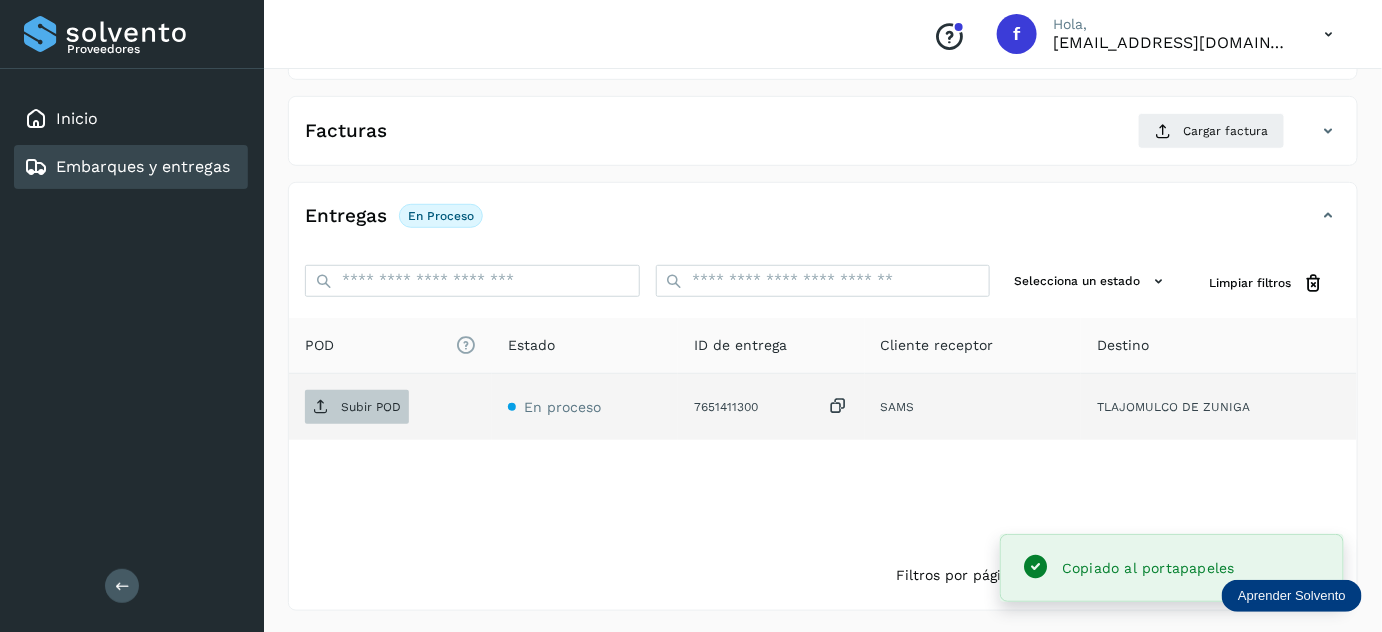 click on "Subir POD" at bounding box center (357, 407) 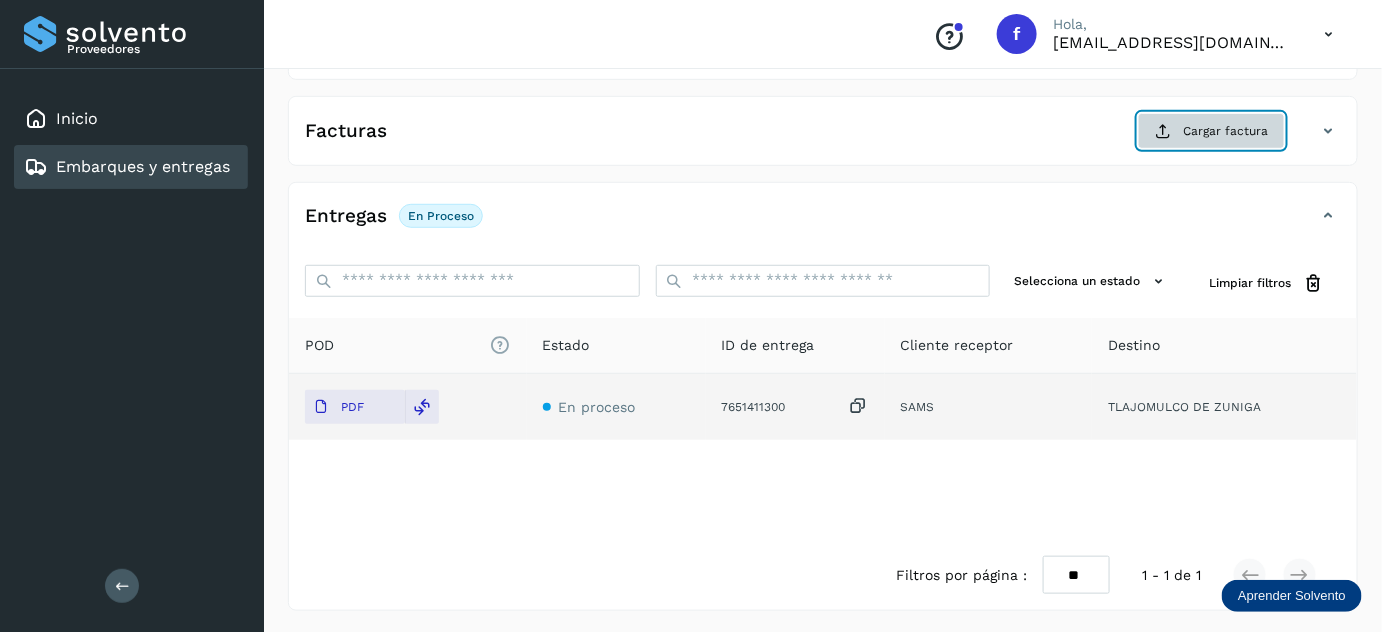 click on "Cargar factura" at bounding box center (1211, 131) 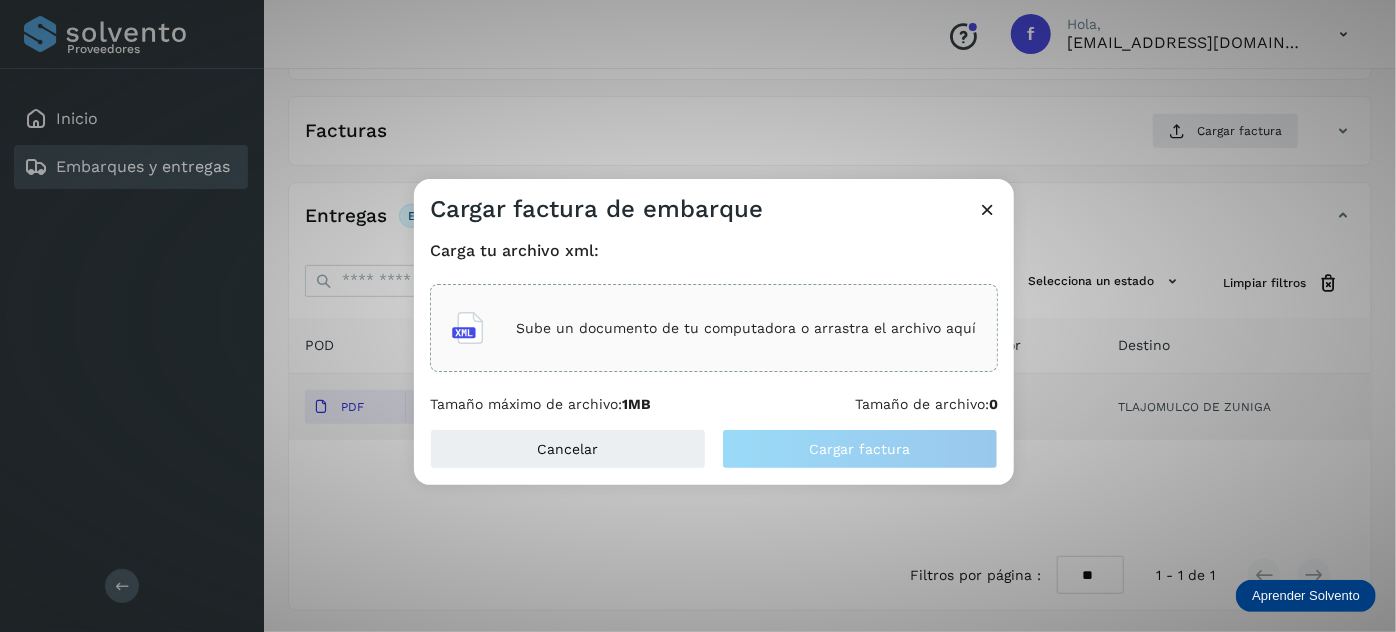 click on "Sube un documento de tu computadora o arrastra el archivo aquí" 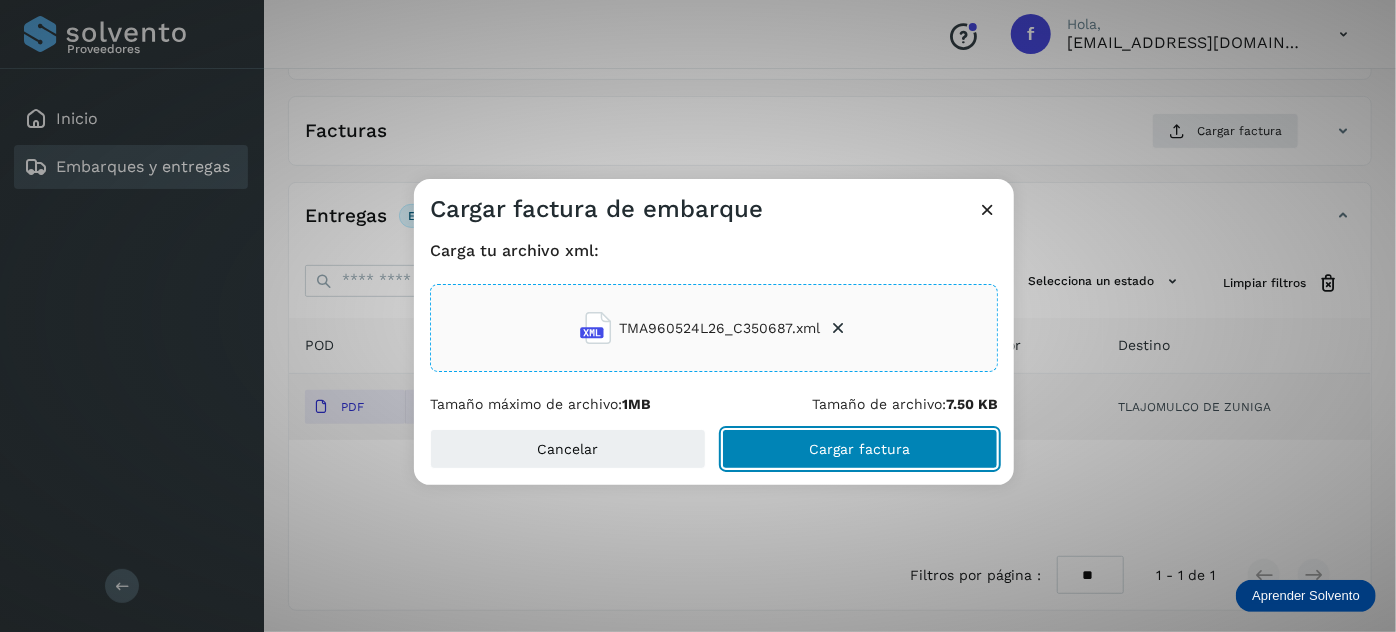 click on "Cargar factura" 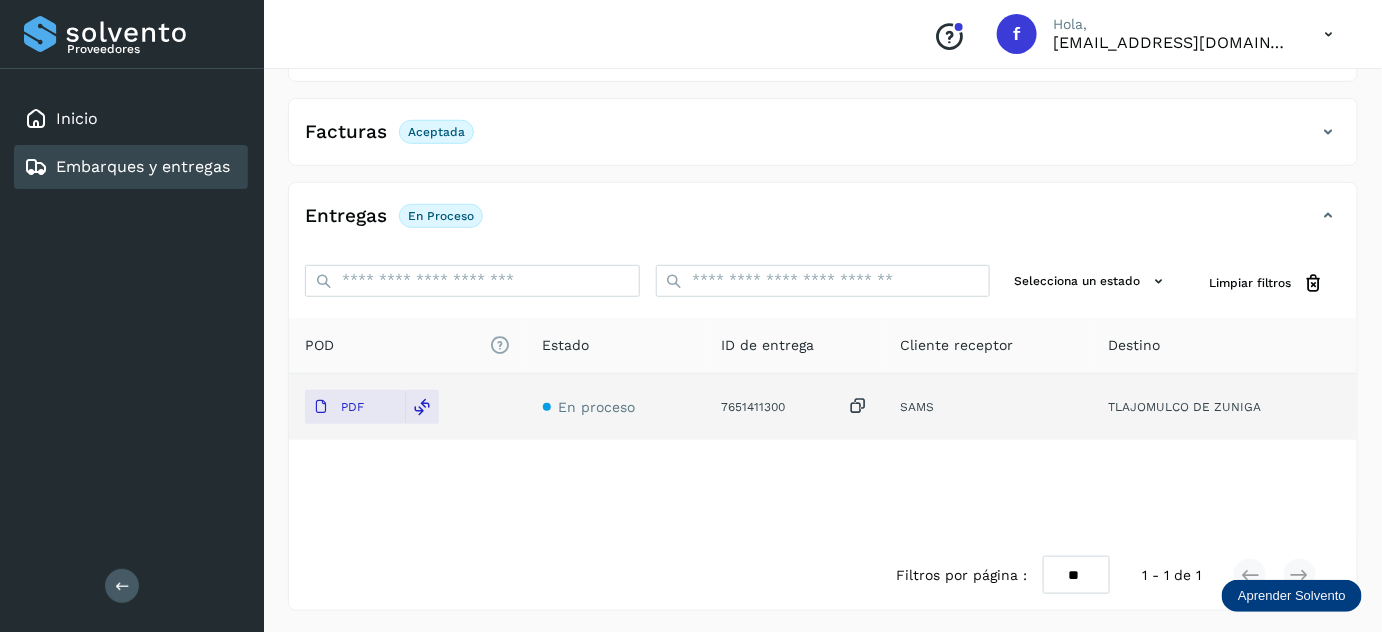 scroll, scrollTop: 0, scrollLeft: 0, axis: both 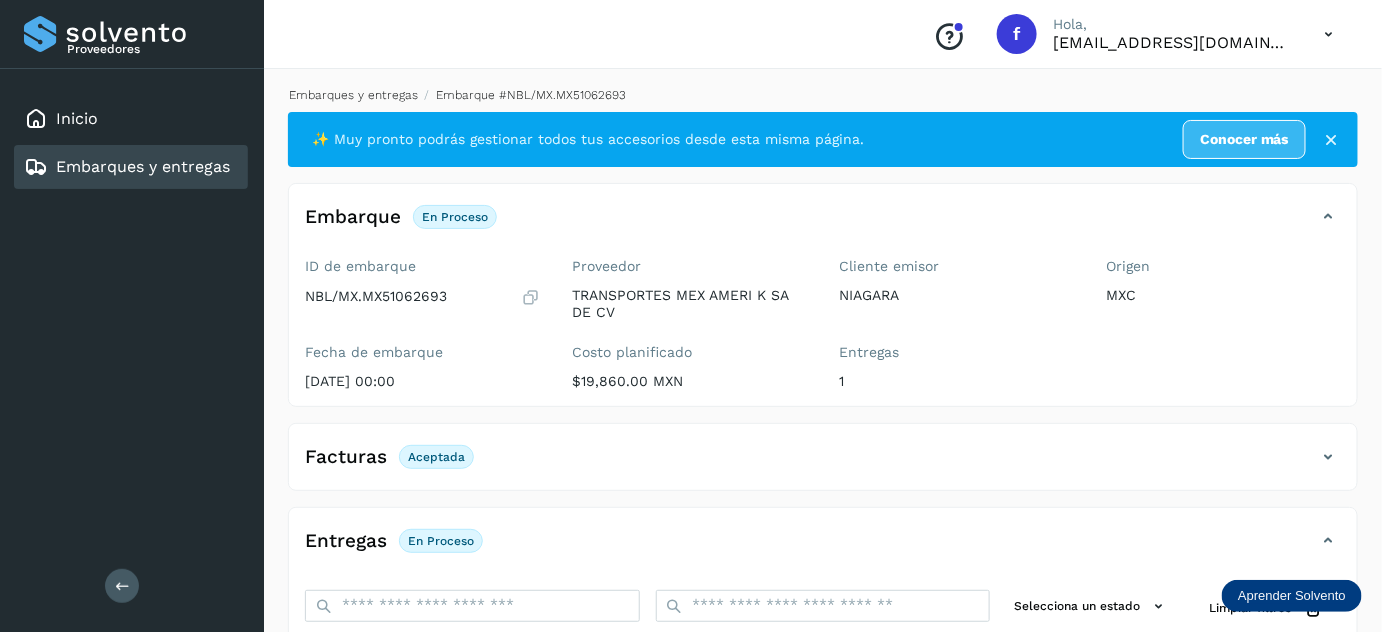 click on "Embarques y entregas" at bounding box center [353, 95] 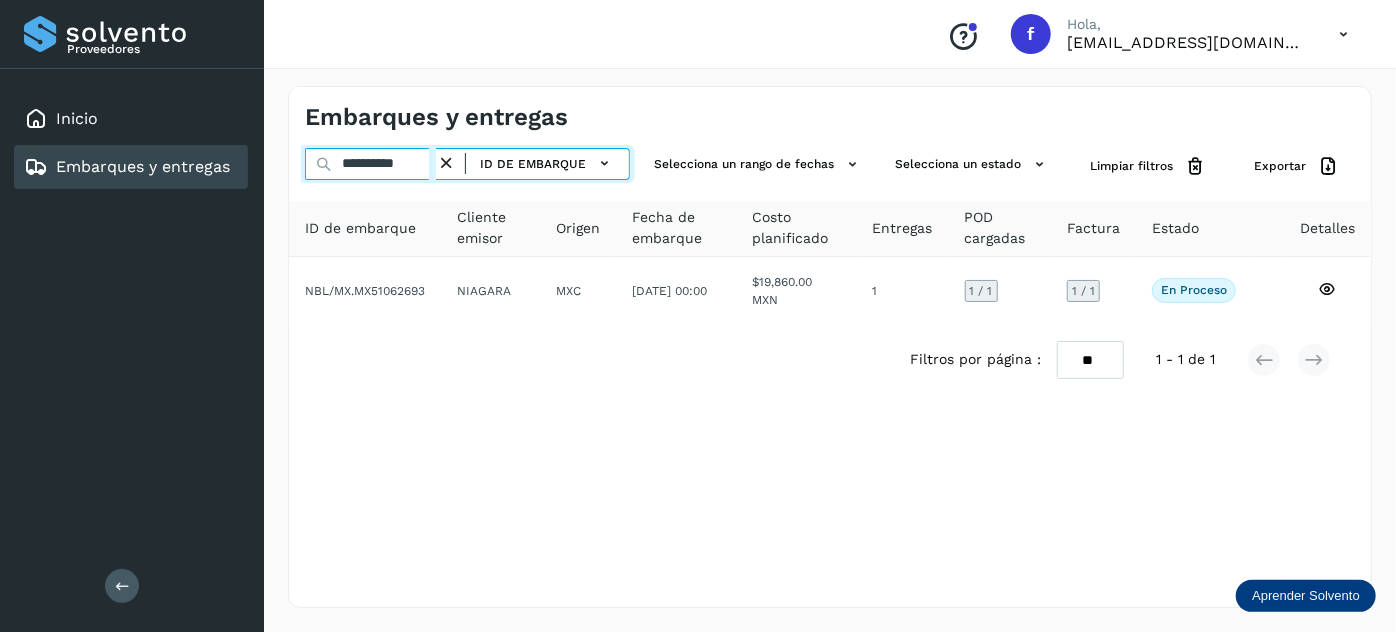 click on "**********" at bounding box center [370, 164] 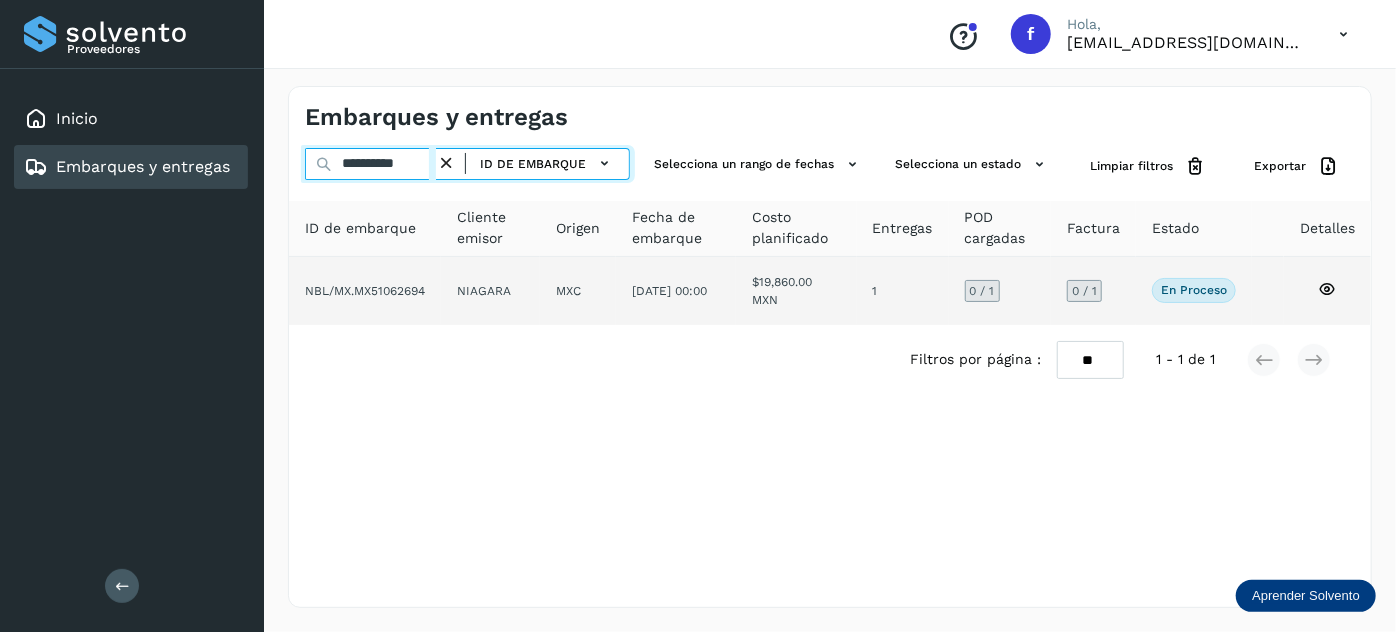 type on "**********" 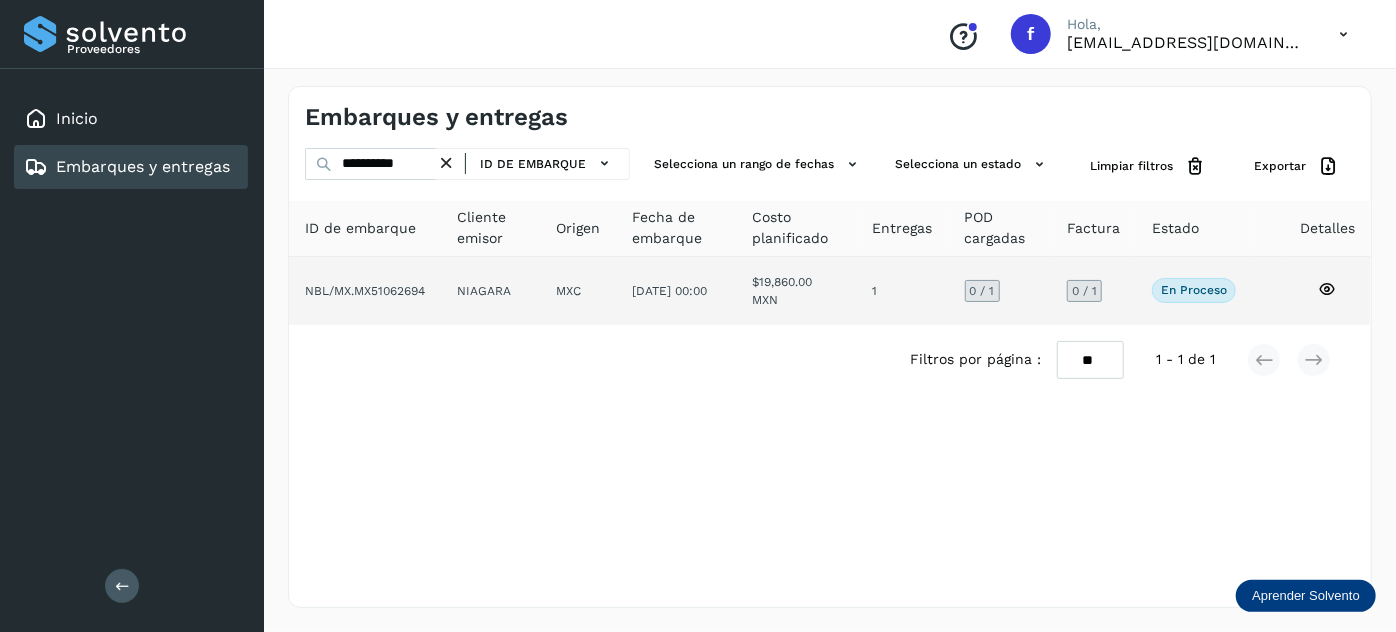click on "MXC" 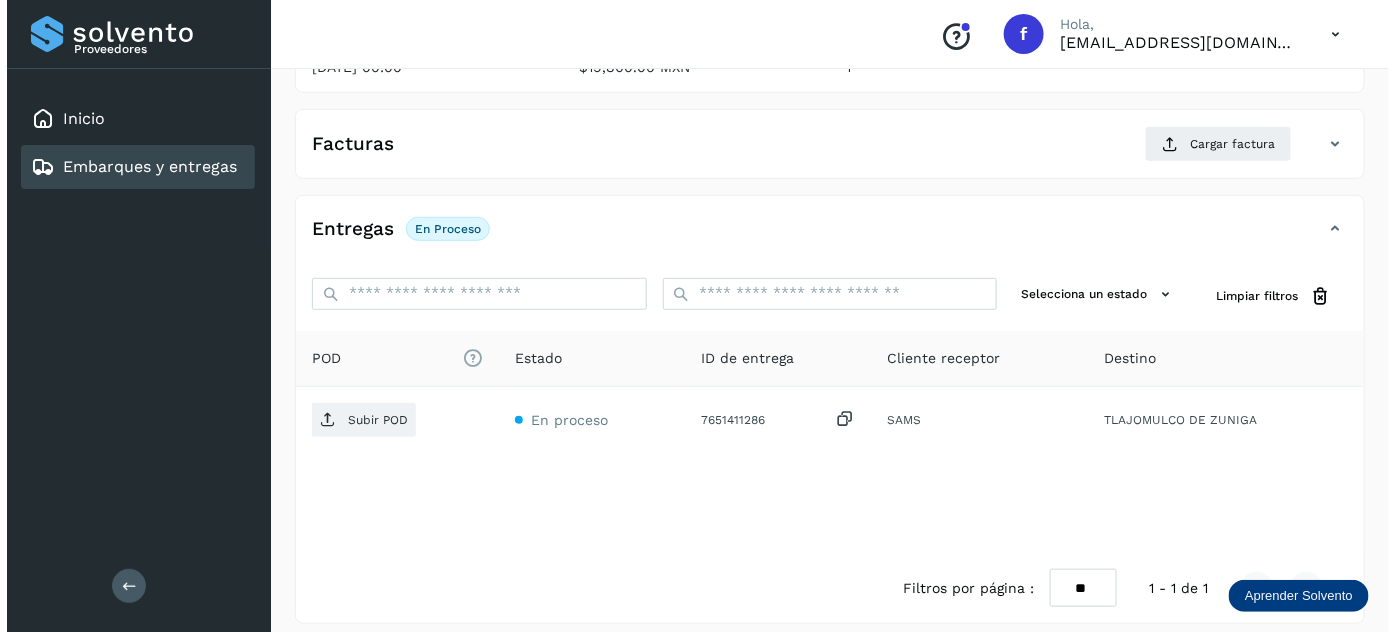 scroll, scrollTop: 327, scrollLeft: 0, axis: vertical 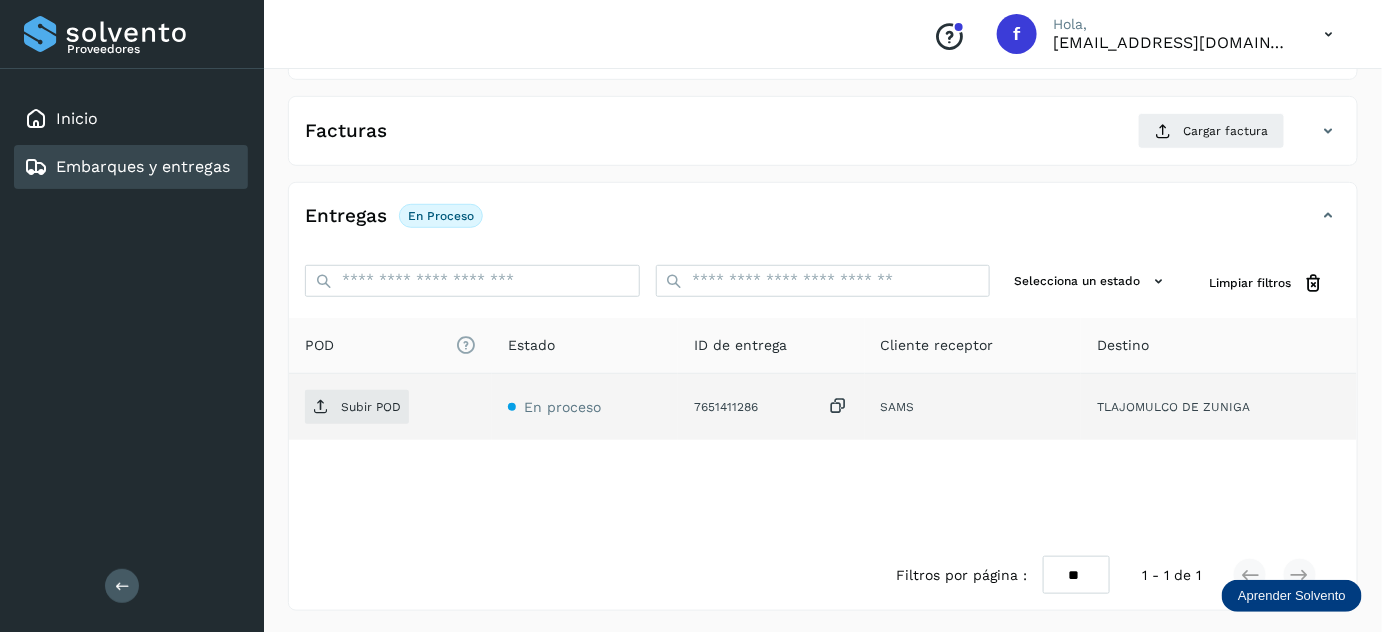 click at bounding box center [839, 406] 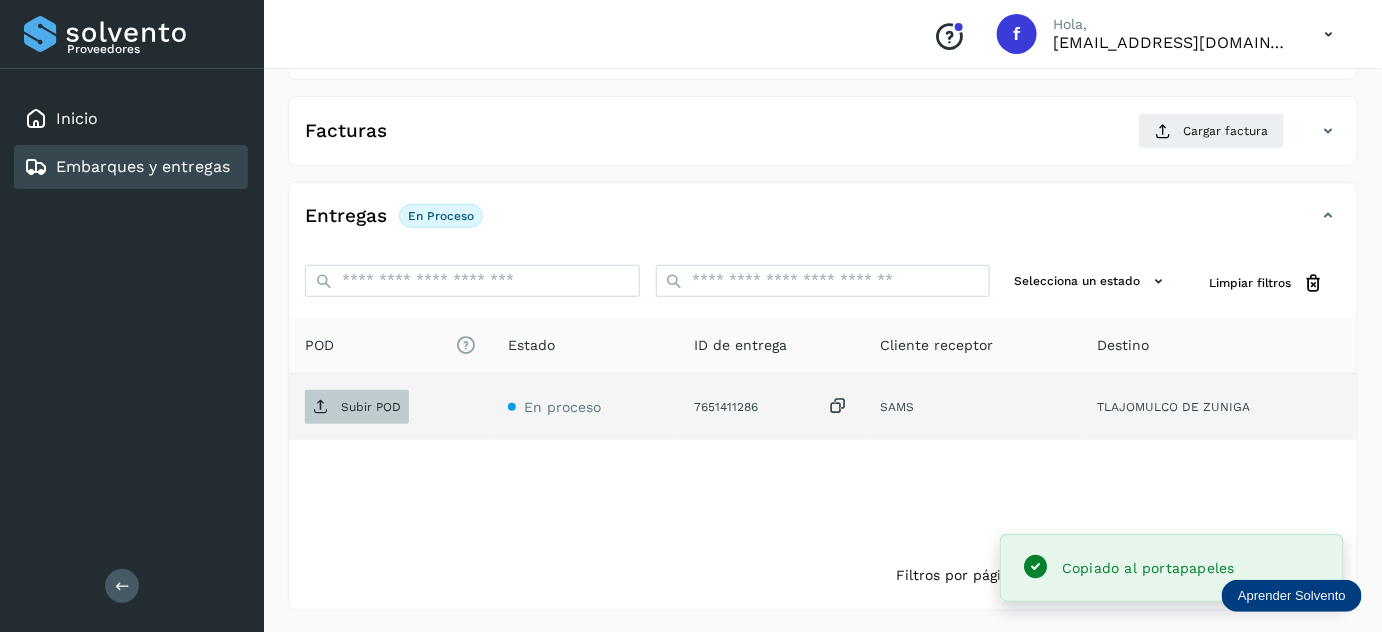 click on "Subir POD" at bounding box center (371, 407) 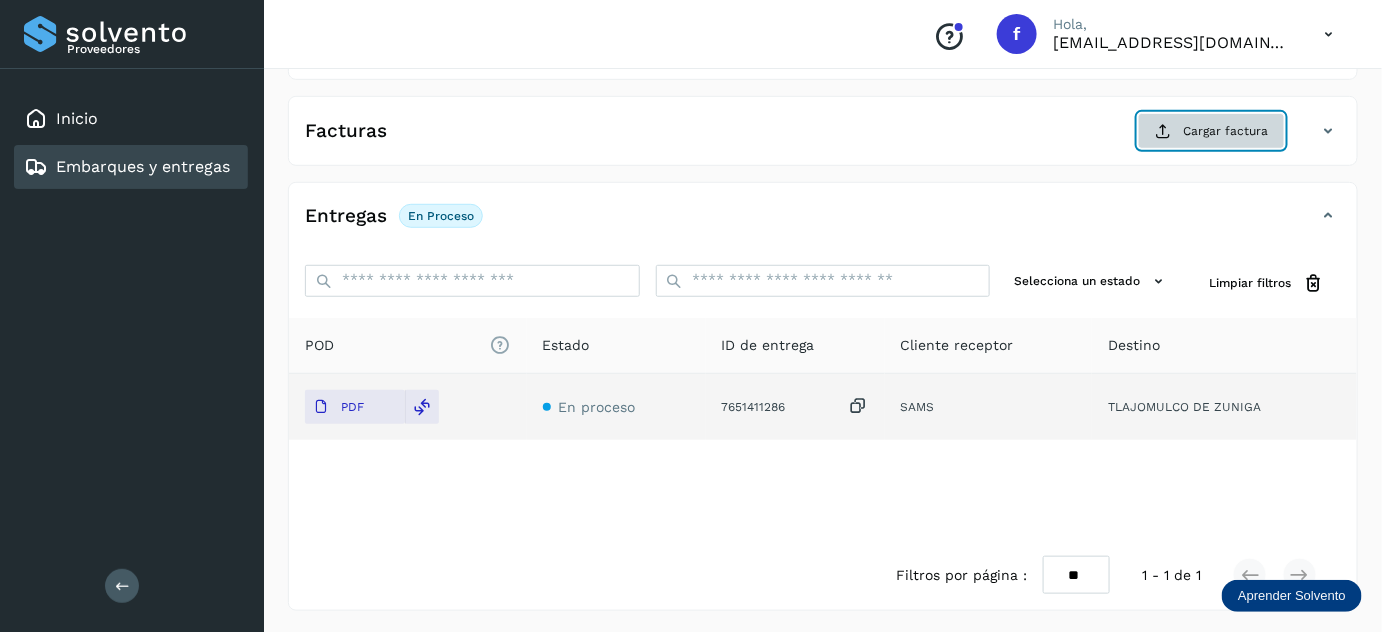 click on "Cargar factura" at bounding box center [1211, 131] 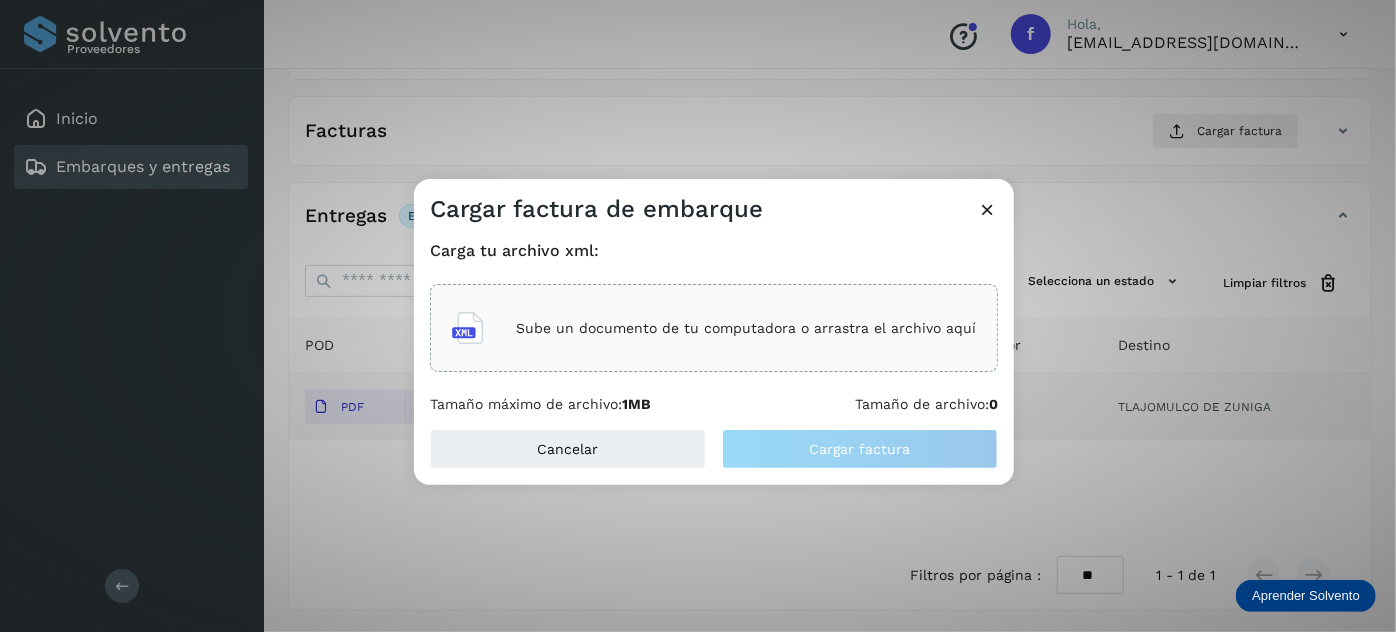 click on "Sube un documento de tu computadora o arrastra el archivo aquí" at bounding box center (746, 328) 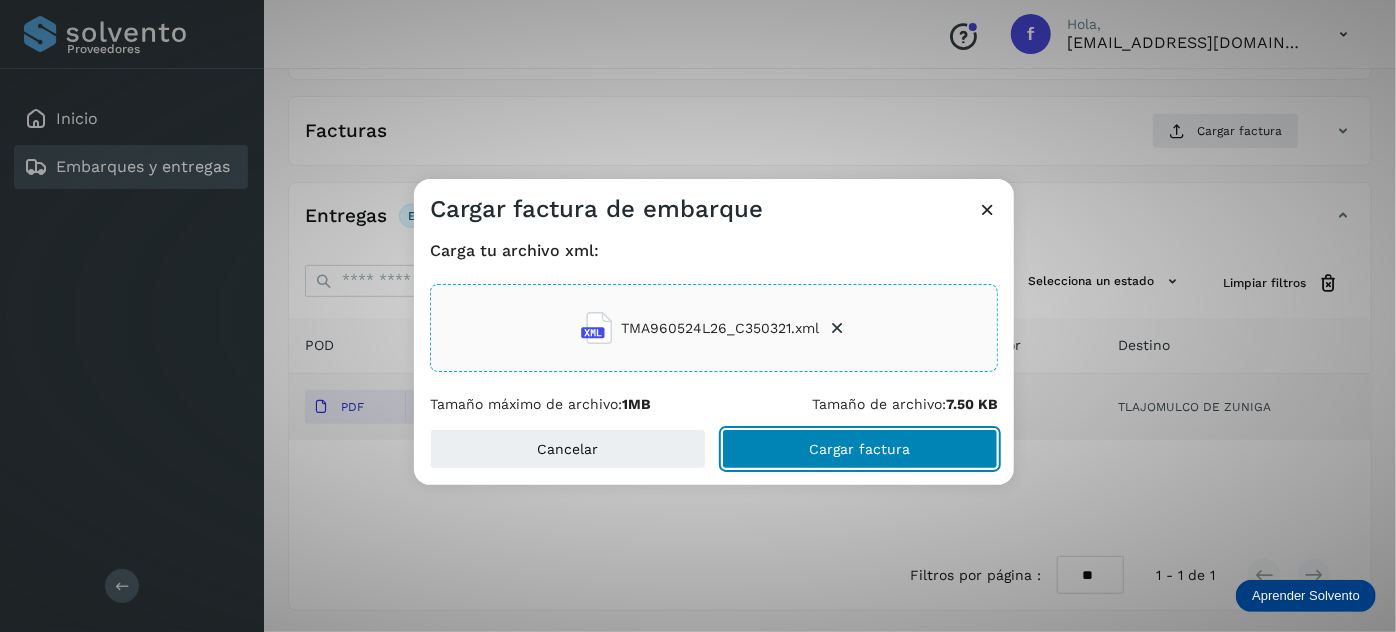 click on "Cargar factura" 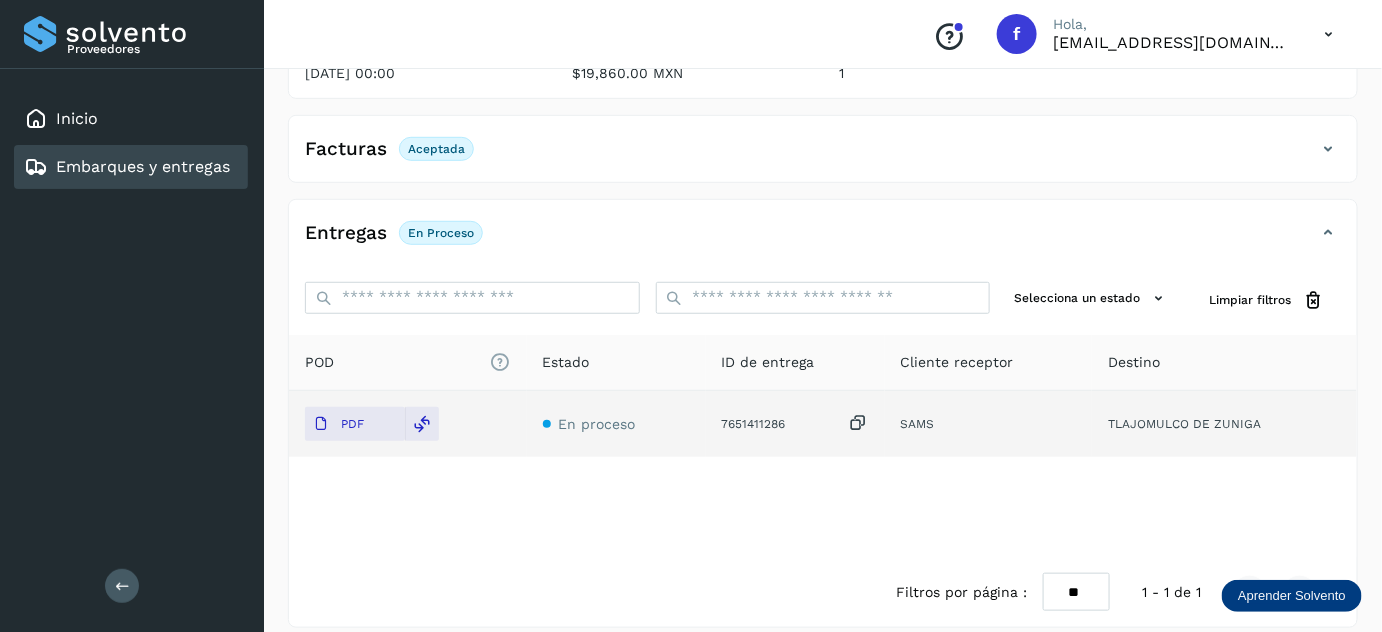 scroll, scrollTop: 0, scrollLeft: 0, axis: both 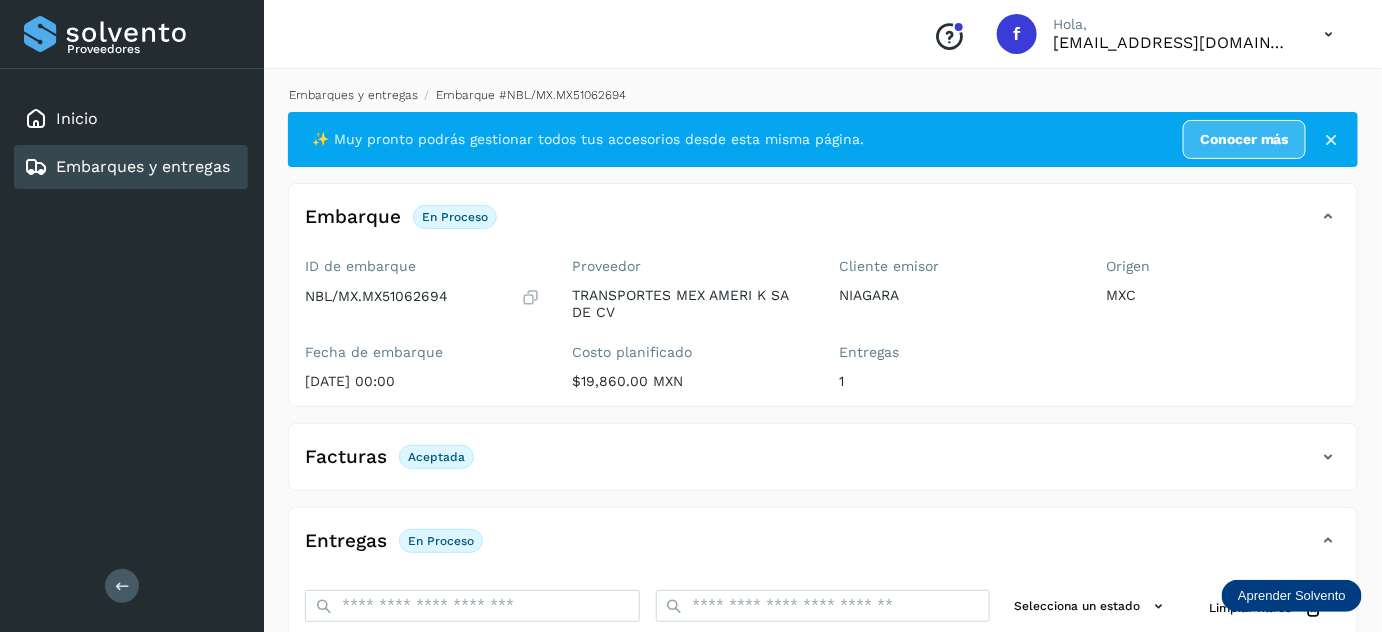 click on "Embarques y entregas" at bounding box center (353, 95) 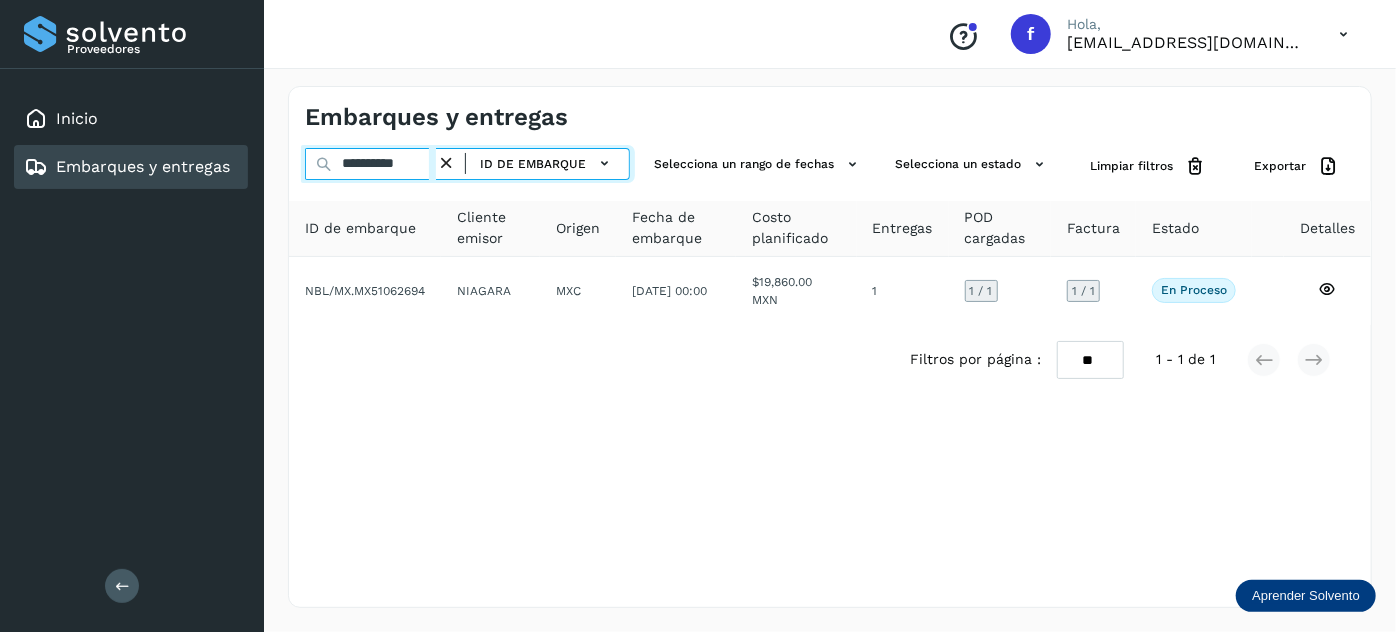 click on "**********" at bounding box center (370, 164) 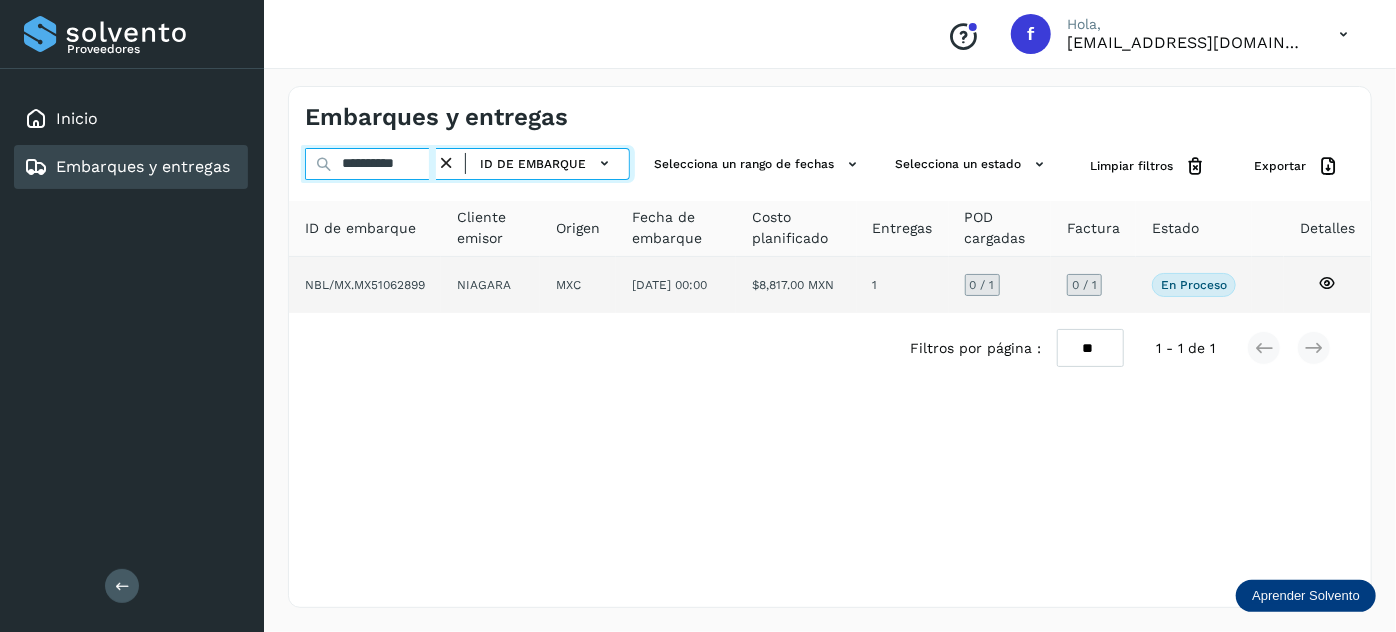 type on "**********" 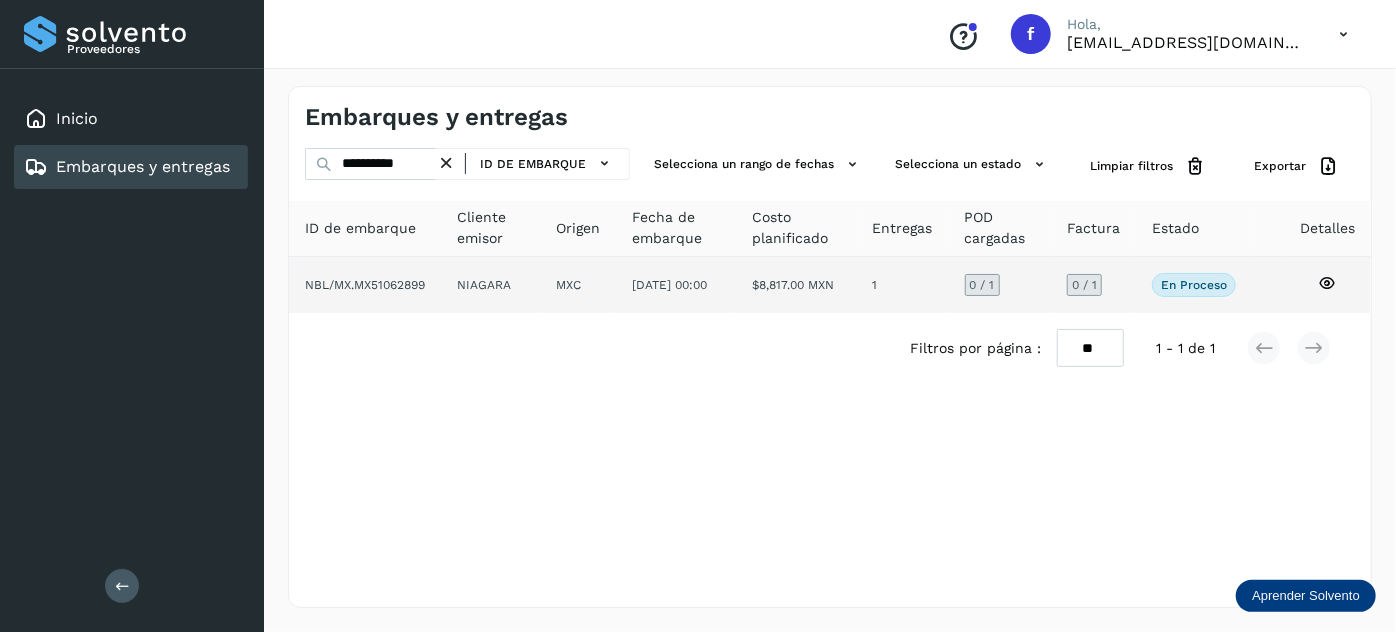 click on "MXC" 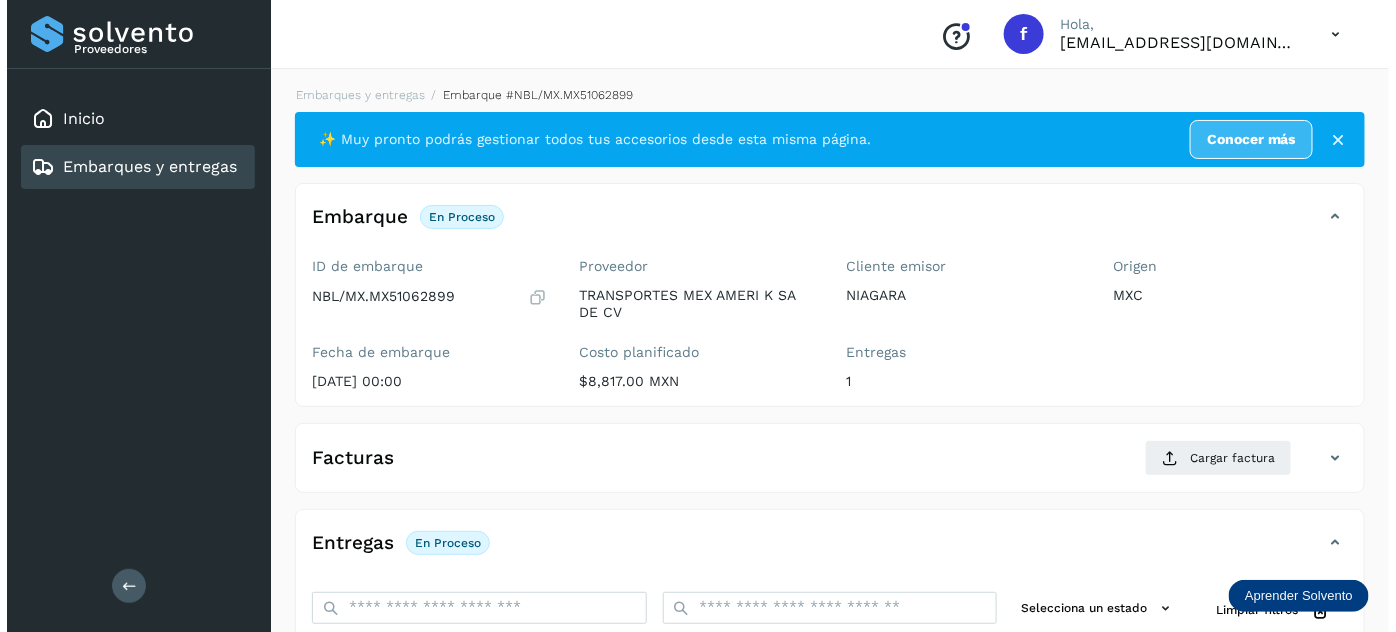 scroll, scrollTop: 327, scrollLeft: 0, axis: vertical 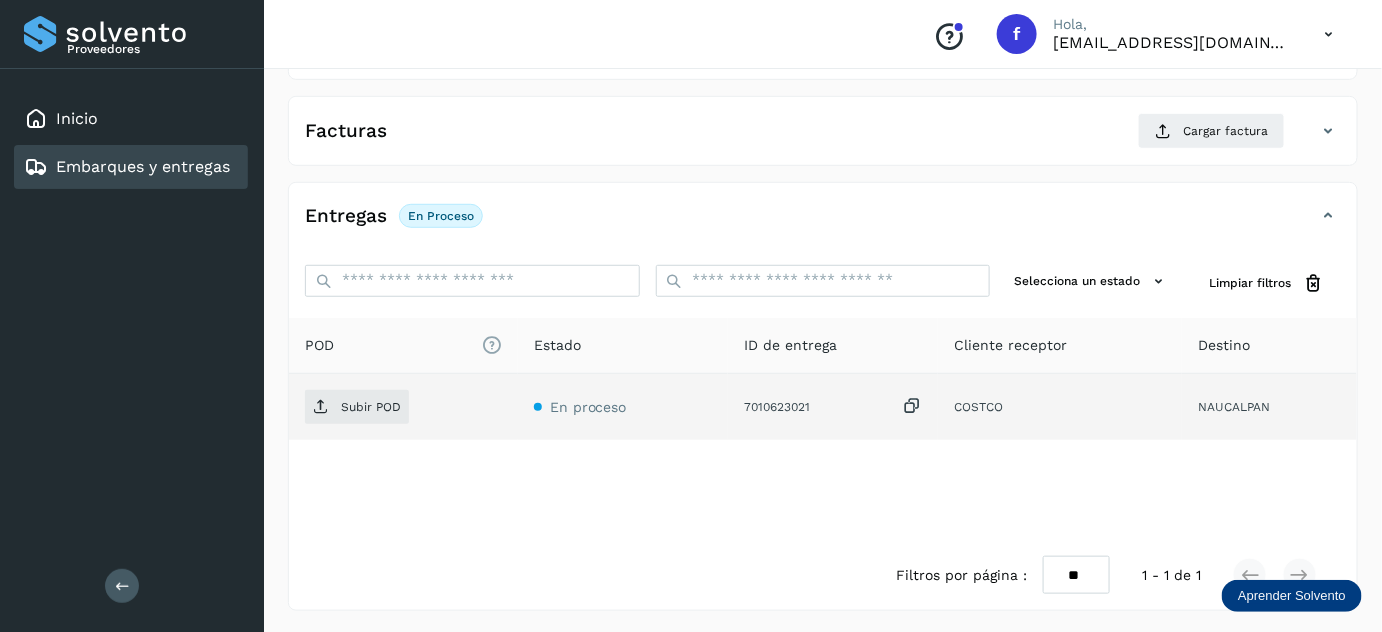 click at bounding box center [912, 406] 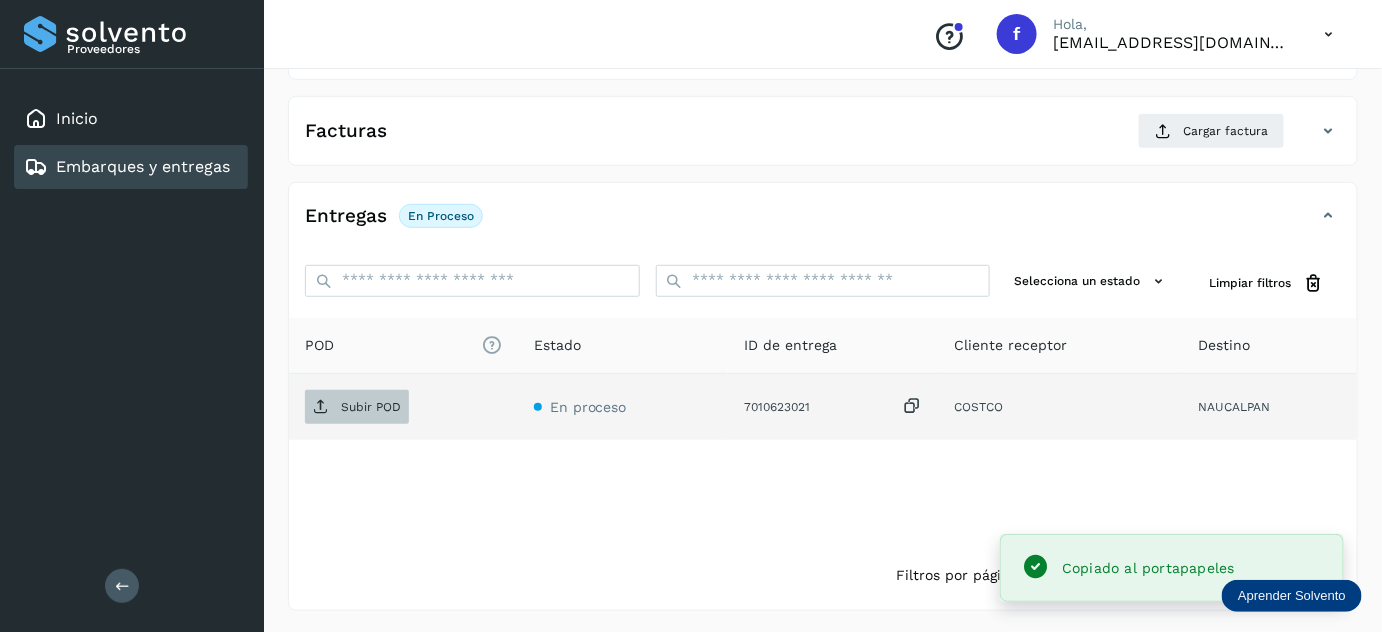 click on "Subir POD" at bounding box center [357, 407] 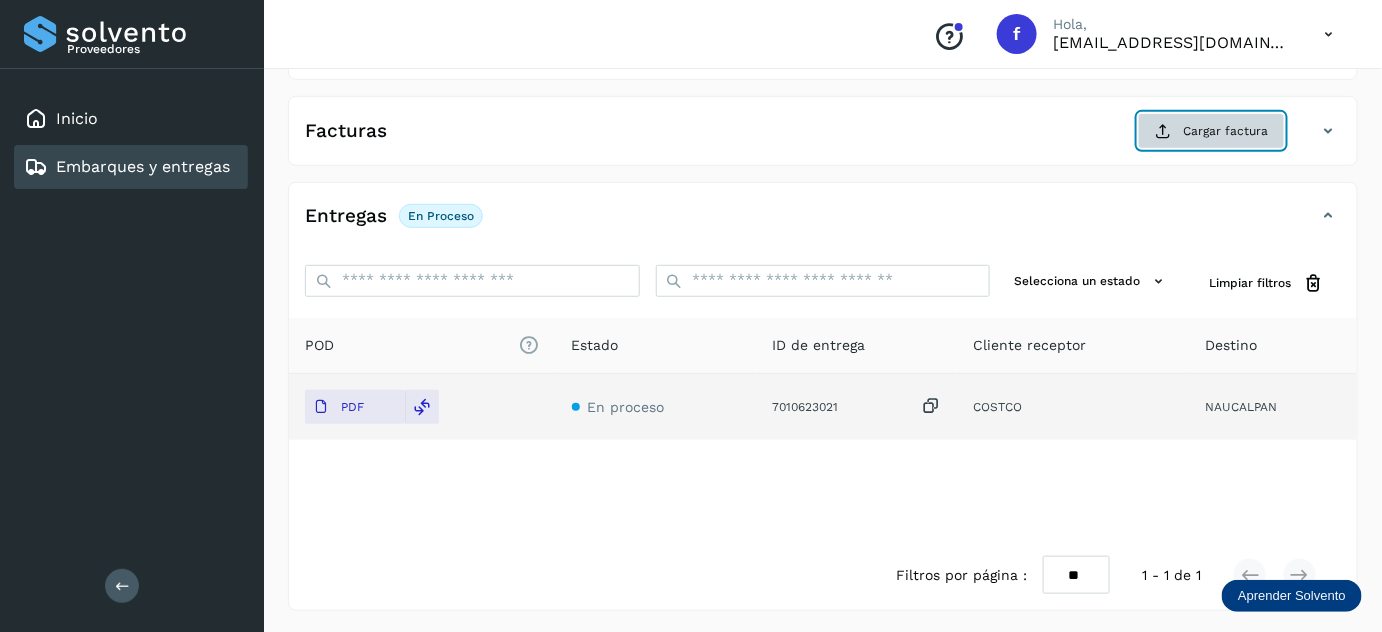 click on "Cargar factura" at bounding box center (1211, 131) 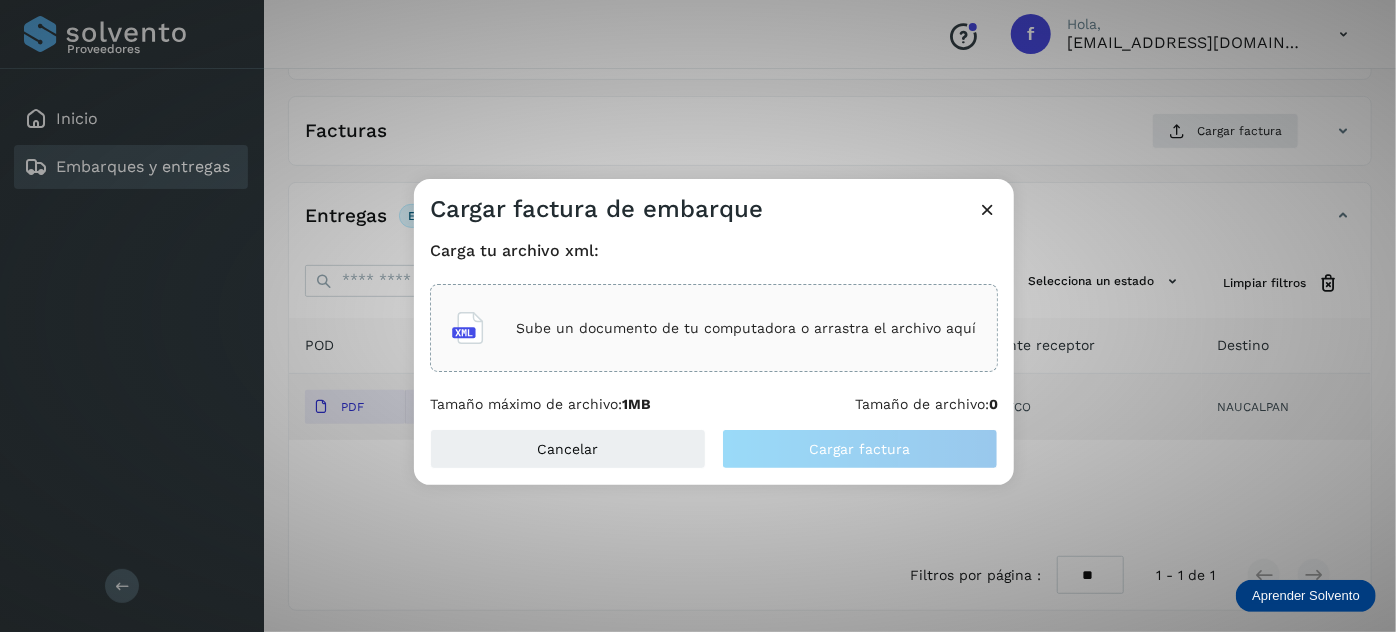 click on "Sube un documento de tu computadora o arrastra el archivo aquí" at bounding box center [746, 328] 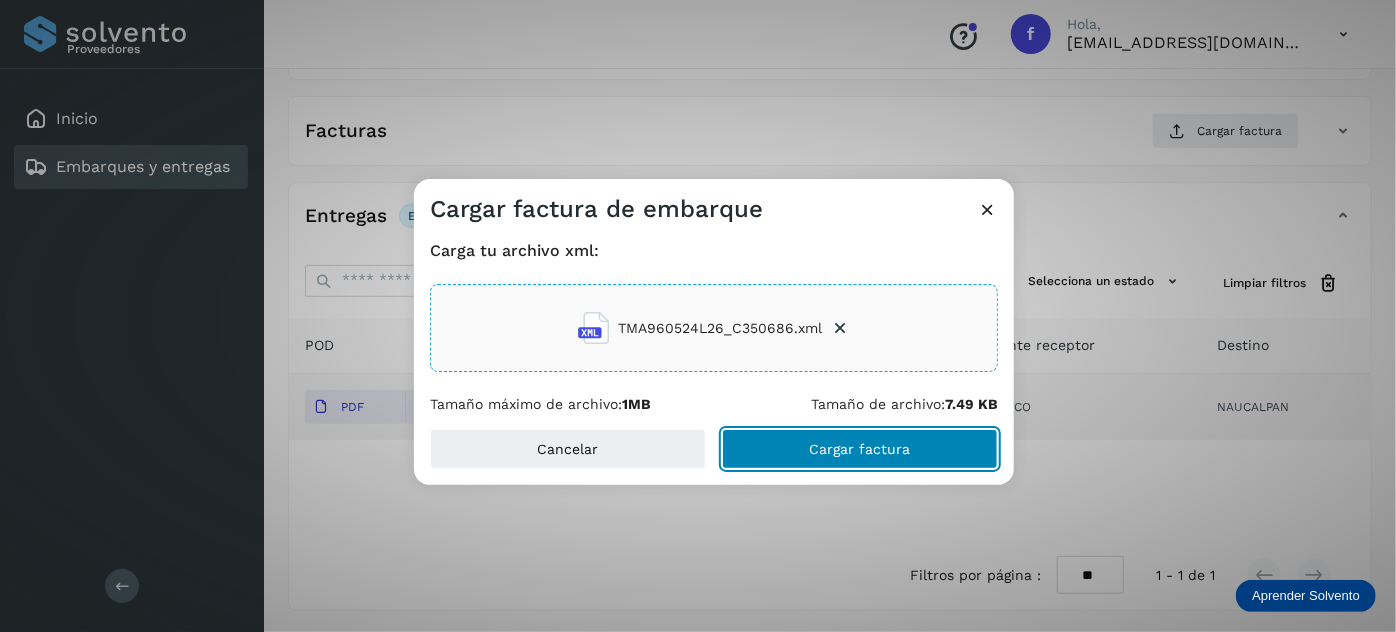 click on "Cargar factura" 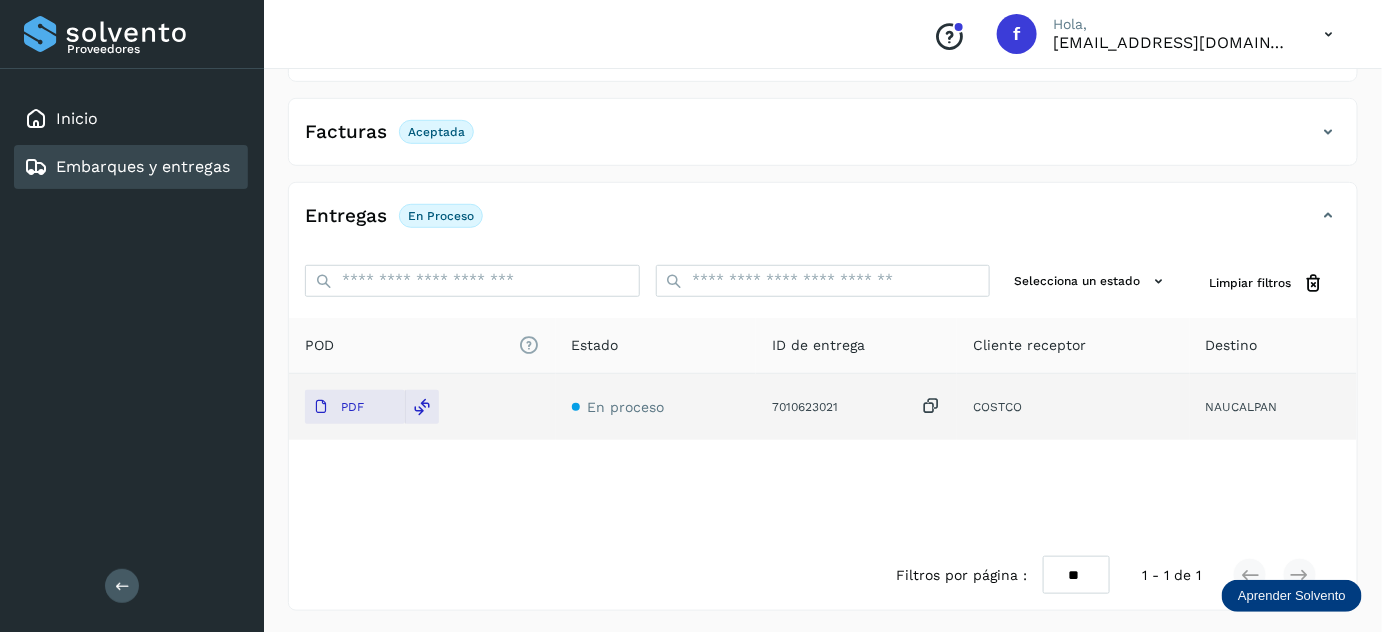 scroll, scrollTop: 0, scrollLeft: 0, axis: both 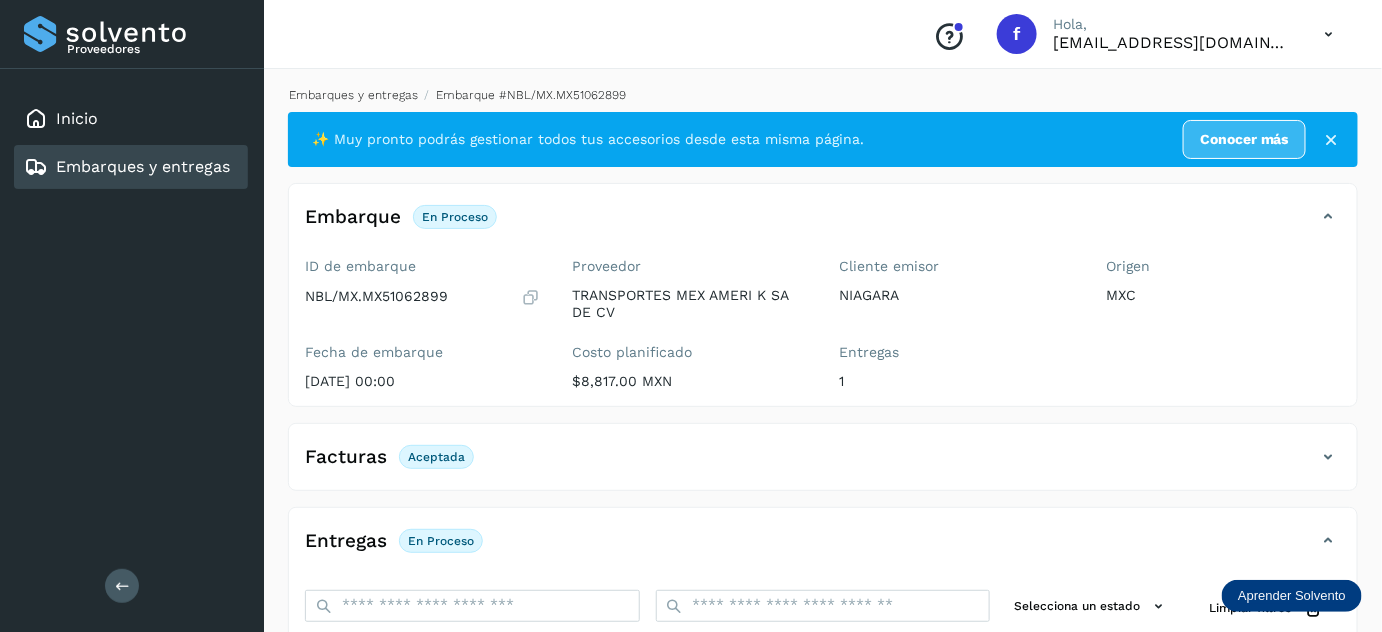 click on "Embarques y entregas" at bounding box center [353, 95] 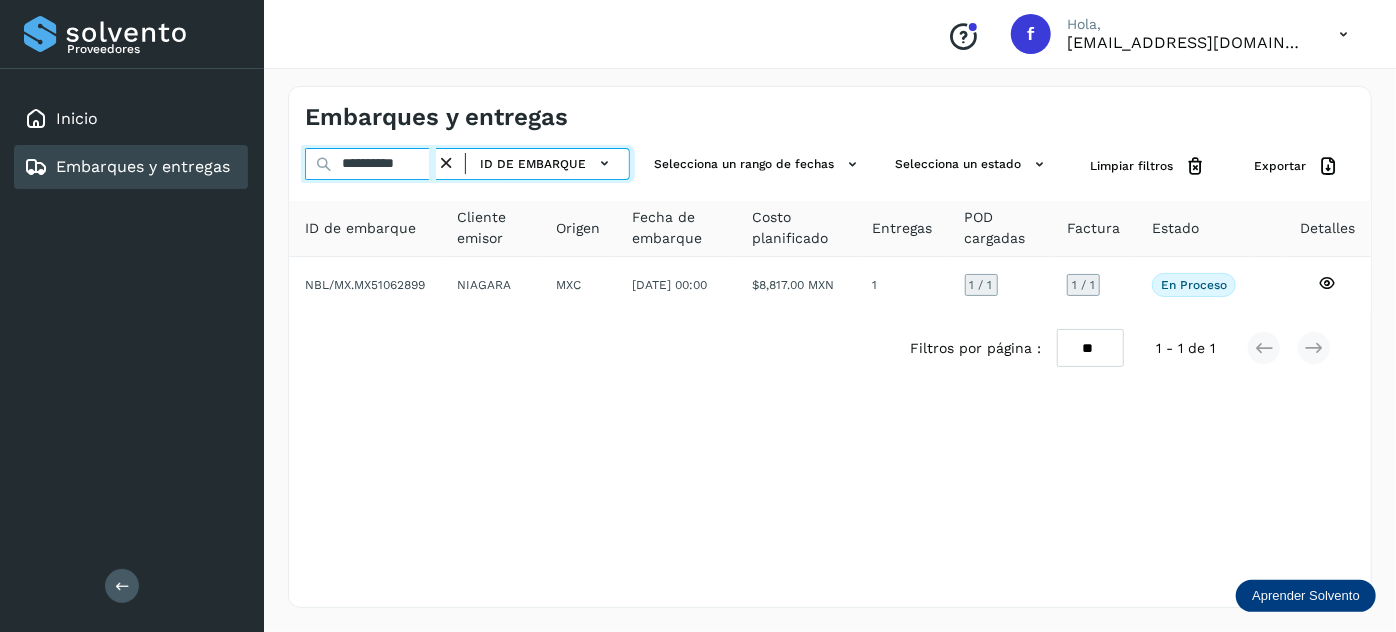 click on "**********" at bounding box center [370, 164] 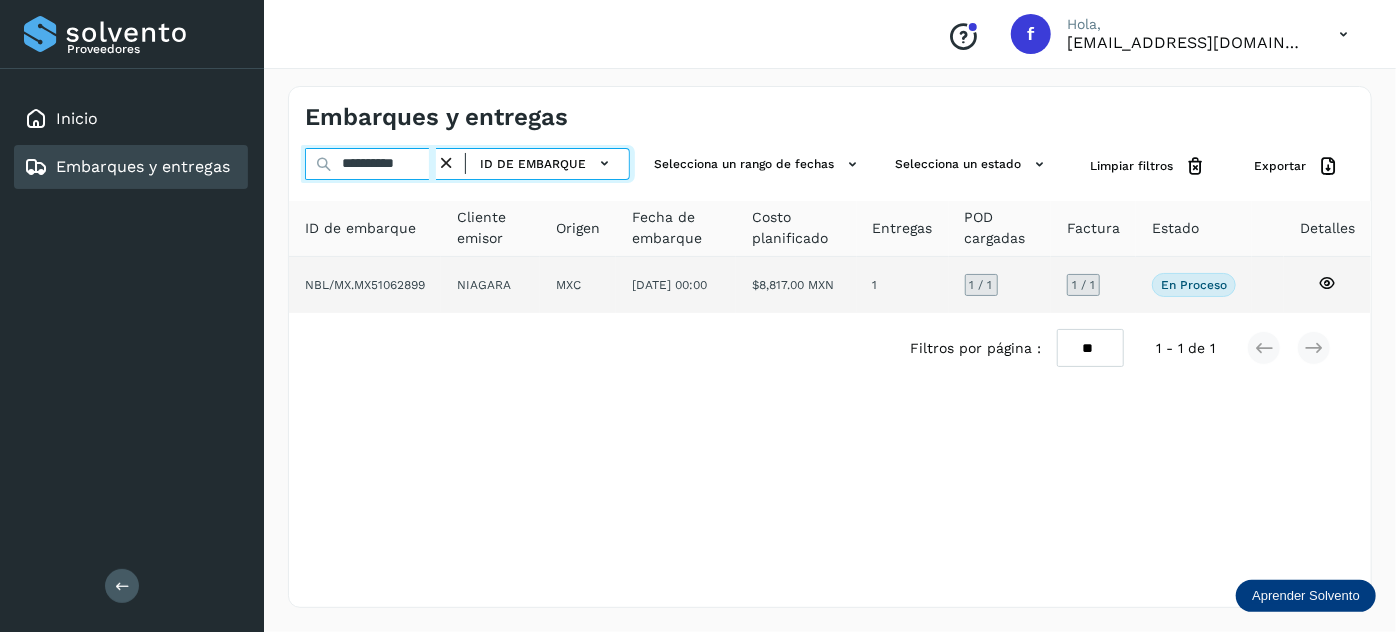 paste 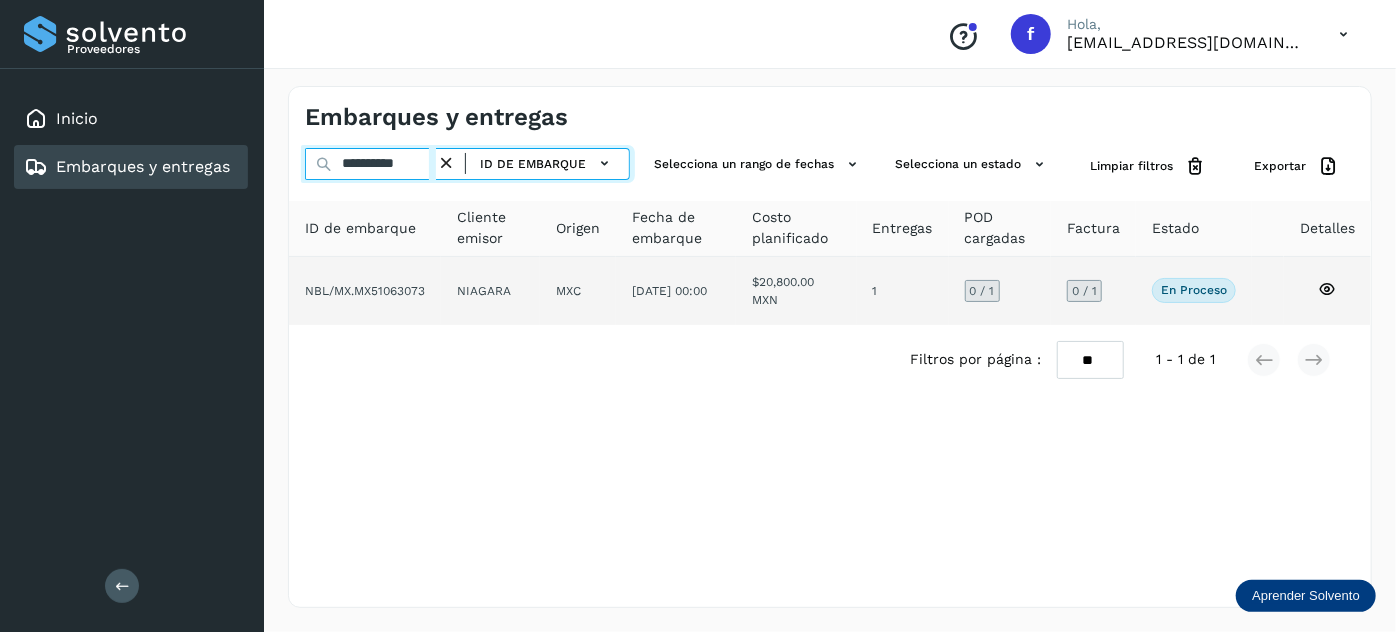 type on "**********" 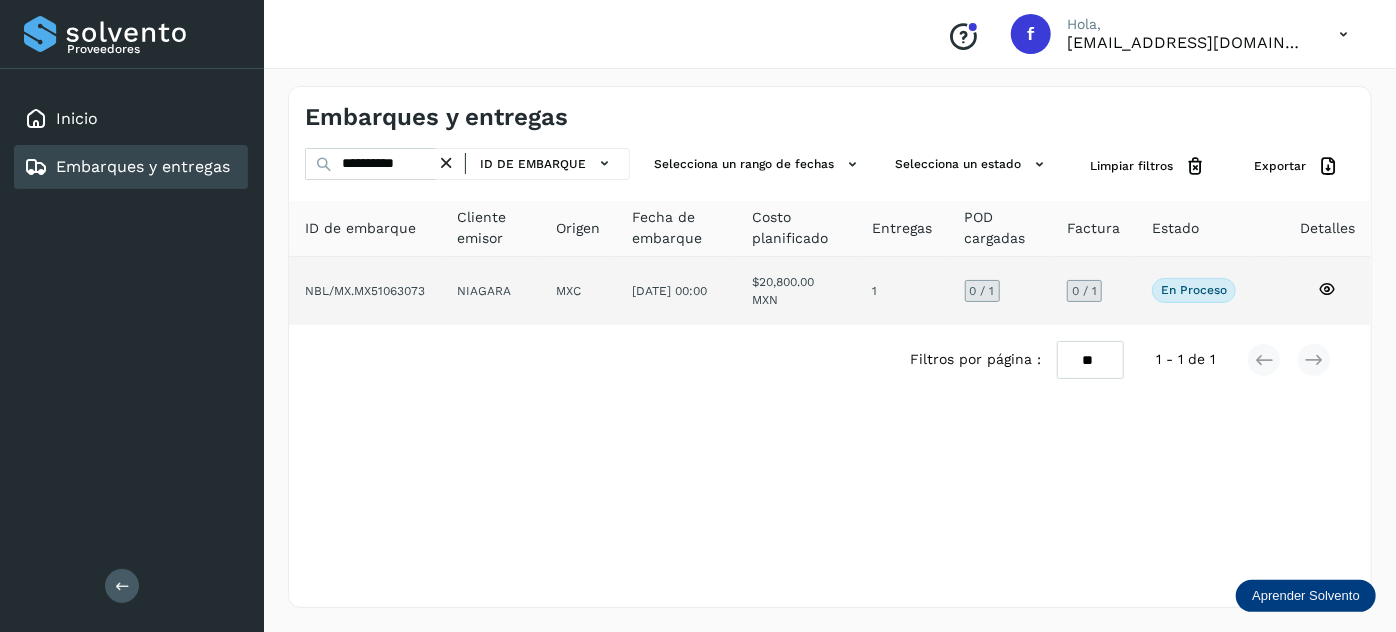click on "[DATE] 00:00" 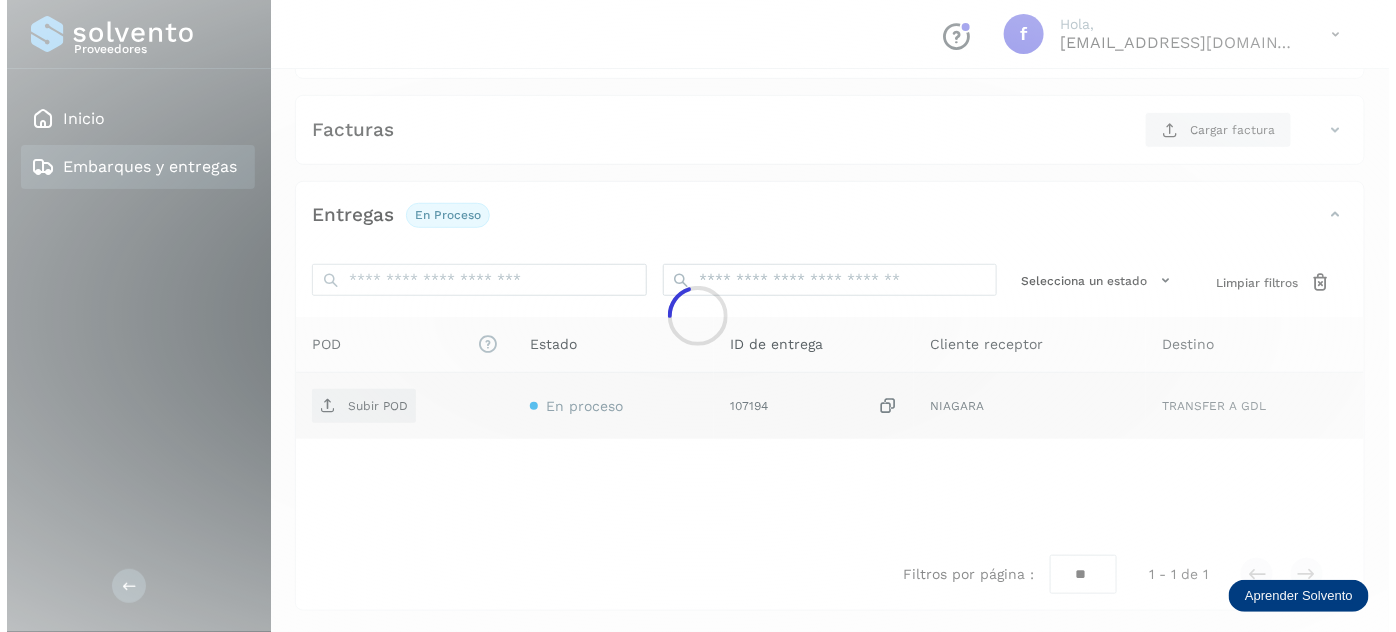 scroll, scrollTop: 327, scrollLeft: 0, axis: vertical 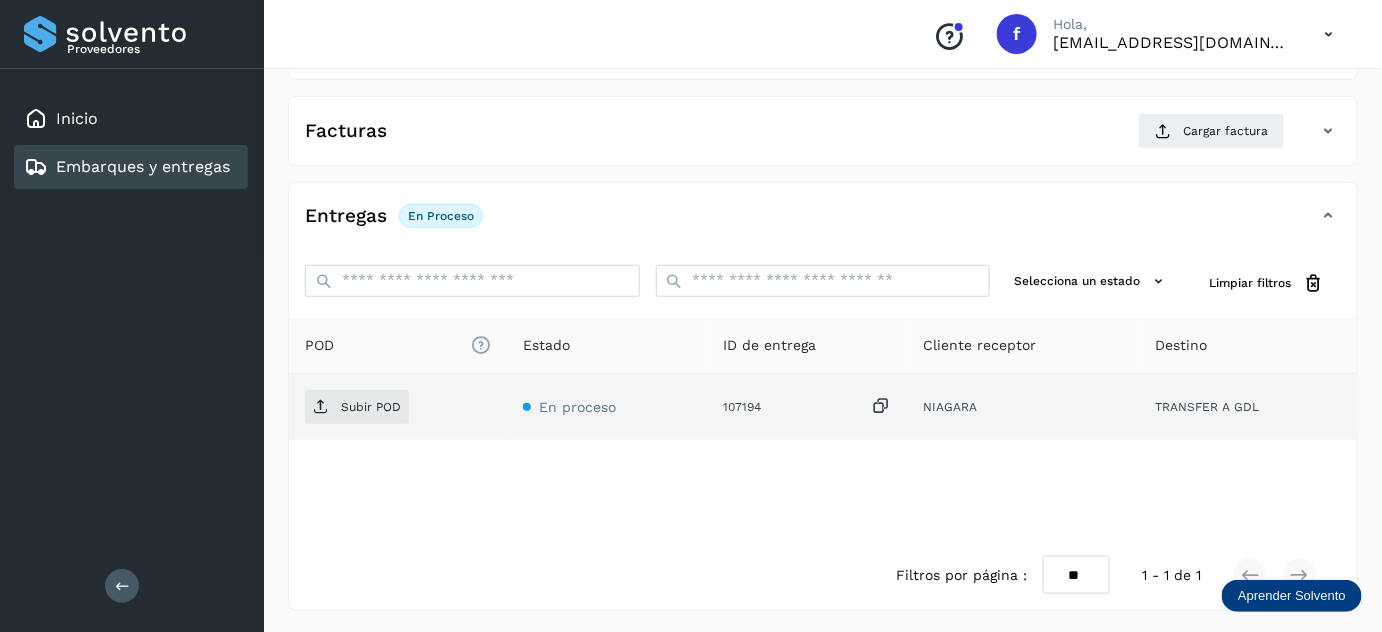 click at bounding box center (881, 406) 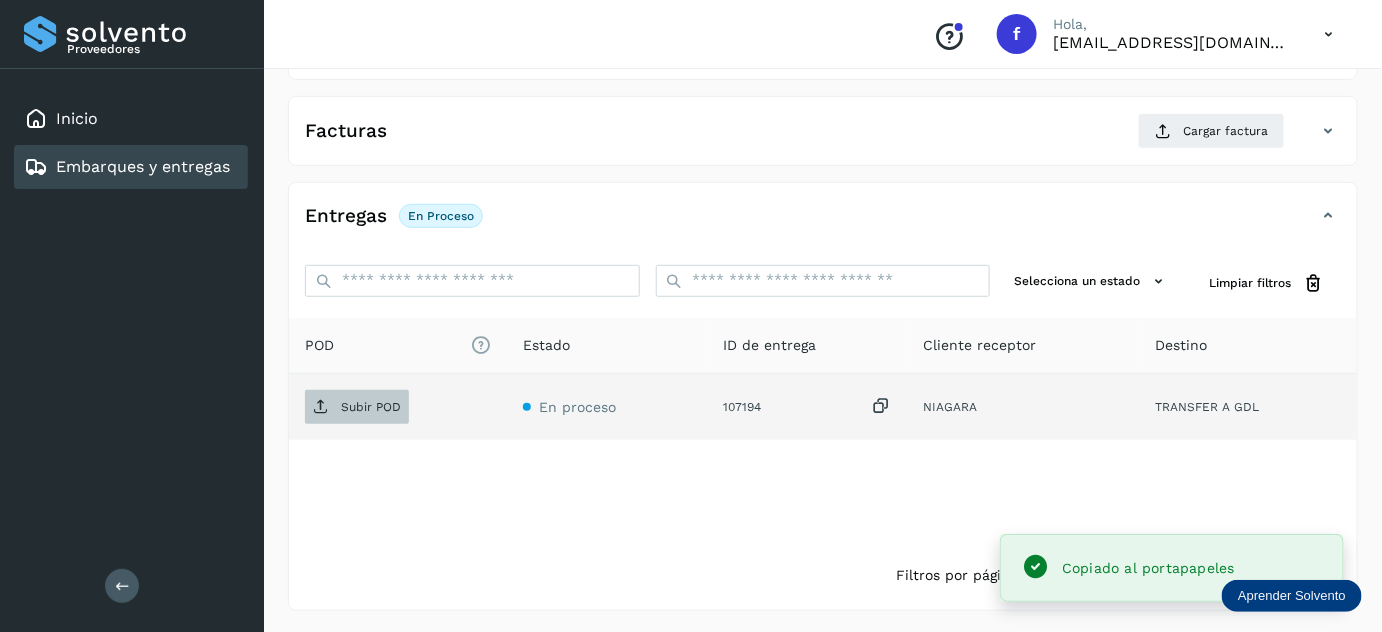 click on "Subir POD" at bounding box center (357, 407) 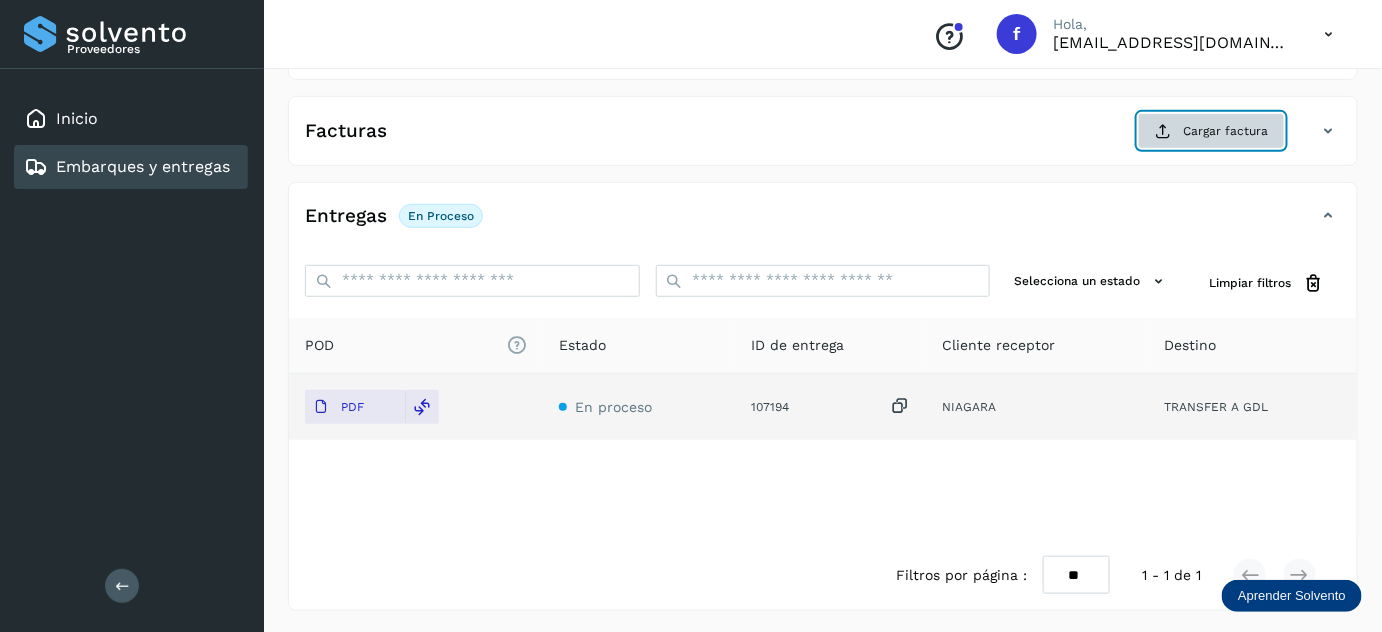 click on "Cargar factura" at bounding box center [1211, 131] 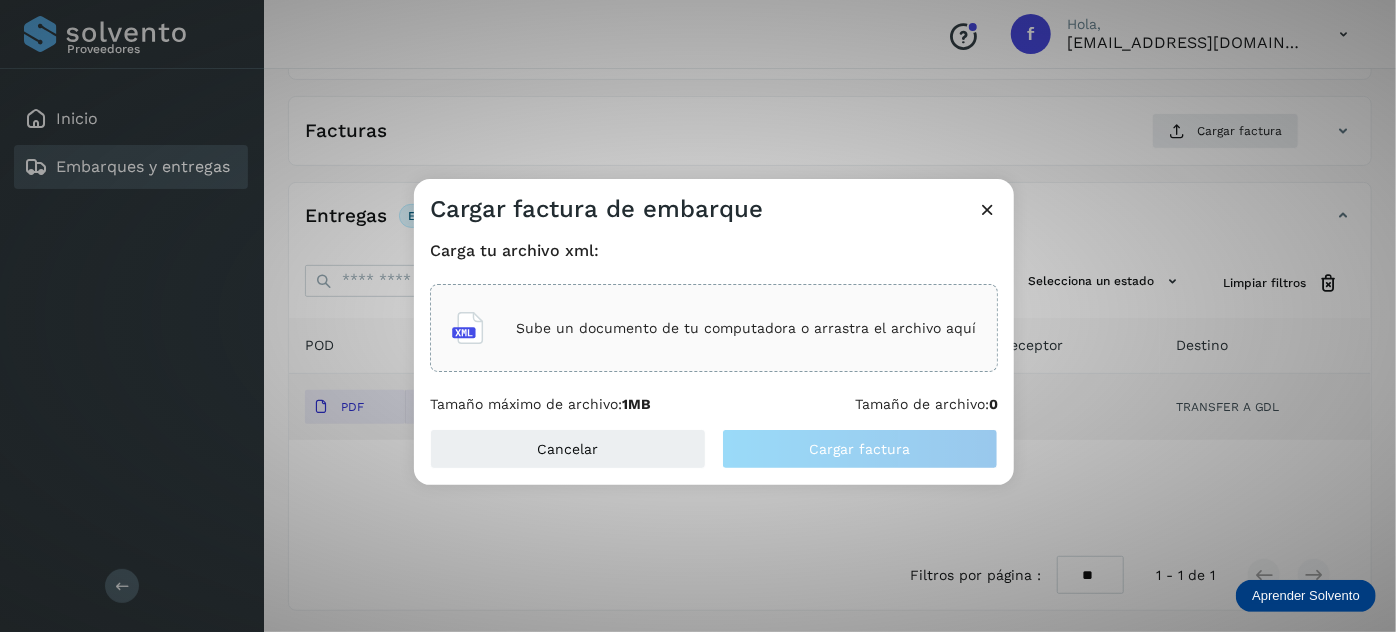 click on "Sube un documento de tu computadora o arrastra el archivo aquí" at bounding box center (746, 328) 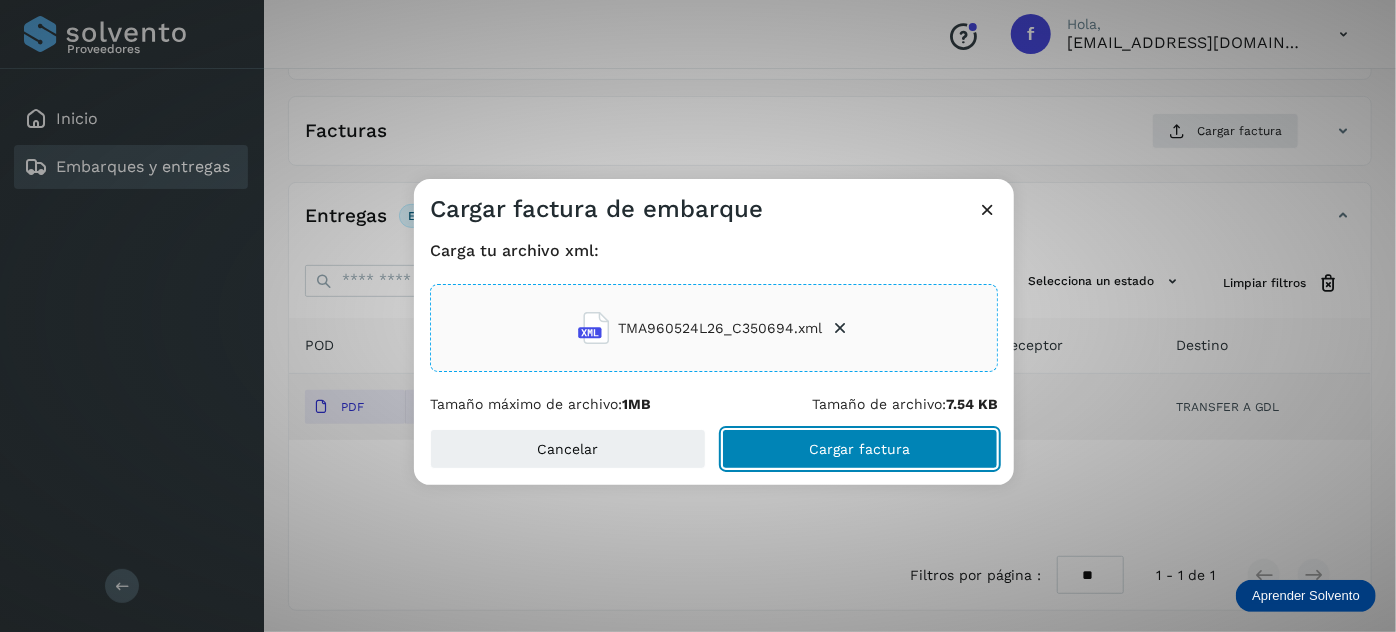 click on "Cargar factura" 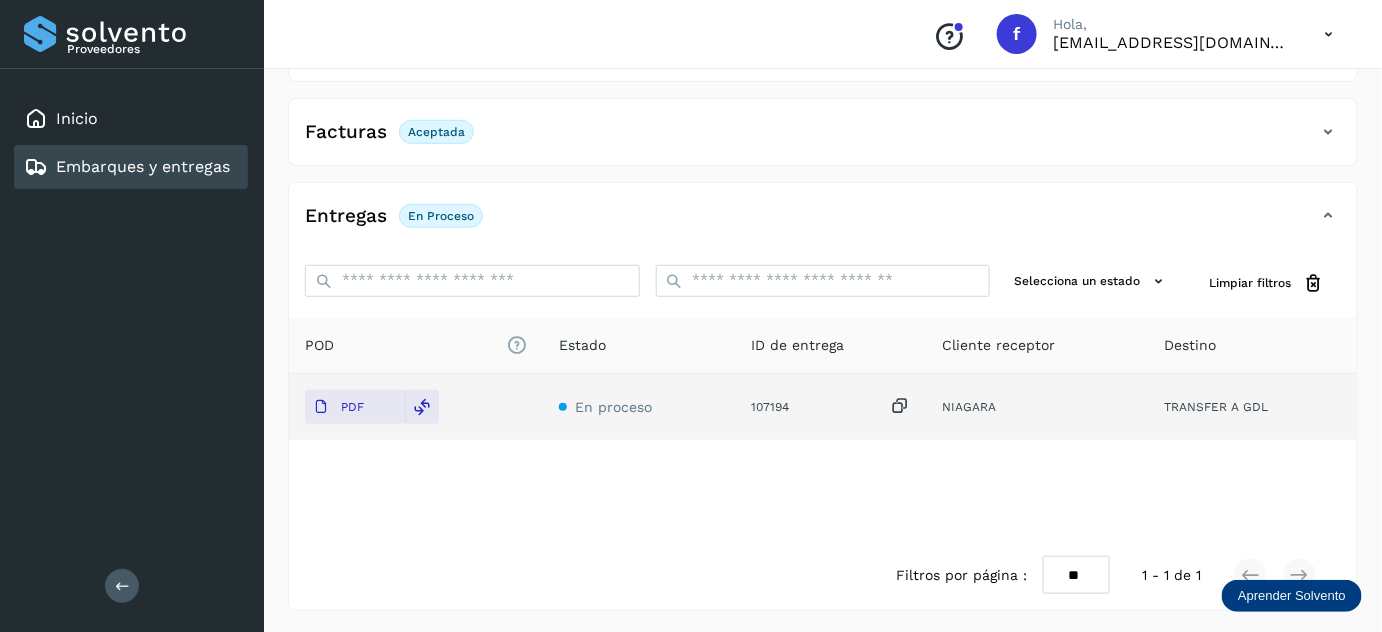 scroll, scrollTop: 0, scrollLeft: 0, axis: both 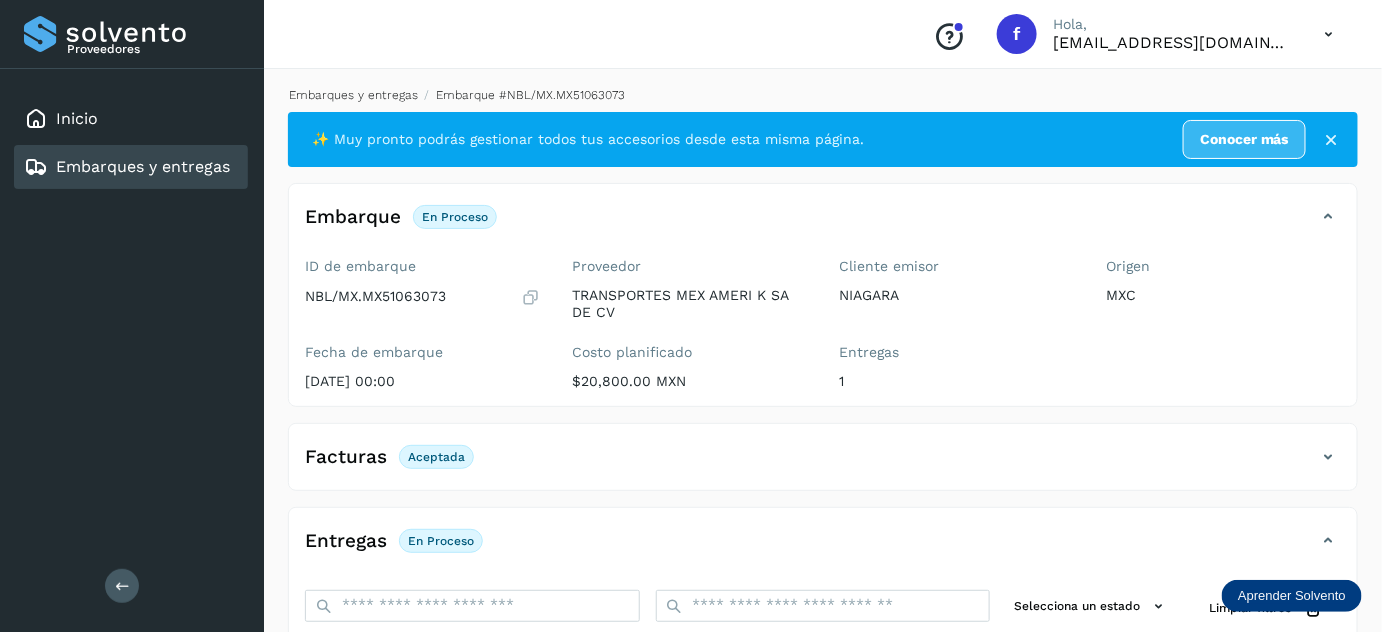 click on "Embarques y entregas" at bounding box center (353, 95) 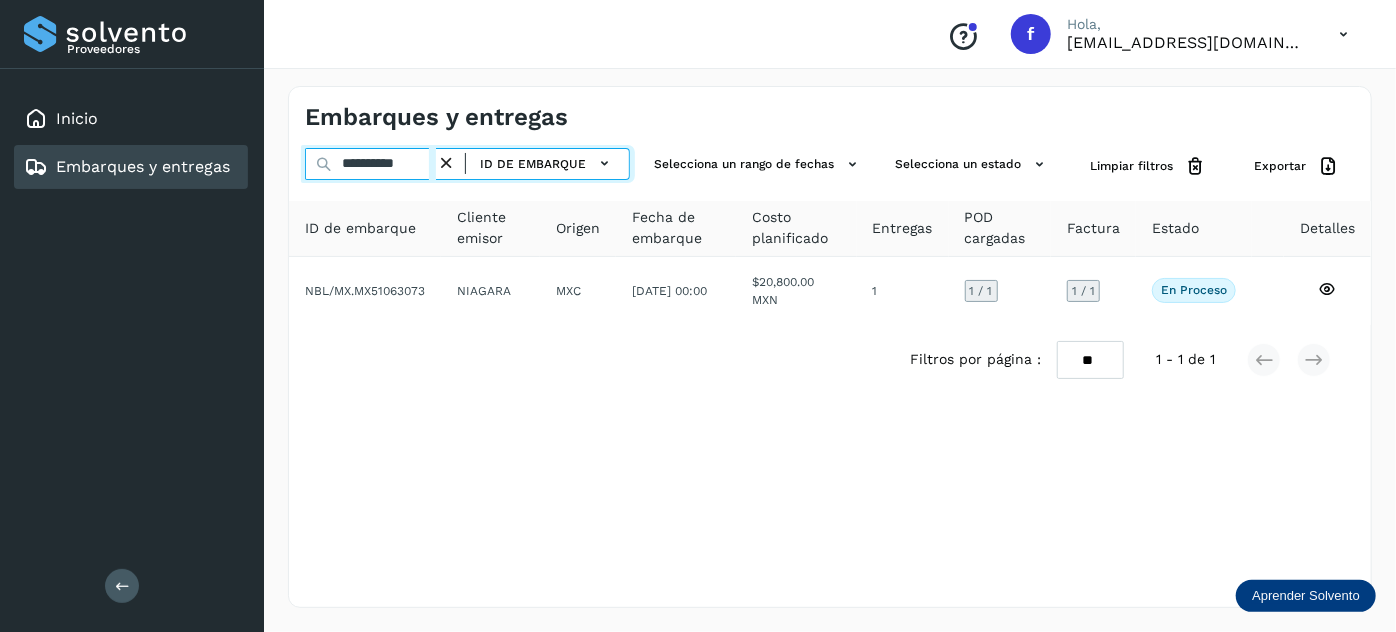 click on "**********" at bounding box center [370, 164] 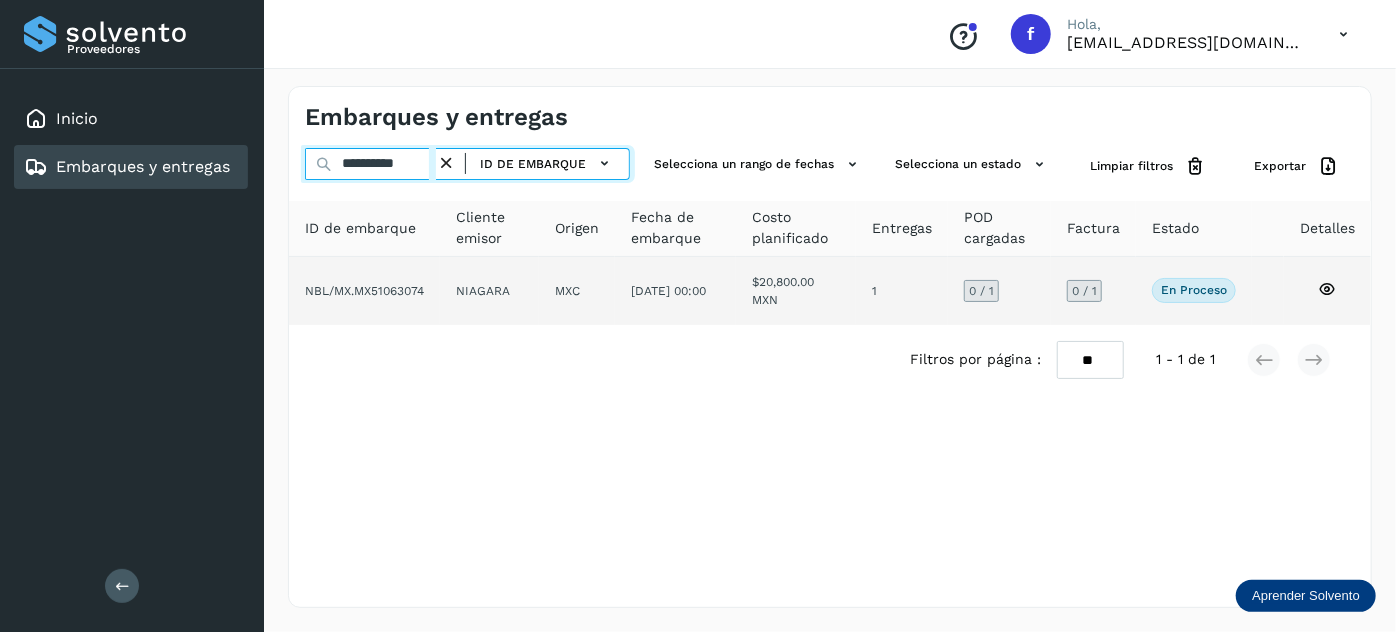 type on "**********" 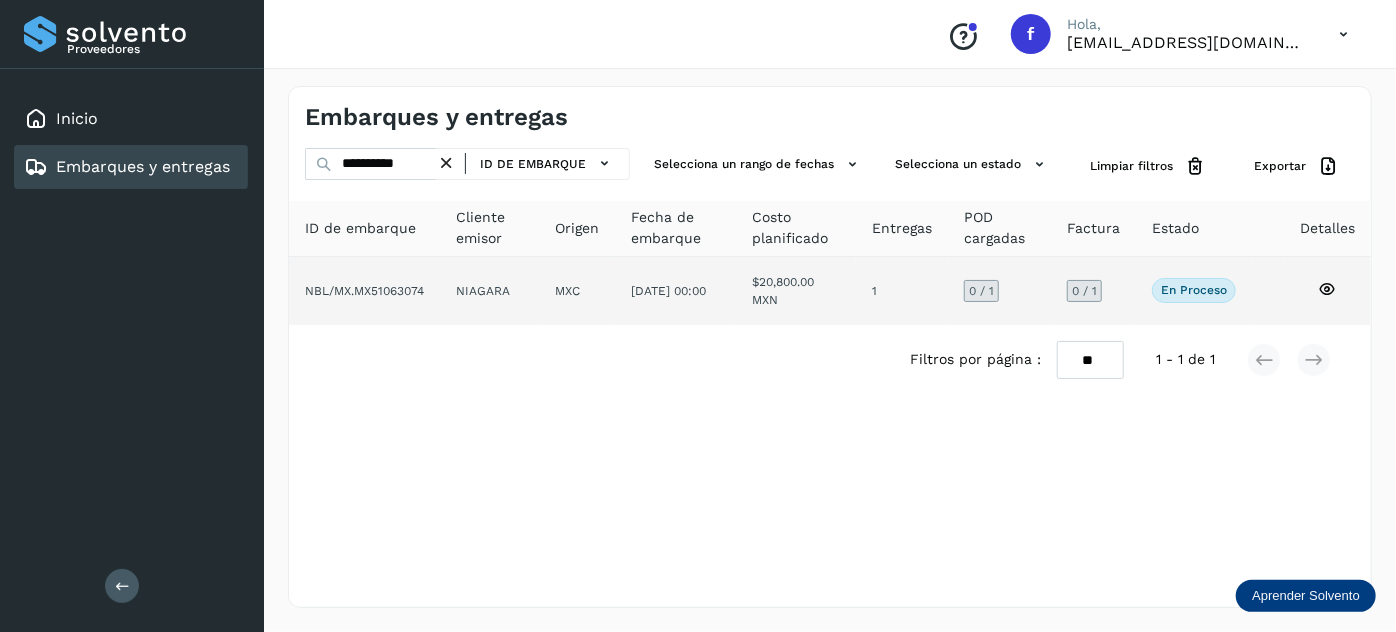 click on "[DATE] 00:00" 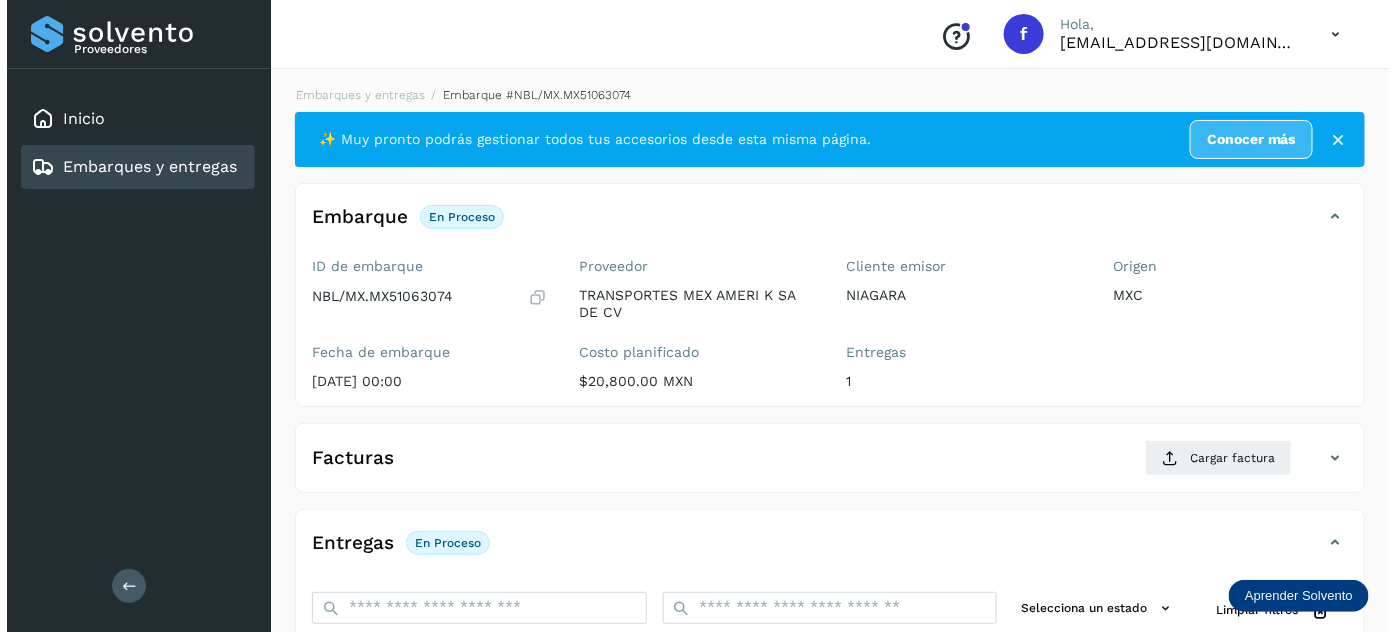 scroll, scrollTop: 327, scrollLeft: 0, axis: vertical 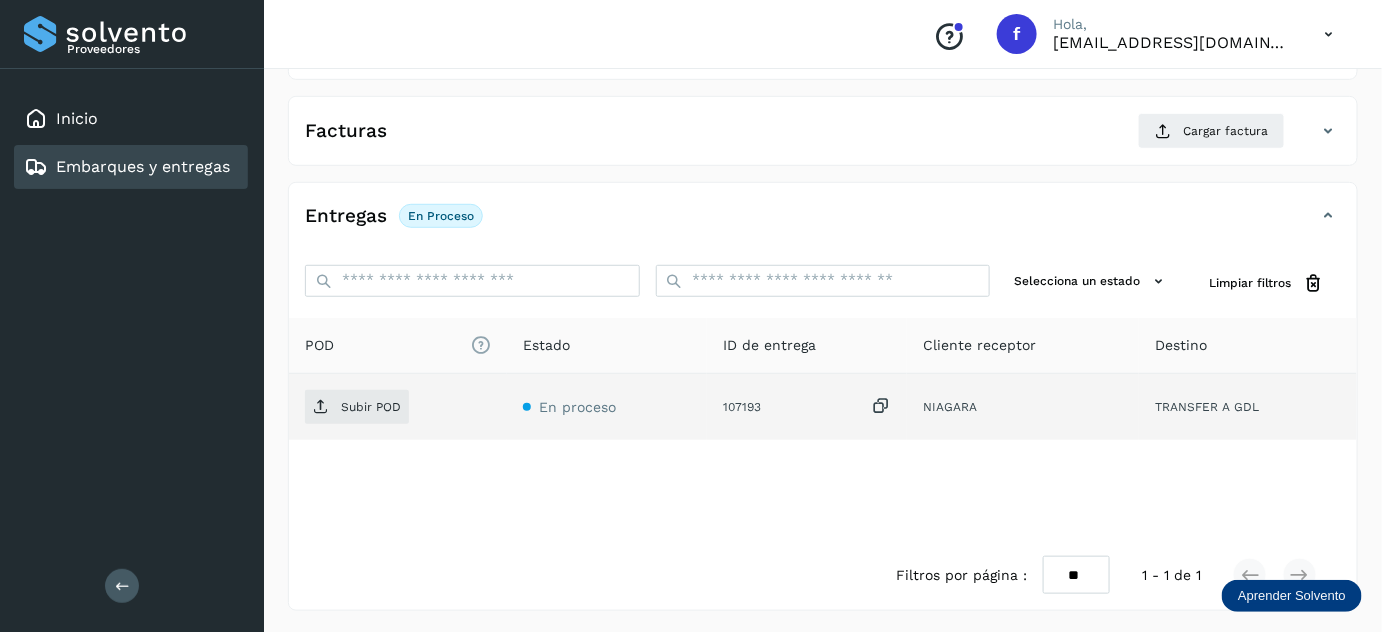click at bounding box center [881, 406] 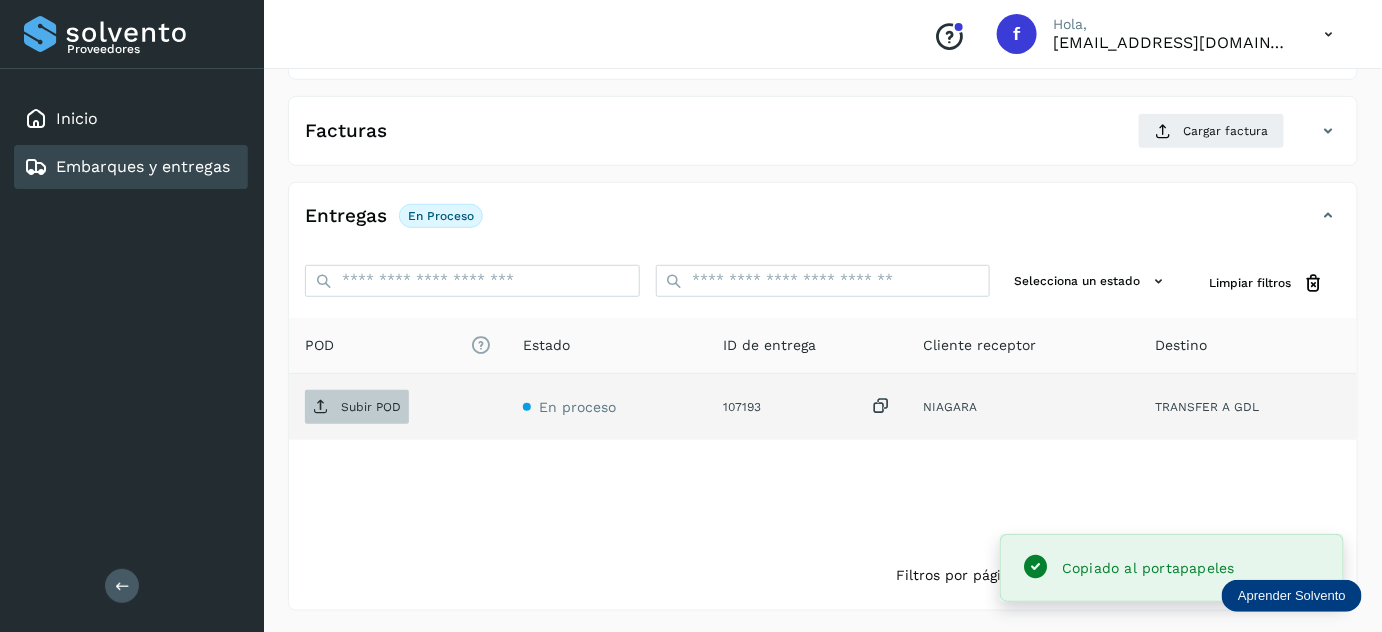 click on "Subir POD" at bounding box center [357, 407] 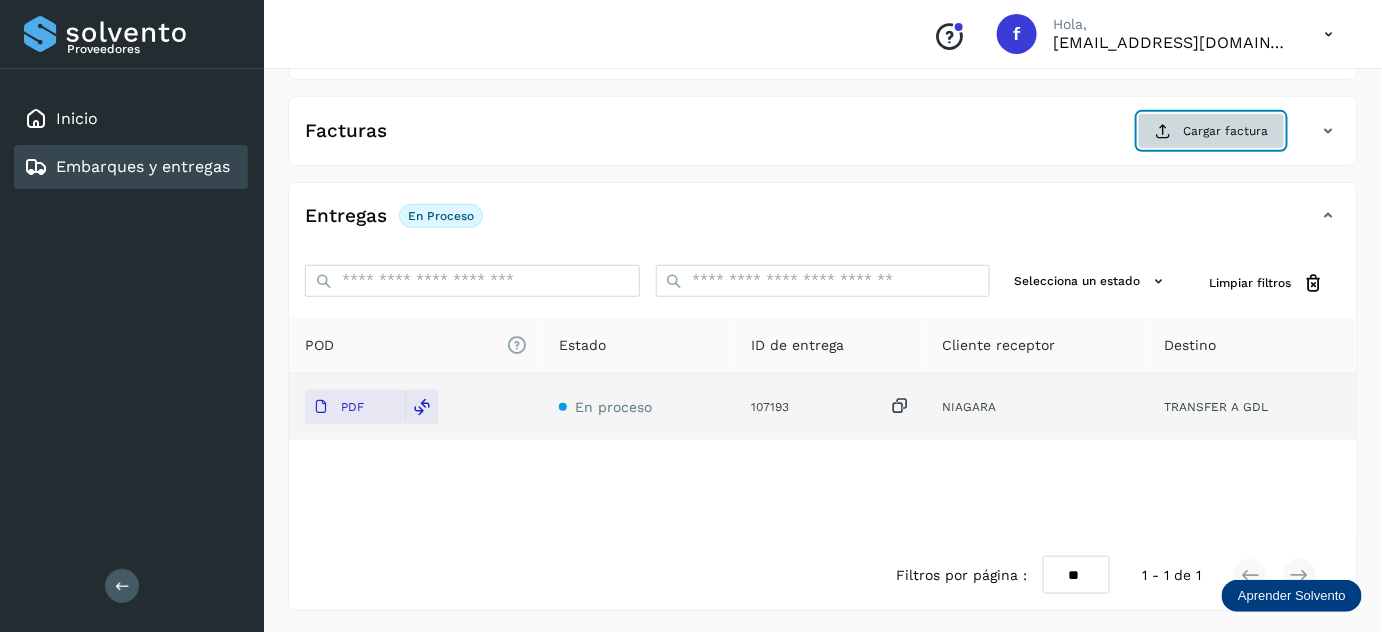 click at bounding box center [1163, 131] 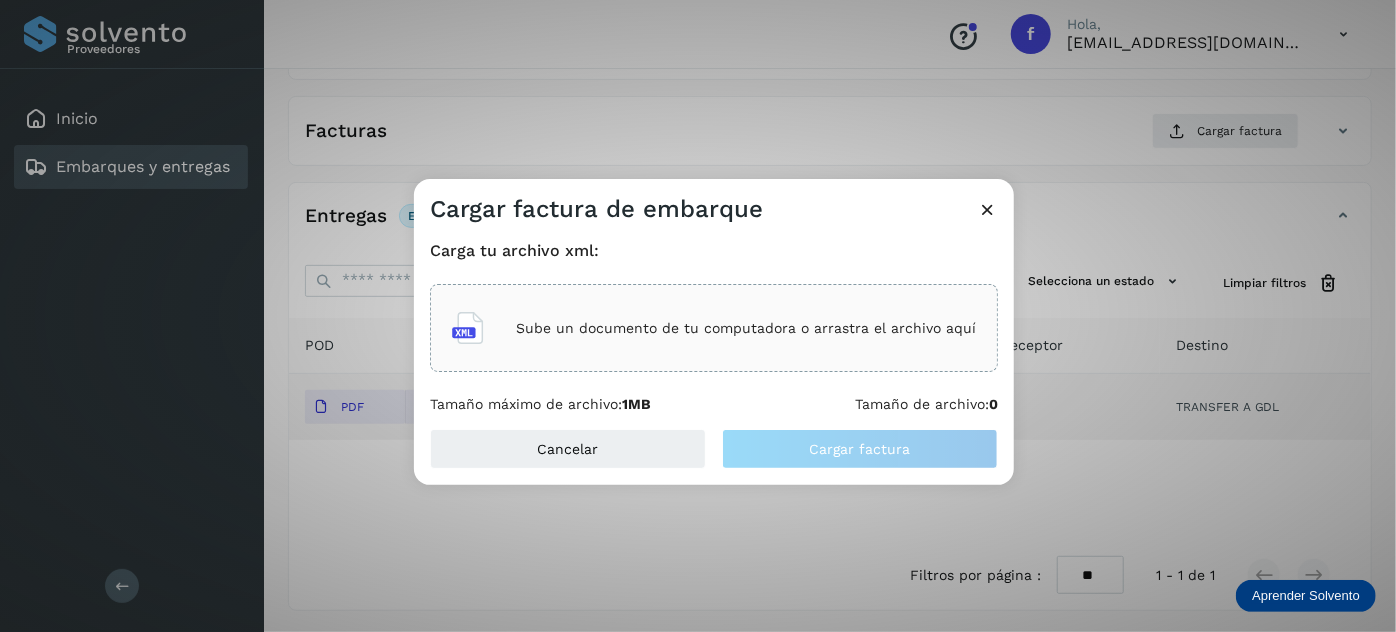 click on "Sube un documento de tu computadora o arrastra el archivo aquí" 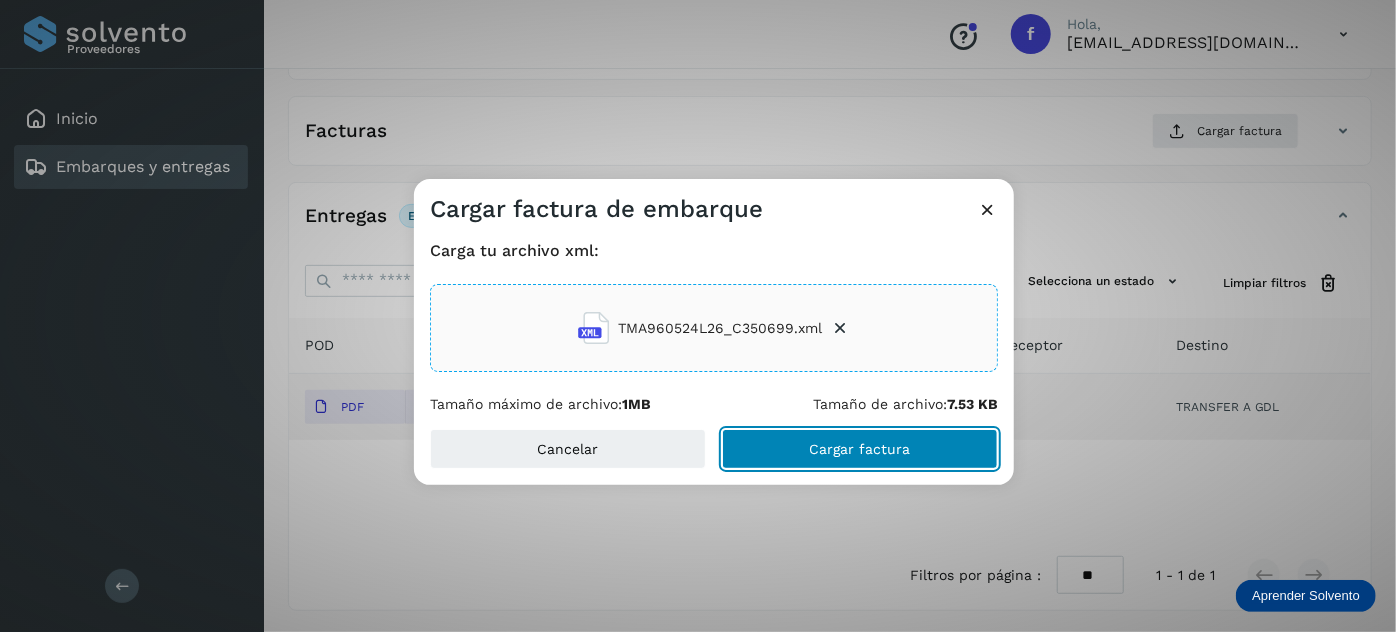 click on "Cargar factura" 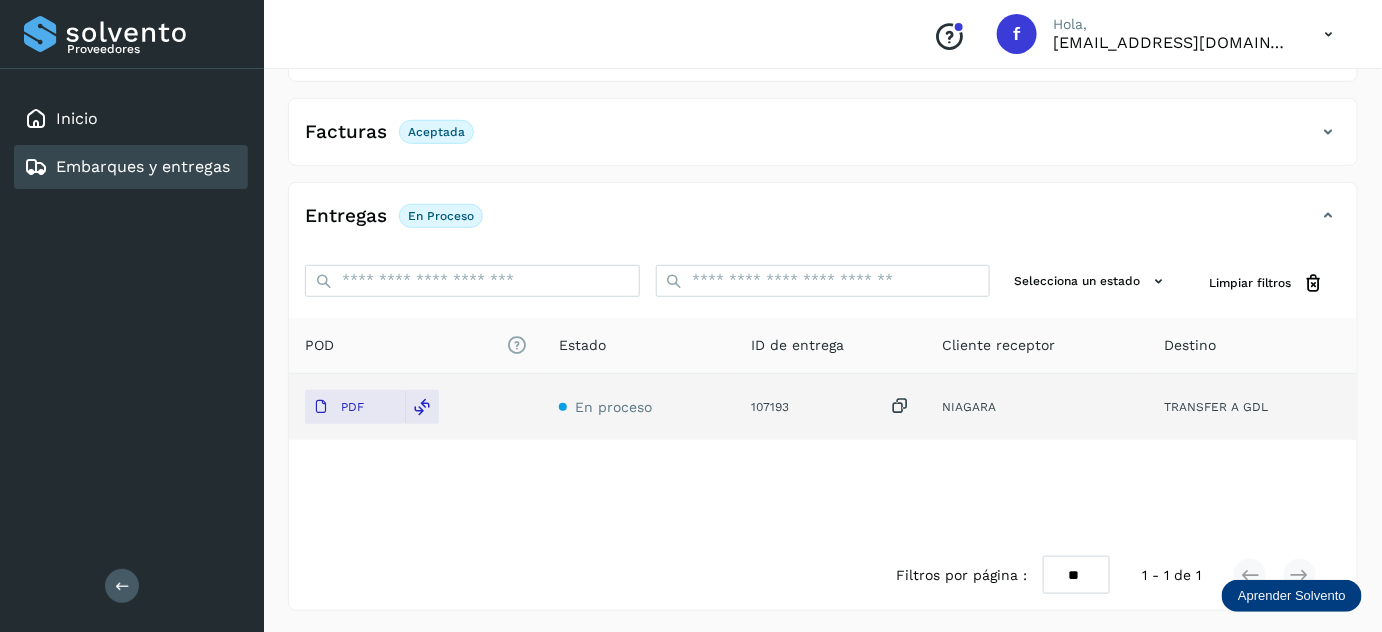 scroll, scrollTop: 0, scrollLeft: 0, axis: both 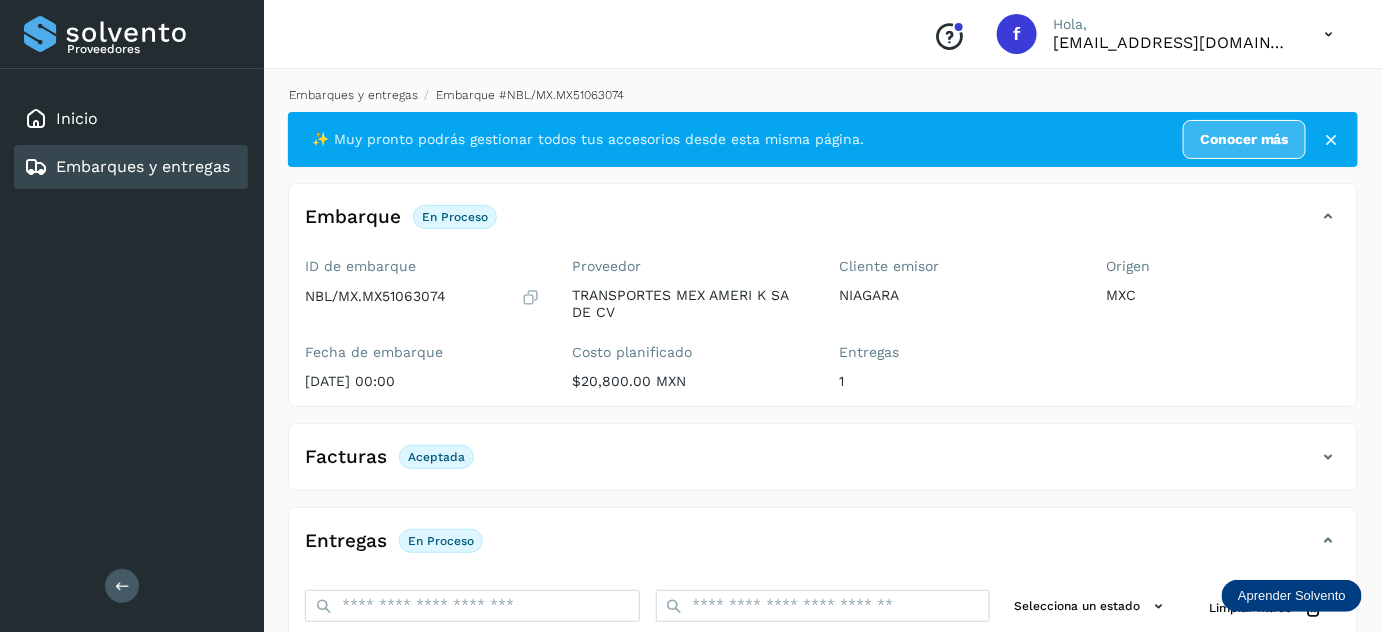 click on "Embarques y entregas" at bounding box center [353, 95] 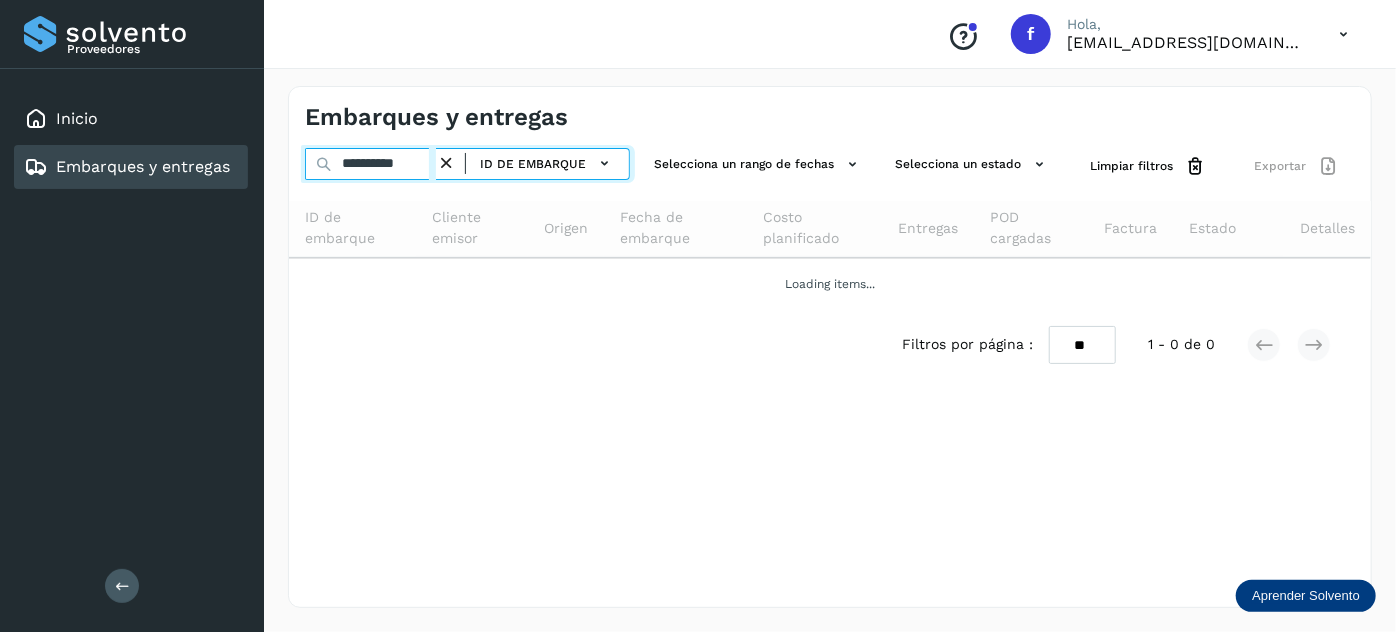 click on "**********" at bounding box center [370, 164] 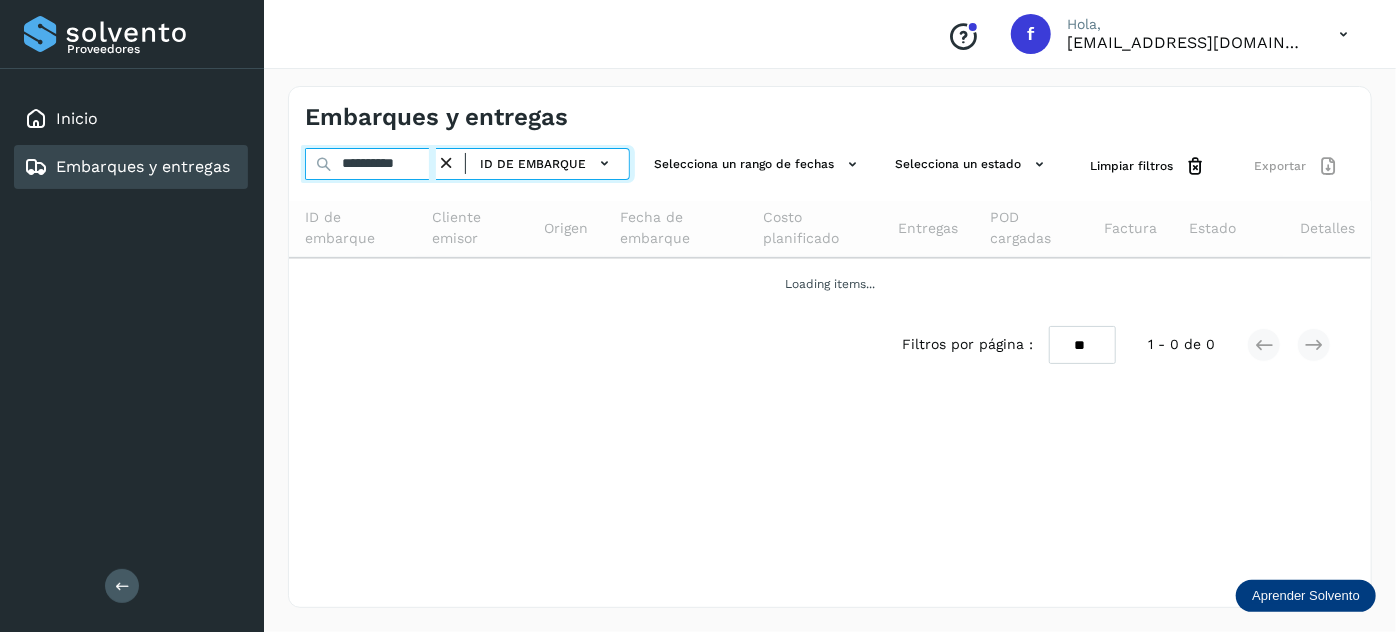 click on "**********" at bounding box center (370, 164) 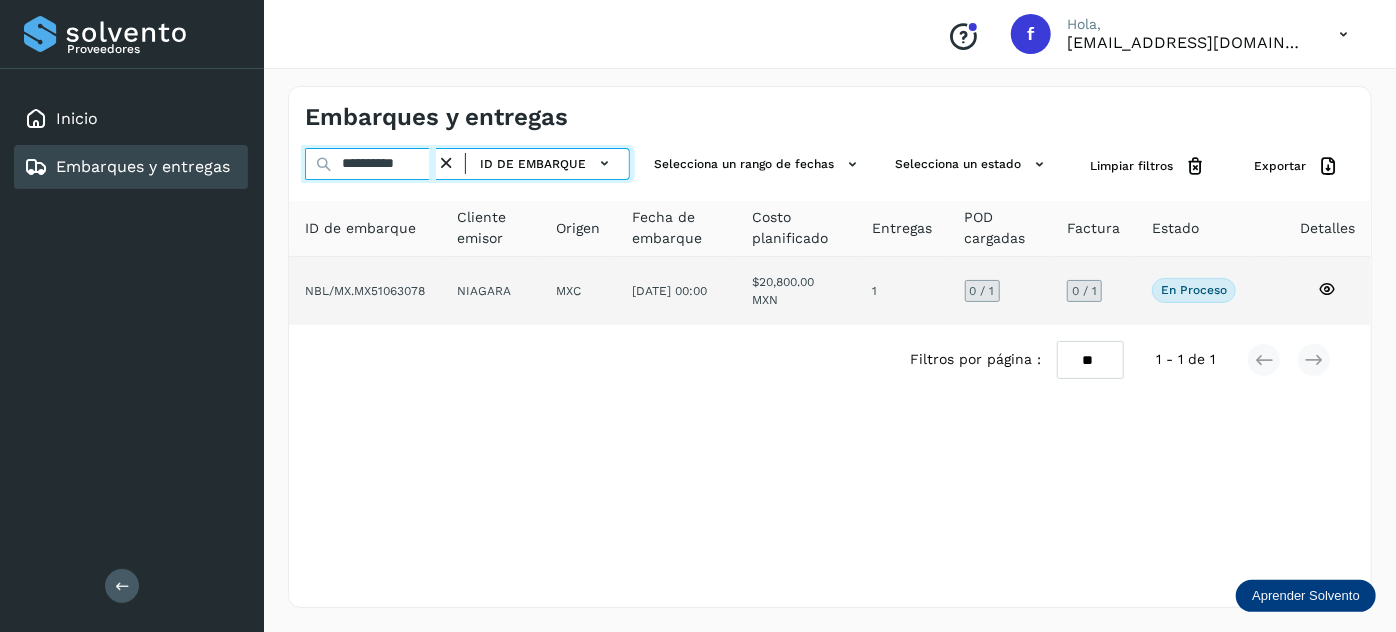 type on "**********" 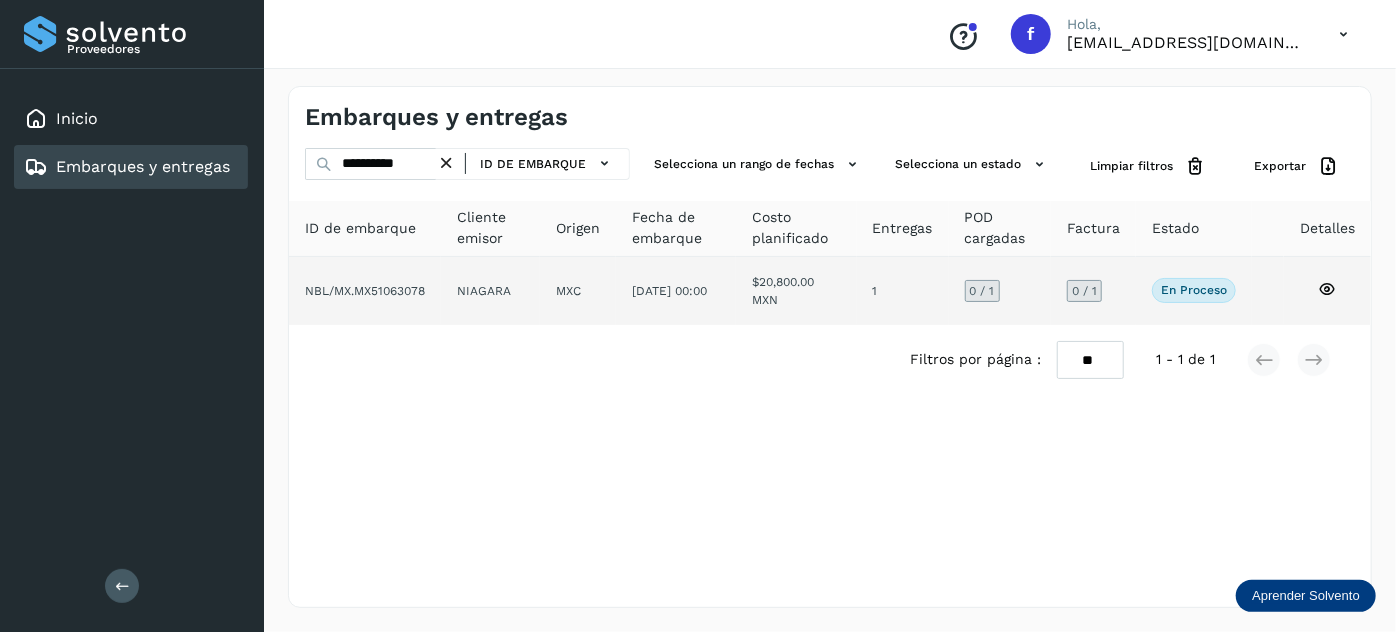 click on "[DATE] 00:00" 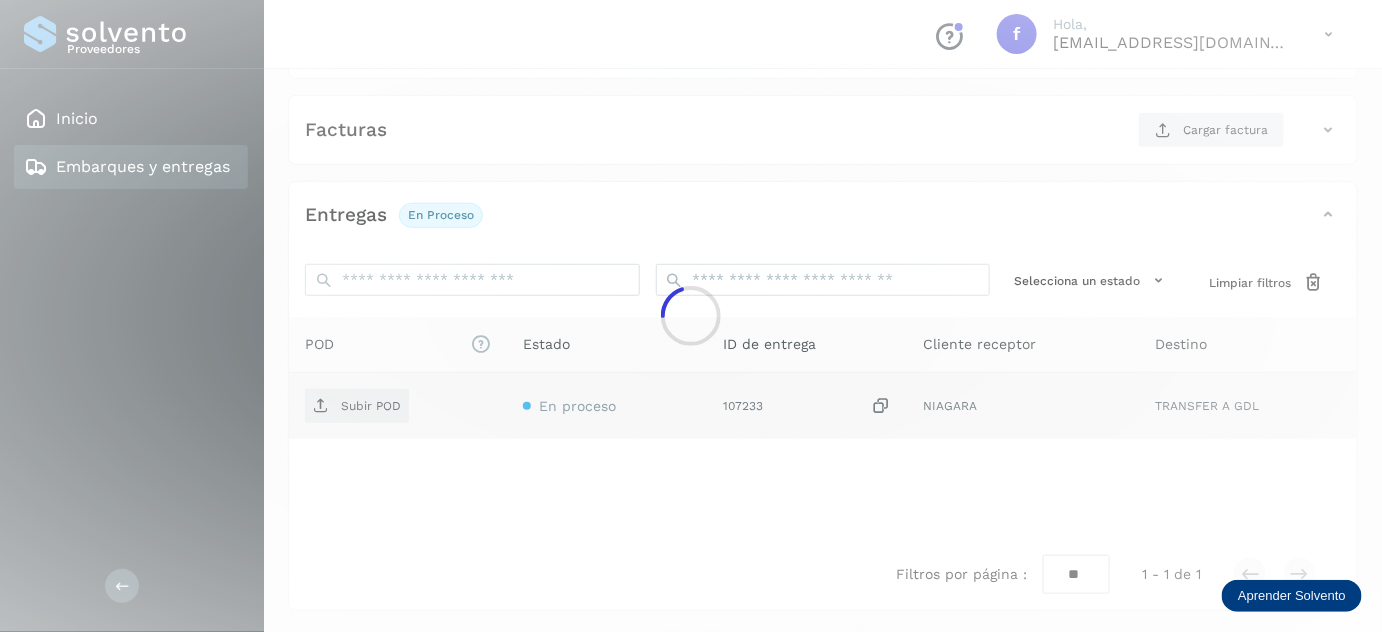scroll, scrollTop: 327, scrollLeft: 0, axis: vertical 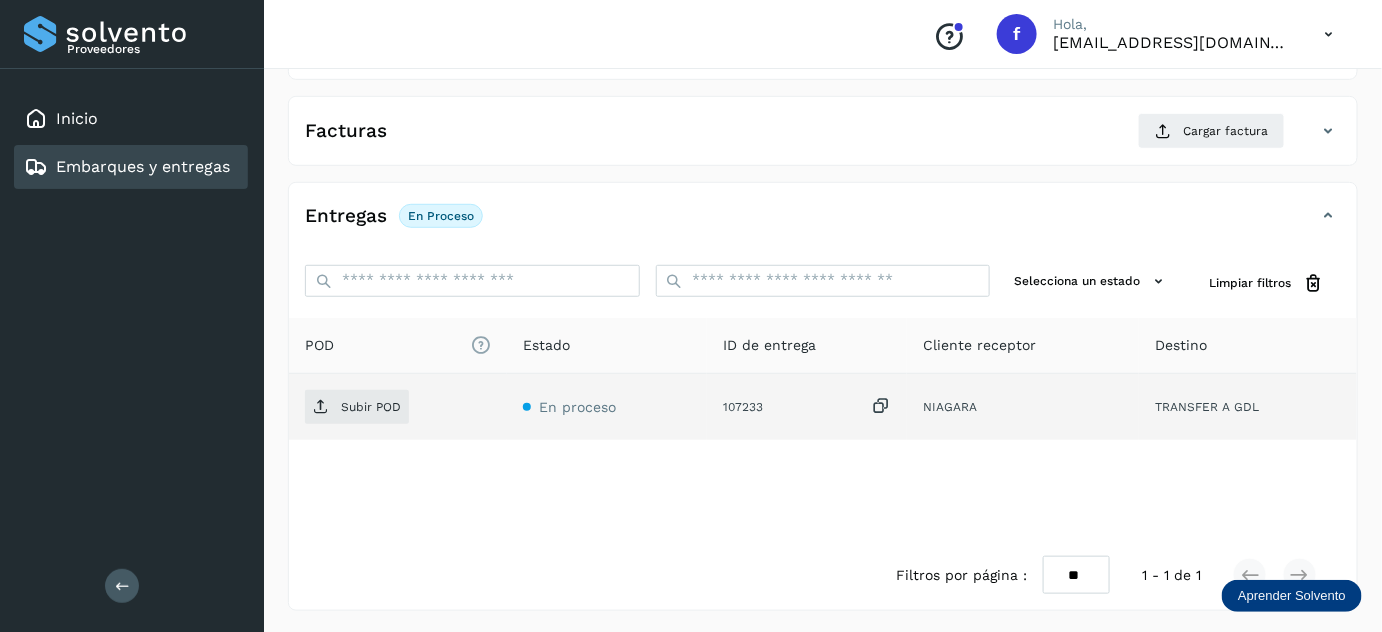 click at bounding box center (881, 406) 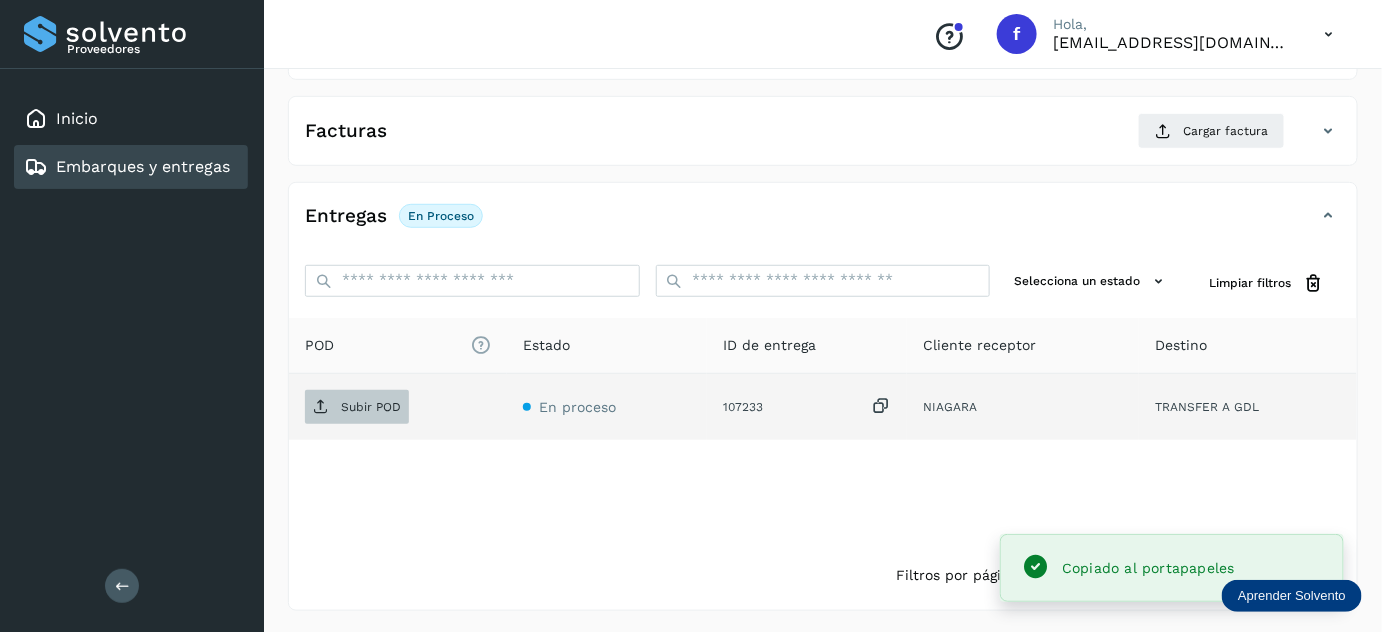 click on "Subir POD" at bounding box center (371, 407) 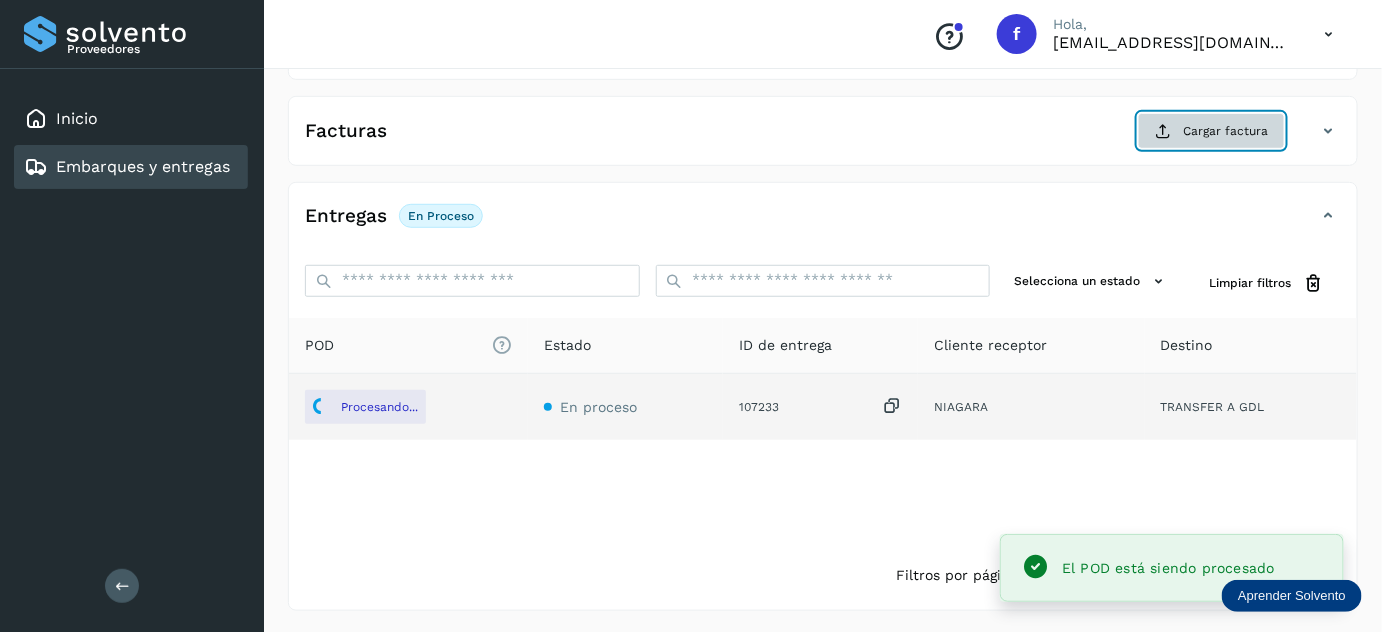 click on "Cargar factura" at bounding box center (1211, 131) 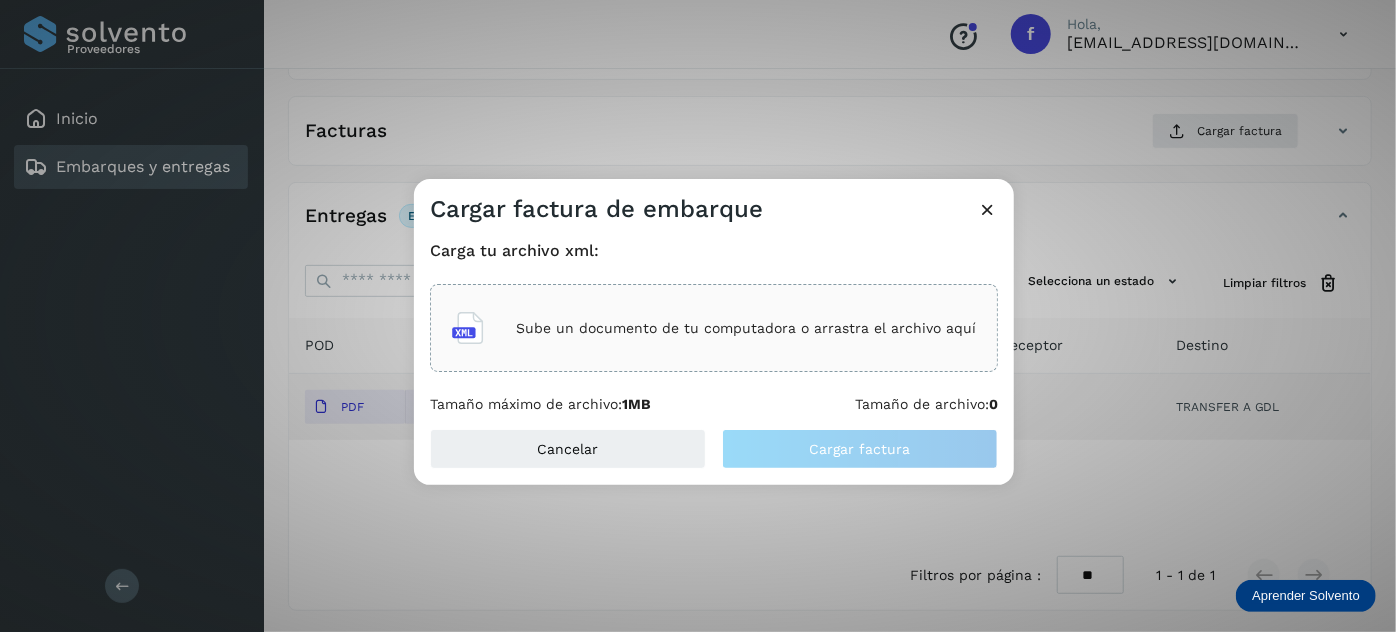 click on "Sube un documento de tu computadora o arrastra el archivo aquí" at bounding box center (746, 328) 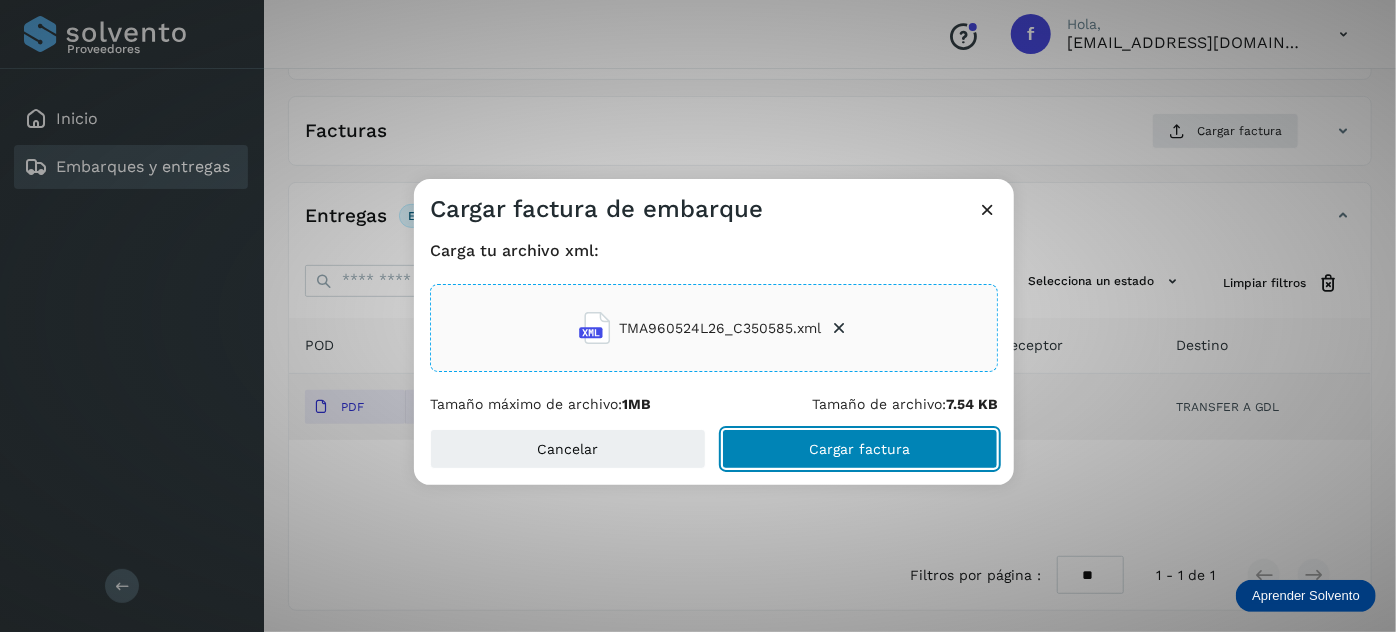 click on "Cargar factura" 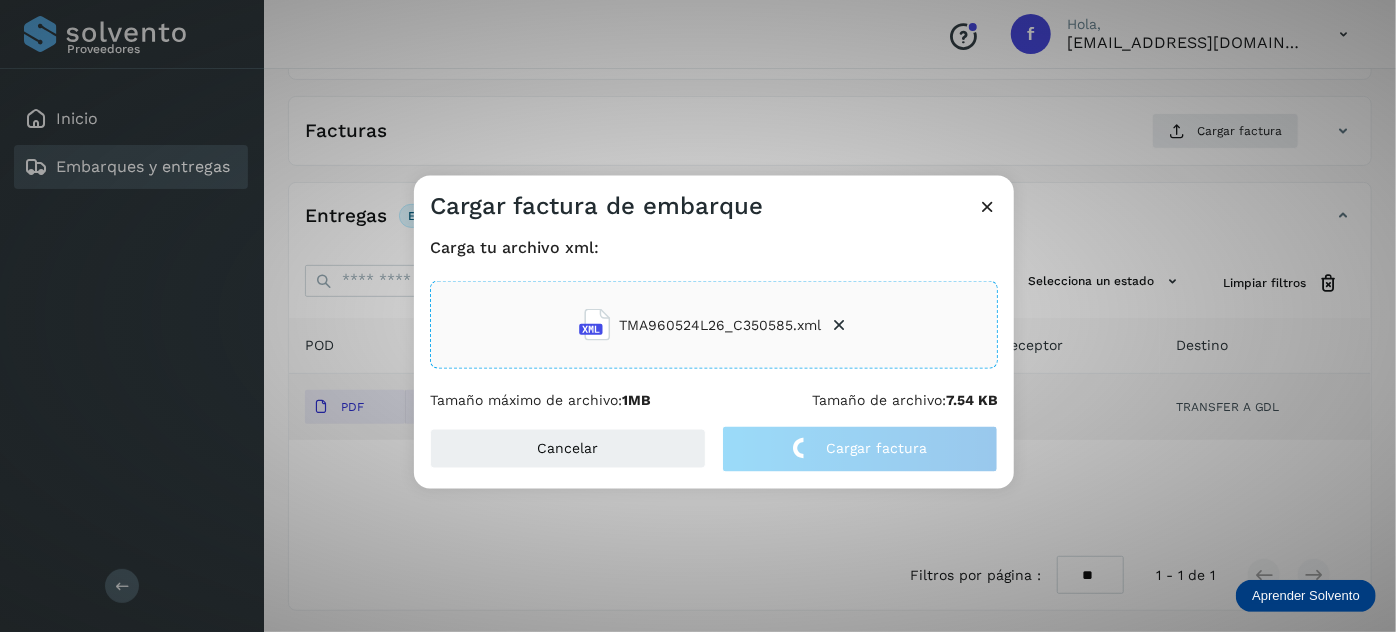 click on "Cargar factura de embarque Carga tu archivo xml: TMA960524L26_C350585.xml Tamaño máximo de archivo:  1MB Tamaño de archivo:  7.54 KB Cancelar Cargar factura" 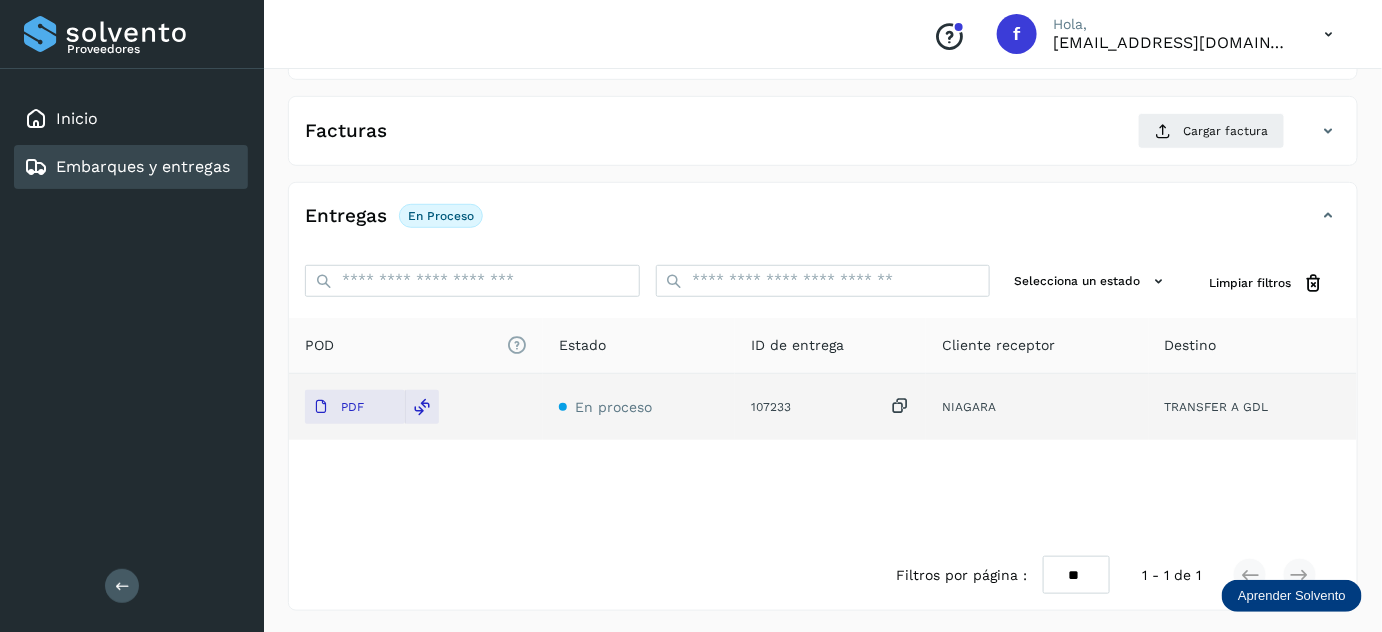 scroll, scrollTop: 0, scrollLeft: 0, axis: both 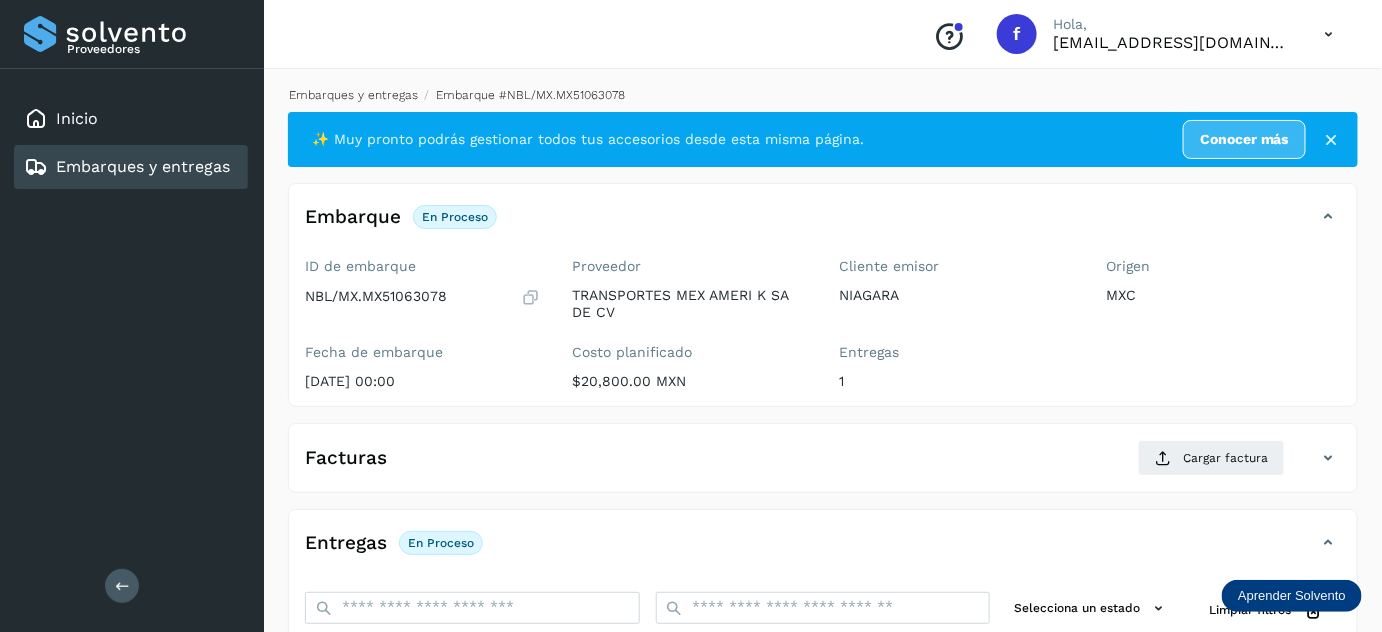 click on "Embarques y entregas" at bounding box center [353, 95] 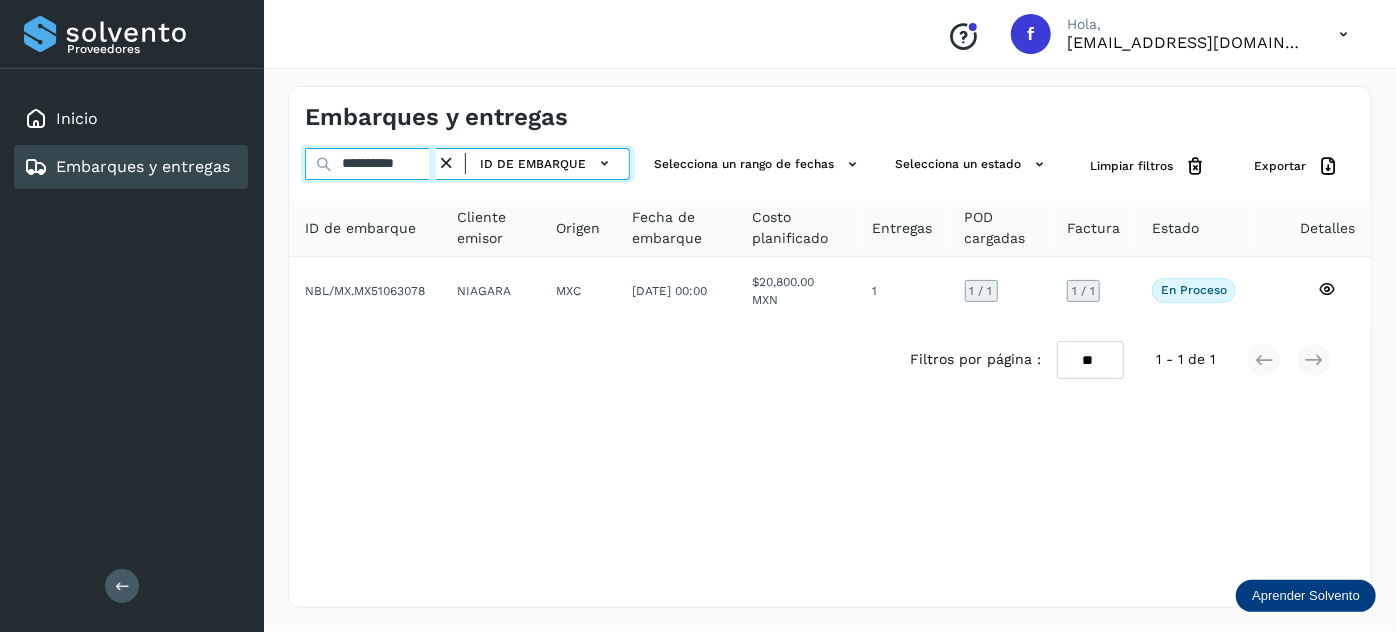 click on "**********" at bounding box center (370, 164) 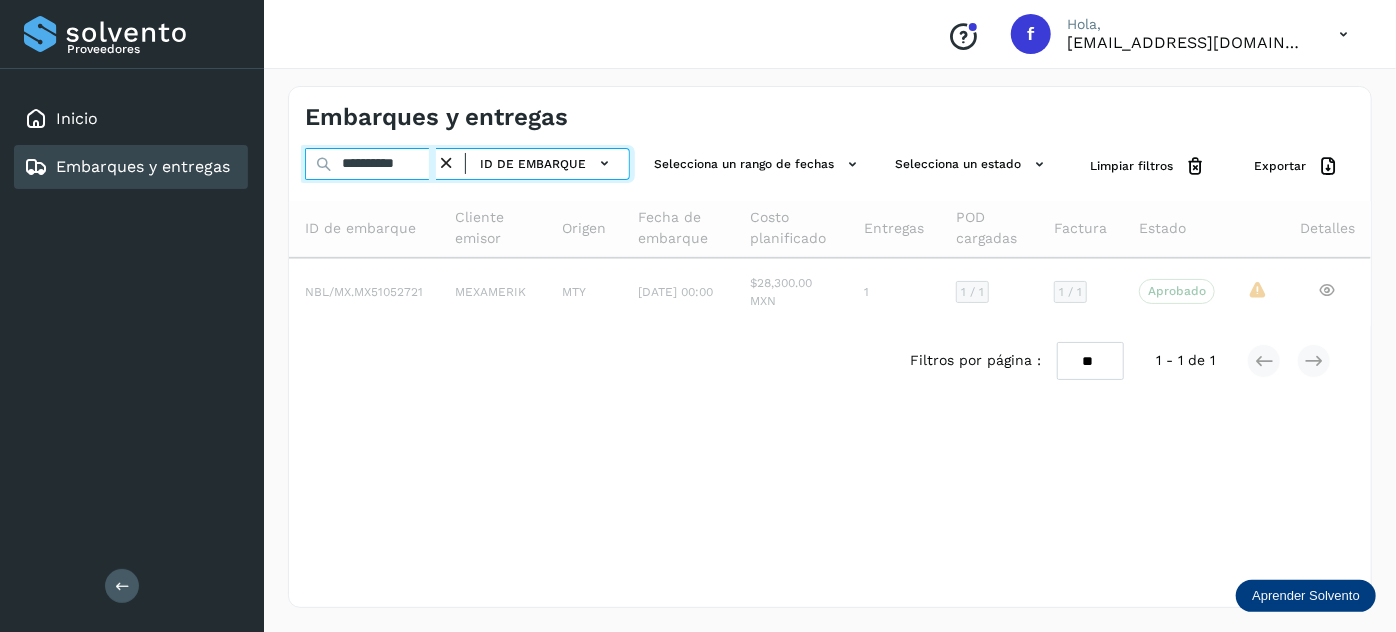 click on "**********" at bounding box center [370, 164] 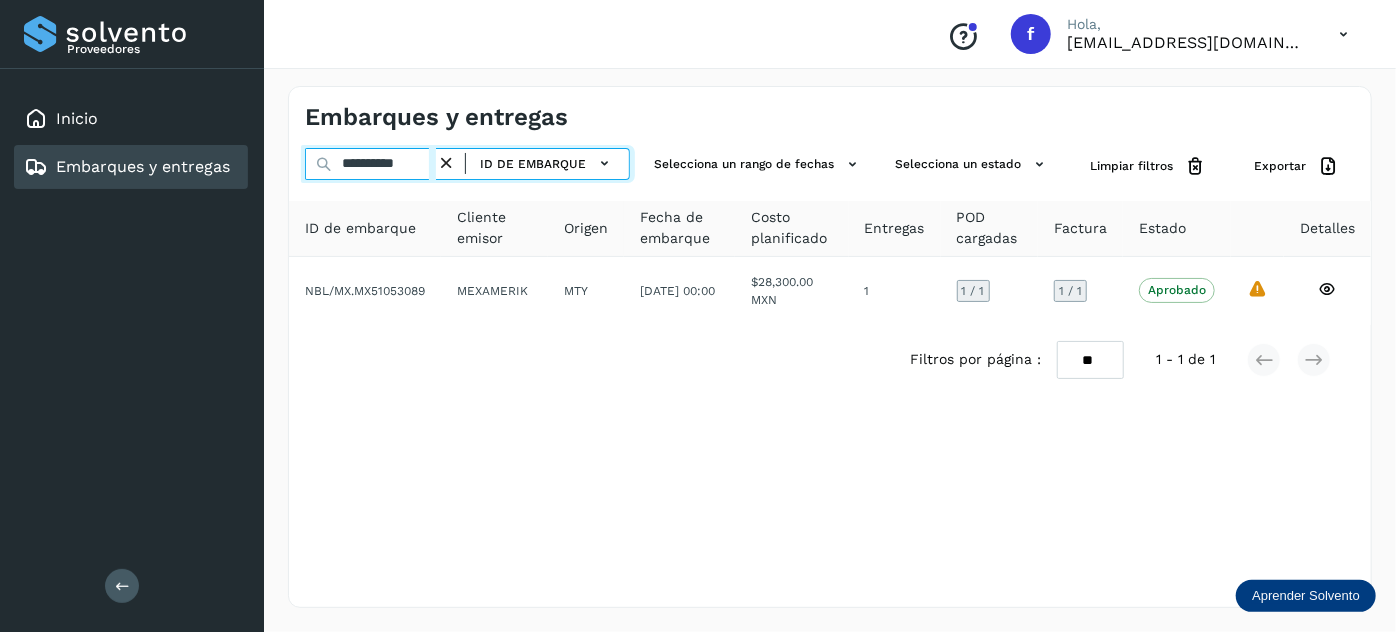 click on "**********" at bounding box center [370, 164] 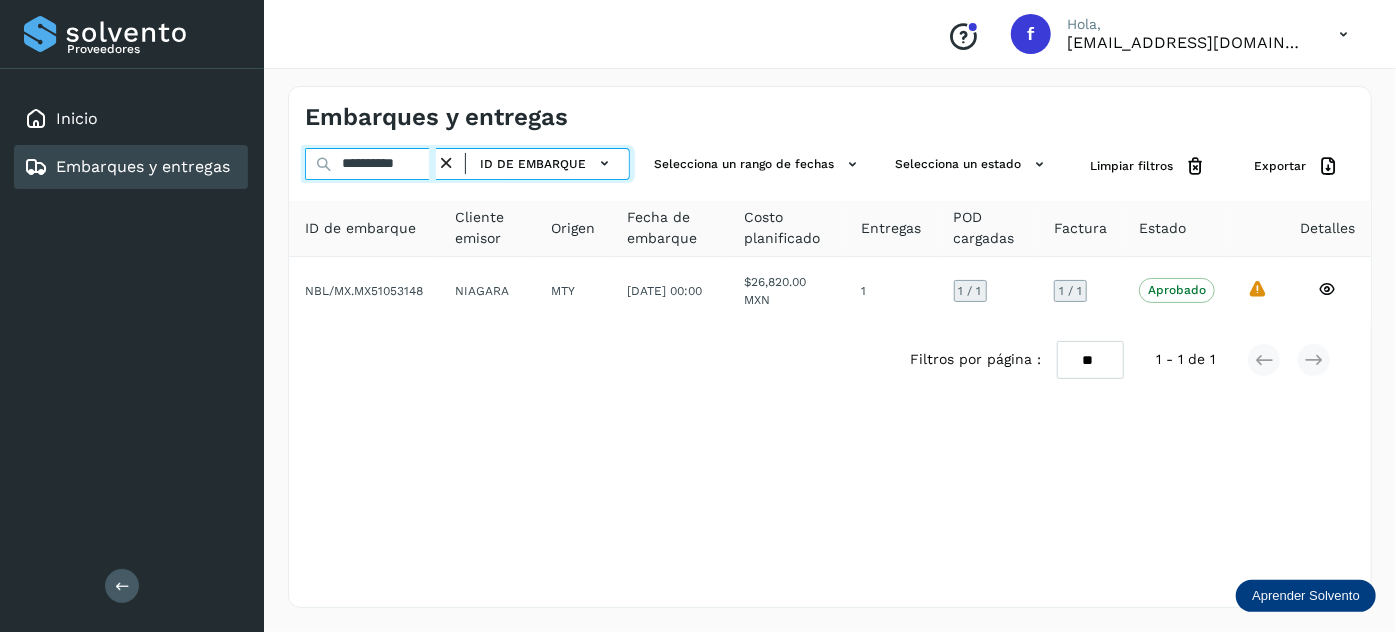 click on "**********" at bounding box center (370, 164) 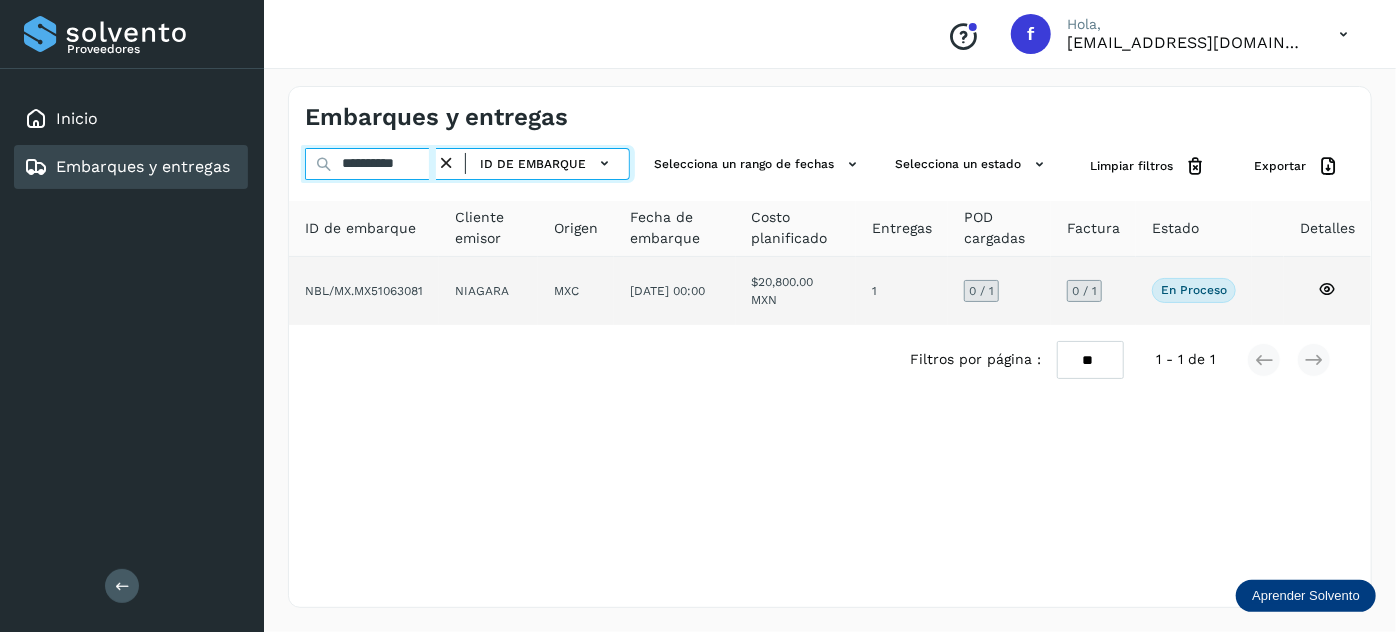 type on "**********" 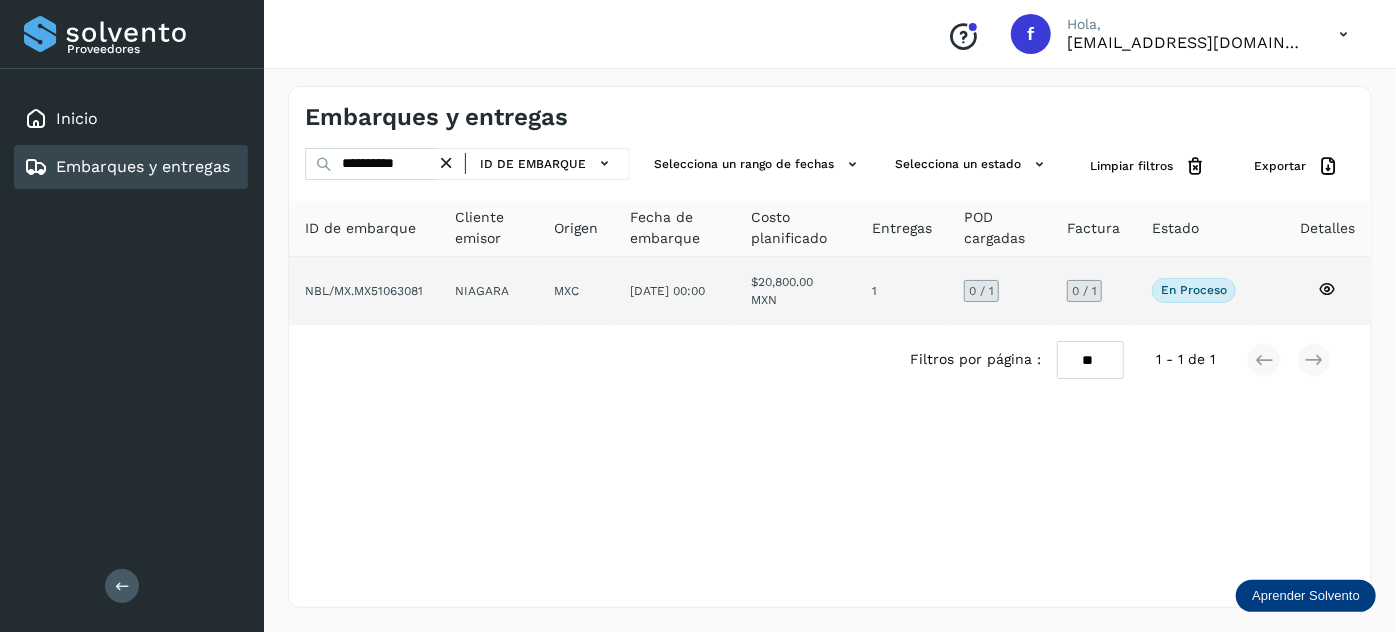 click on "[DATE] 00:00" 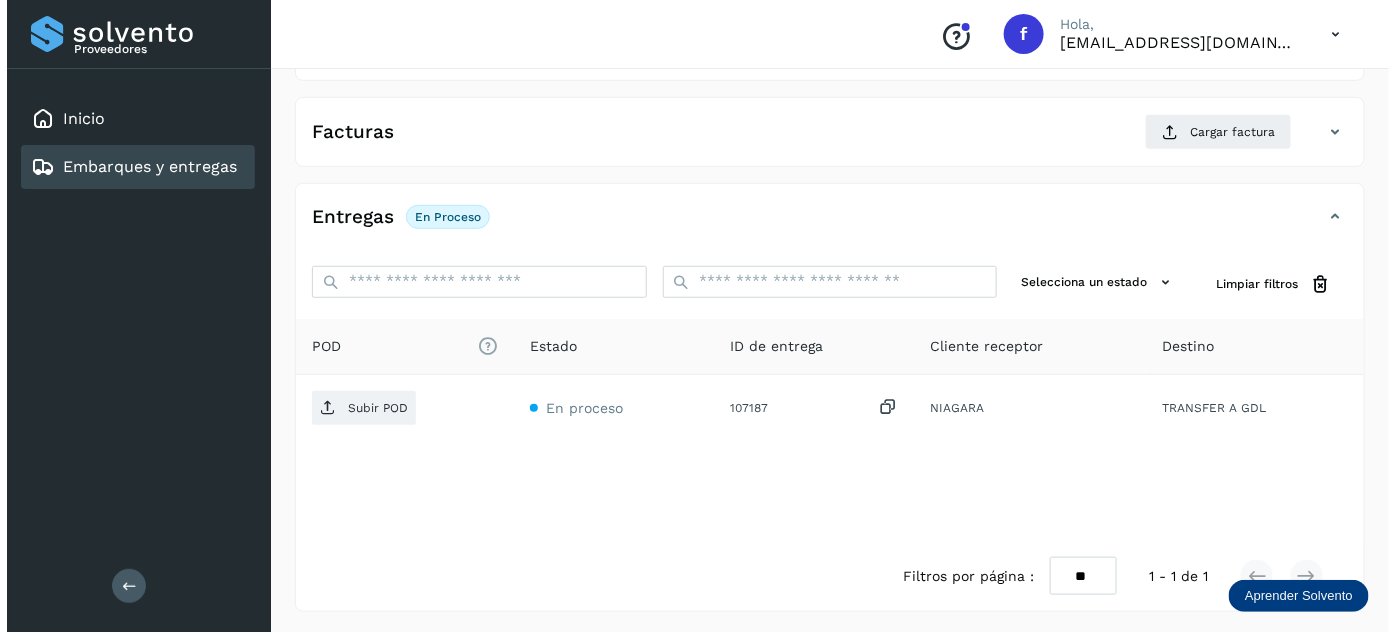 scroll, scrollTop: 327, scrollLeft: 0, axis: vertical 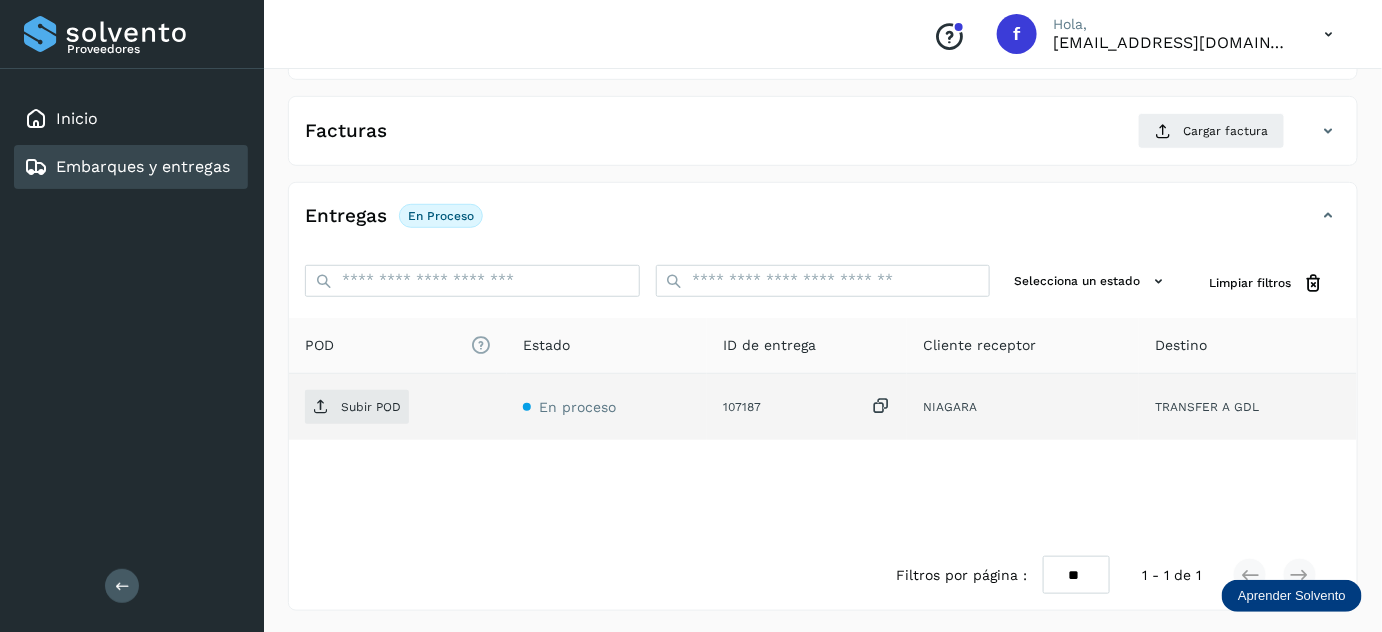 click at bounding box center (881, 406) 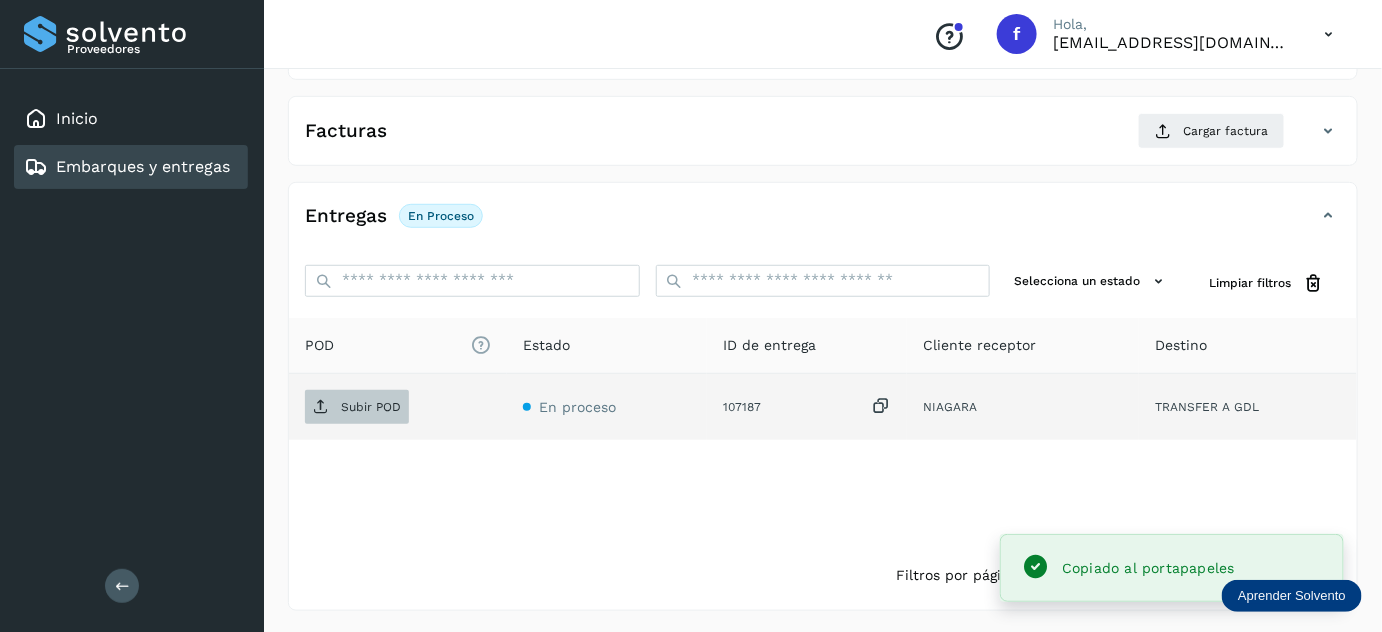 click on "Subir POD" at bounding box center [371, 407] 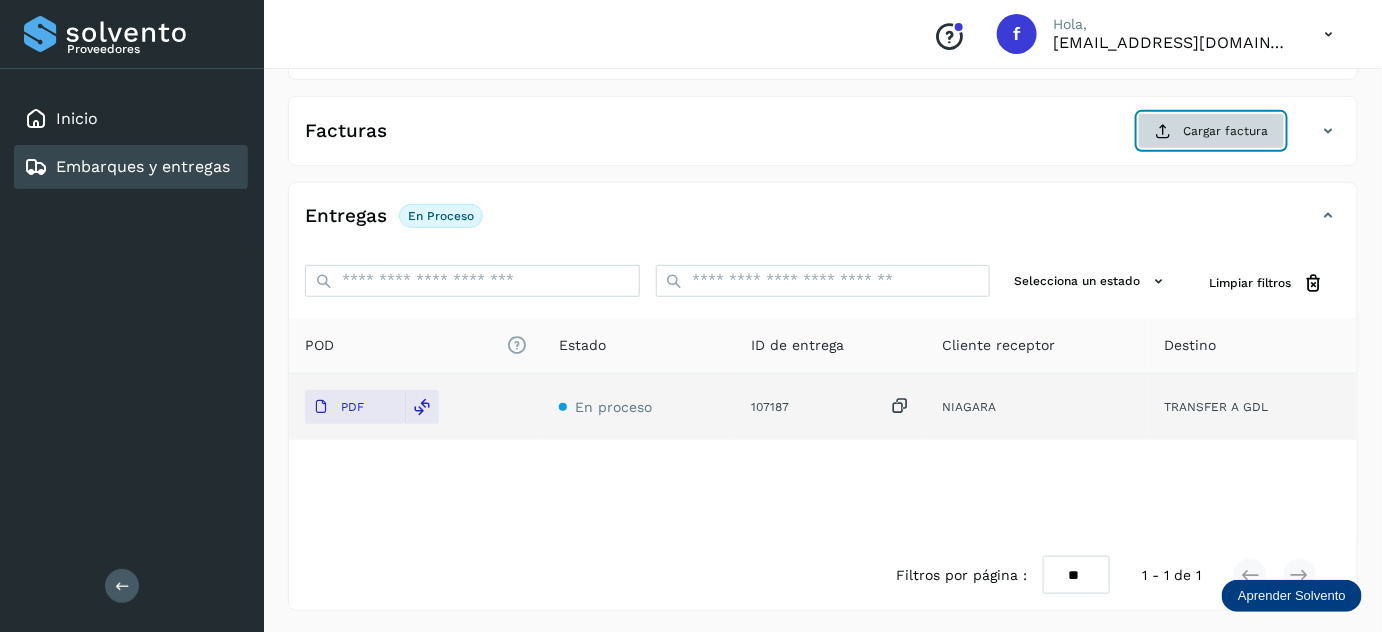 click on "Cargar factura" at bounding box center (1211, 131) 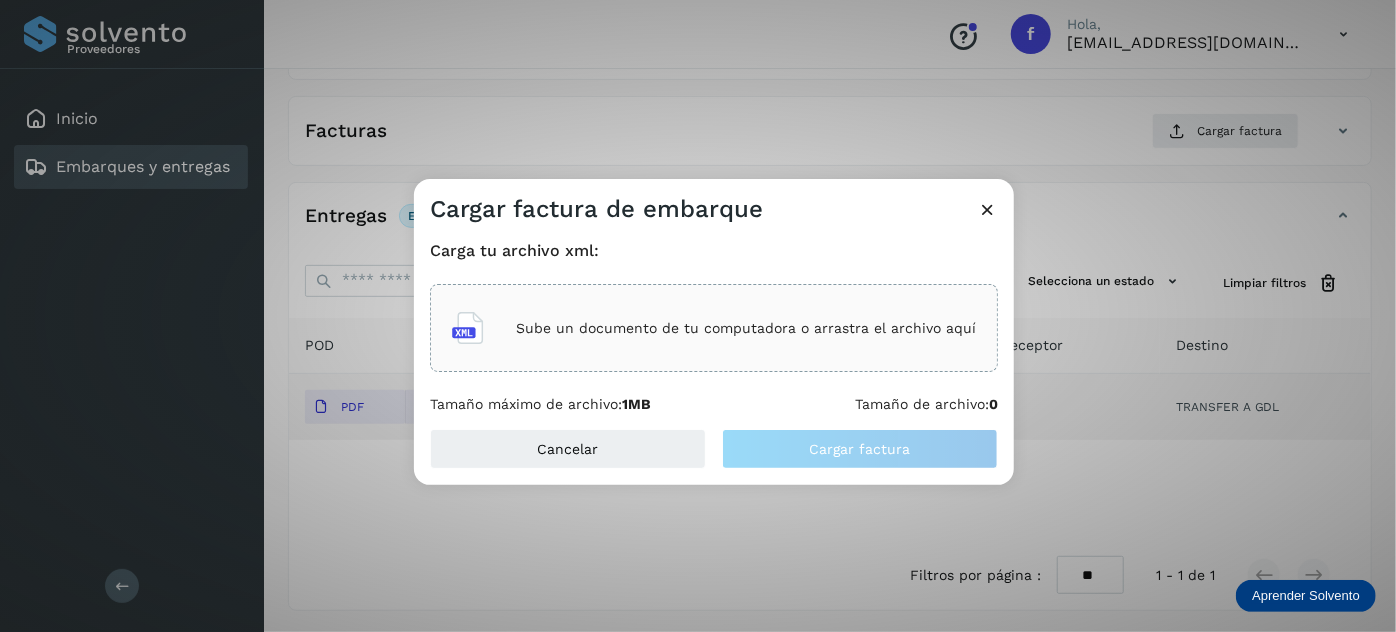 click on "Sube un documento de tu computadora o arrastra el archivo aquí" 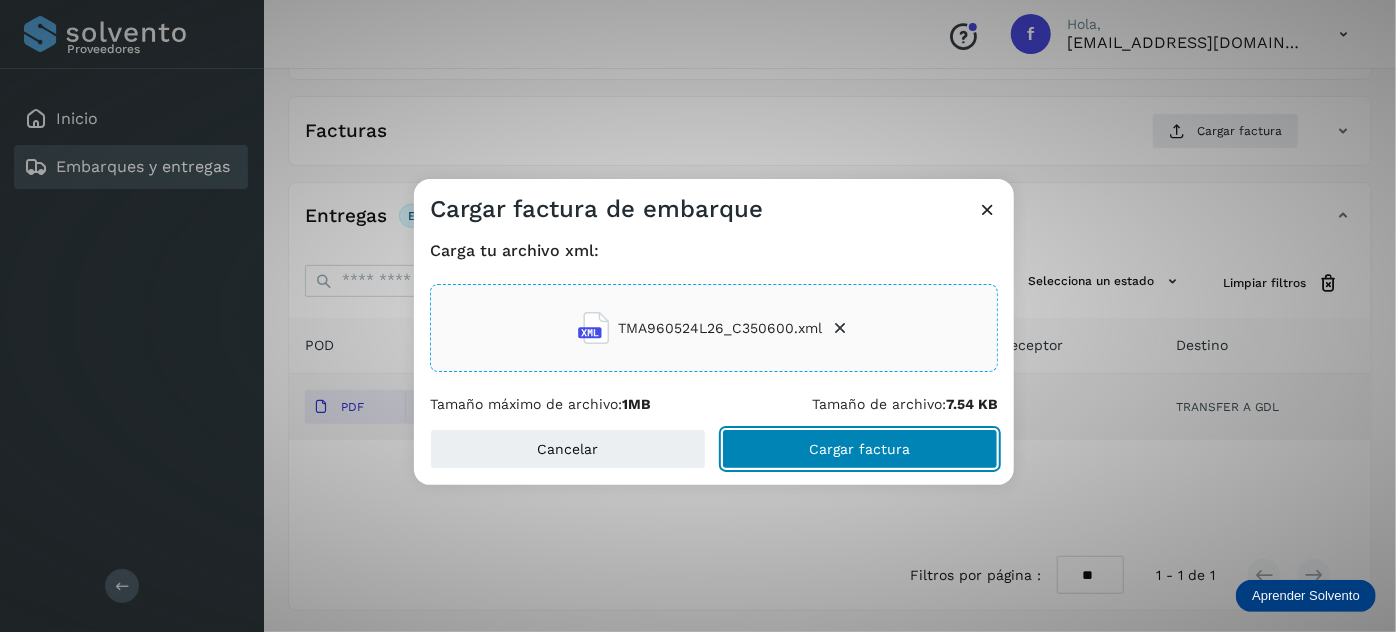 click on "Cargar factura" 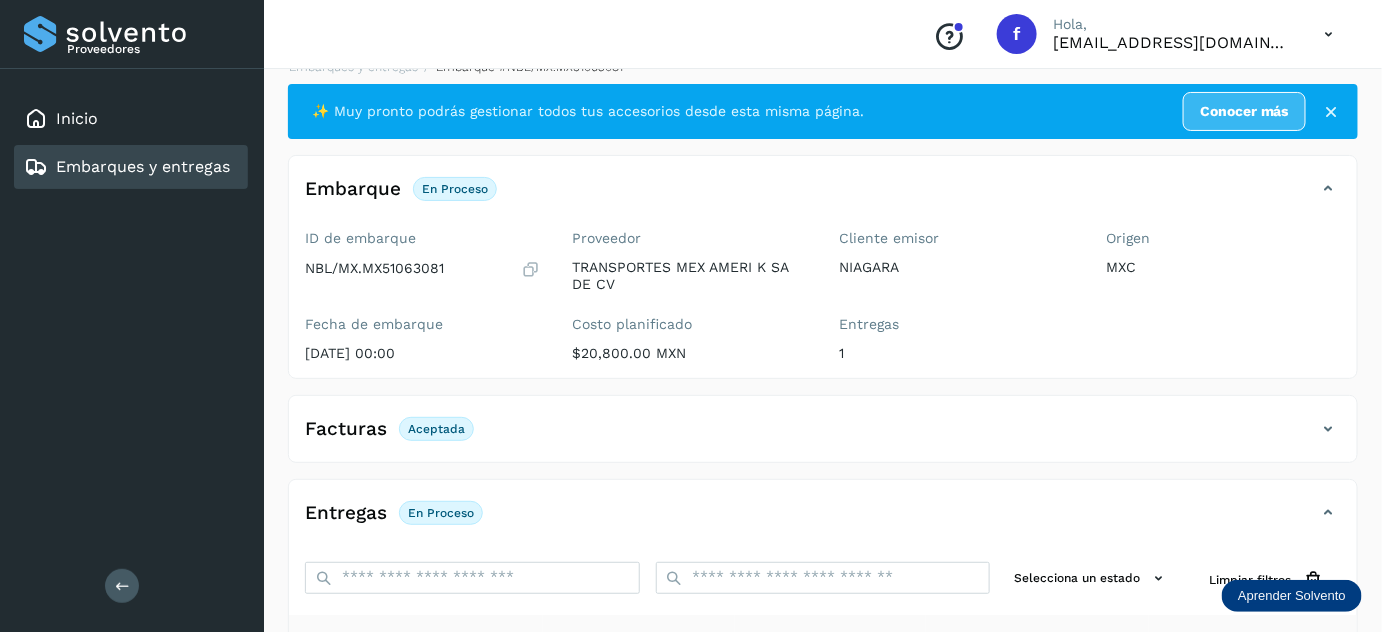 scroll, scrollTop: 0, scrollLeft: 0, axis: both 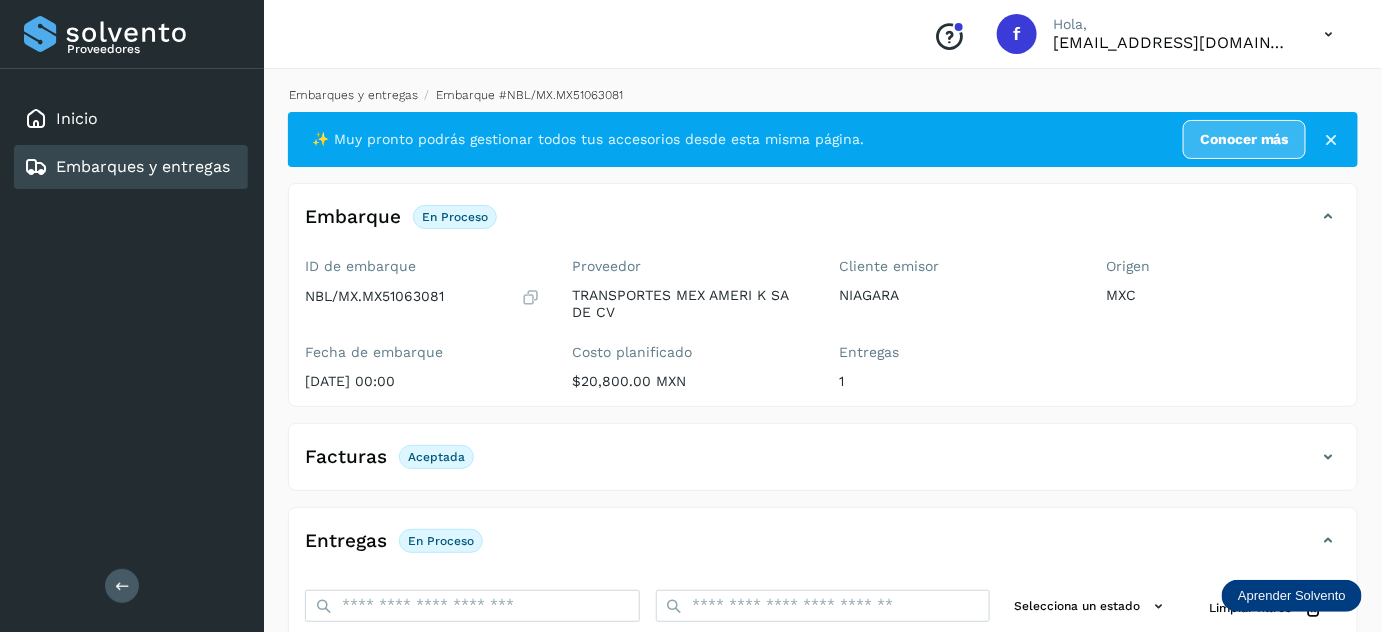 click on "Embarques y entregas" at bounding box center (353, 95) 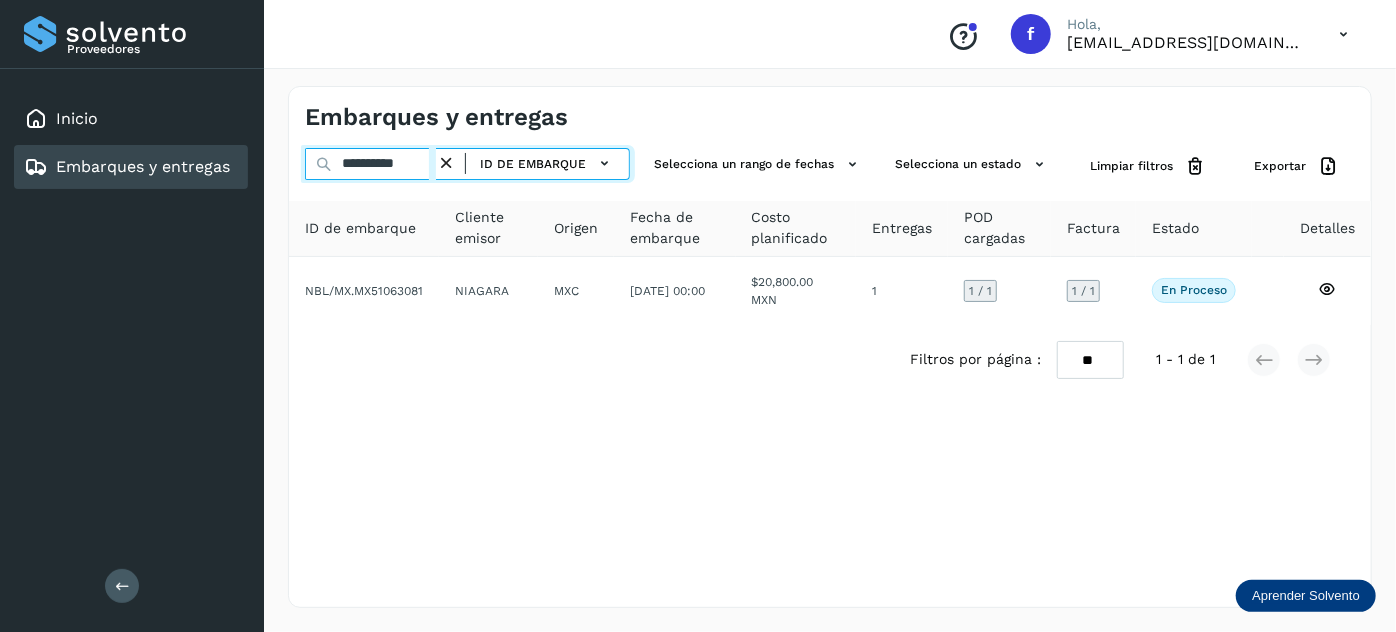 click on "**********" at bounding box center (370, 164) 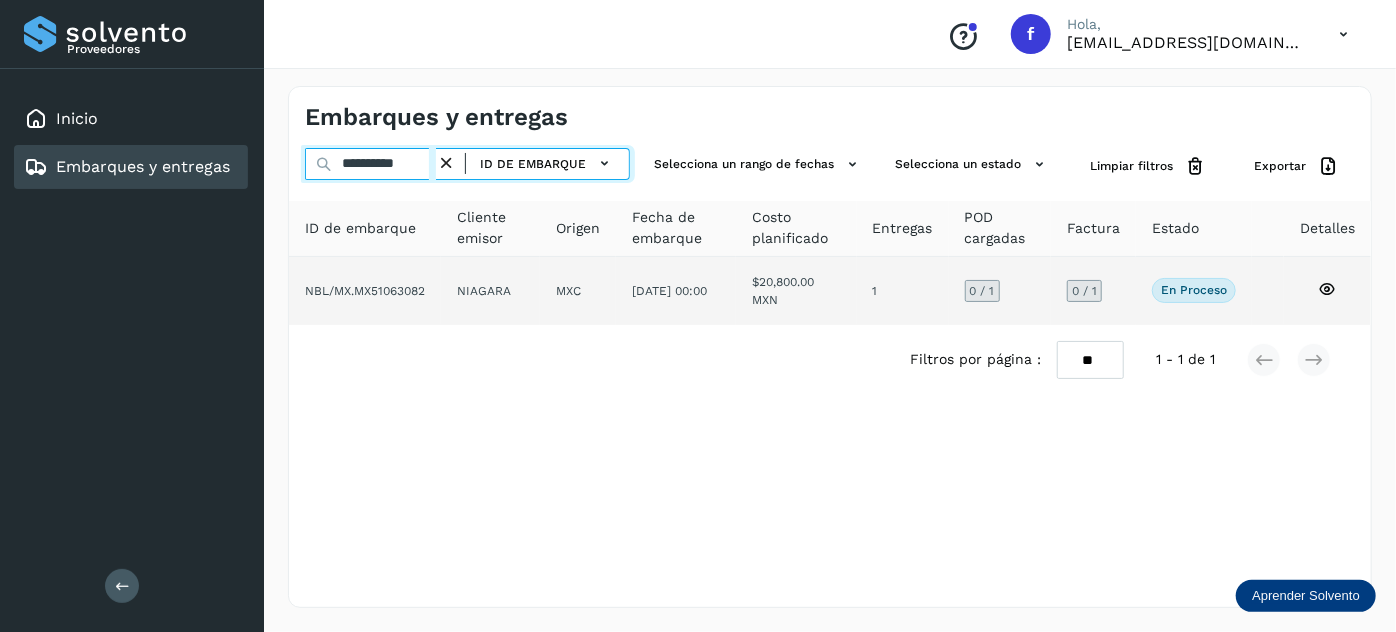 type on "**********" 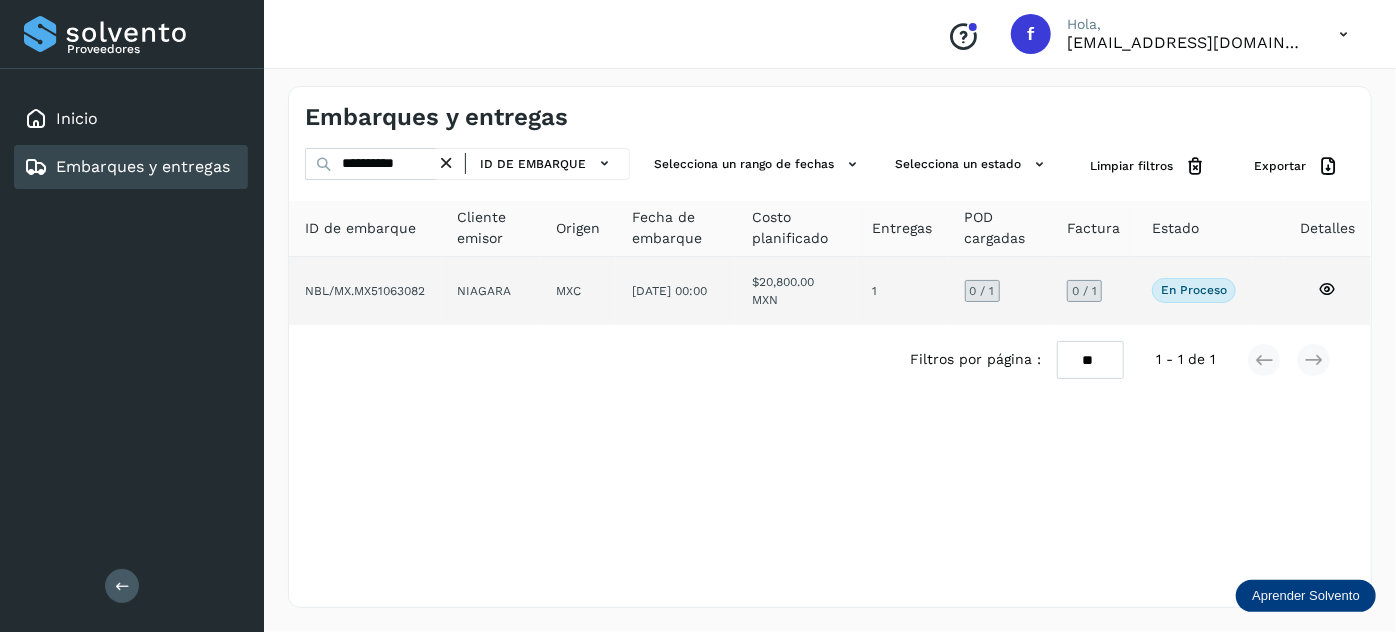 click on "[DATE] 00:00" 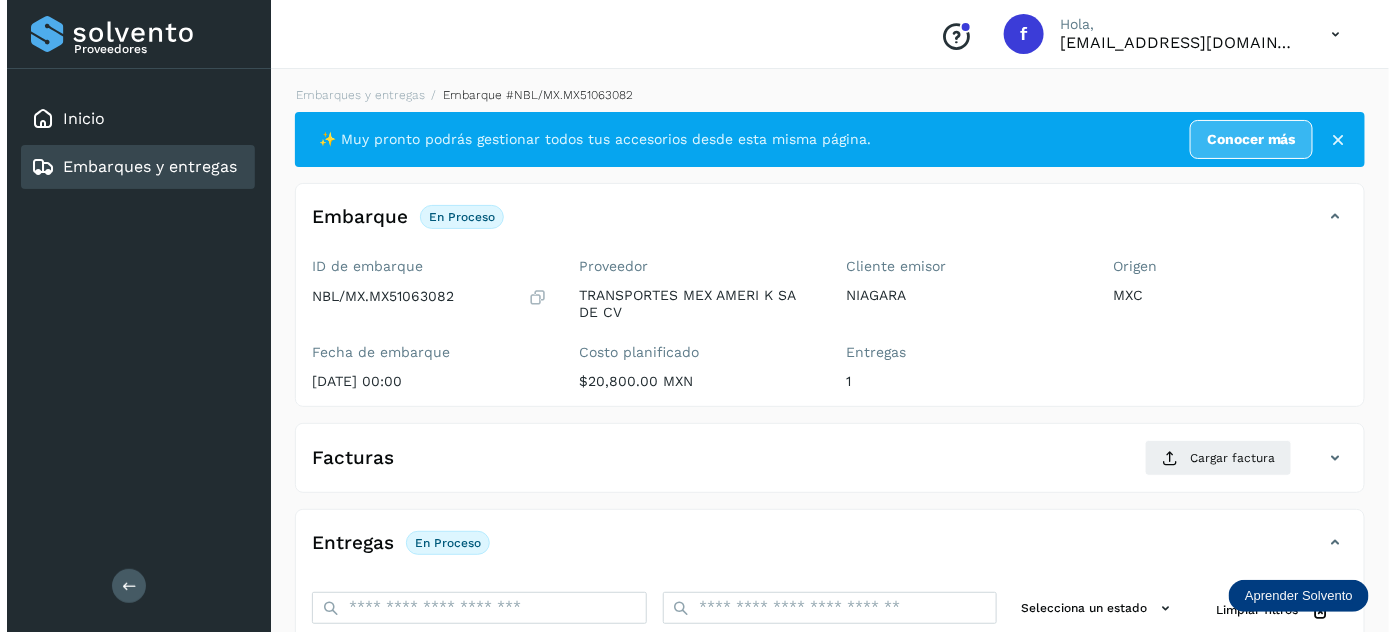 scroll, scrollTop: 327, scrollLeft: 0, axis: vertical 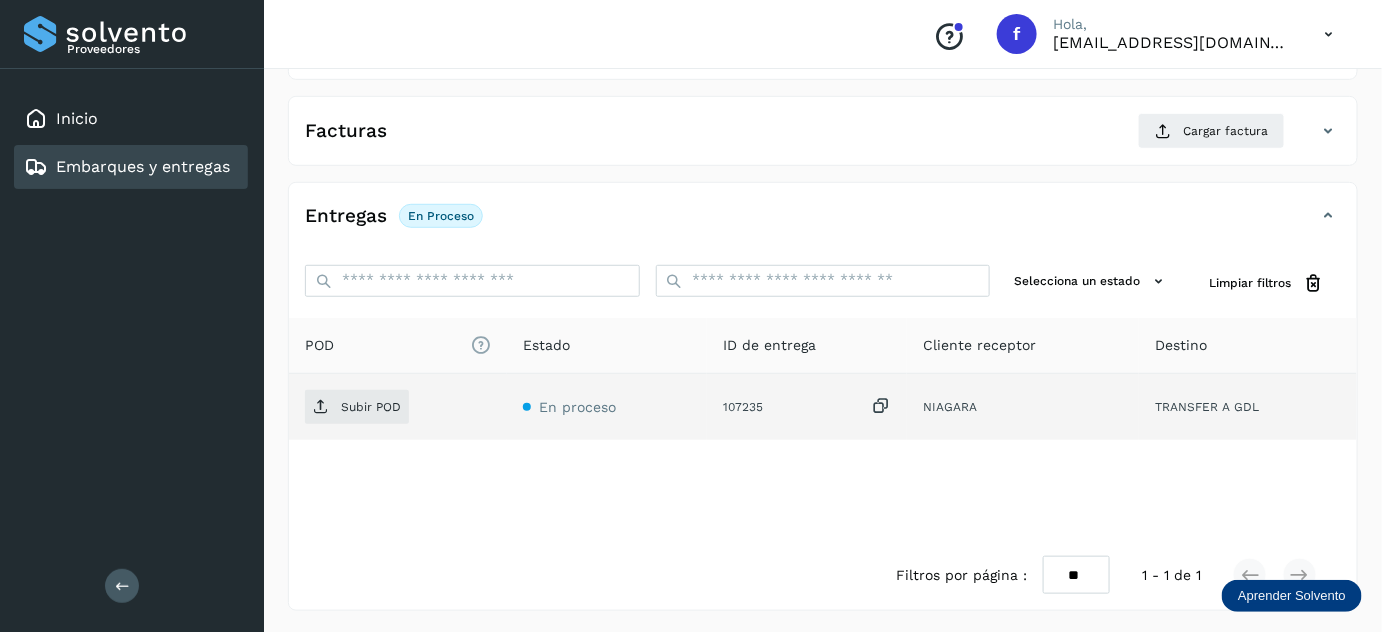 click at bounding box center [881, 406] 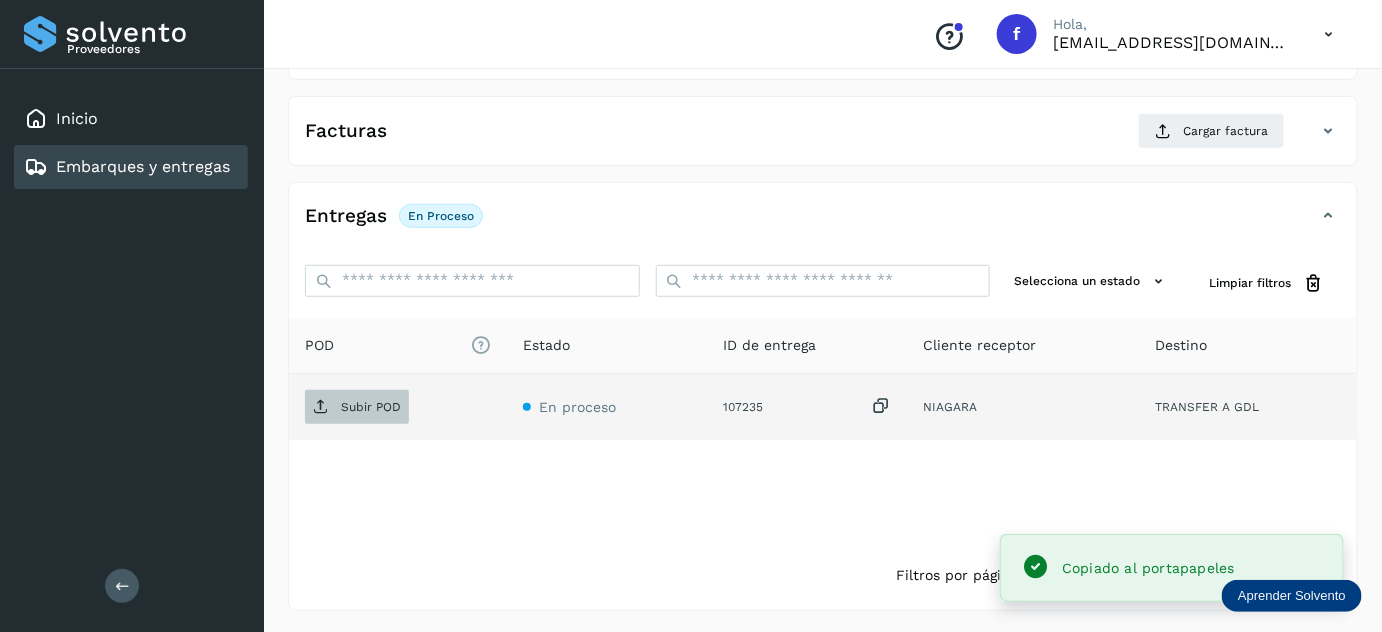 click on "Subir POD" at bounding box center (371, 407) 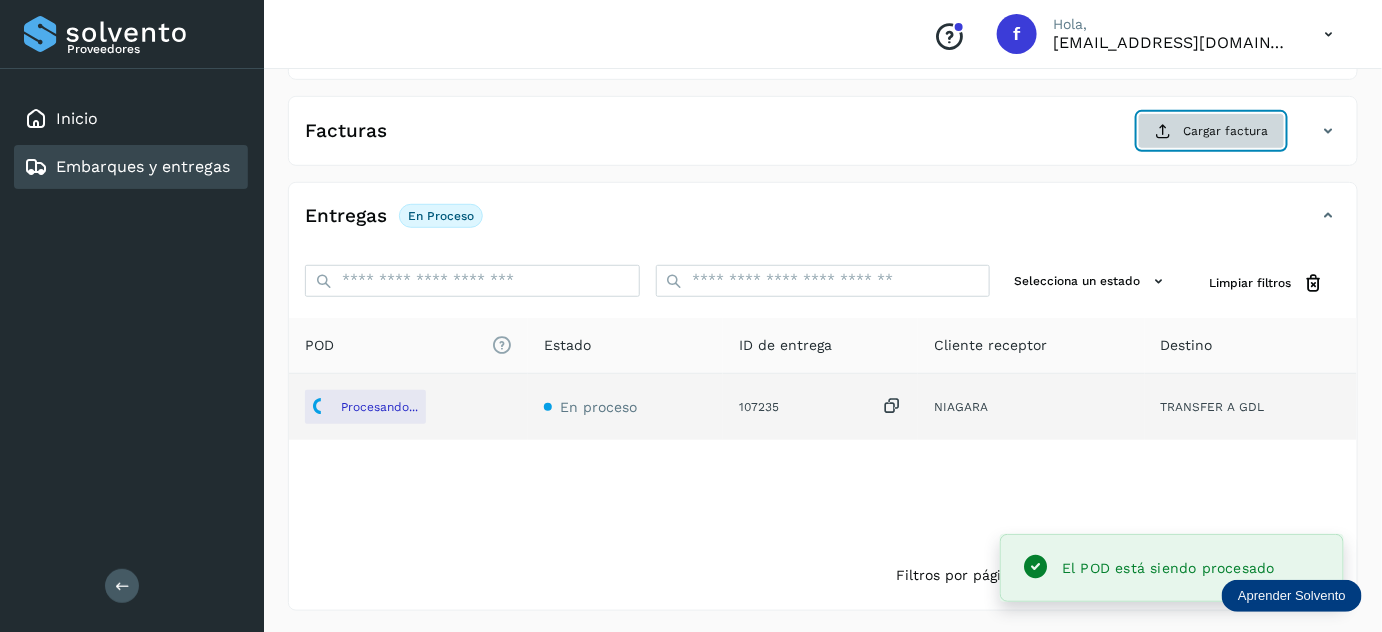 click on "Cargar factura" at bounding box center (1211, 131) 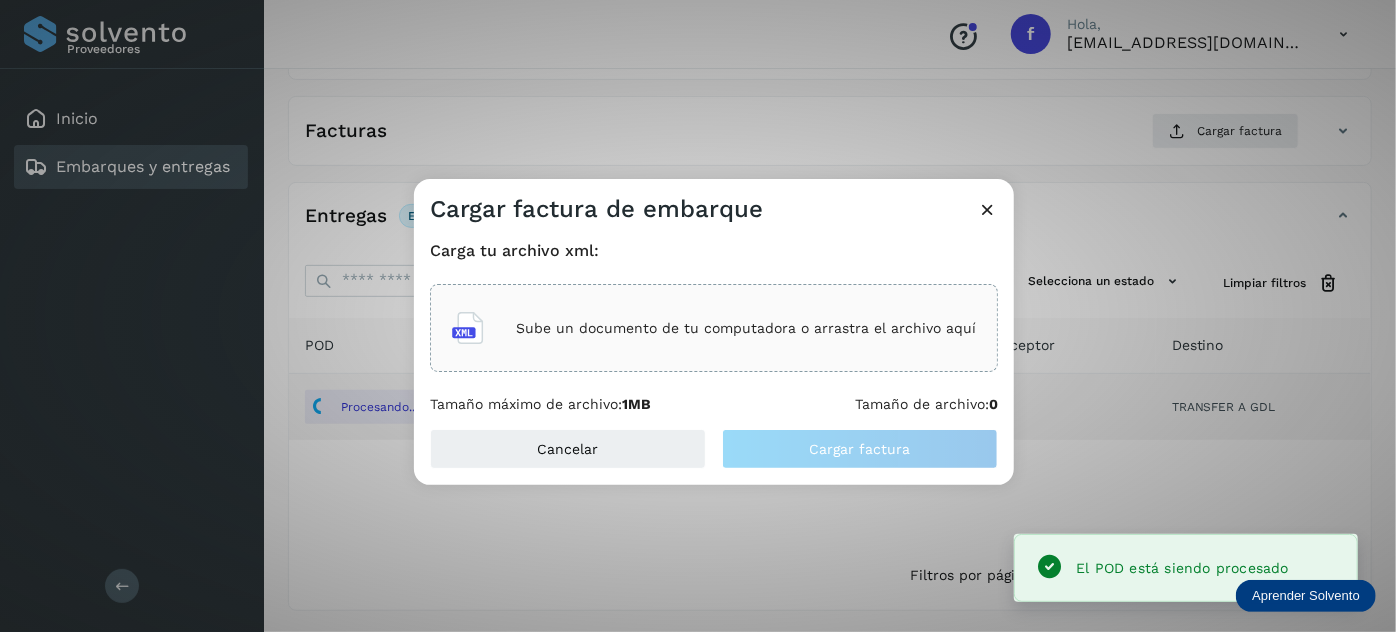 click on "Sube un documento de tu computadora o arrastra el archivo aquí" at bounding box center [746, 328] 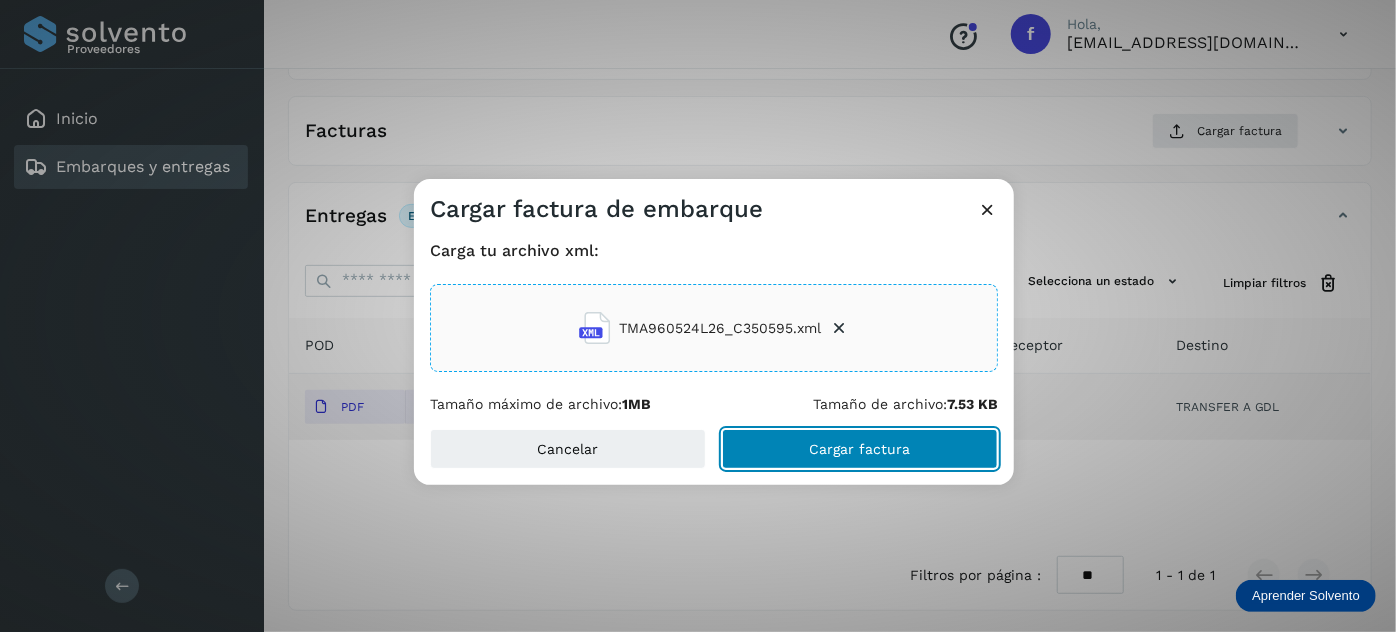 drag, startPoint x: 838, startPoint y: 452, endPoint x: 837, endPoint y: 442, distance: 10.049875 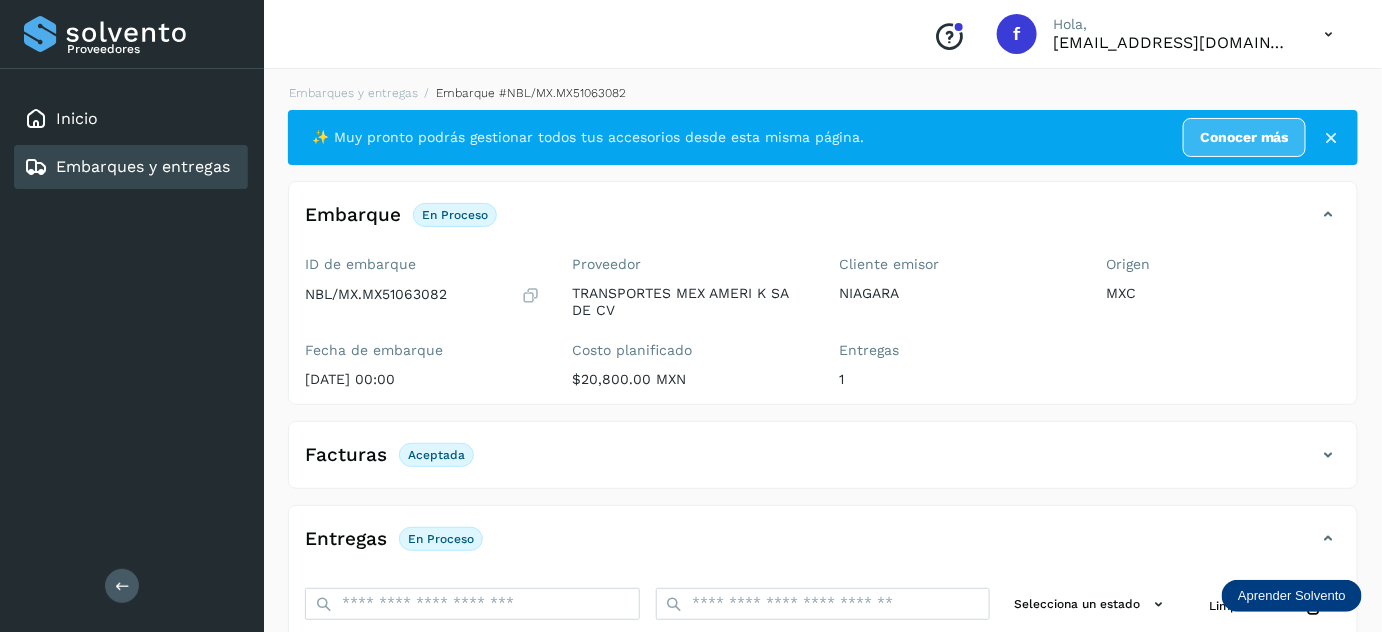 scroll, scrollTop: 0, scrollLeft: 0, axis: both 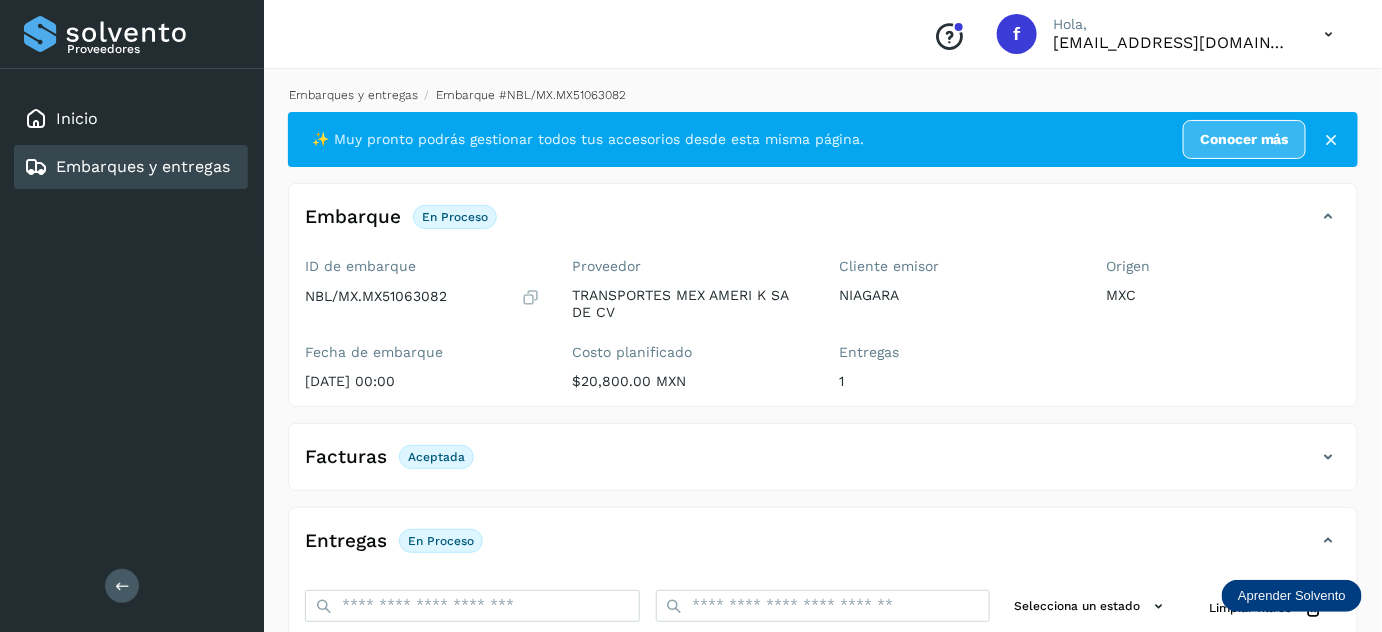 click on "Embarques y entregas" at bounding box center [353, 95] 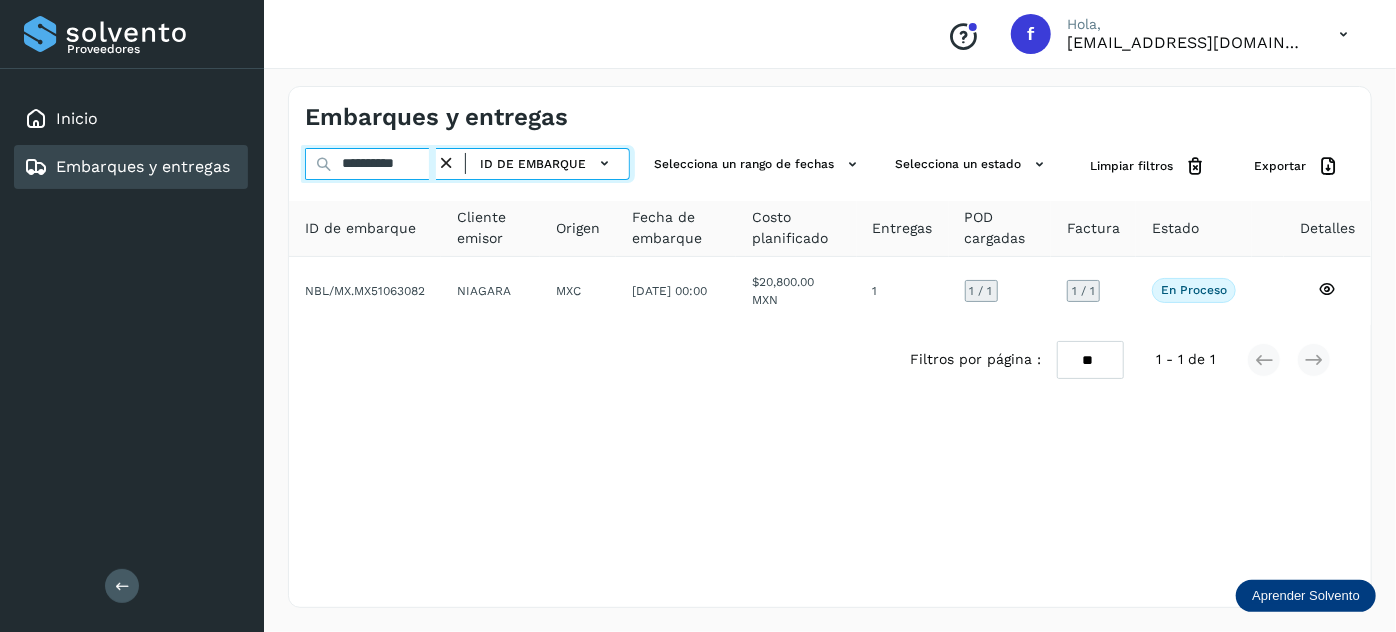 click on "**********" at bounding box center (370, 164) 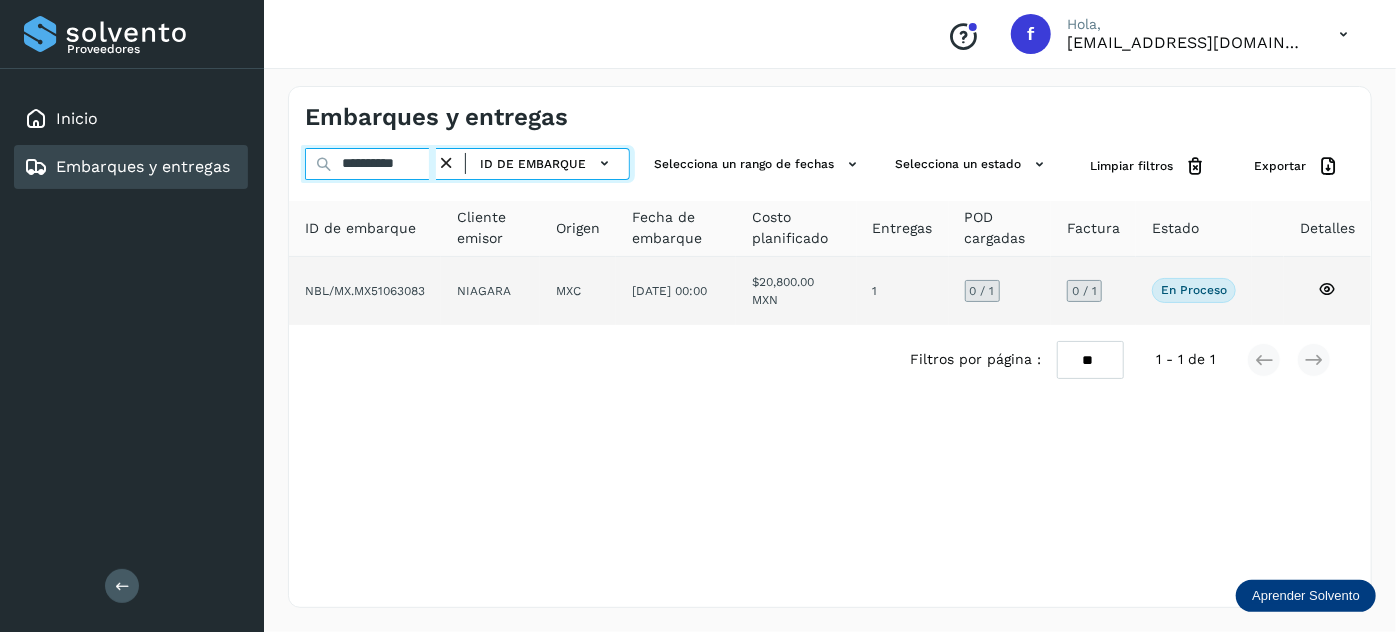 type on "**********" 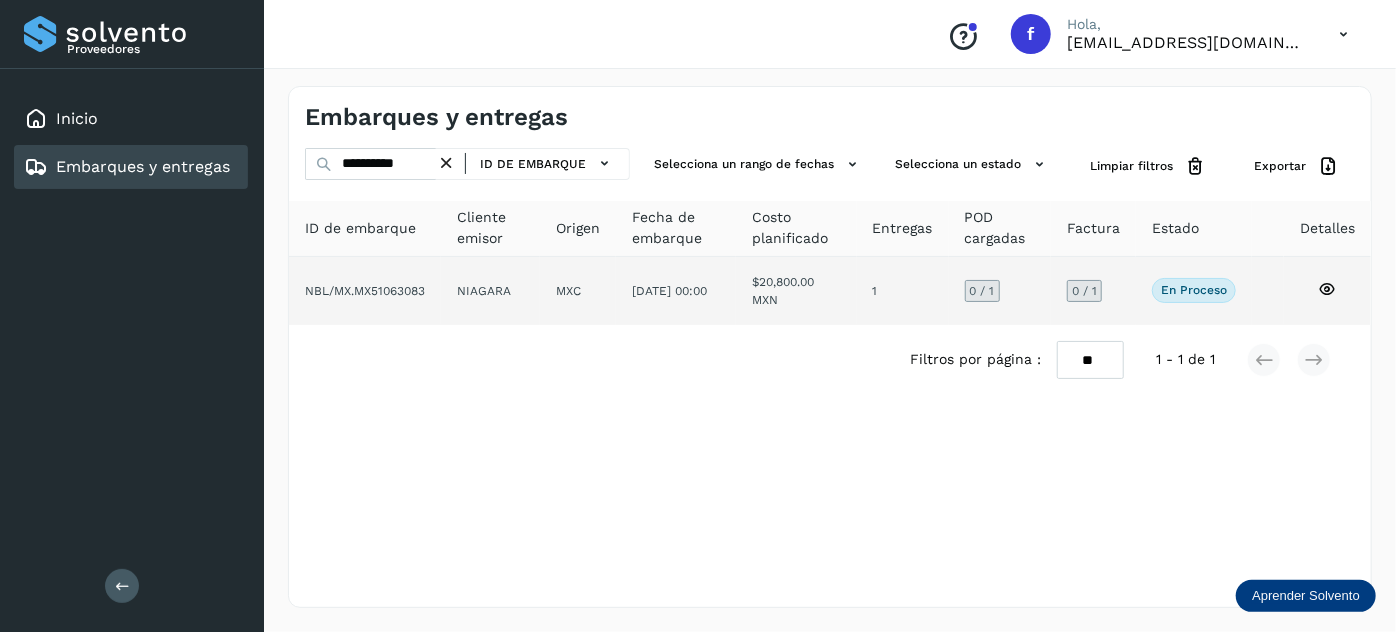 click on "MXC" 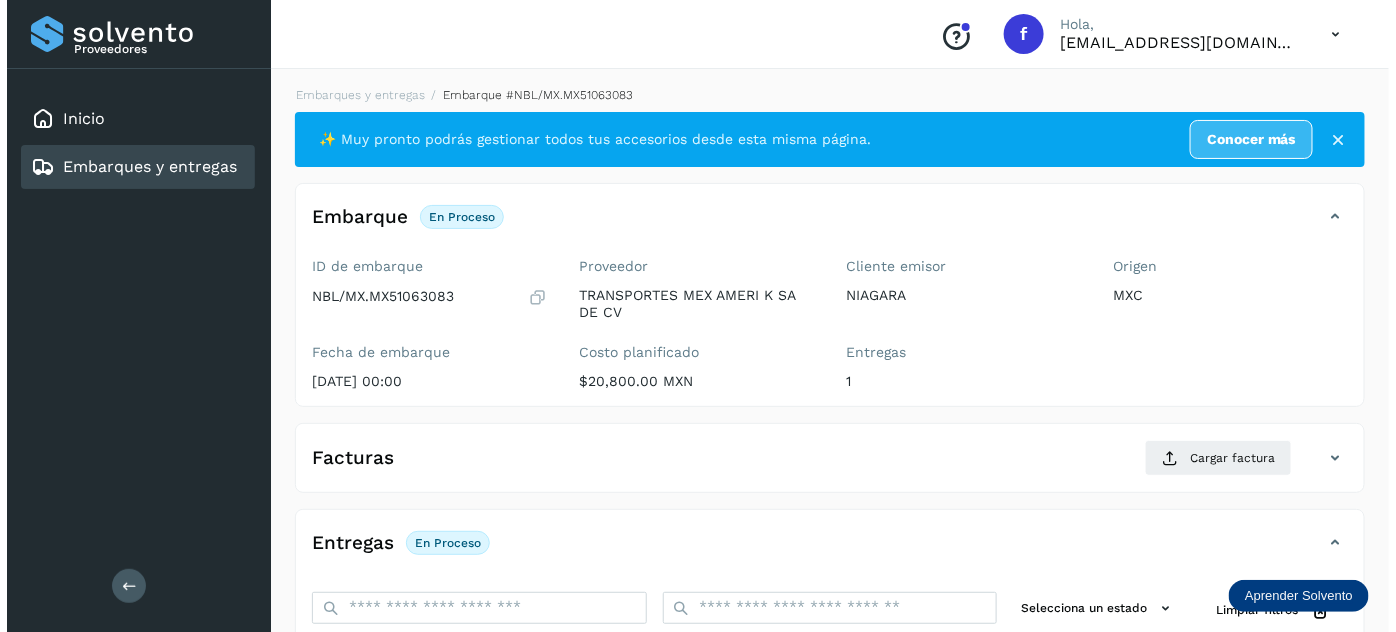 scroll, scrollTop: 327, scrollLeft: 0, axis: vertical 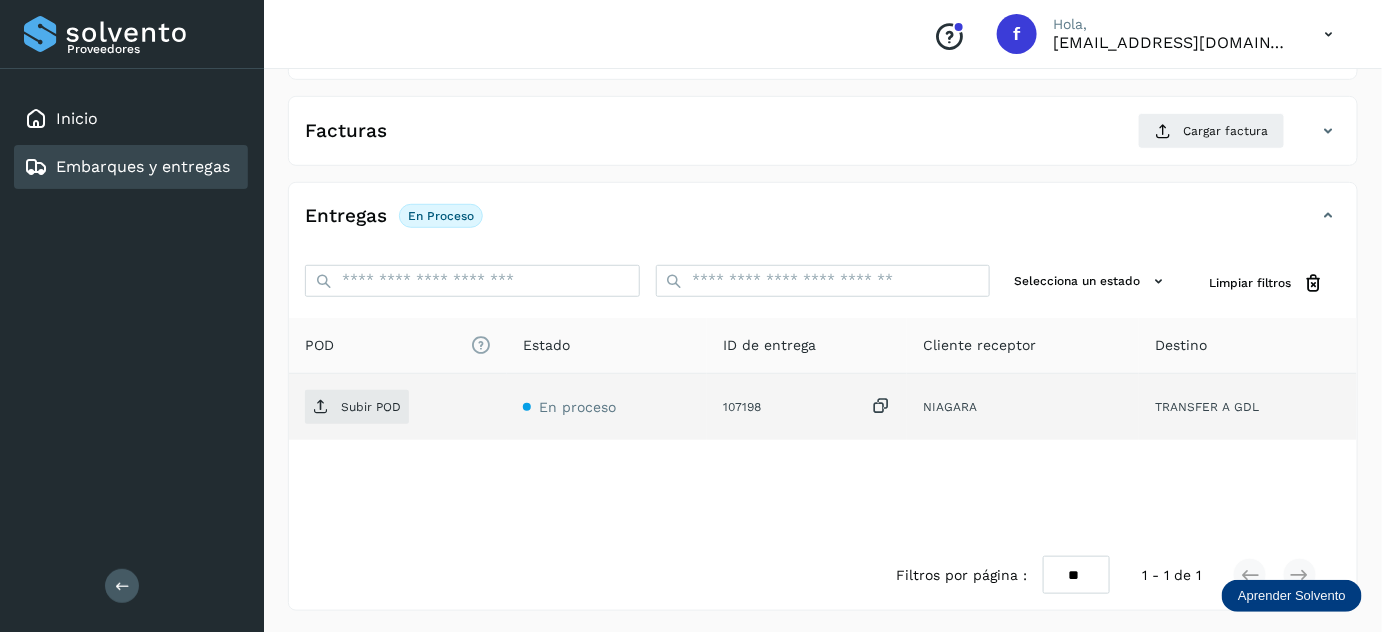 click at bounding box center (881, 406) 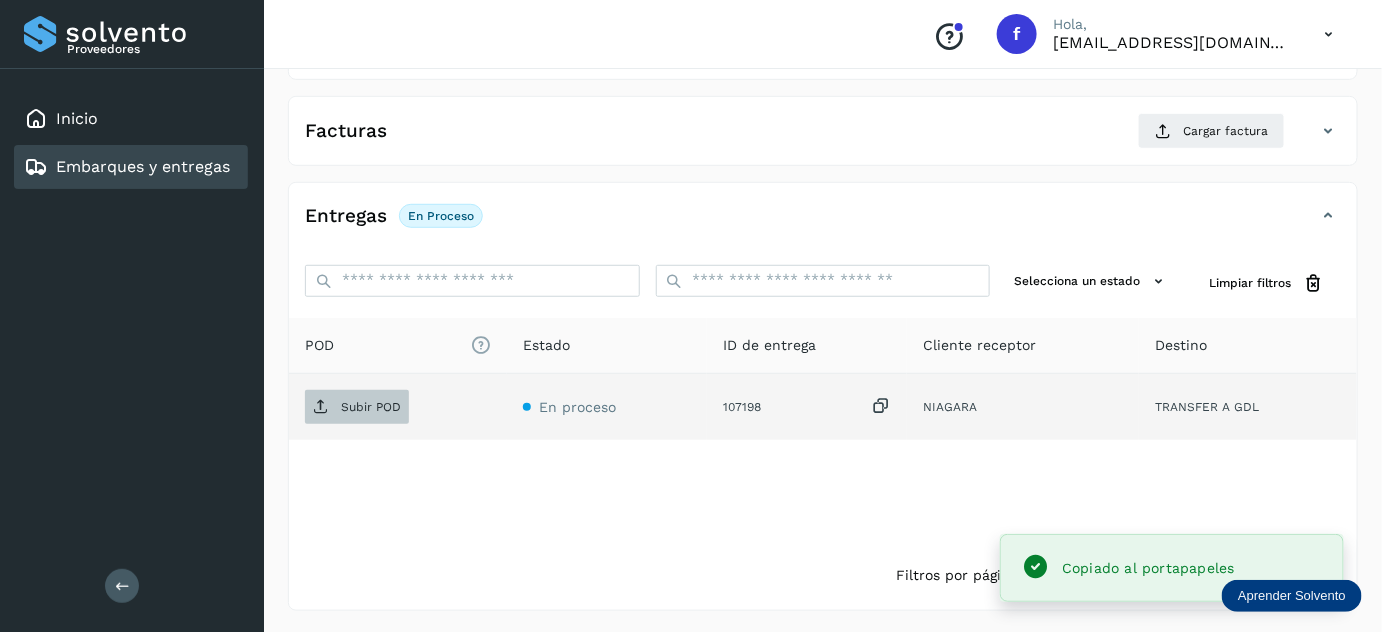 click on "Subir POD" at bounding box center (357, 407) 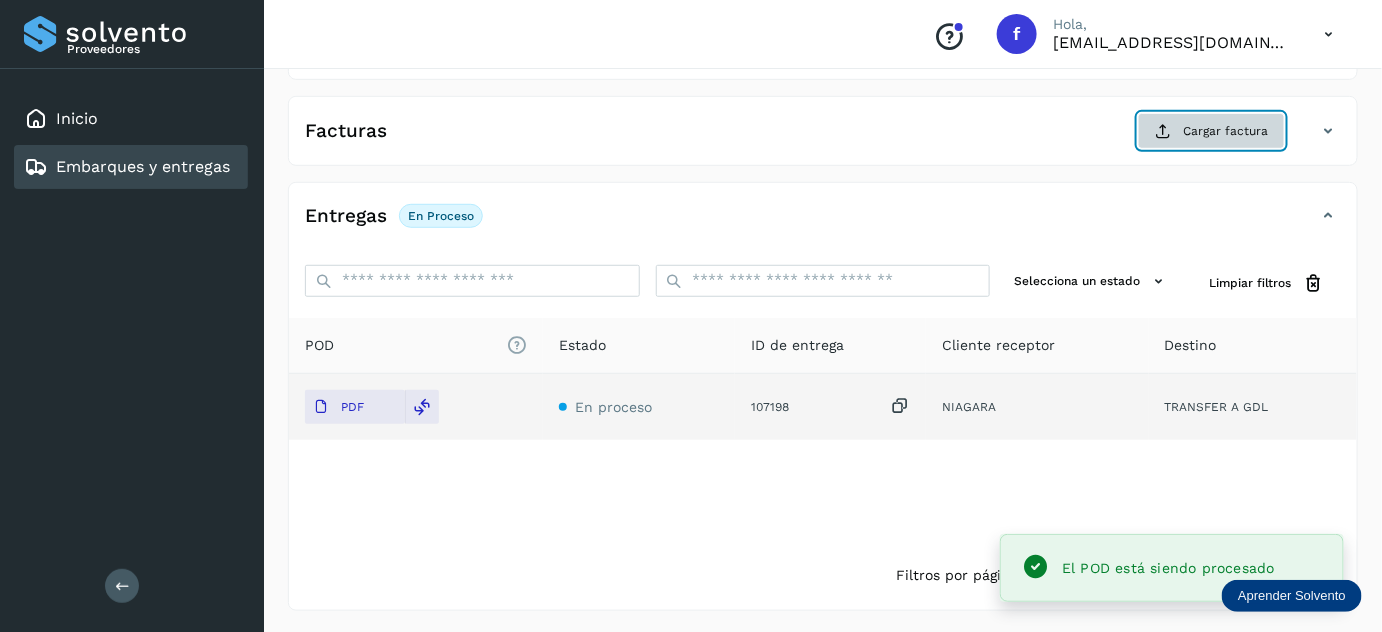 click on "Cargar factura" 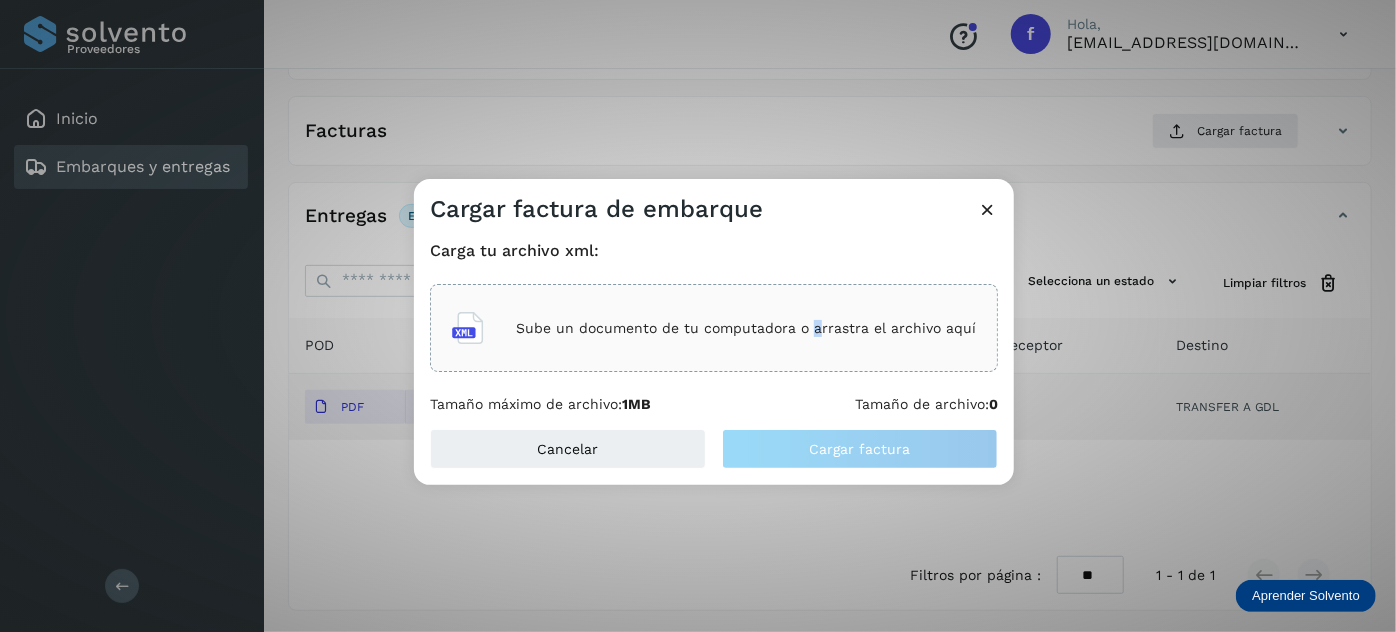 click on "Sube un documento de tu computadora o arrastra el archivo aquí" 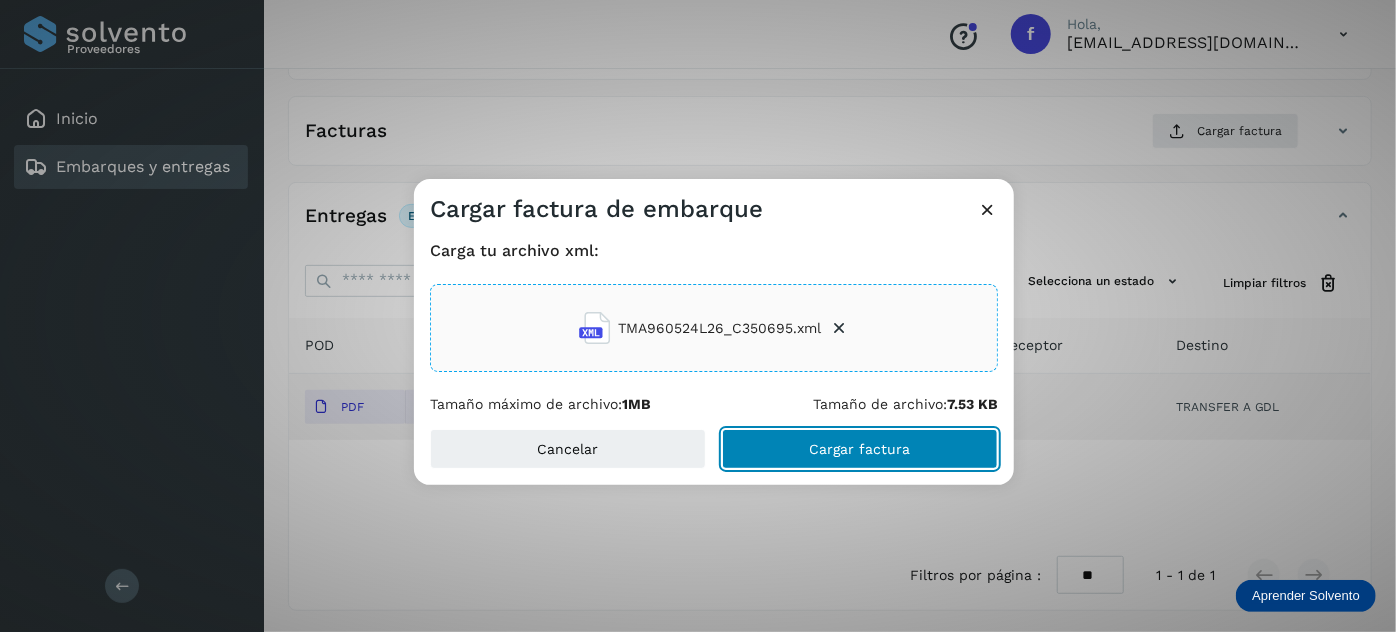 click on "Cargar factura" 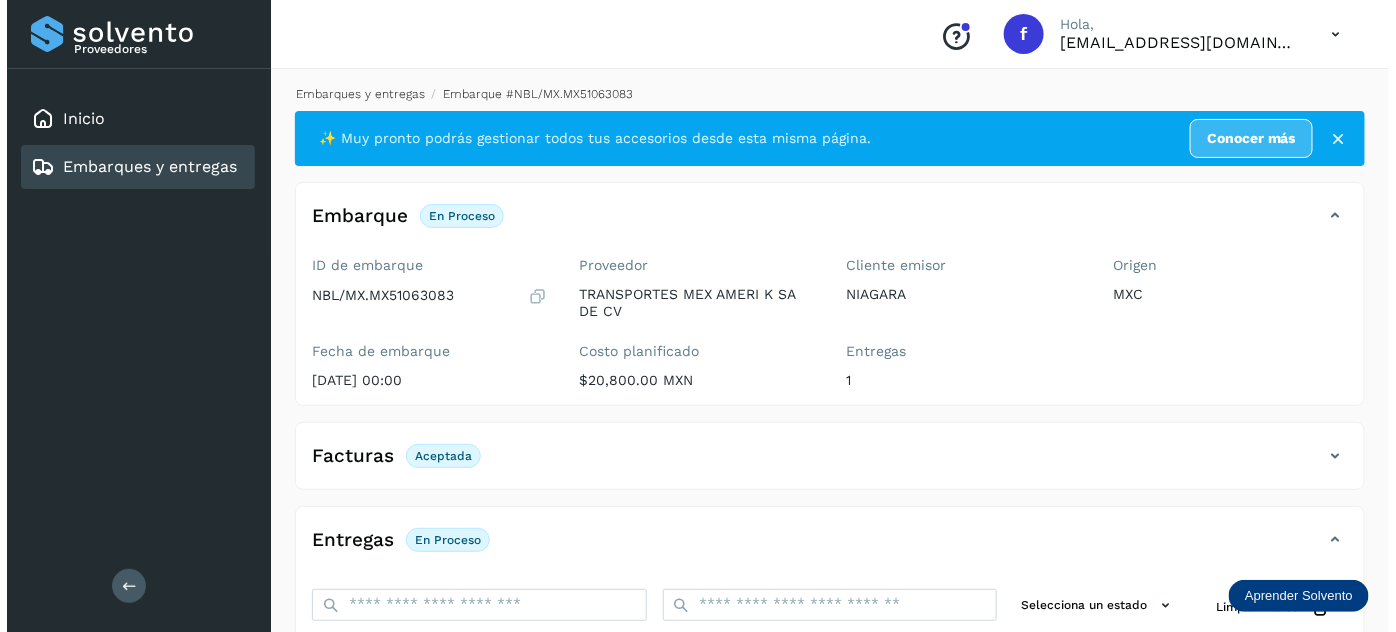 scroll, scrollTop: 0, scrollLeft: 0, axis: both 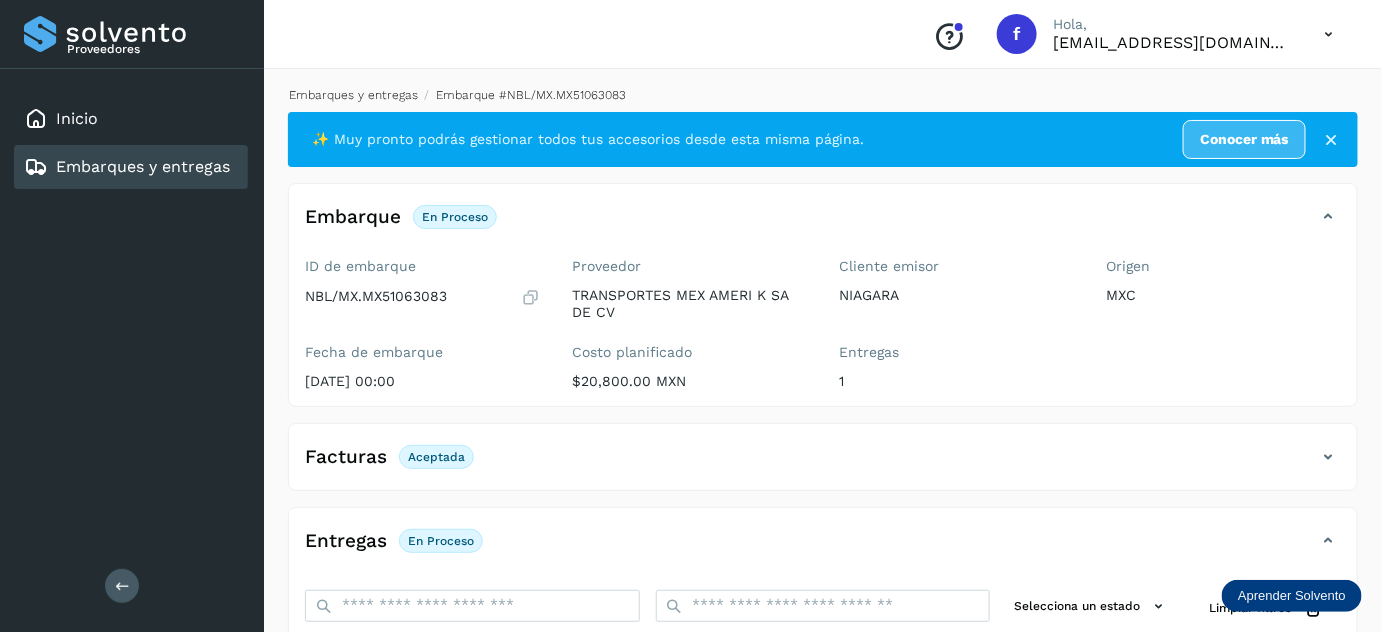 click on "Embarques y entregas" at bounding box center [353, 95] 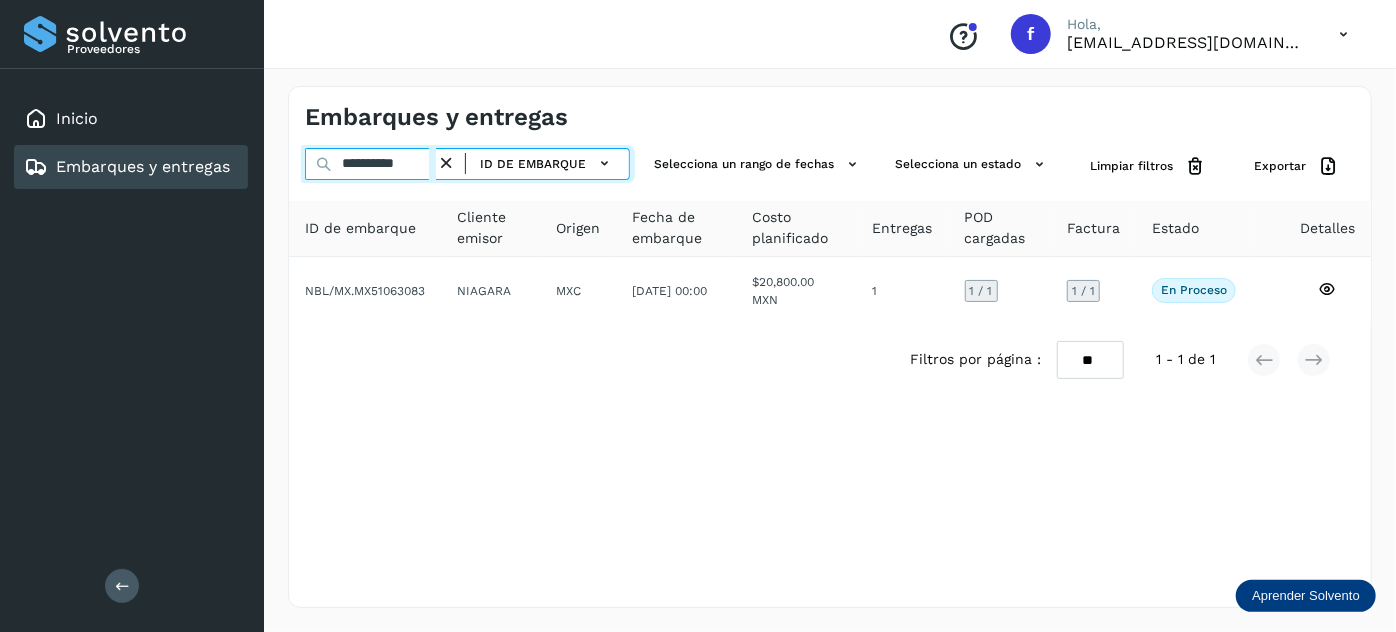 click on "**********" at bounding box center (370, 164) 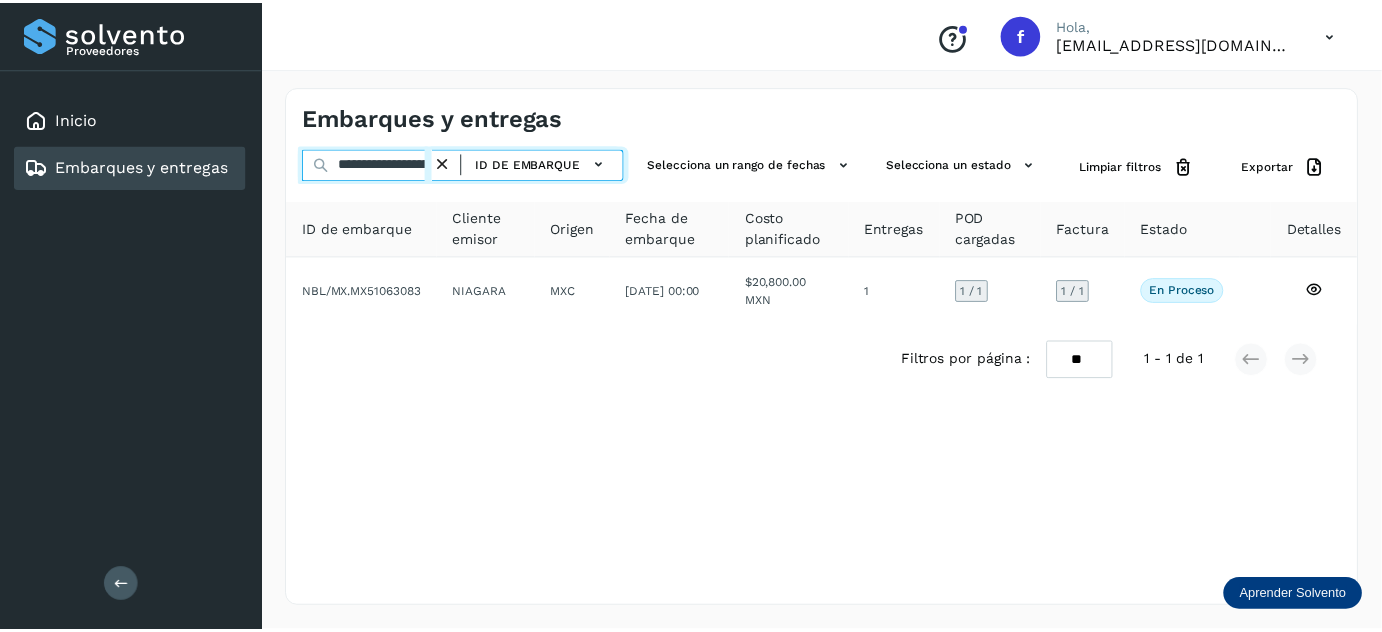 scroll, scrollTop: 0, scrollLeft: 46, axis: horizontal 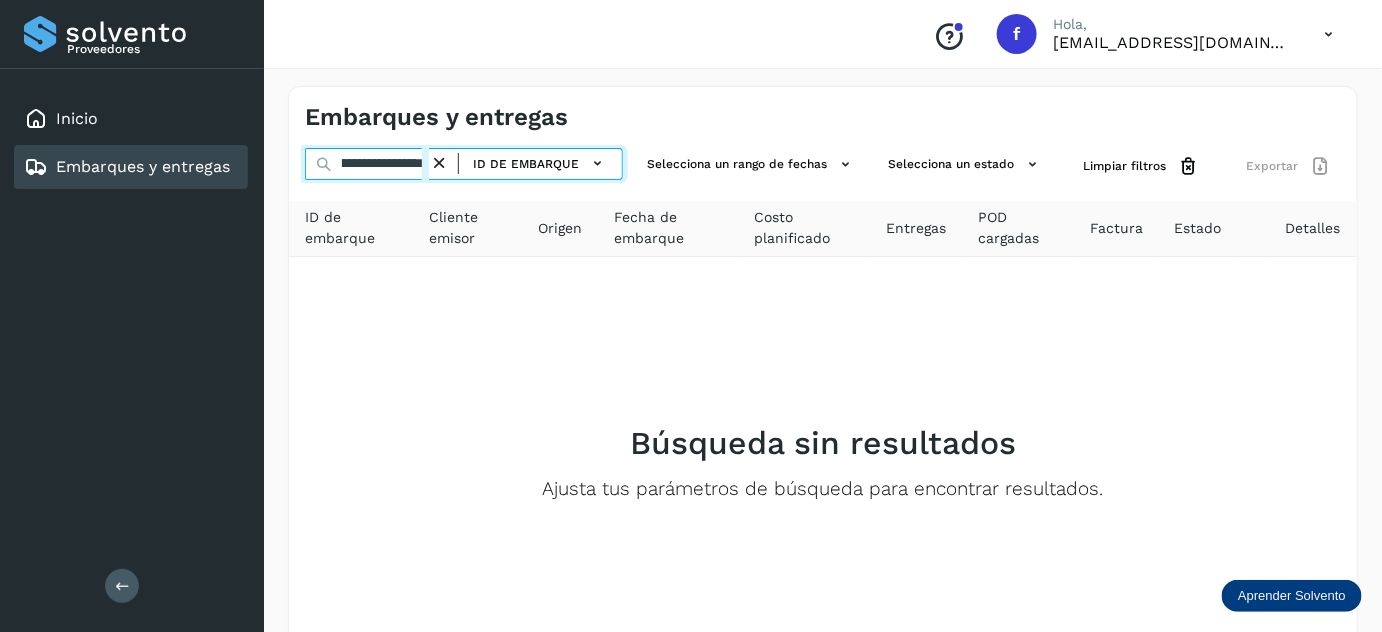 type on "**********" 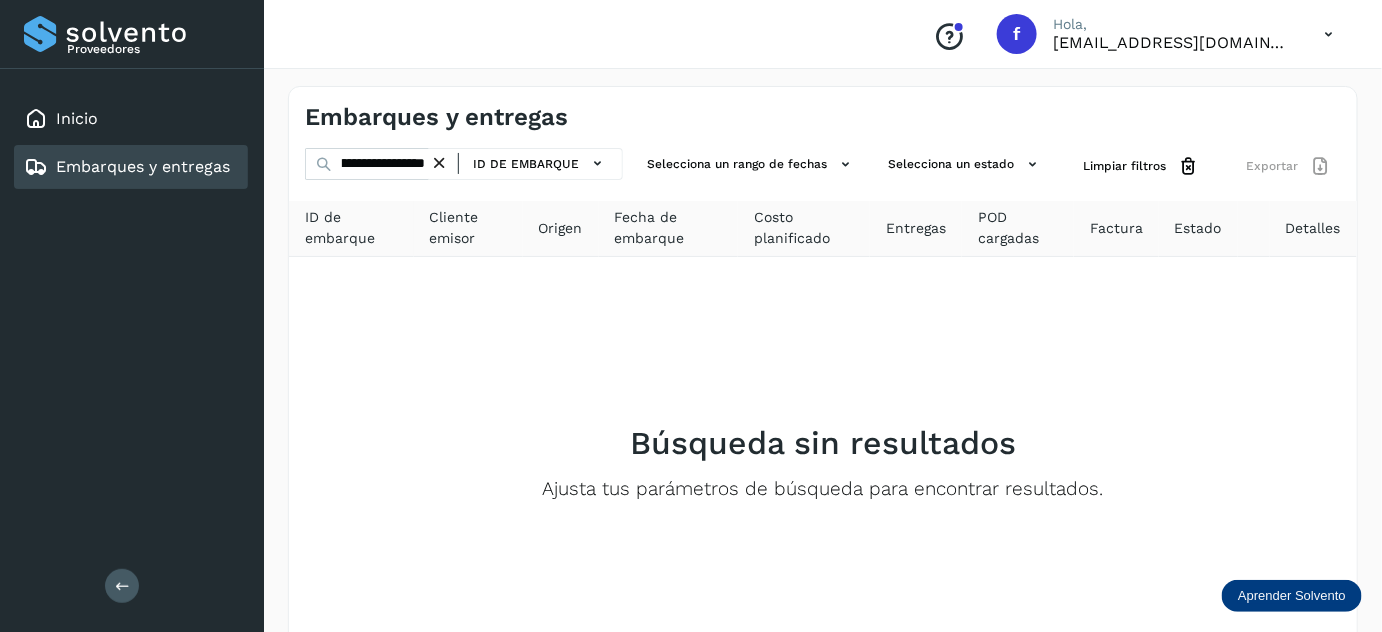 click on "ID de embarque" 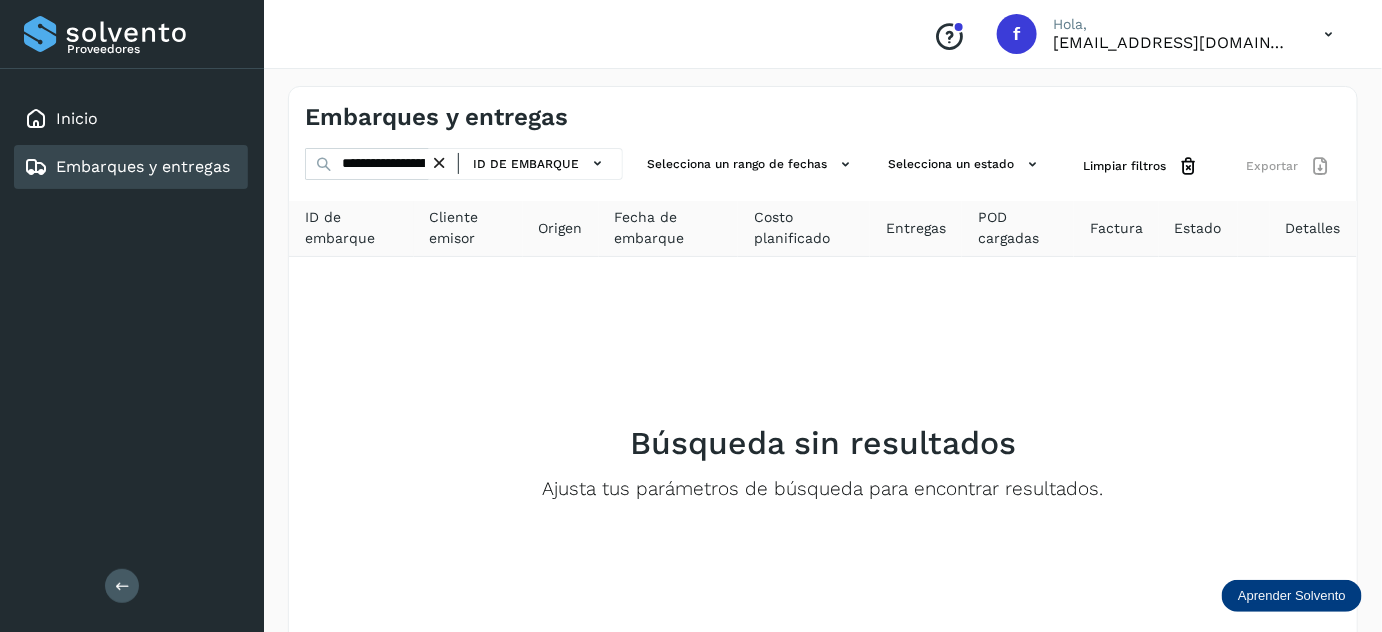 drag, startPoint x: 442, startPoint y: 161, endPoint x: 429, endPoint y: 162, distance: 13.038404 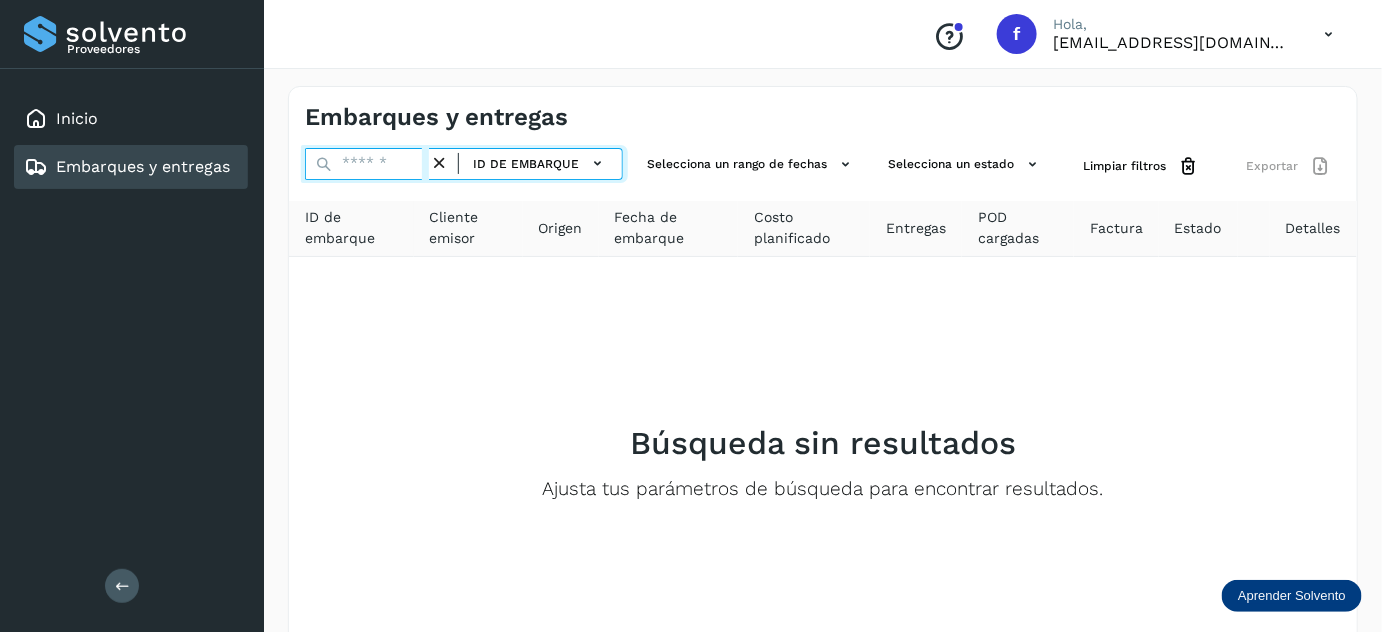 click at bounding box center [367, 164] 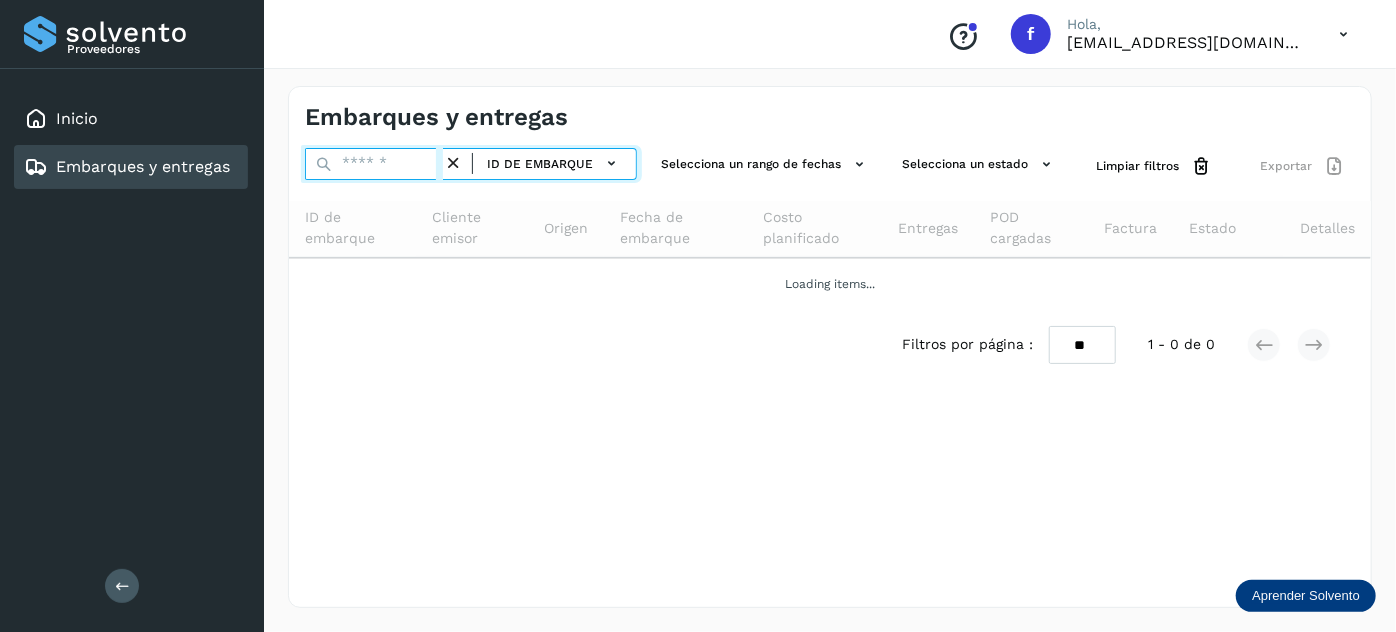 paste on "**********" 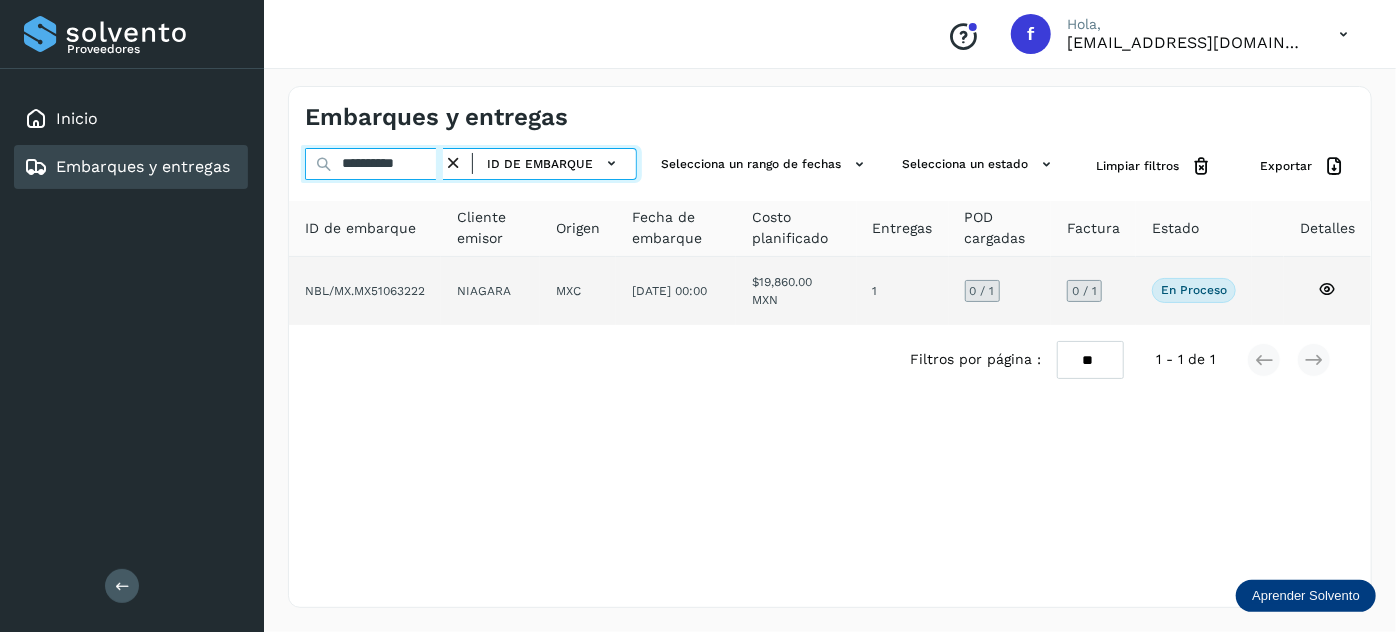 type on "**********" 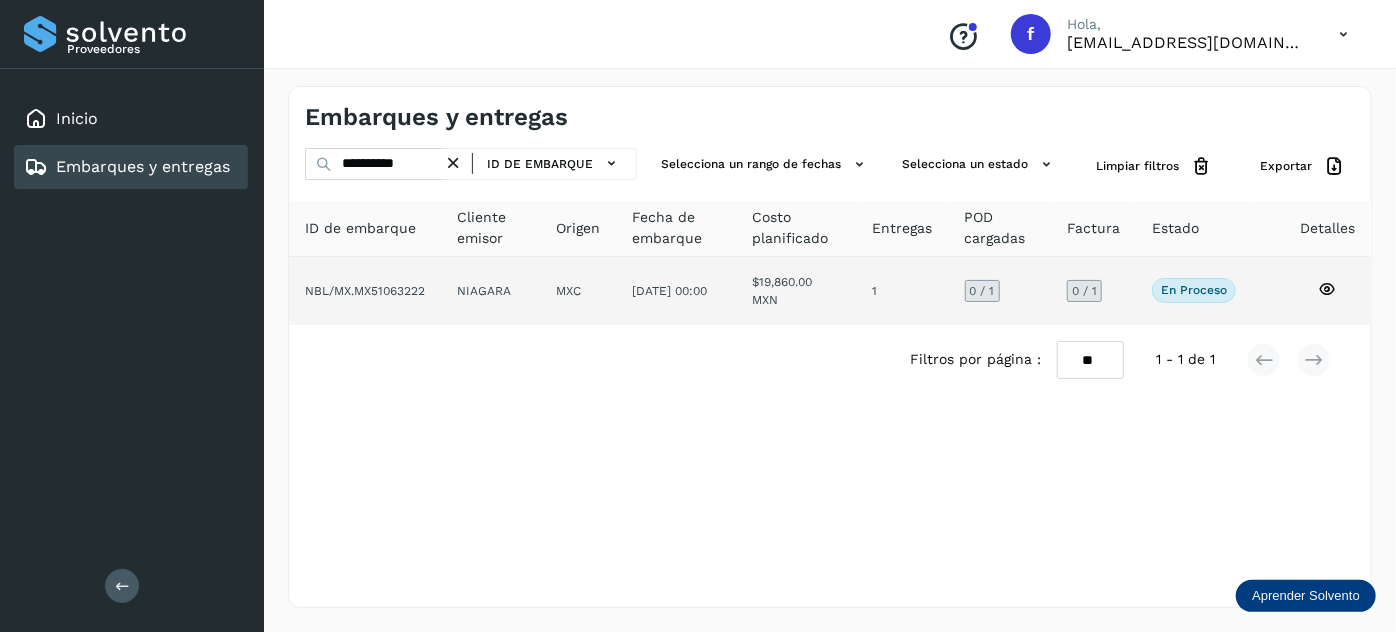 click on "$19,860.00 MXN" 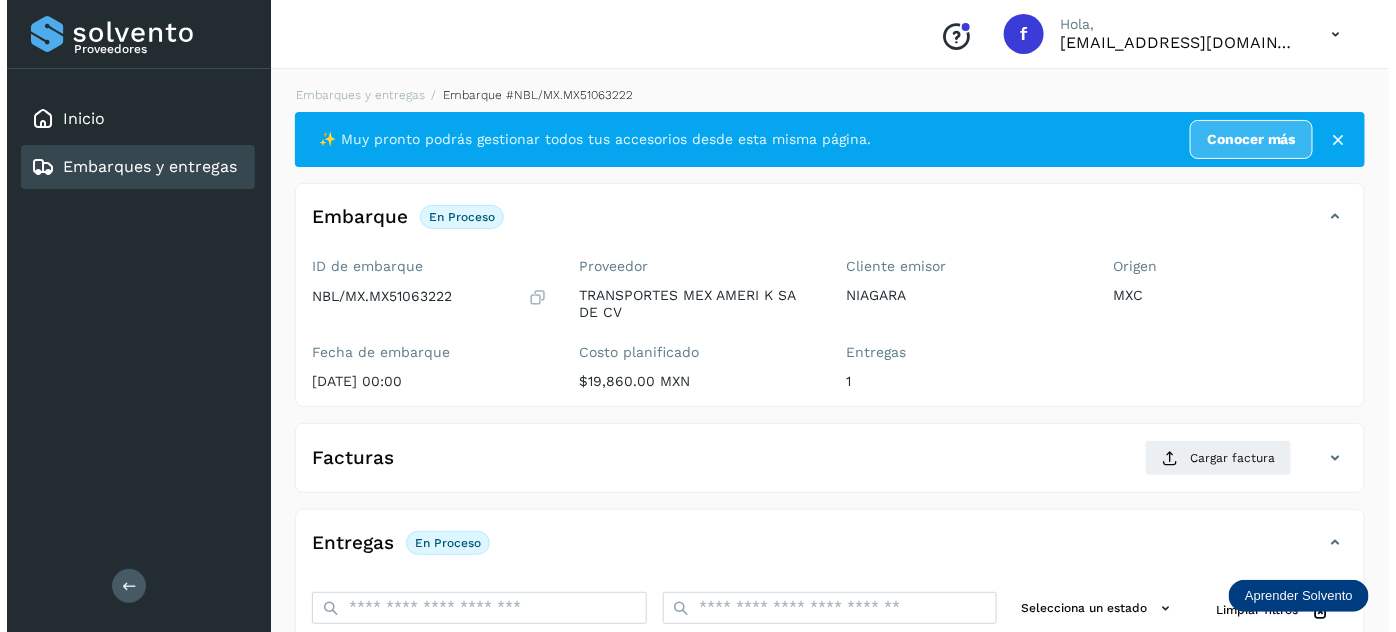 scroll, scrollTop: 327, scrollLeft: 0, axis: vertical 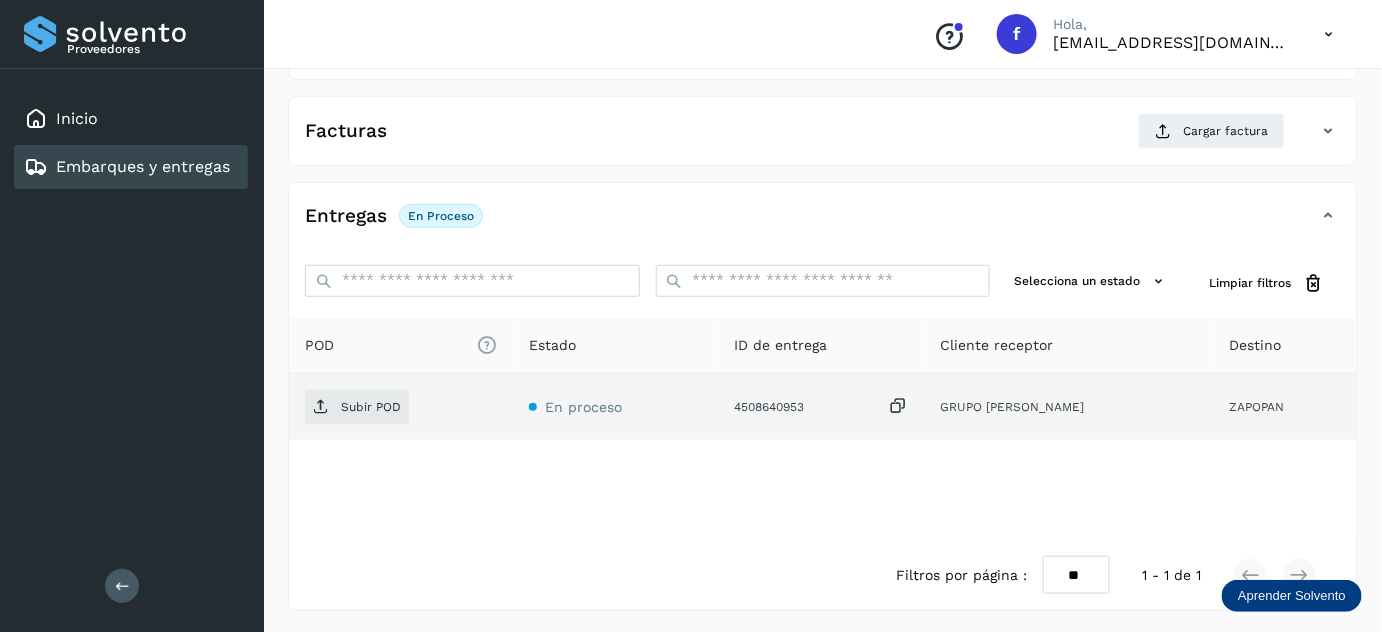 click at bounding box center [898, 406] 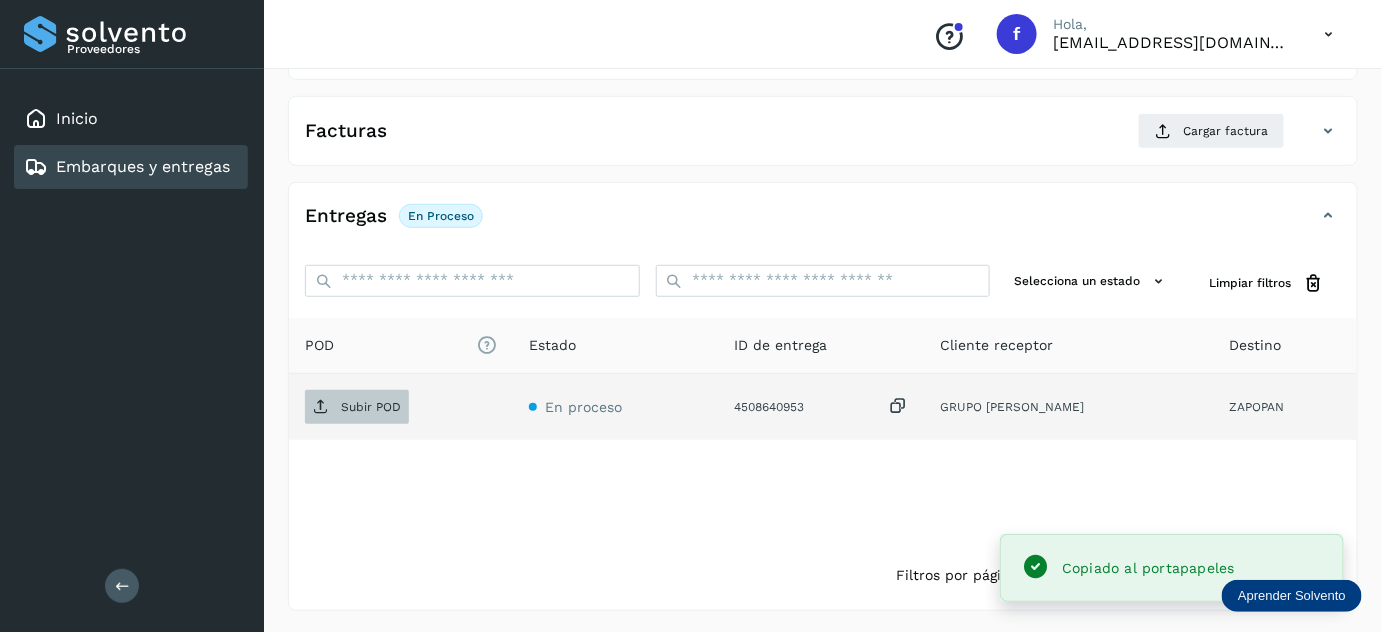 click on "Subir POD" at bounding box center [357, 407] 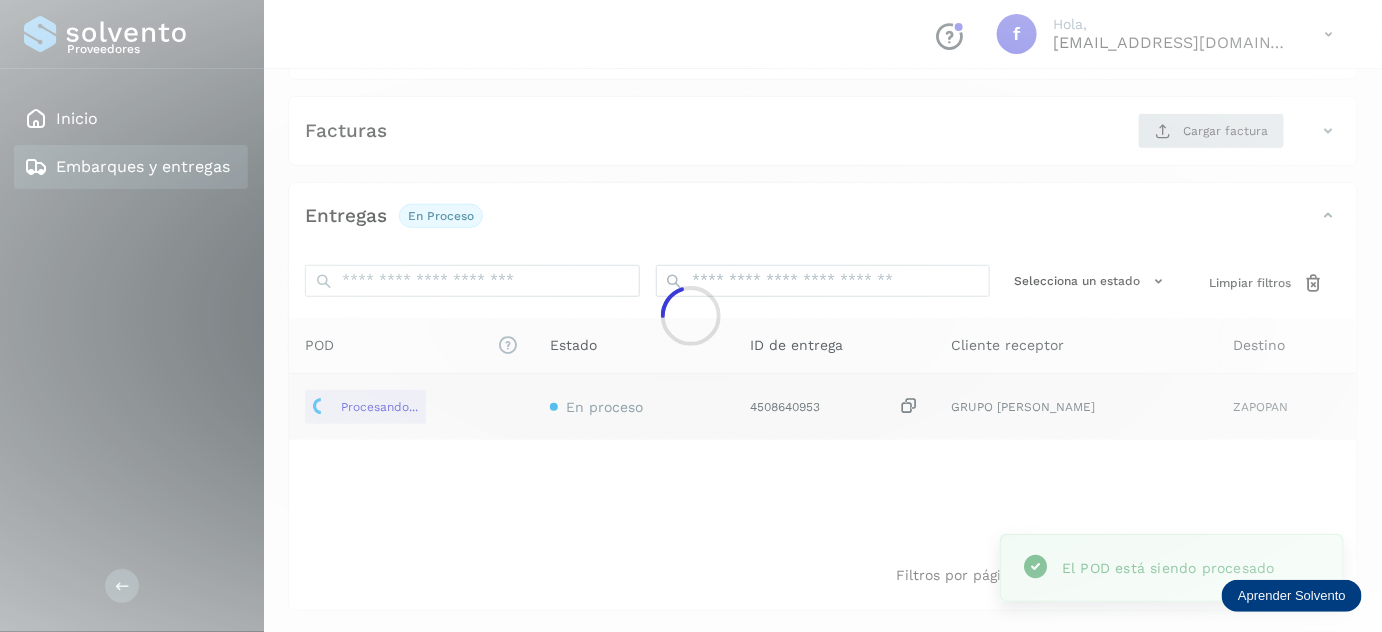 click 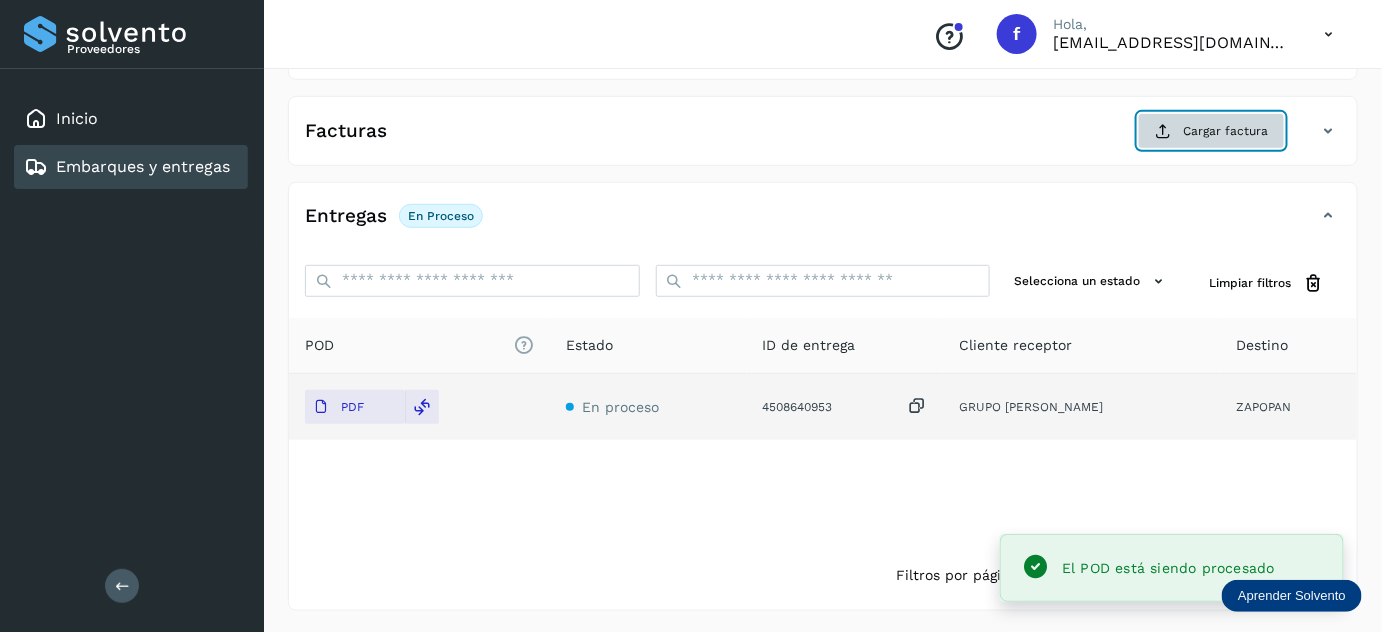 click at bounding box center (1163, 131) 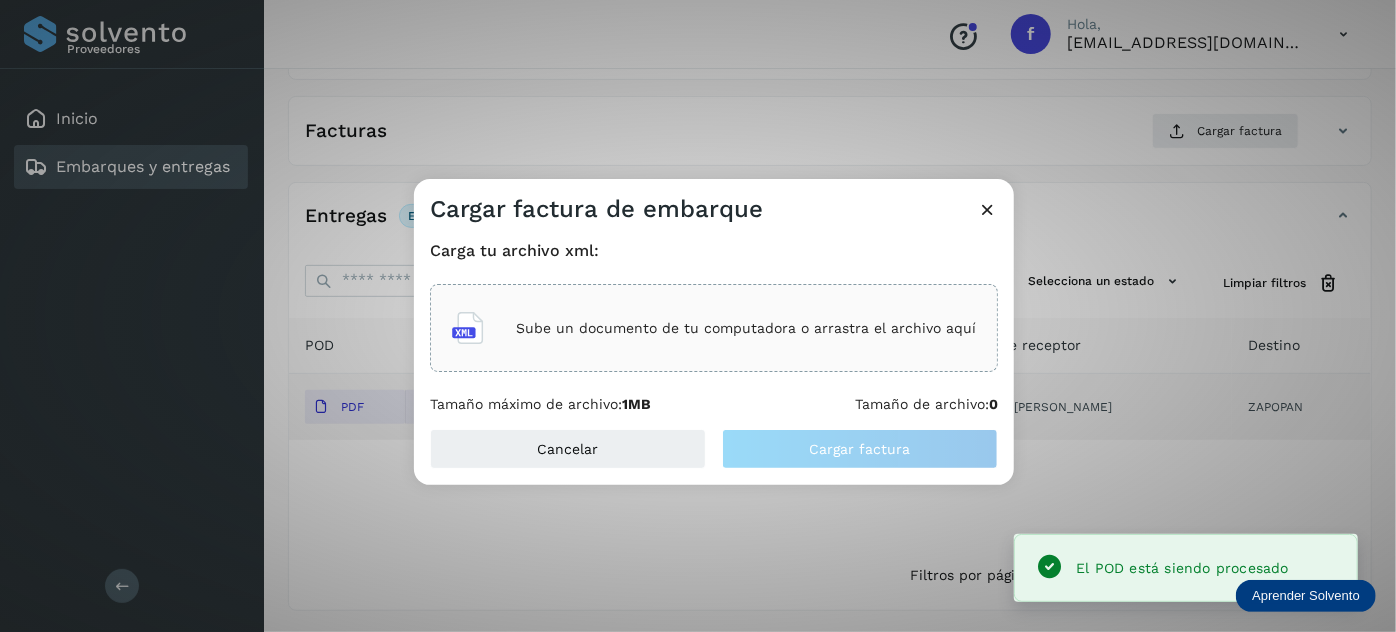 click on "Sube un documento de tu computadora o arrastra el archivo aquí" 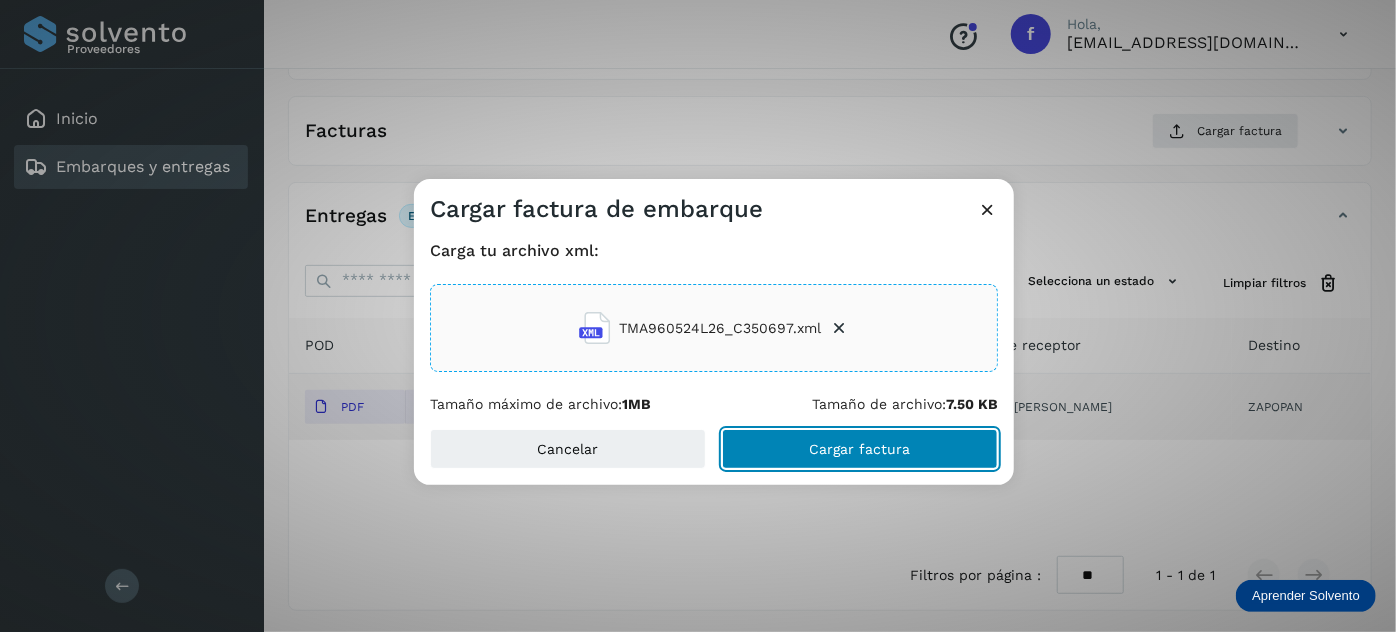 click on "Cargar factura" 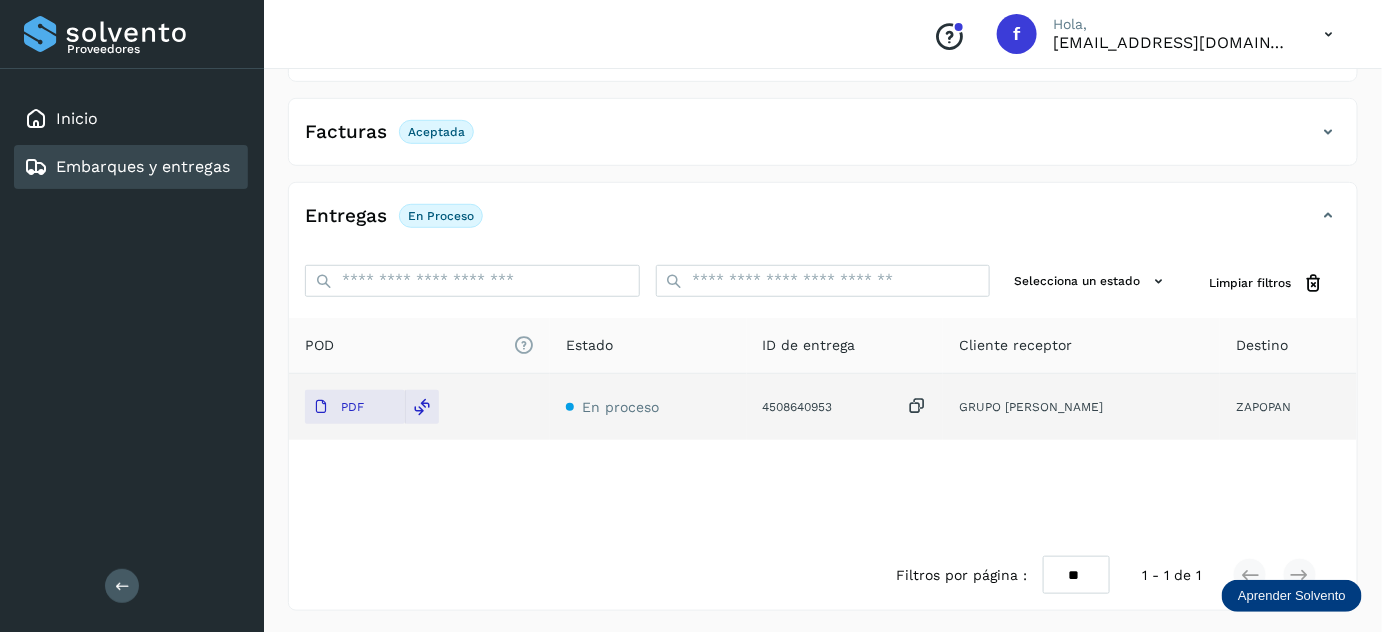 scroll, scrollTop: 0, scrollLeft: 0, axis: both 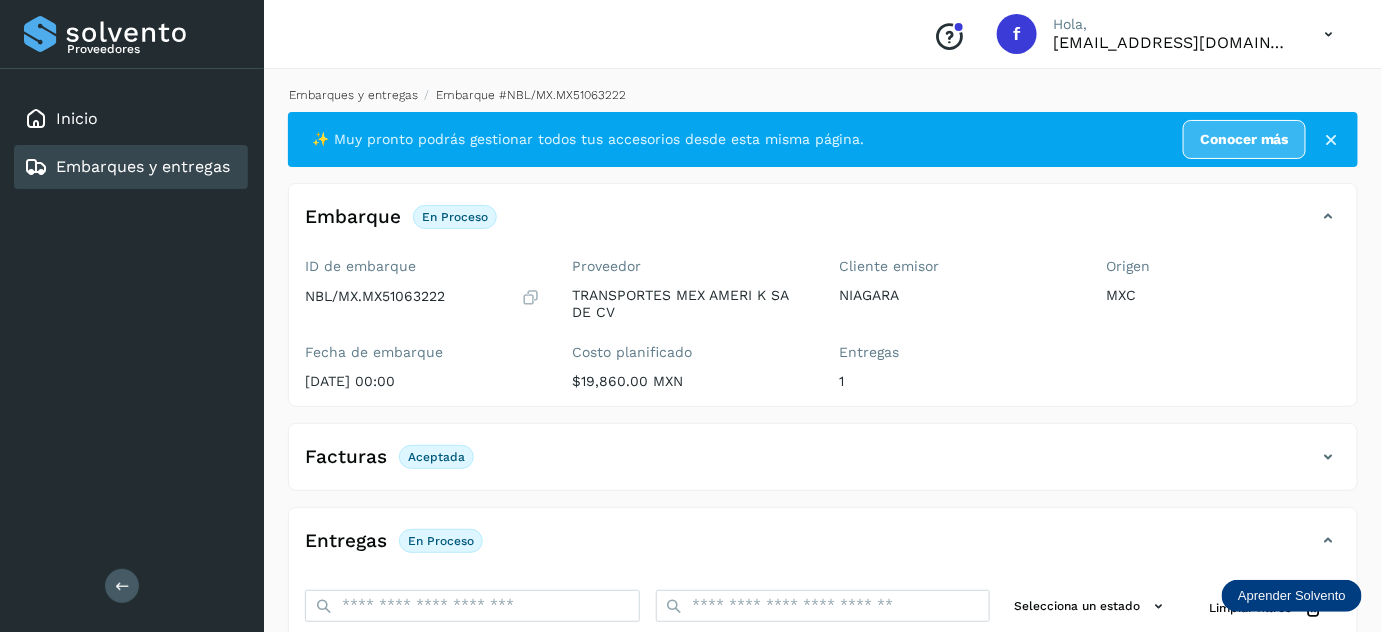 click on "Embarques y entregas" at bounding box center (353, 95) 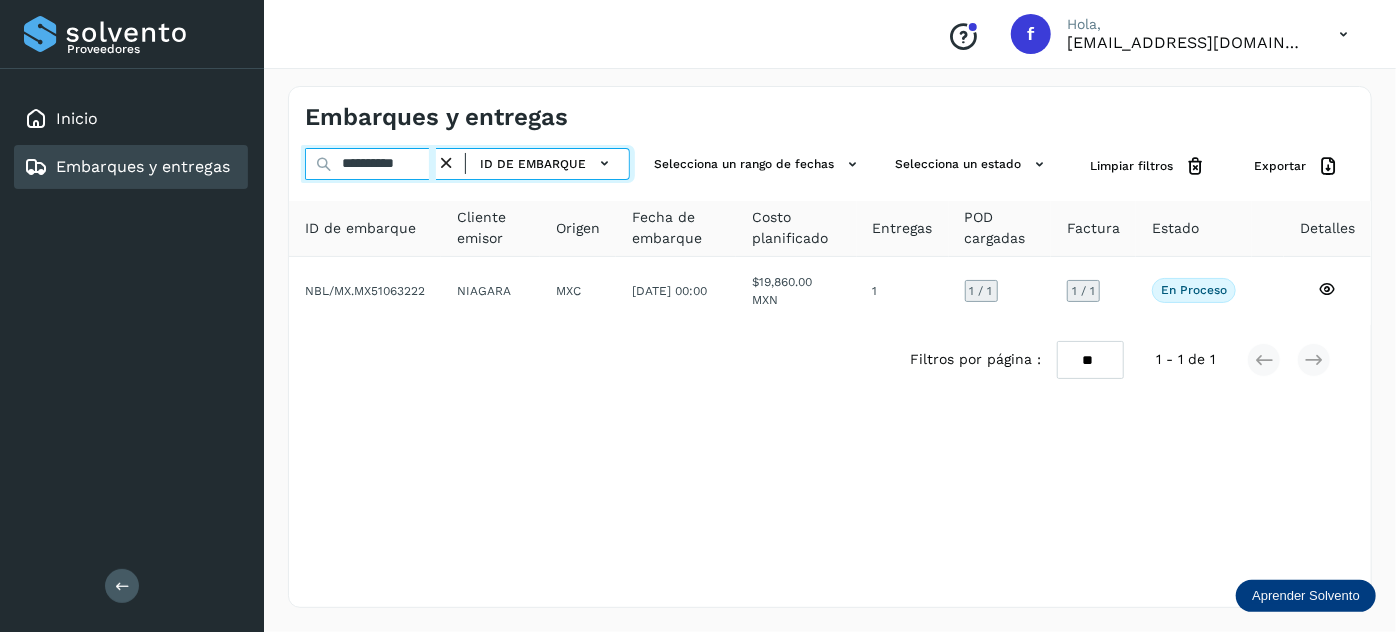 click on "**********" at bounding box center [370, 164] 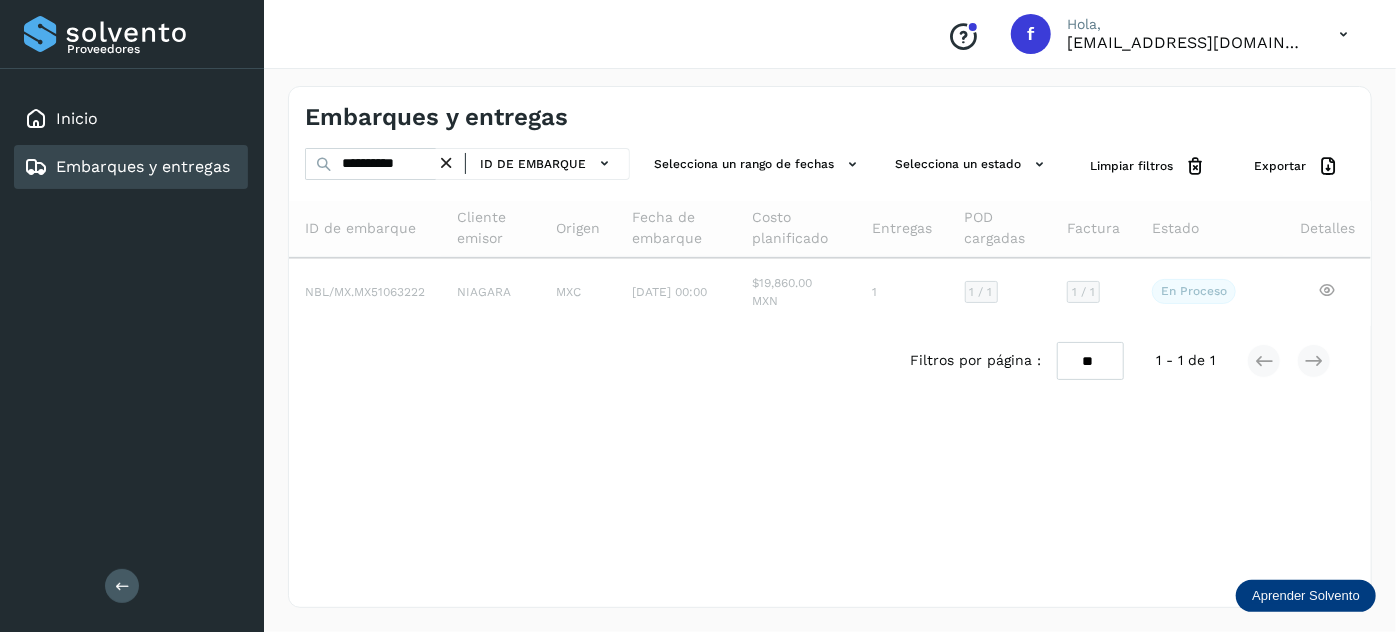 click at bounding box center (446, 163) 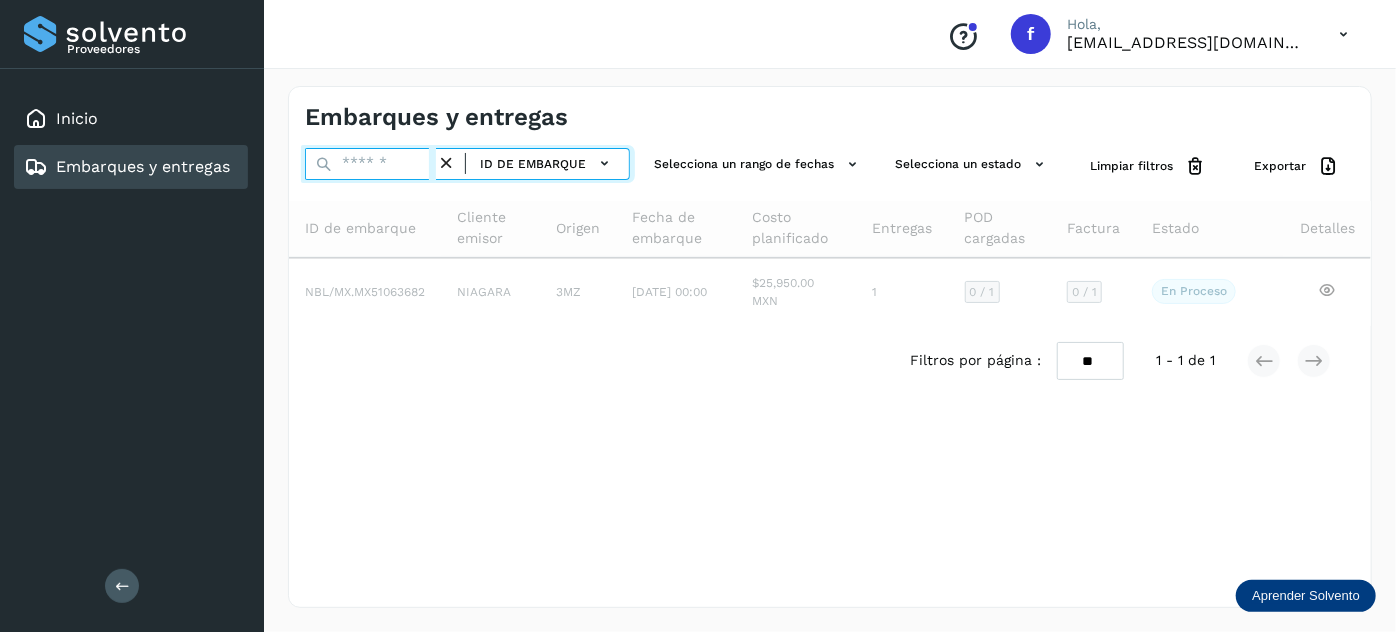 click at bounding box center [370, 164] 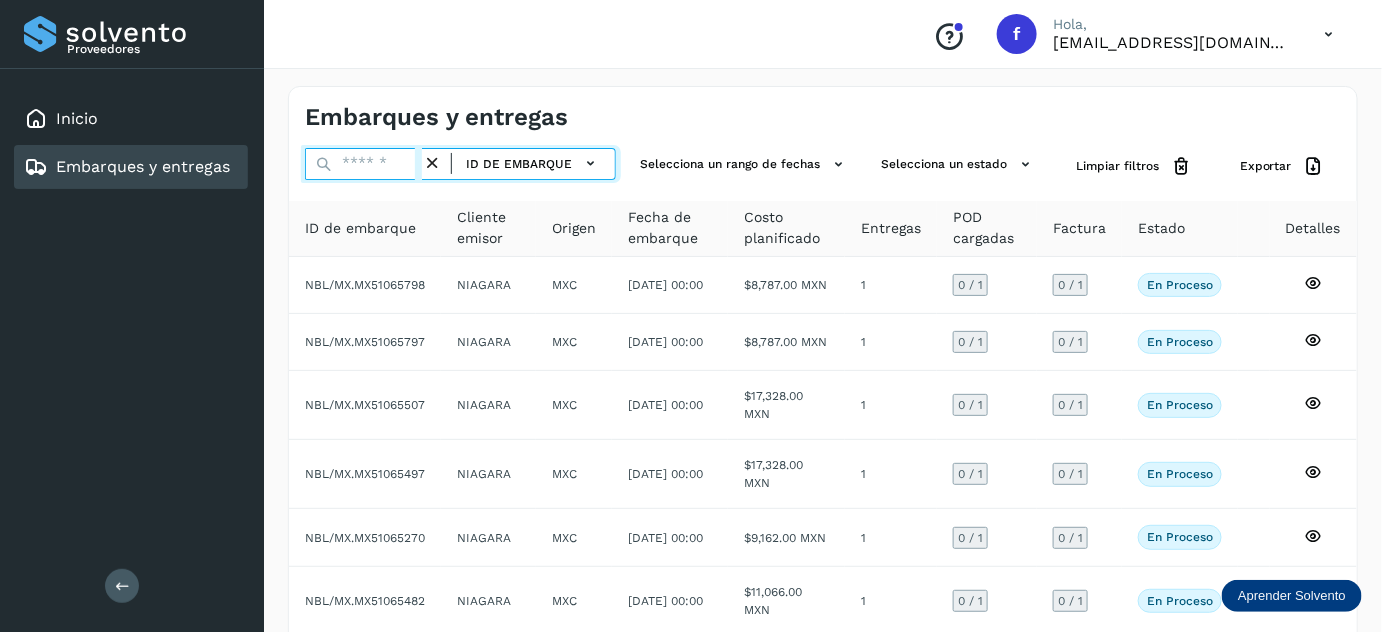 paste on "**********" 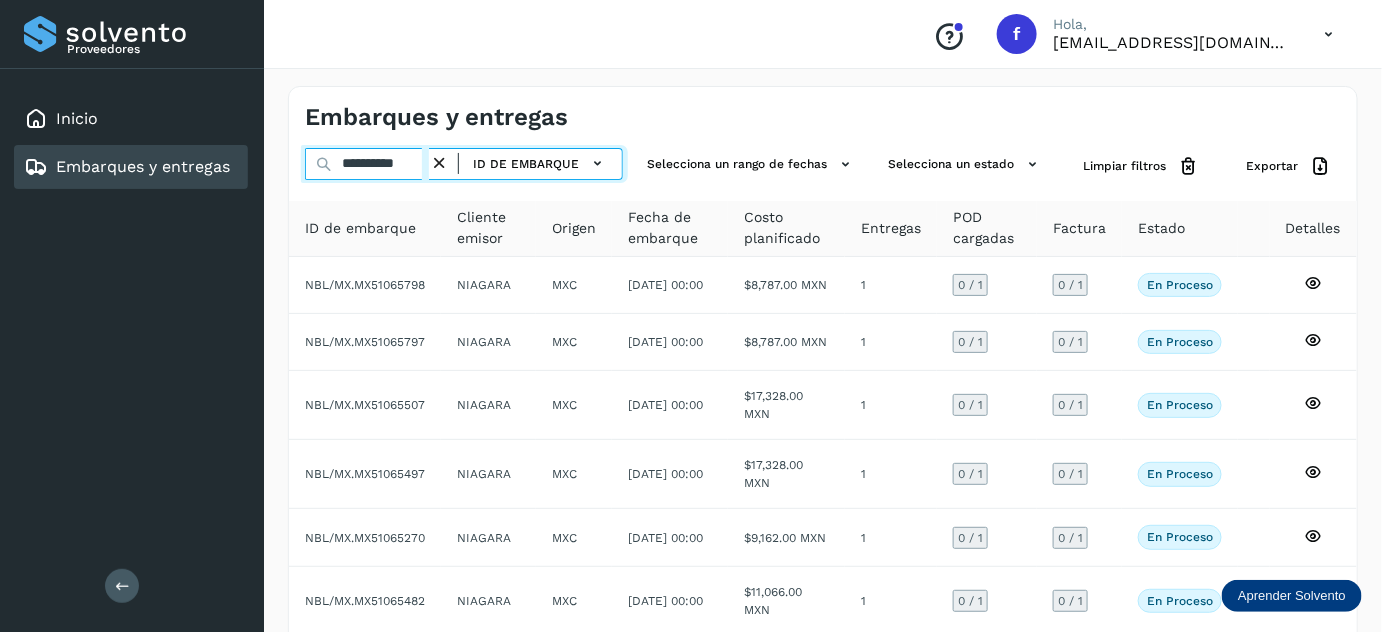 scroll, scrollTop: 0, scrollLeft: 0, axis: both 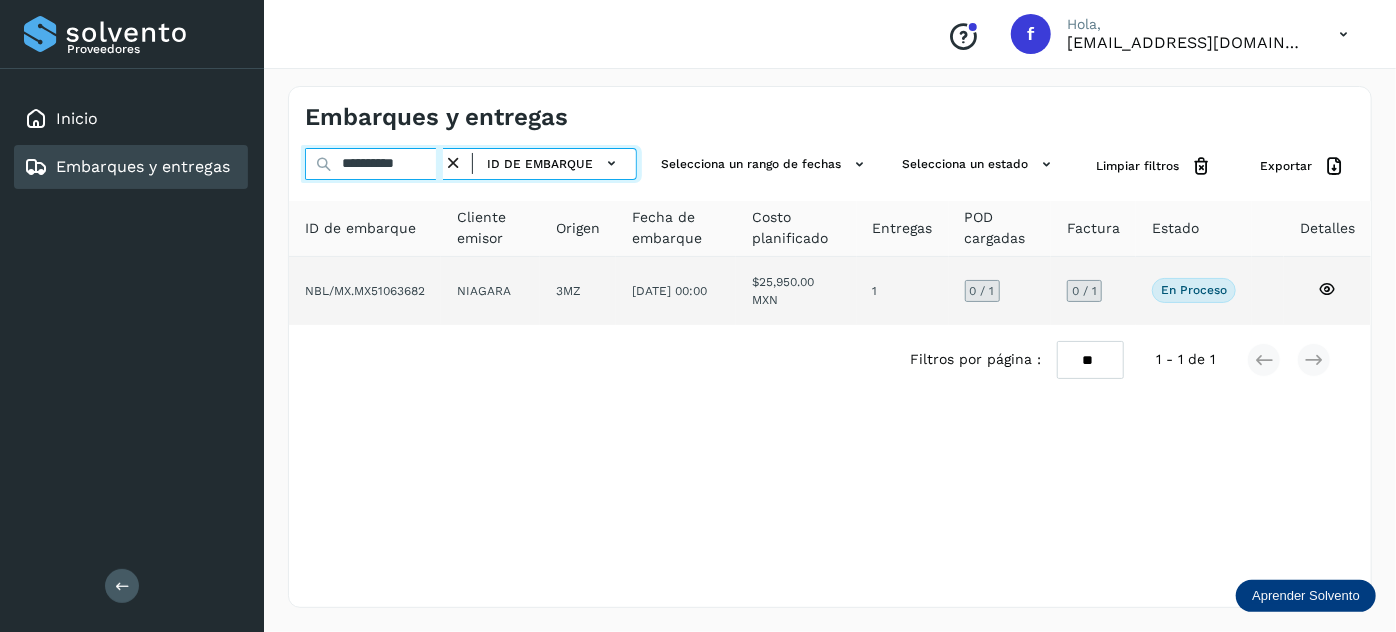 type on "**********" 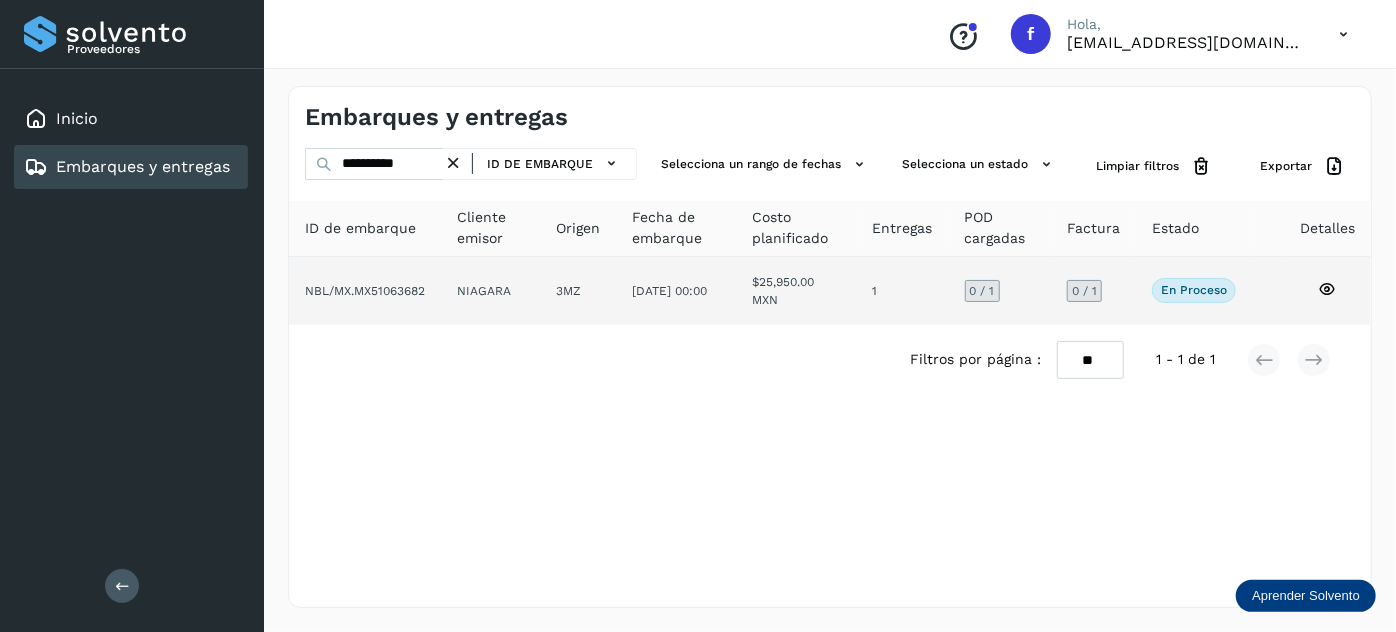 click on "$25,950.00 MXN" 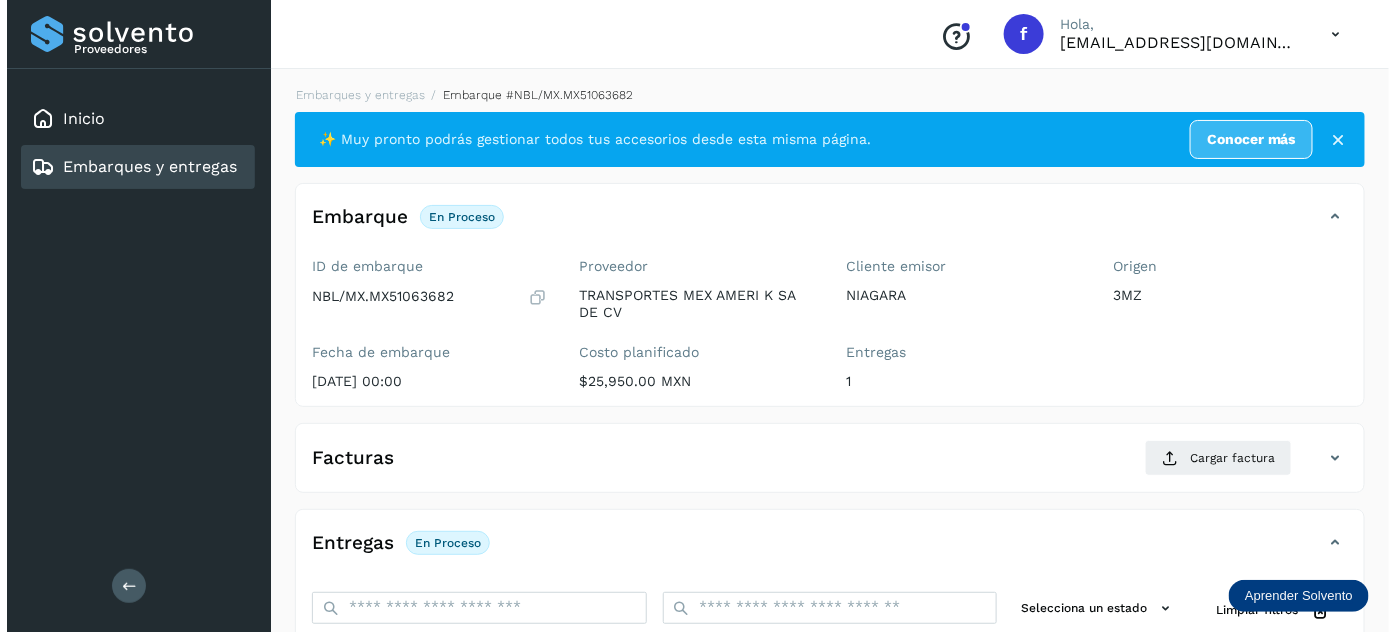 scroll, scrollTop: 327, scrollLeft: 0, axis: vertical 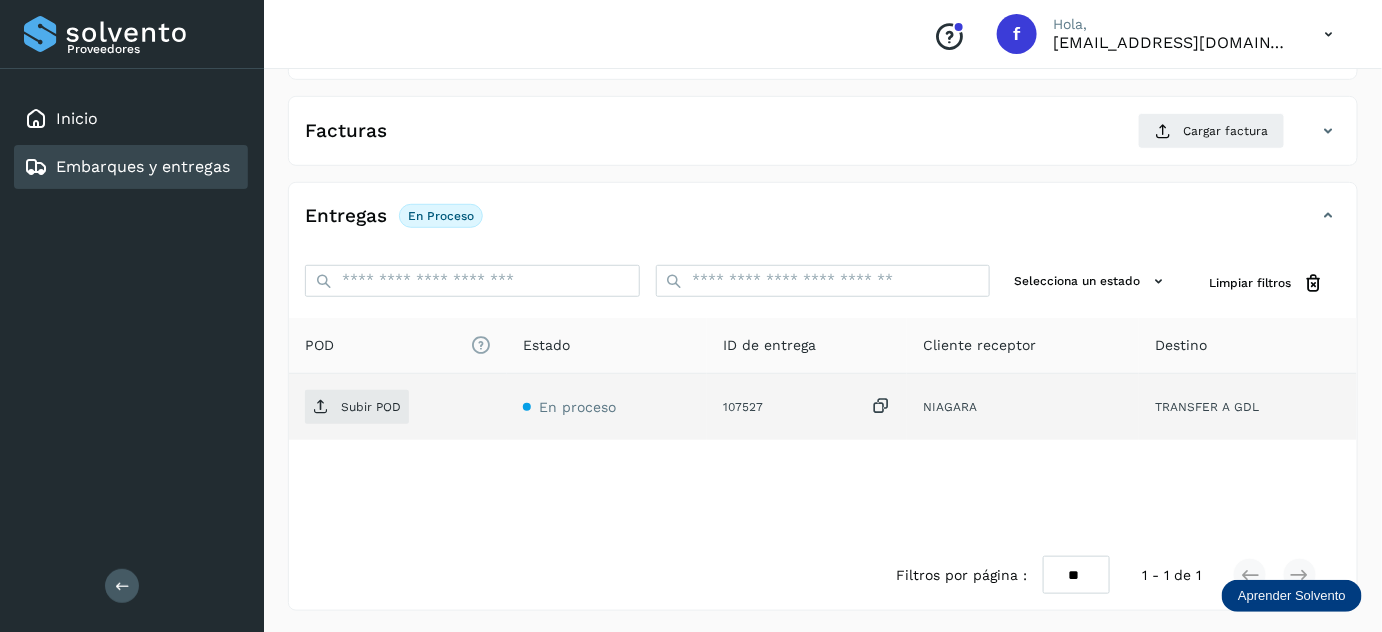 click at bounding box center (881, 406) 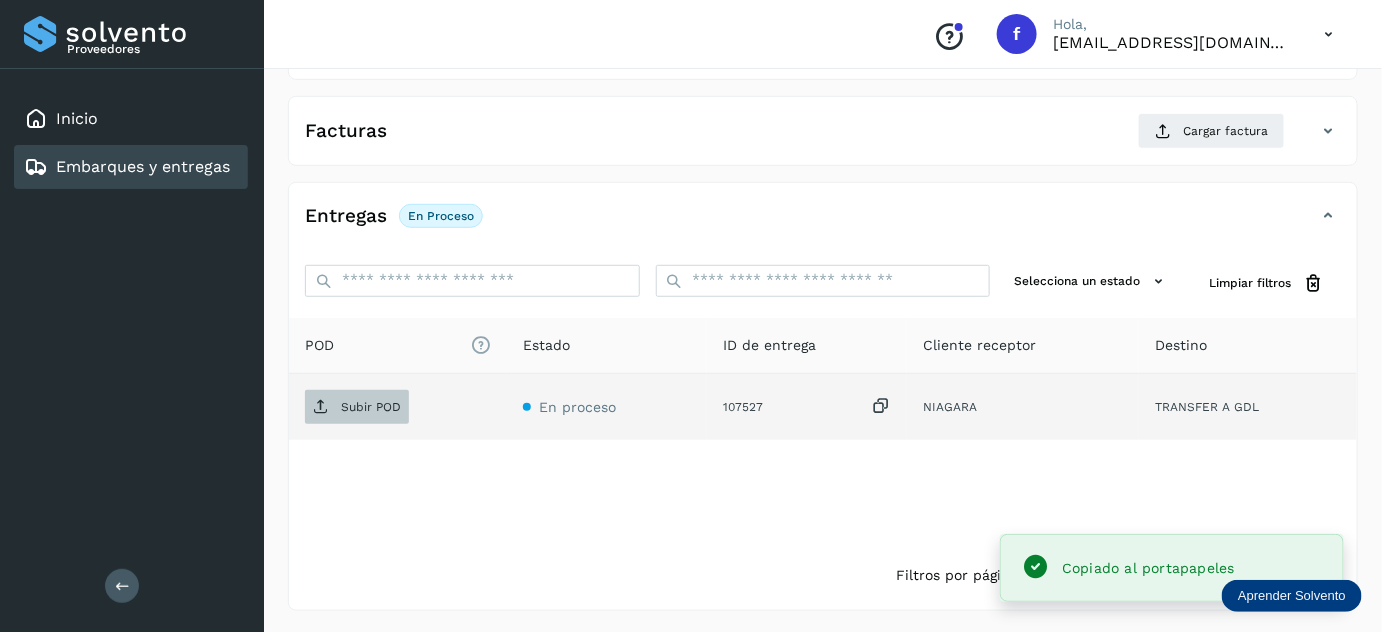 click on "Subir POD" at bounding box center (371, 407) 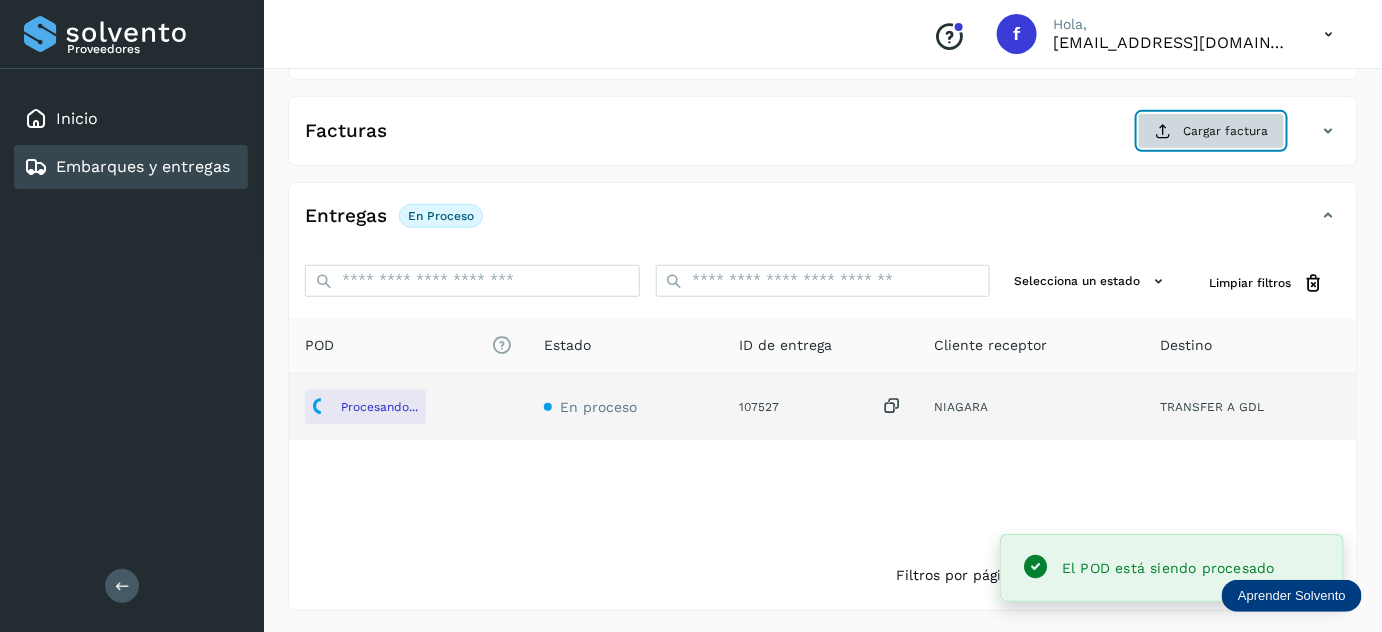 click at bounding box center (1163, 131) 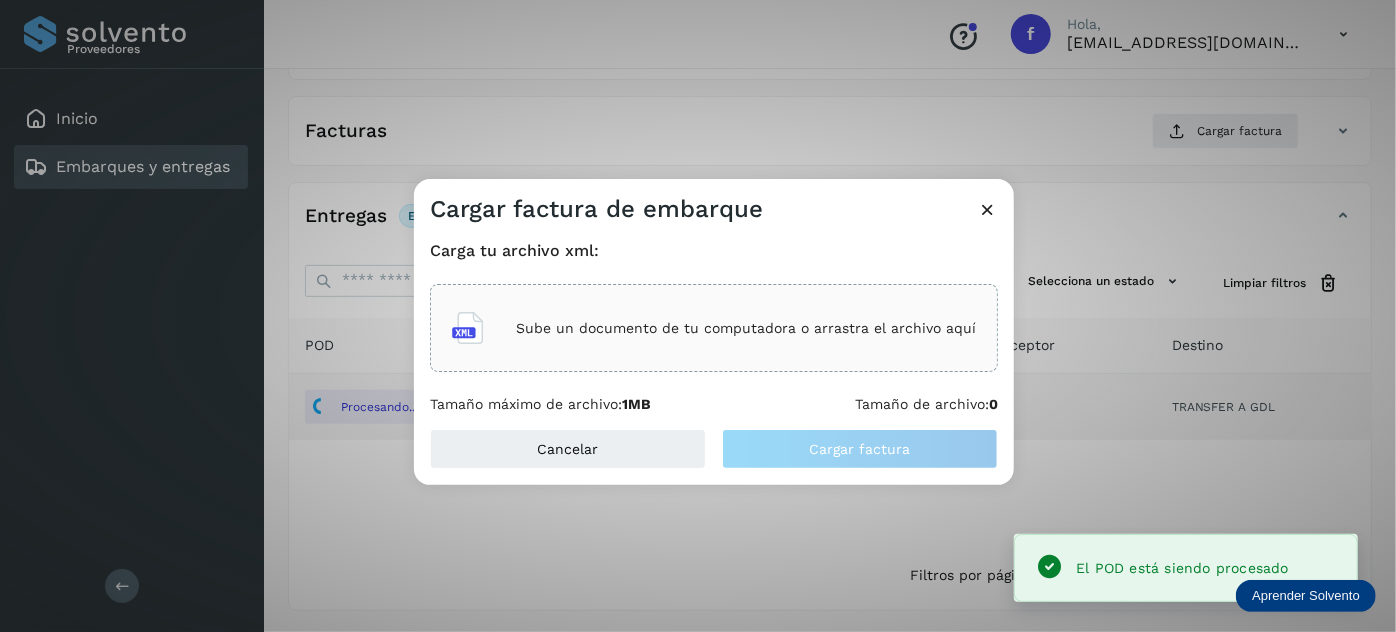 click on "Sube un documento de tu computadora o arrastra el archivo aquí" at bounding box center [746, 328] 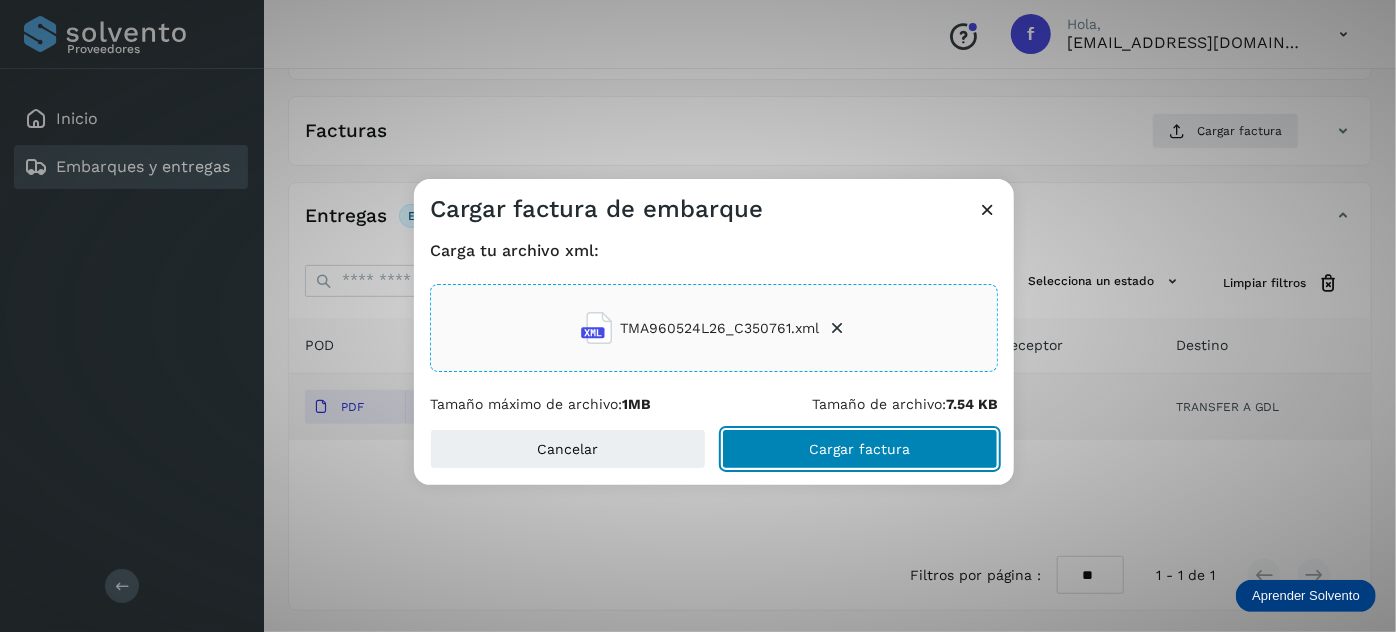 click on "Cargar factura" 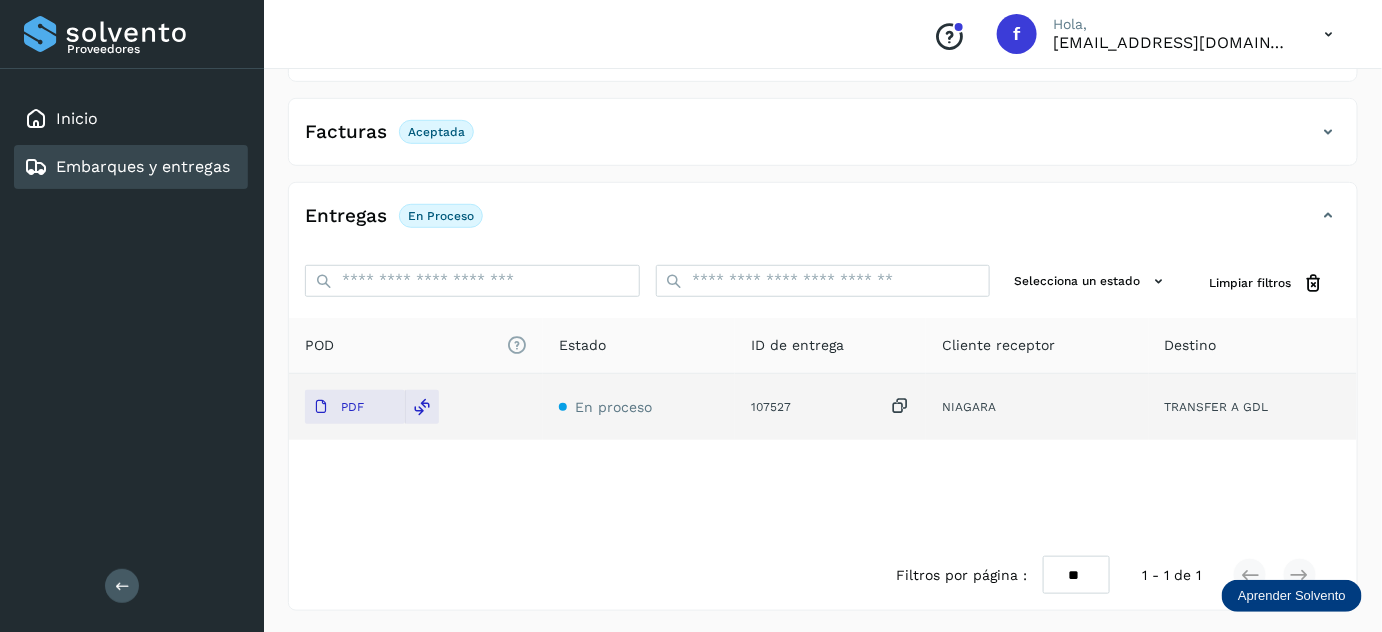 scroll, scrollTop: 0, scrollLeft: 0, axis: both 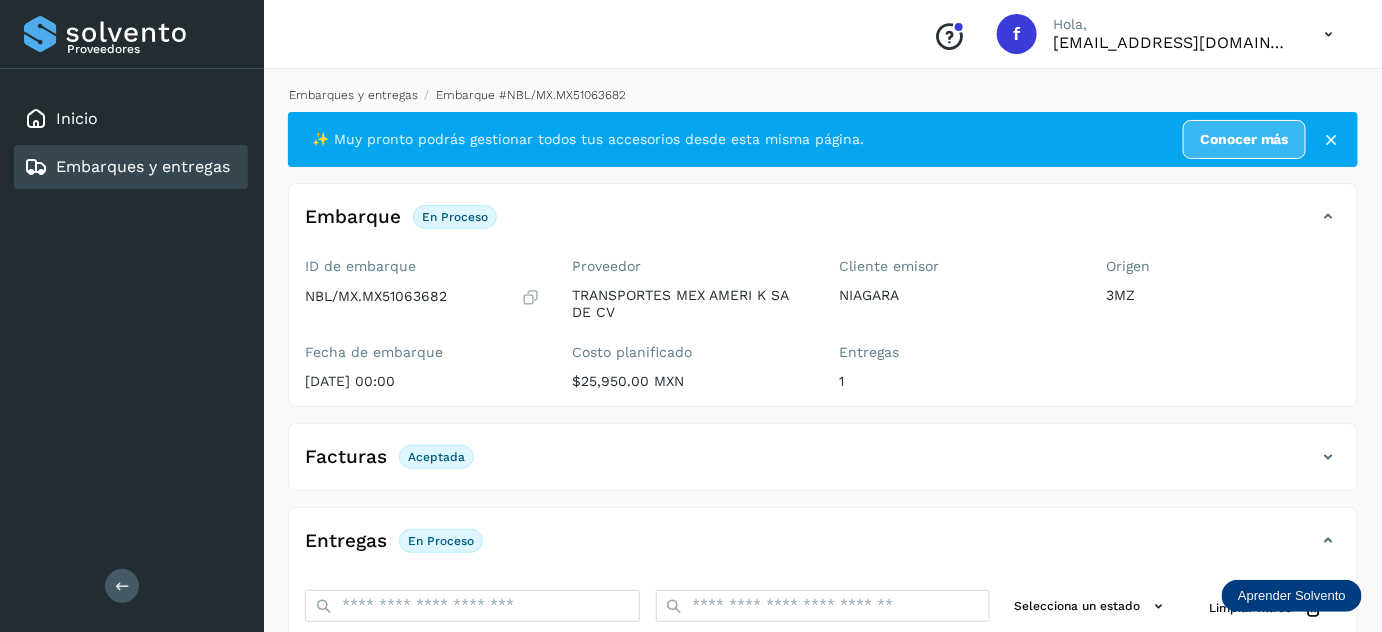 click on "Embarques y entregas" at bounding box center [353, 95] 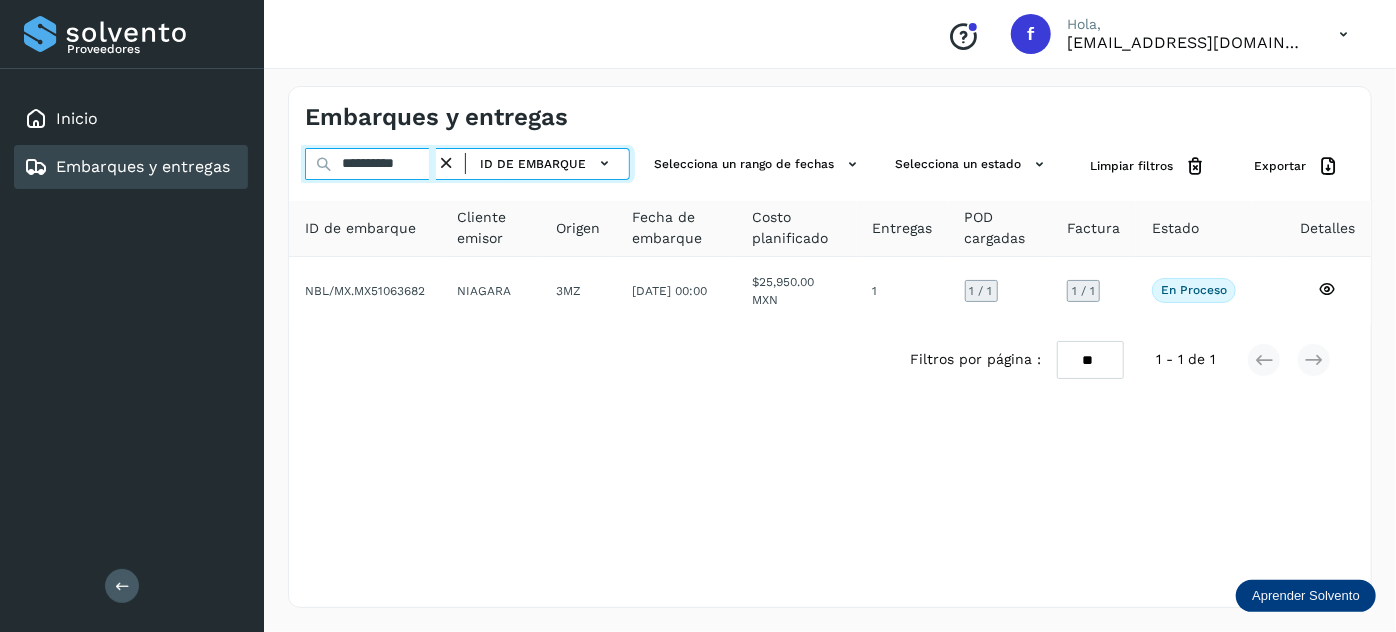 click on "**********" at bounding box center [370, 164] 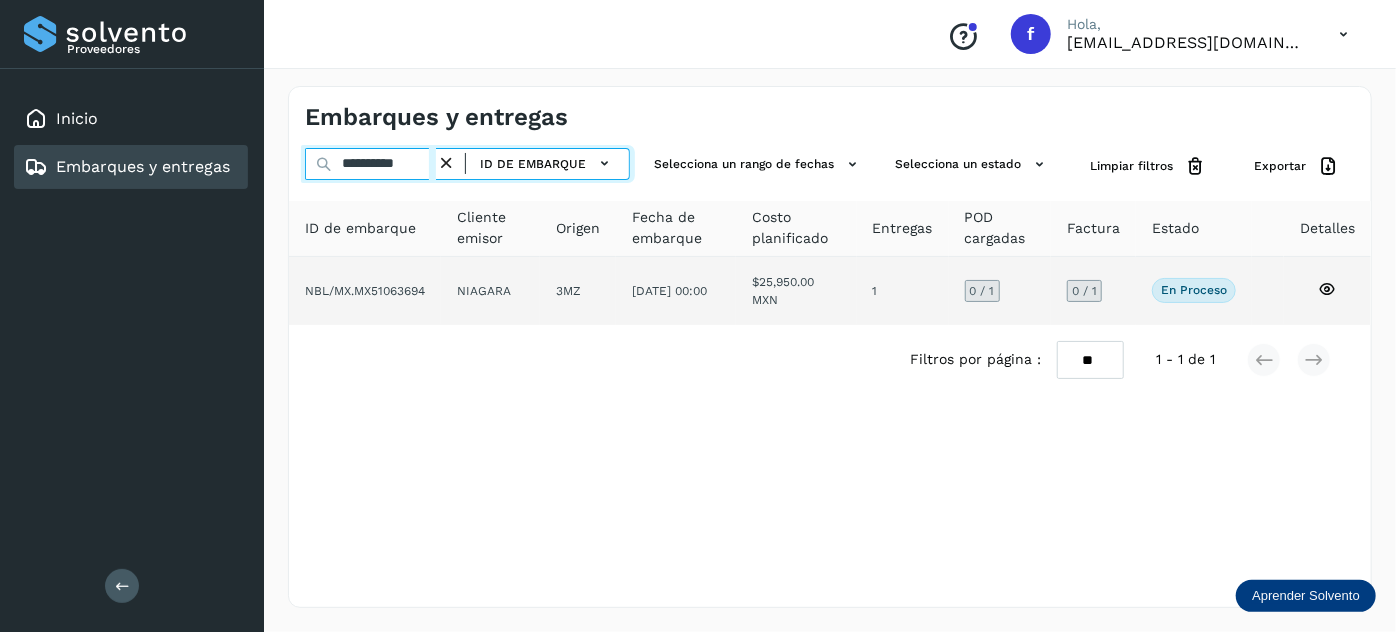 type on "**********" 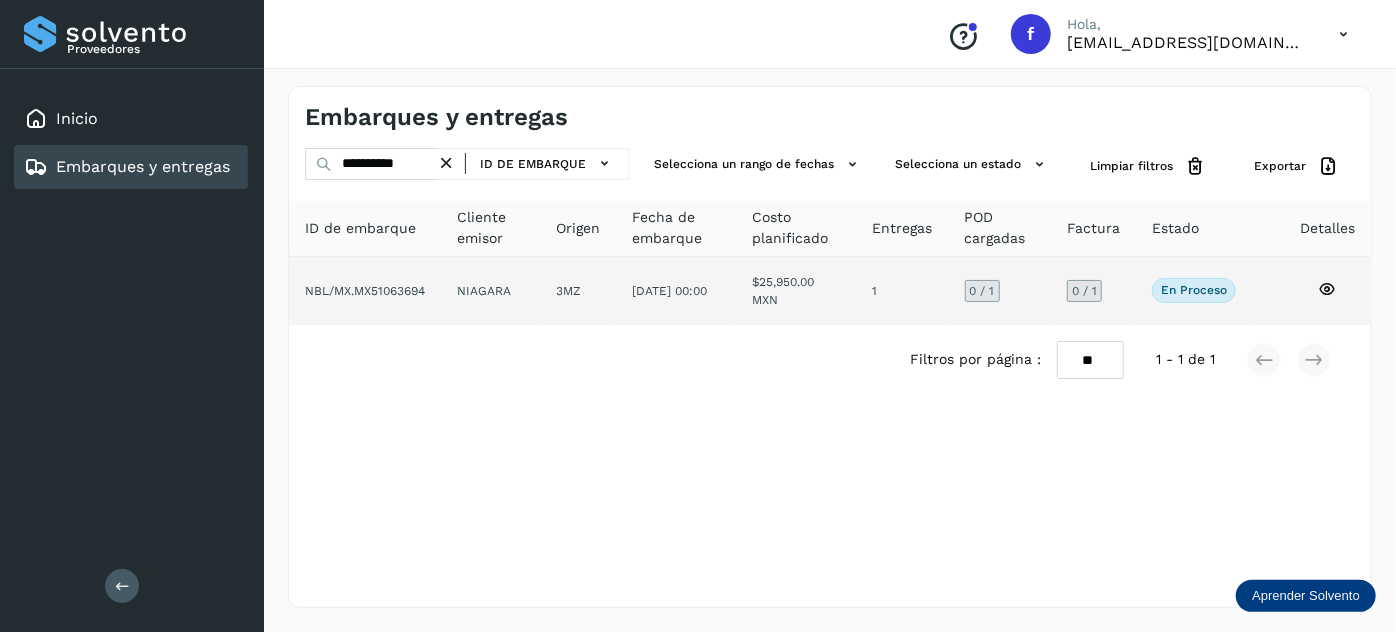 click on "3MZ" 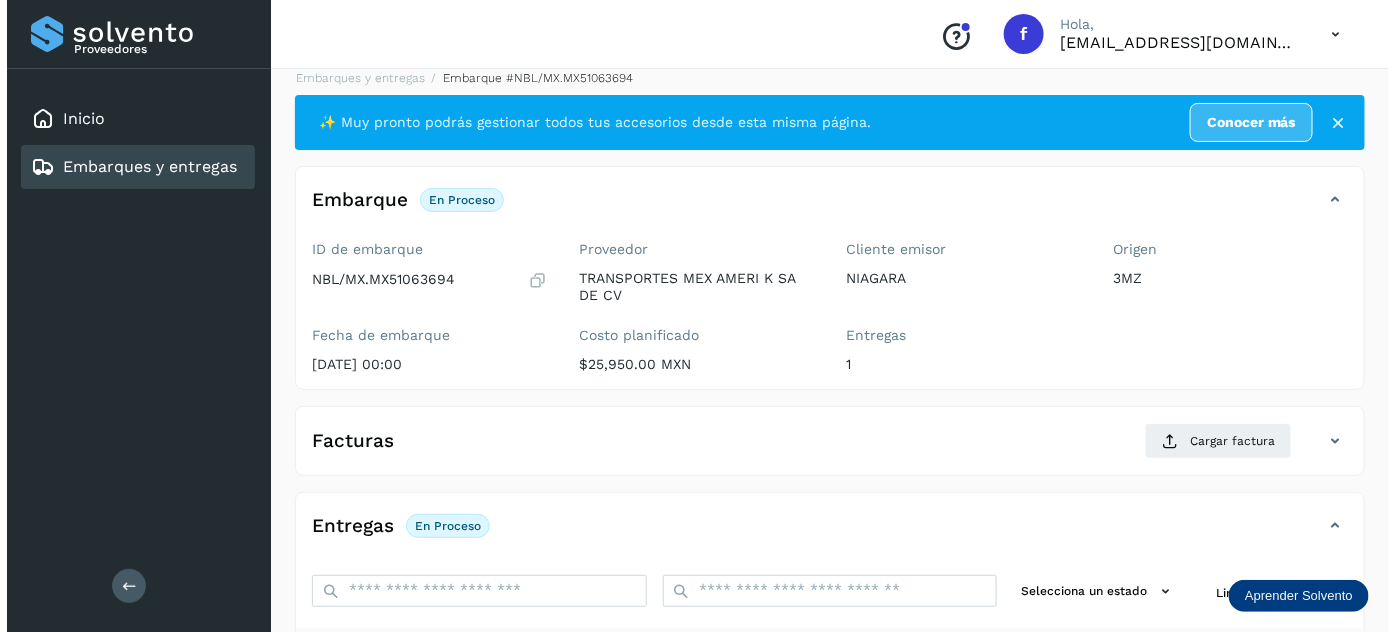 scroll, scrollTop: 327, scrollLeft: 0, axis: vertical 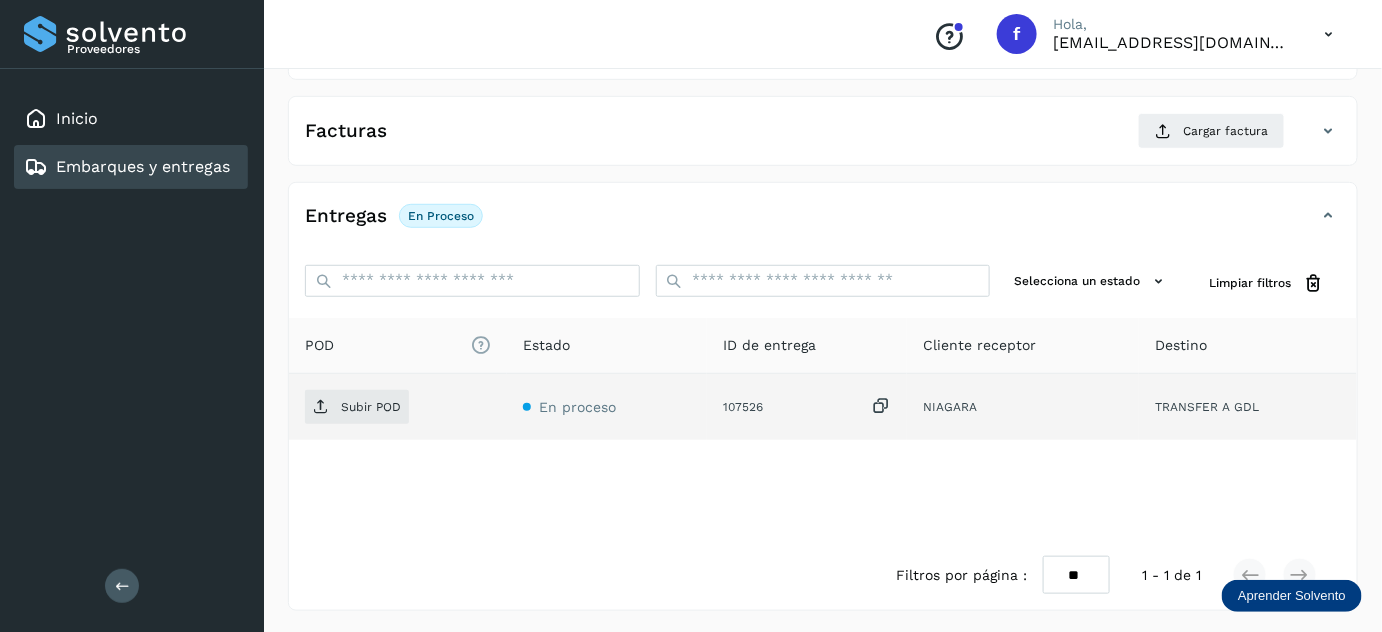 drag, startPoint x: 886, startPoint y: 402, endPoint x: 634, endPoint y: 410, distance: 252.12695 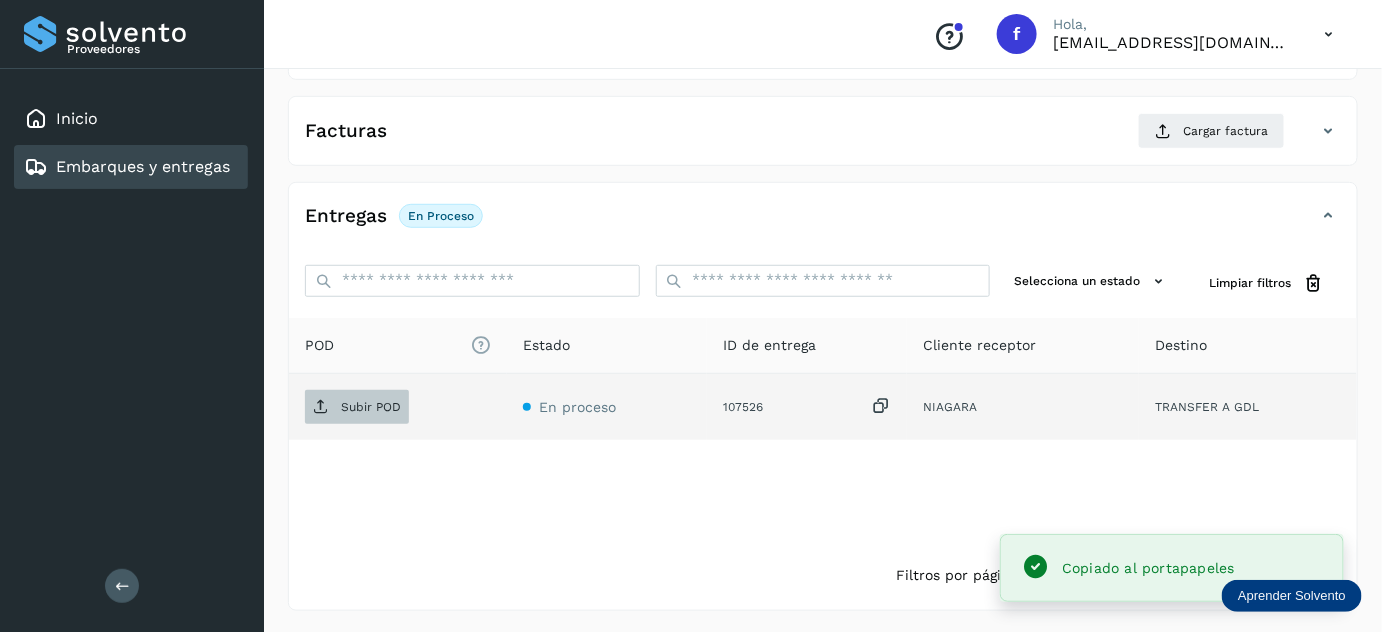 click on "Subir POD" at bounding box center [357, 407] 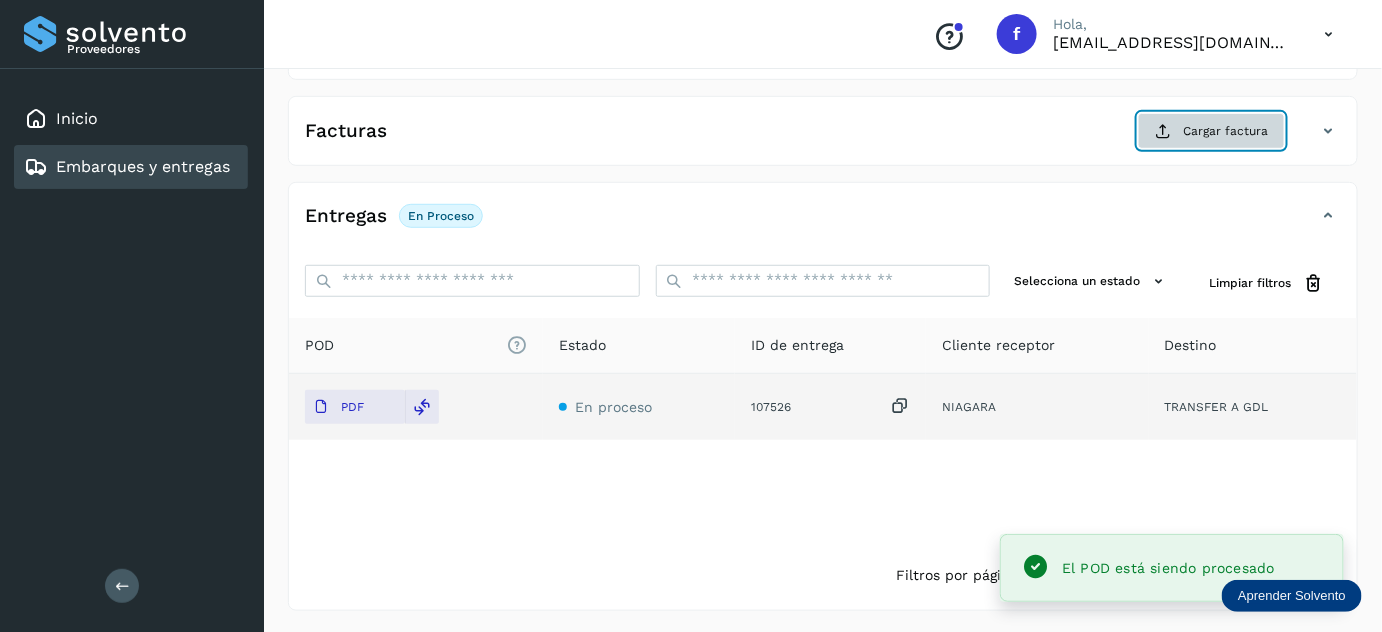 click on "Cargar factura" 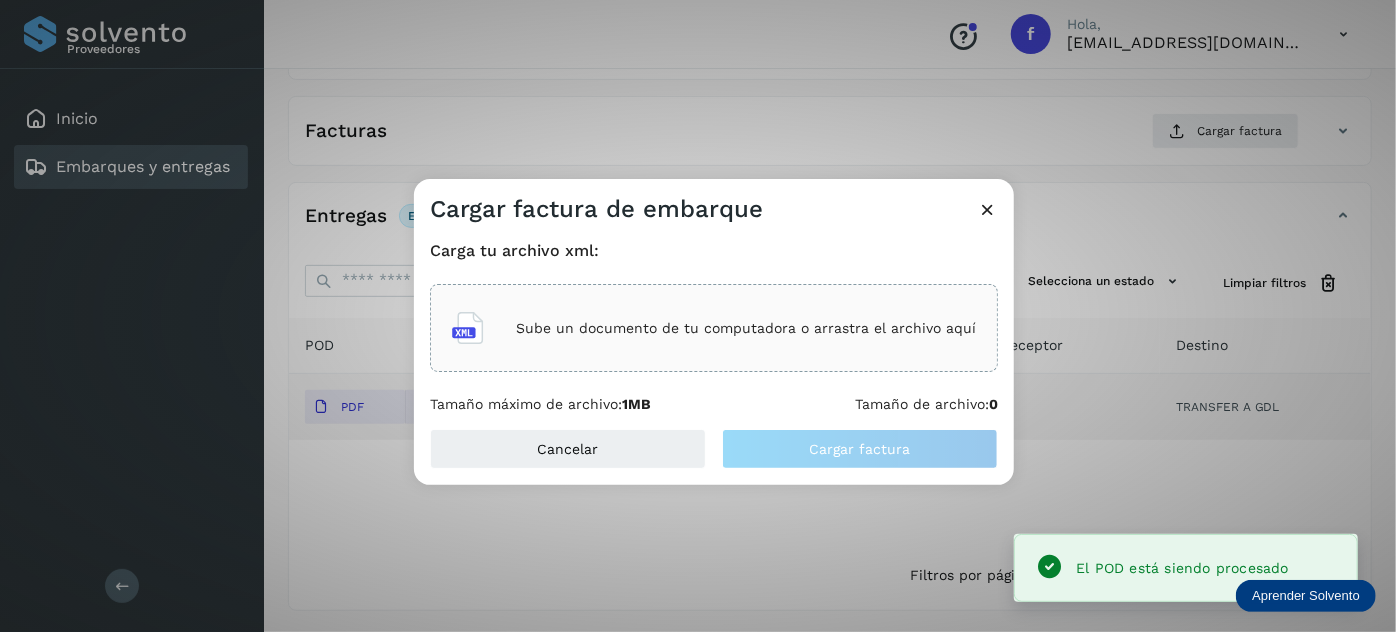 click on "Sube un documento de tu computadora o arrastra el archivo aquí" 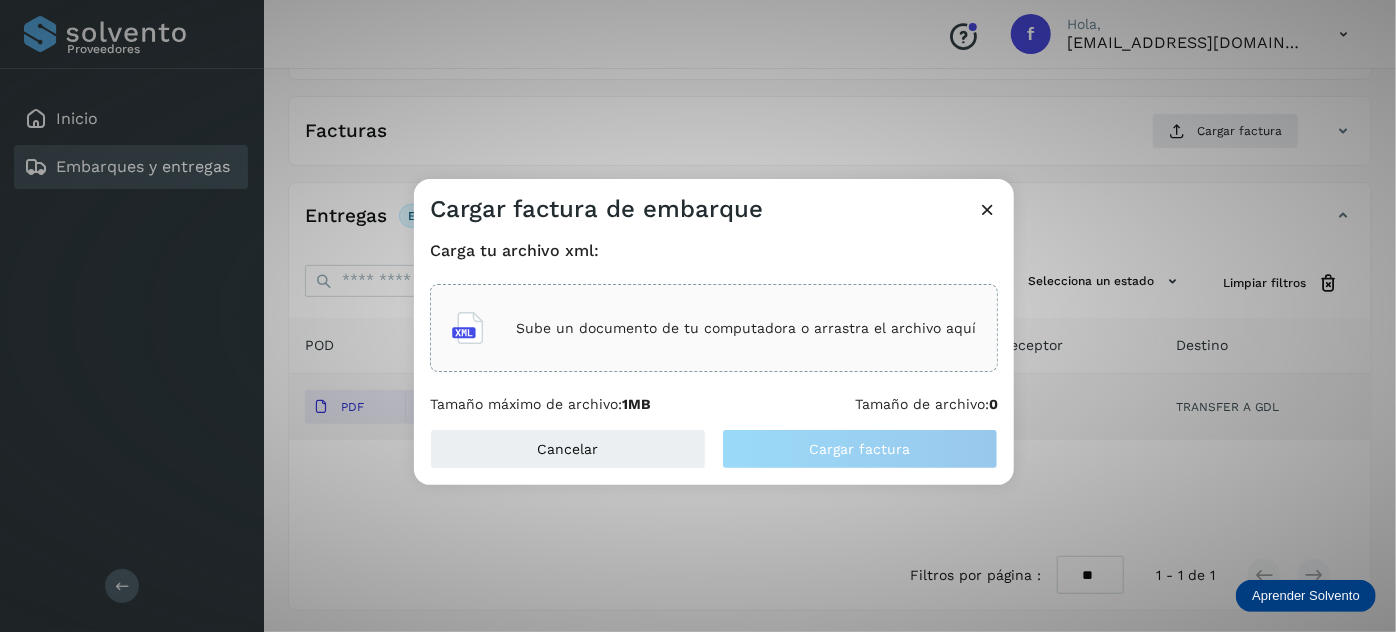 click on "Cargar factura de embarque Carga tu archivo xml: Sube un documento de tu computadora o arrastra el archivo aquí Tamaño máximo de archivo:  1MB Tamaño de archivo:  0 Cancelar Cargar factura" 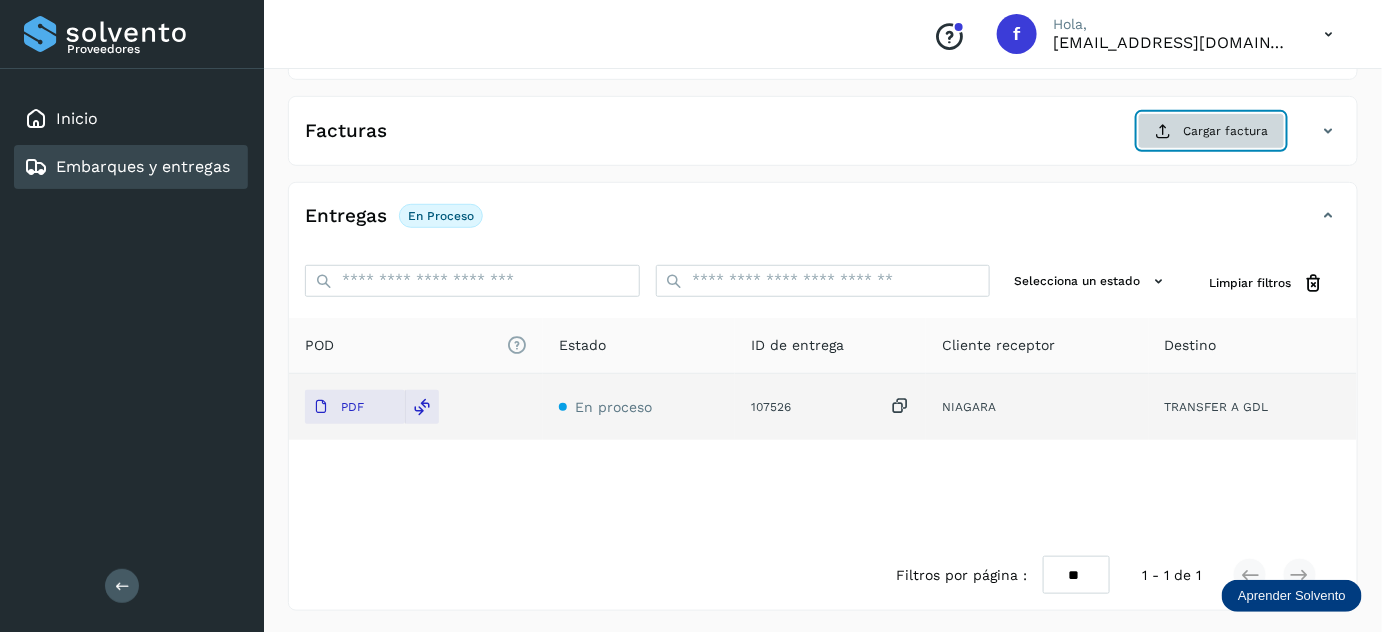 click on "Cargar factura" at bounding box center [1211, 131] 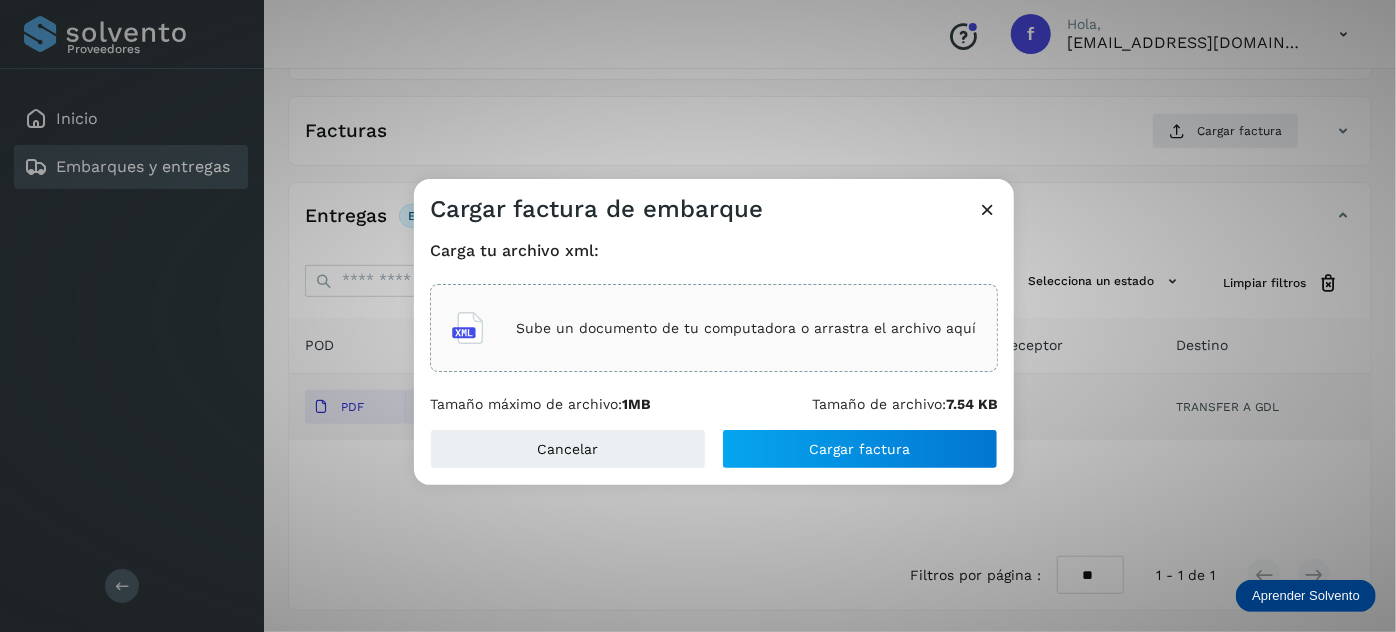 click on "Sube un documento de tu computadora o arrastra el archivo aquí" 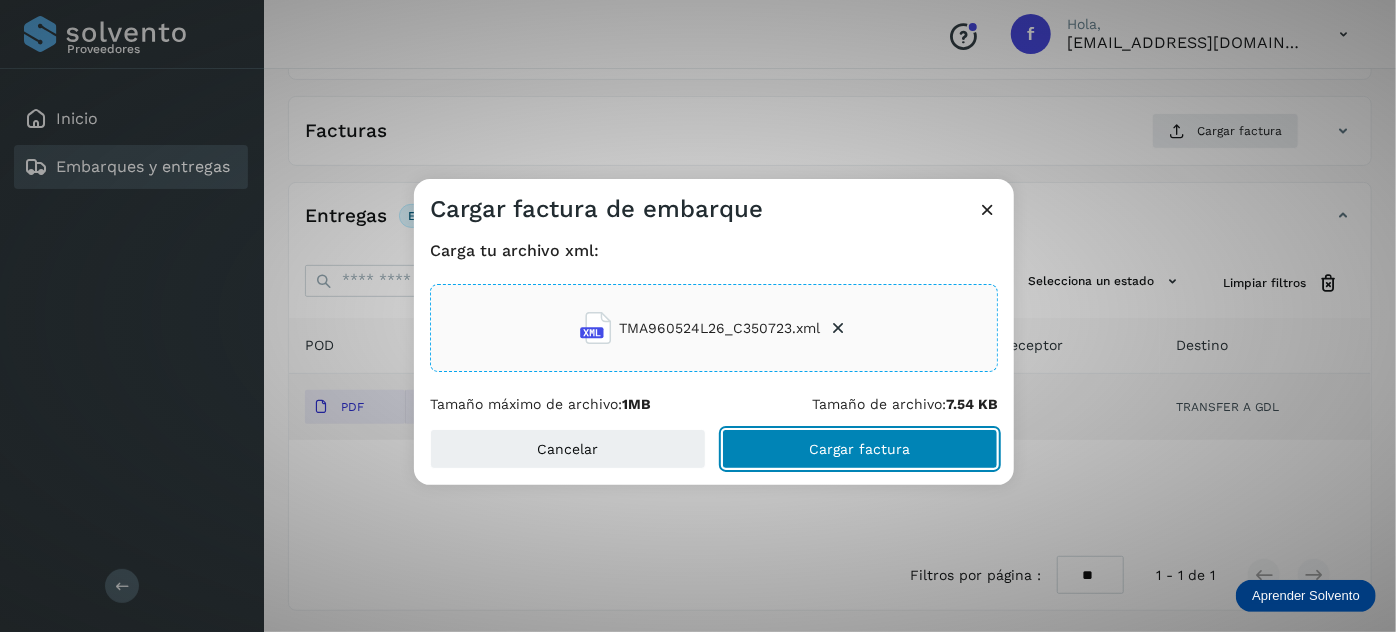 click on "Cargar factura" 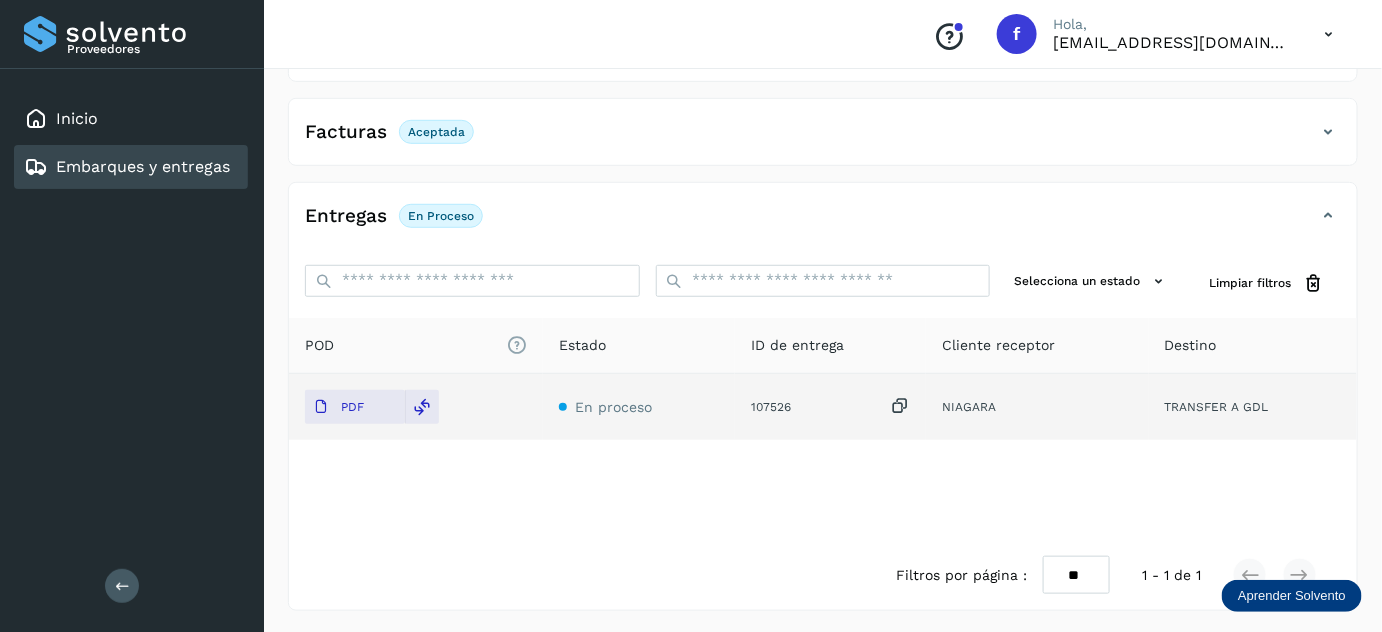 scroll, scrollTop: 0, scrollLeft: 0, axis: both 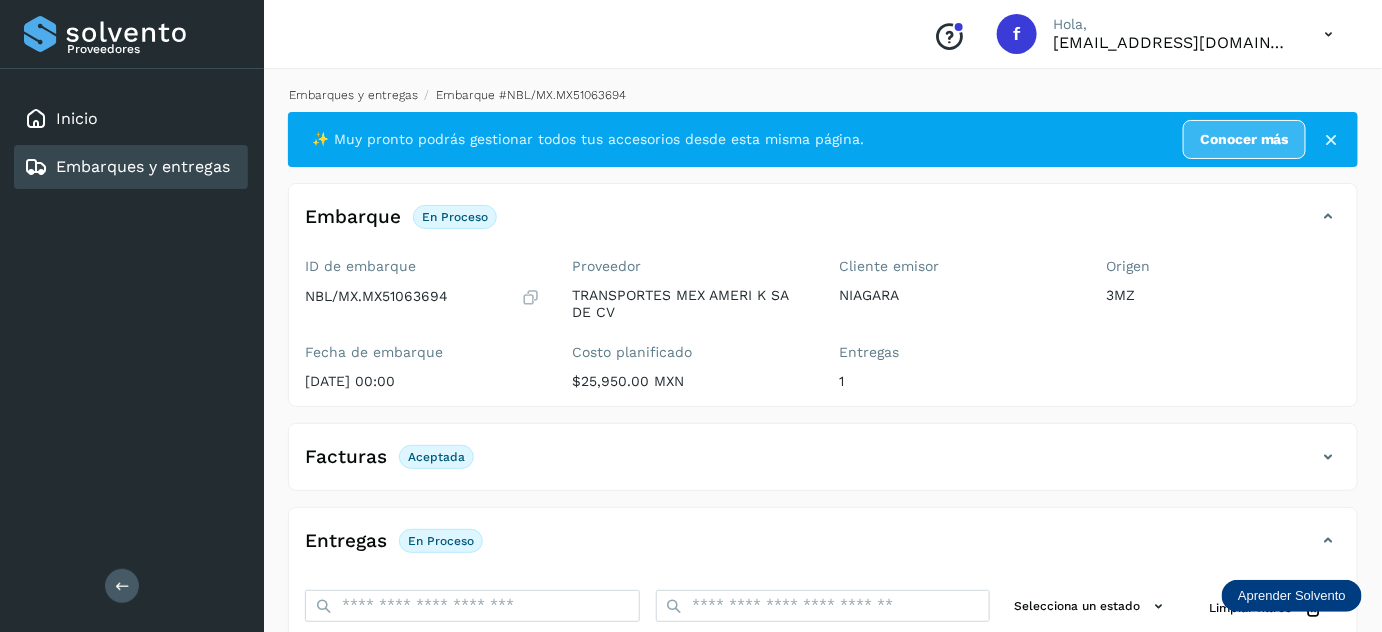 click on "Embarques y entregas" at bounding box center [353, 95] 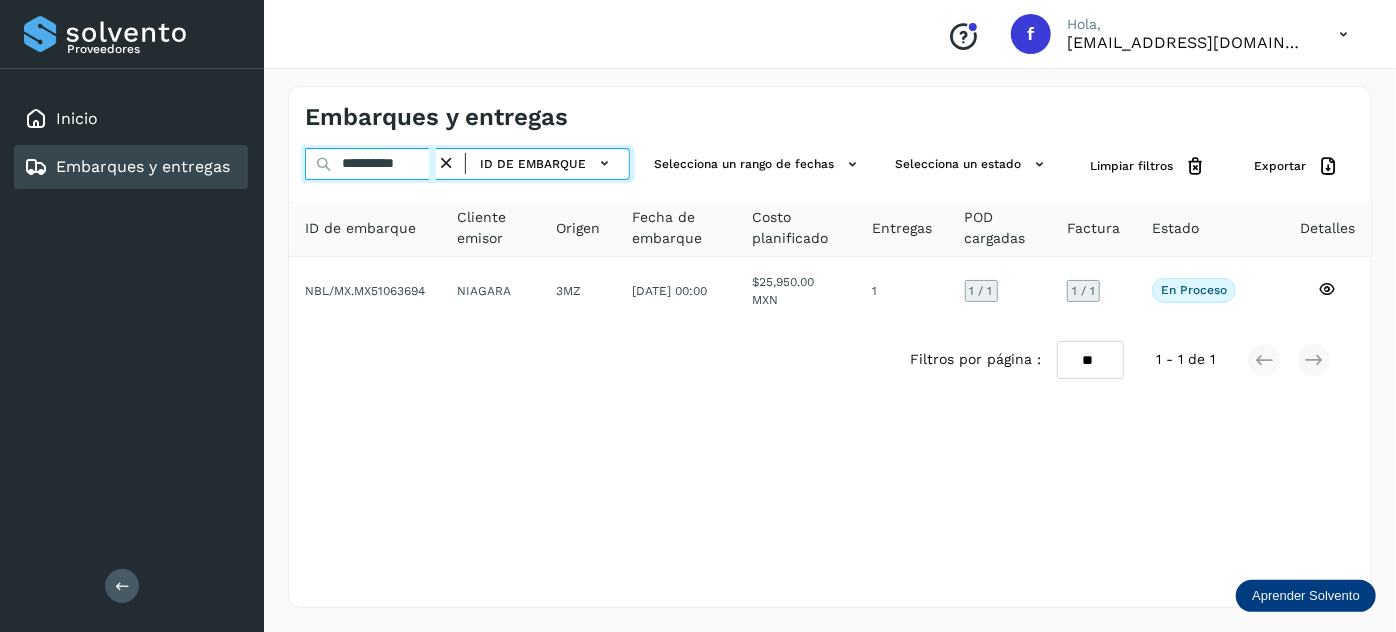 click on "**********" at bounding box center [370, 164] 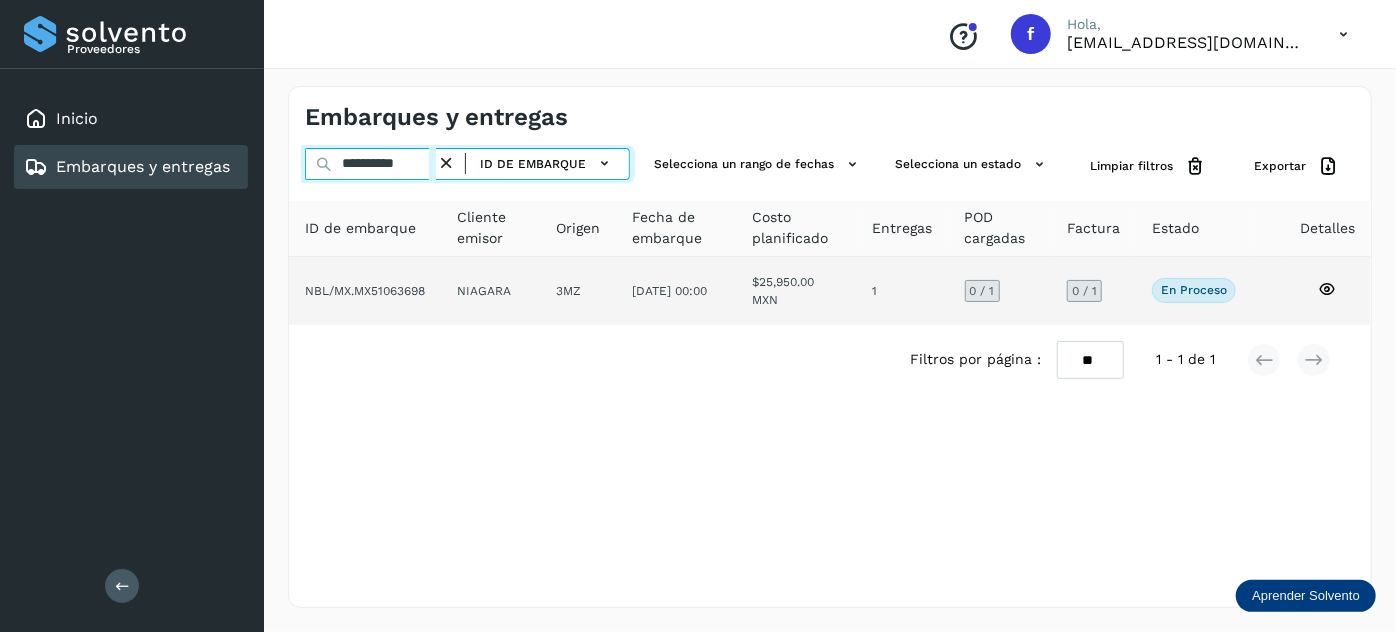 type on "**********" 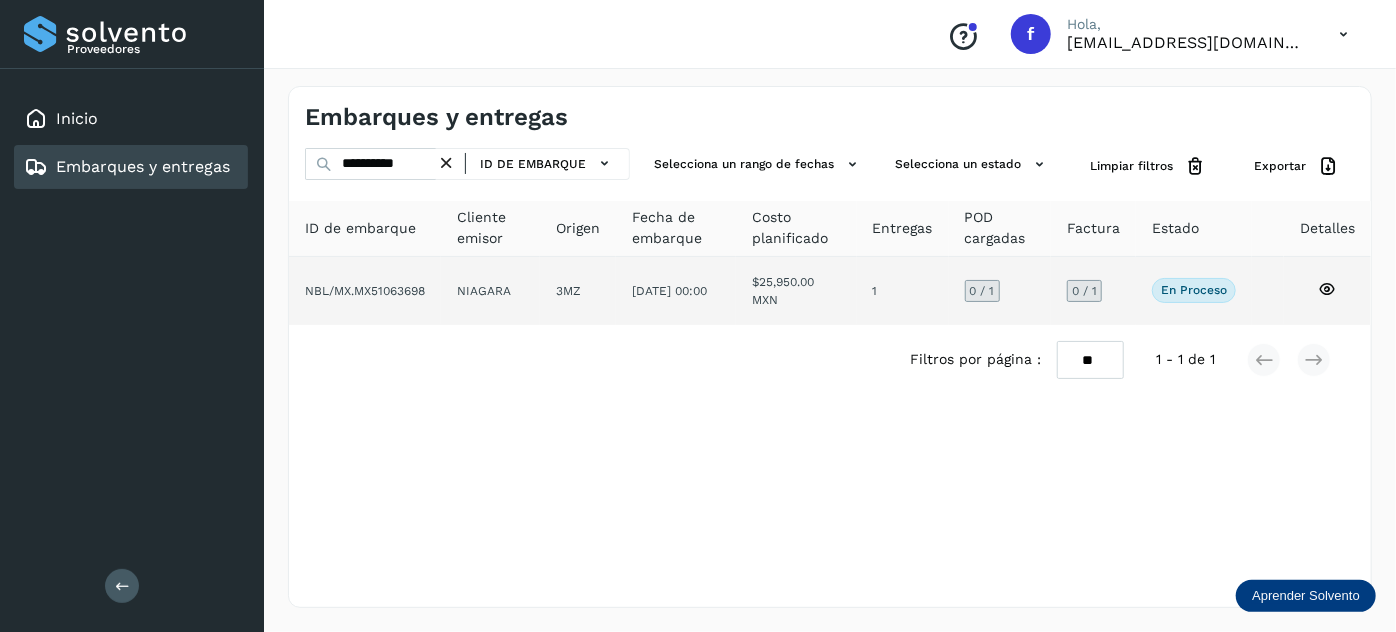 click on "[DATE] 00:00" 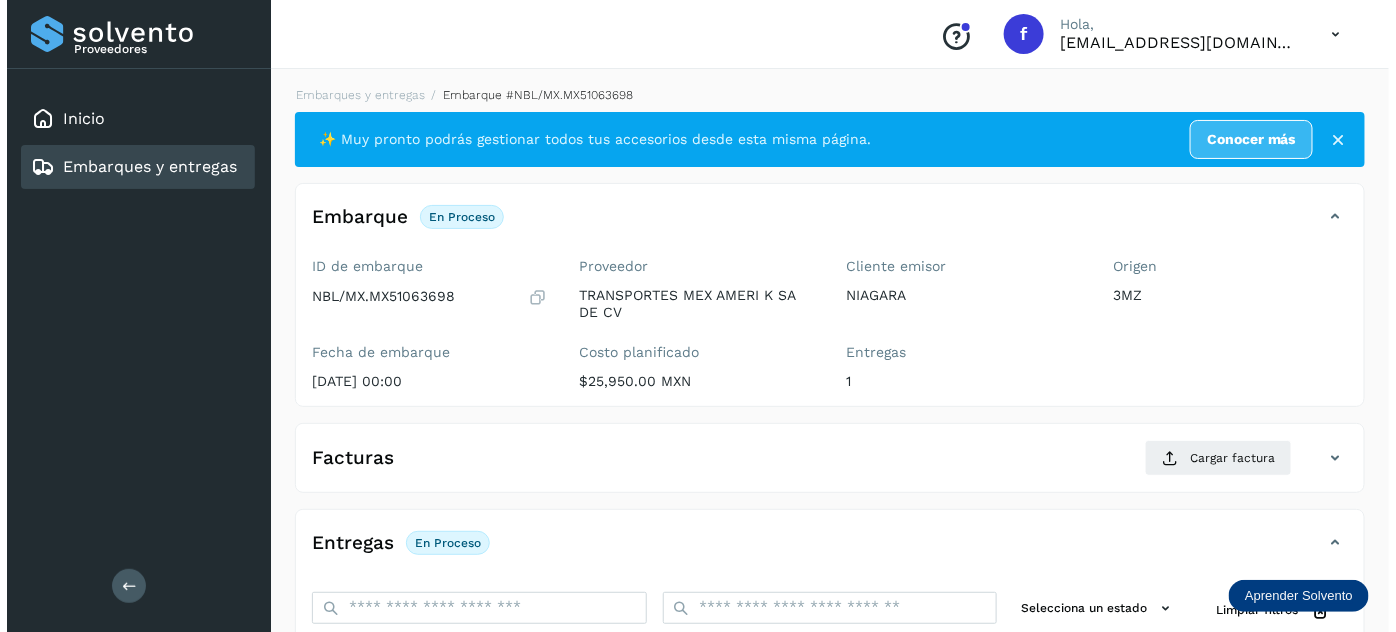 scroll, scrollTop: 327, scrollLeft: 0, axis: vertical 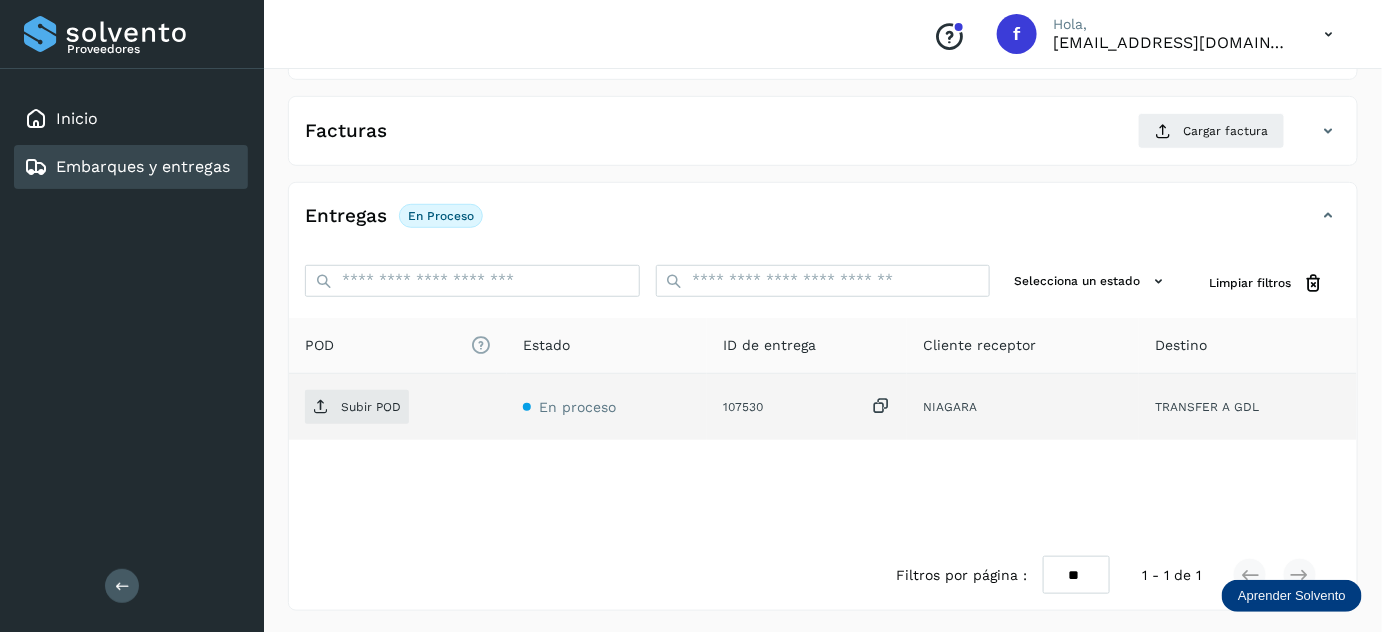 click at bounding box center (881, 406) 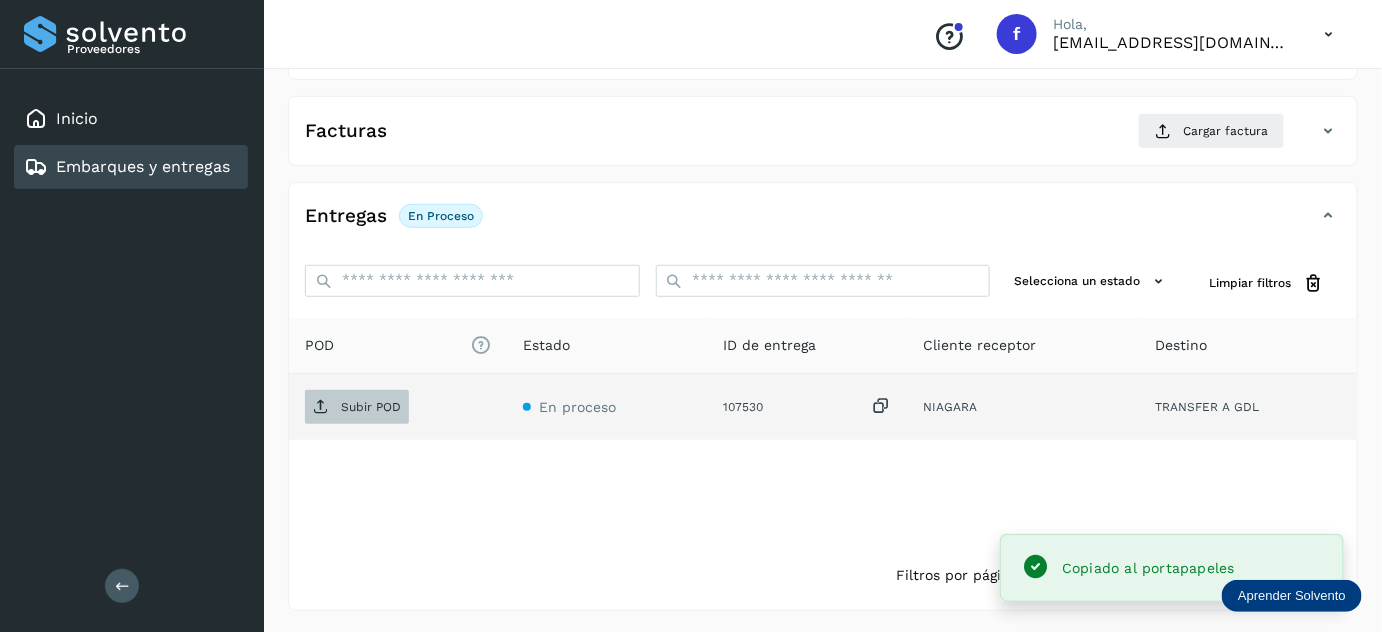 click on "Subir POD" at bounding box center [357, 407] 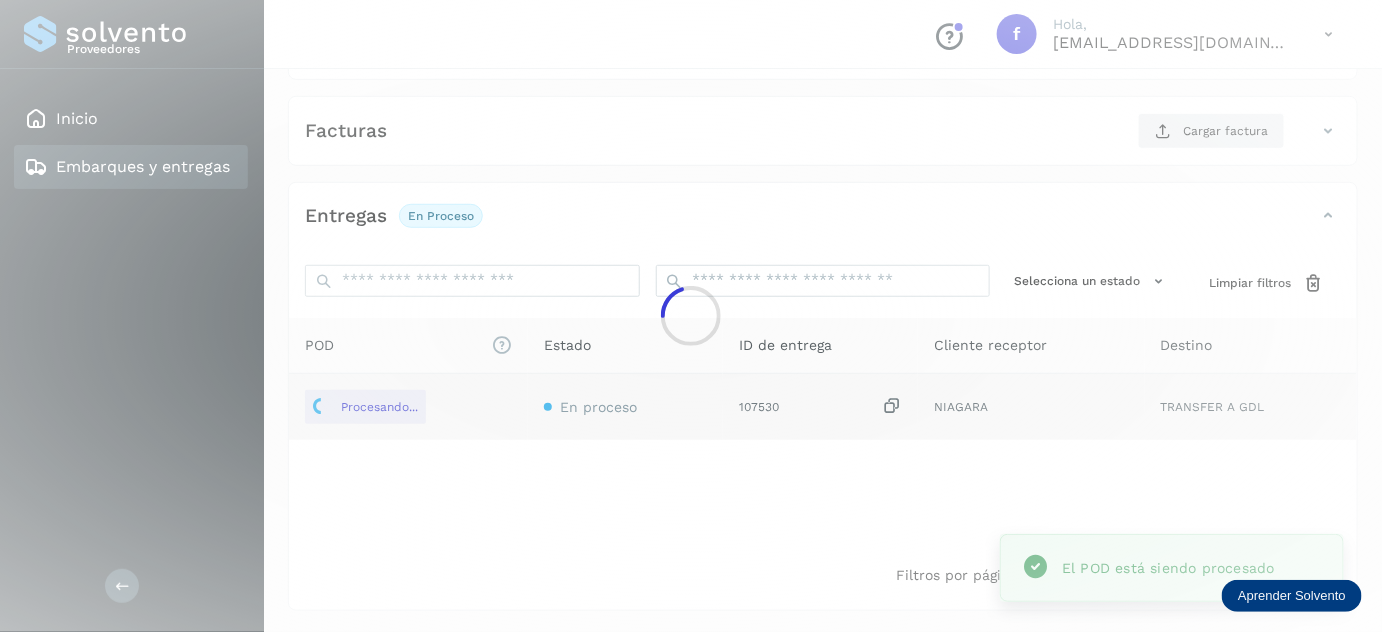 click 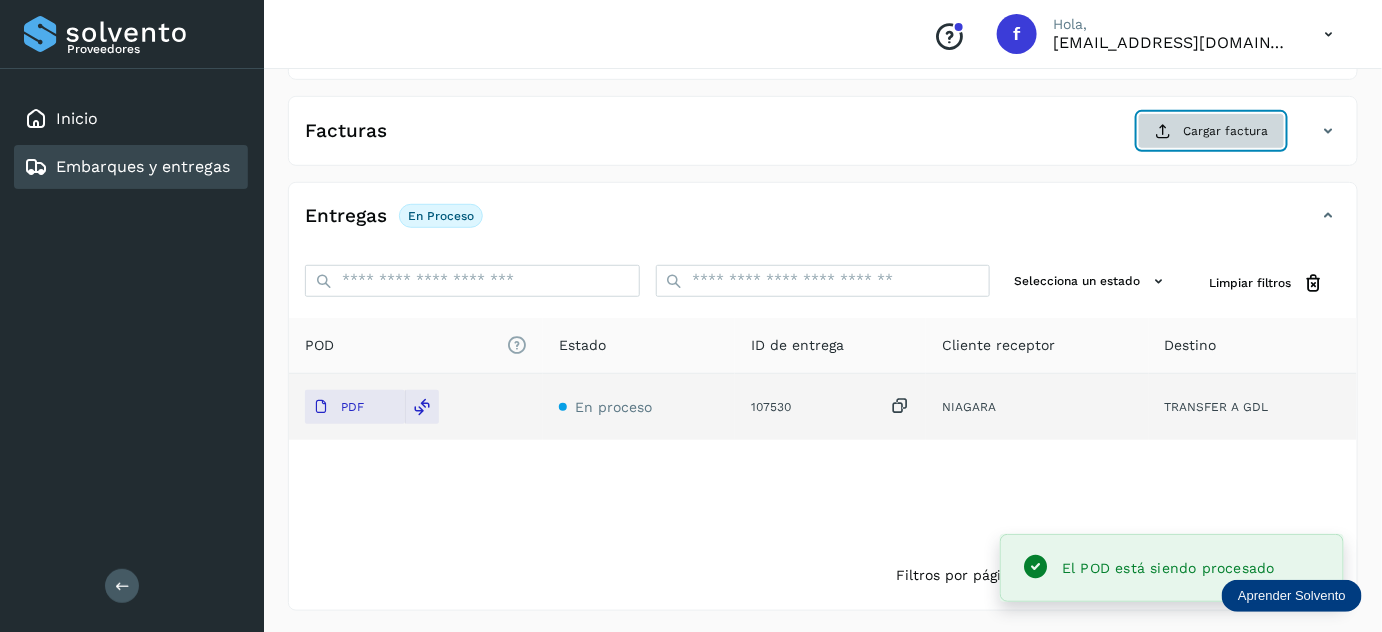 click on "Cargar factura" at bounding box center (1211, 131) 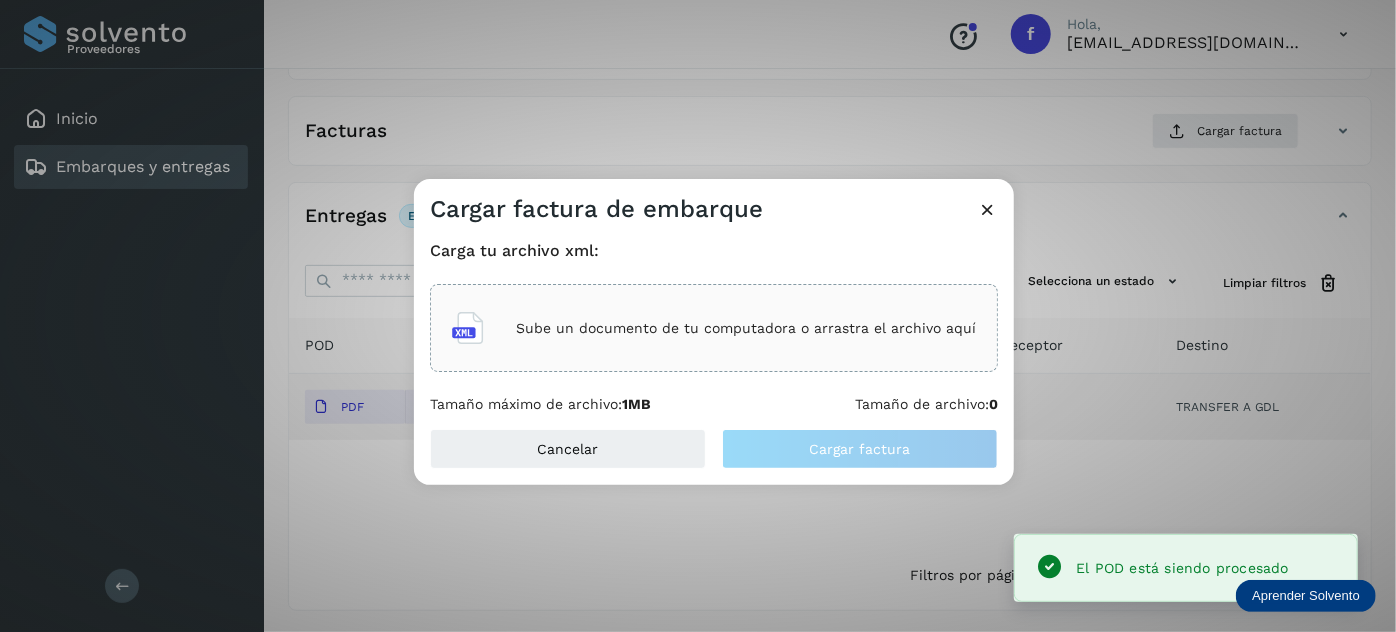 click on "Sube un documento de tu computadora o arrastra el archivo aquí" 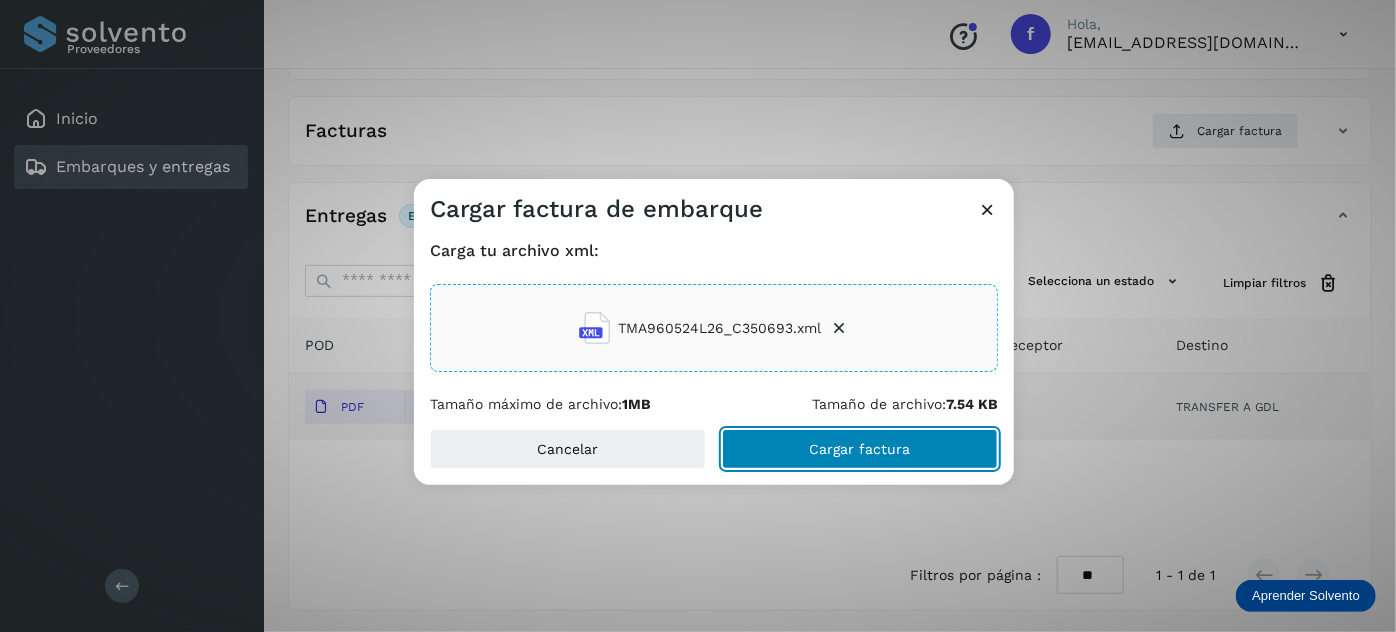 click on "Cargar factura" 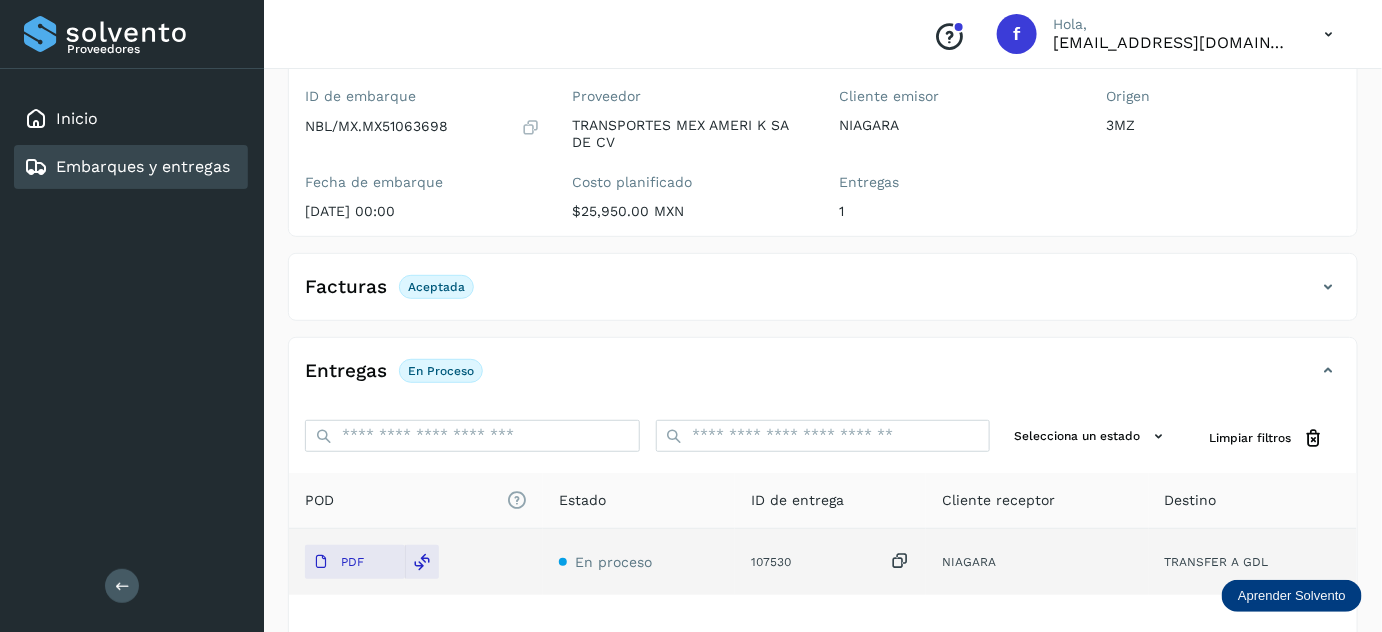 scroll, scrollTop: 0, scrollLeft: 0, axis: both 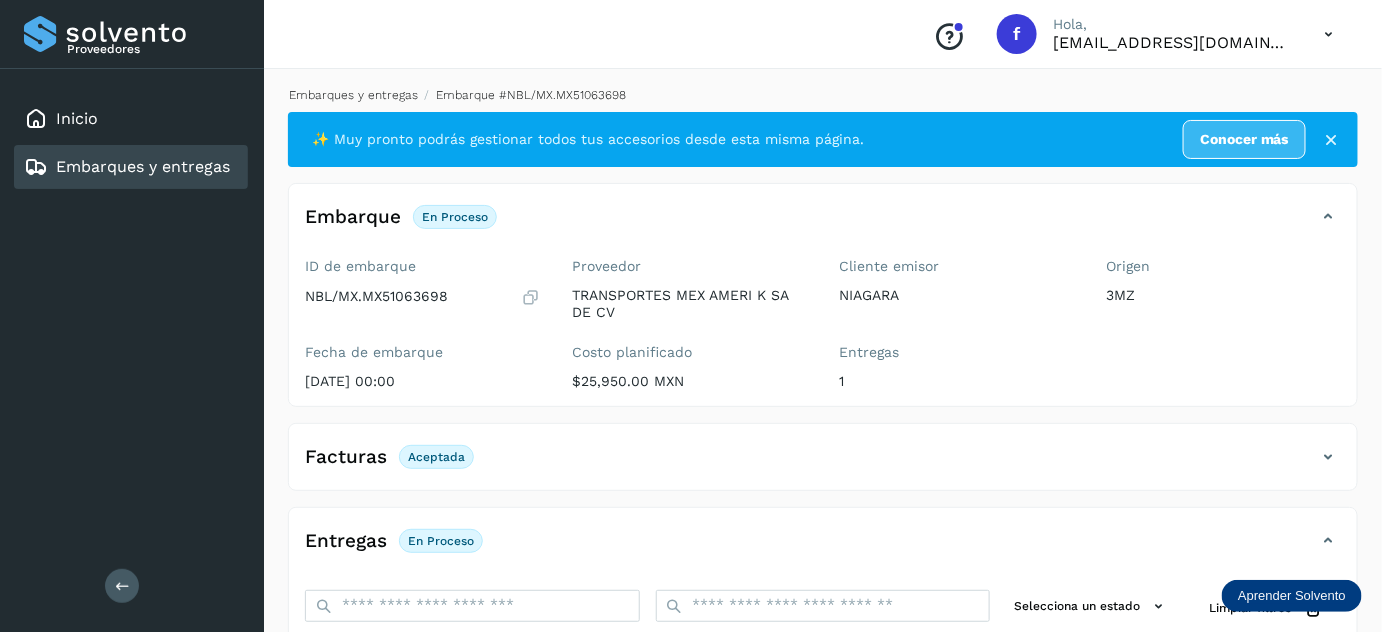 click on "Embarques y entregas" at bounding box center [353, 95] 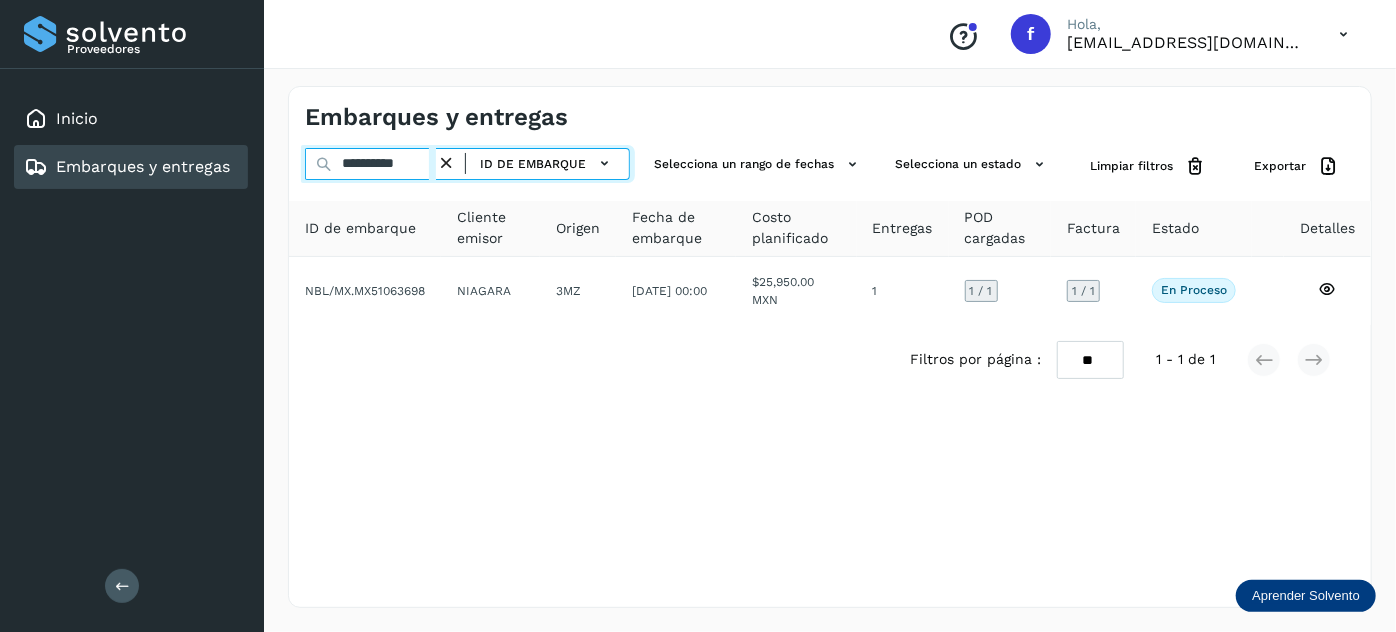 click on "**********" at bounding box center [370, 164] 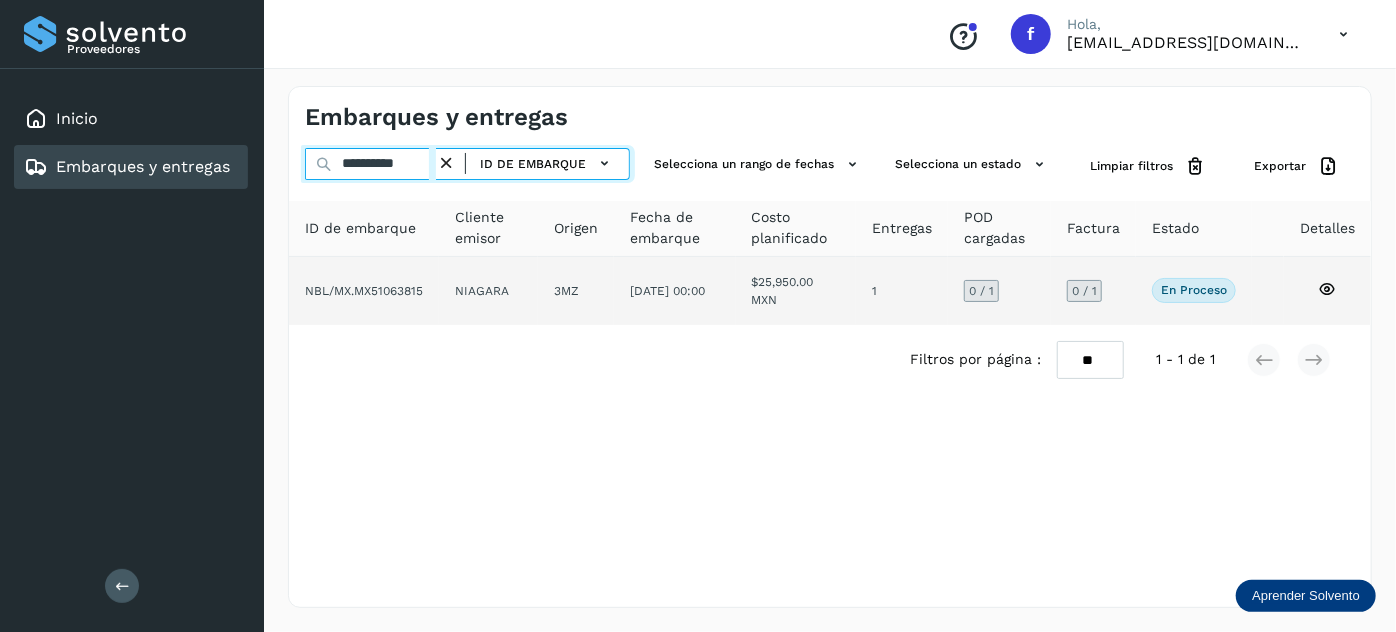 type on "**********" 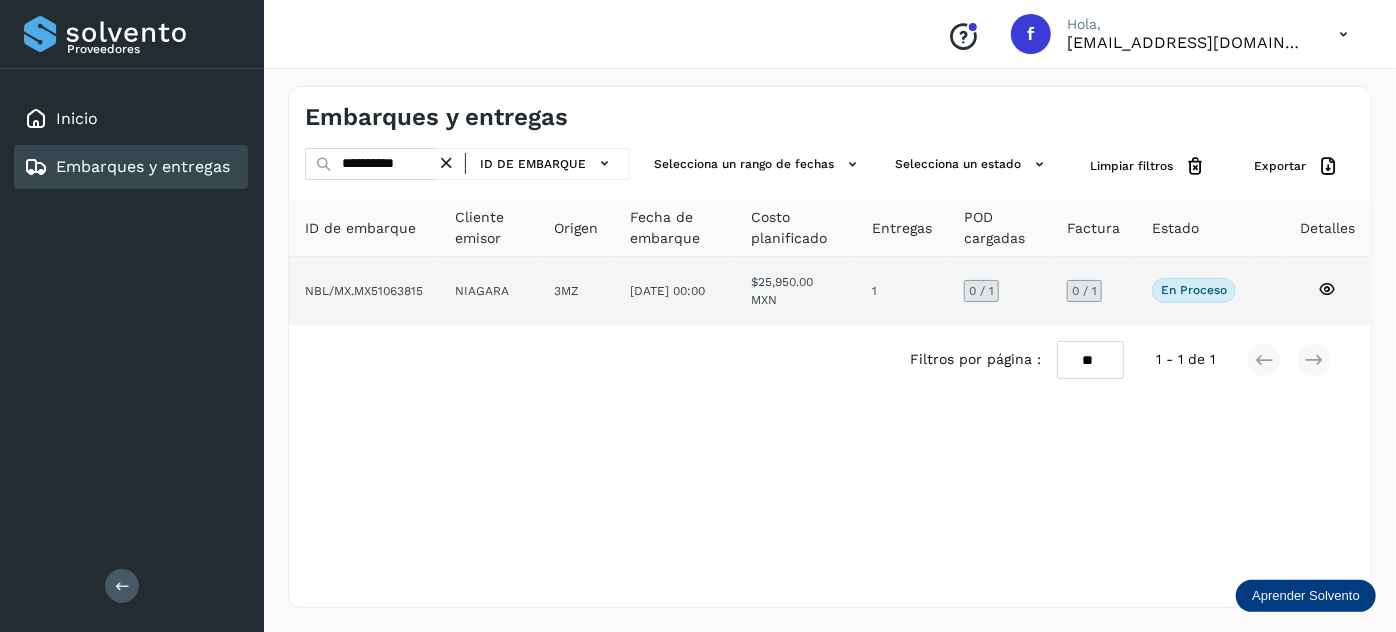 click on "[DATE] 00:00" 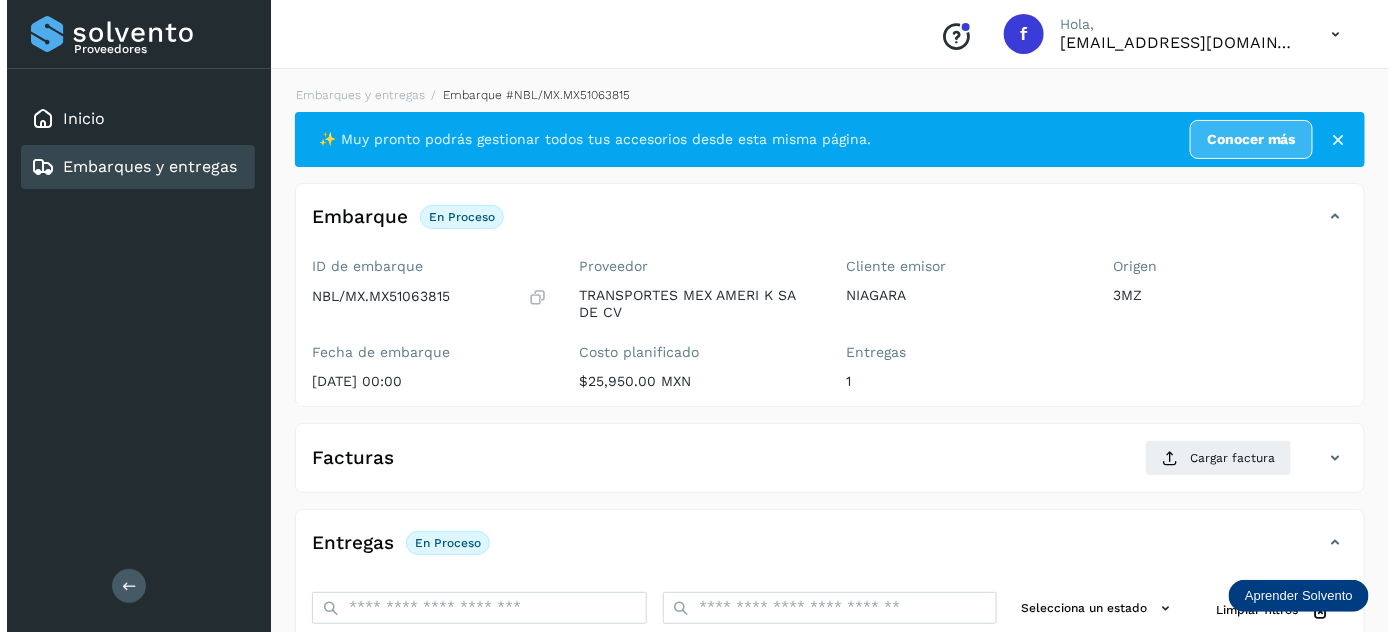 scroll, scrollTop: 327, scrollLeft: 0, axis: vertical 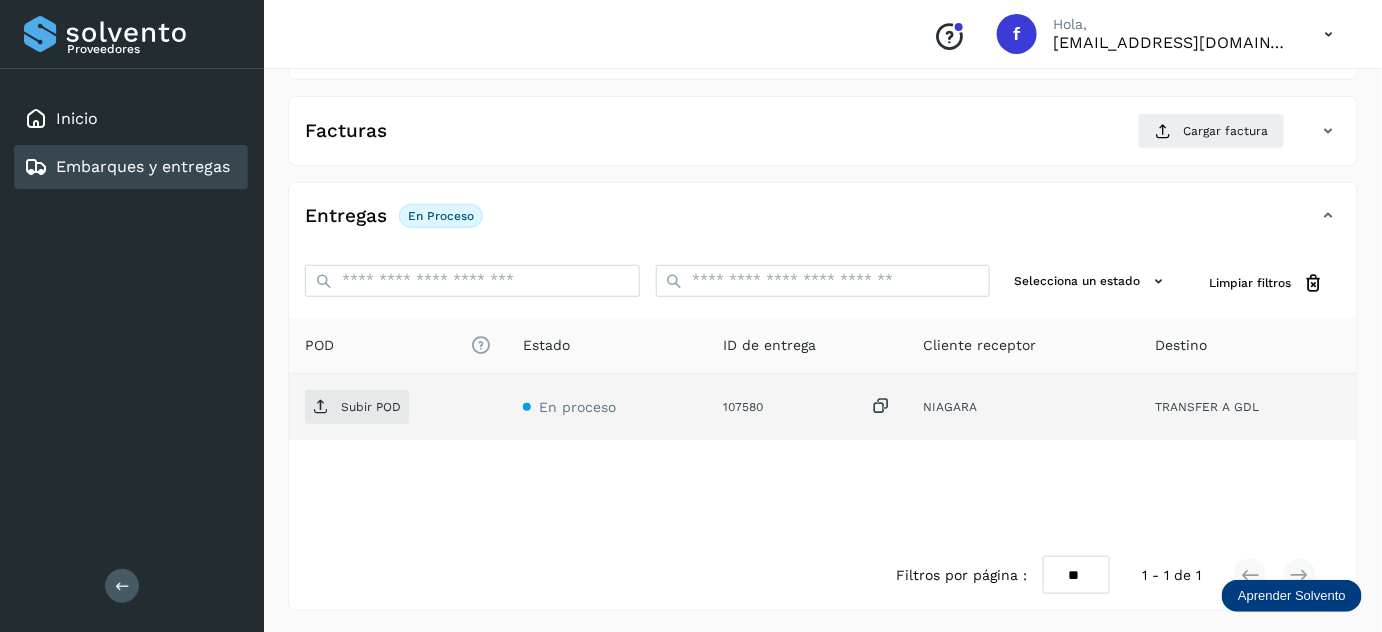 click at bounding box center (881, 406) 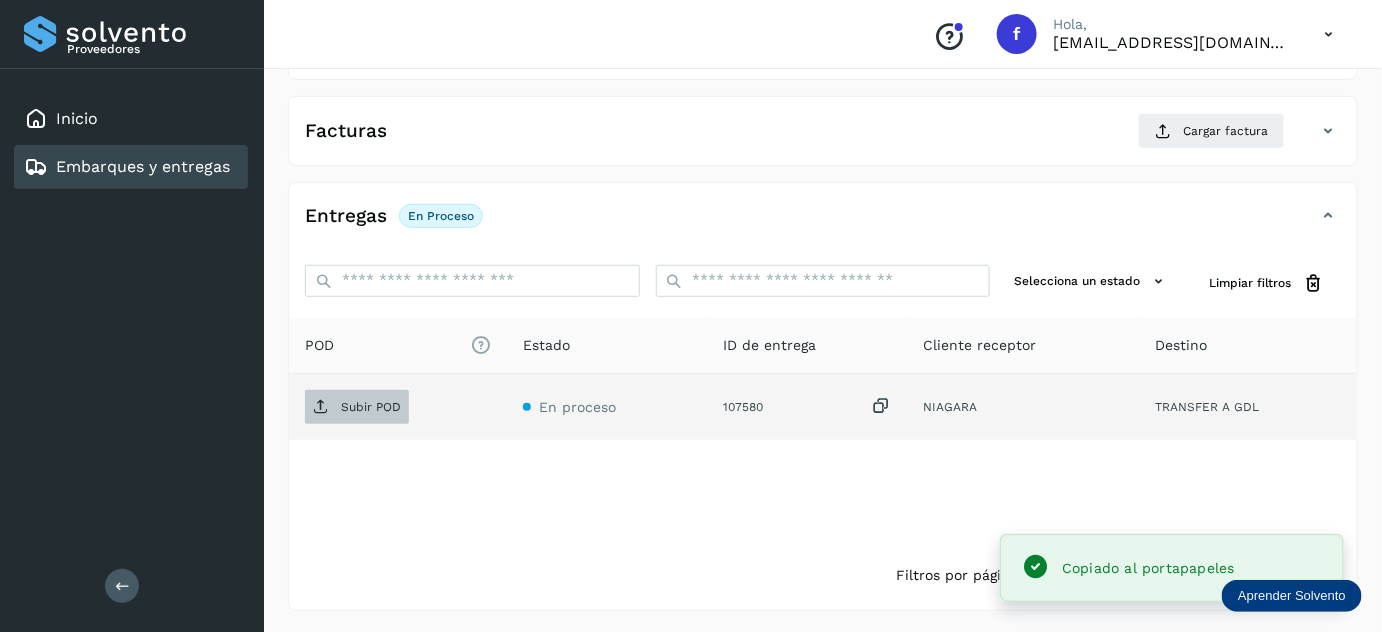 click on "Subir POD" at bounding box center [357, 407] 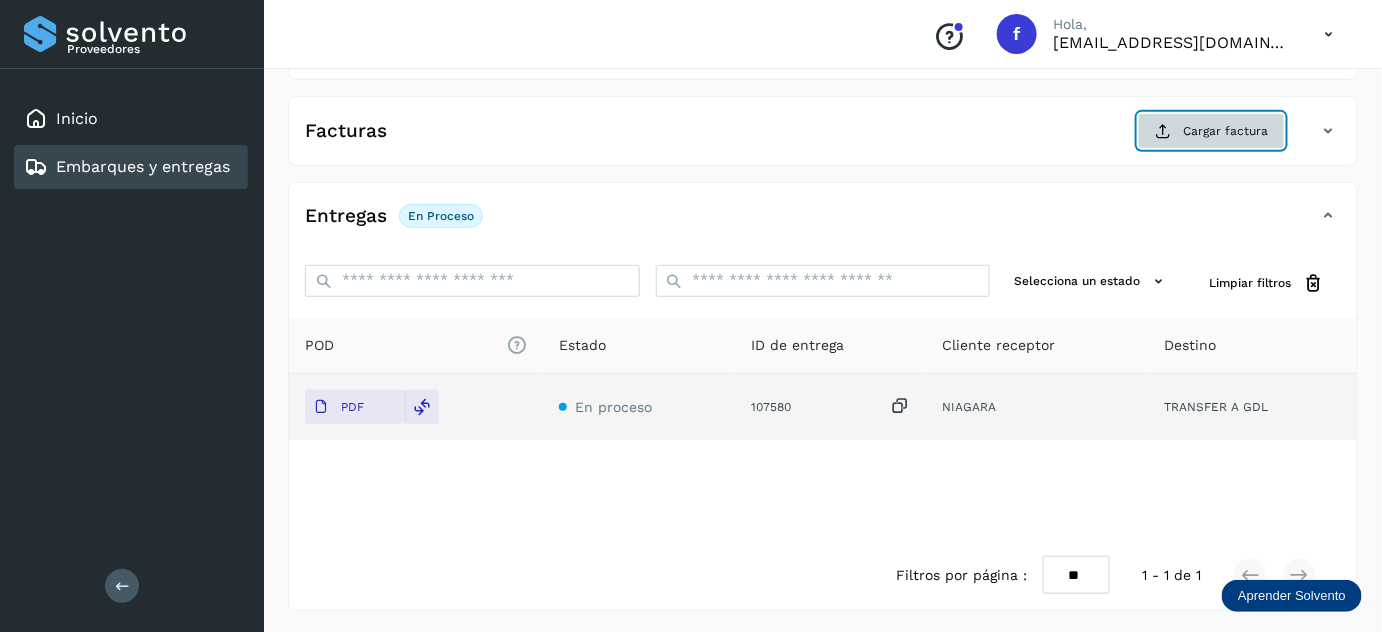 click on "Cargar factura" 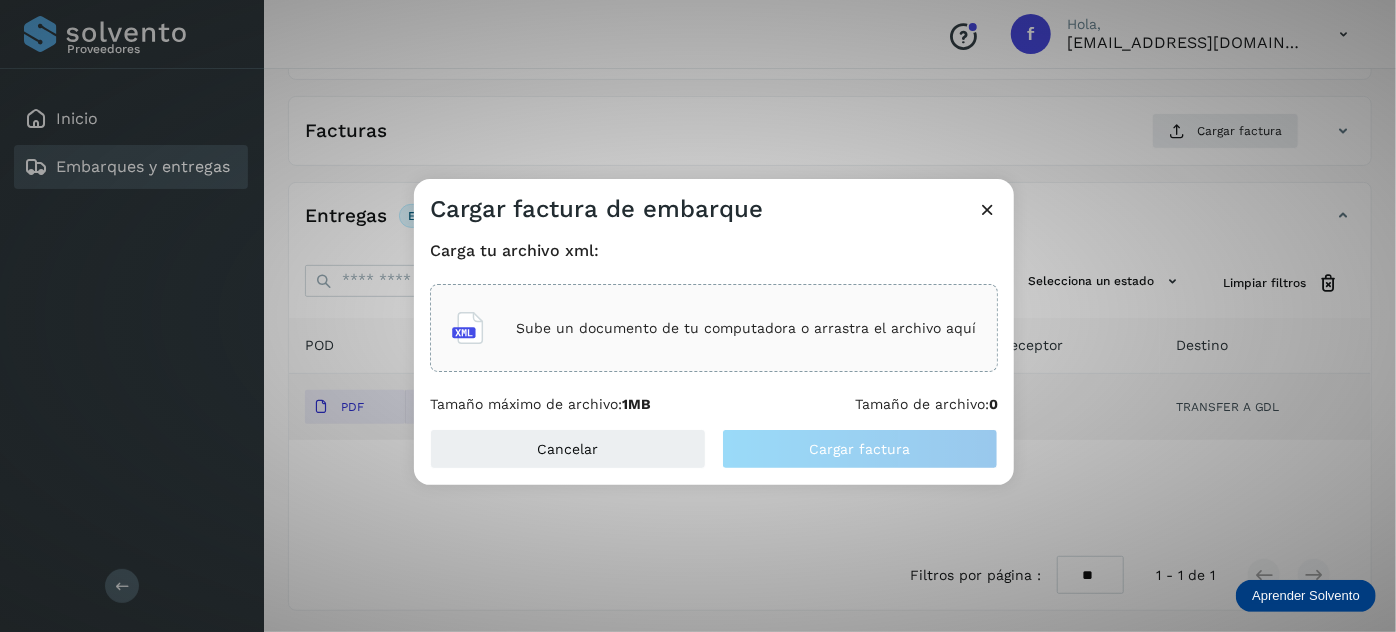 click on "Sube un documento de tu computadora o arrastra el archivo aquí" 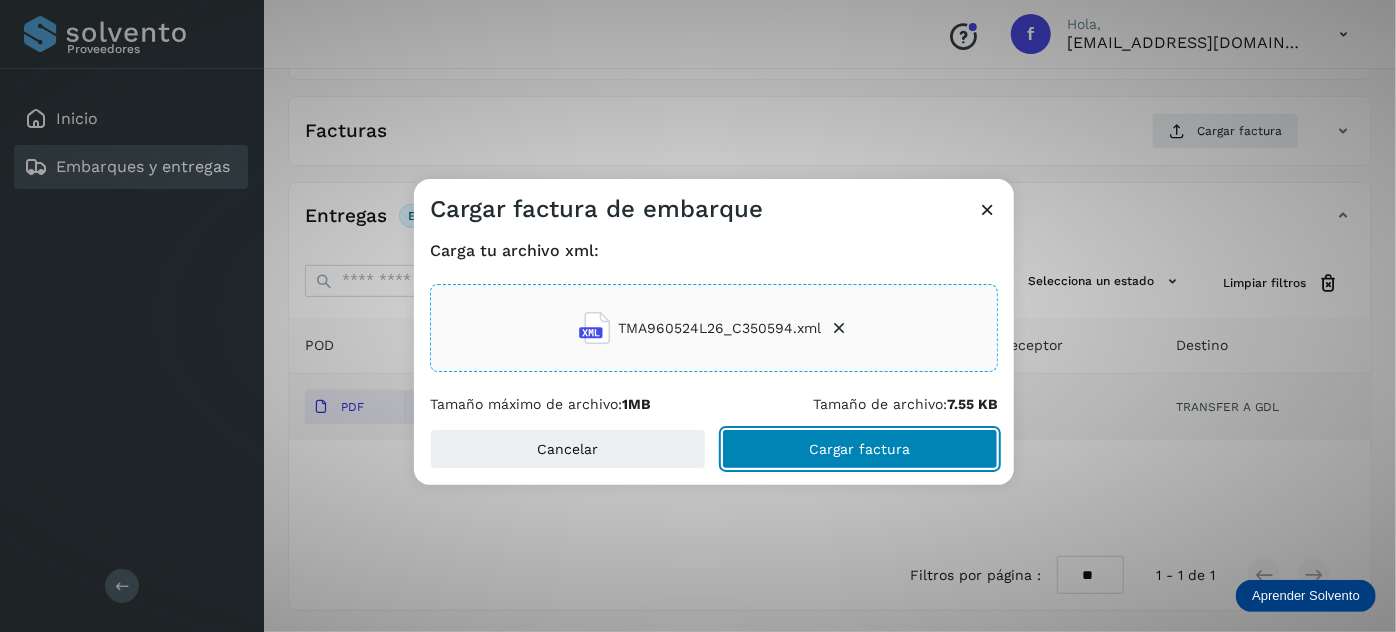 click on "Cargar factura" 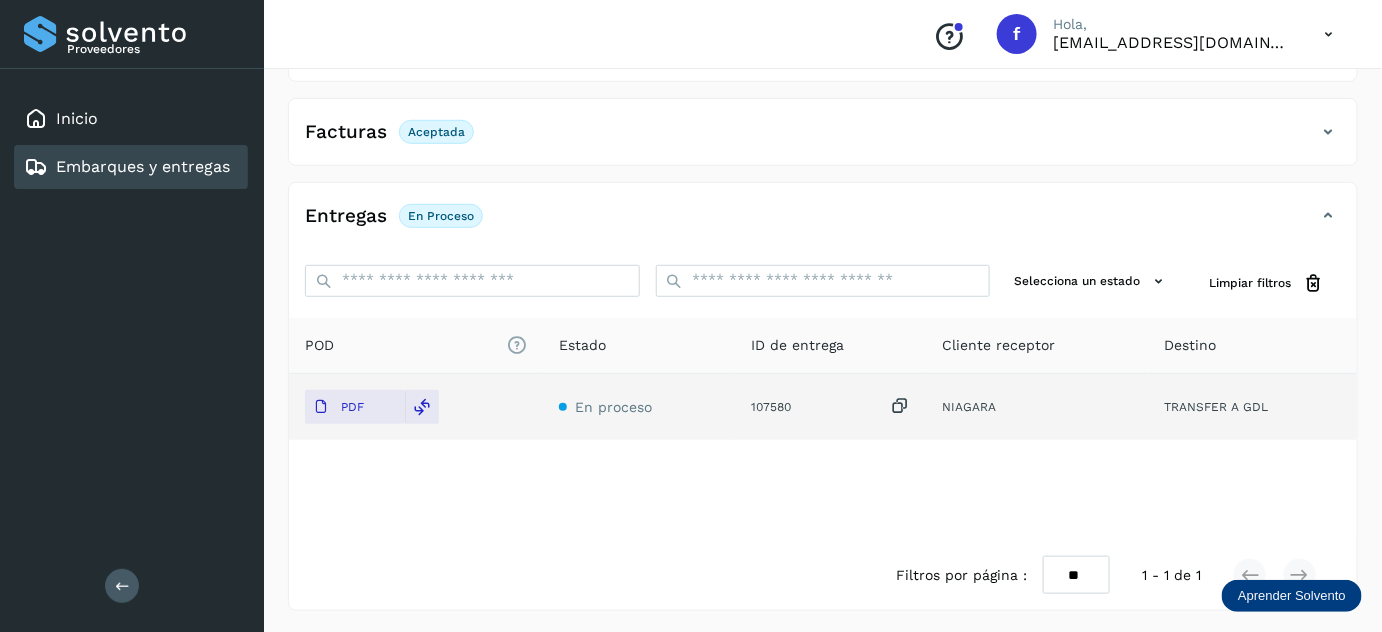 scroll, scrollTop: 0, scrollLeft: 0, axis: both 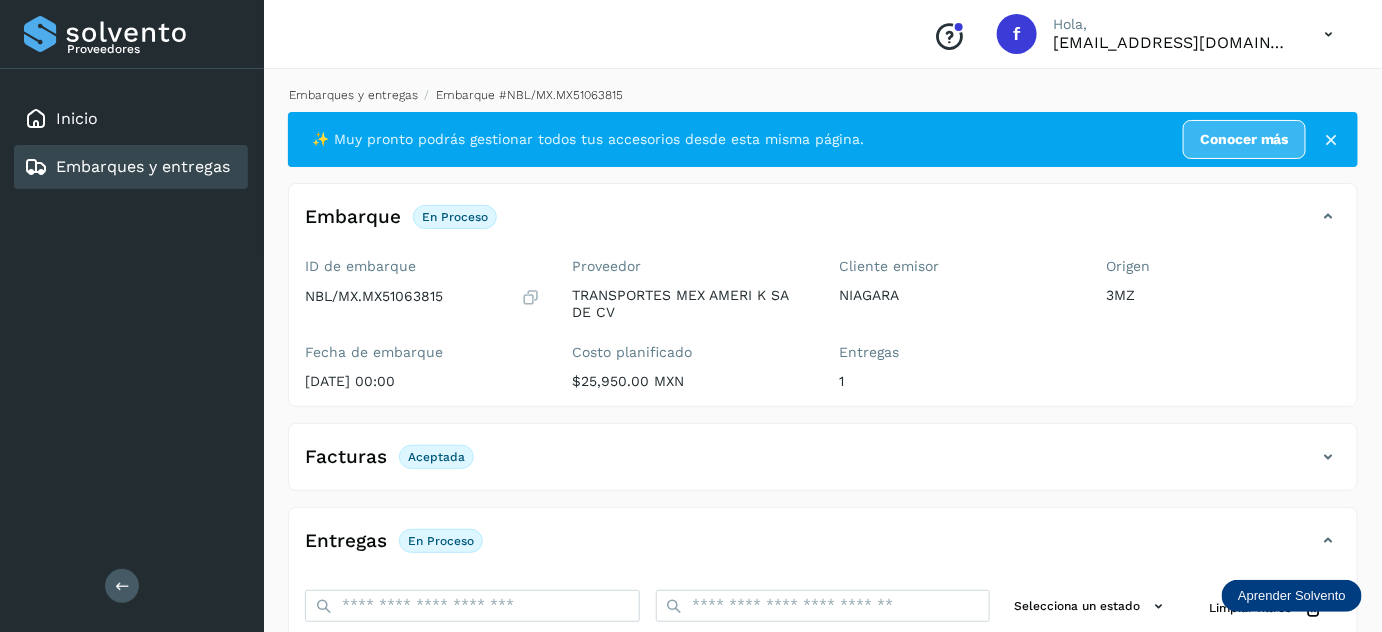 click on "Embarques y entregas" at bounding box center [353, 95] 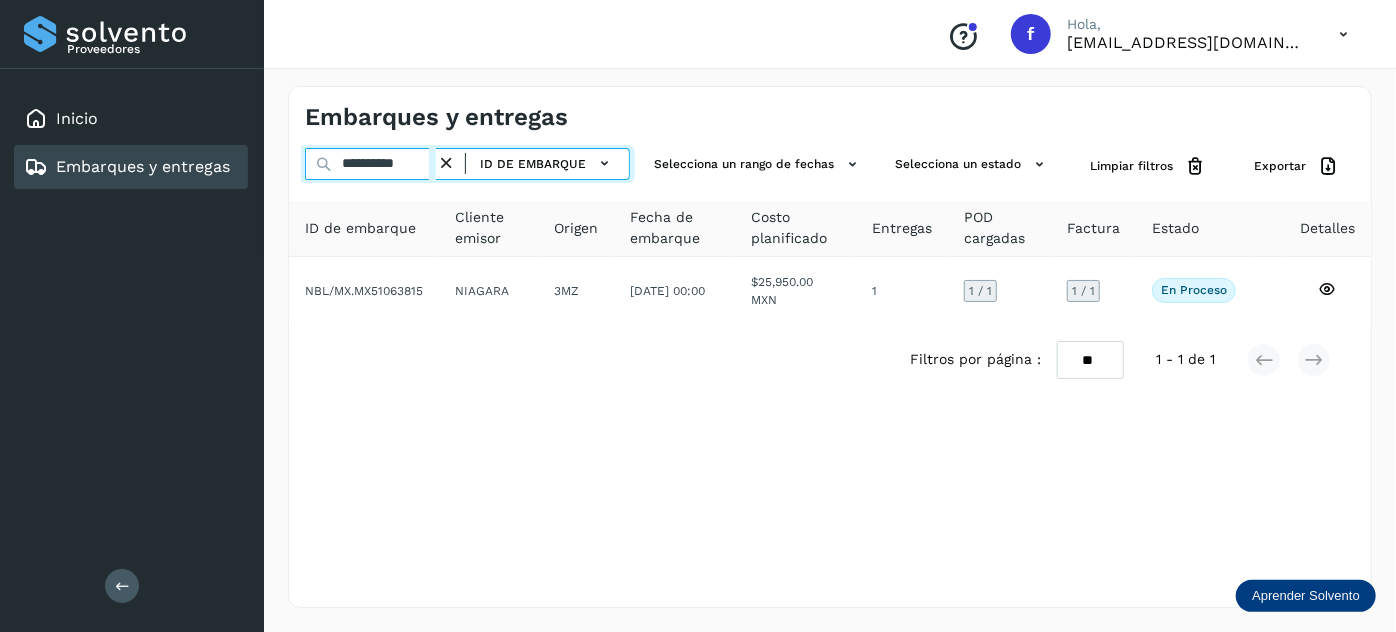 click on "**********" at bounding box center (370, 164) 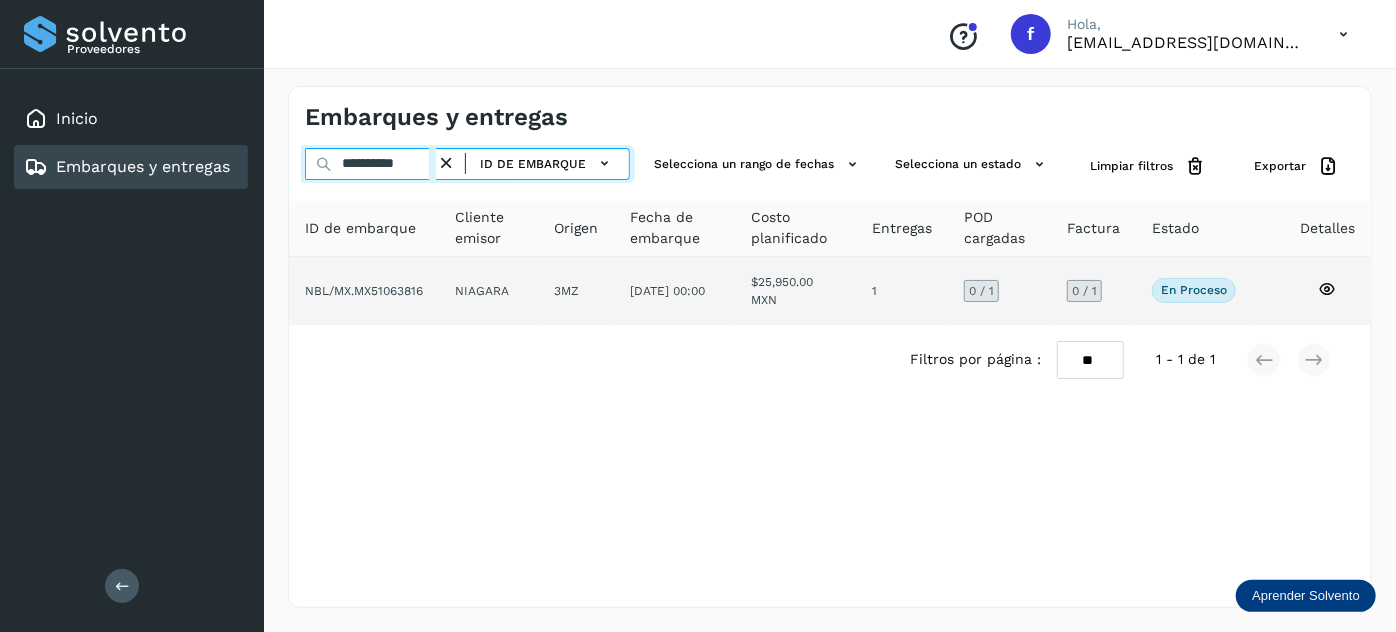type on "**********" 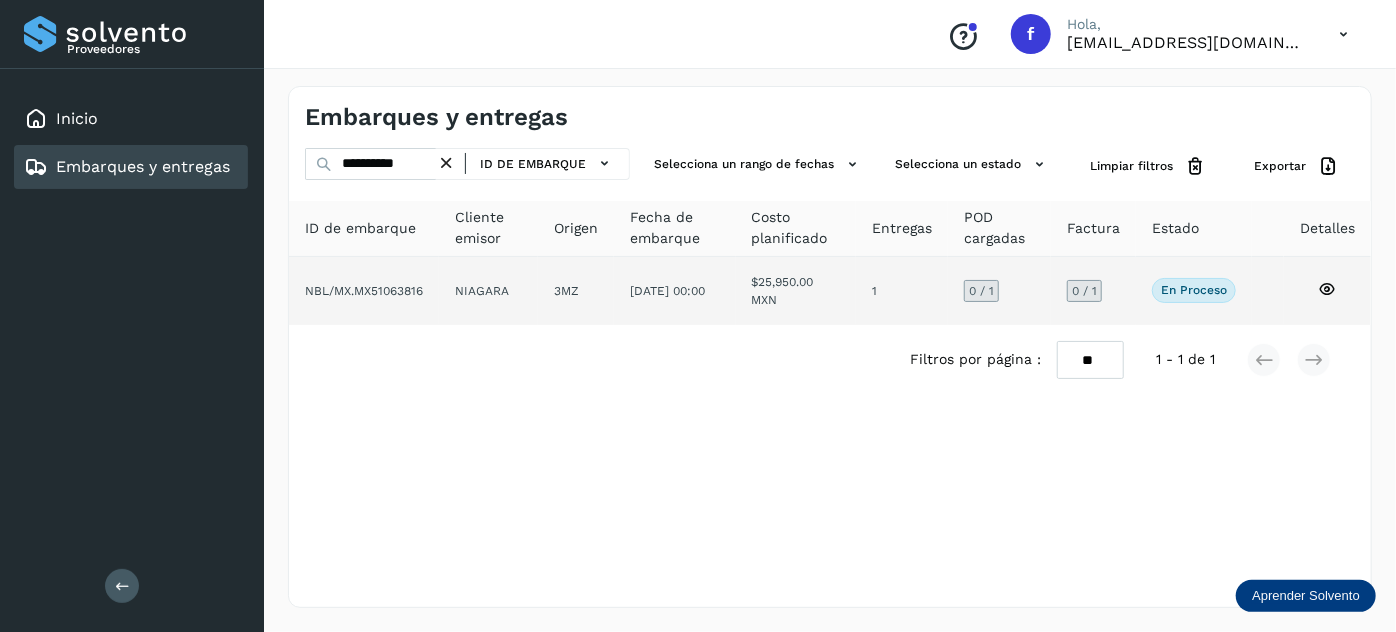 click on "[DATE] 00:00" 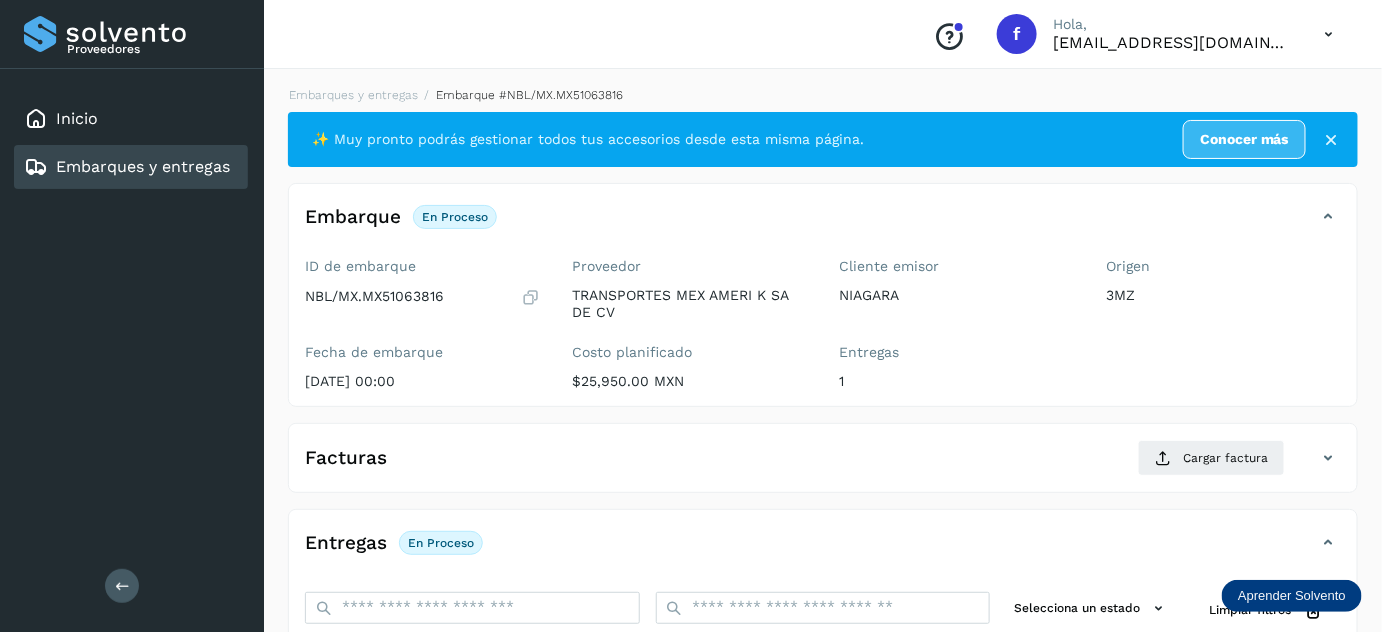 scroll, scrollTop: 327, scrollLeft: 0, axis: vertical 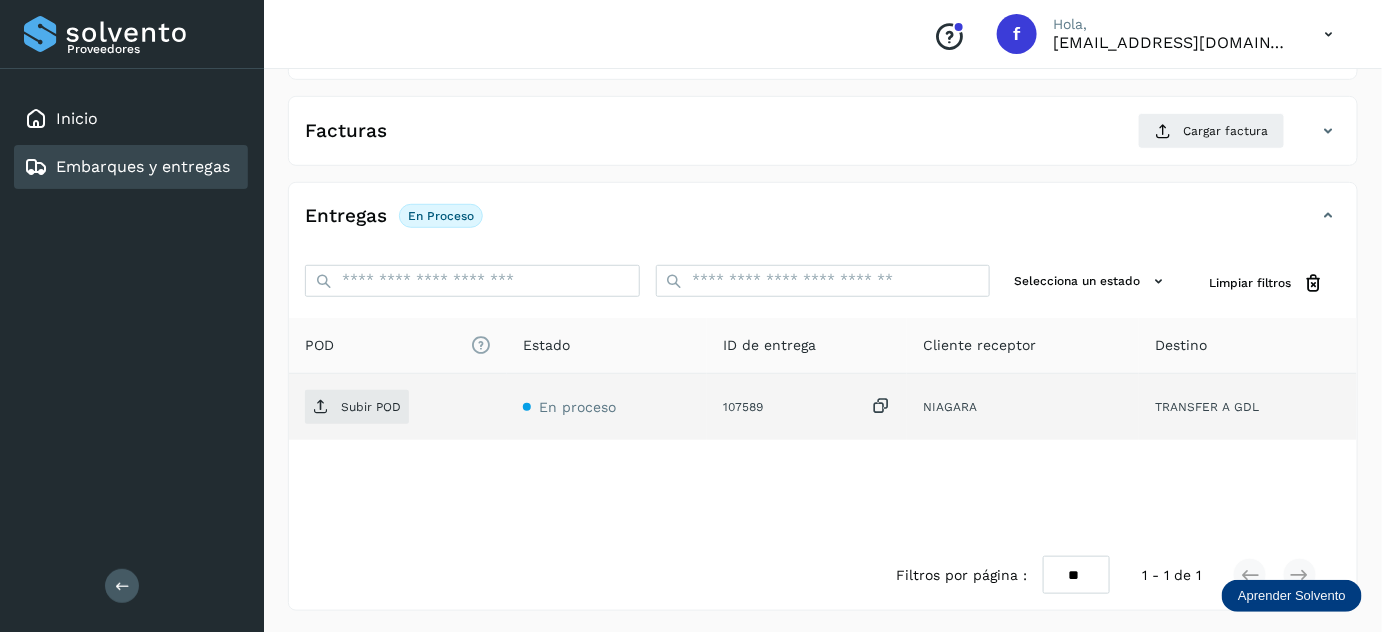 click at bounding box center [881, 406] 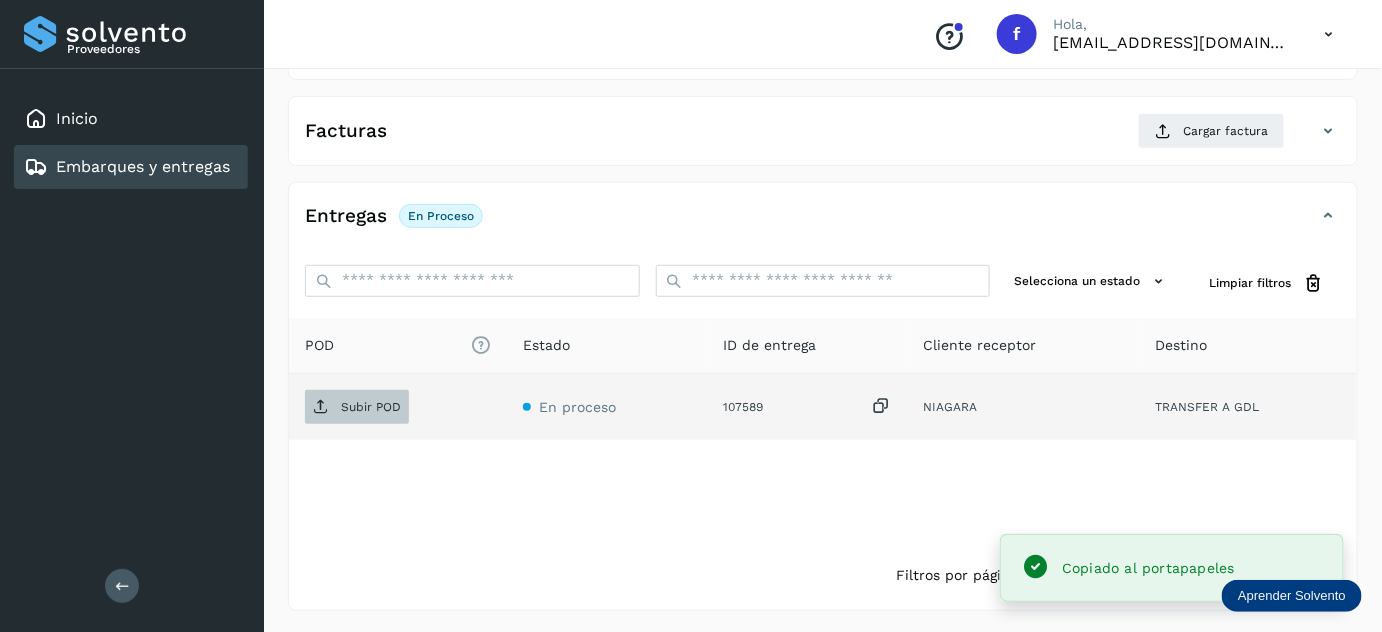 click on "Subir POD" at bounding box center [357, 407] 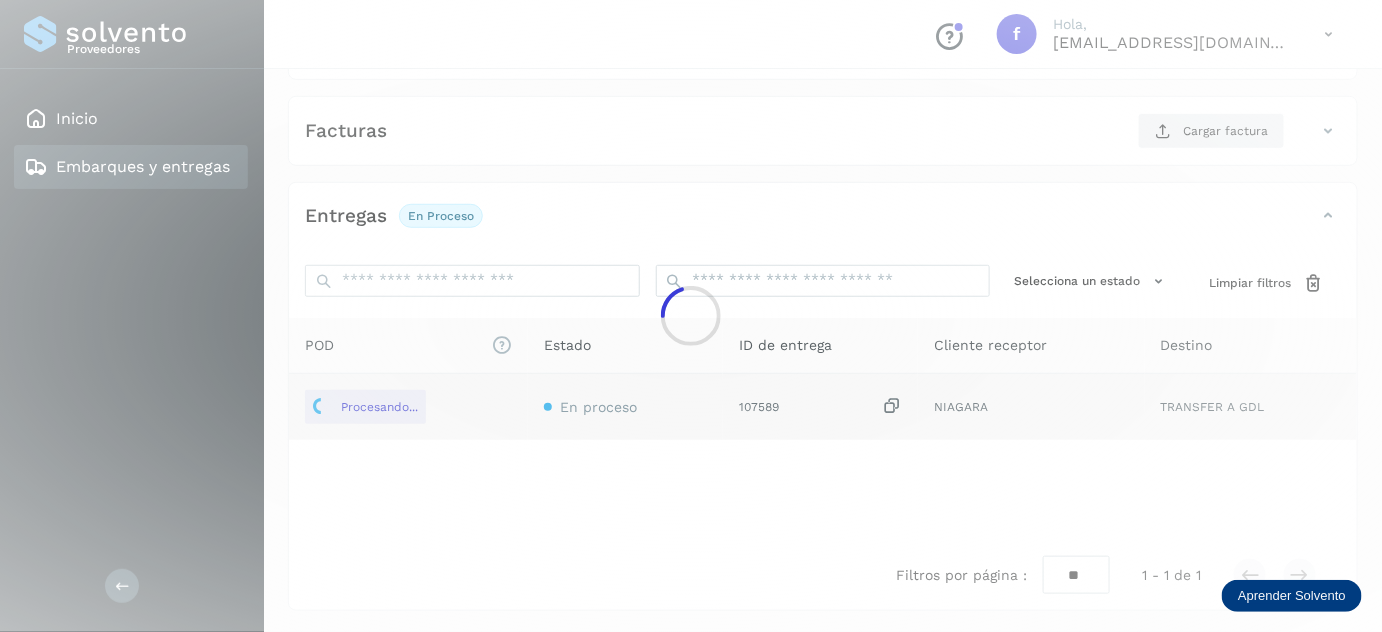 scroll, scrollTop: 0, scrollLeft: 0, axis: both 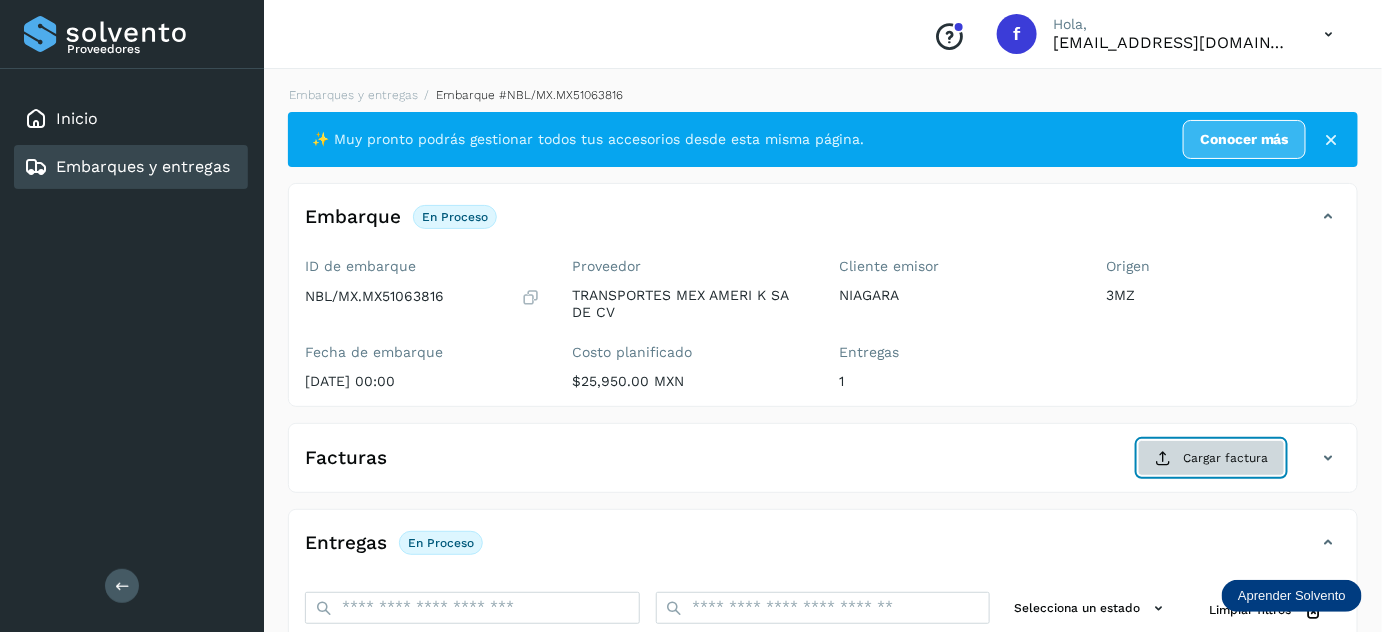 click on "Cargar factura" 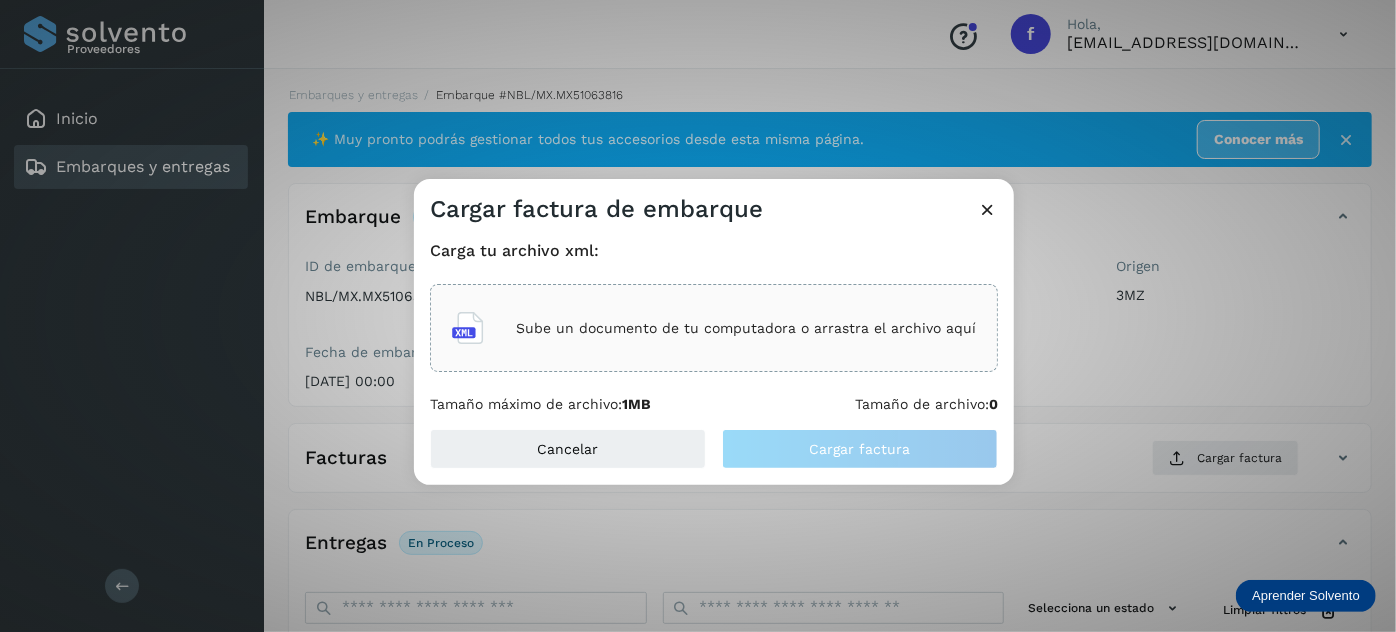 click on "Sube un documento de tu computadora o arrastra el archivo aquí" 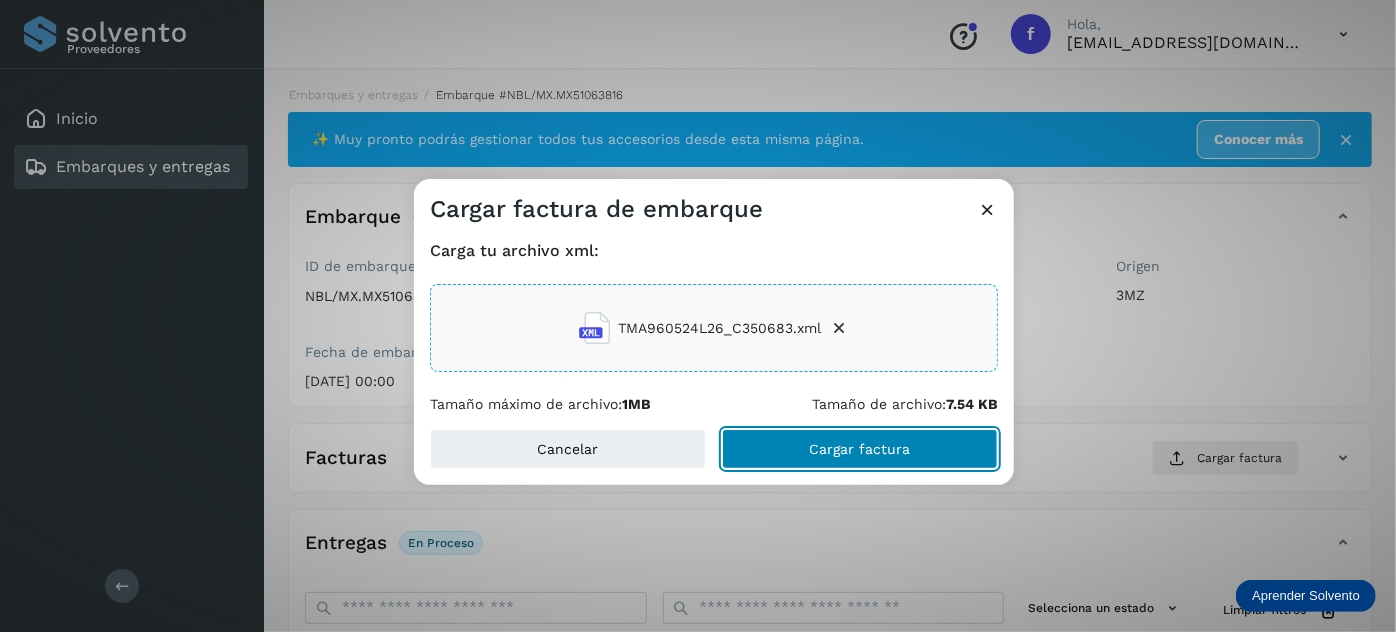click on "Cargar factura" 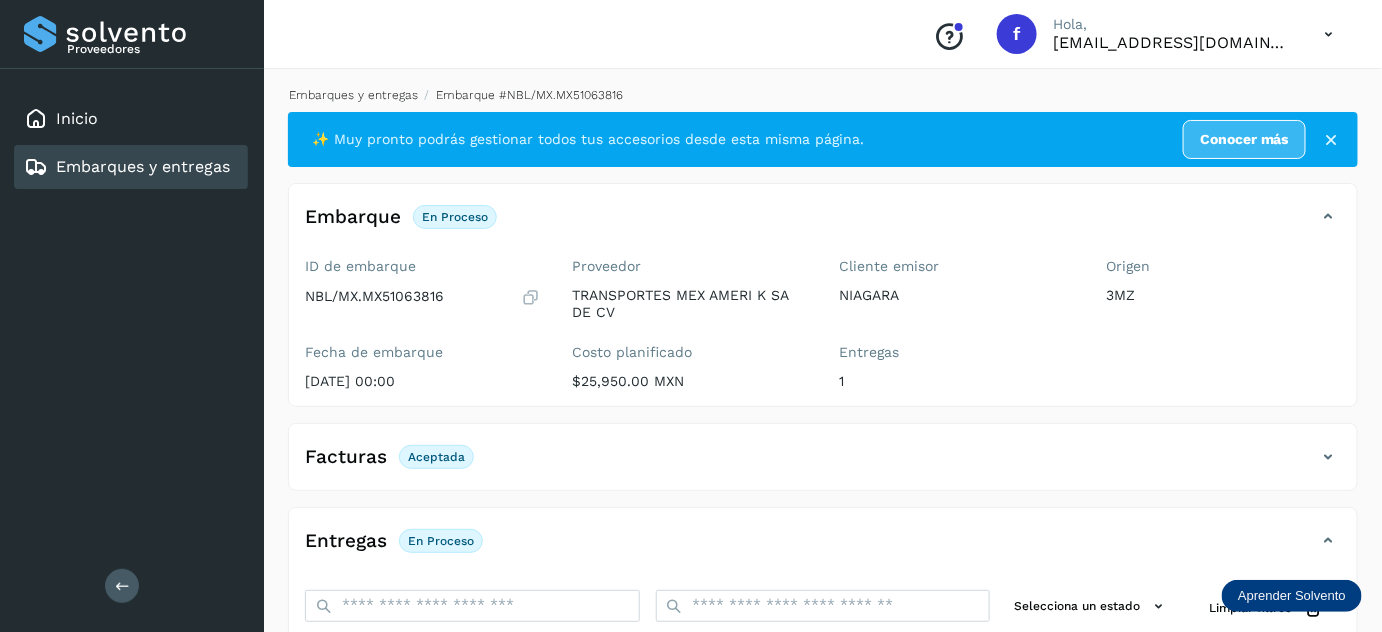 click on "Embarques y entregas" at bounding box center [353, 95] 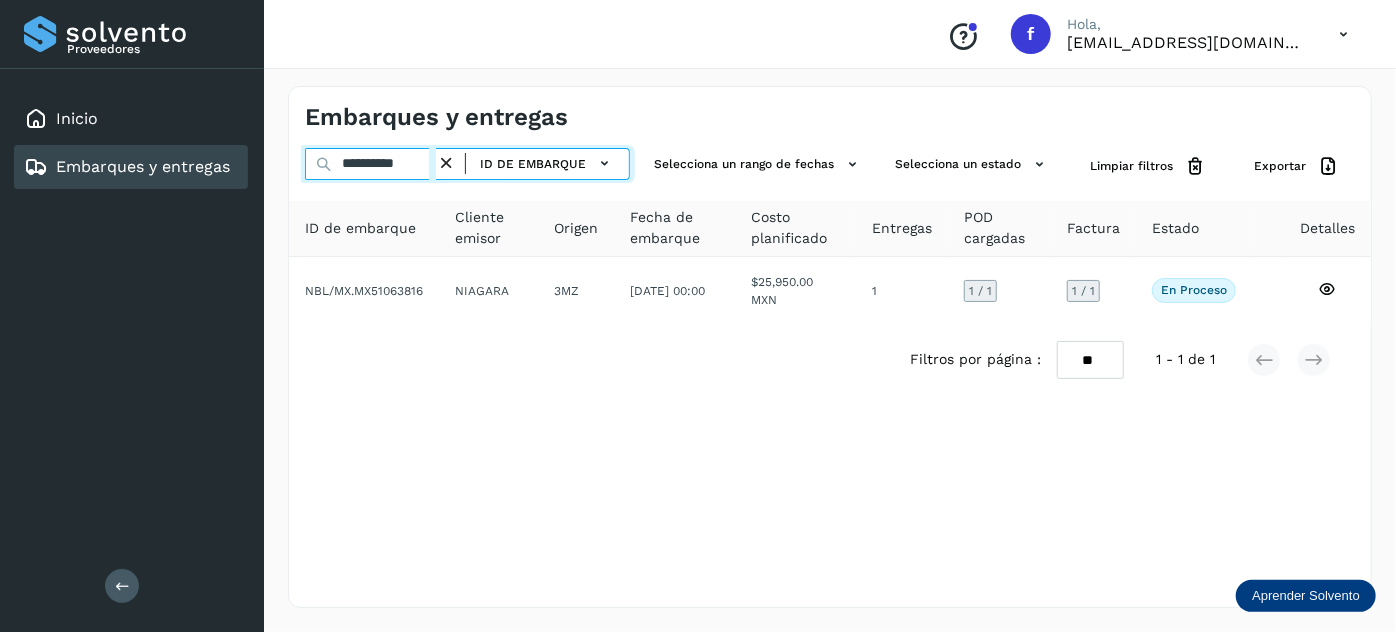 click on "**********" at bounding box center (370, 164) 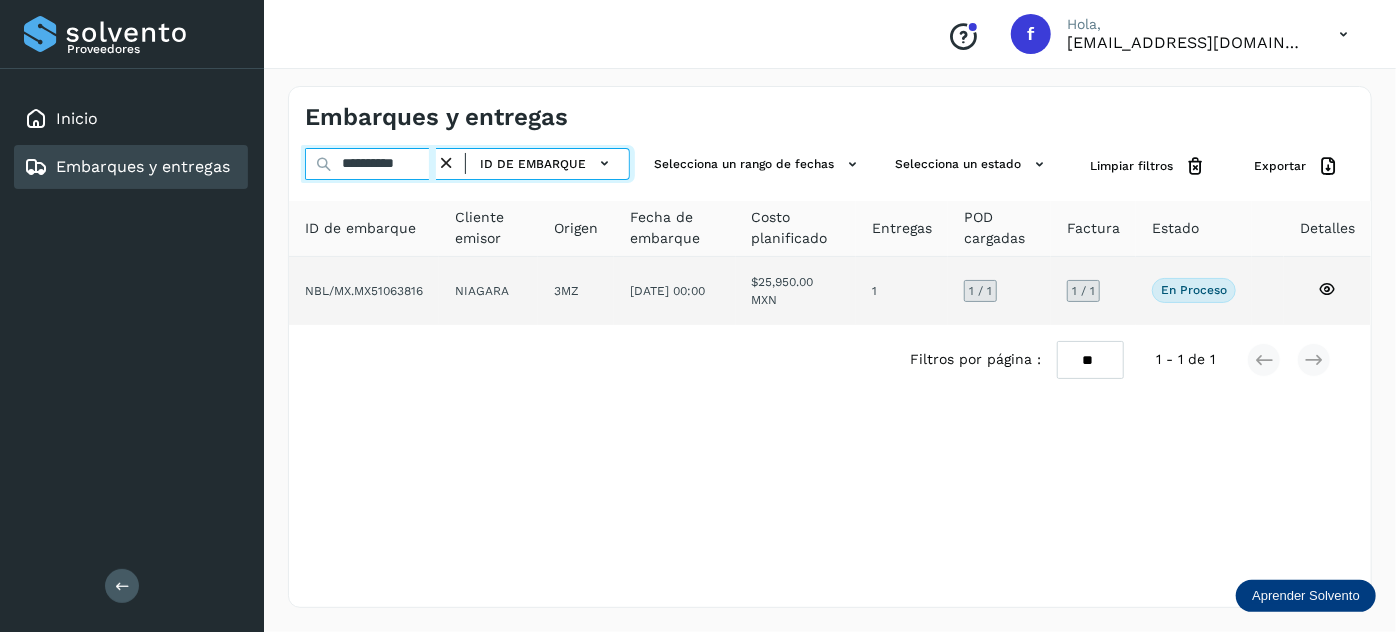 paste 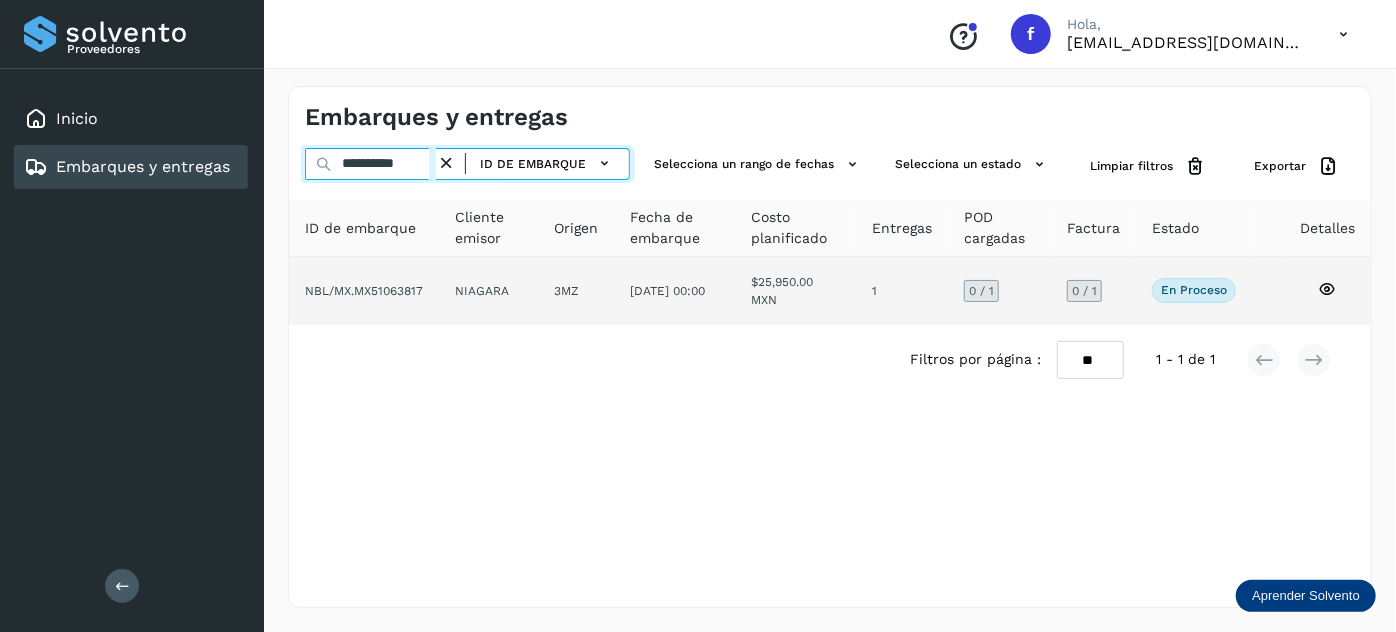 type on "**********" 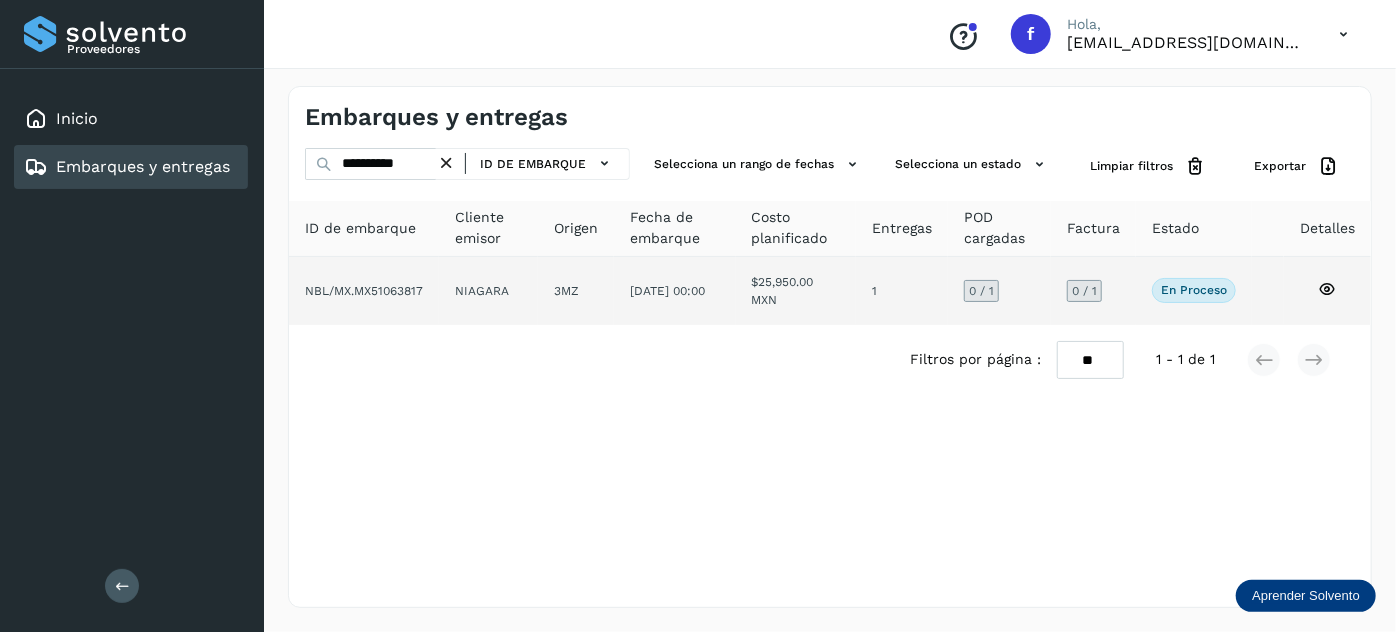 click on "[DATE] 00:00" 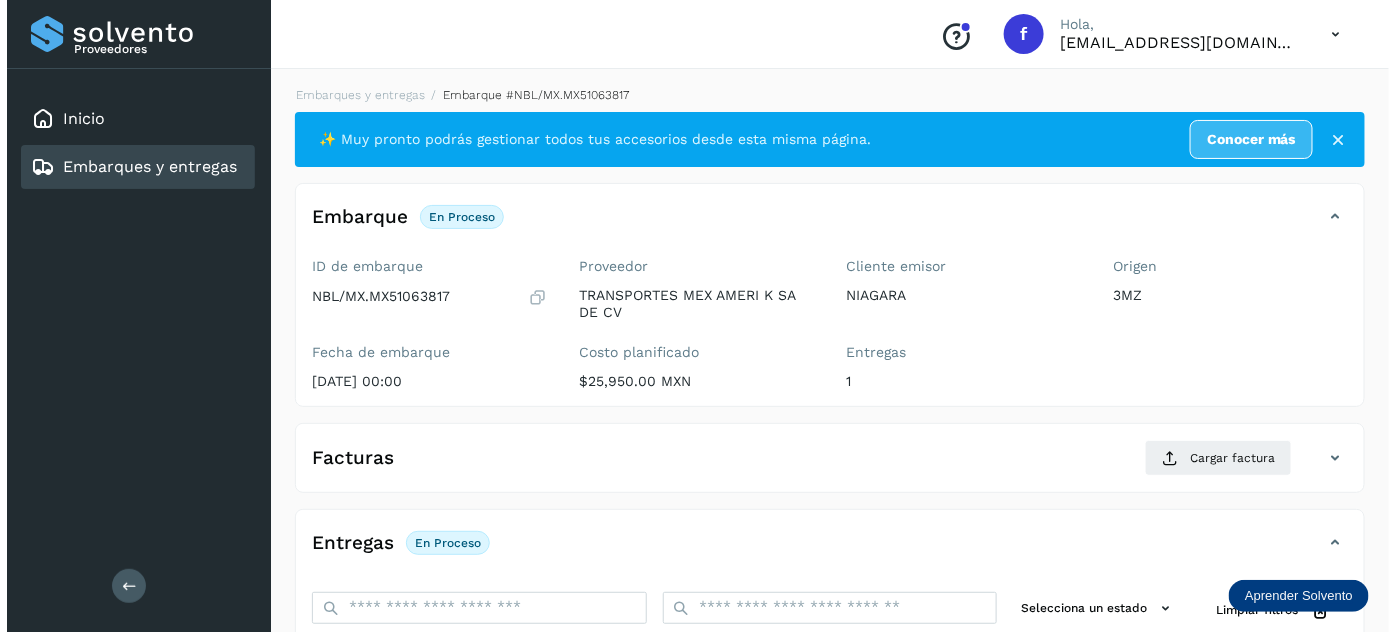 scroll, scrollTop: 327, scrollLeft: 0, axis: vertical 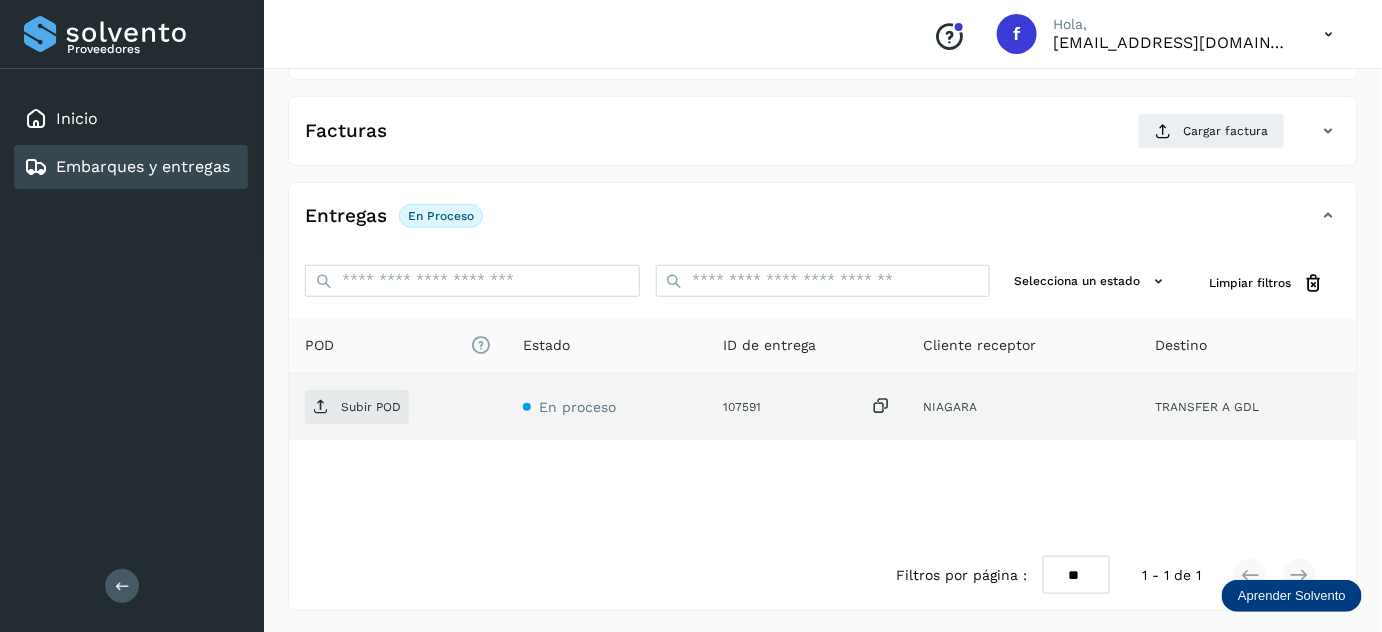 click at bounding box center [881, 406] 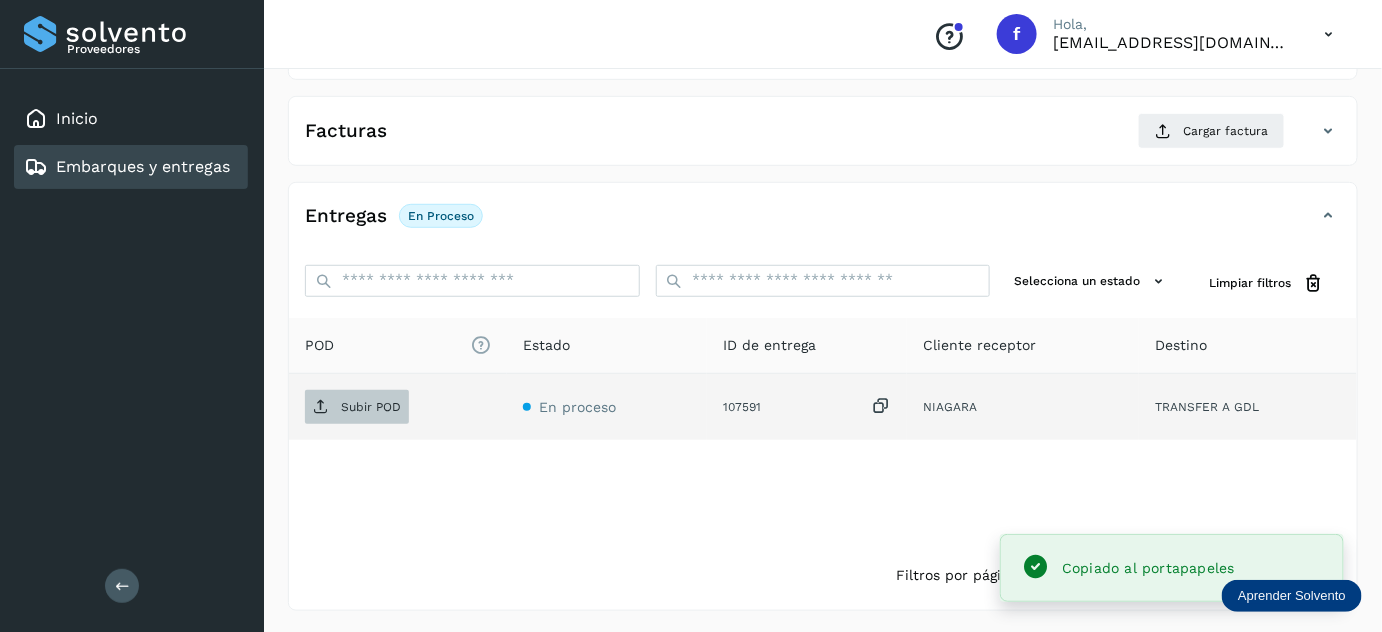 click on "Subir POD" at bounding box center (371, 407) 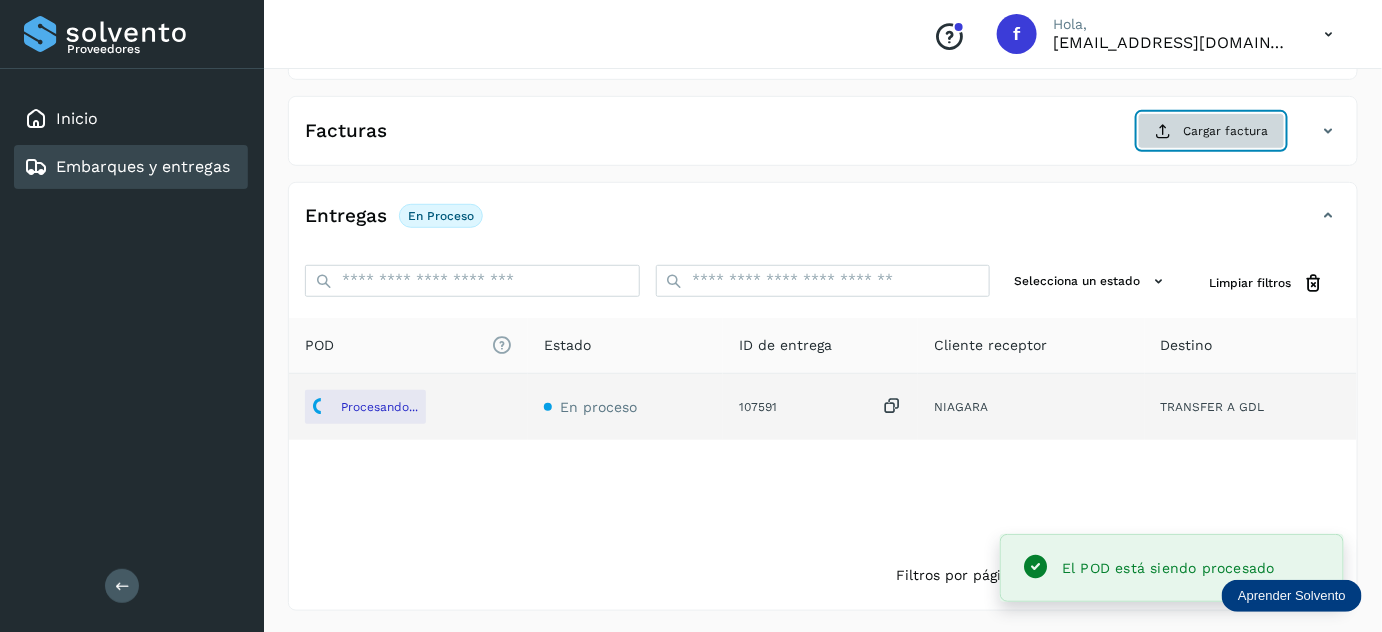 click at bounding box center [1163, 131] 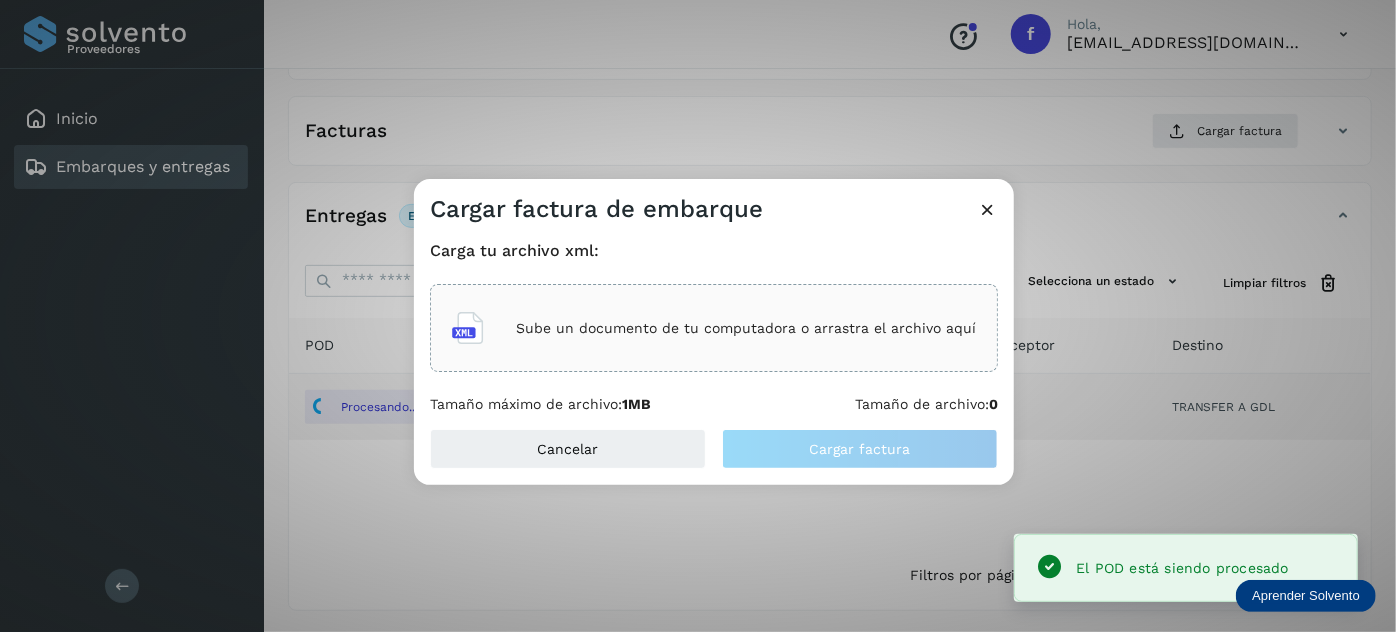 click on "Sube un documento de tu computadora o arrastra el archivo aquí" 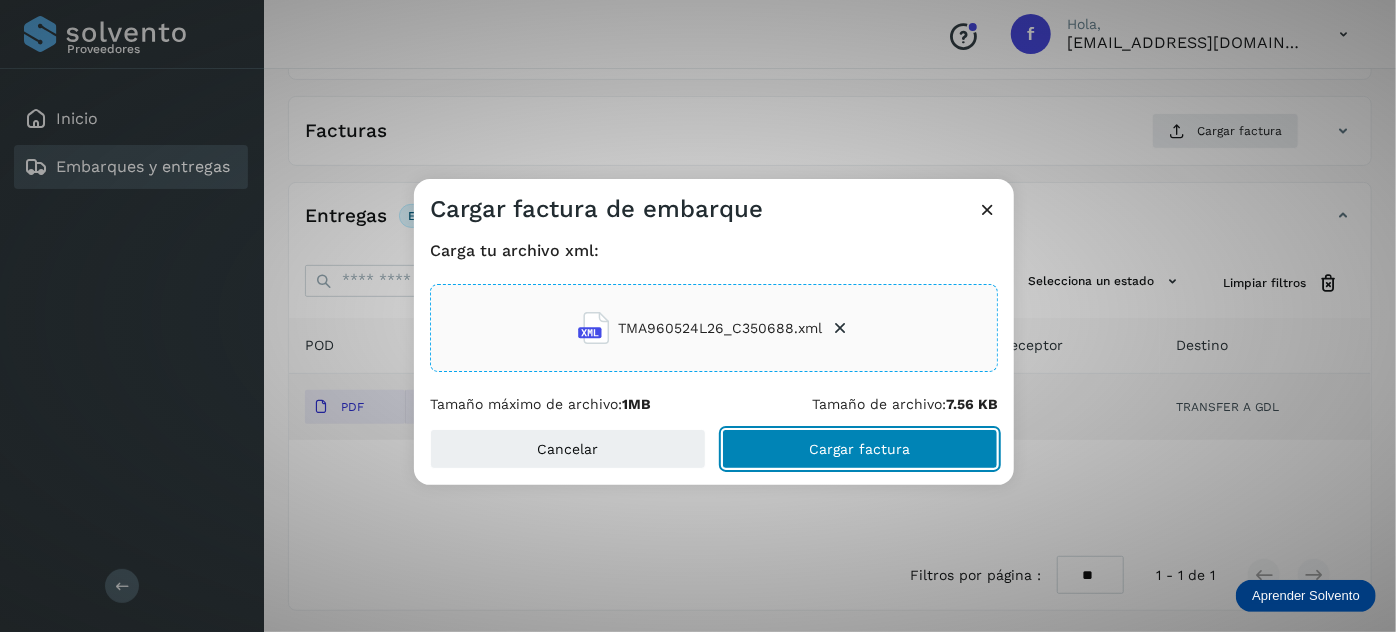 drag, startPoint x: 876, startPoint y: 450, endPoint x: 881, endPoint y: 409, distance: 41.303753 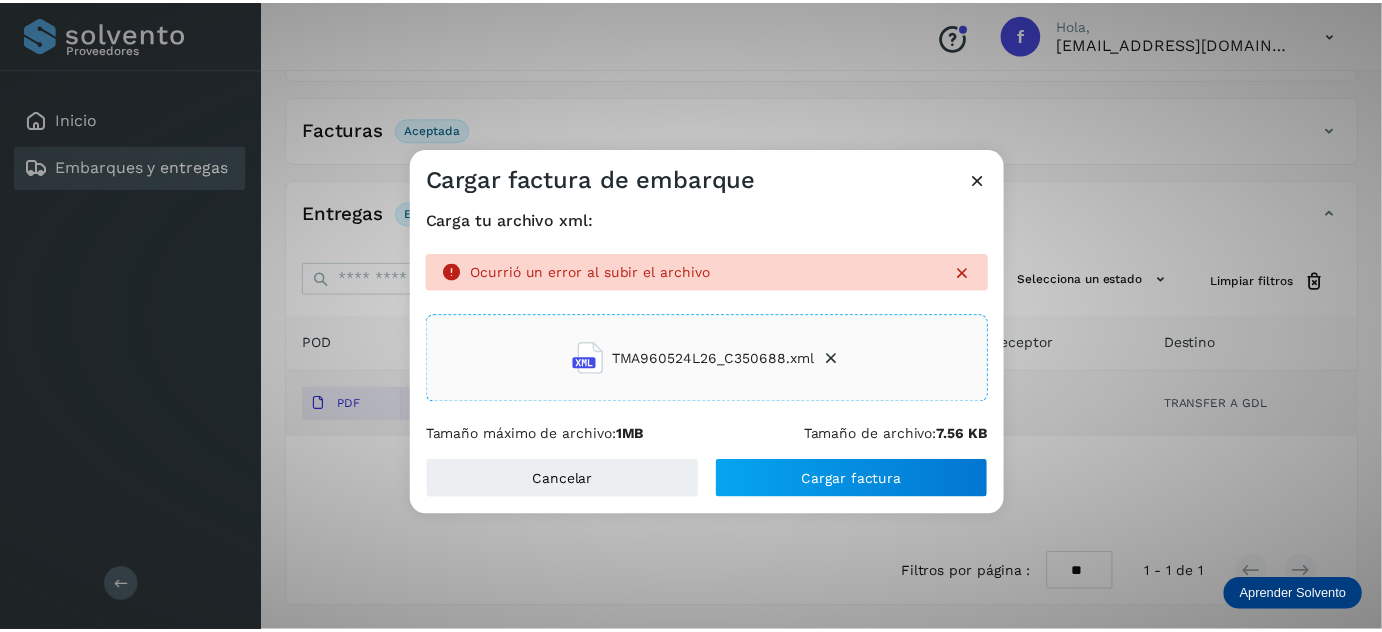 scroll, scrollTop: 325, scrollLeft: 0, axis: vertical 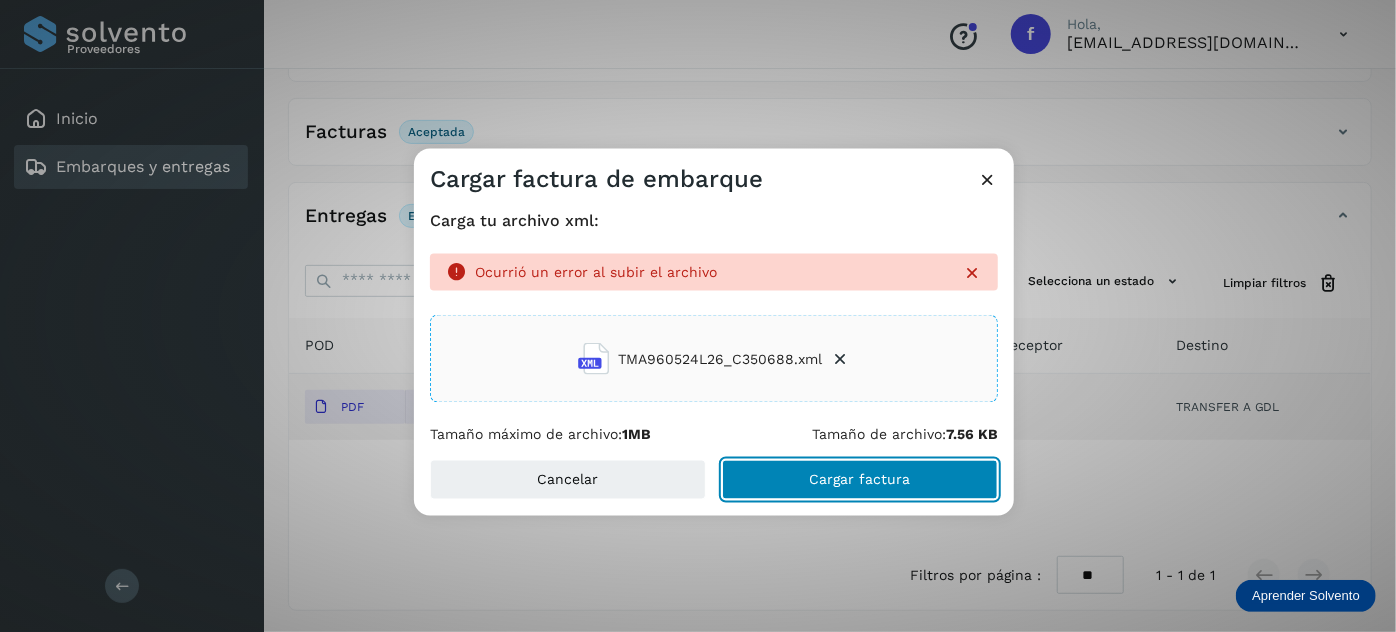 click on "Cargar factura" 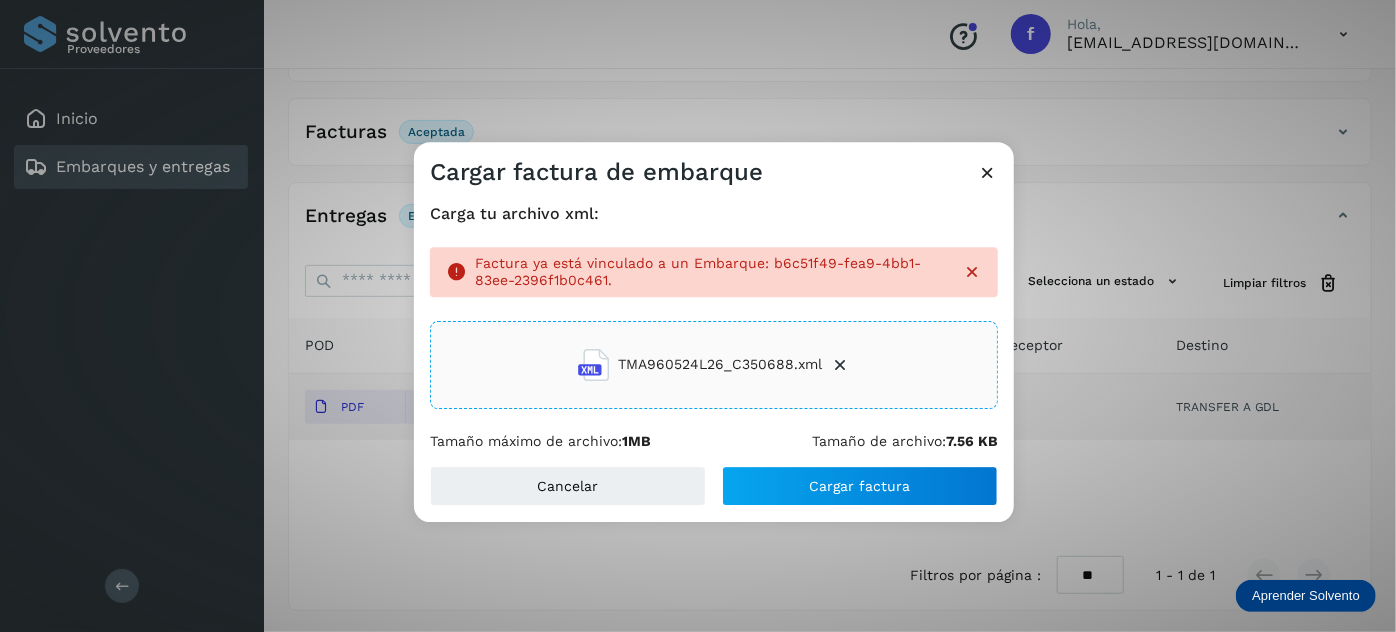 click at bounding box center (987, 172) 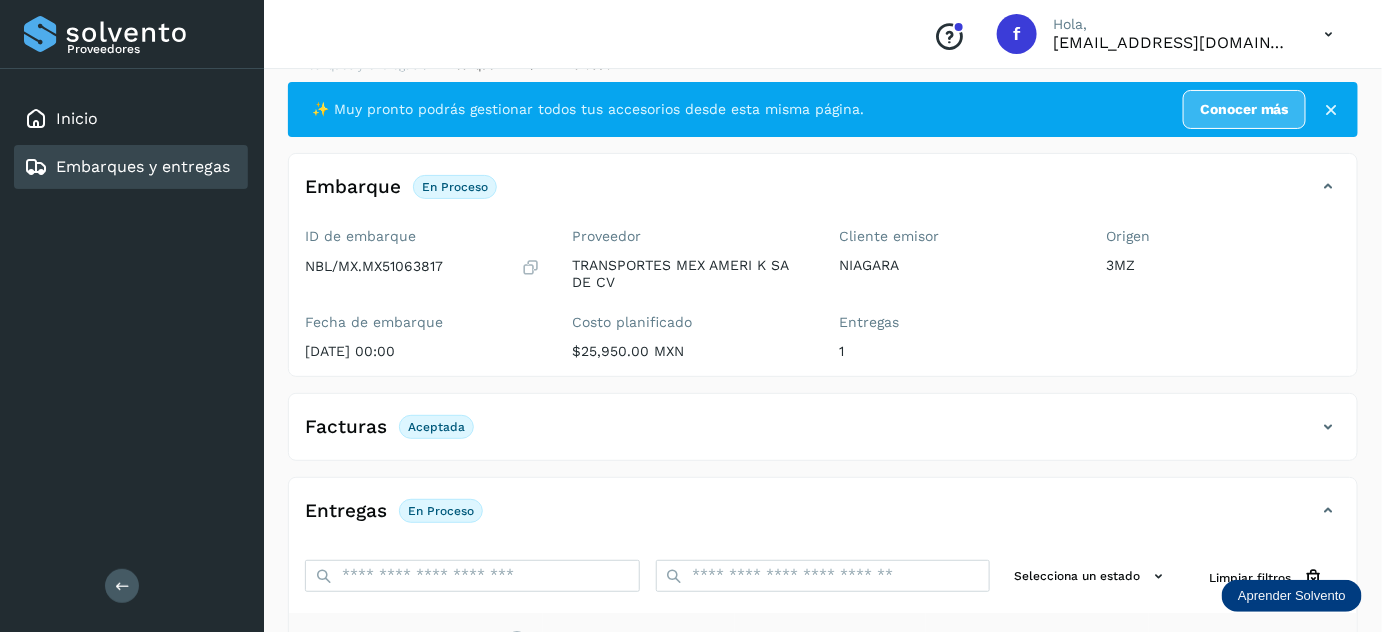 scroll, scrollTop: 0, scrollLeft: 0, axis: both 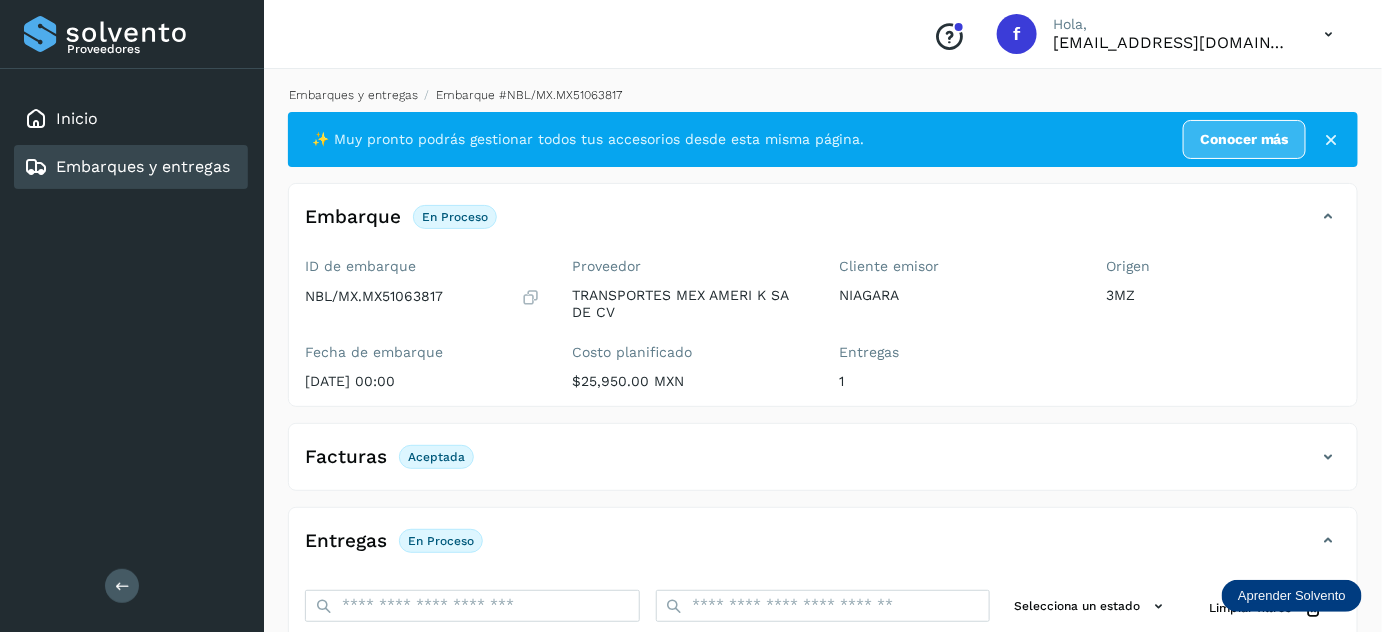 click on "Embarques y entregas" at bounding box center [353, 95] 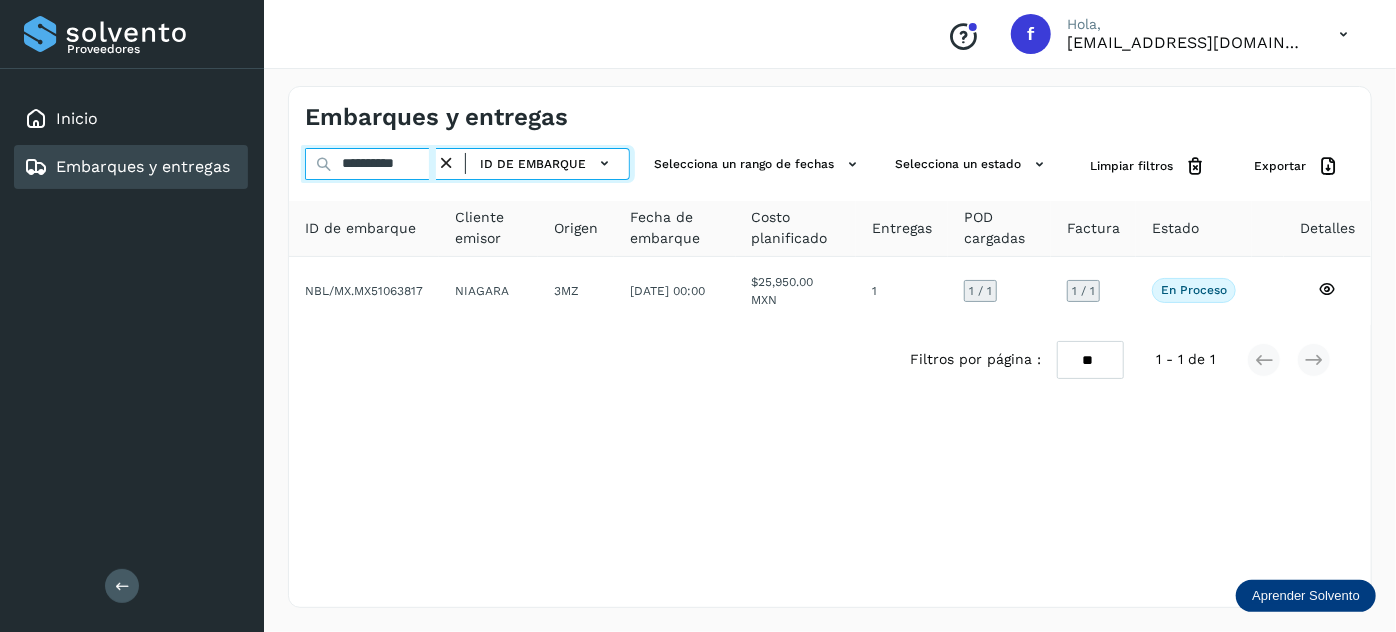 click on "**********" at bounding box center (370, 164) 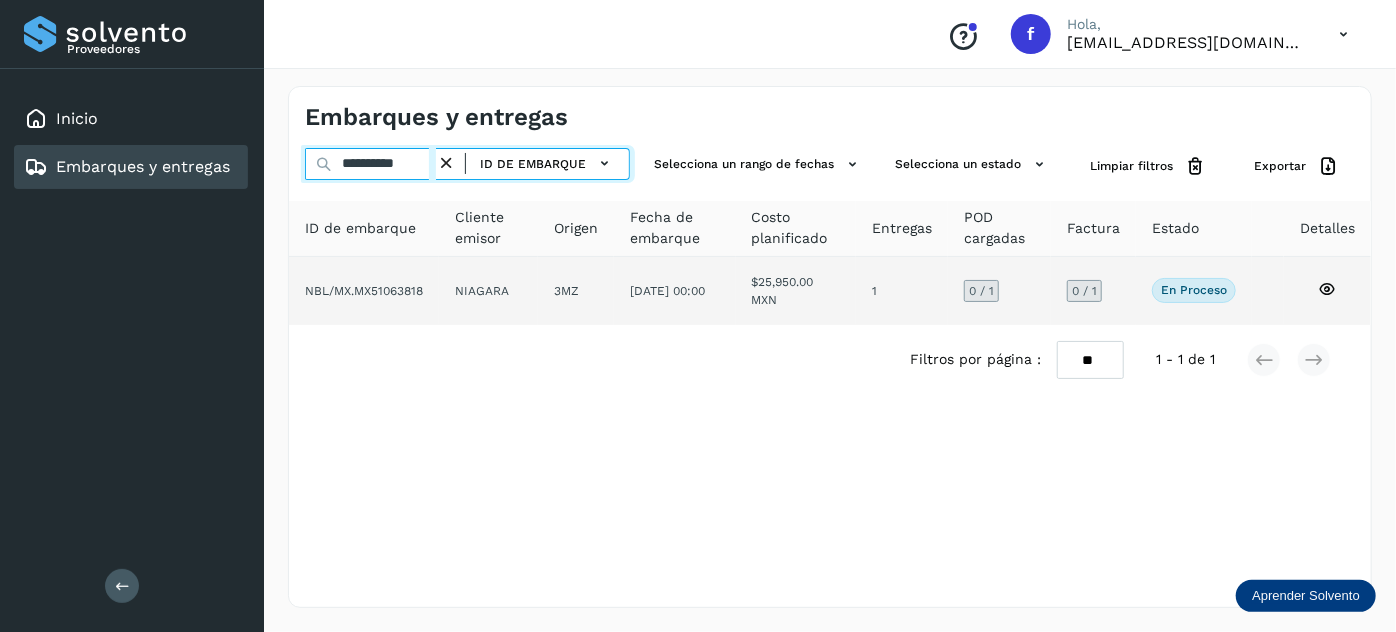 type on "**********" 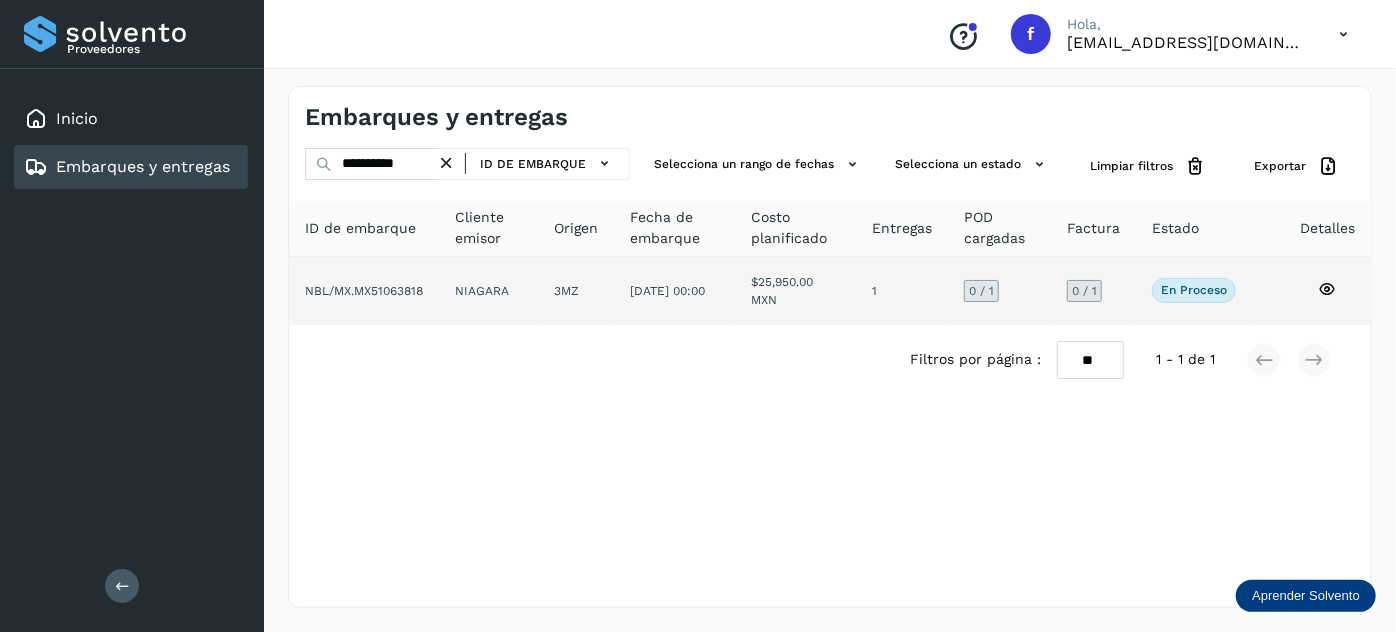 click on "$25,950.00 MXN" 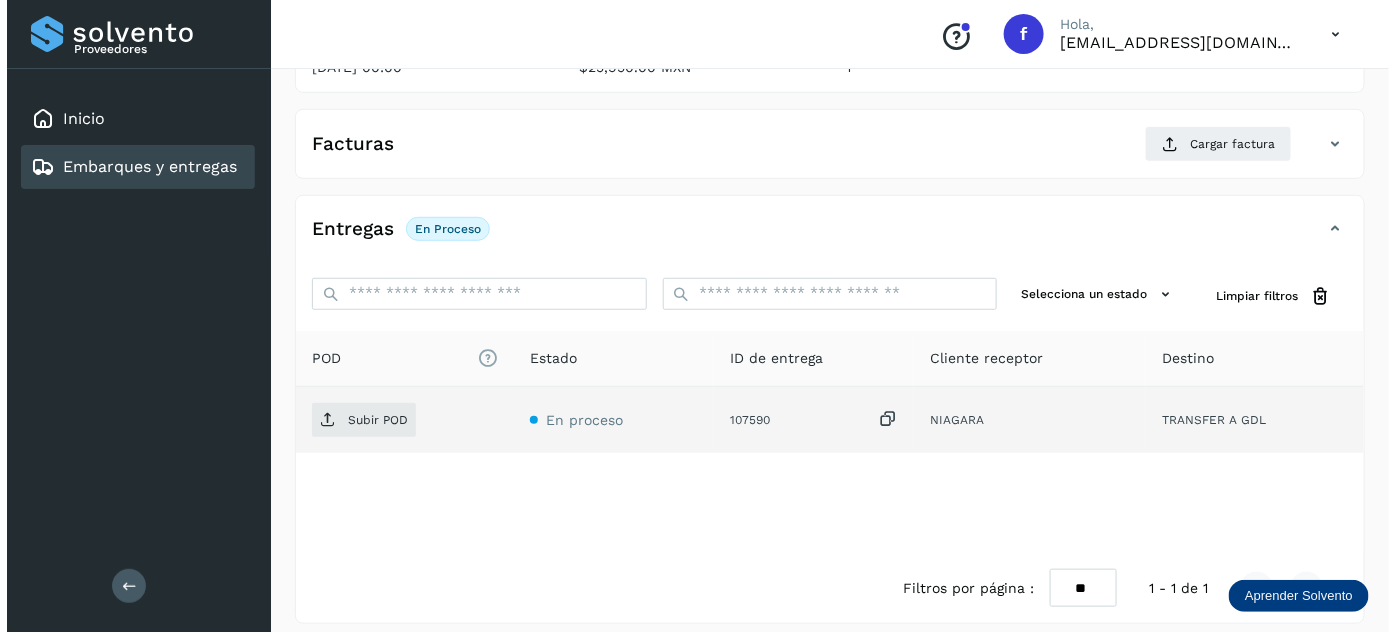scroll, scrollTop: 327, scrollLeft: 0, axis: vertical 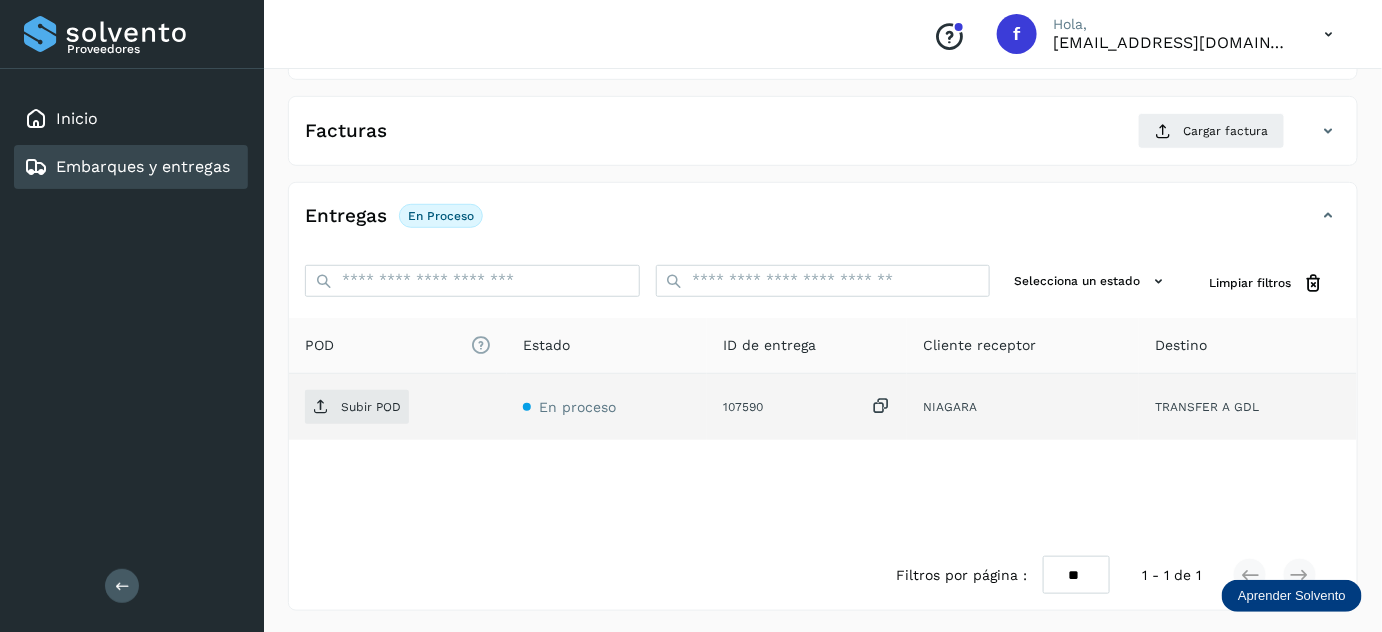 click at bounding box center [881, 406] 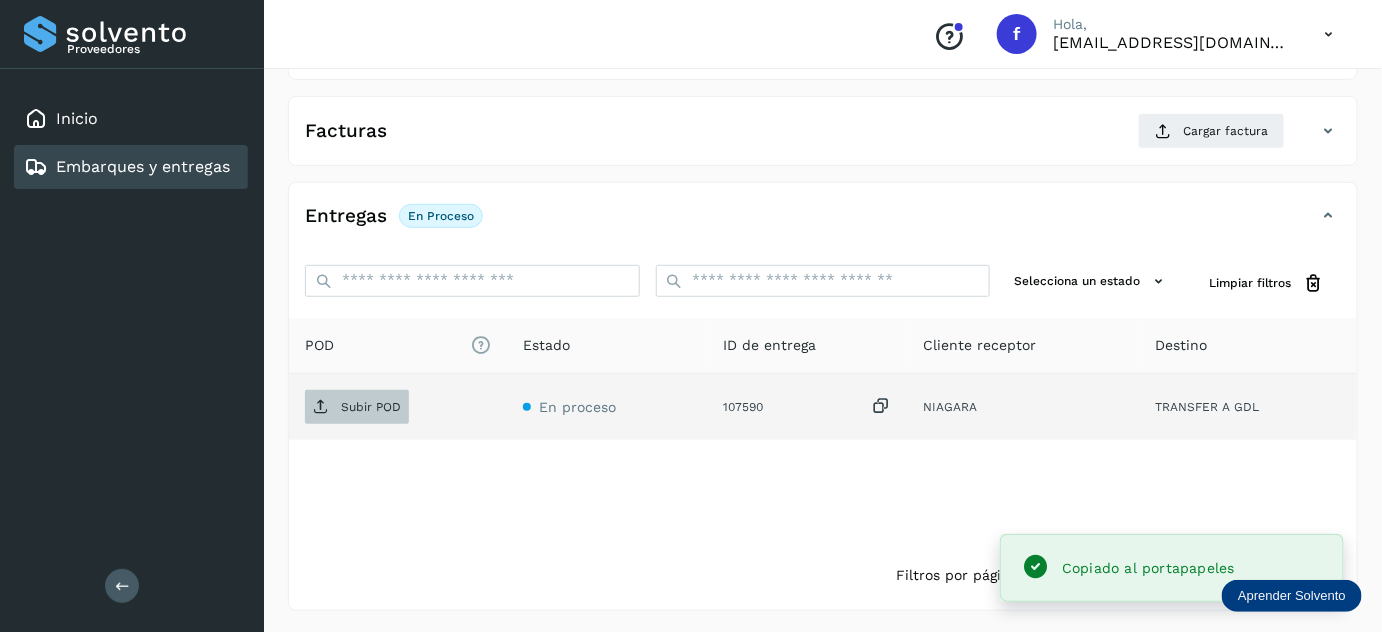click on "Subir POD" at bounding box center (371, 407) 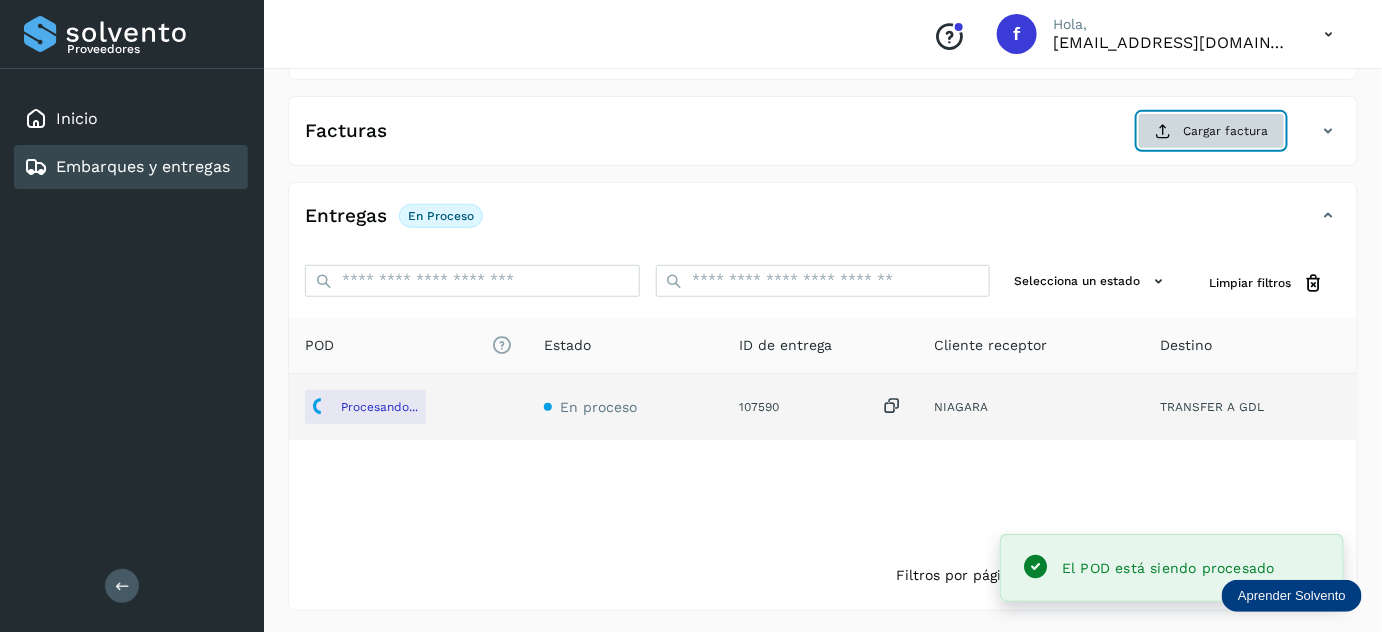 click at bounding box center (1163, 131) 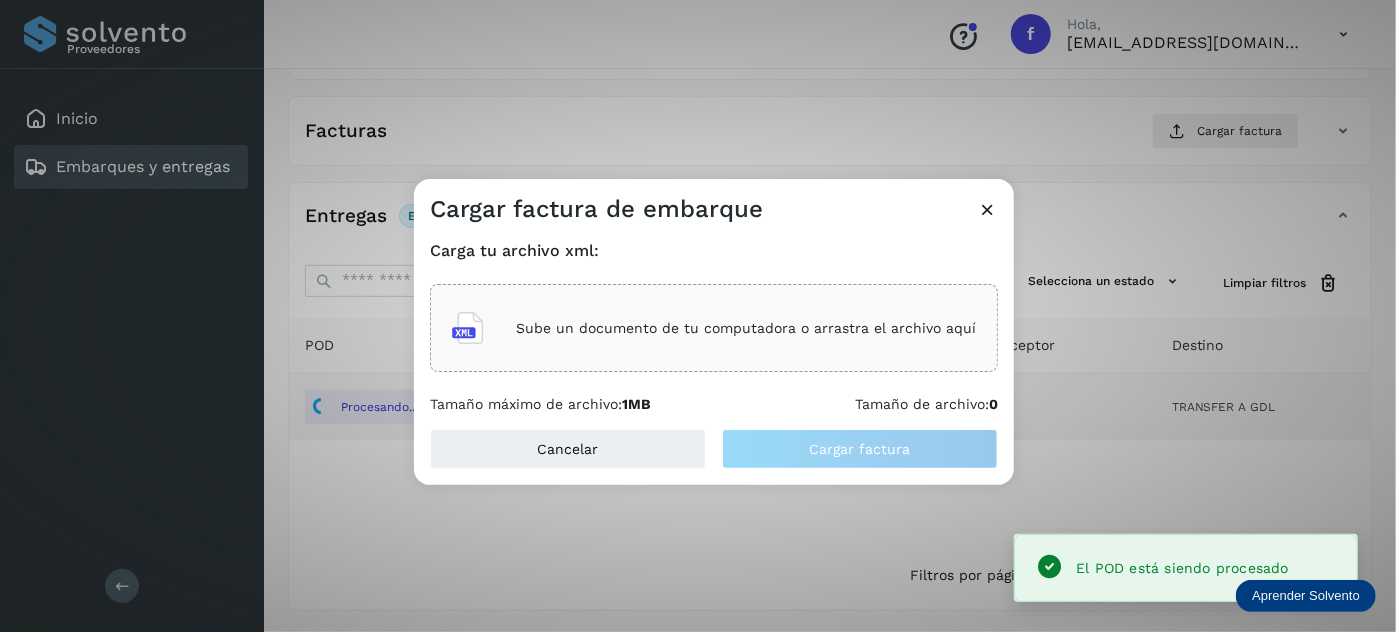 click on "Sube un documento de tu computadora o arrastra el archivo aquí" 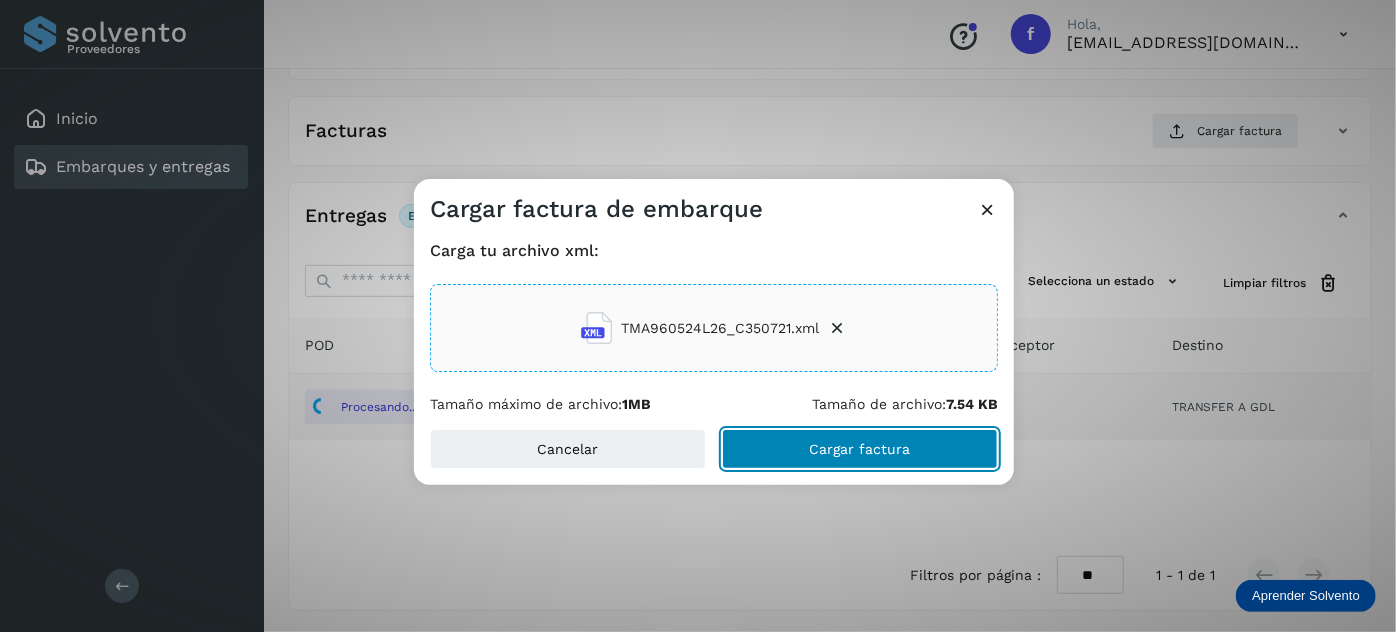 drag, startPoint x: 850, startPoint y: 452, endPoint x: 834, endPoint y: 371, distance: 82.565125 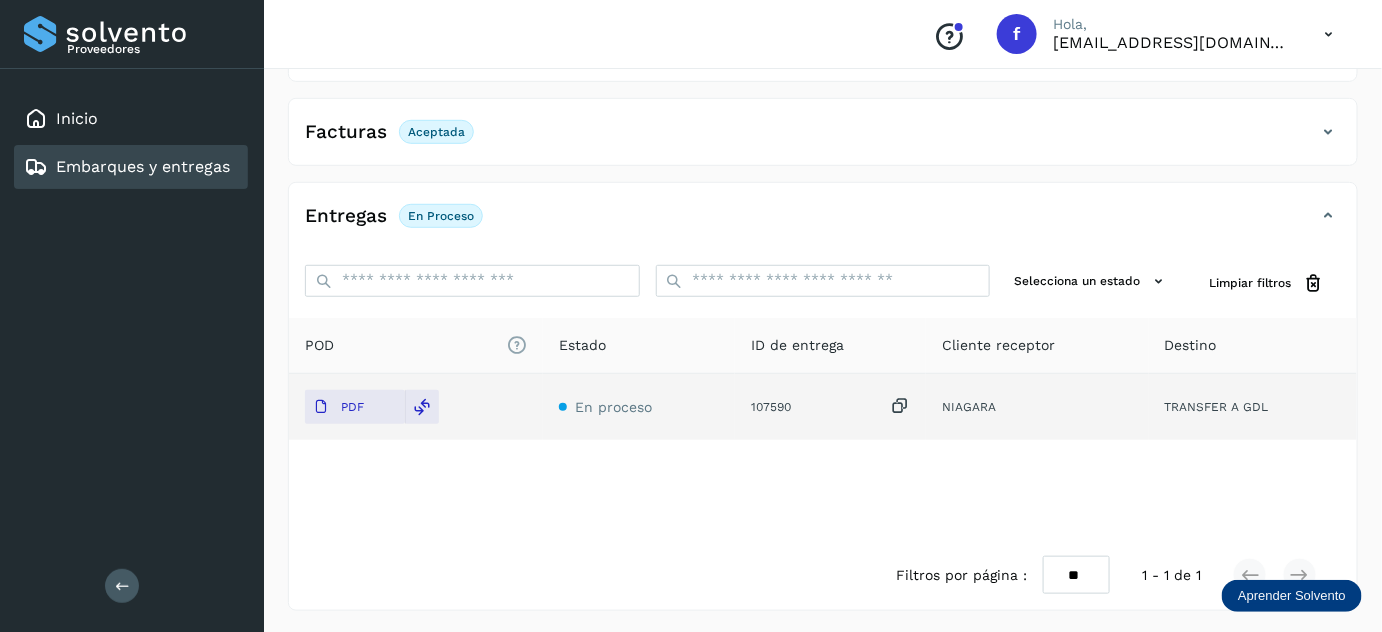 scroll, scrollTop: 0, scrollLeft: 0, axis: both 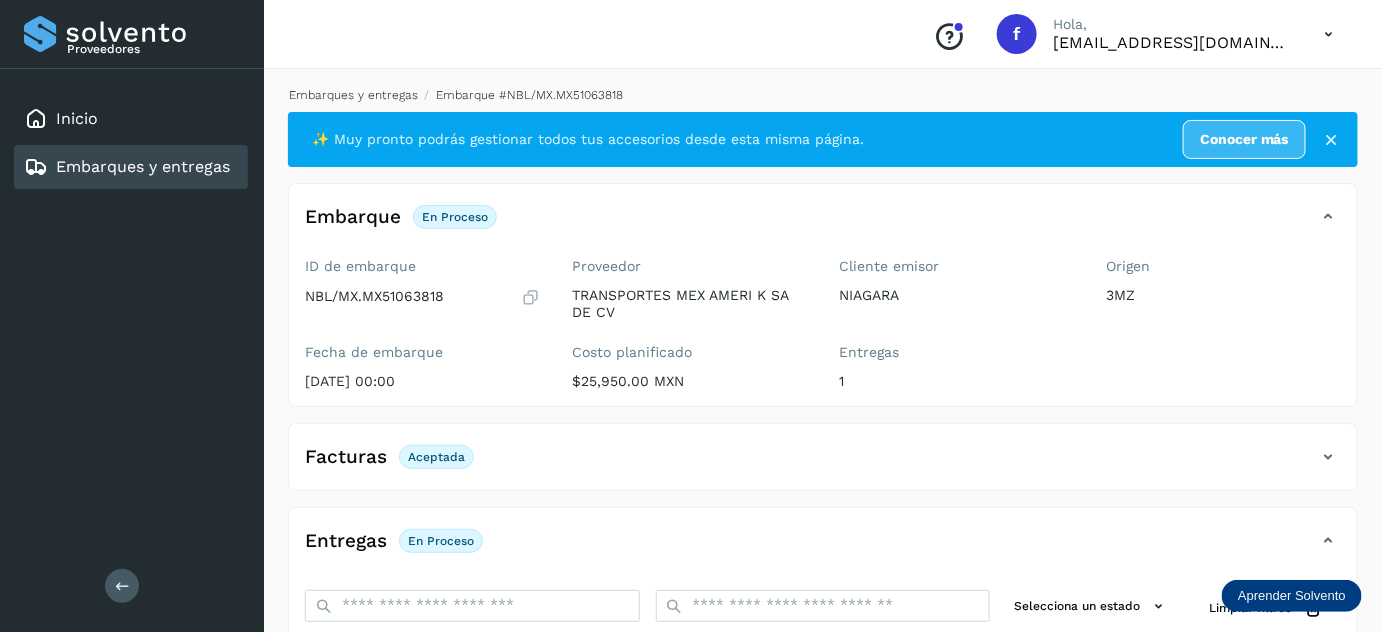 click on "Embarques y entregas" at bounding box center [353, 95] 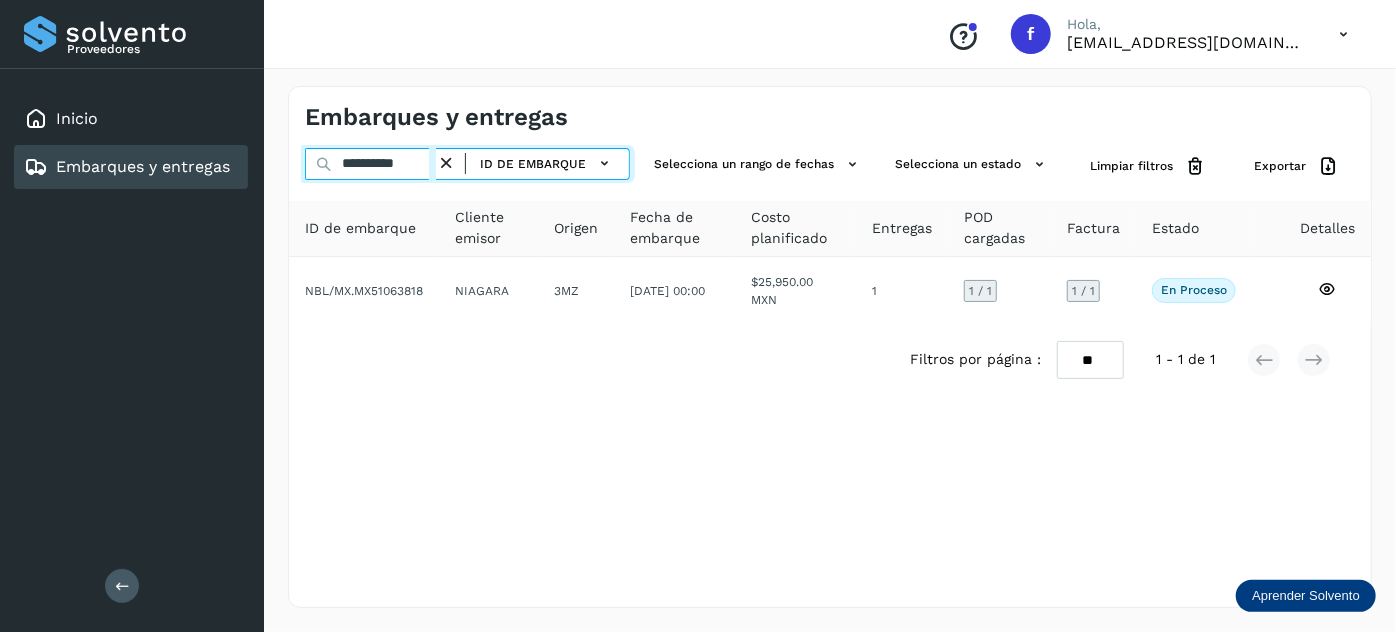 click on "**********" at bounding box center (370, 164) 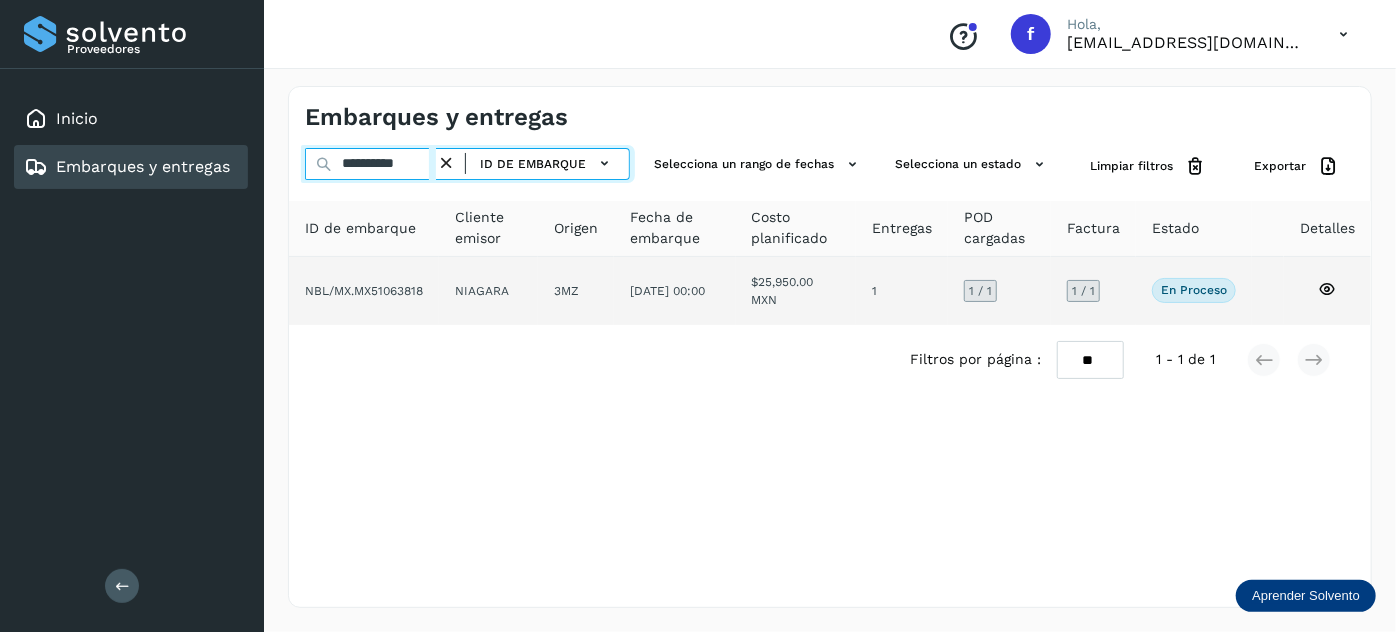paste 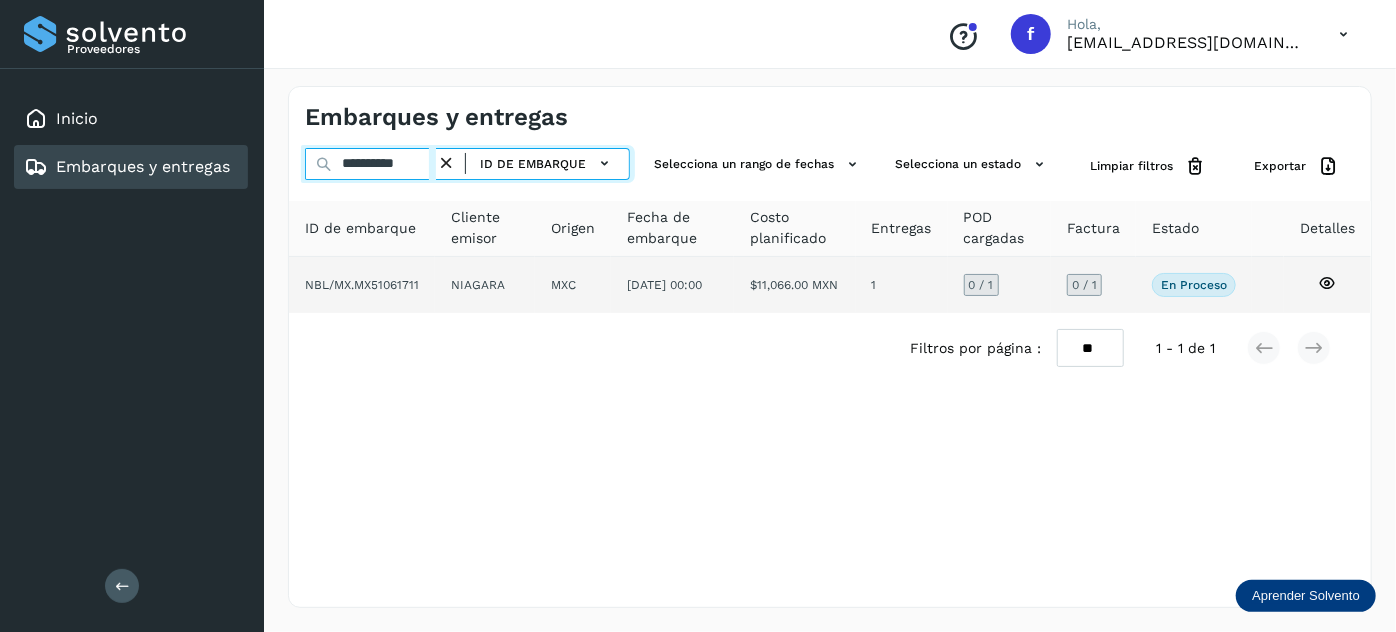 type on "**********" 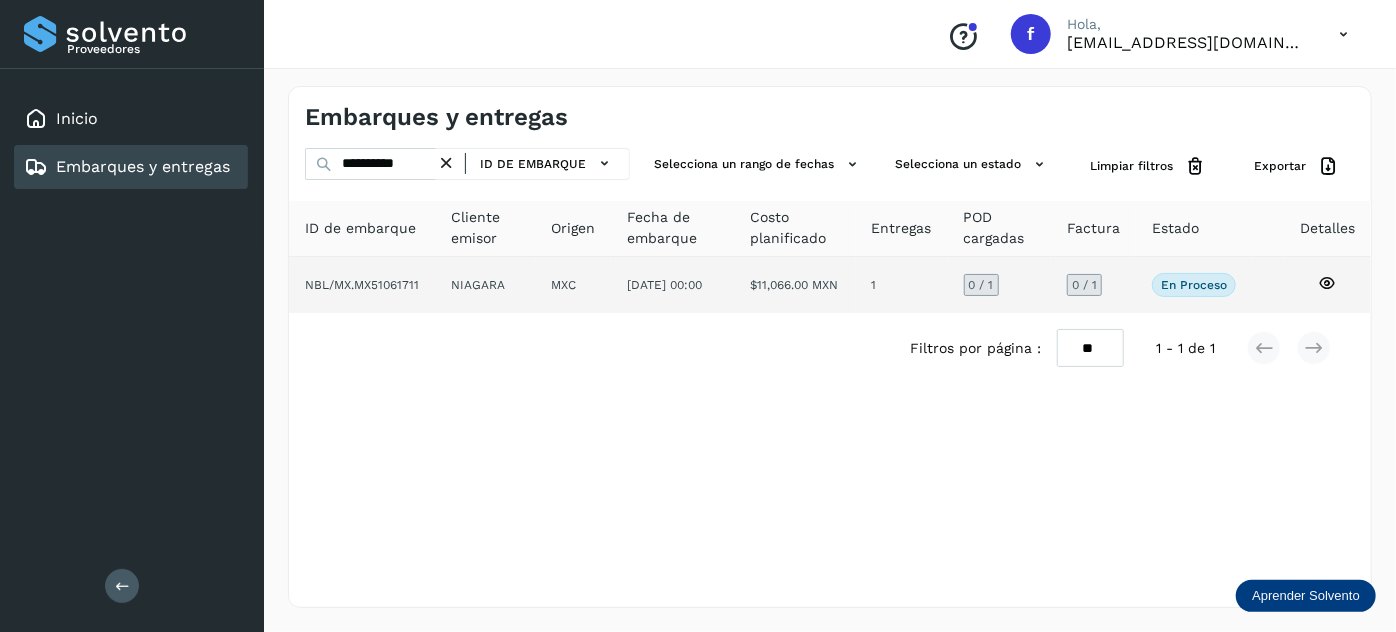 click on "[DATE] 00:00" 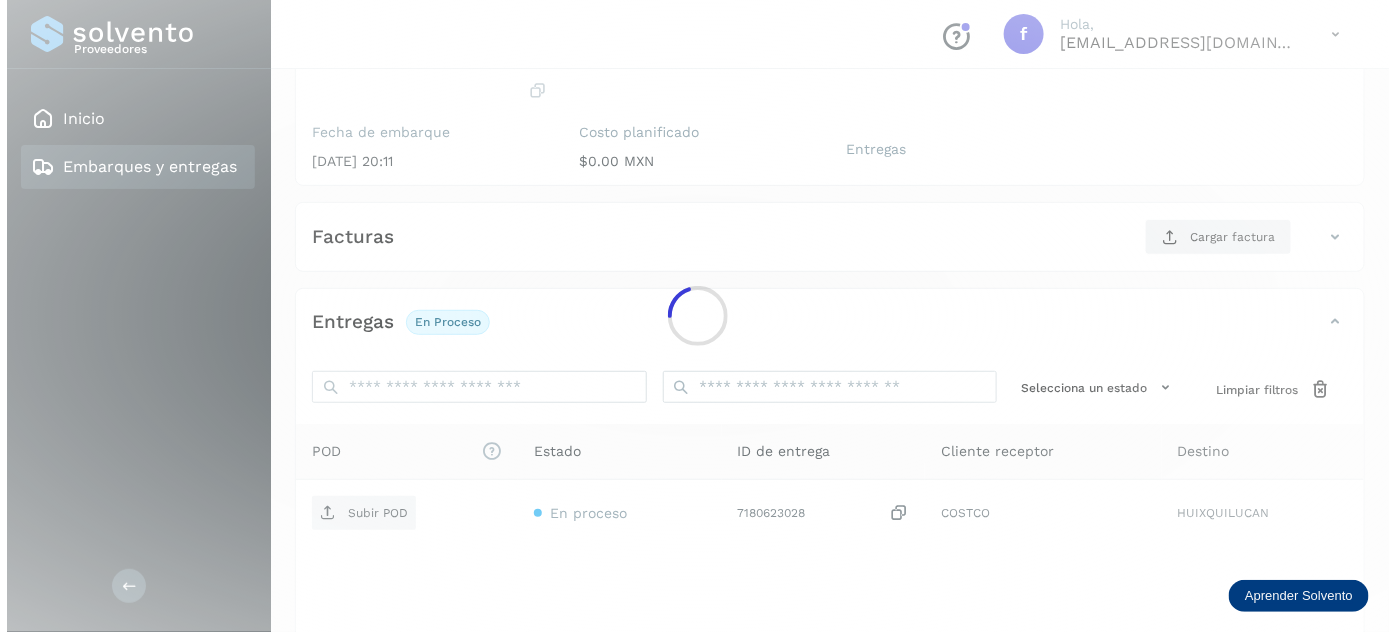 scroll, scrollTop: 327, scrollLeft: 0, axis: vertical 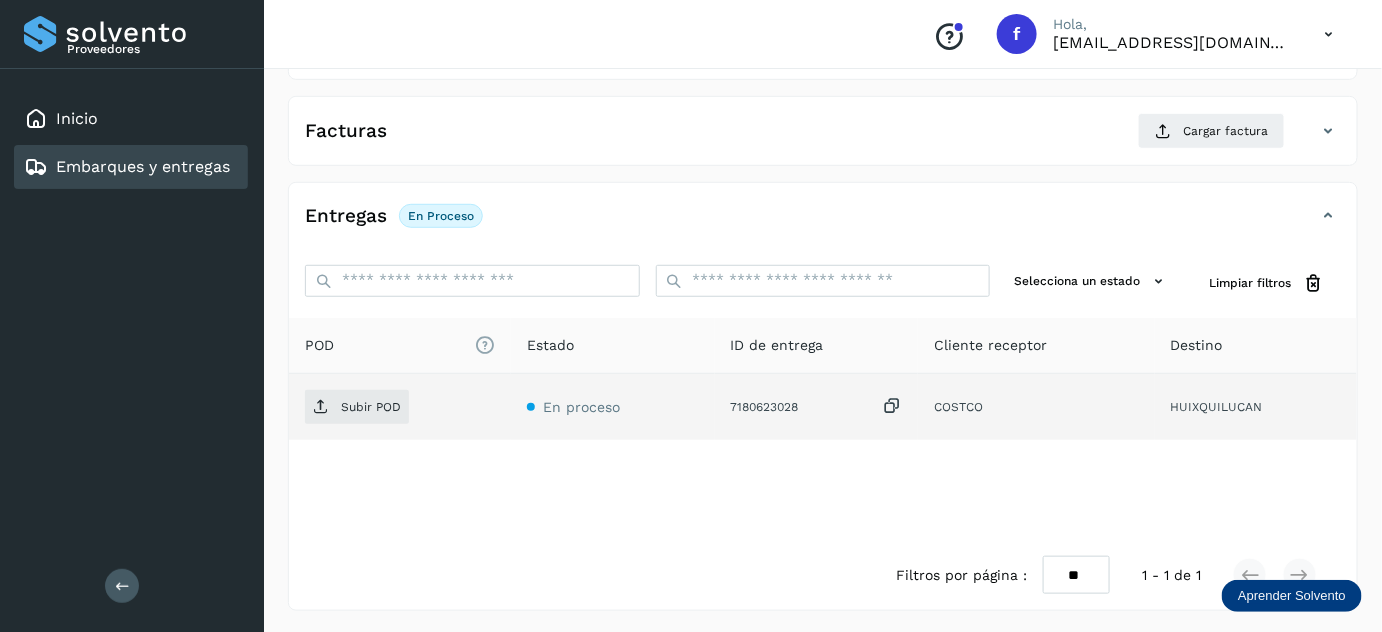 click at bounding box center [892, 406] 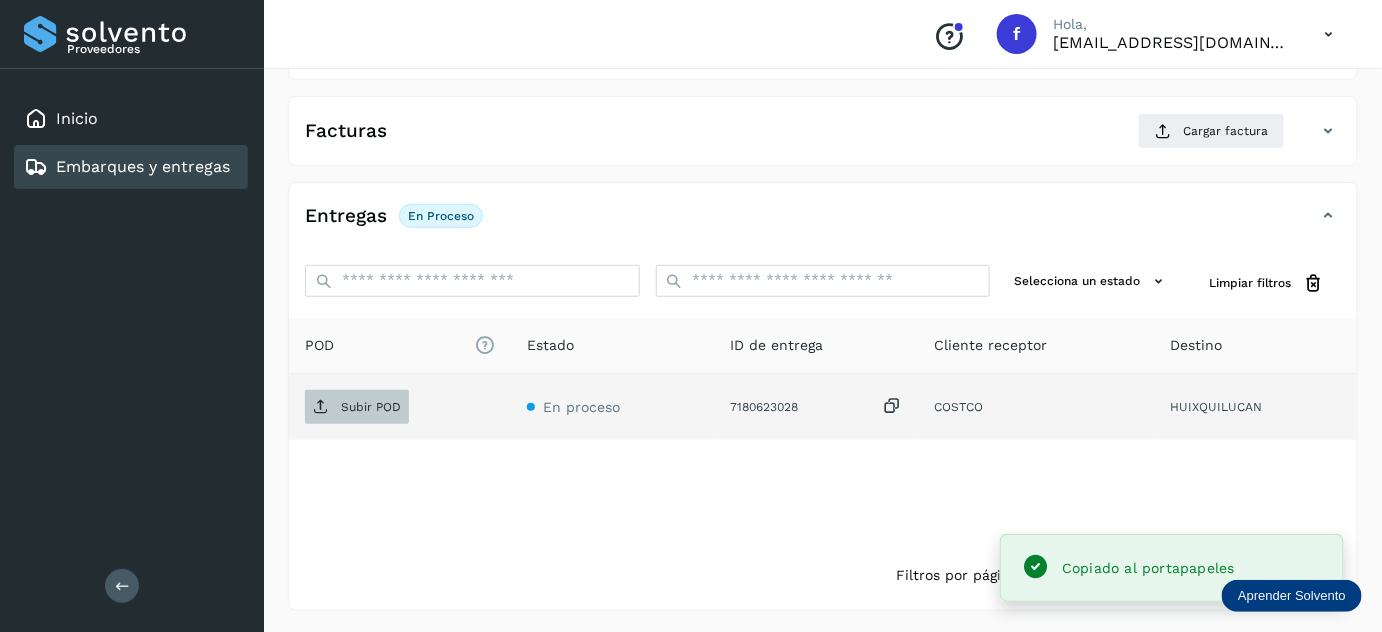click on "Subir POD" at bounding box center (357, 407) 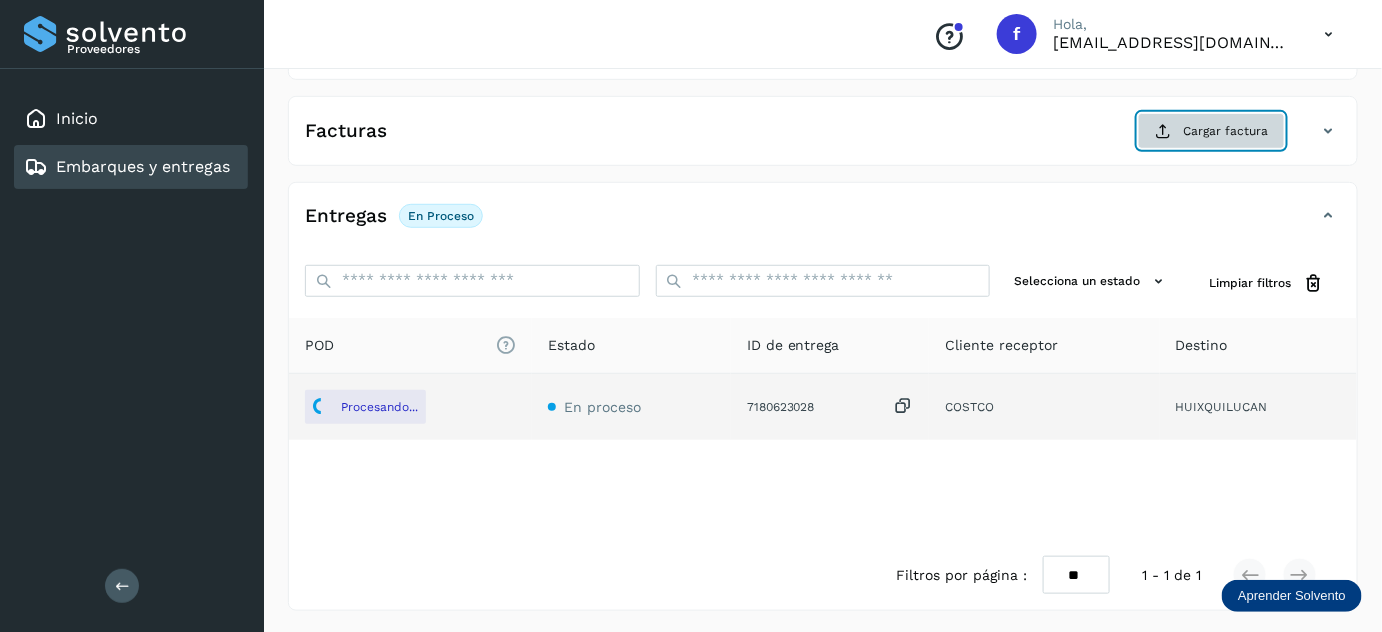 click at bounding box center (1163, 131) 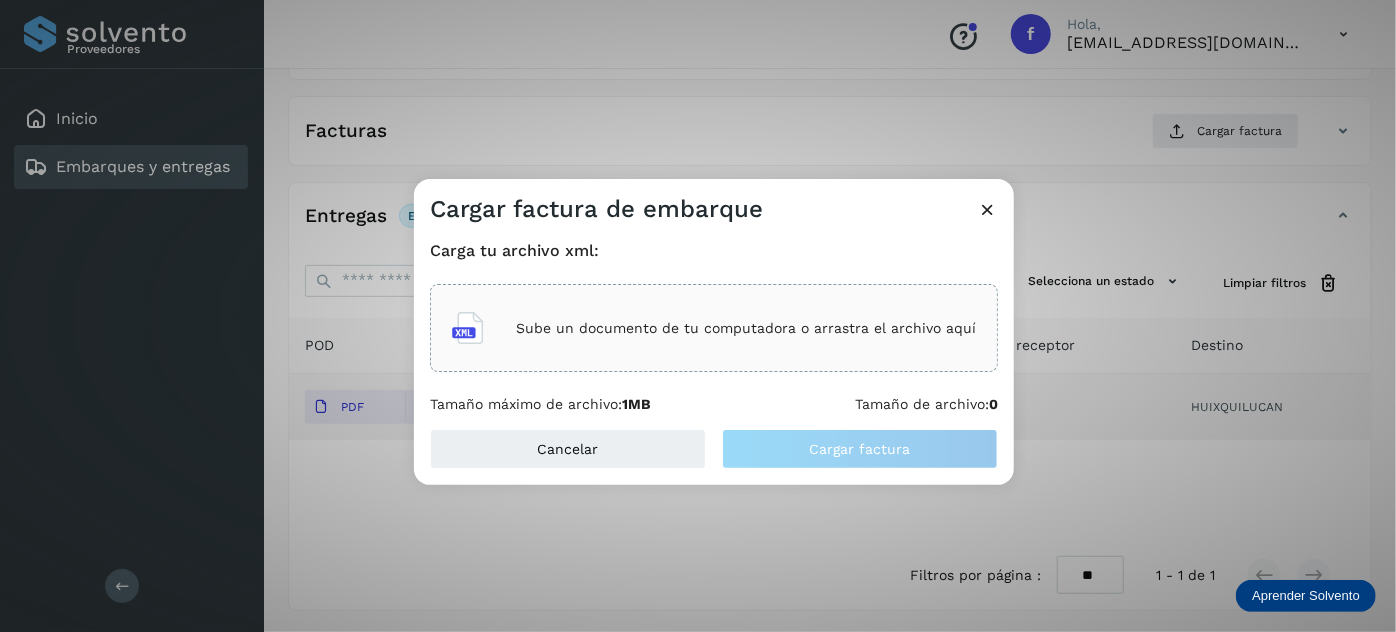 click on "Sube un documento de tu computadora o arrastra el archivo aquí" 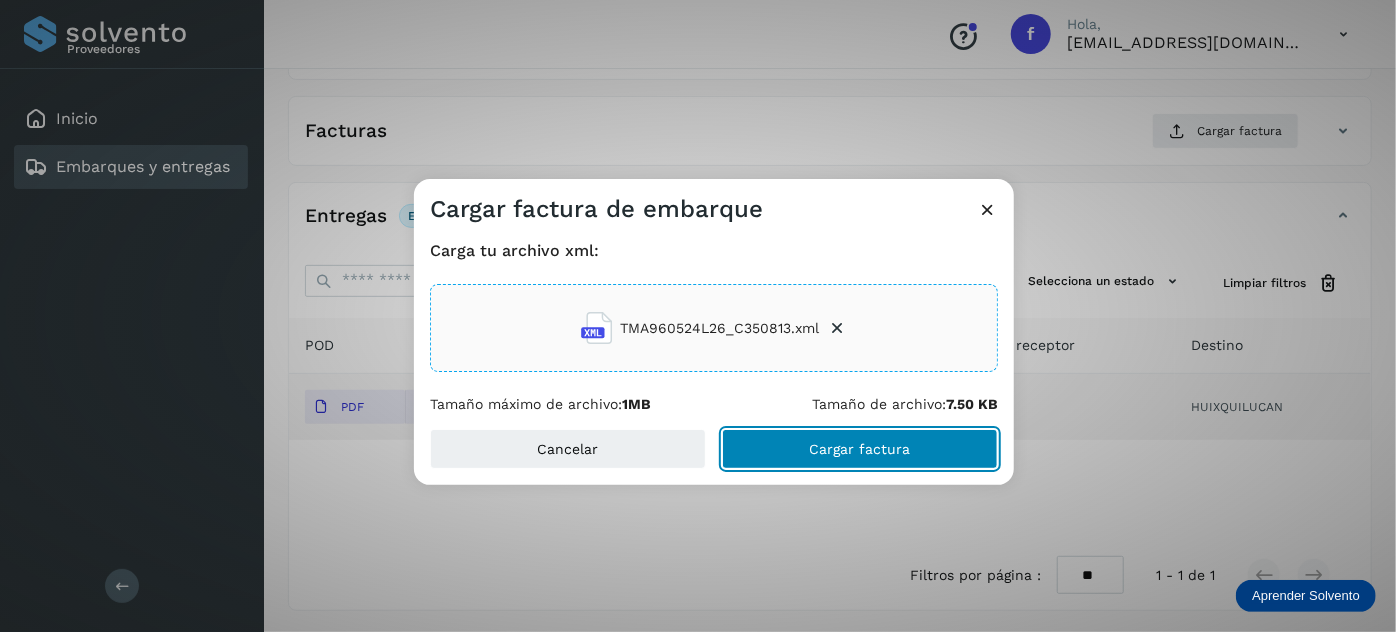 click on "Cargar factura" 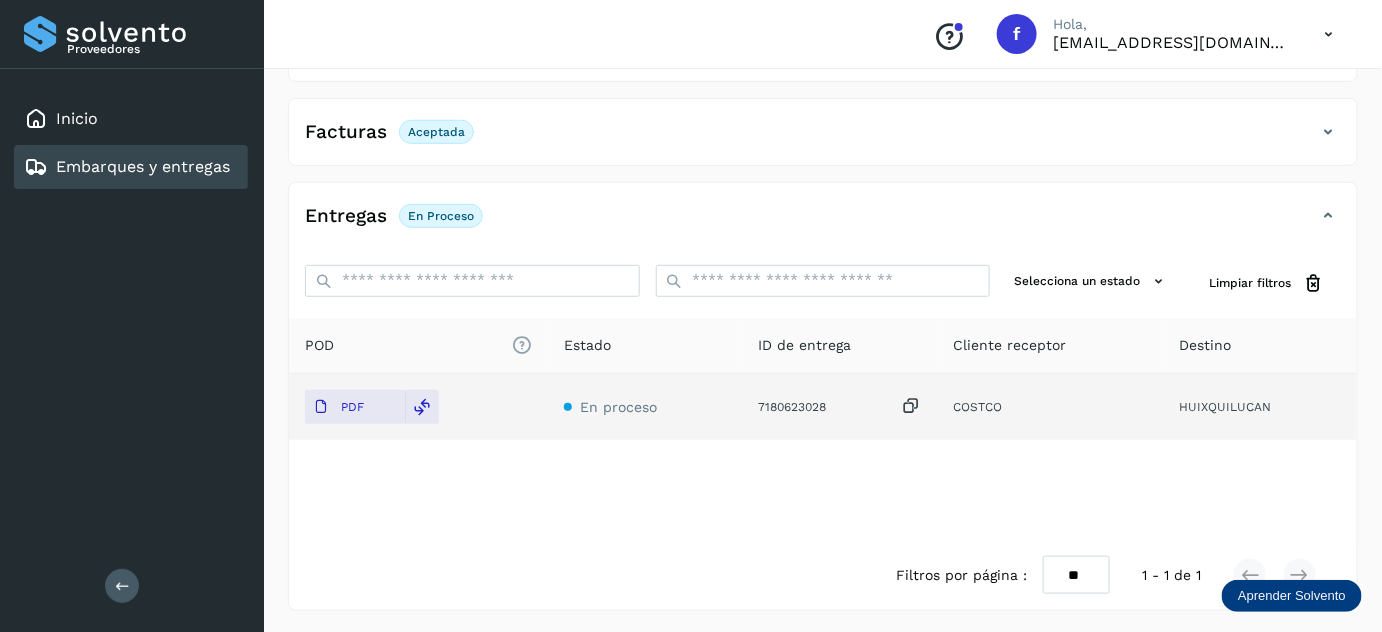 scroll, scrollTop: 0, scrollLeft: 0, axis: both 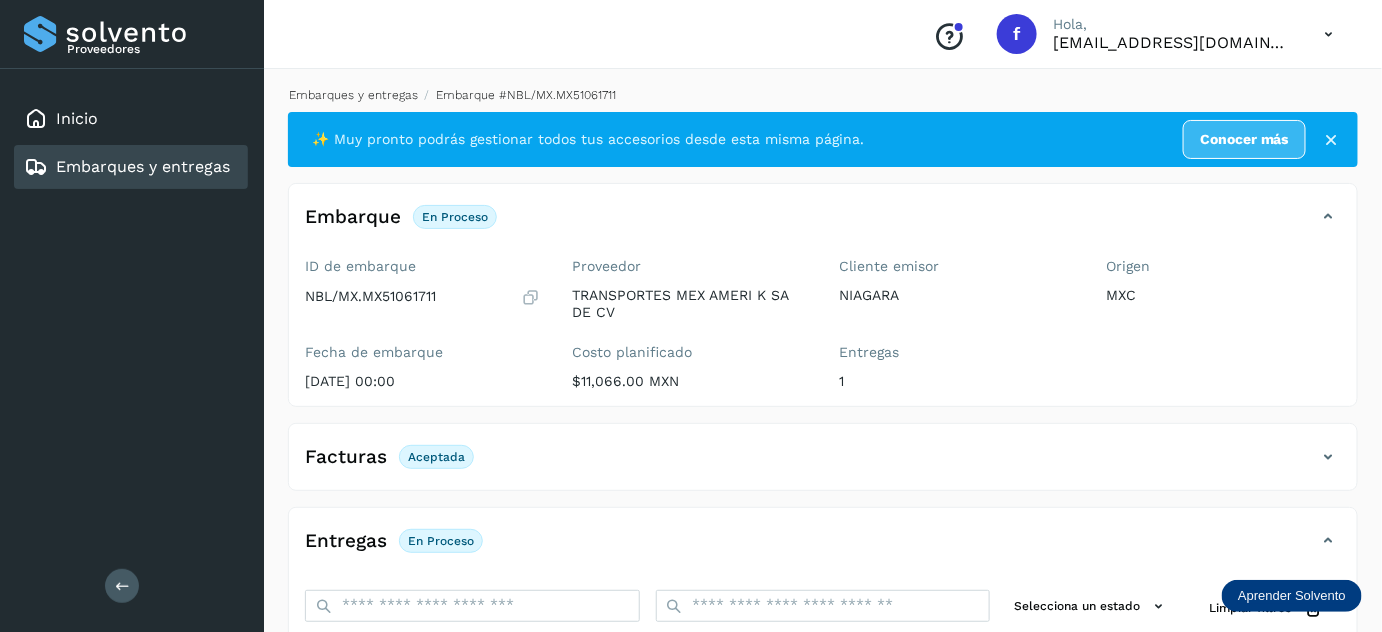click on "Embarques y entregas" at bounding box center [353, 95] 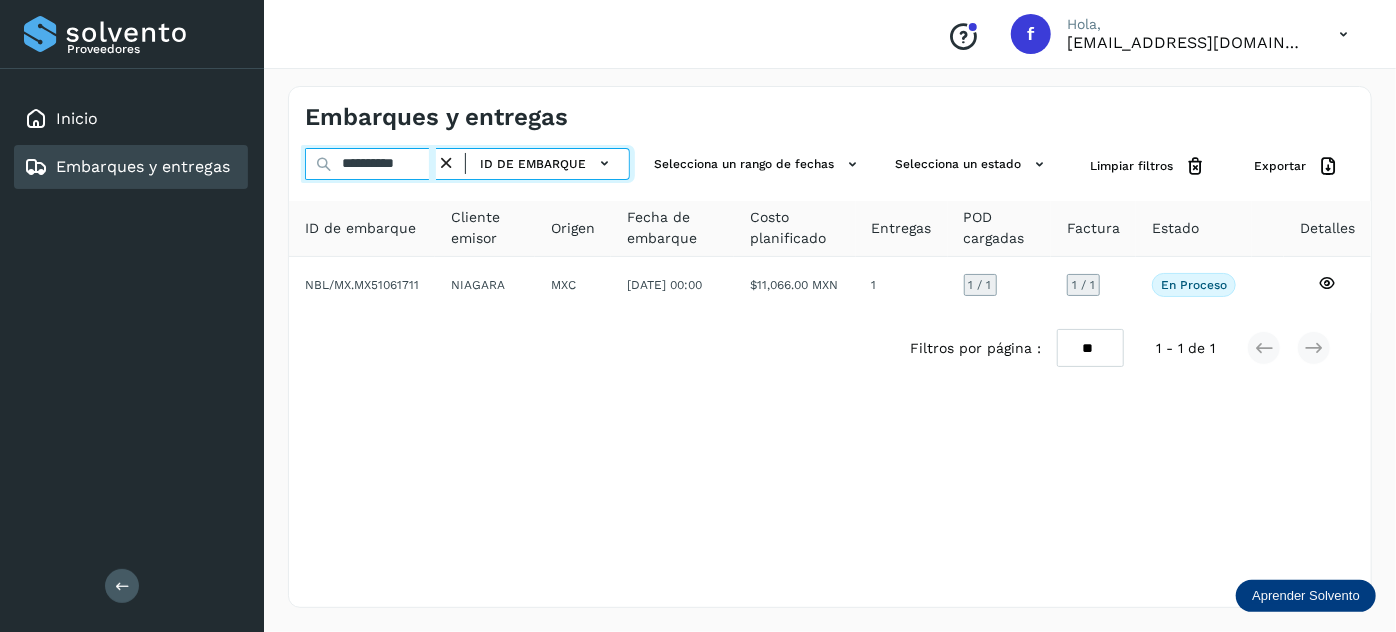 click on "**********" at bounding box center [370, 164] 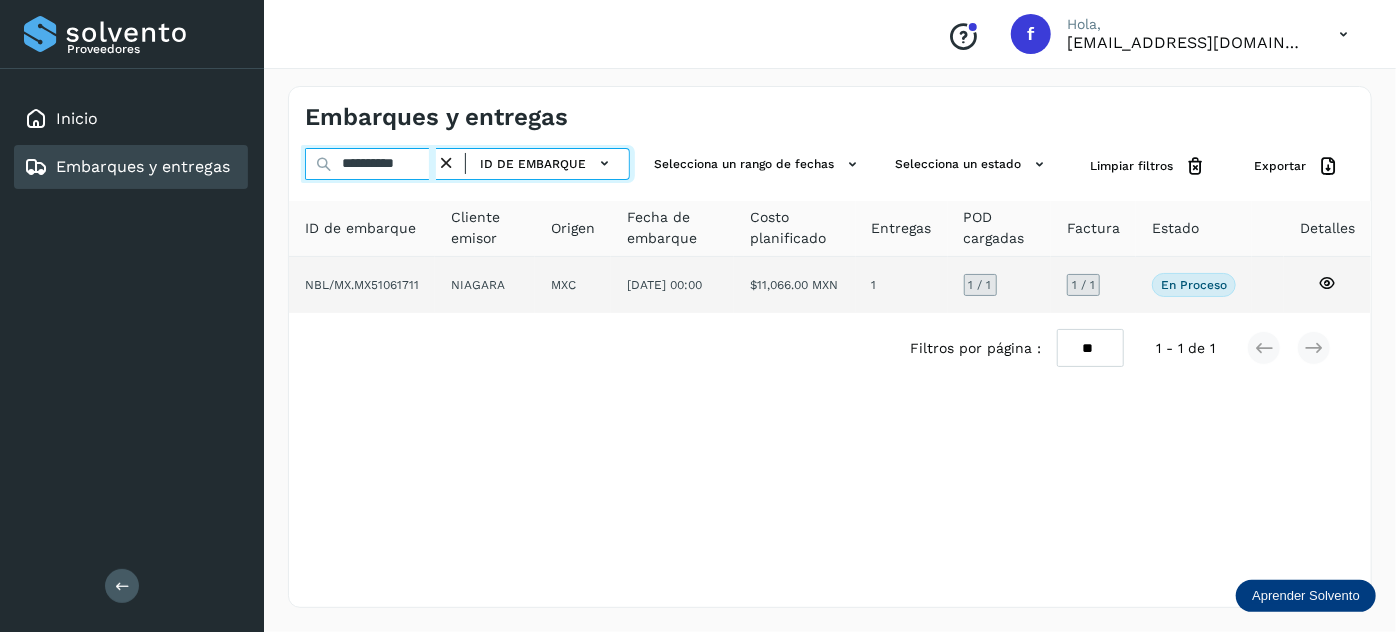 paste 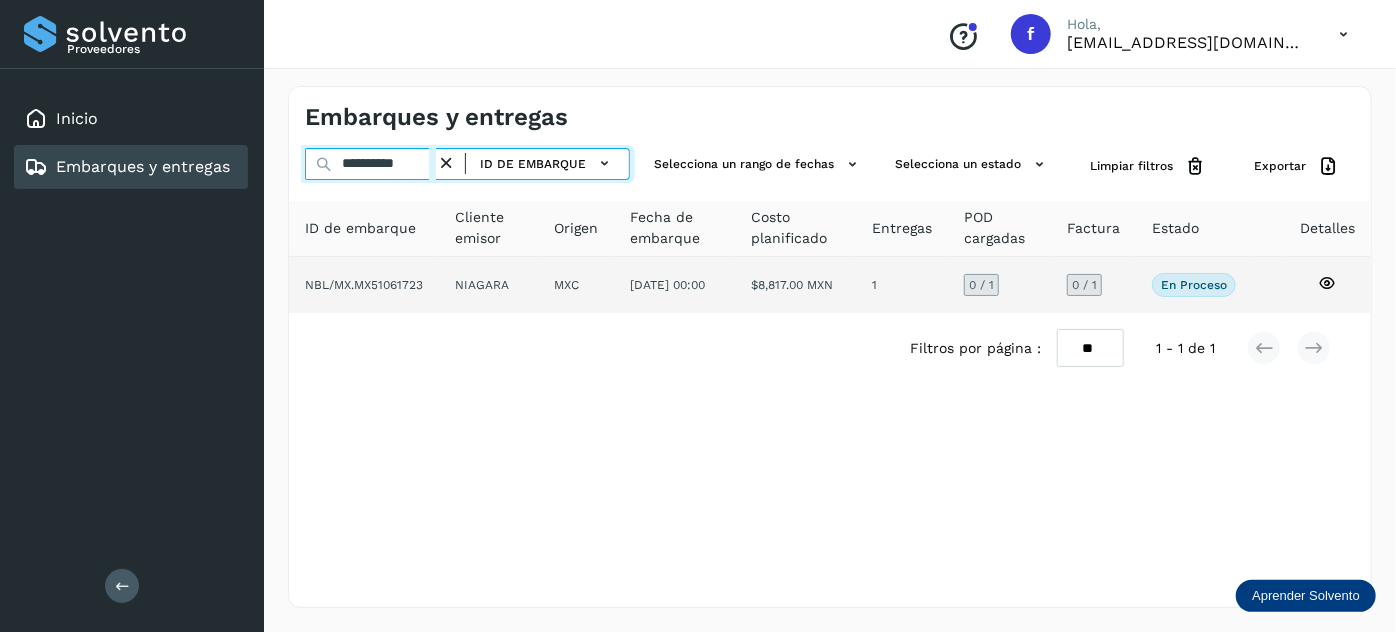 type on "**********" 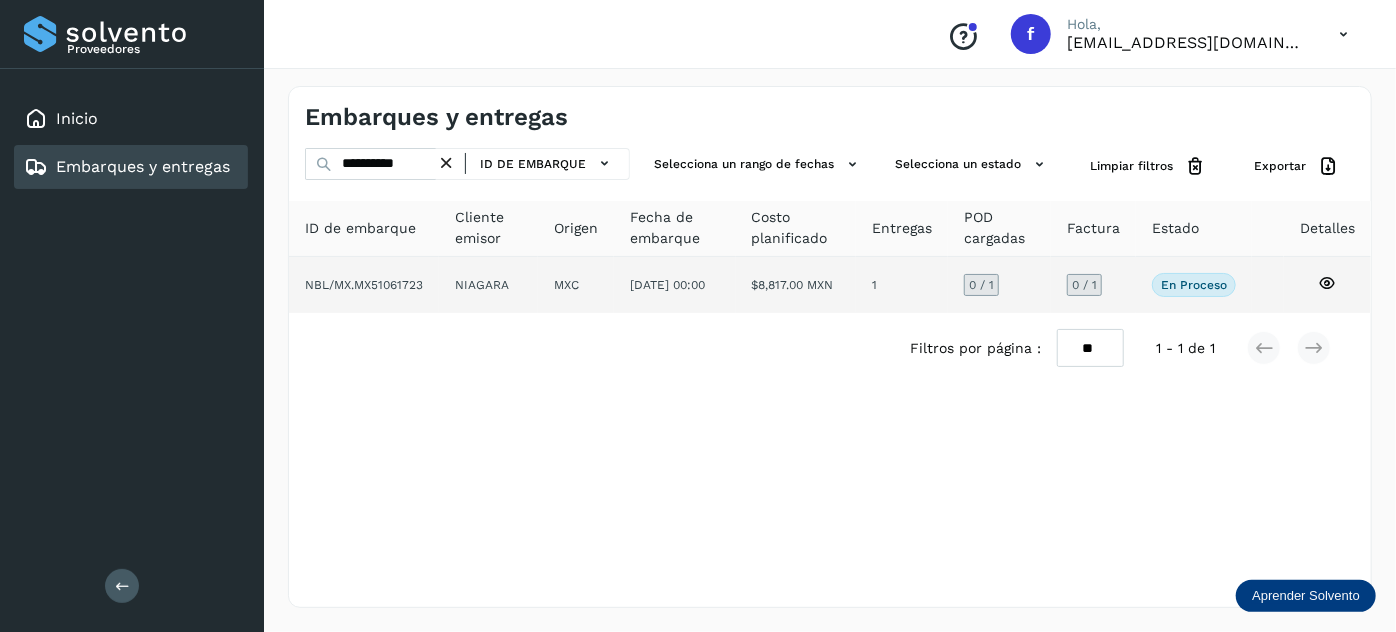 click on "MXC" 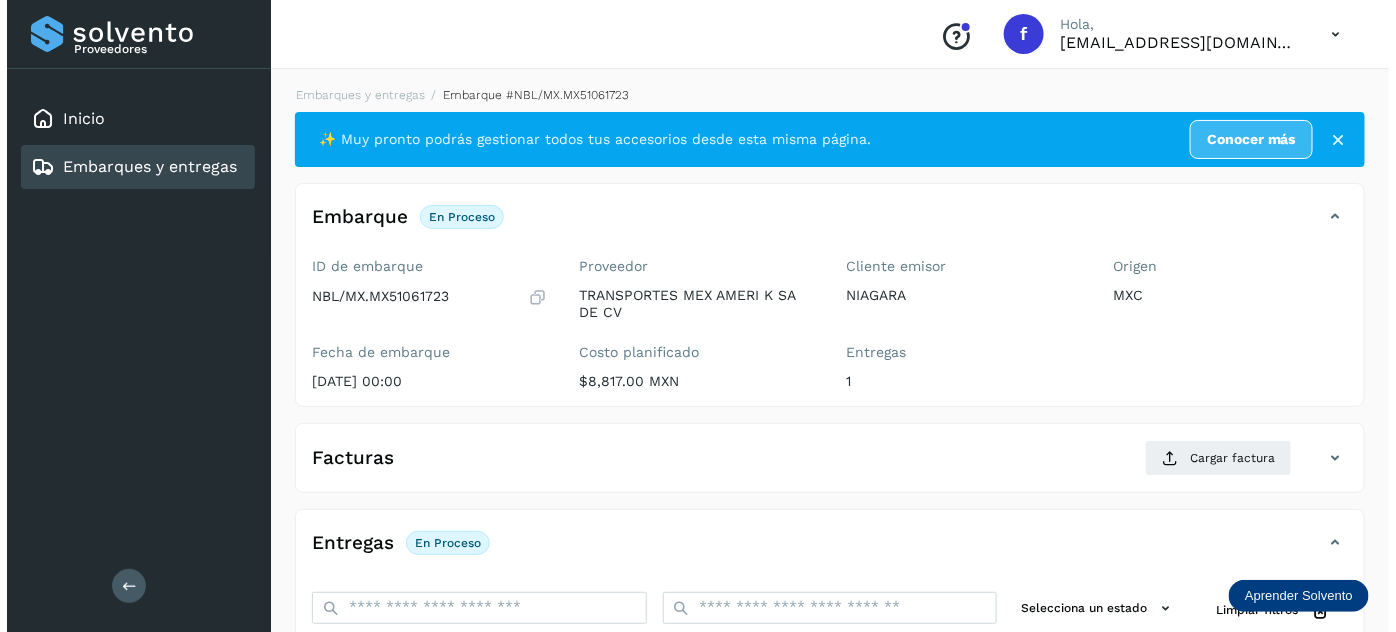 scroll, scrollTop: 327, scrollLeft: 0, axis: vertical 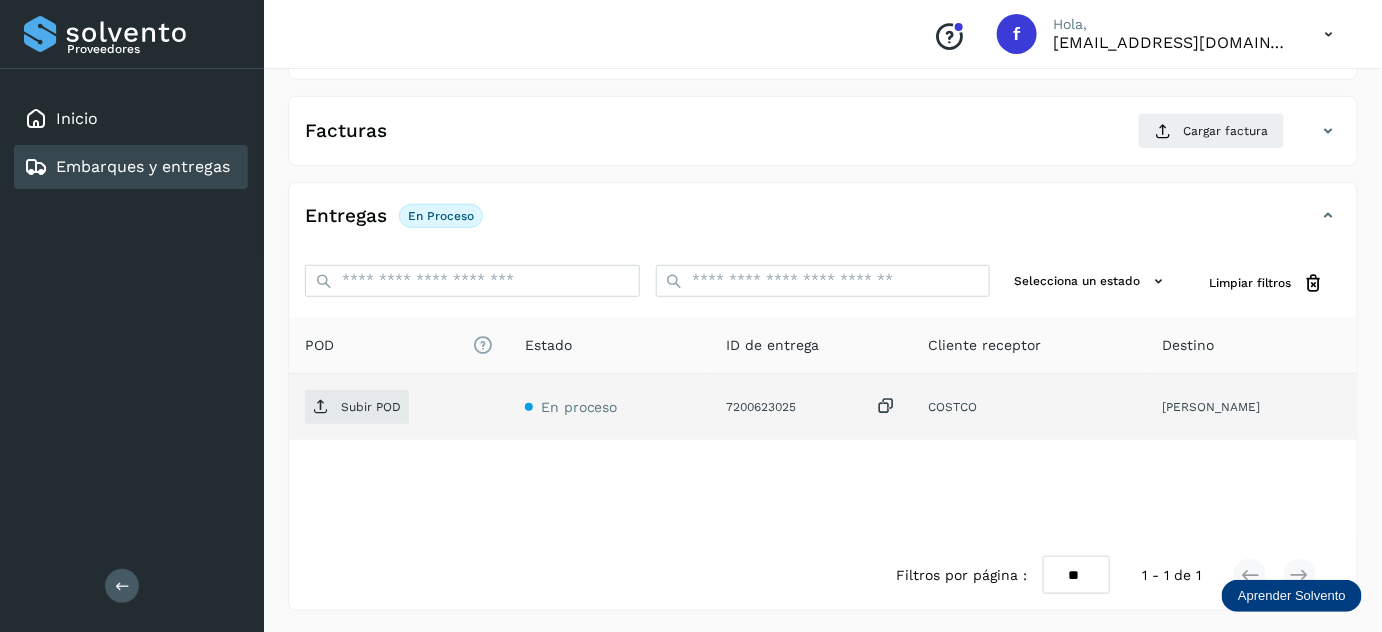 click at bounding box center (887, 406) 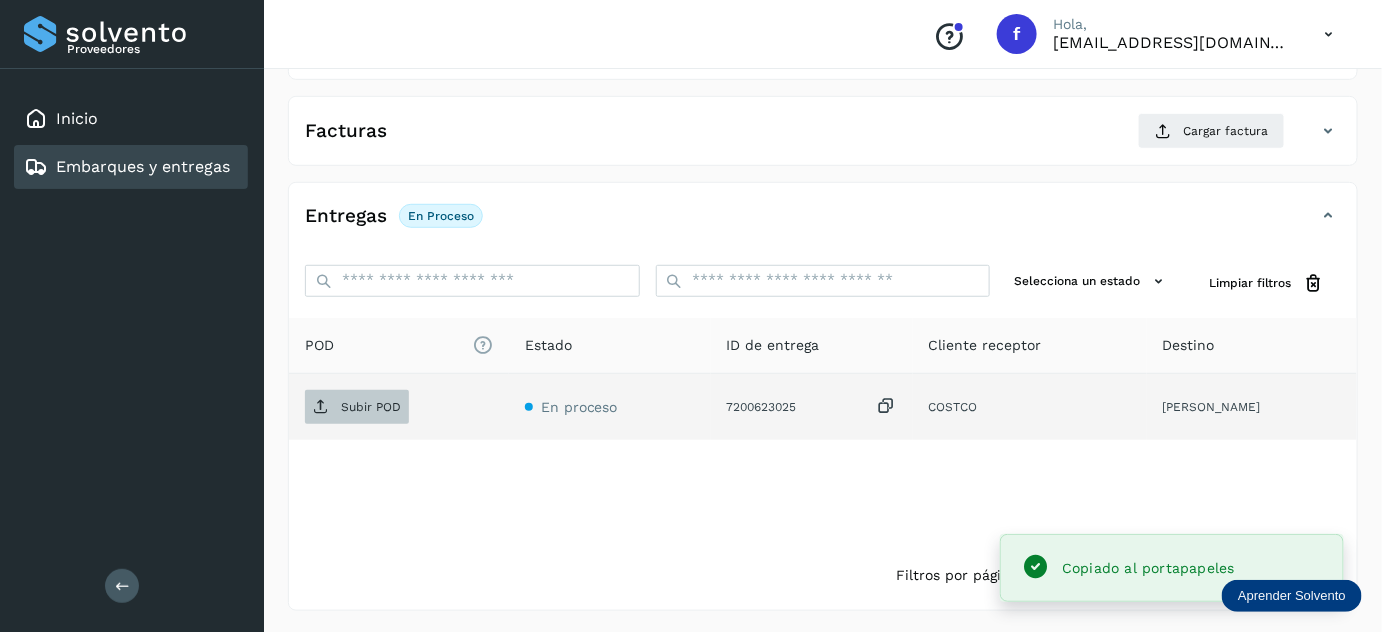 click on "Subir POD" at bounding box center (357, 407) 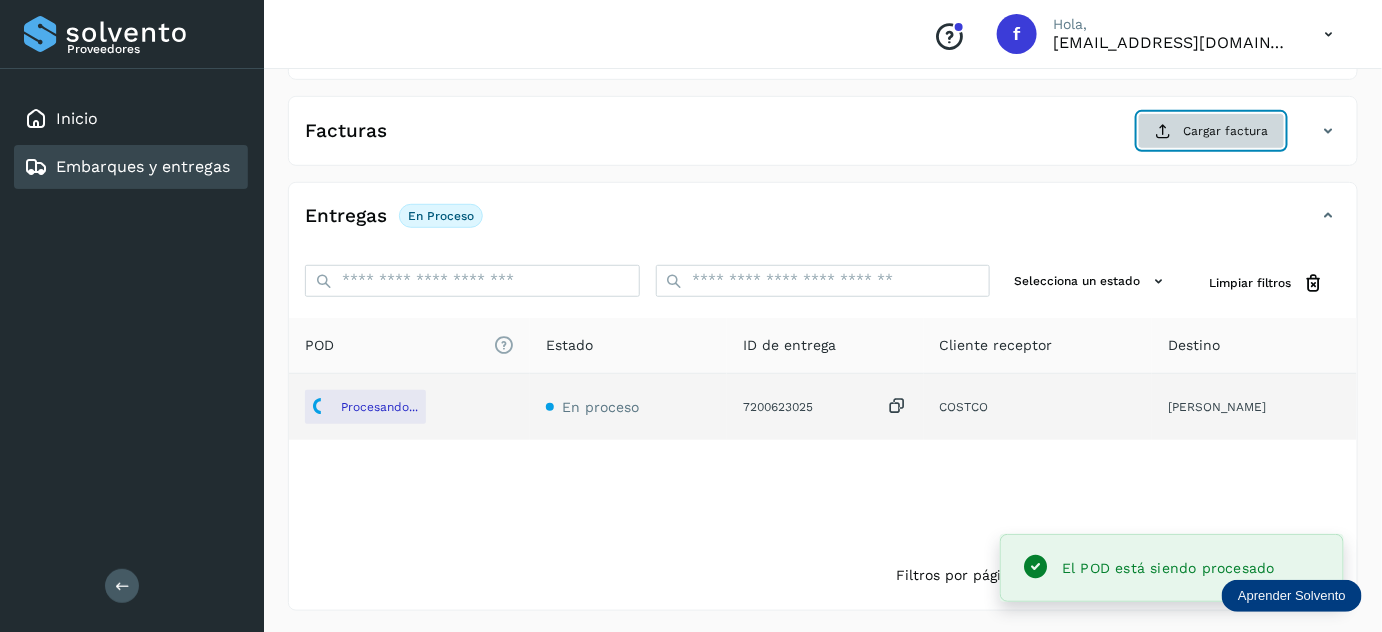 click on "Cargar factura" at bounding box center (1211, 131) 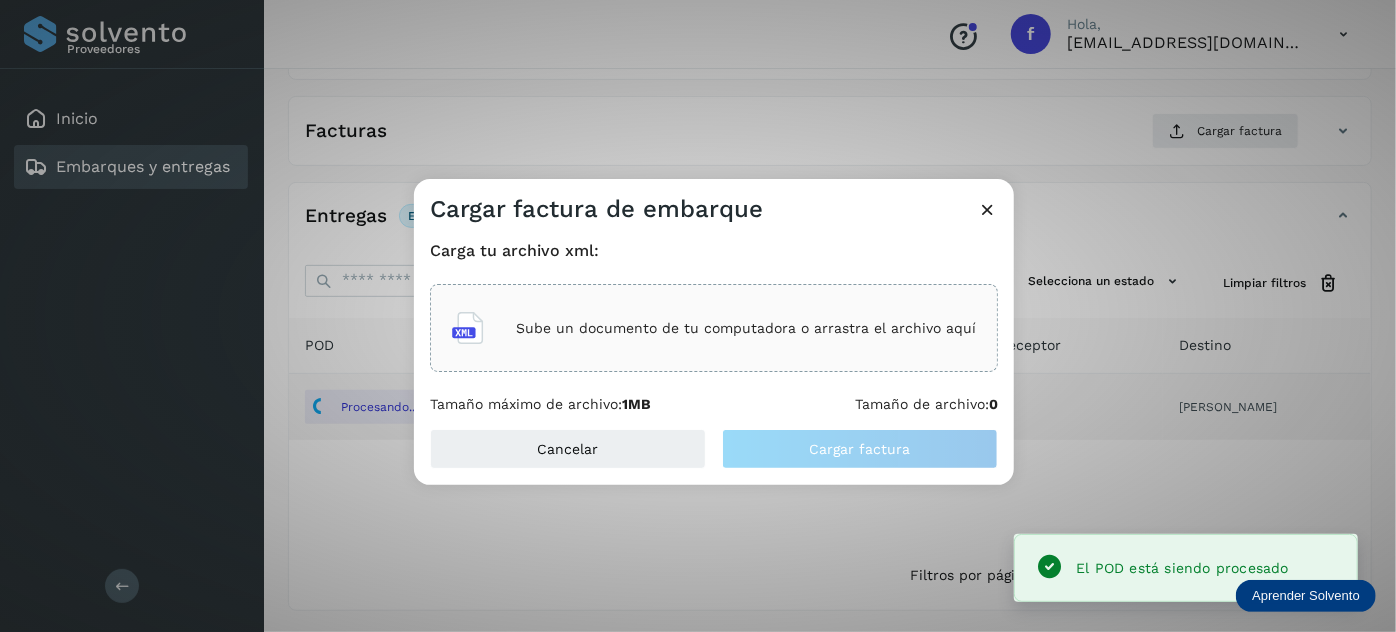 click on "Sube un documento de tu computadora o arrastra el archivo aquí" 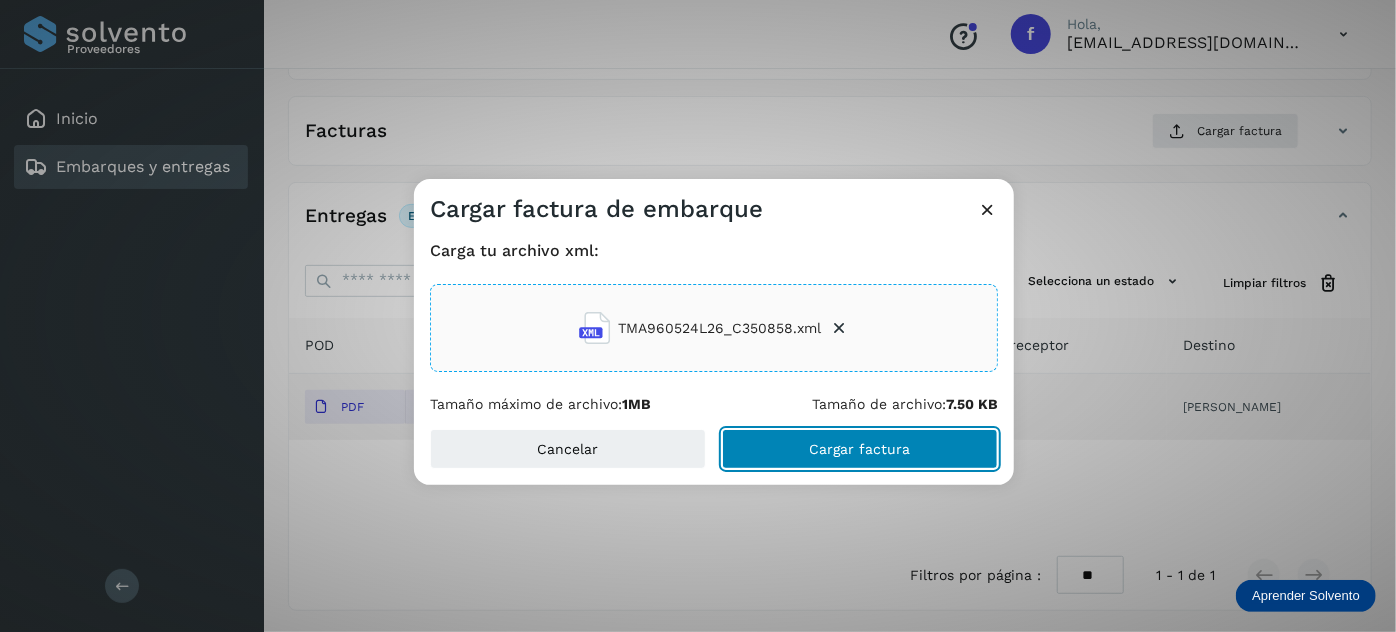 click on "Cargar factura" 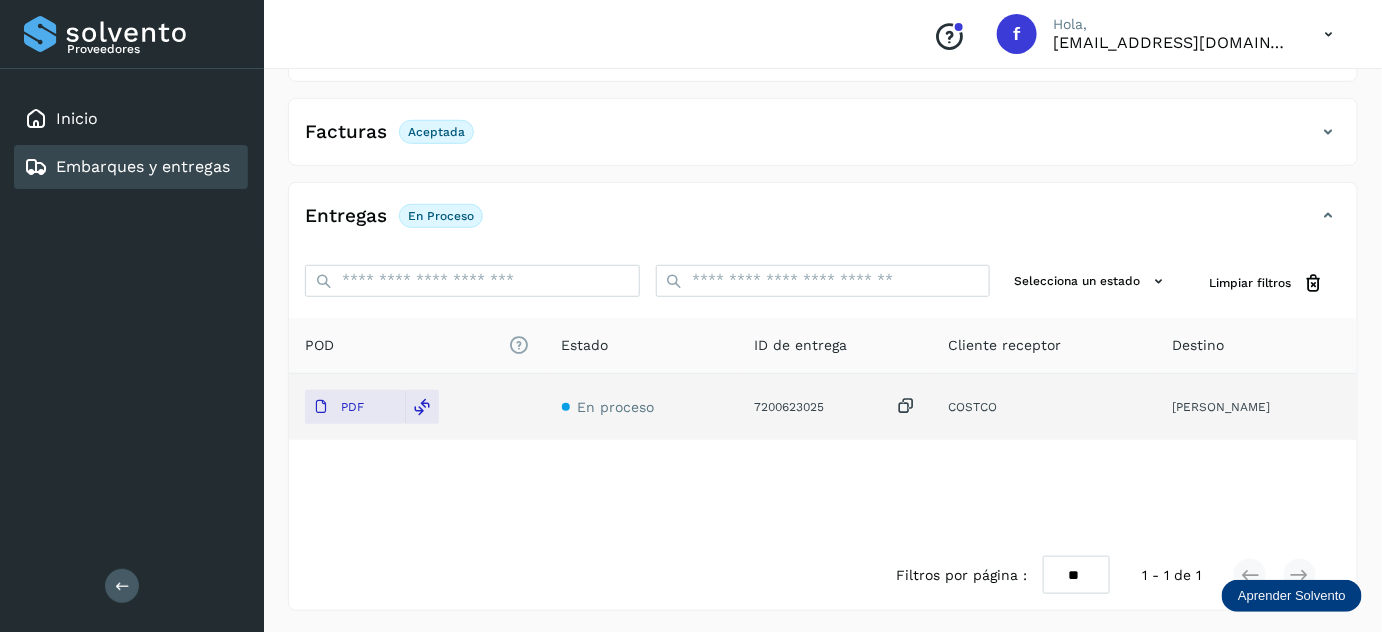 scroll, scrollTop: 0, scrollLeft: 0, axis: both 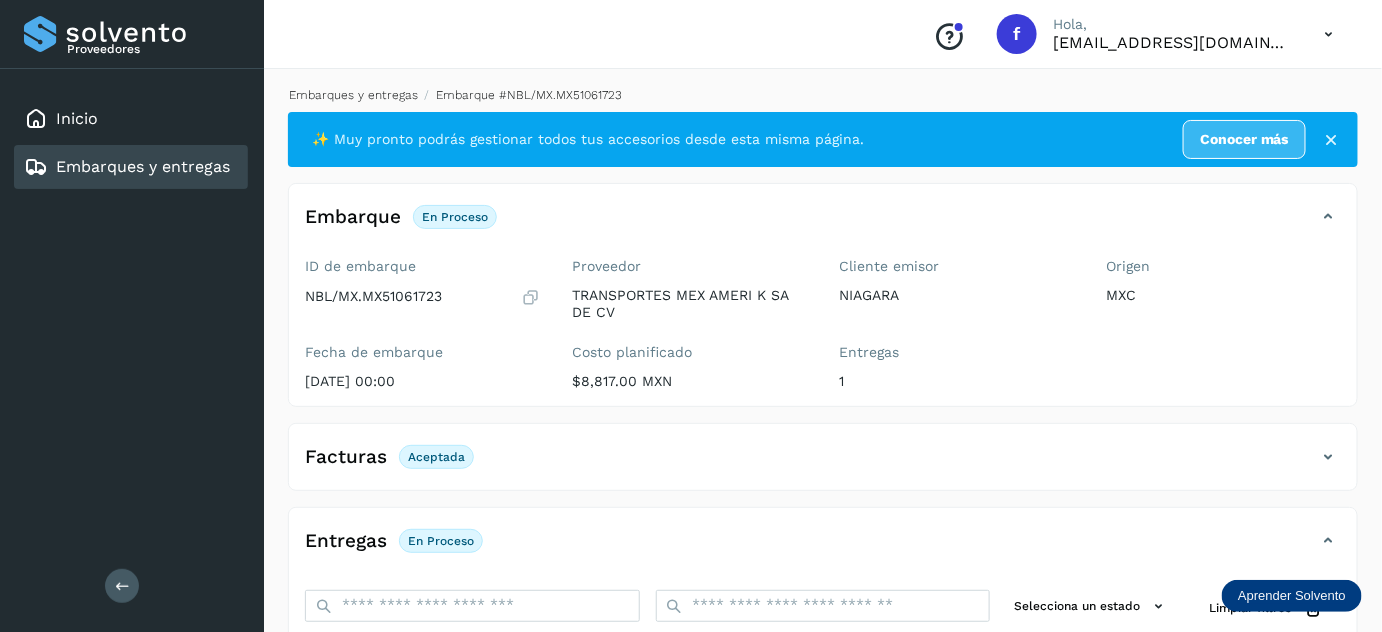 click on "Embarques y entregas" at bounding box center [353, 95] 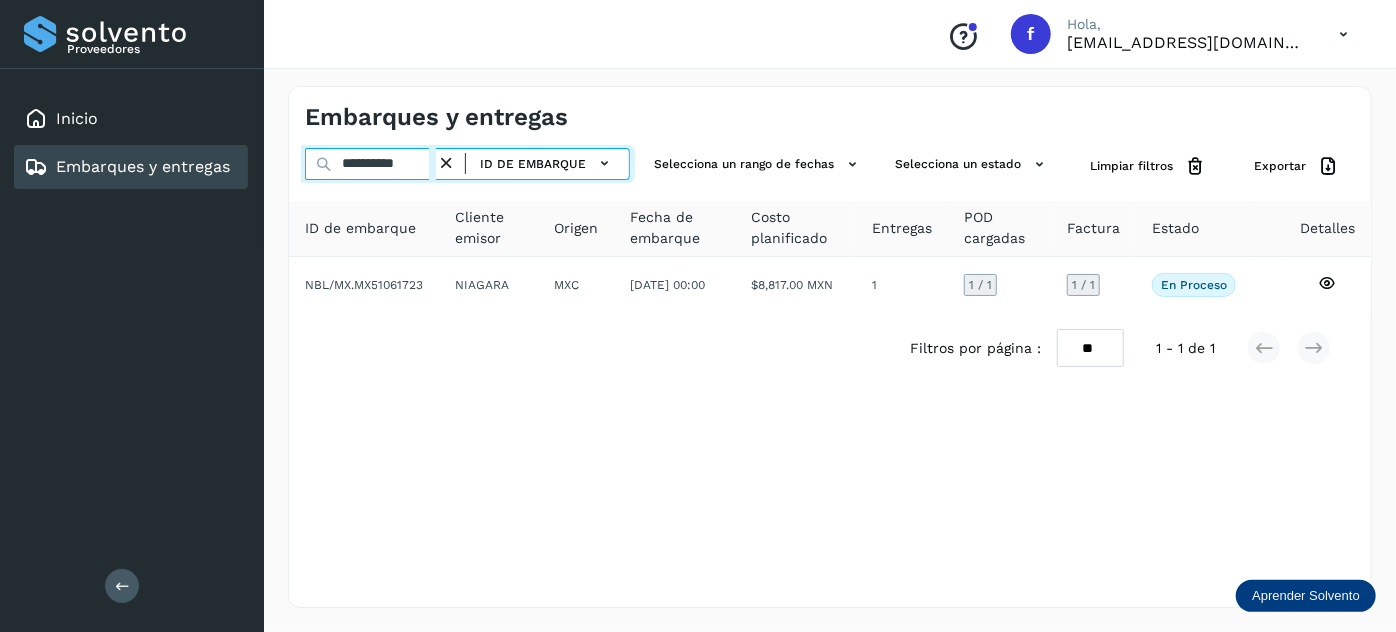 click on "**********" at bounding box center (370, 164) 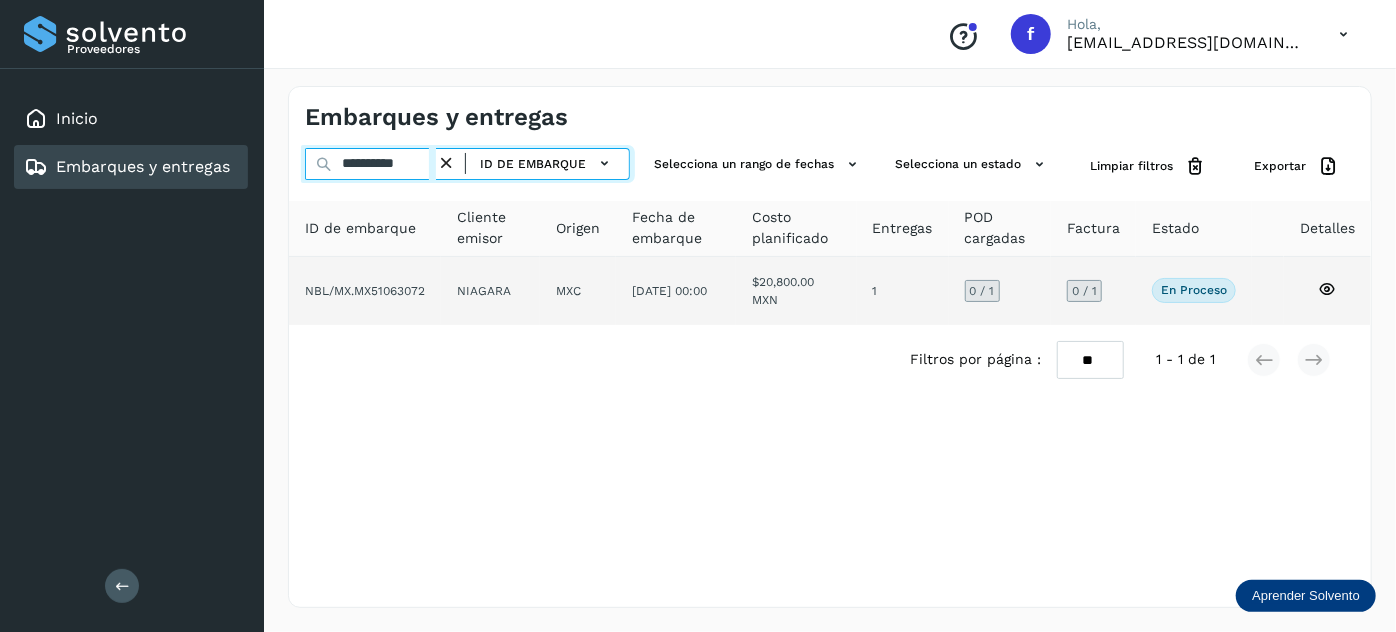 type on "**********" 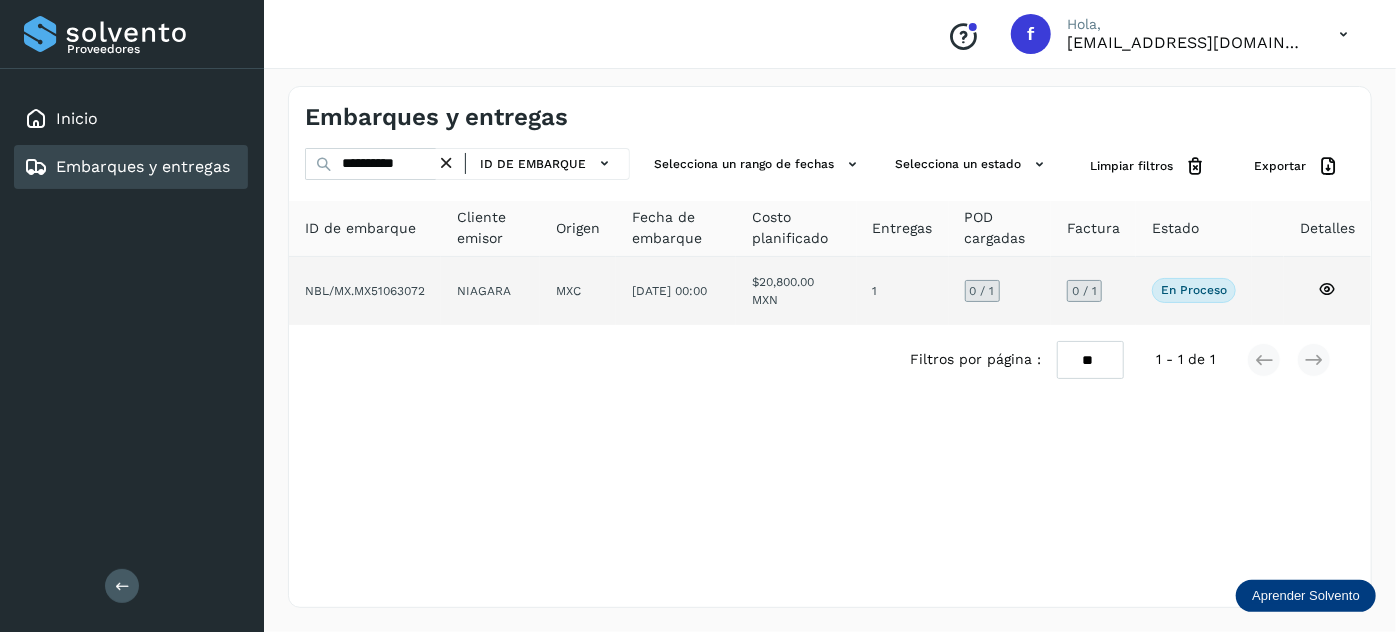 click on "$20,800.00 MXN" 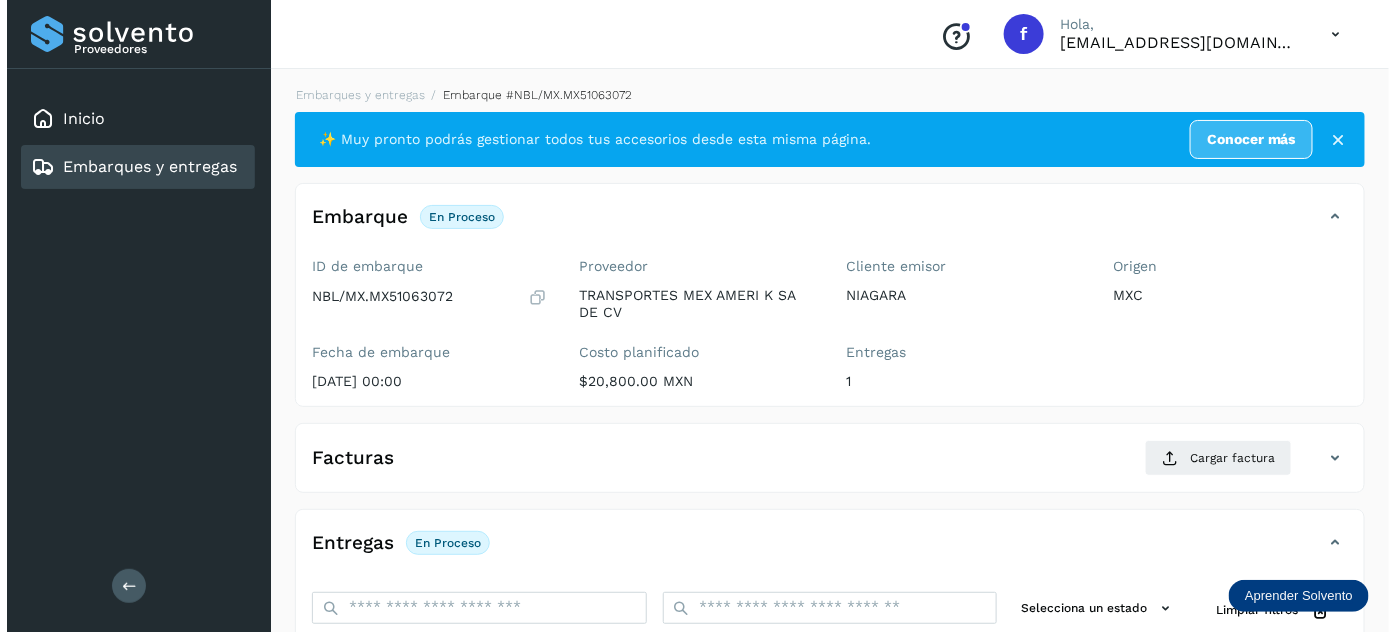 scroll, scrollTop: 327, scrollLeft: 0, axis: vertical 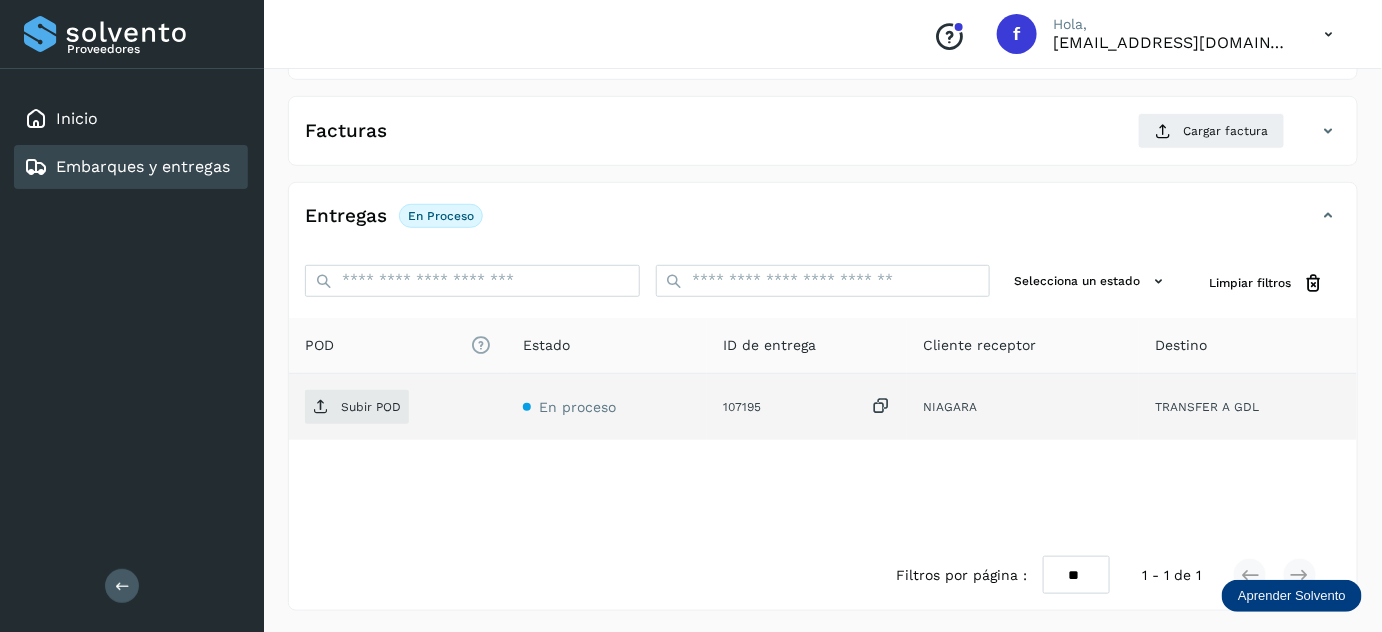 drag, startPoint x: 881, startPoint y: 400, endPoint x: 824, endPoint y: 408, distance: 57.558666 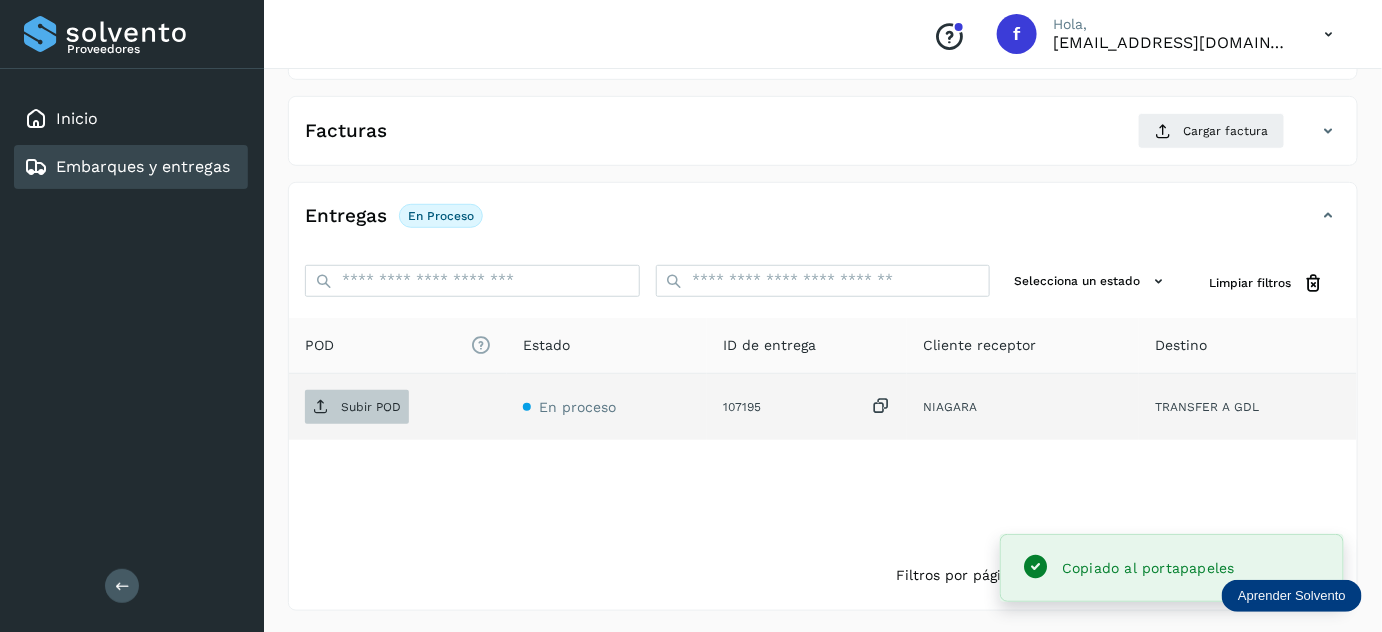 click on "Subir POD" at bounding box center [371, 407] 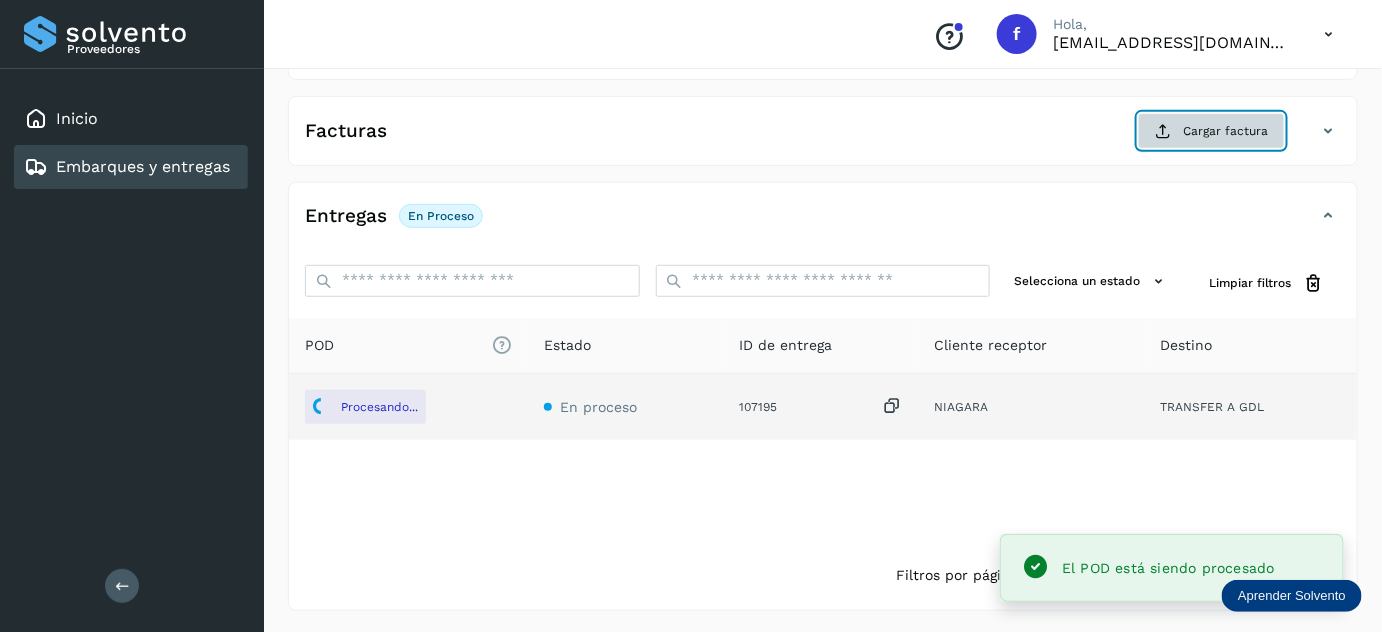 click on "Cargar factura" 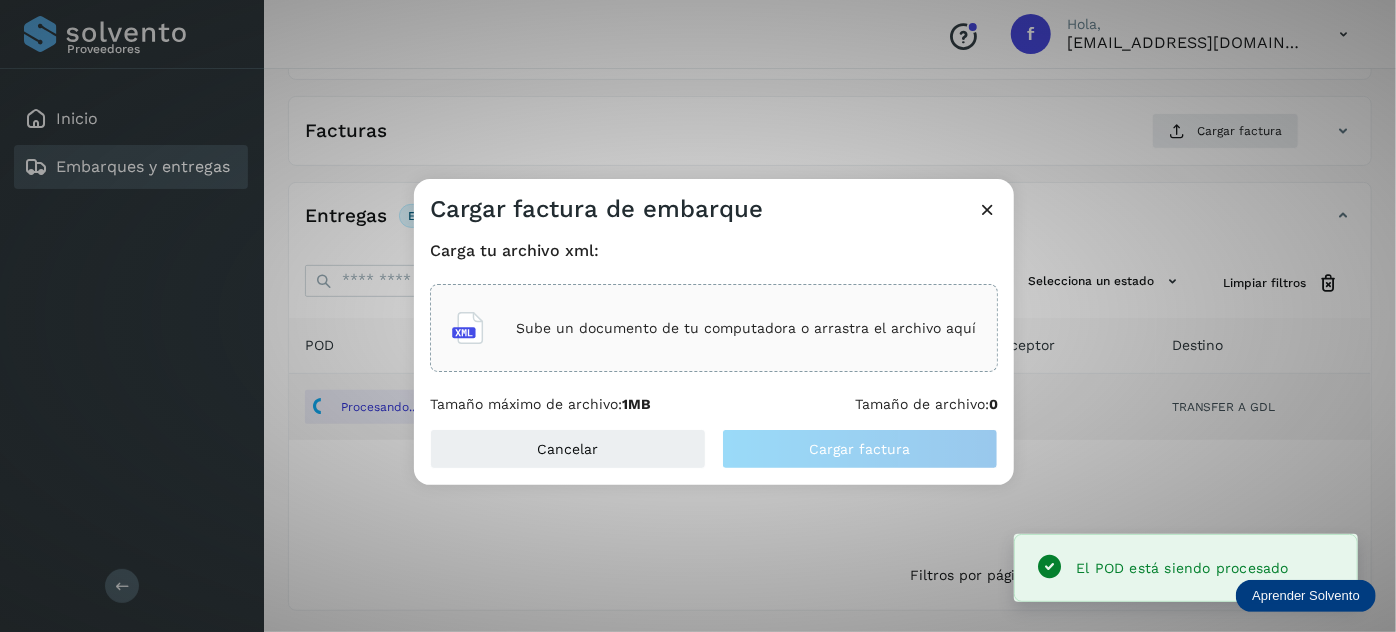 click on "Sube un documento de tu computadora o arrastra el archivo aquí" 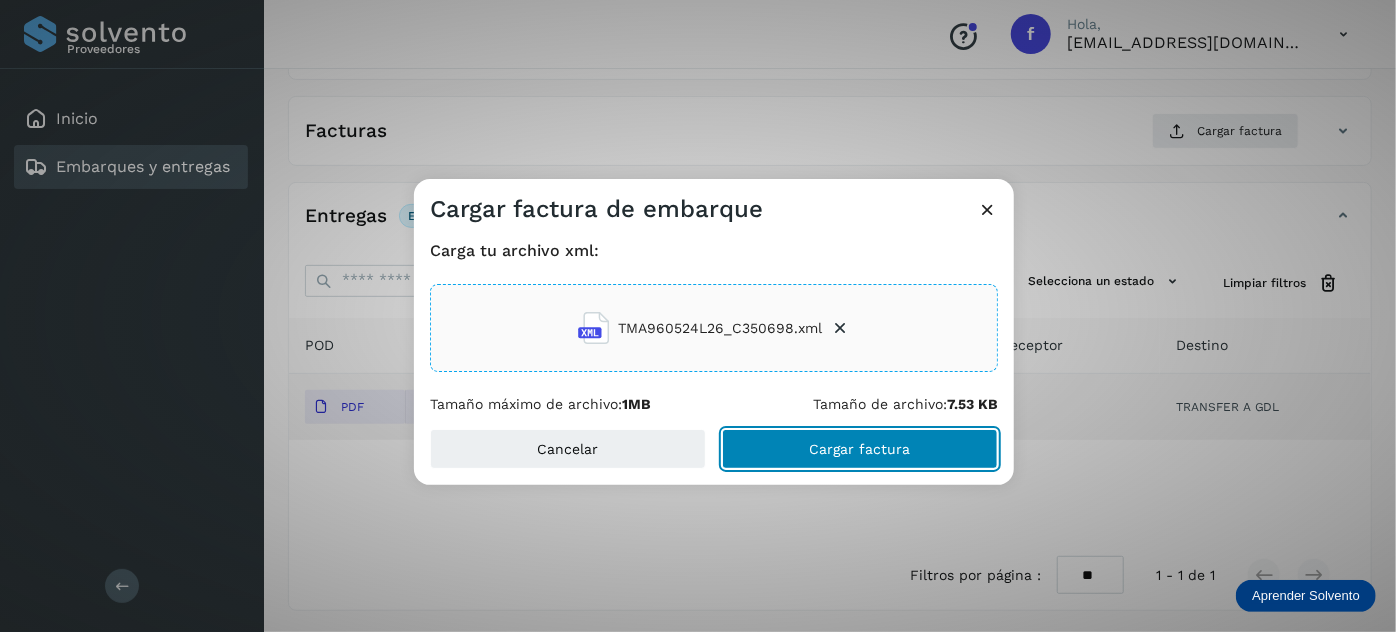 drag, startPoint x: 833, startPoint y: 450, endPoint x: 829, endPoint y: 439, distance: 11.7046995 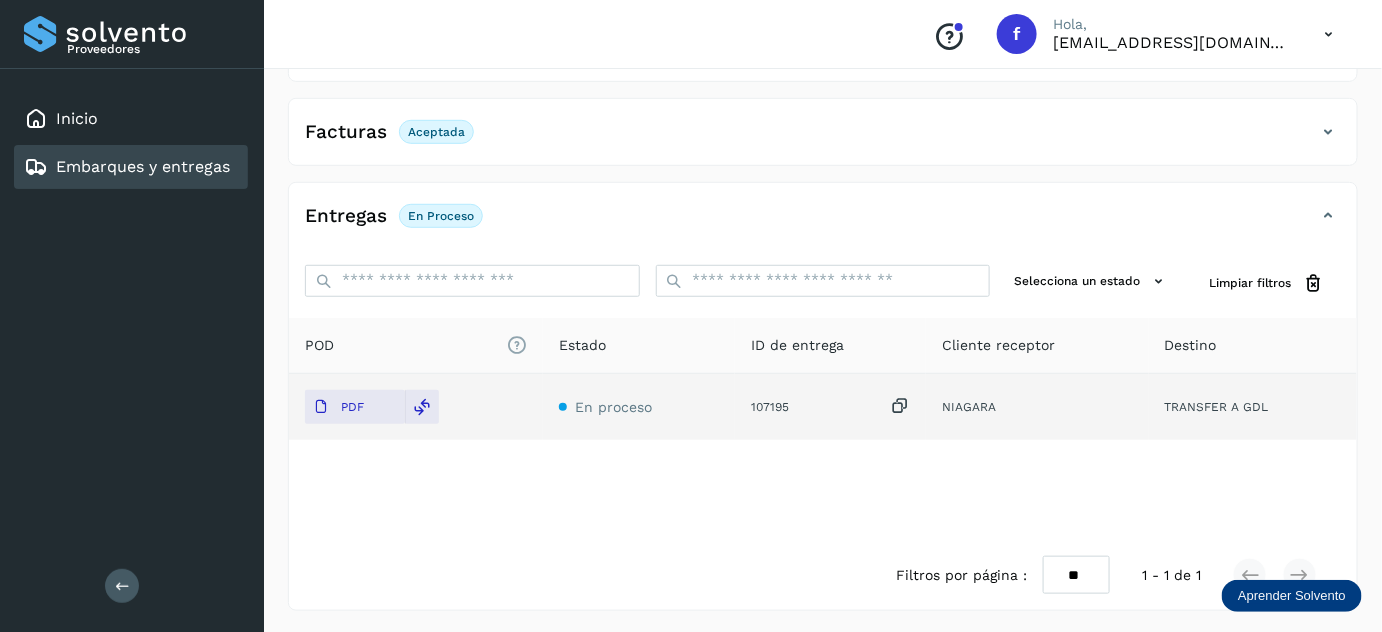 scroll, scrollTop: 0, scrollLeft: 0, axis: both 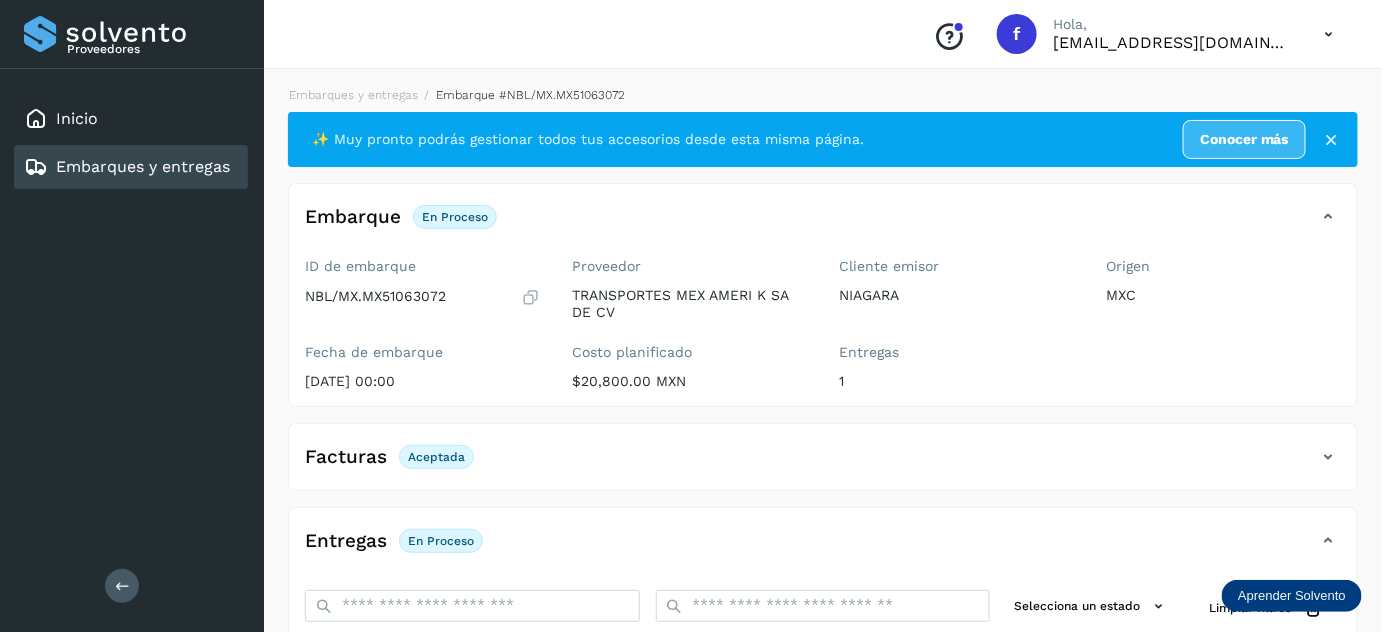 click on "Embarques y entregas" 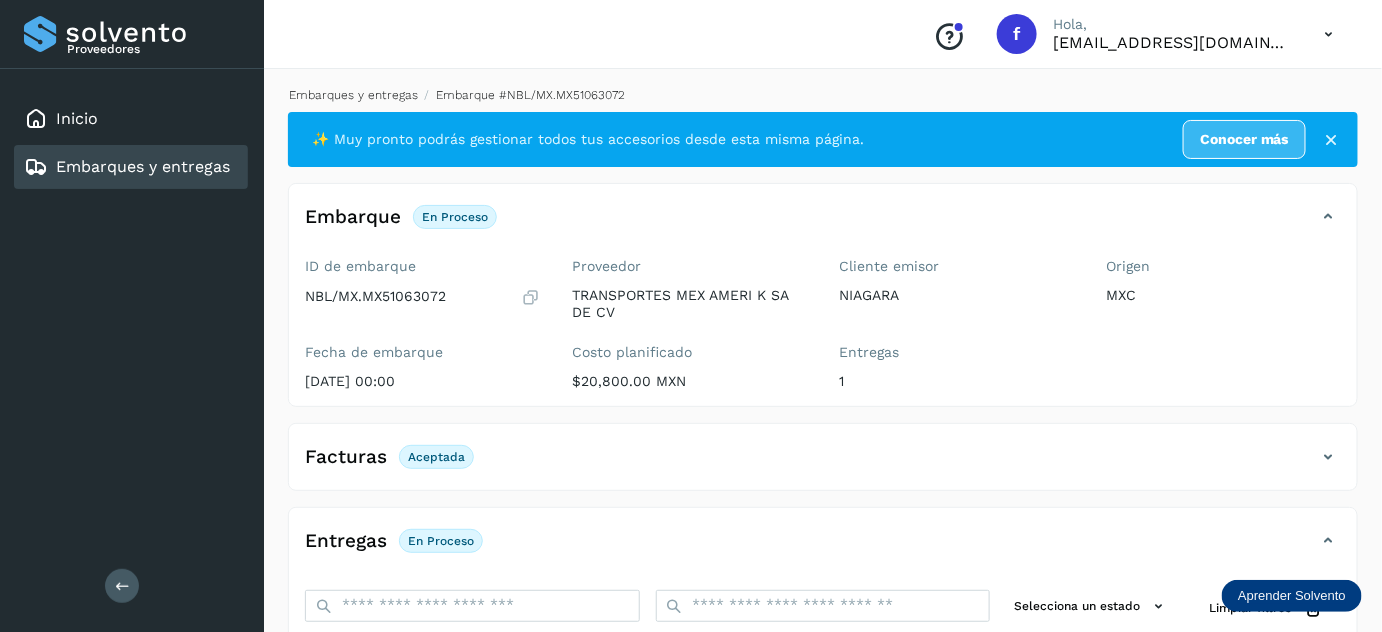 click on "Embarques y entregas" at bounding box center [353, 95] 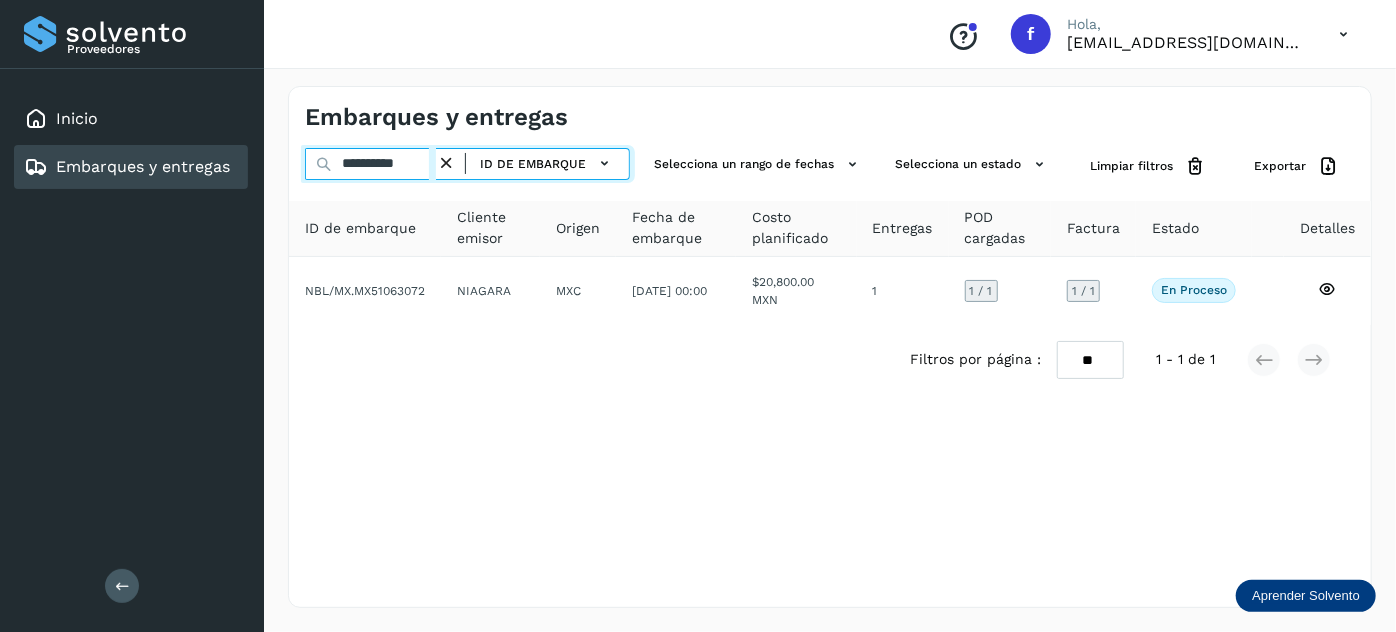 click on "**********" at bounding box center [370, 164] 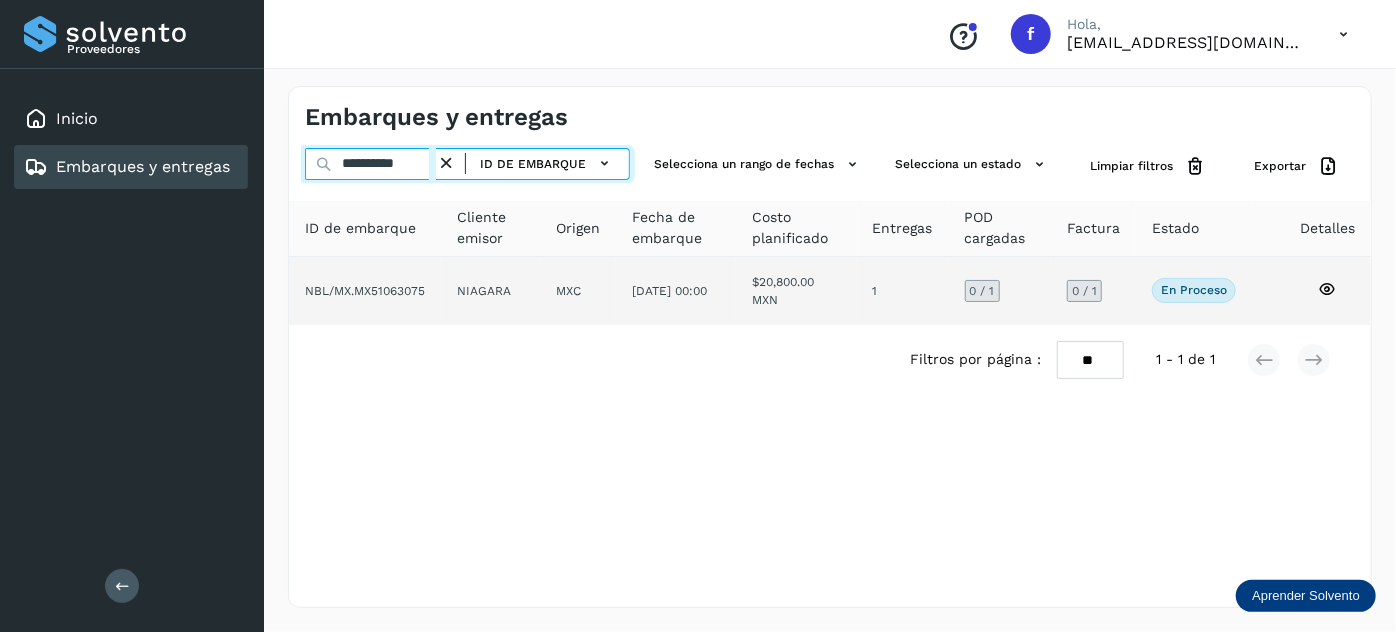 type on "**********" 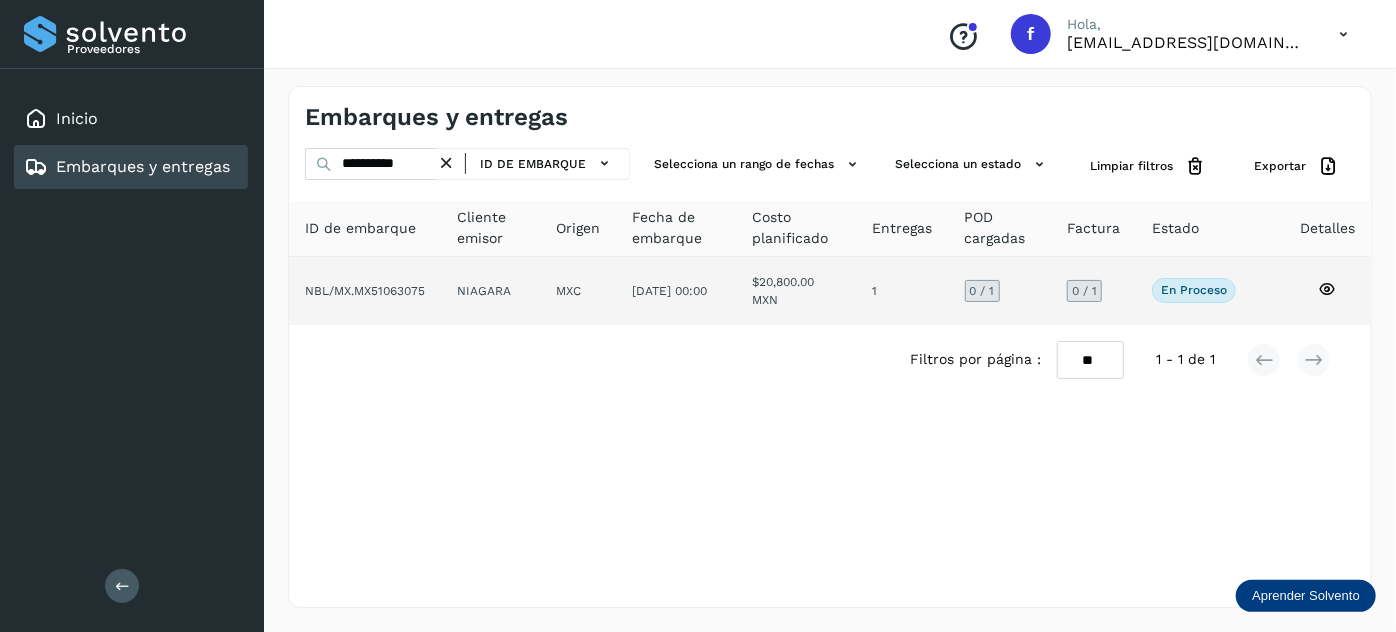 click on "MXC" 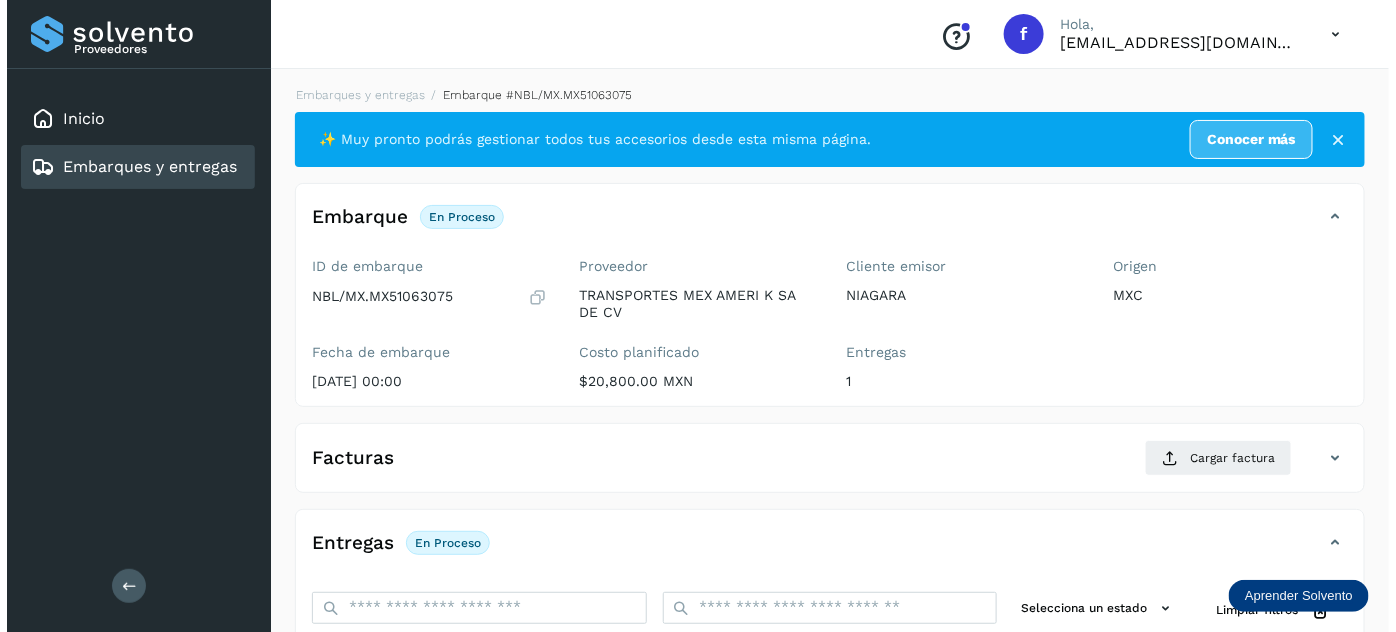 scroll, scrollTop: 327, scrollLeft: 0, axis: vertical 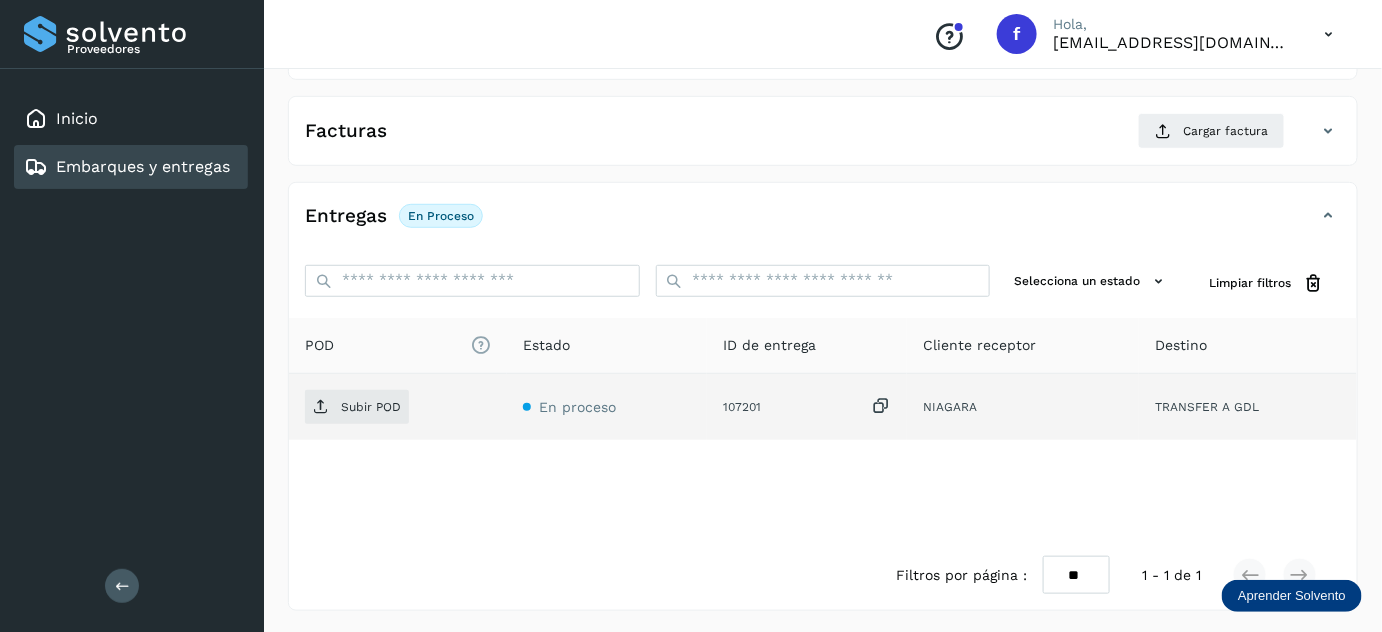 click at bounding box center (881, 406) 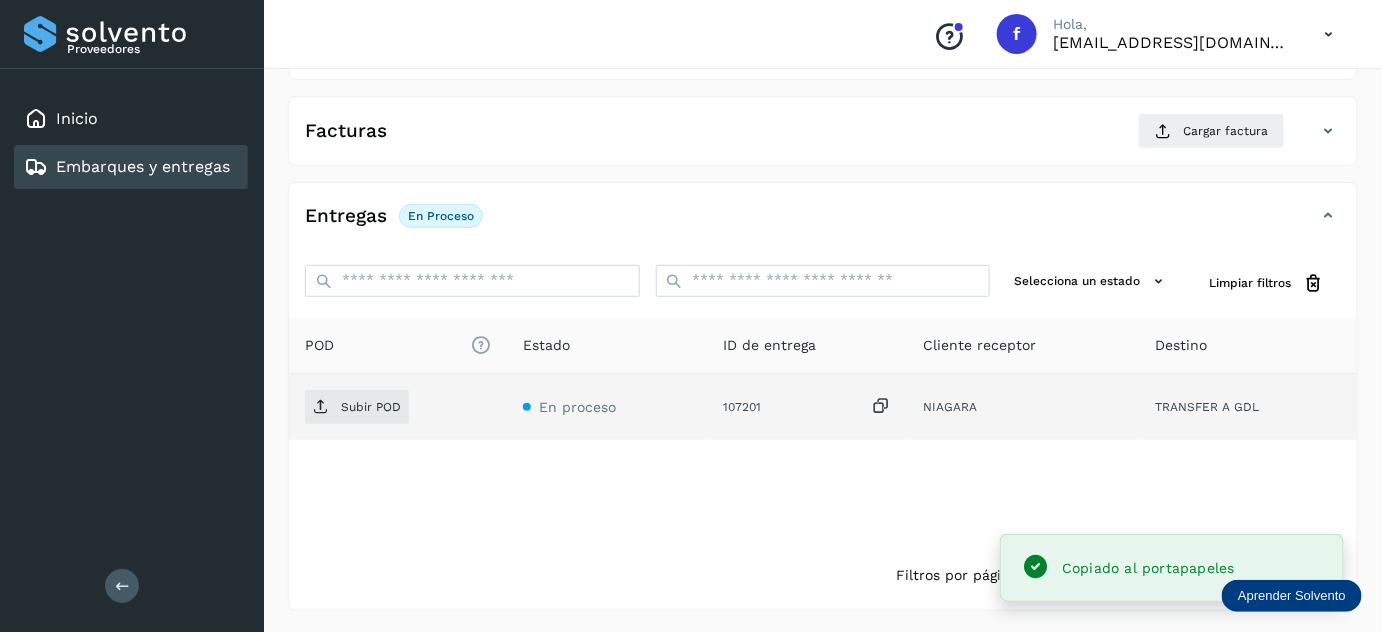 click at bounding box center [881, 406] 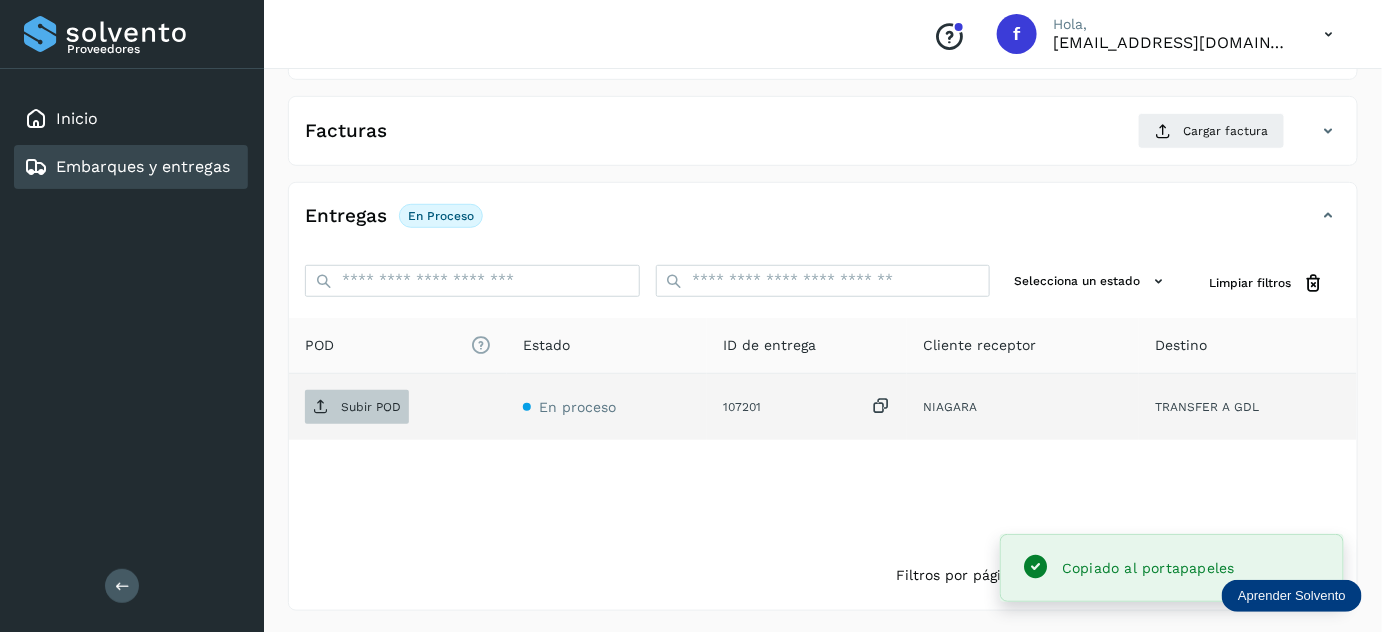 click on "Subir POD" at bounding box center (357, 407) 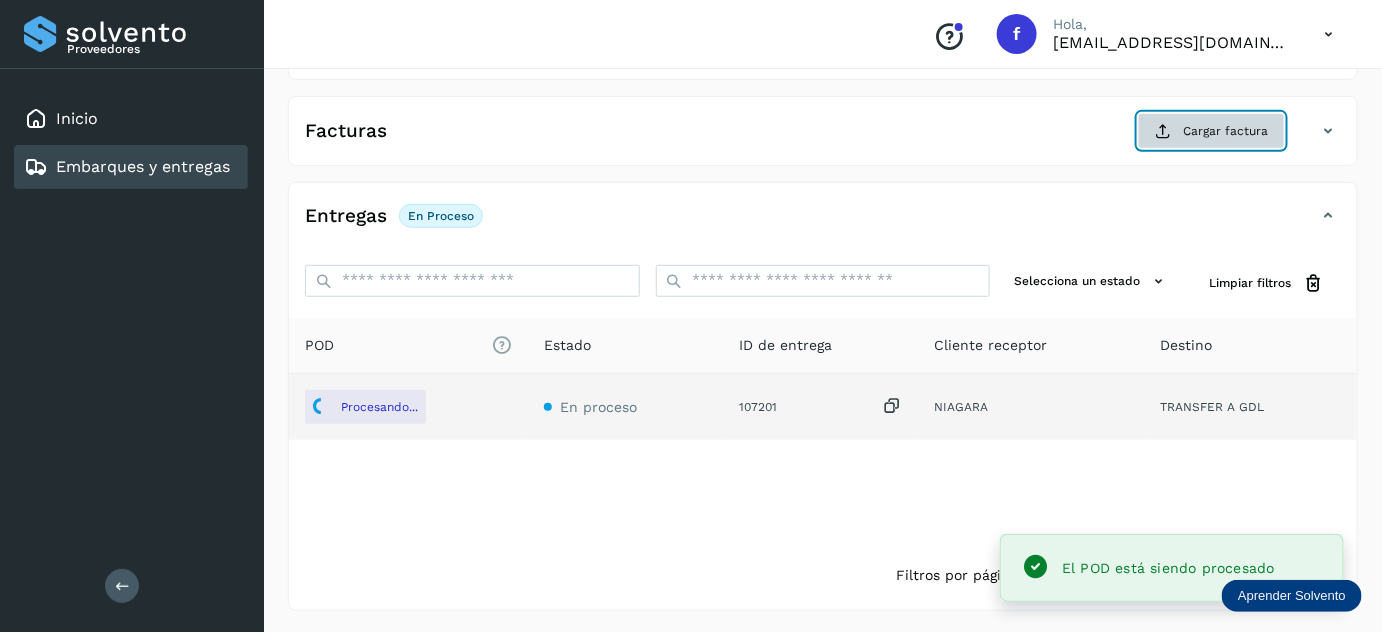 click on "Cargar factura" 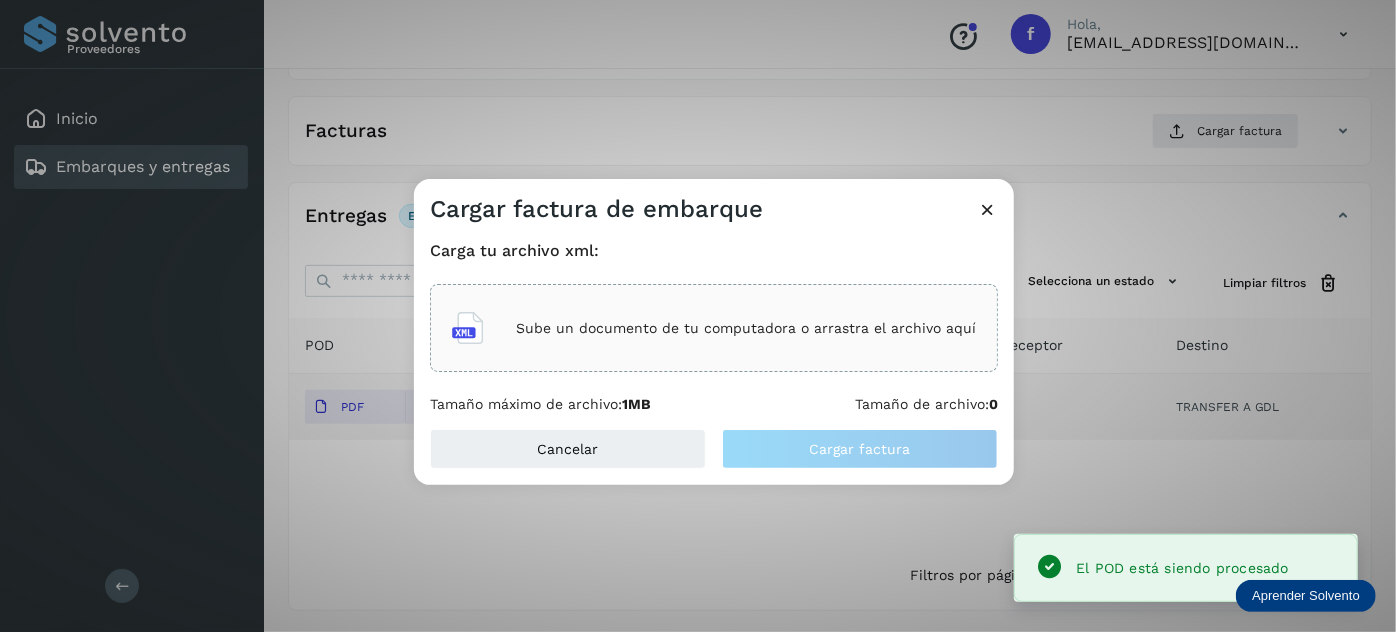 click on "Sube un documento de tu computadora o arrastra el archivo aquí" 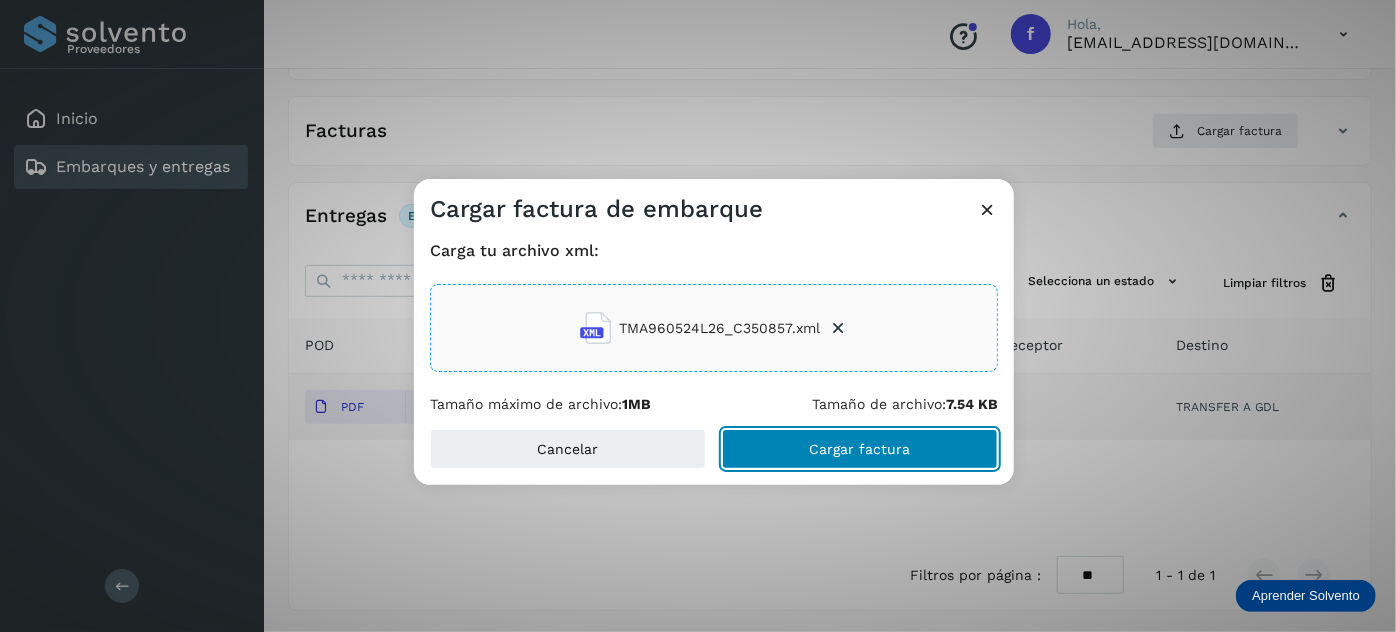 click on "Cargar factura" 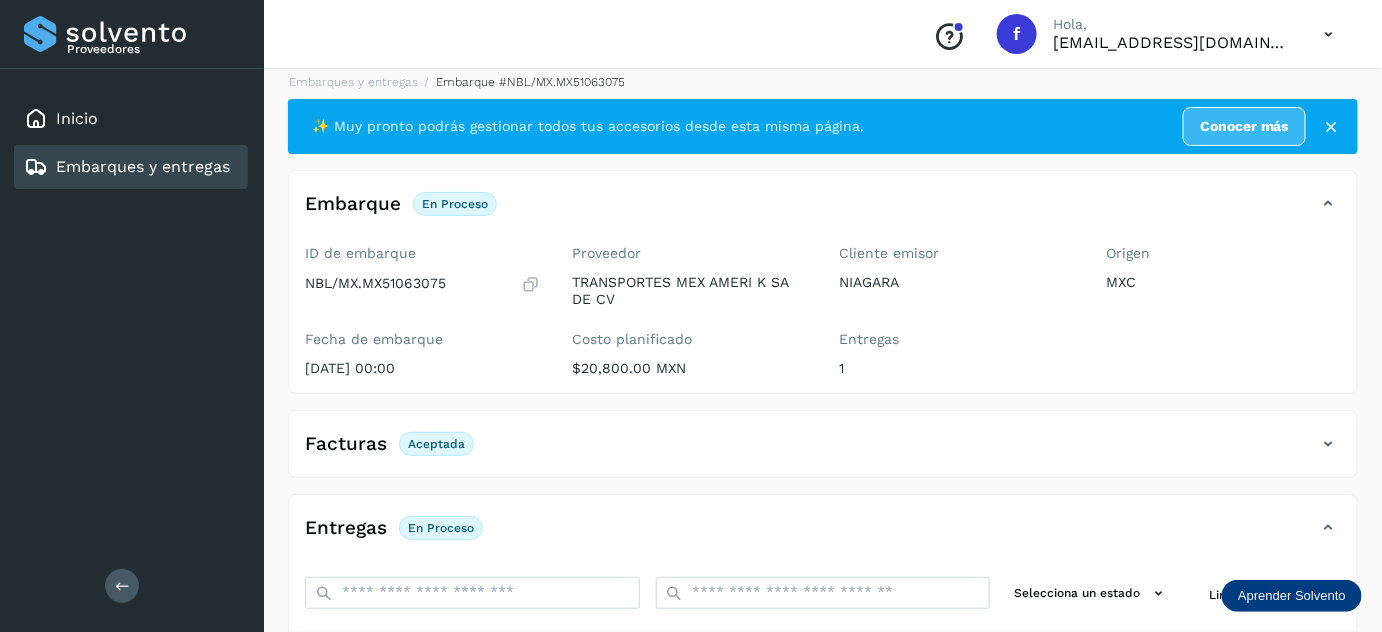 scroll, scrollTop: 0, scrollLeft: 0, axis: both 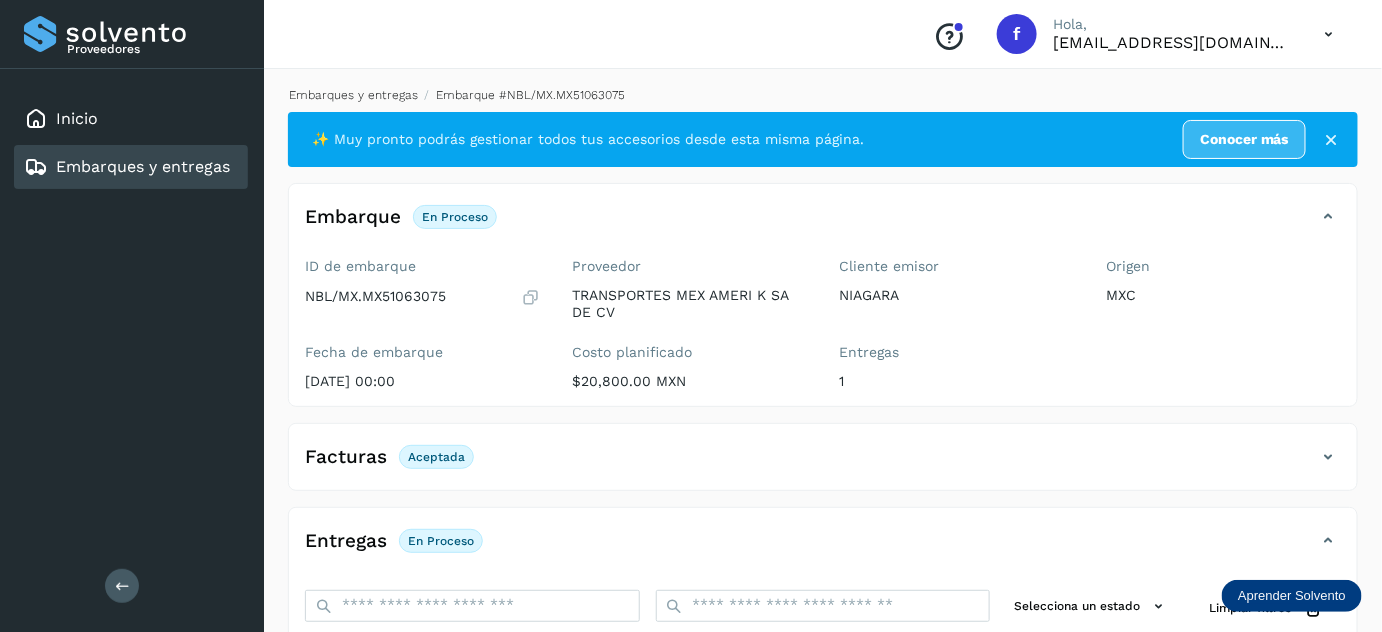 click on "Embarques y entregas" at bounding box center (353, 95) 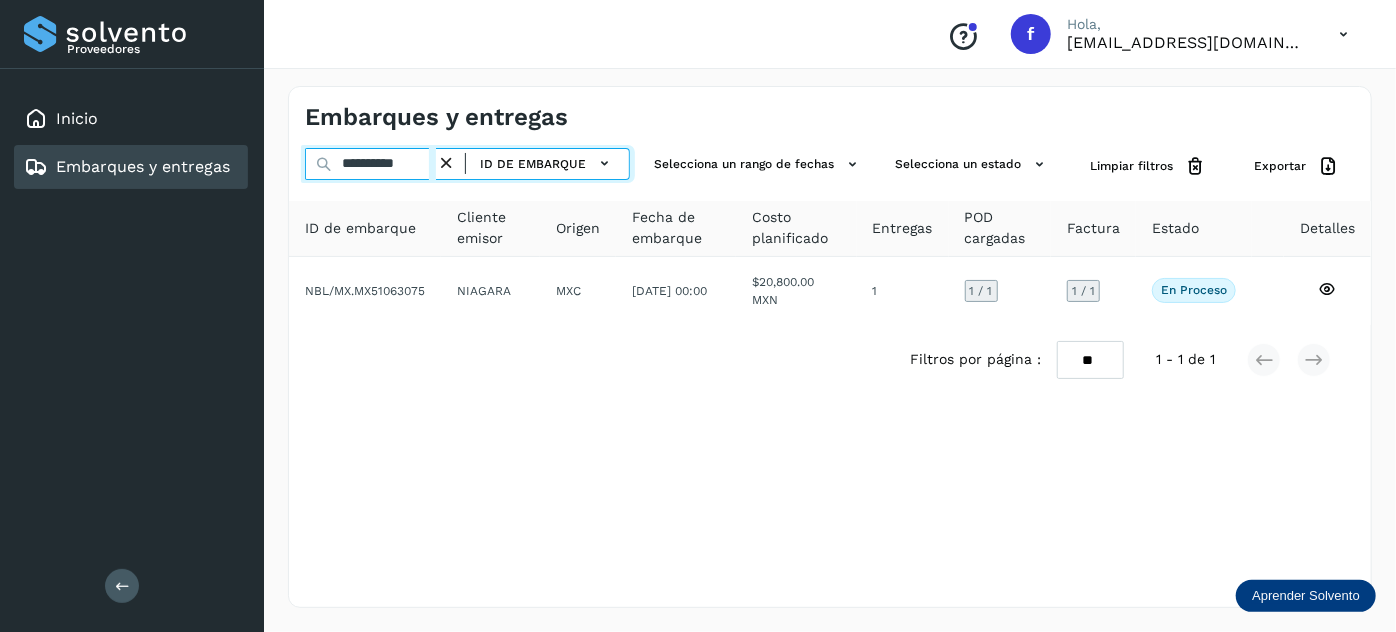 click on "**********" at bounding box center (370, 164) 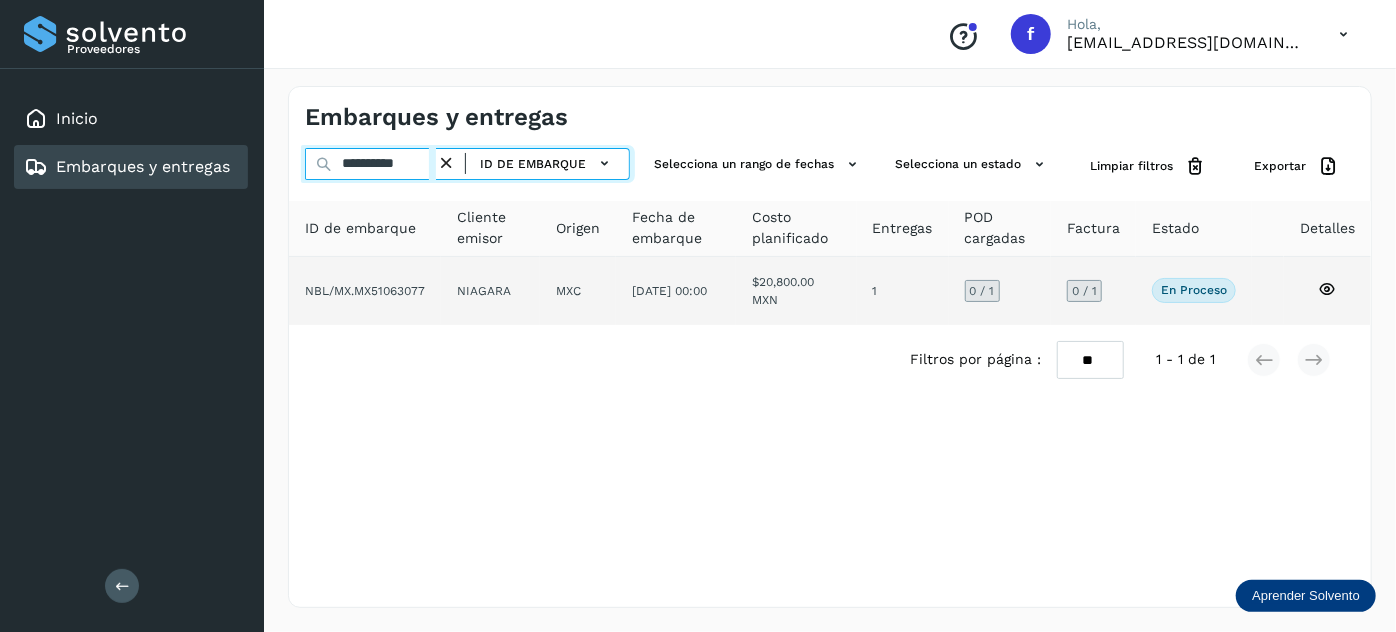 type on "**********" 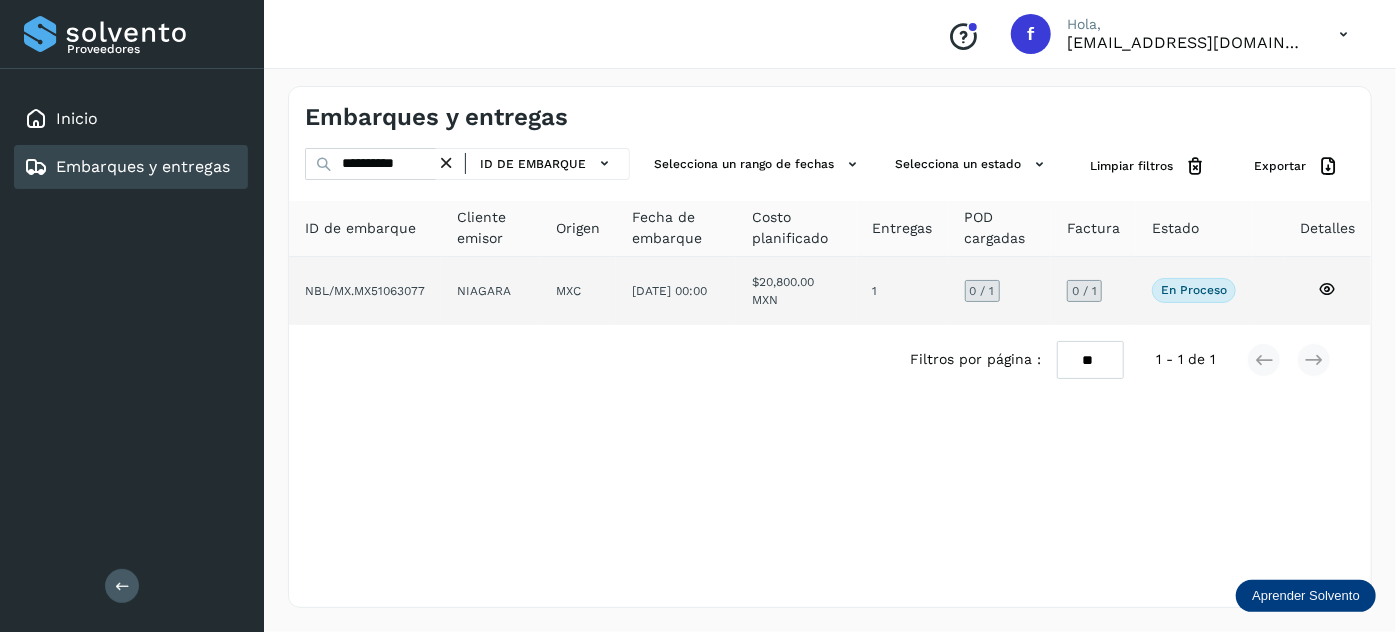 click on "[DATE] 00:00" 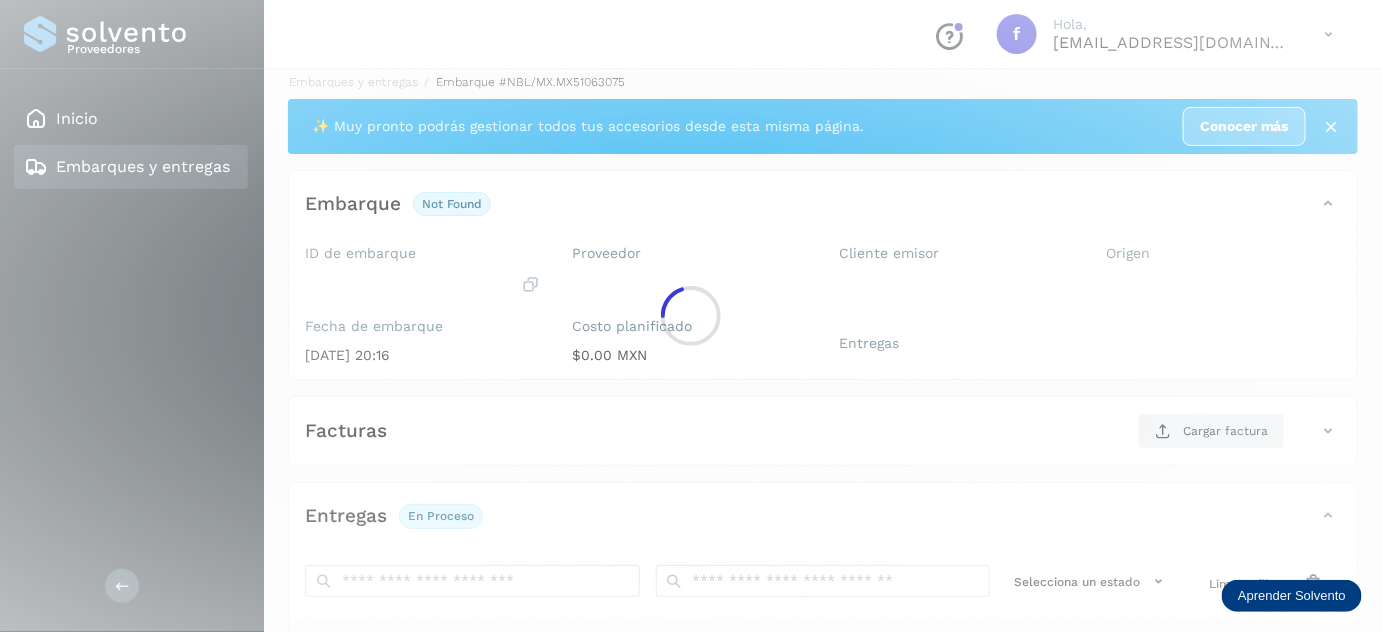 scroll, scrollTop: 314, scrollLeft: 0, axis: vertical 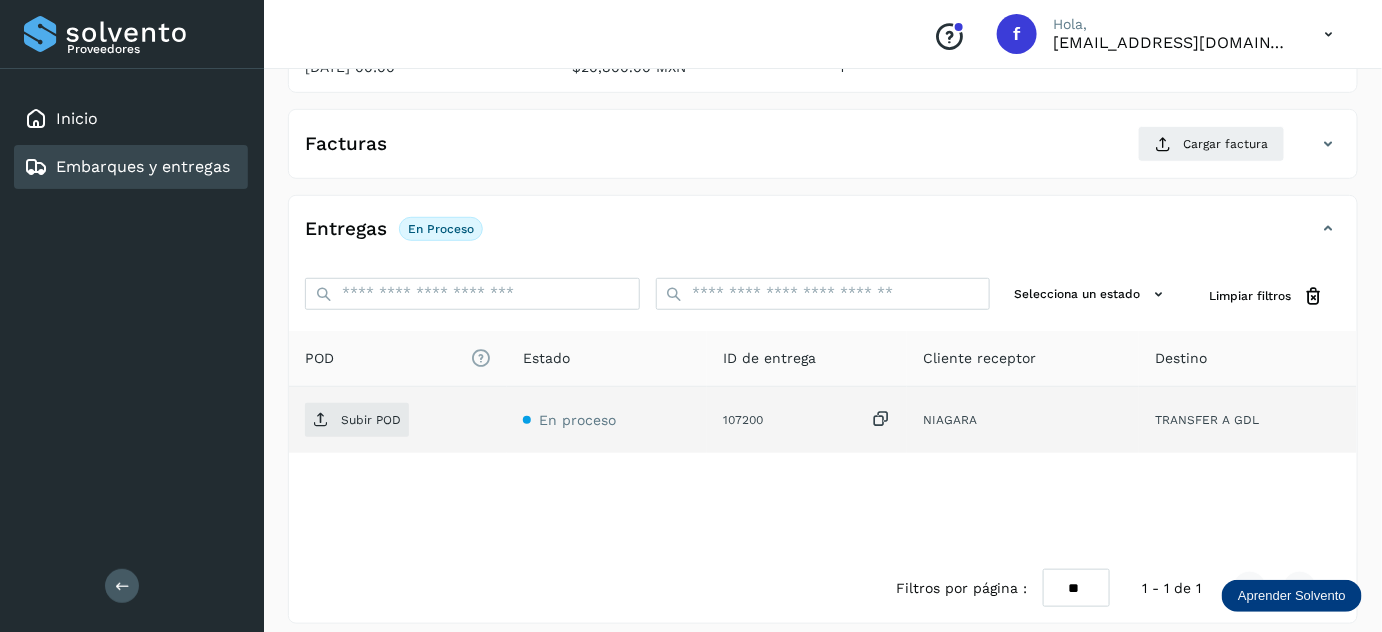 click at bounding box center (881, 419) 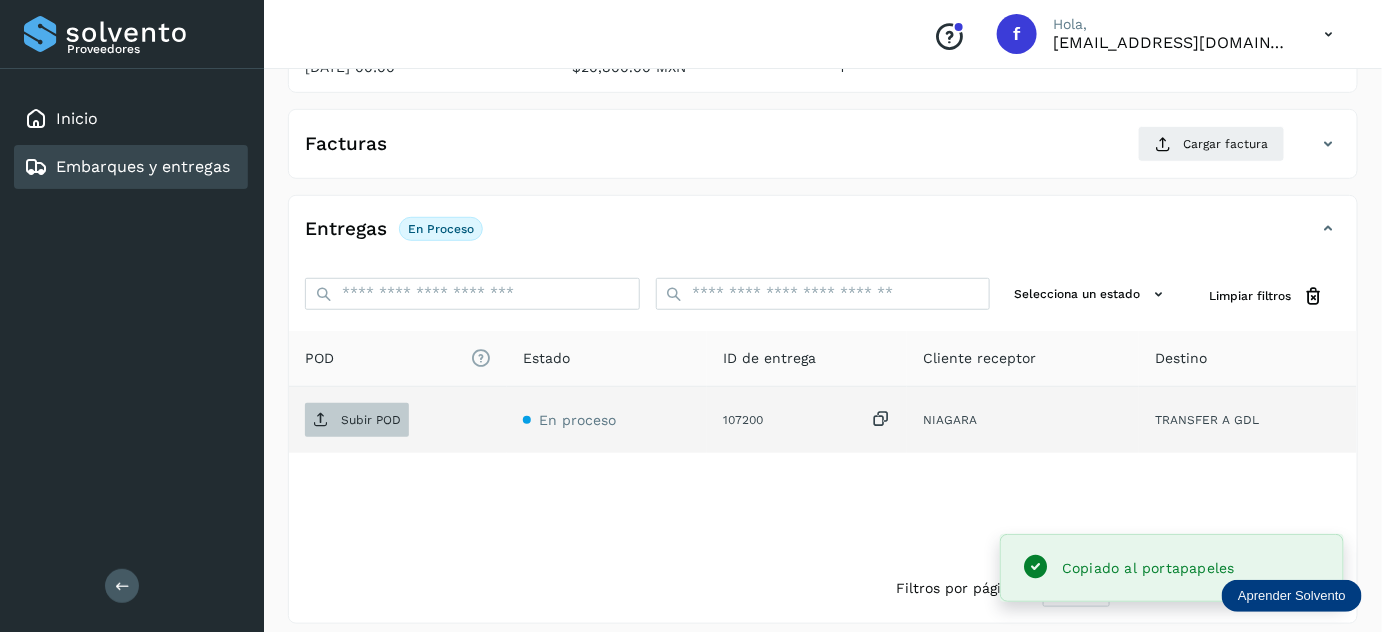 click on "Subir POD" at bounding box center (371, 420) 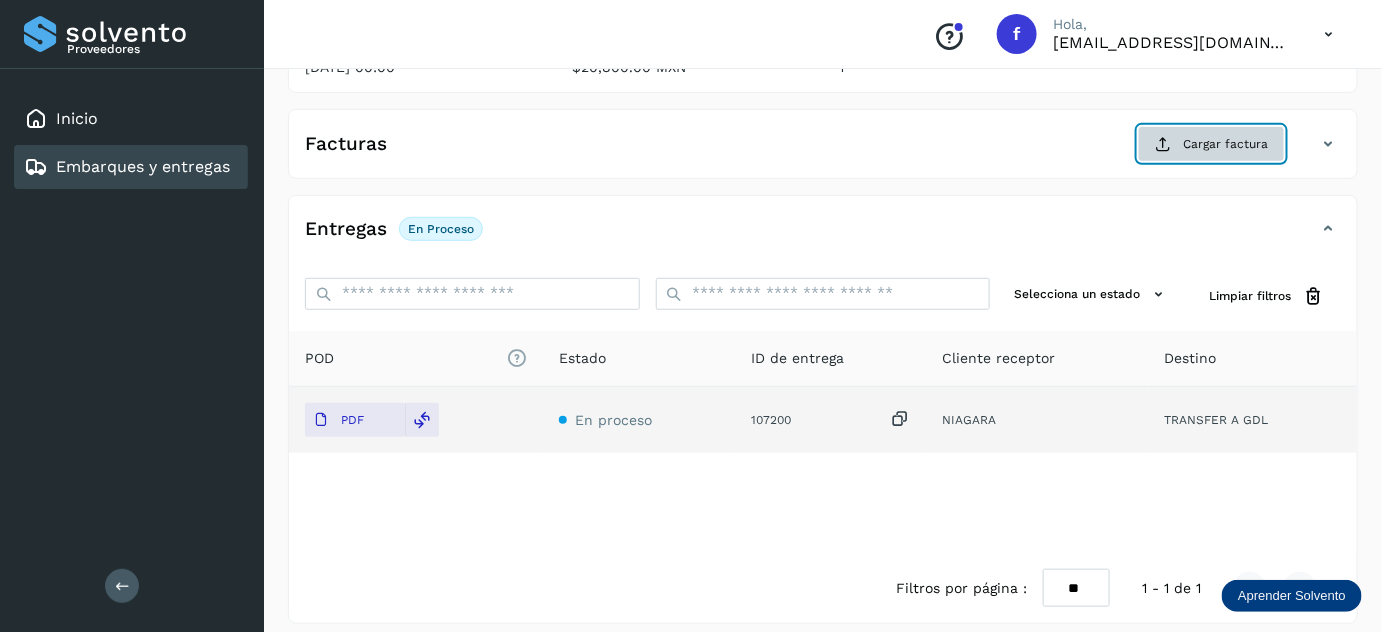 click on "Cargar factura" at bounding box center (1211, 144) 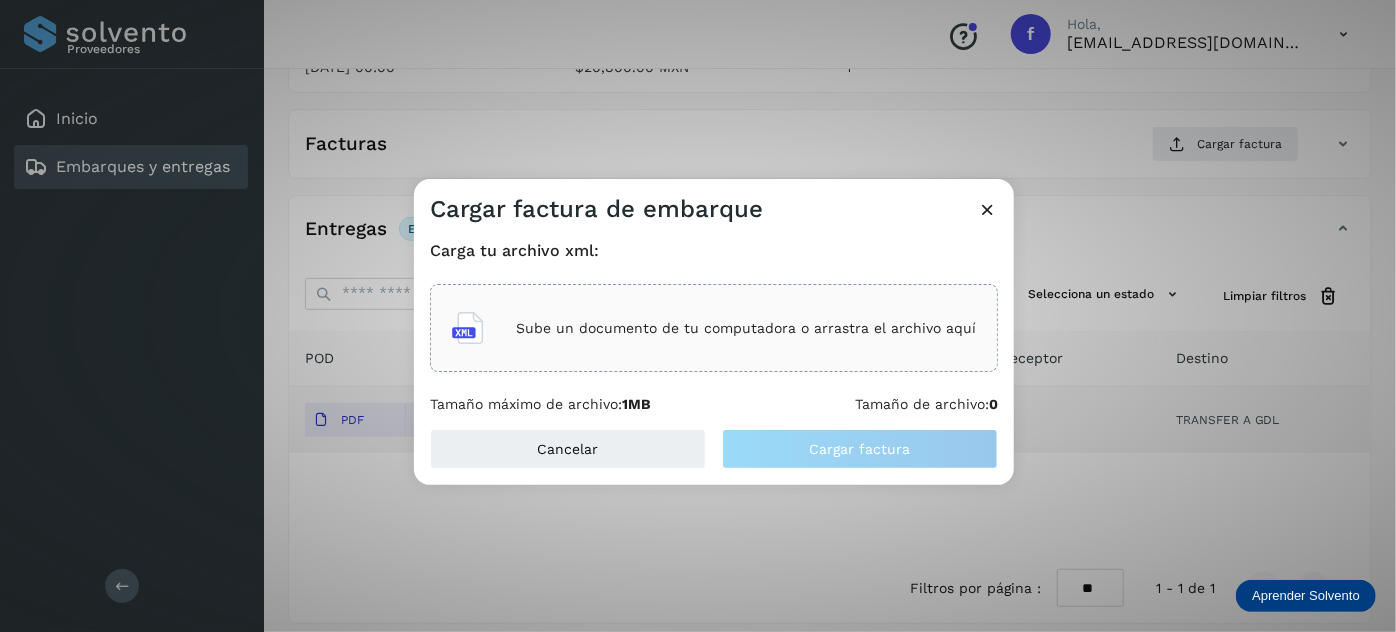 click on "Sube un documento de tu computadora o arrastra el archivo aquí" 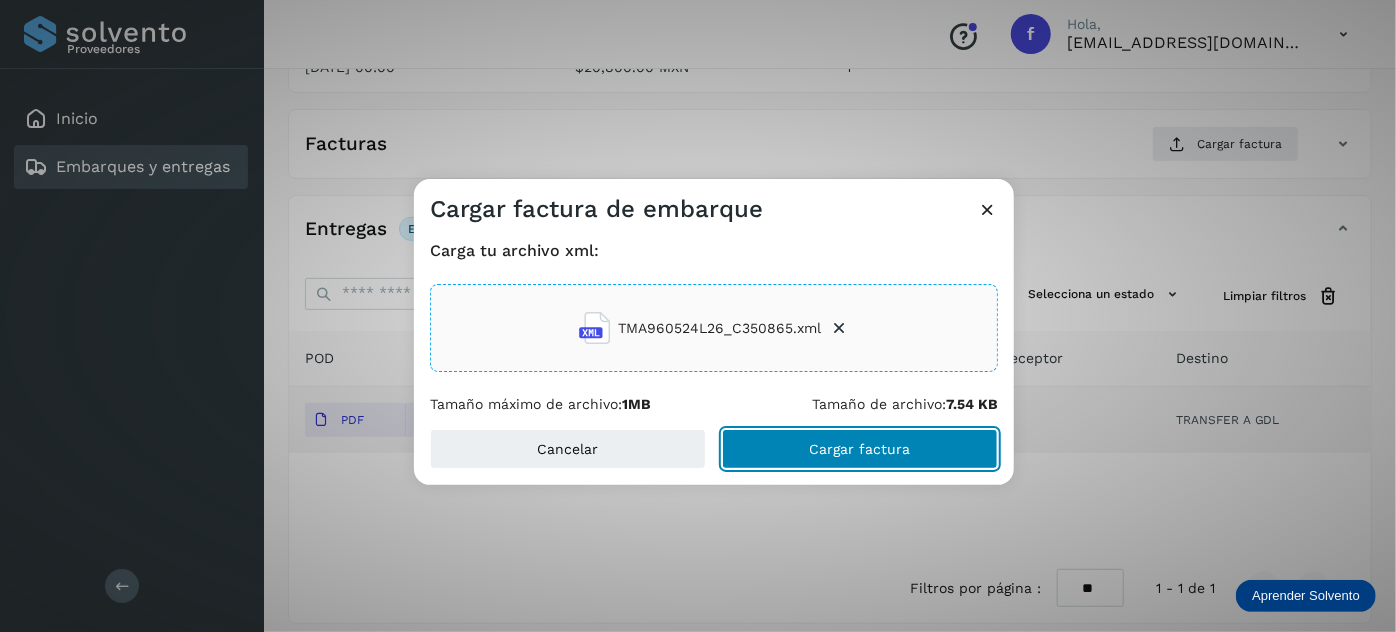 click on "Cargar factura" 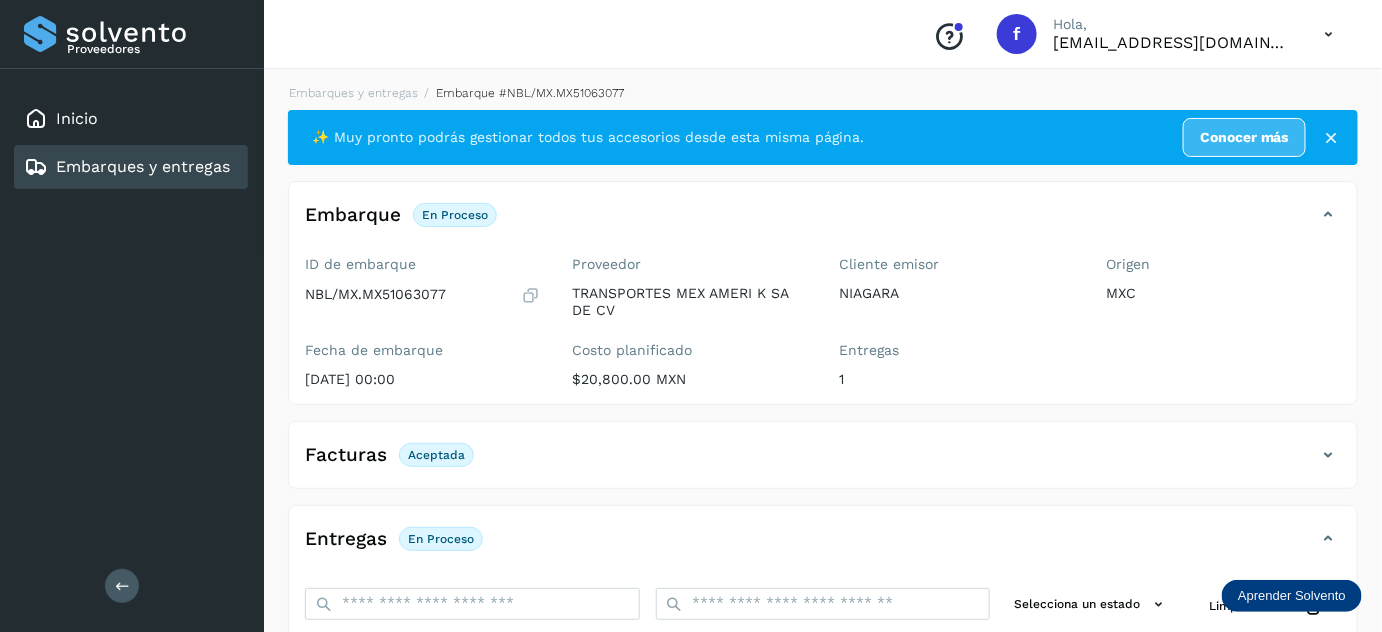 scroll, scrollTop: 0, scrollLeft: 0, axis: both 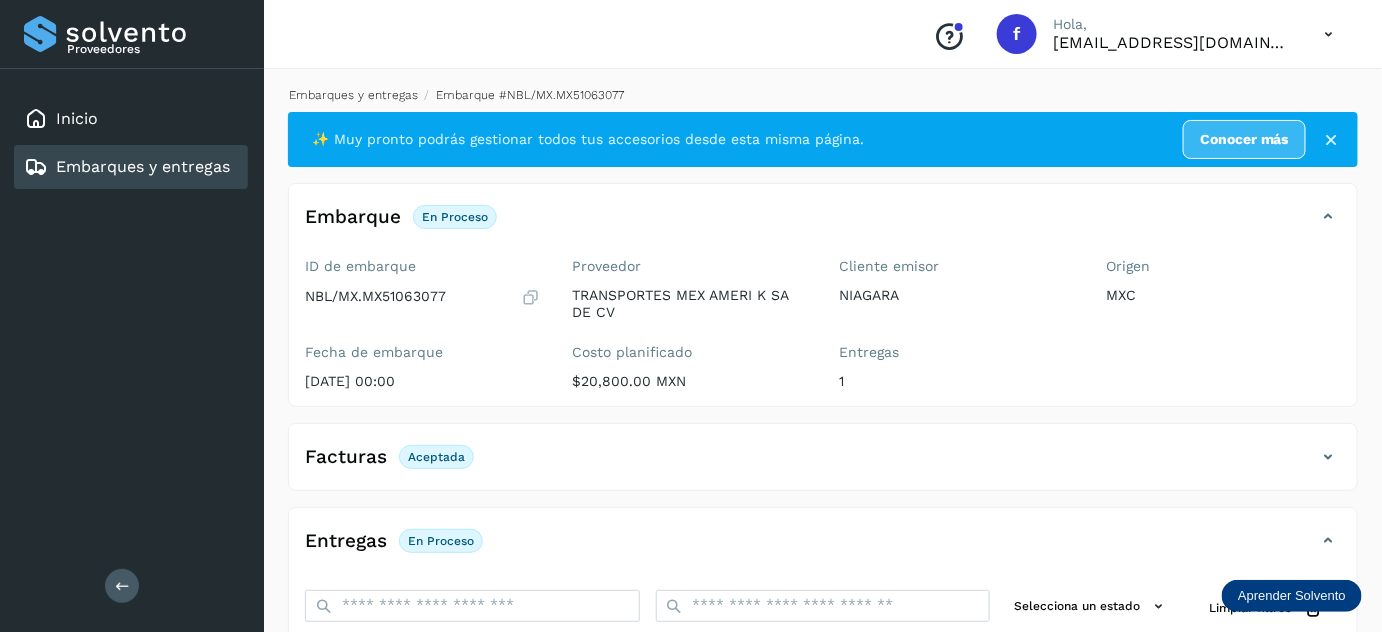 click on "Embarques y entregas" at bounding box center (353, 95) 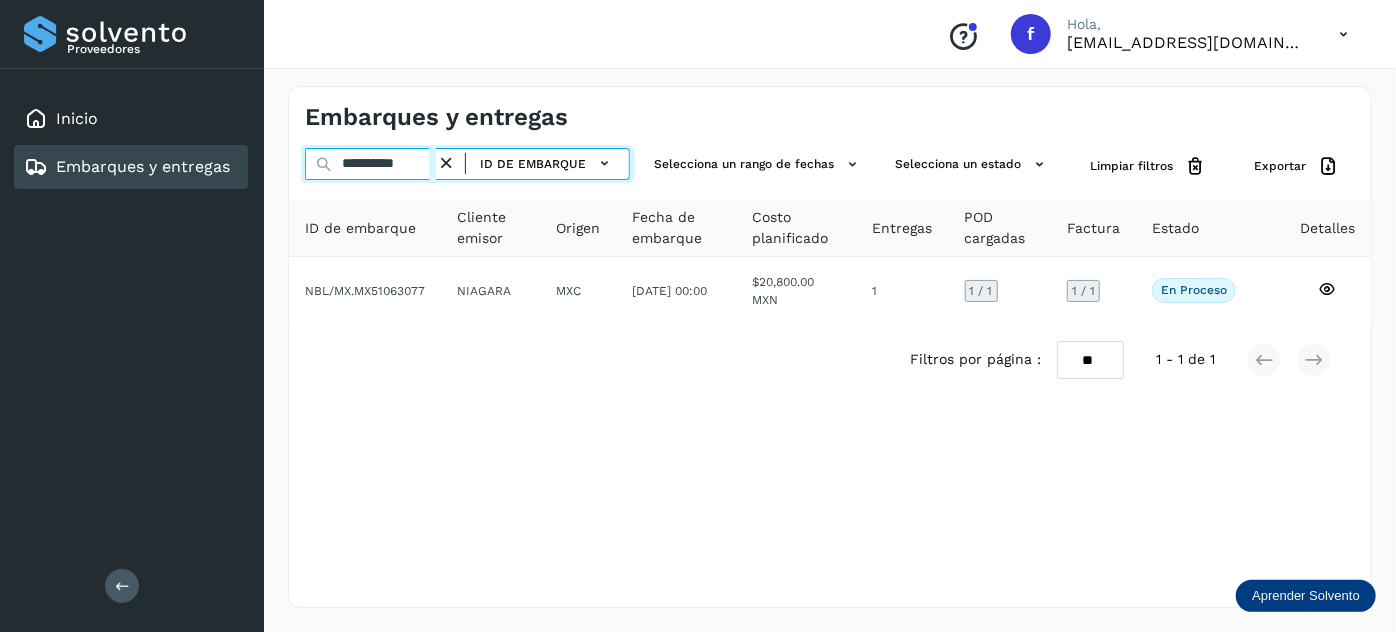 click on "**********" at bounding box center (370, 164) 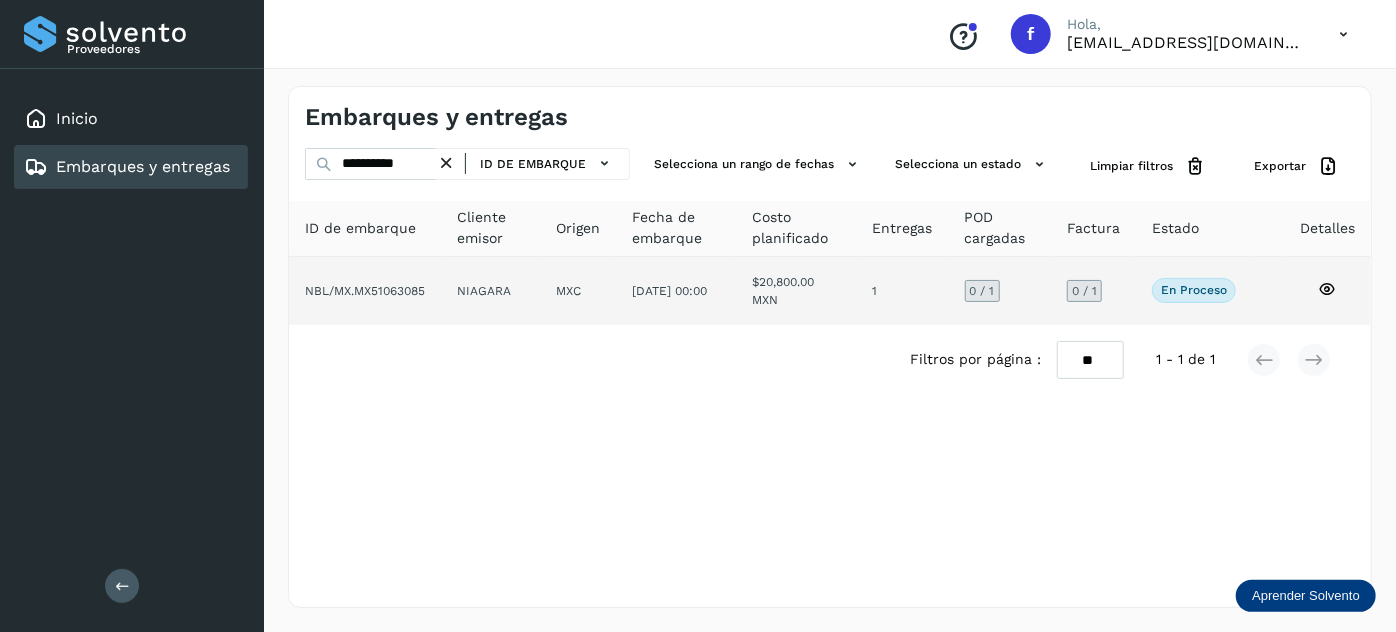 click on "MXC" 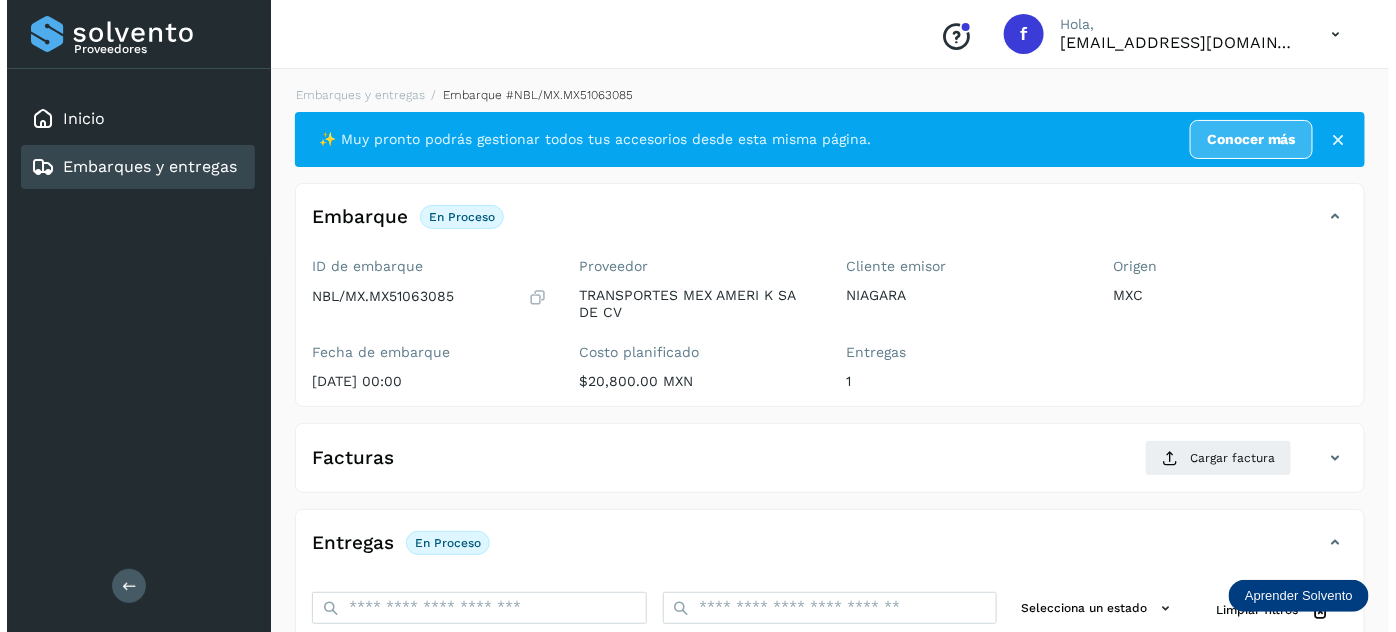 scroll, scrollTop: 327, scrollLeft: 0, axis: vertical 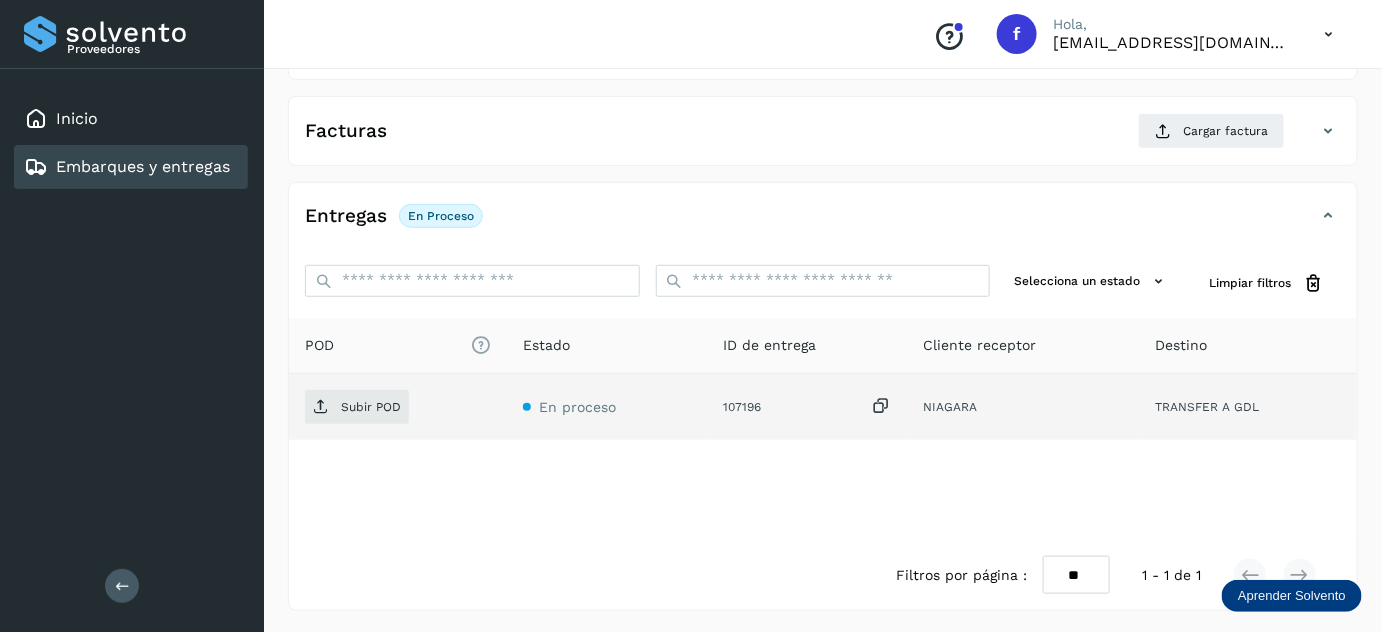 click at bounding box center [881, 406] 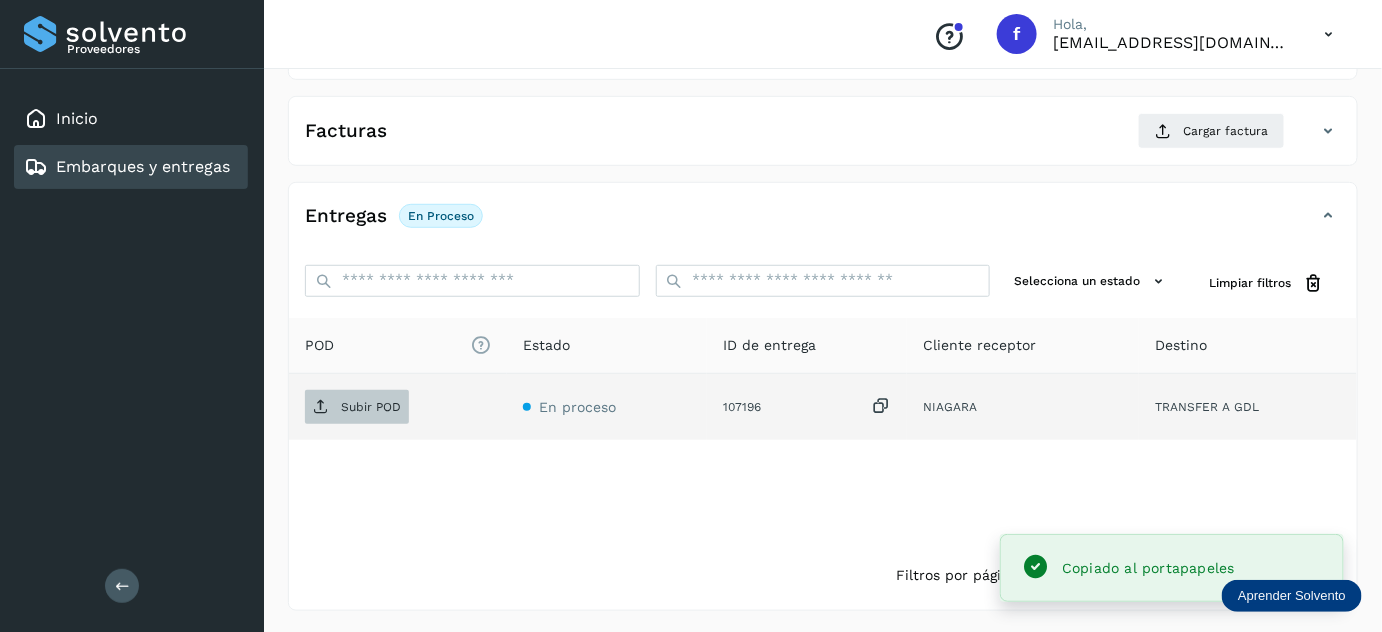 click on "Subir POD" at bounding box center (371, 407) 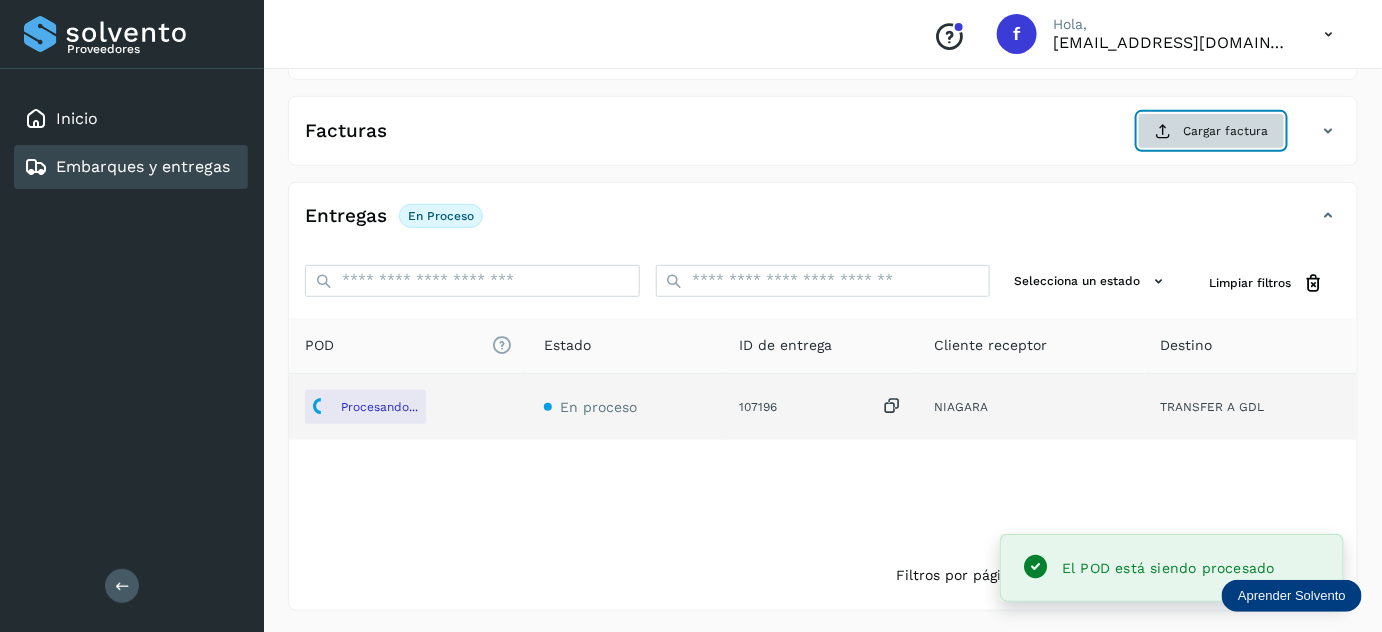 click on "Cargar factura" at bounding box center (1211, 131) 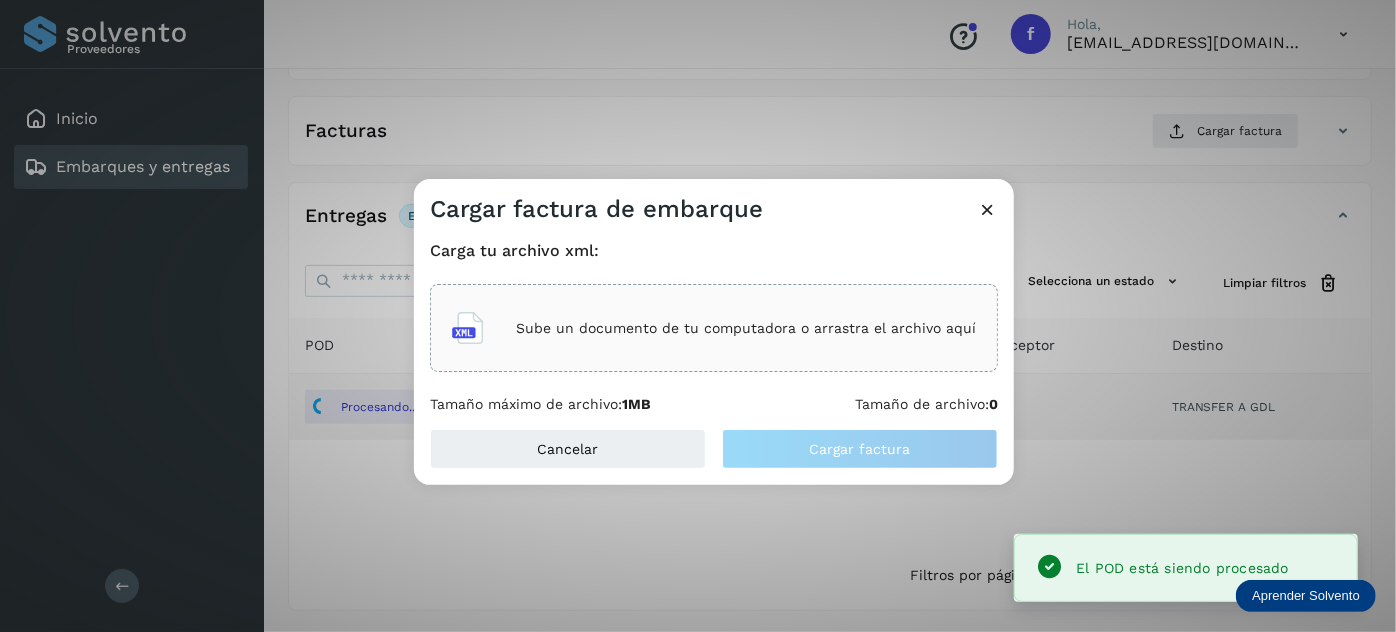 click on "Sube un documento de tu computadora o arrastra el archivo aquí" 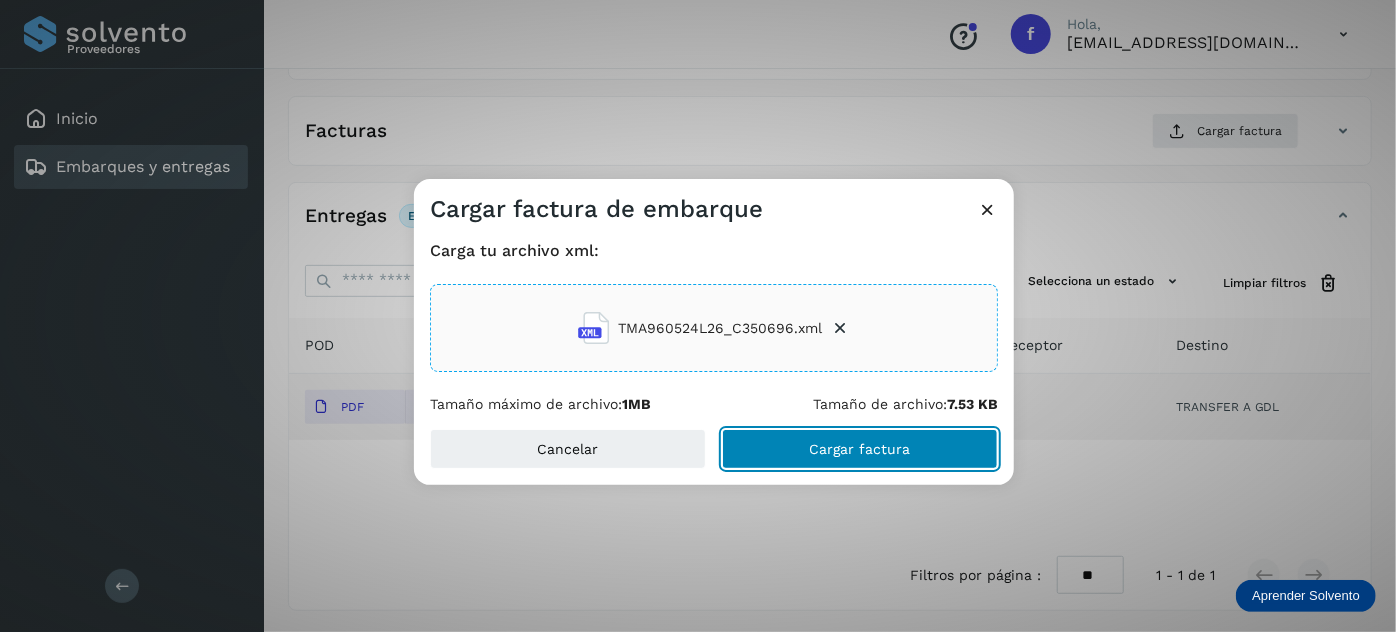click on "Cargar factura" 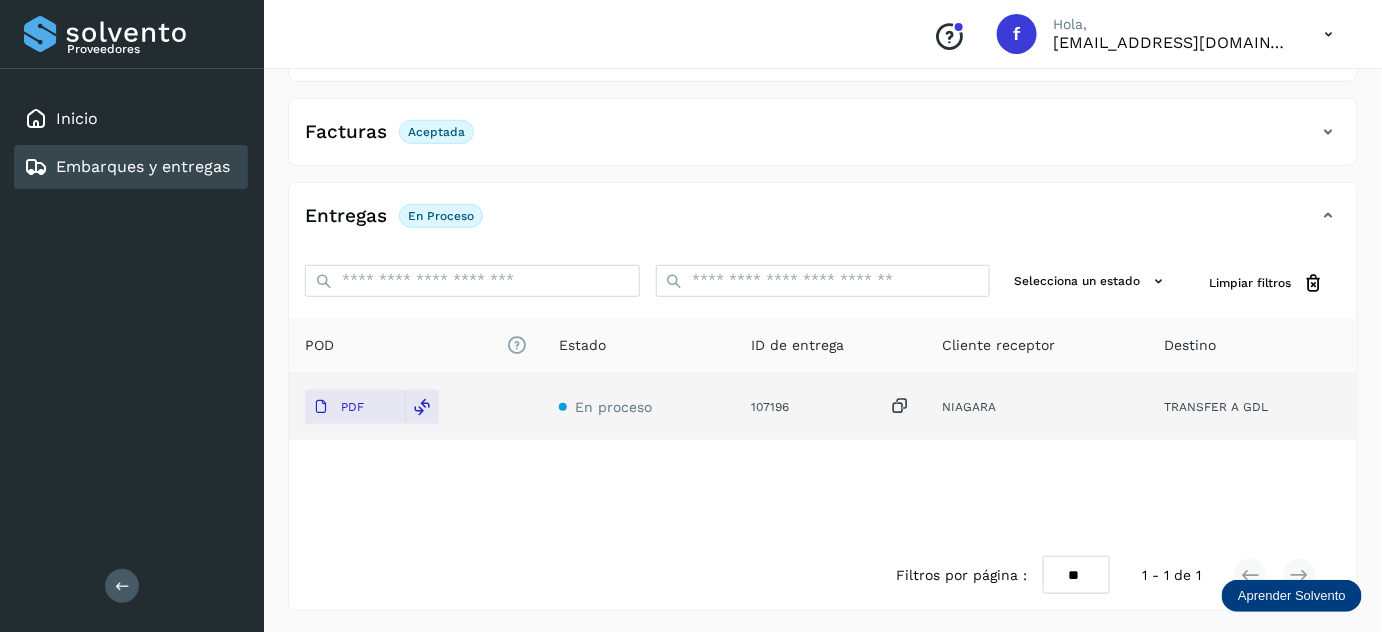 scroll, scrollTop: 0, scrollLeft: 0, axis: both 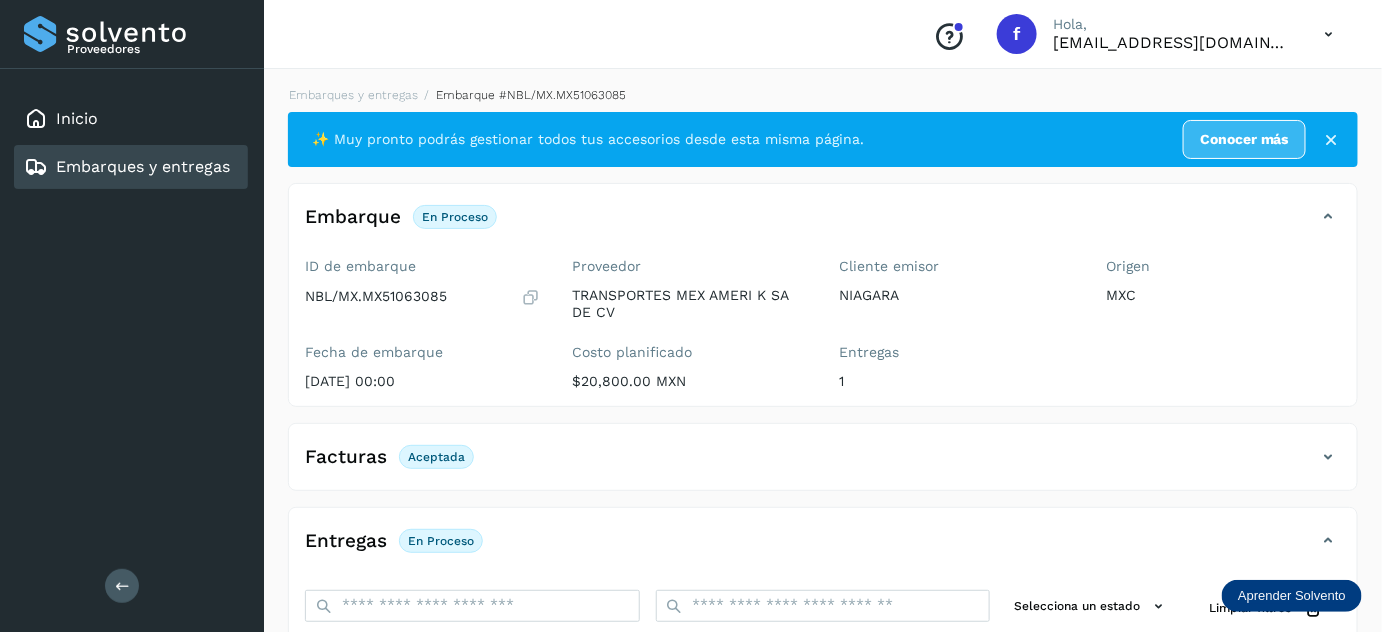 click on "Embarques y entregas Embarque #NBL/MX.MX51063085  ✨ Muy pronto podrás gestionar todos tus accesorios desde esta misma página. Conocer más Embarque En proceso
Verifica el estado de la factura o entregas asociadas a este embarque
ID de embarque NBL/MX.MX51063085 Fecha de embarque [DATE] 00:00 Proveedor TRANSPORTES MEX AMERI K SA DE CV Costo planificado  $20,800.00 MXN  Cliente emisor NIAGARA Entregas 1 Origen MXC Facturas Aceptada Estado Aceptada Entregas En proceso Selecciona un estado Limpiar filtros POD
El tamaño máximo de archivo es de 20 Mb.
Estado ID de entrega Cliente receptor Destino PDF En proceso 107196  NIAGARA TRANSFER A GDL NIAGARA 107196 PDF Destino: TRANSFER A GDL En proceso Filtros por página : ** ** ** 1 - 1 de 1" at bounding box center [823, 511] 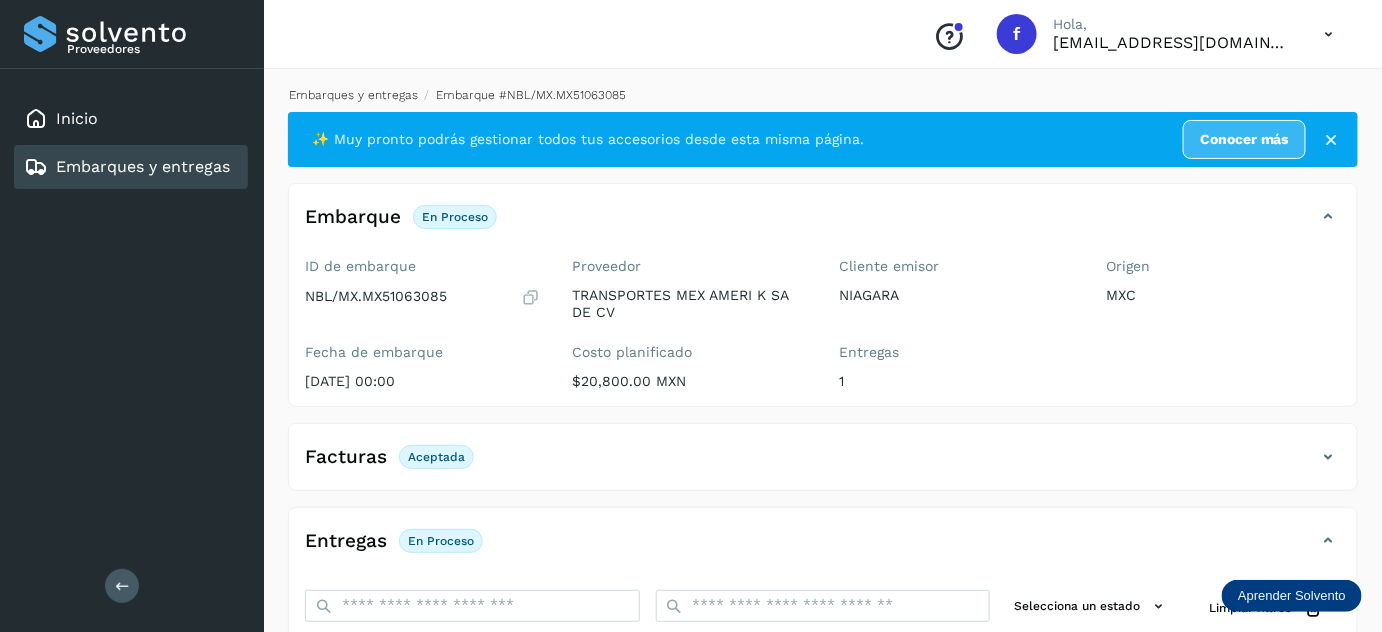 click on "Embarques y entregas" at bounding box center (353, 95) 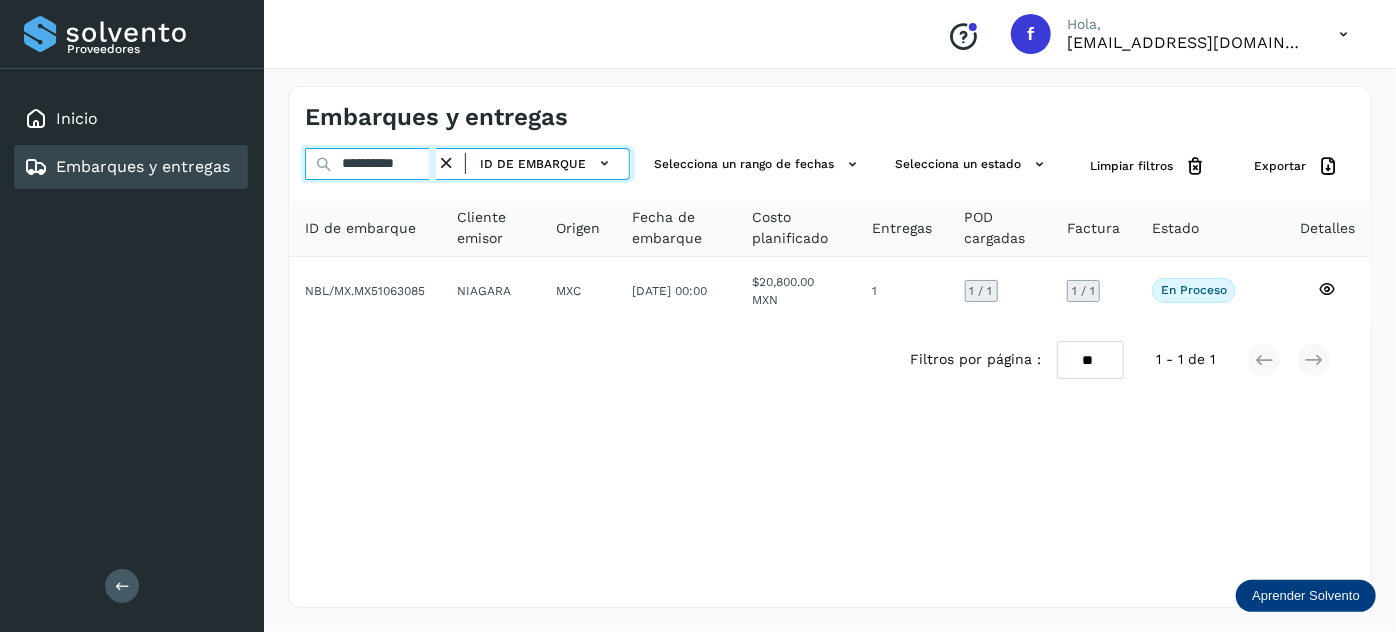 click on "**********" at bounding box center [370, 164] 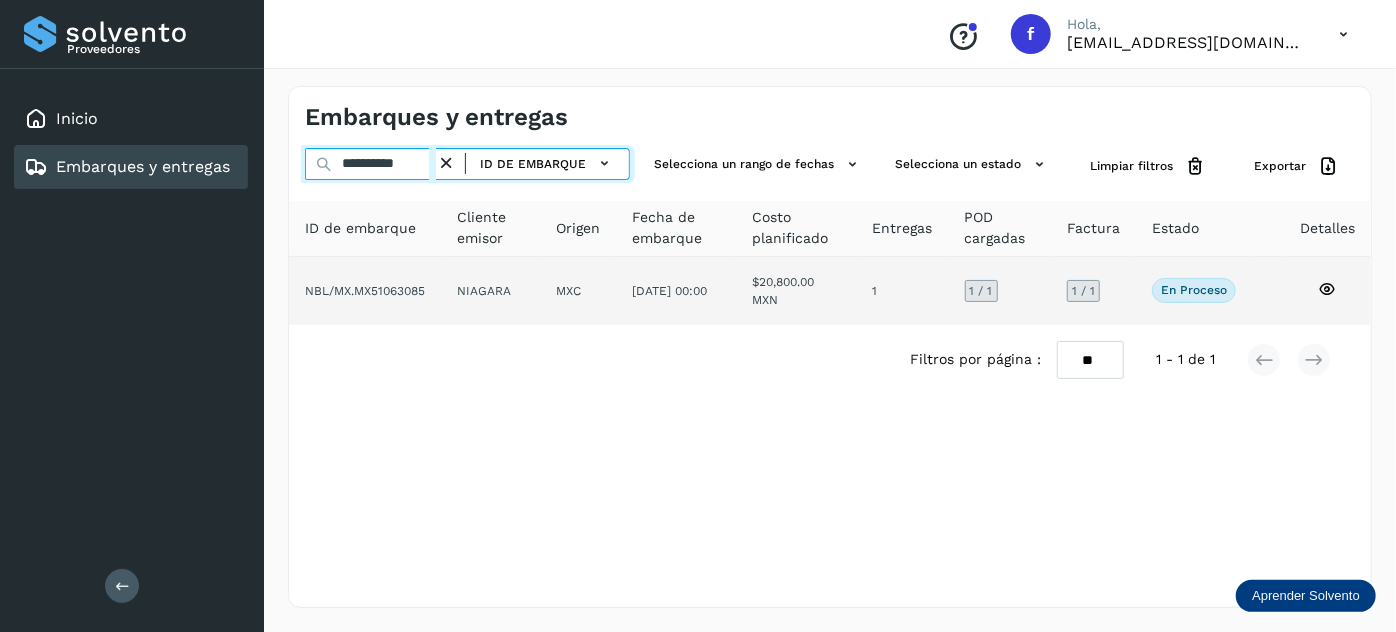 paste 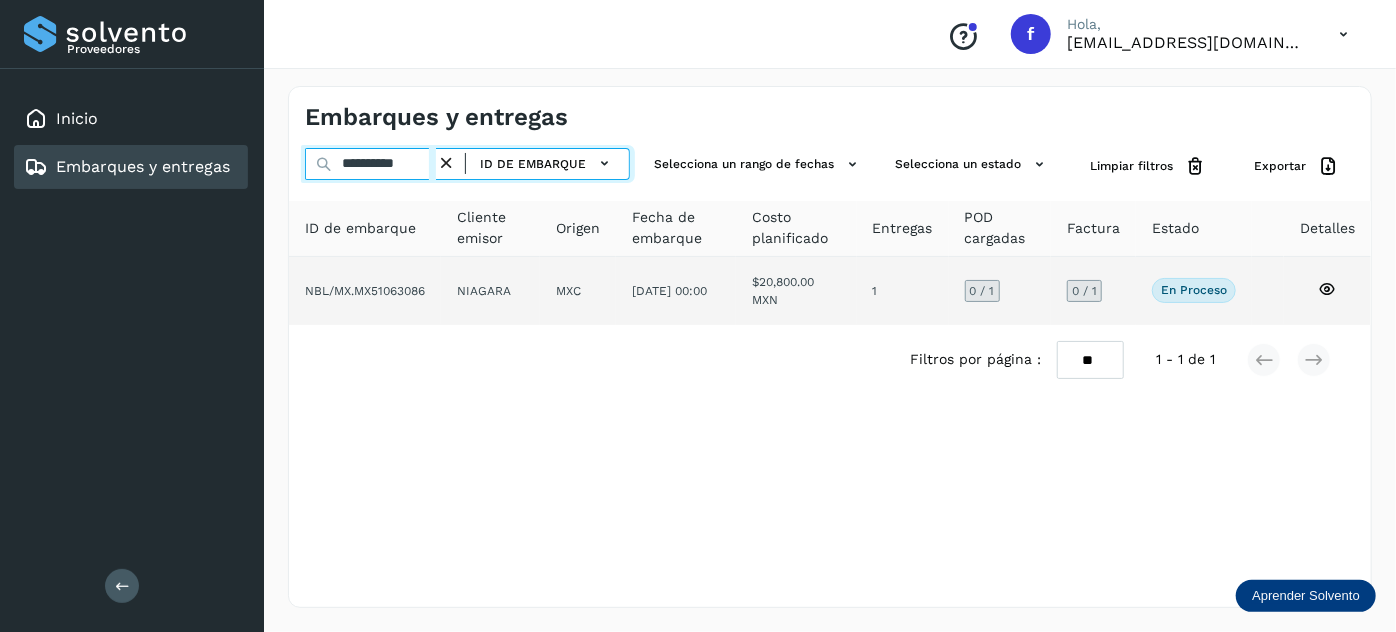 type on "**********" 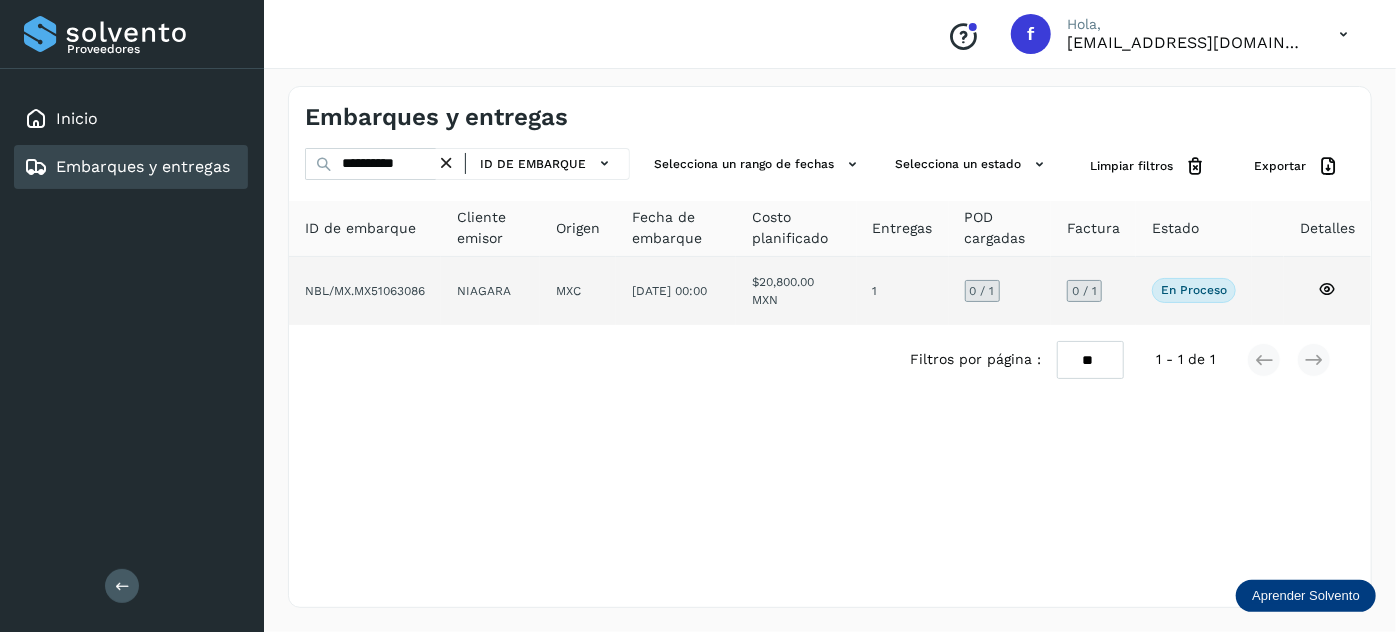 click on "MXC" 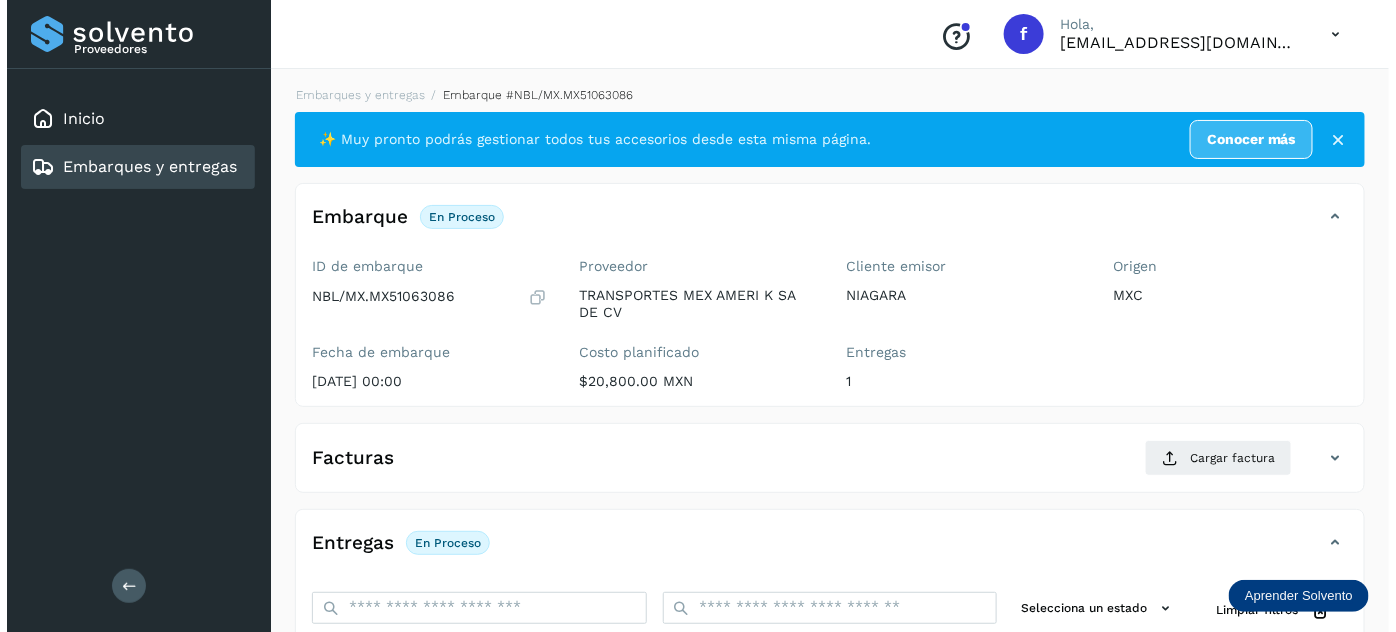 scroll, scrollTop: 327, scrollLeft: 0, axis: vertical 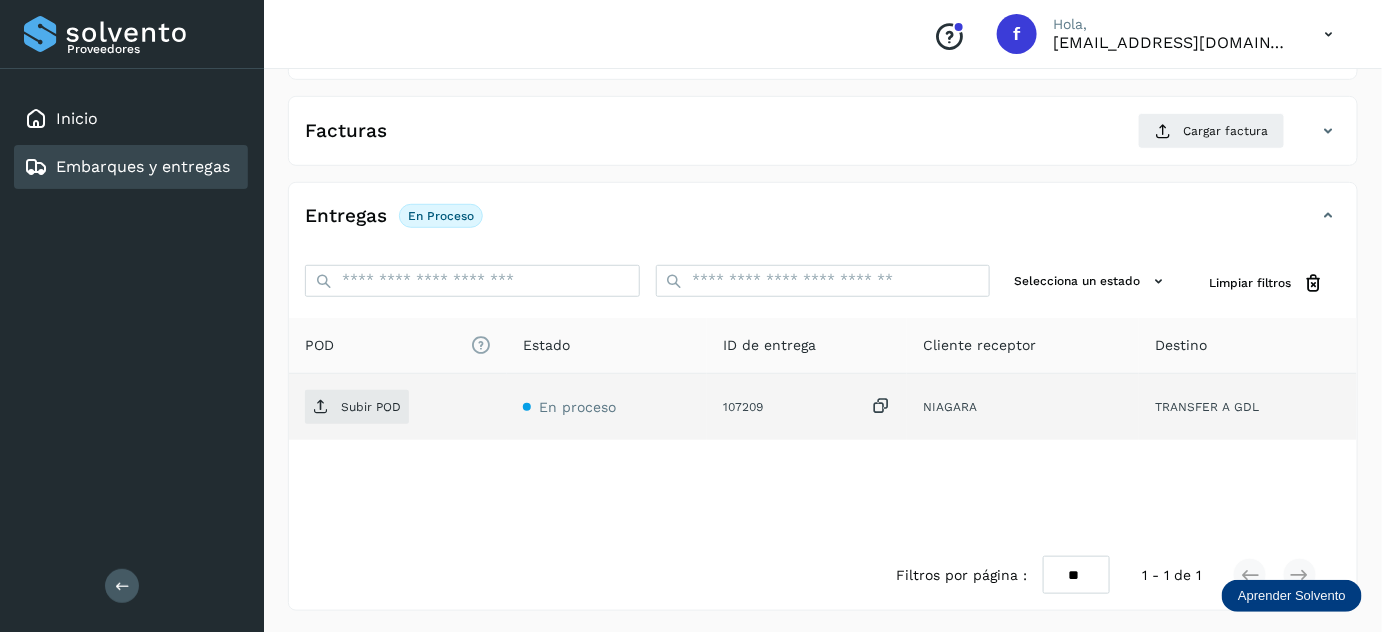 drag, startPoint x: 882, startPoint y: 404, endPoint x: 571, endPoint y: 431, distance: 312.16983 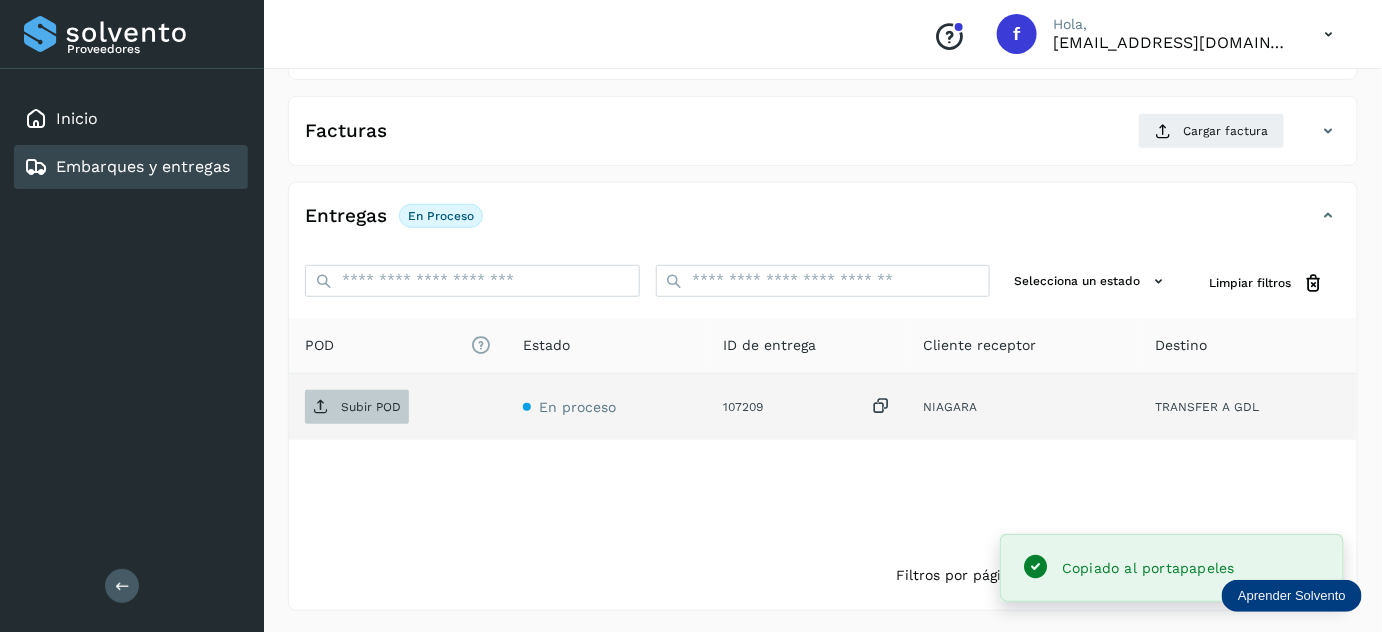 click on "Subir POD" at bounding box center (357, 407) 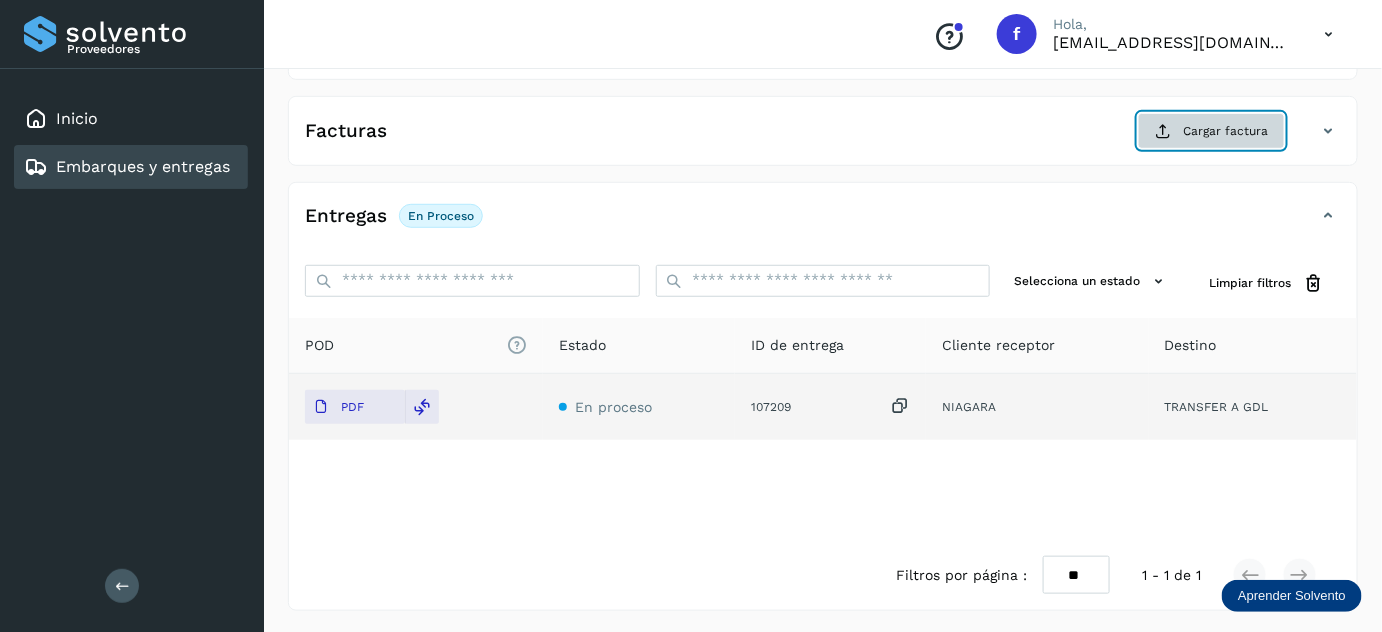 click on "Cargar factura" at bounding box center (1211, 131) 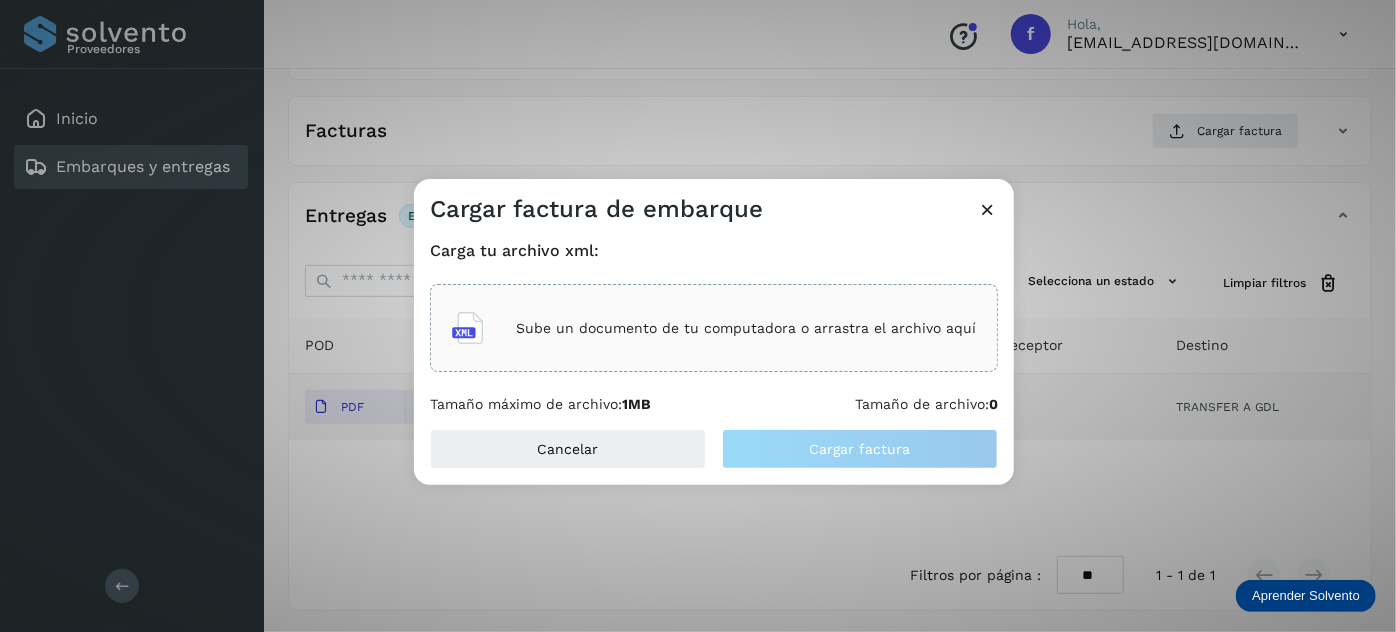 click on "Sube un documento de tu computadora o arrastra el archivo aquí" 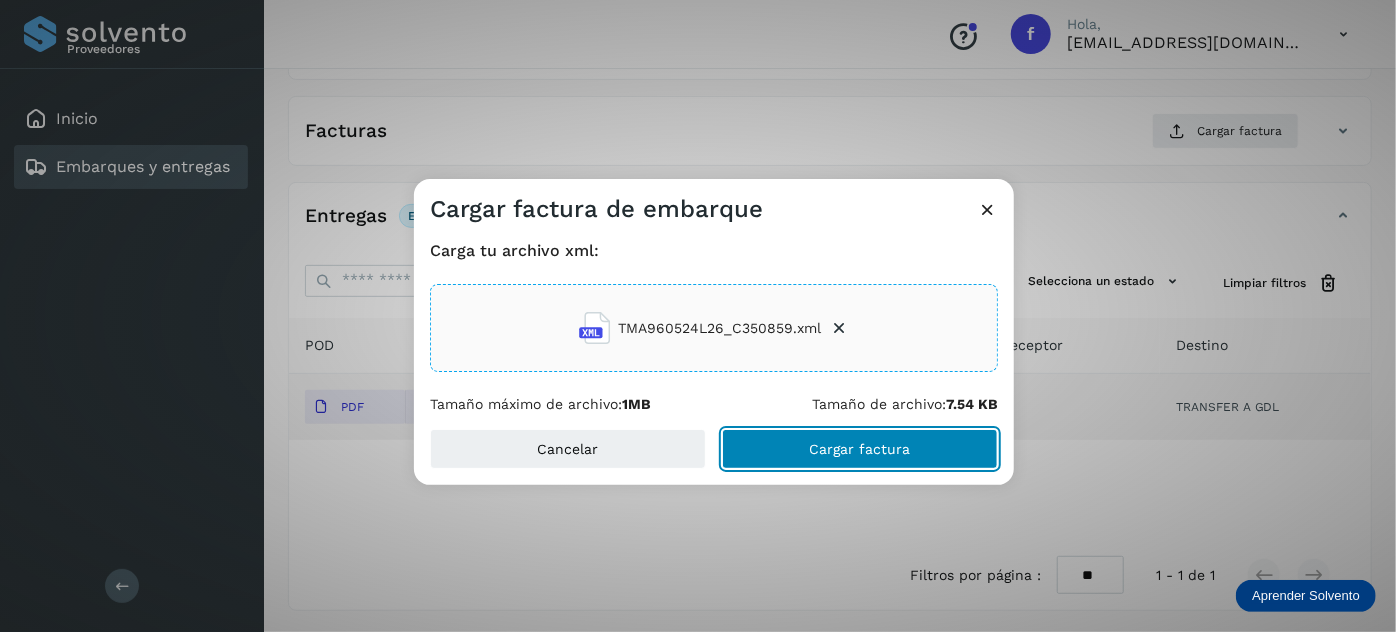 click on "Cargar factura" 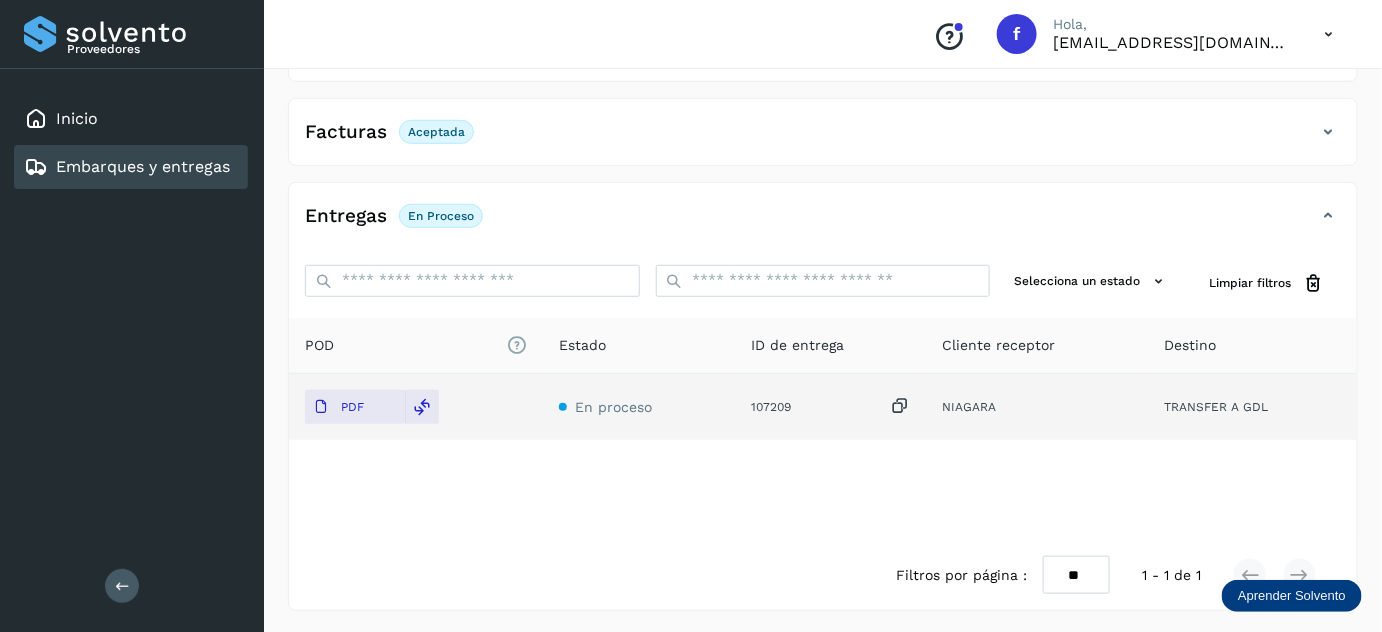 scroll, scrollTop: 0, scrollLeft: 0, axis: both 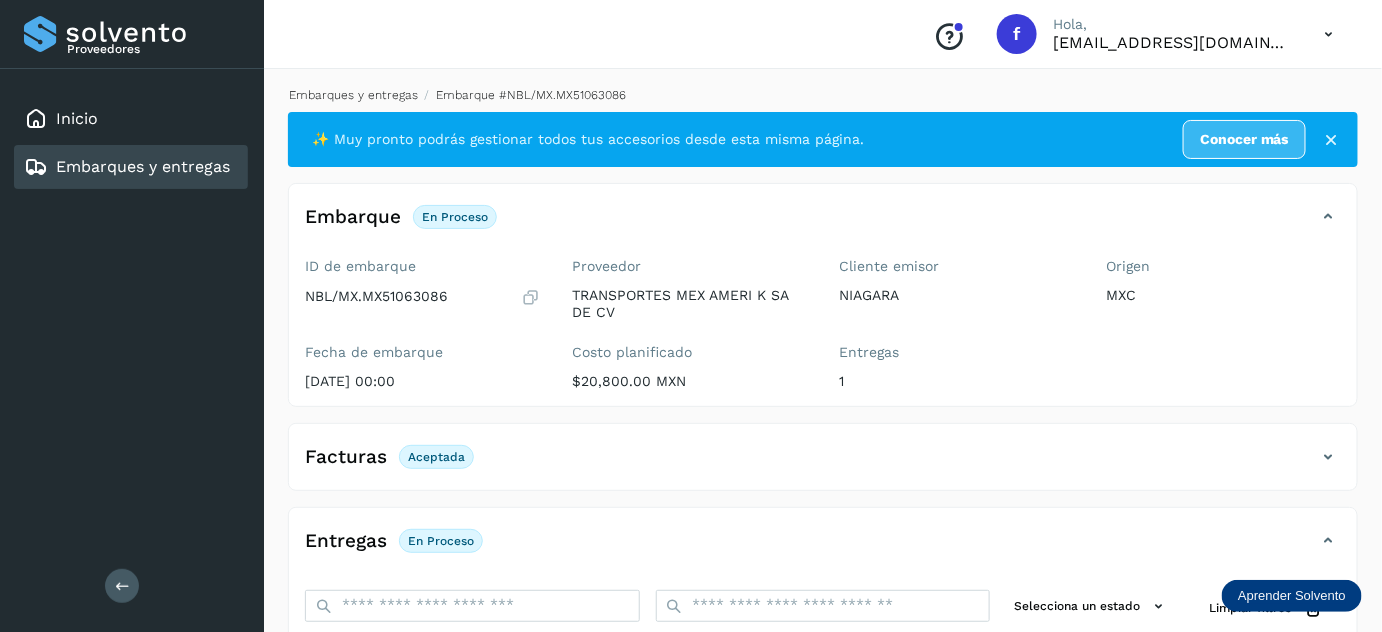 click on "Embarques y entregas" at bounding box center [353, 95] 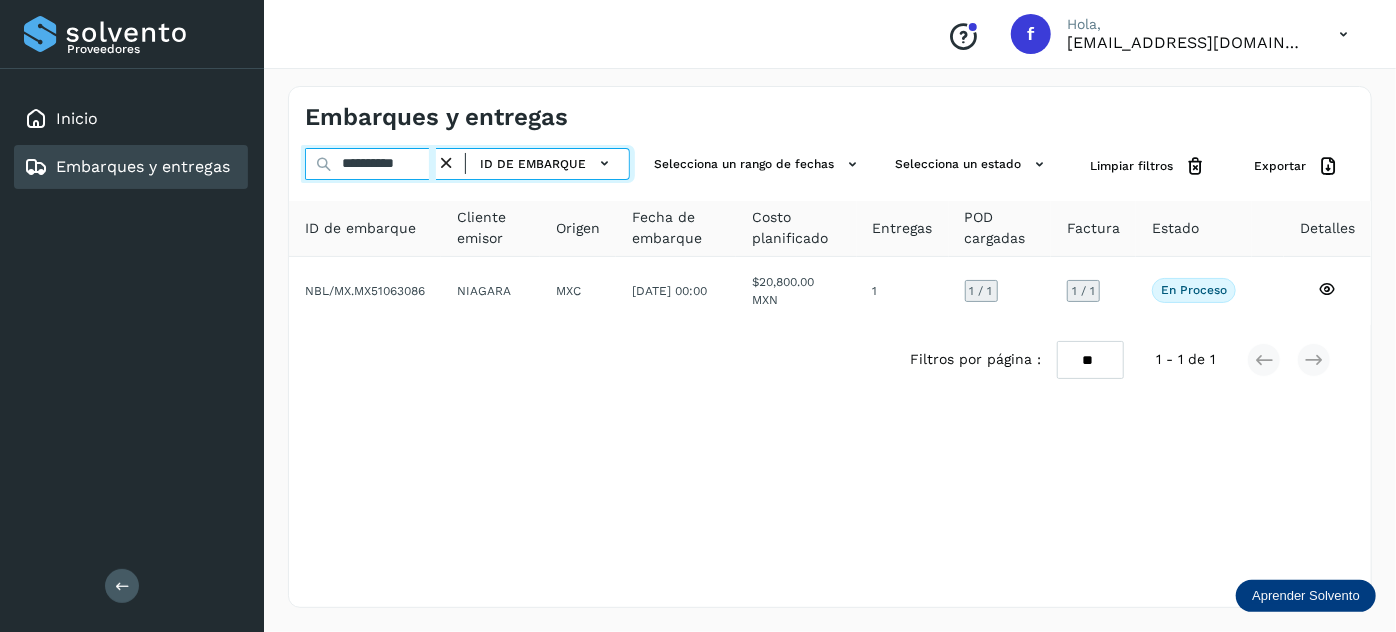 click on "**********" at bounding box center (370, 164) 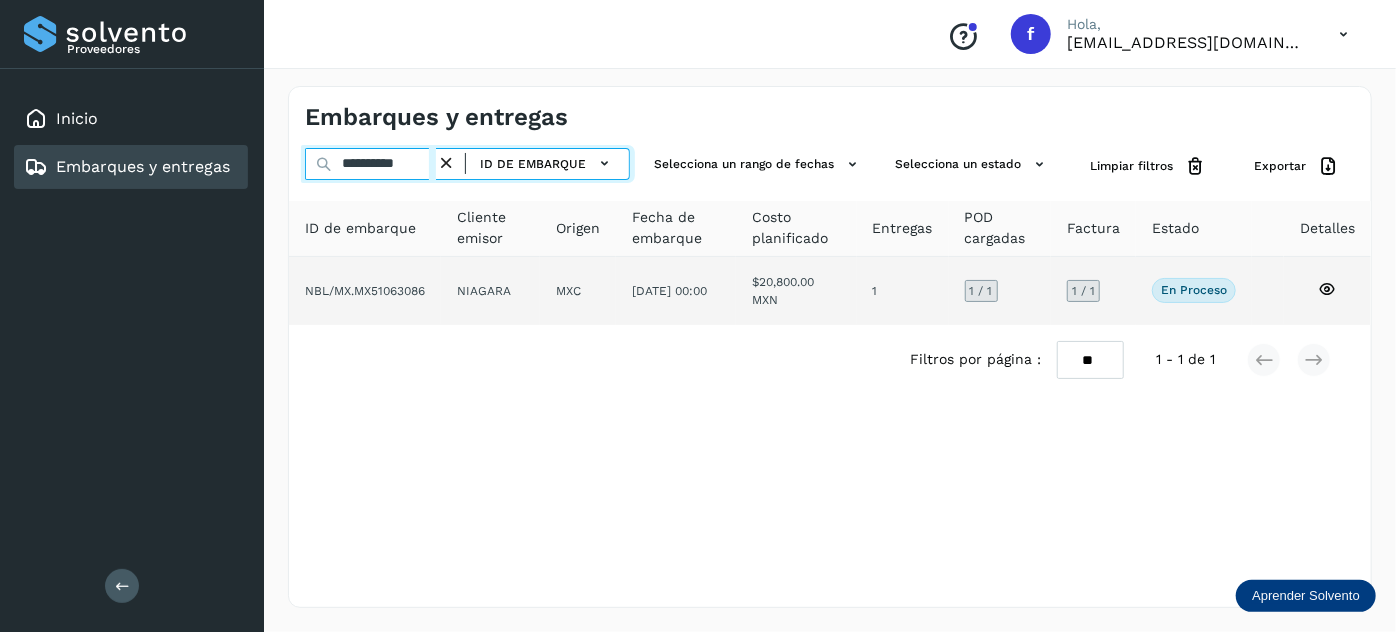 paste 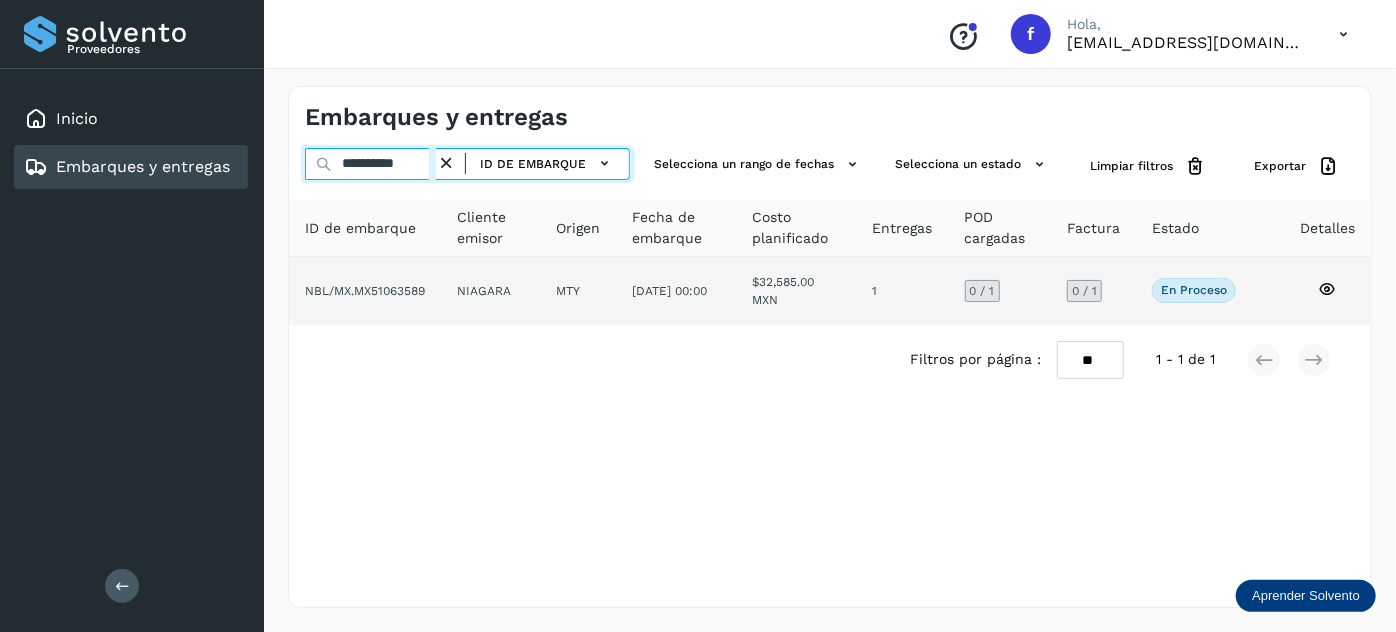 type on "**********" 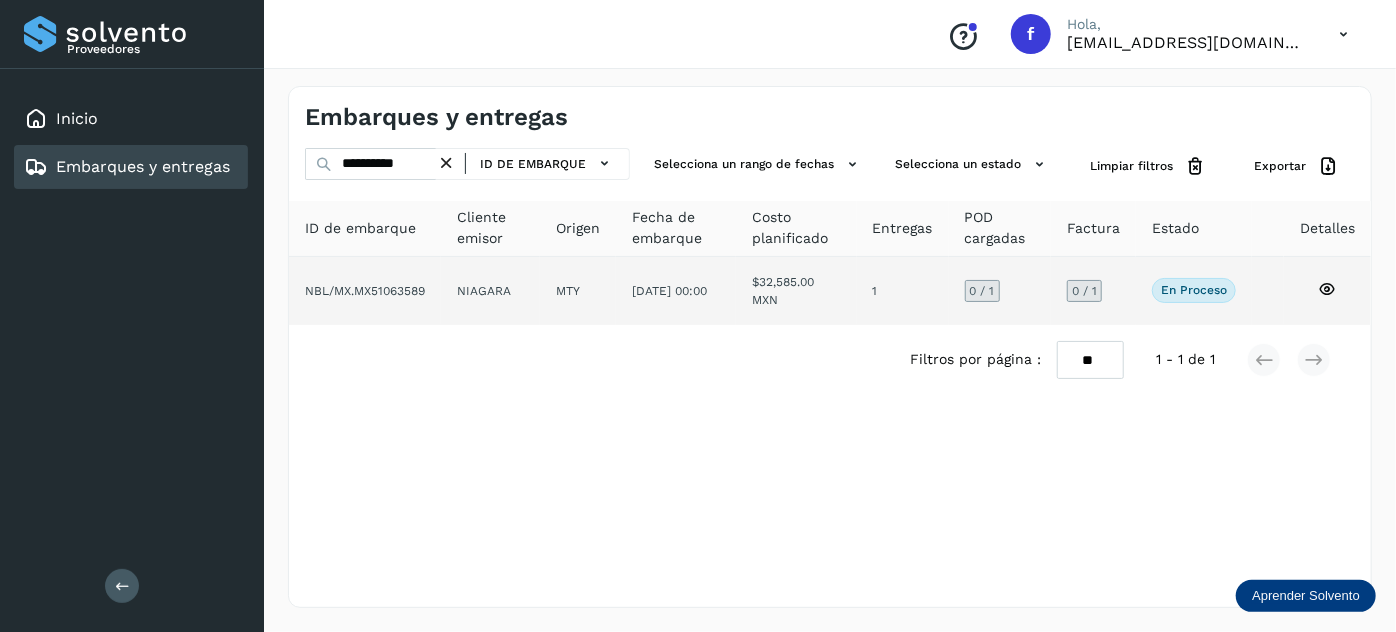 click on "$32,585.00 MXN" 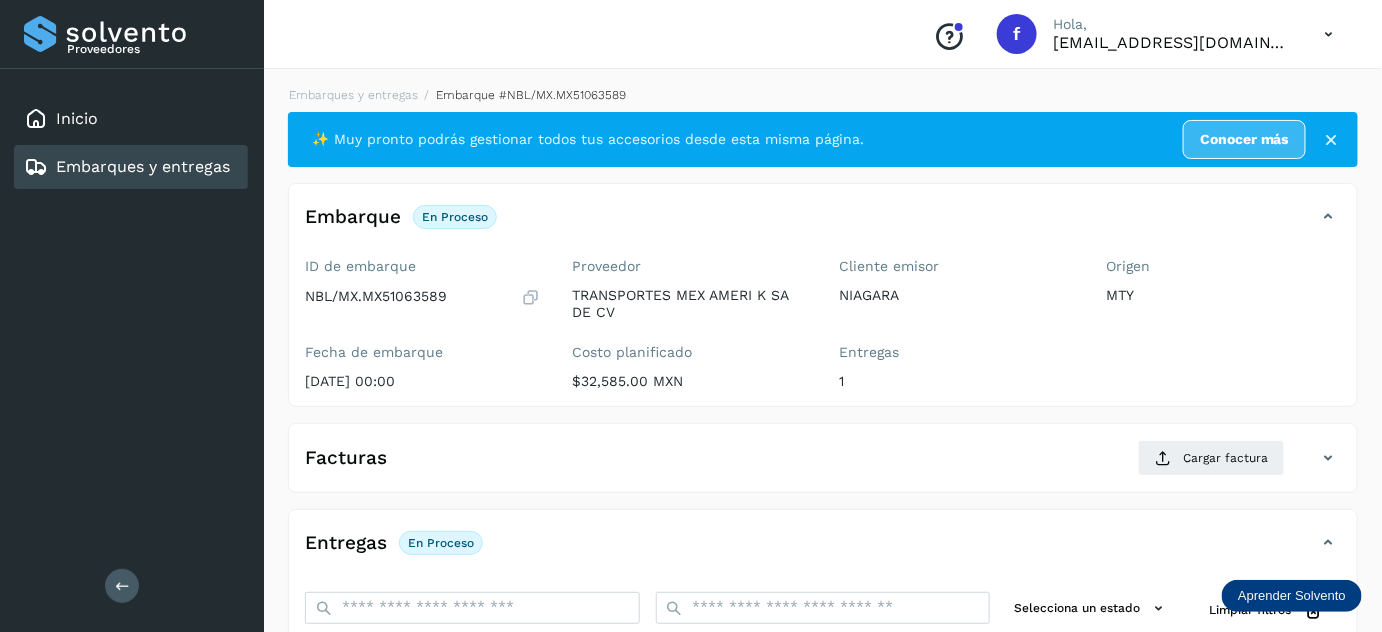 scroll, scrollTop: 327, scrollLeft: 0, axis: vertical 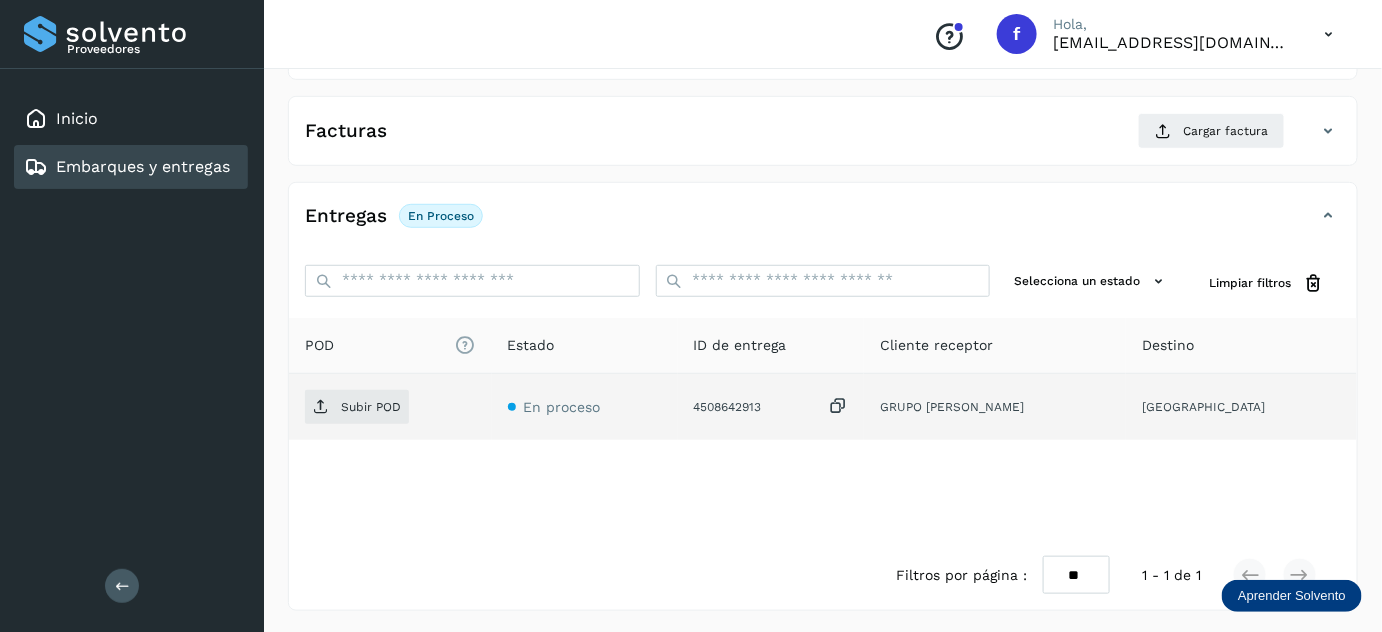 click at bounding box center (838, 406) 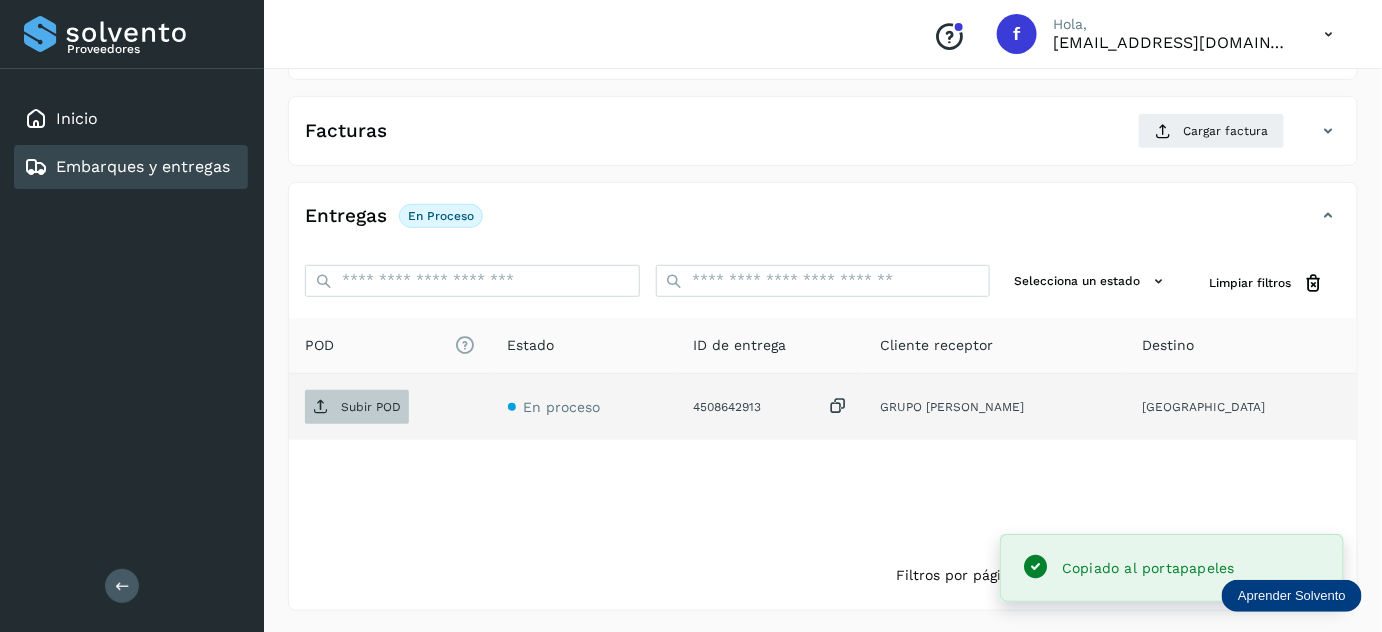 click on "Subir POD" at bounding box center (371, 407) 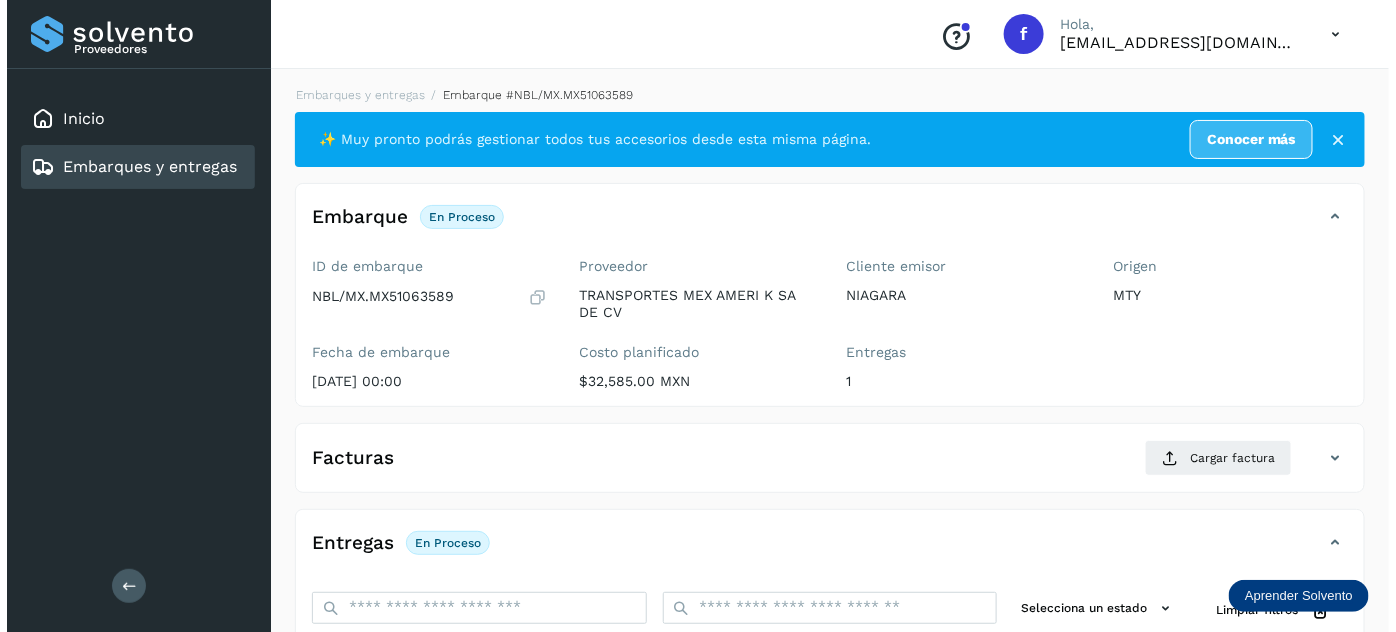 scroll, scrollTop: 327, scrollLeft: 0, axis: vertical 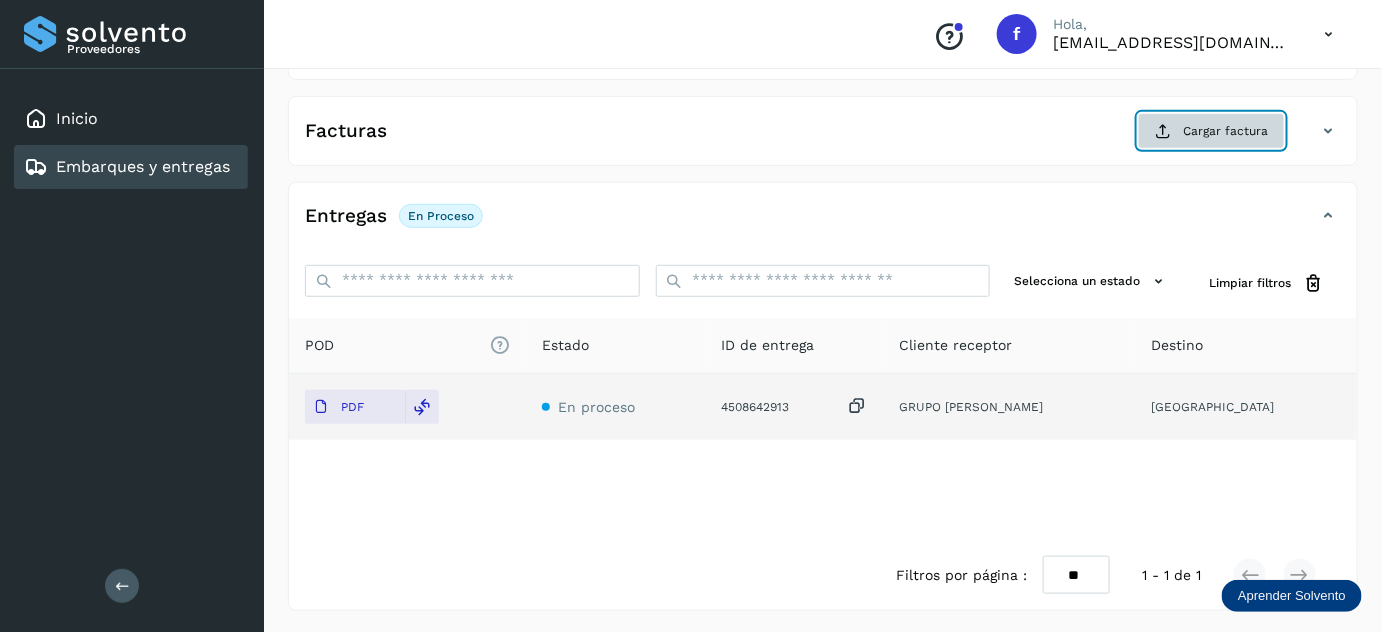 click on "Cargar factura" at bounding box center [1211, 131] 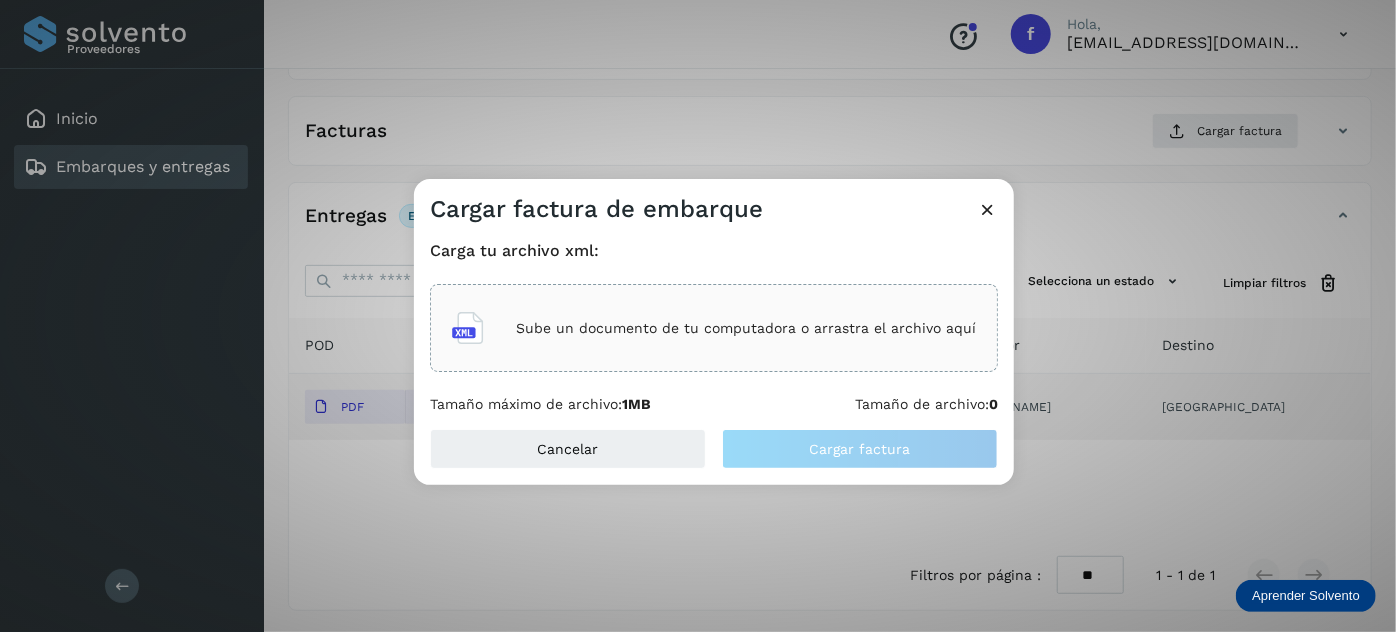 click on "Sube un documento de tu computadora o arrastra el archivo aquí" at bounding box center (746, 328) 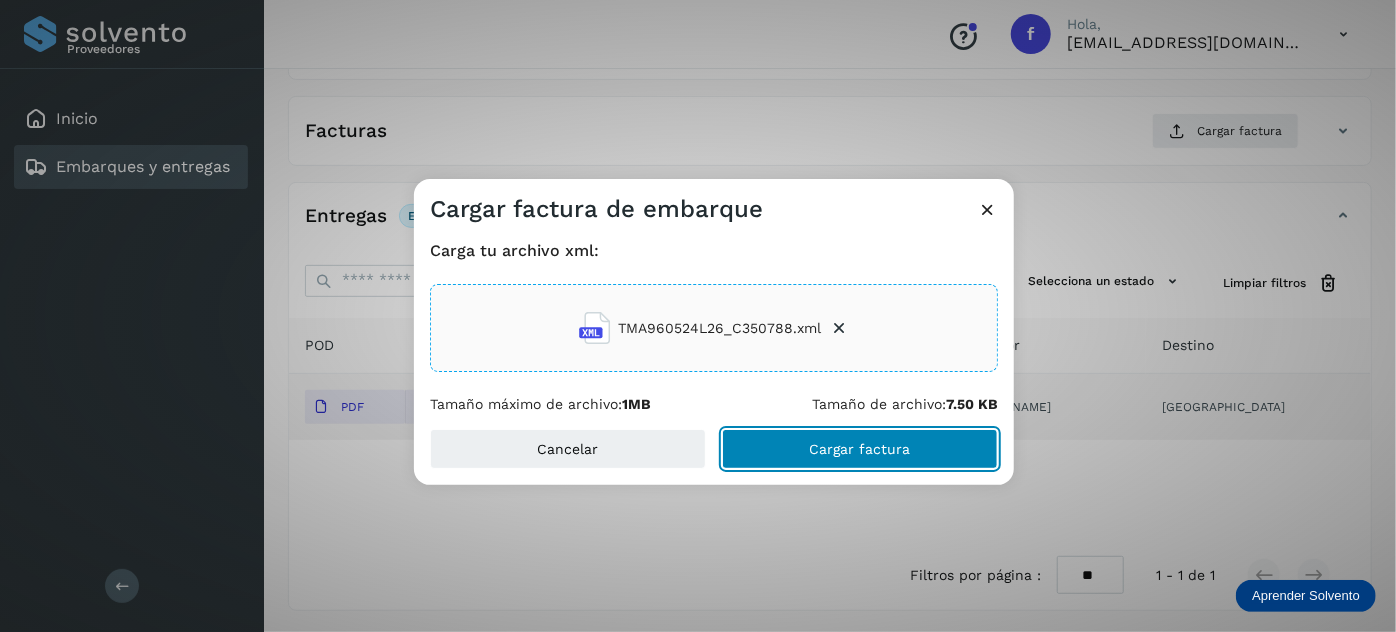 click on "Cargar factura" 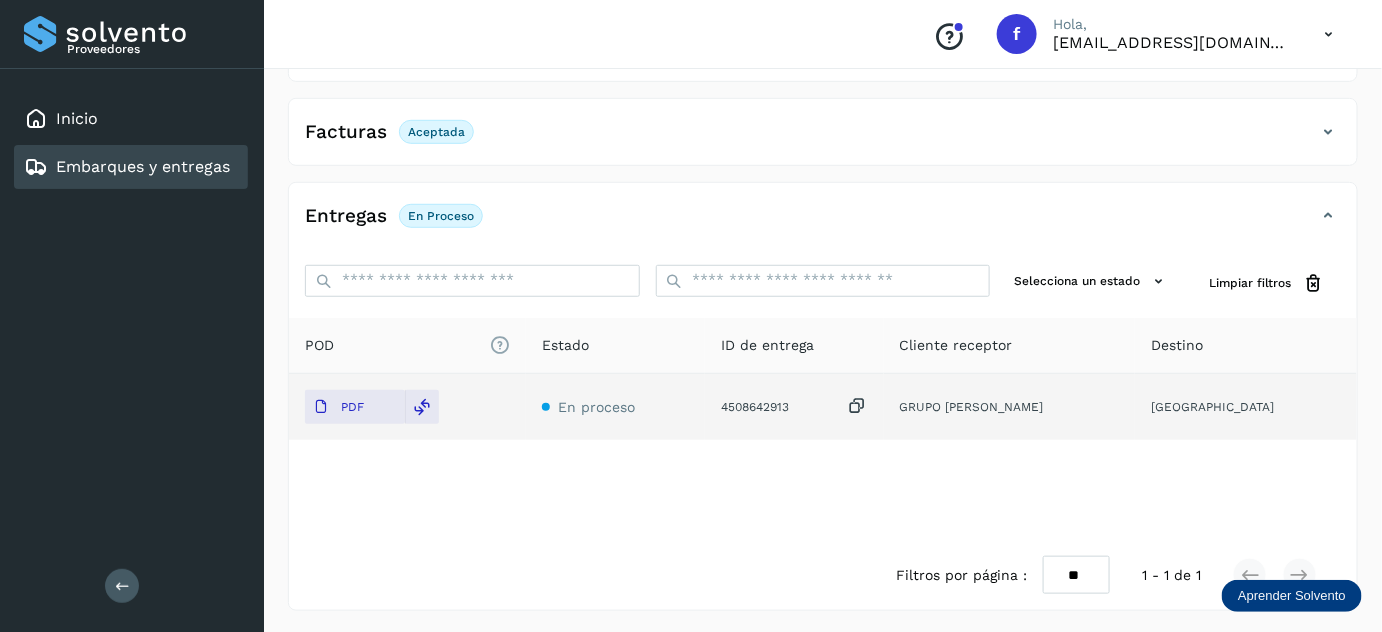 scroll, scrollTop: 0, scrollLeft: 0, axis: both 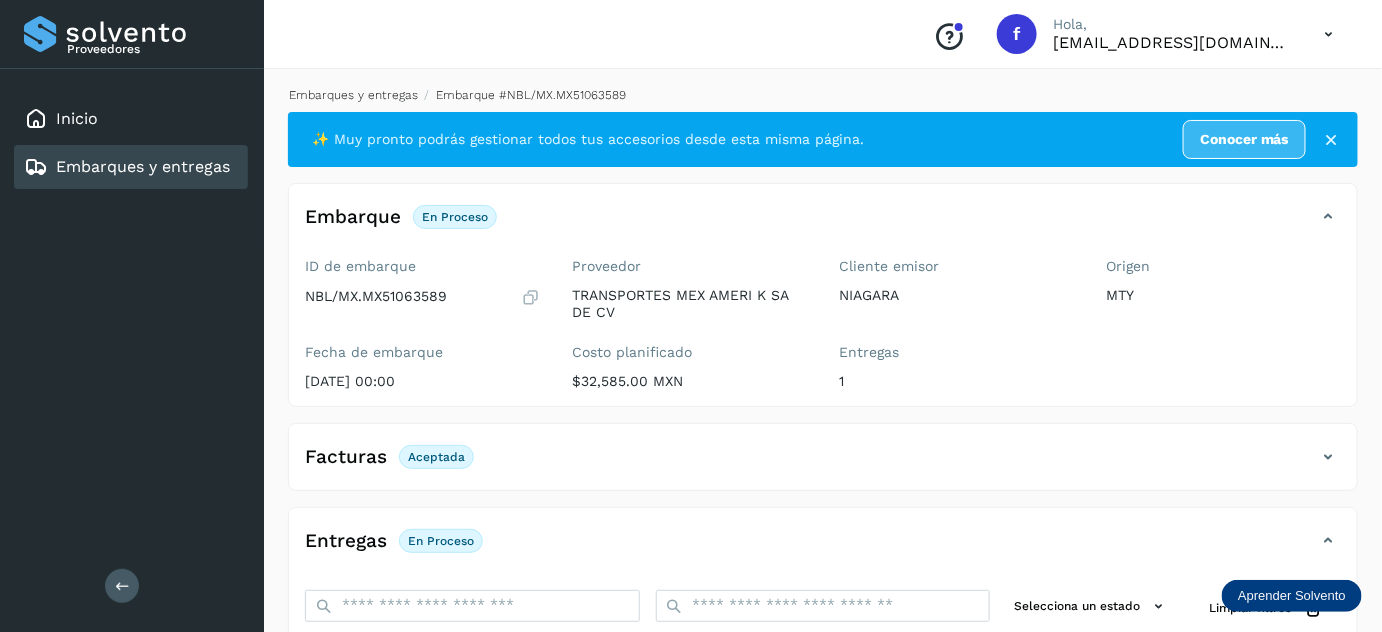 click on "Embarques y entregas" at bounding box center (353, 95) 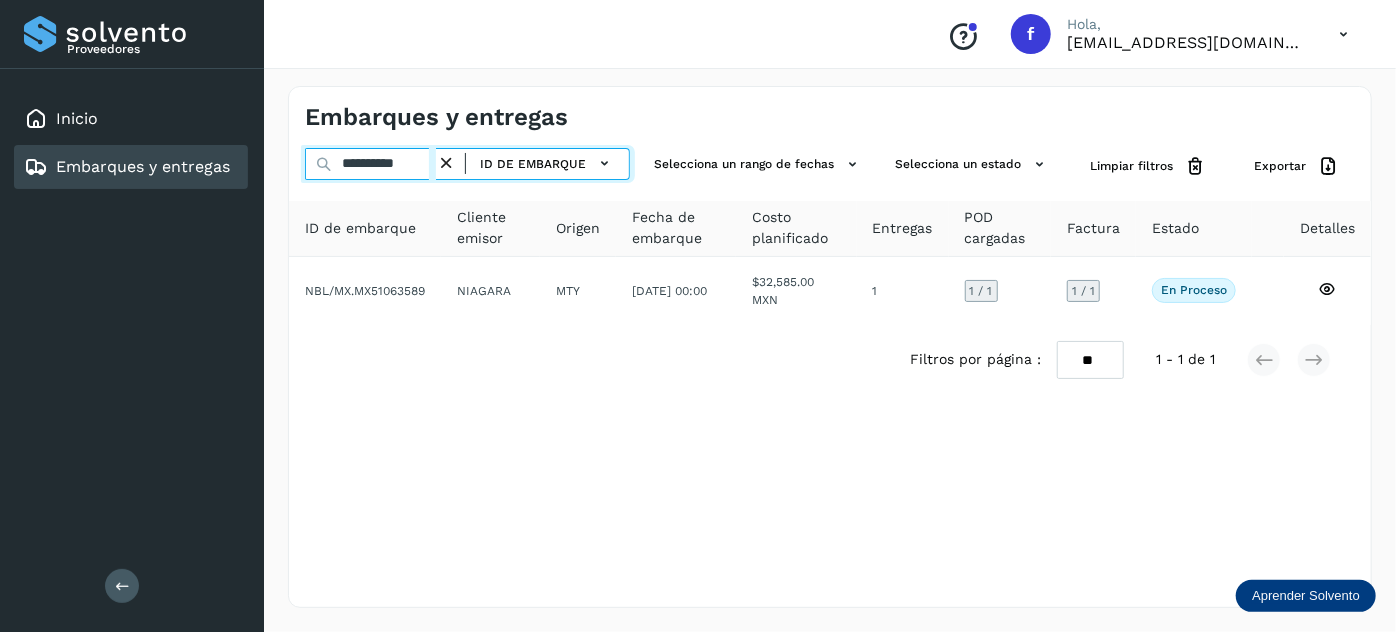 click on "**********" at bounding box center [370, 164] 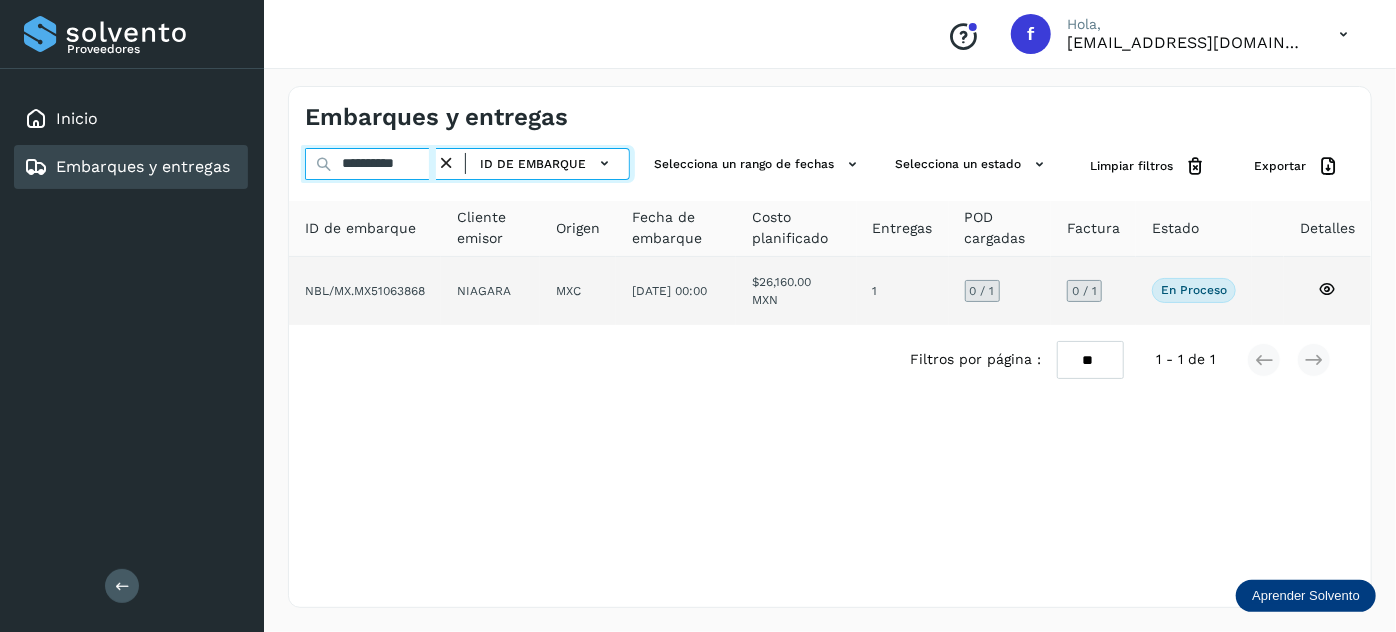 type on "**********" 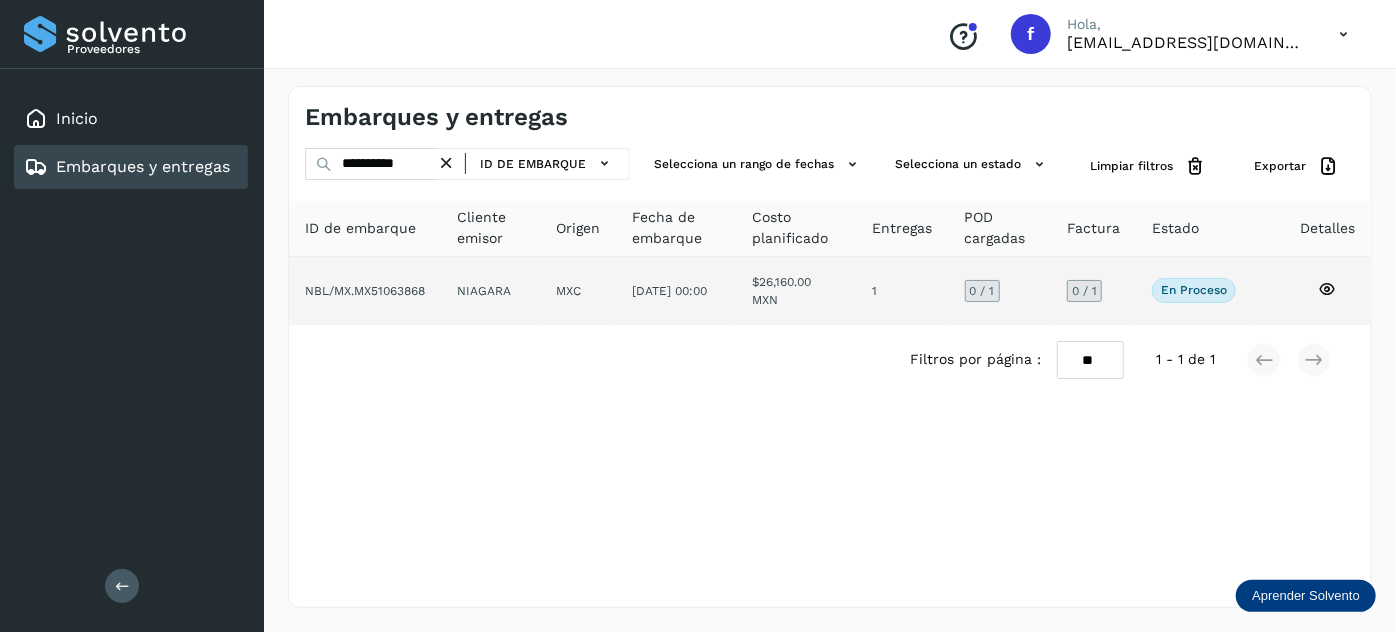 click on "[DATE] 00:00" 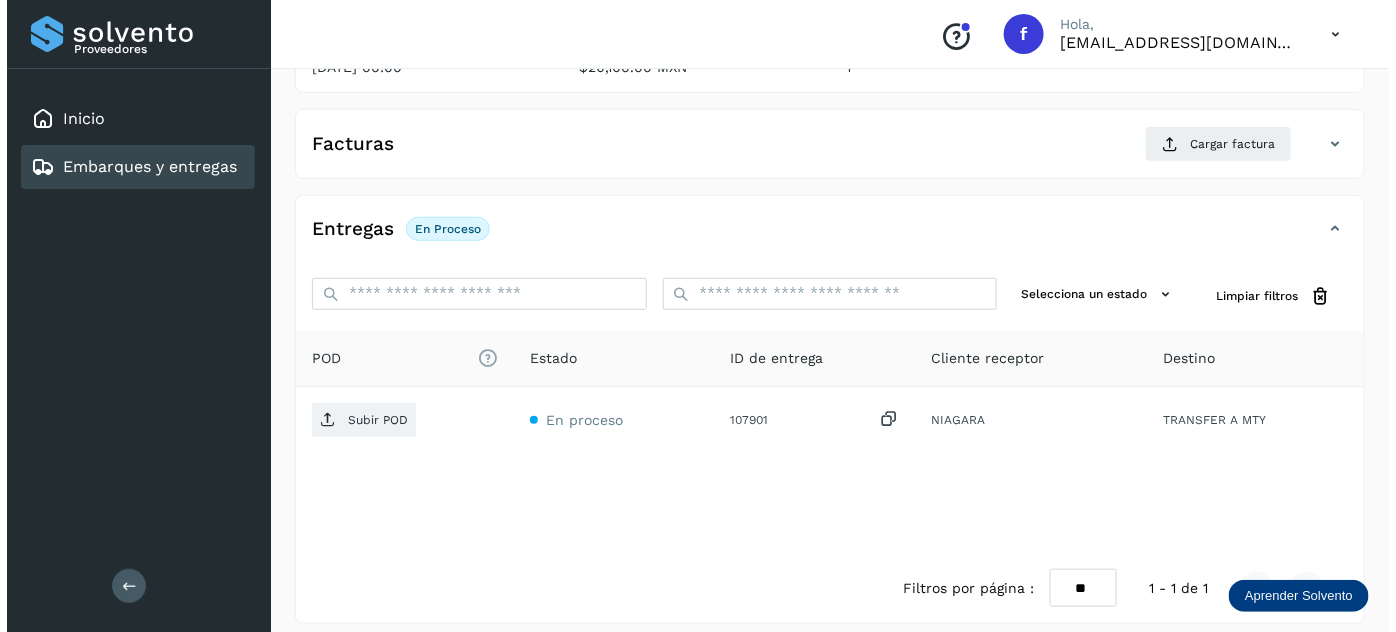 scroll, scrollTop: 327, scrollLeft: 0, axis: vertical 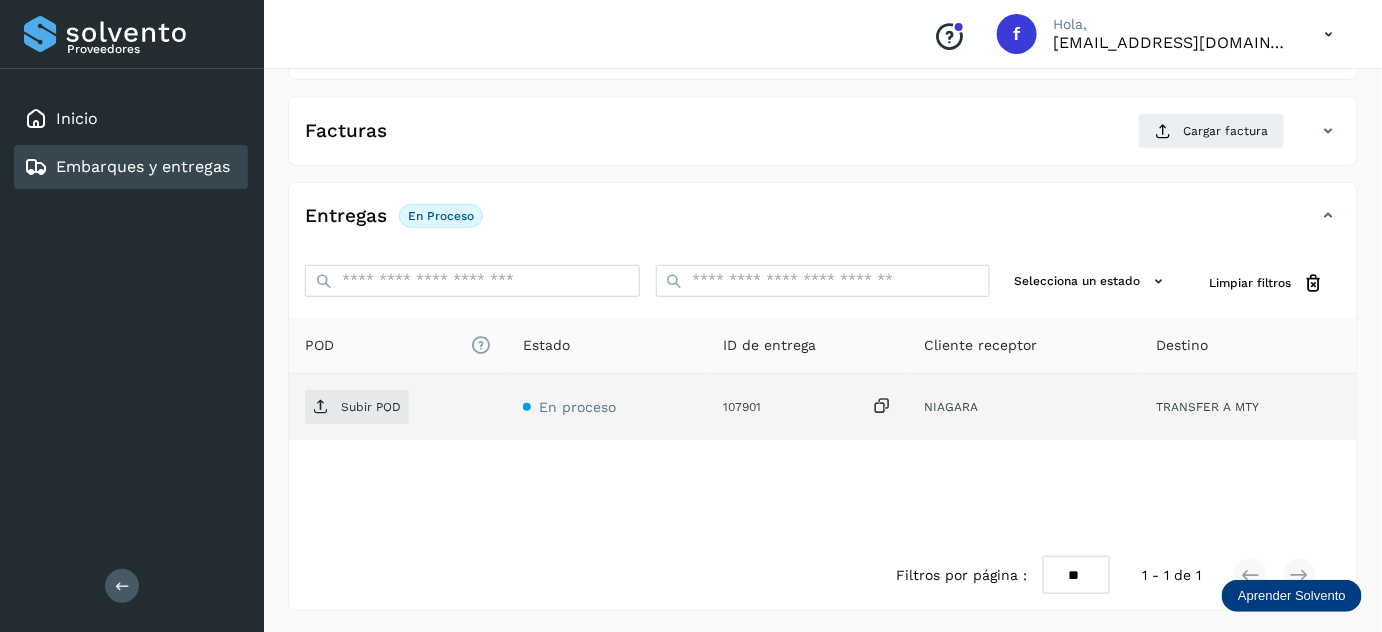 drag, startPoint x: 885, startPoint y: 404, endPoint x: 596, endPoint y: 411, distance: 289.08478 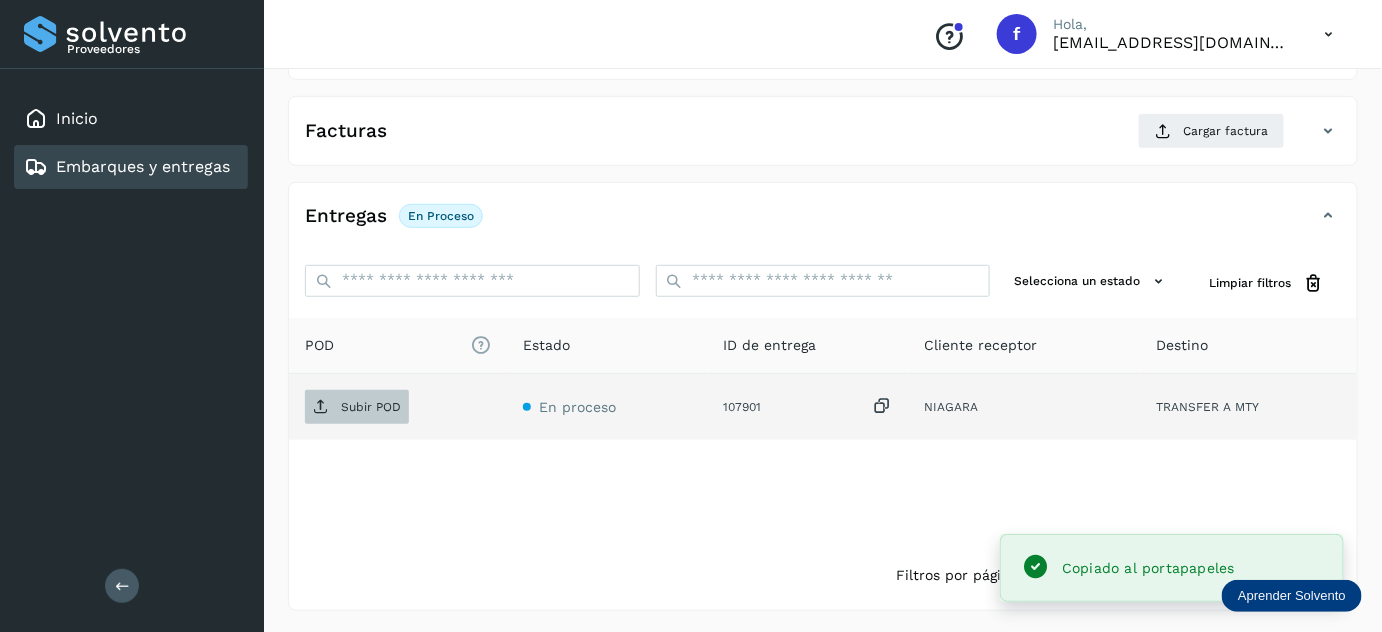 click on "Subir POD" at bounding box center [357, 407] 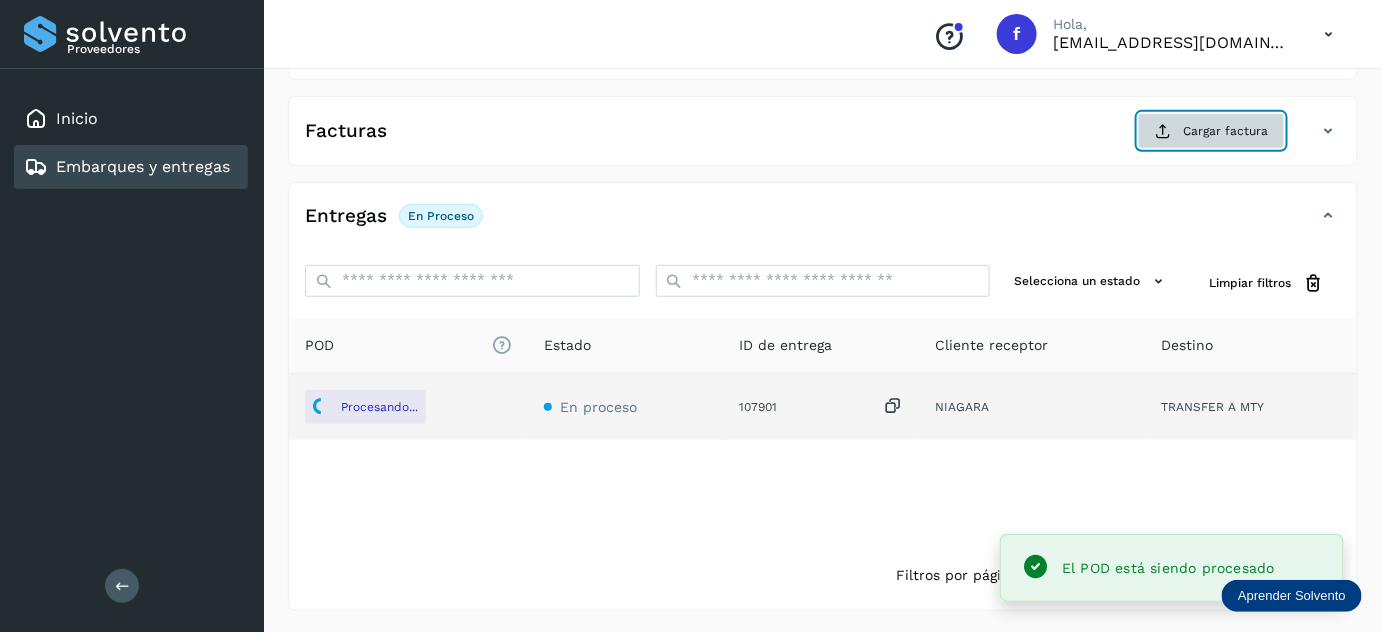 click on "Cargar factura" 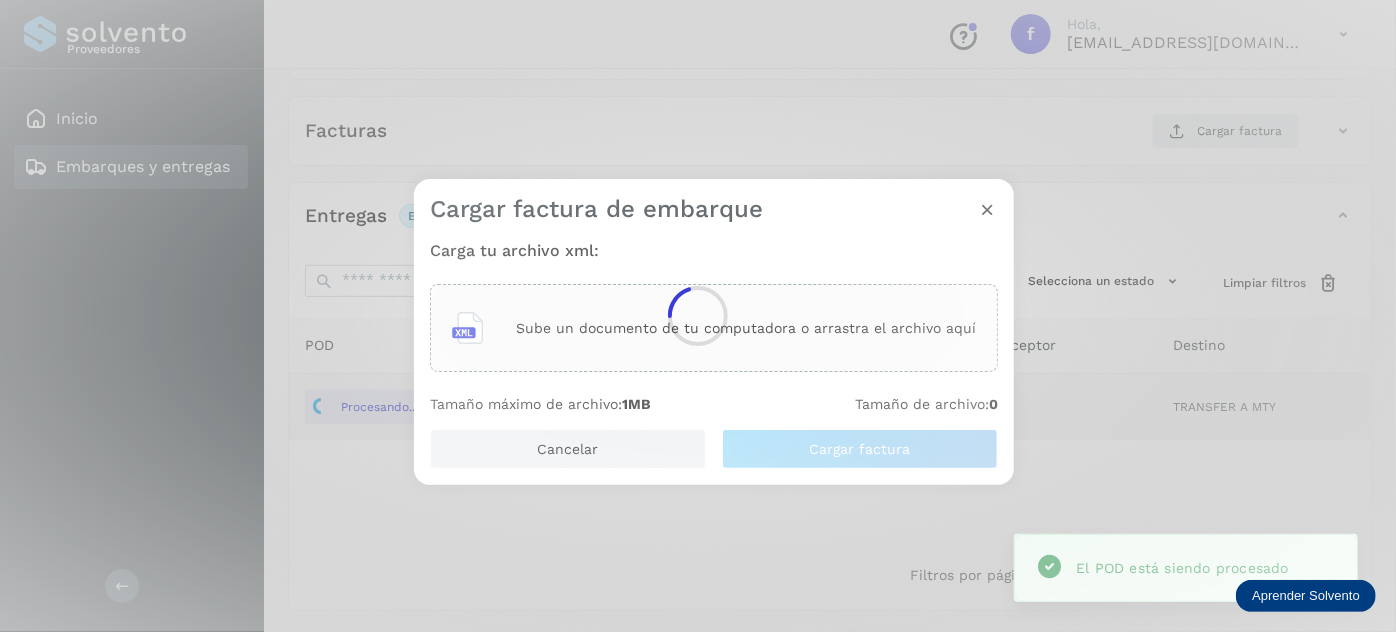 click 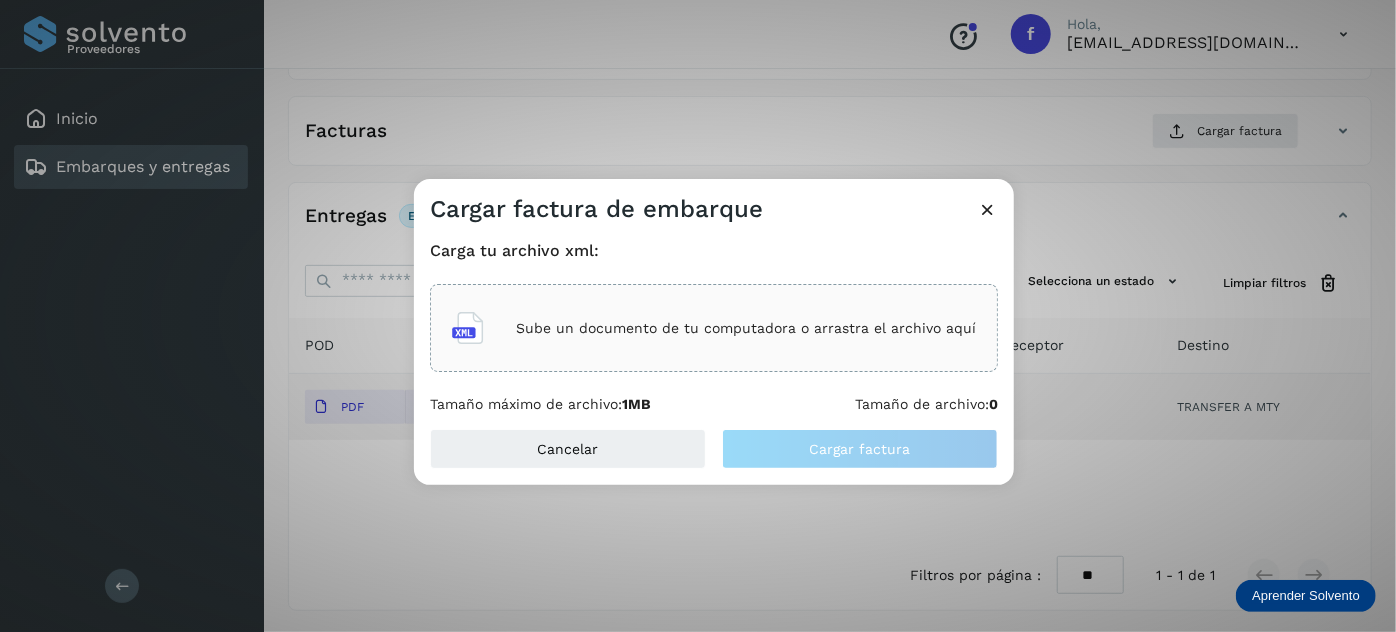 click on "Sube un documento de tu computadora o arrastra el archivo aquí" 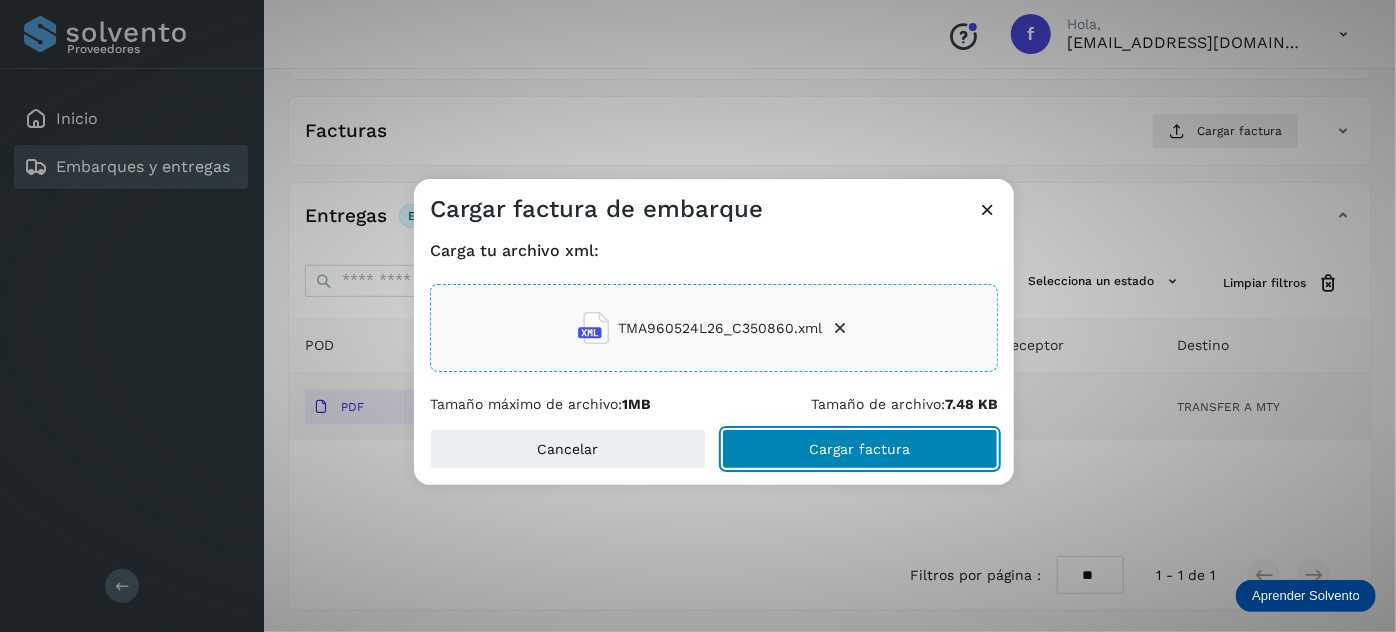click on "Cargar factura" 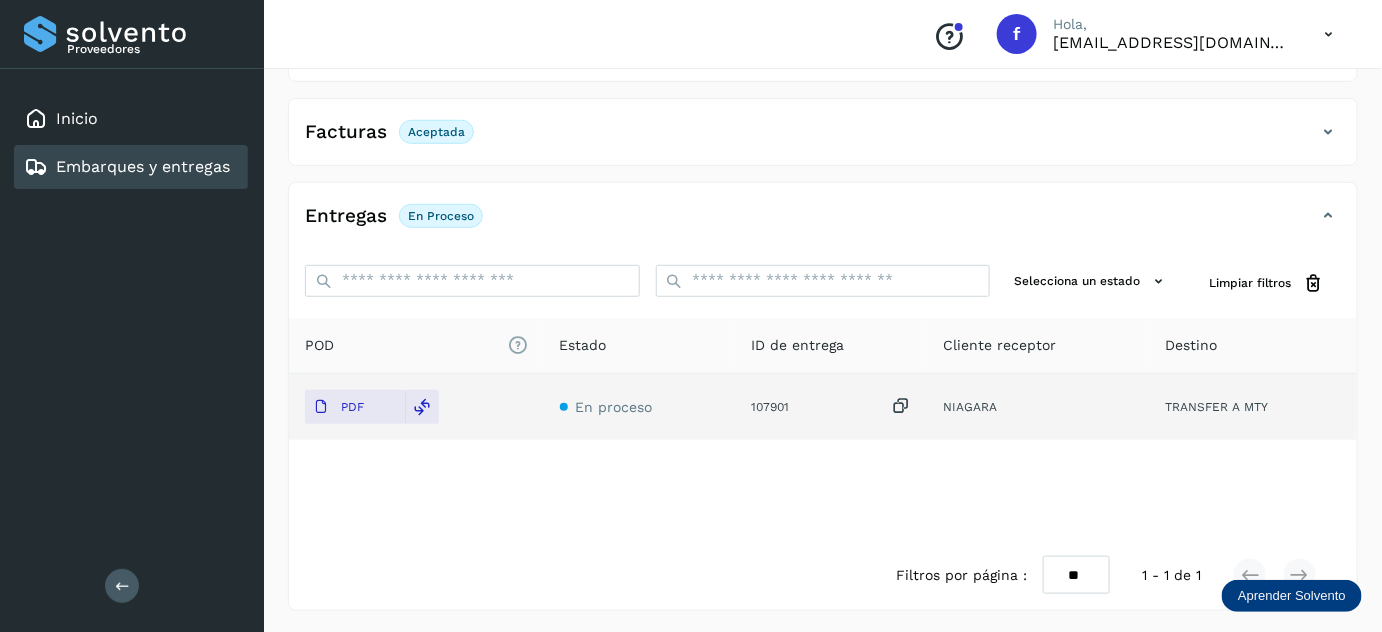 scroll, scrollTop: 0, scrollLeft: 0, axis: both 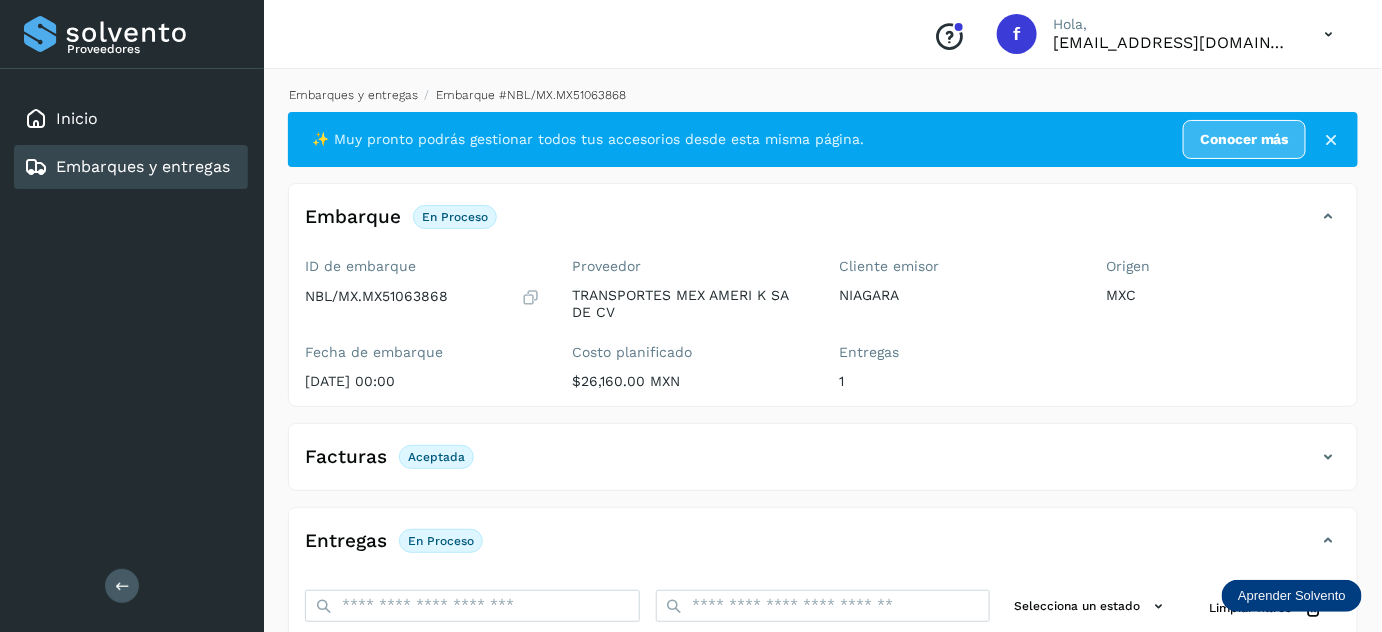 click on "Embarques y entregas" at bounding box center [353, 95] 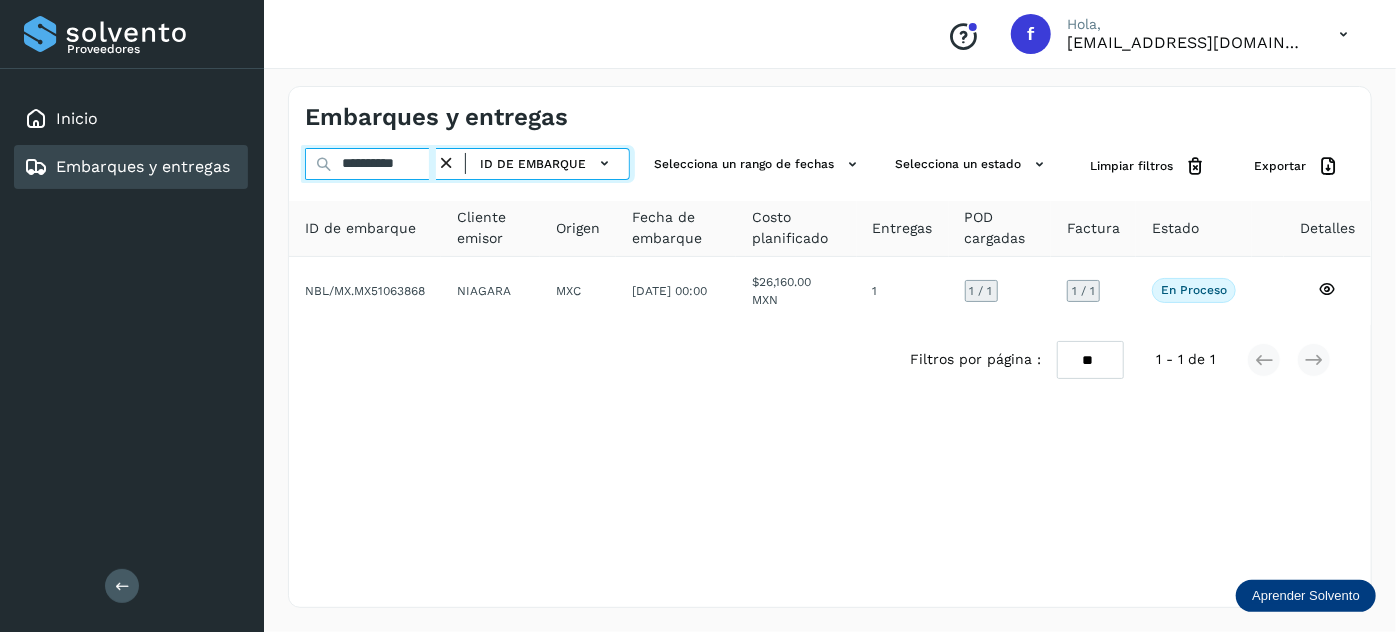 click on "**********" at bounding box center (370, 164) 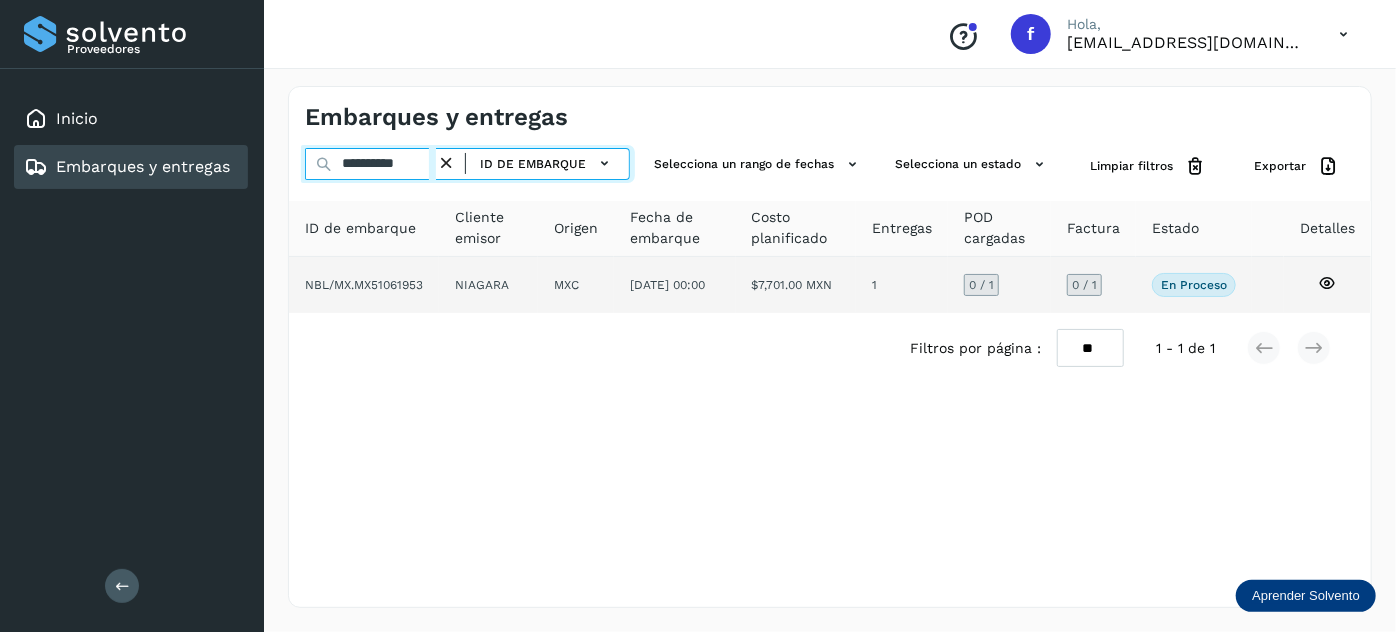 type on "**********" 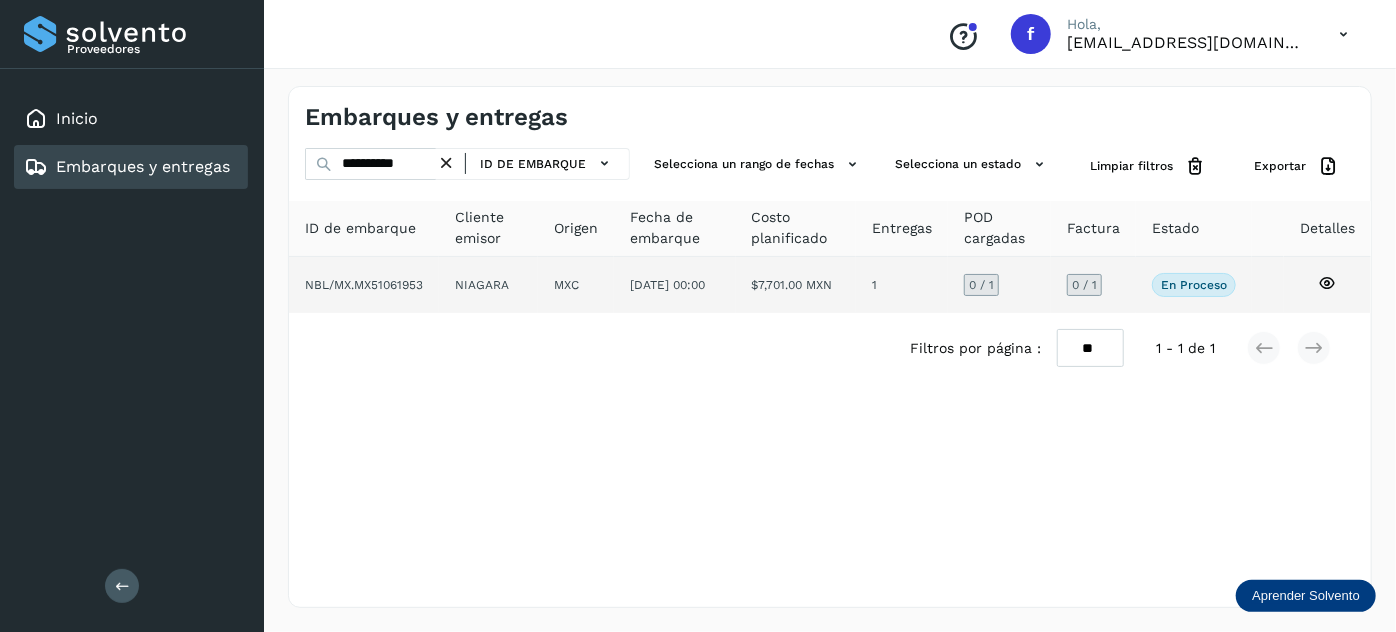 click on "[DATE] 00:00" 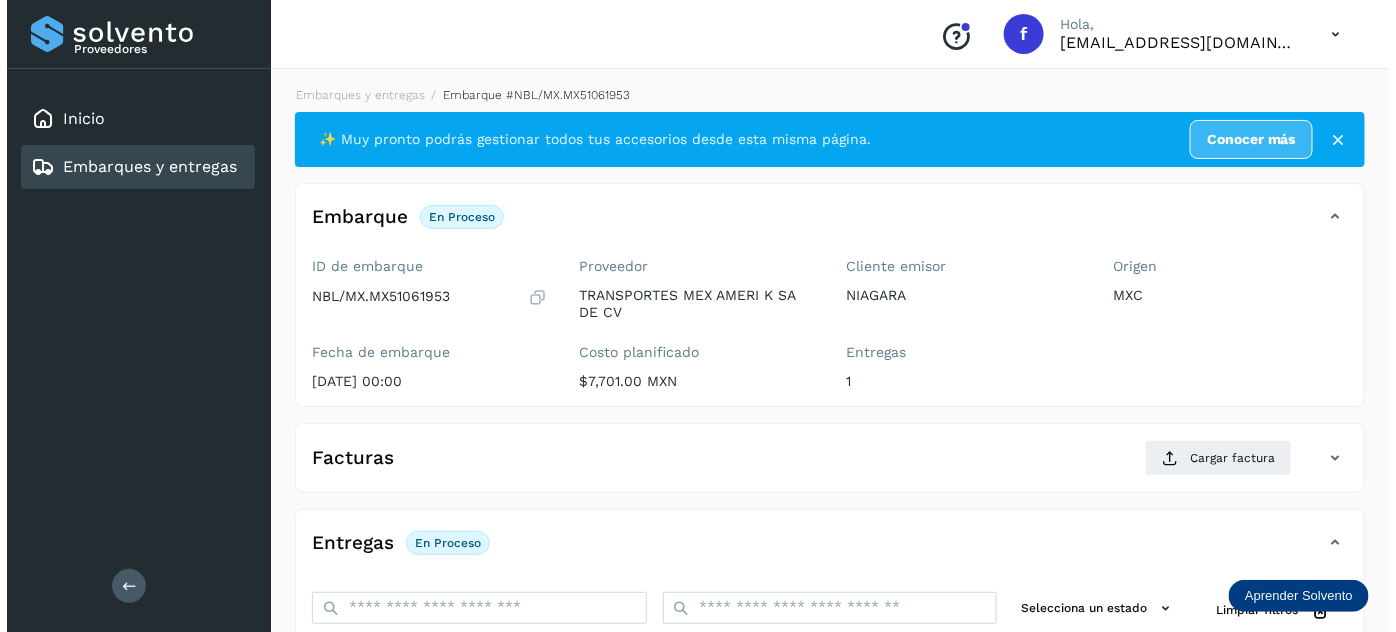 scroll, scrollTop: 327, scrollLeft: 0, axis: vertical 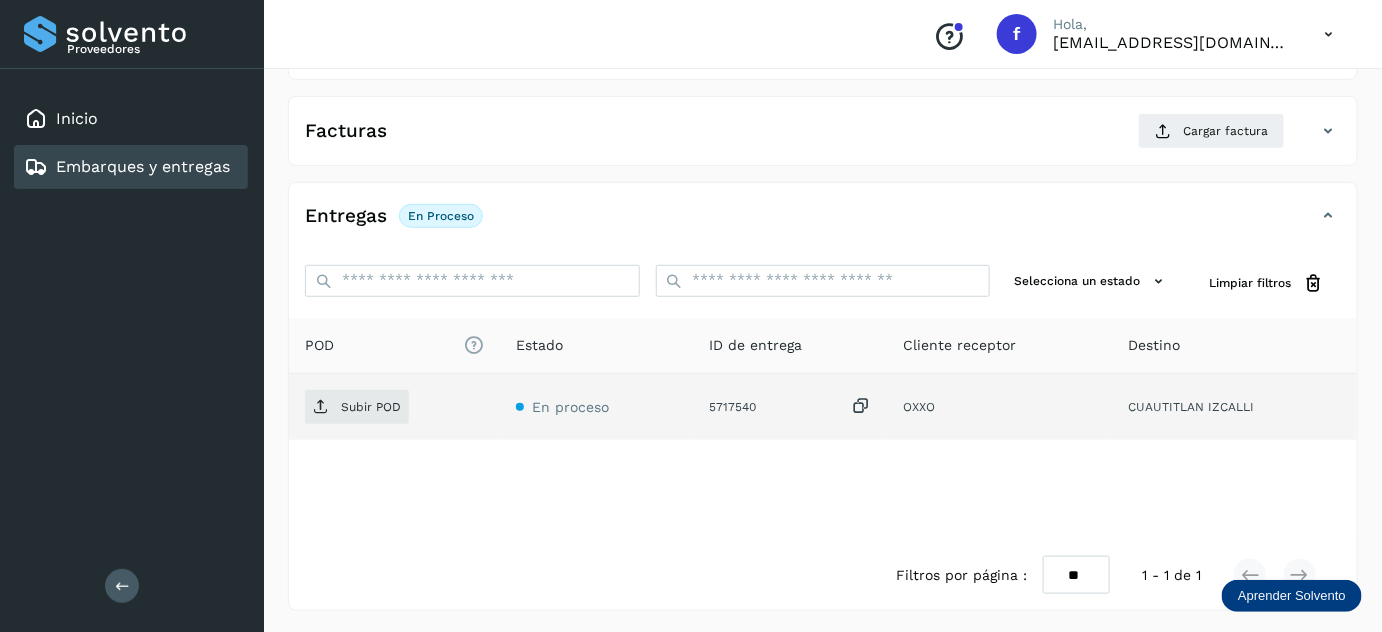 click at bounding box center (861, 406) 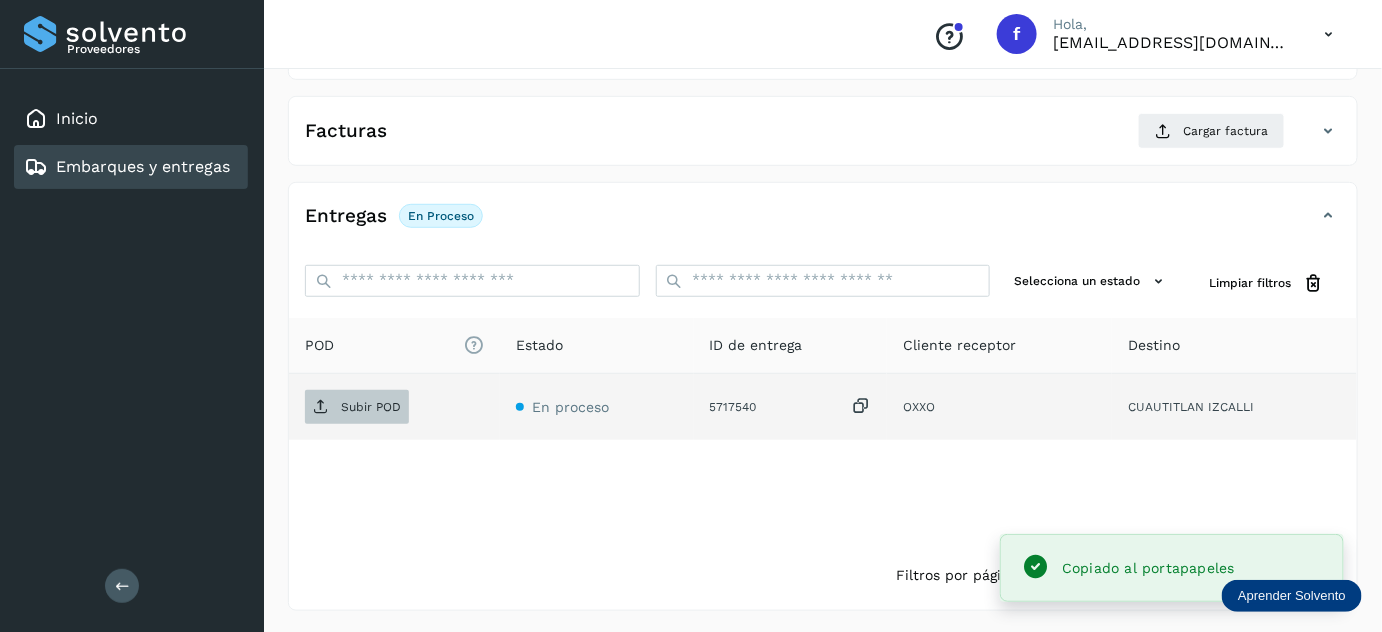 click on "Subir POD" at bounding box center (371, 407) 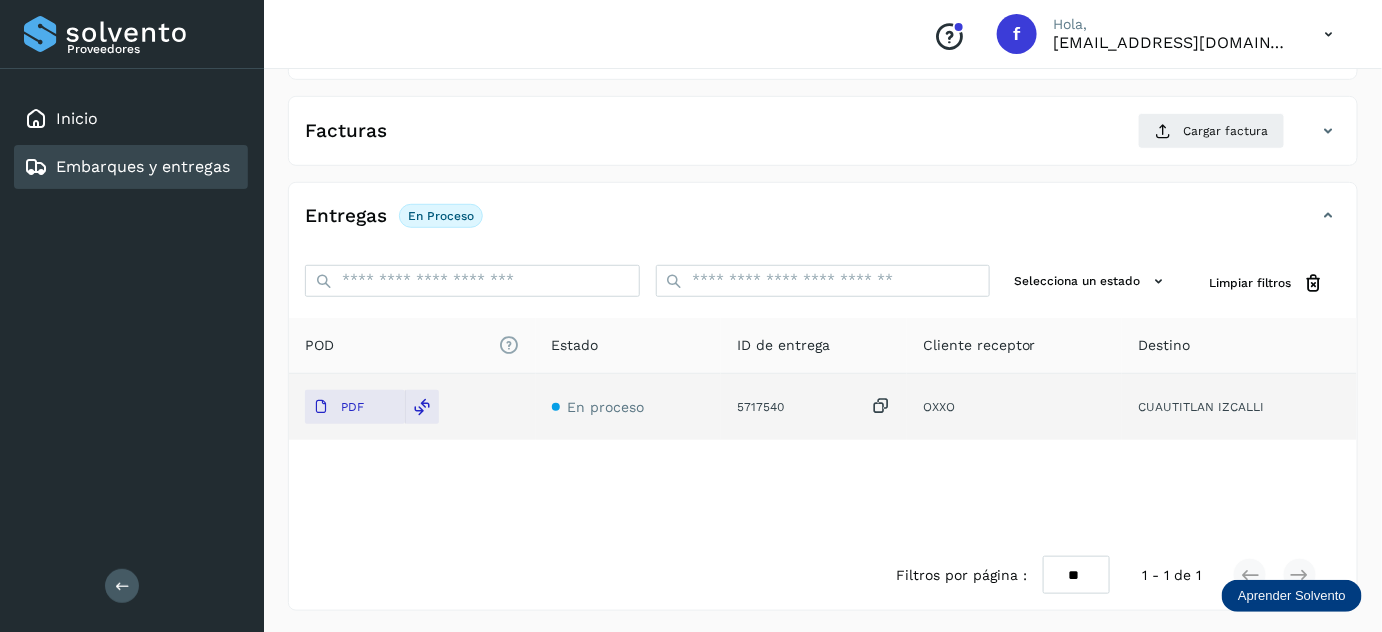click on "Facturas Cargar factura Aún no has subido ninguna factura" 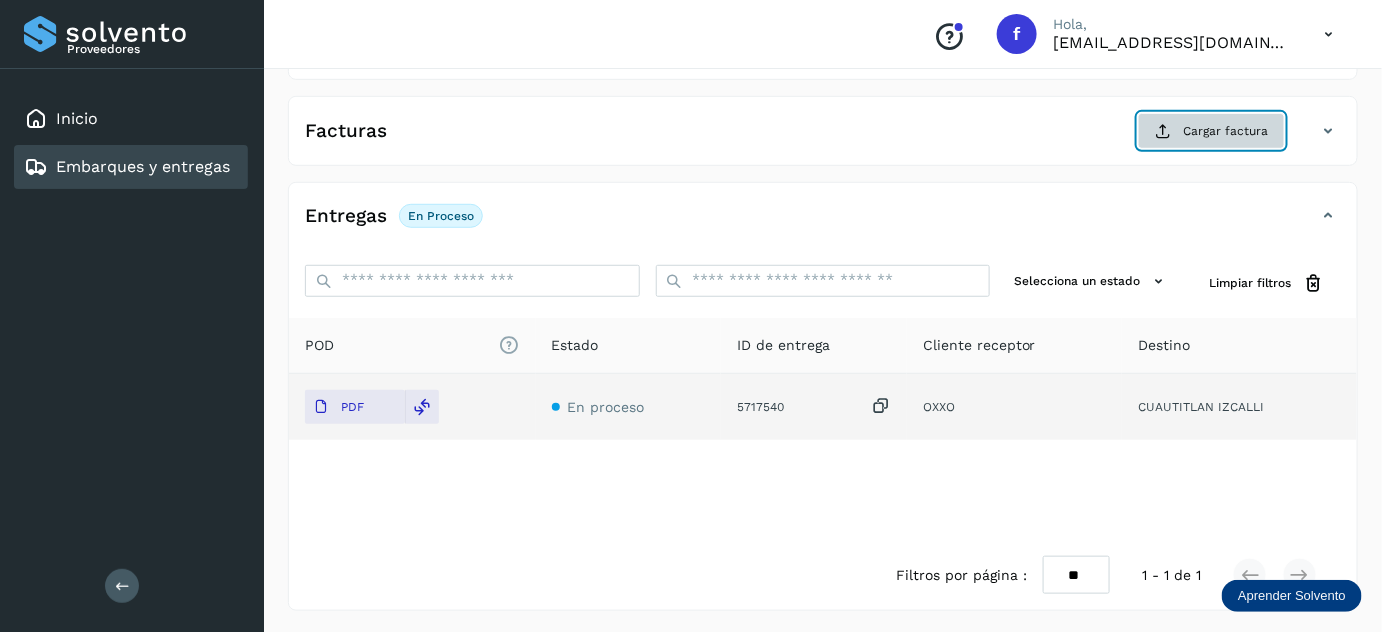 click at bounding box center [1163, 131] 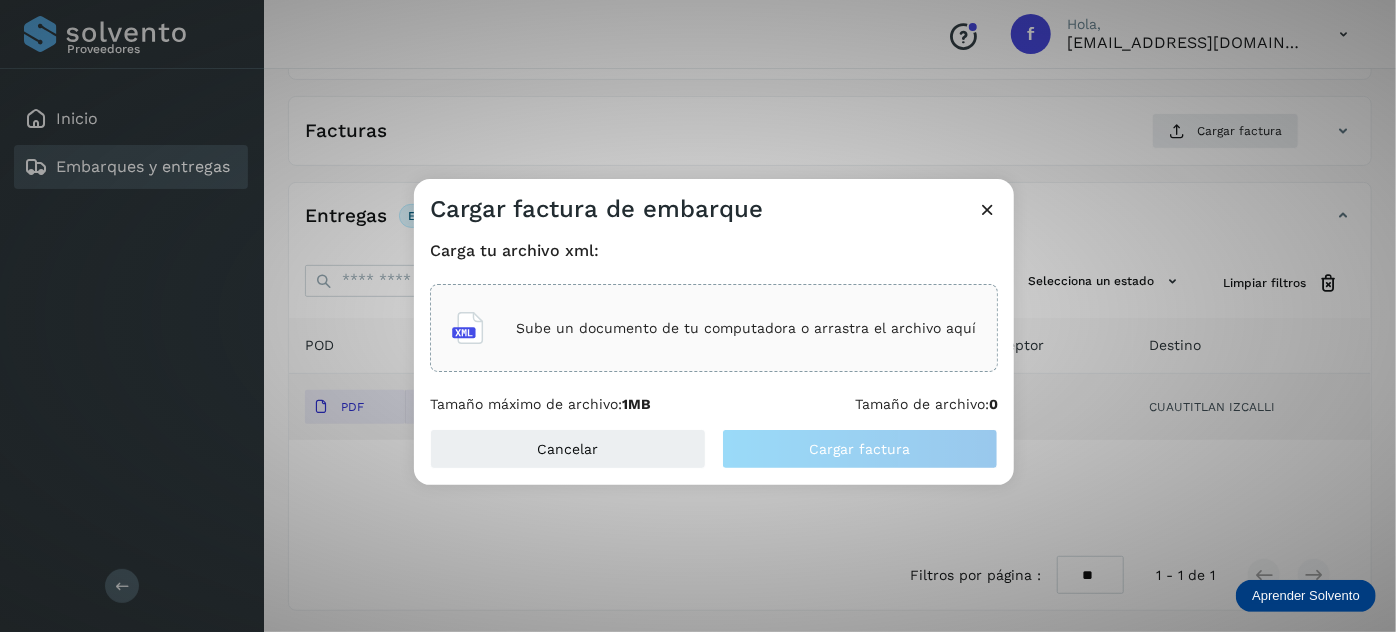 click on "Sube un documento de tu computadora o arrastra el archivo aquí" 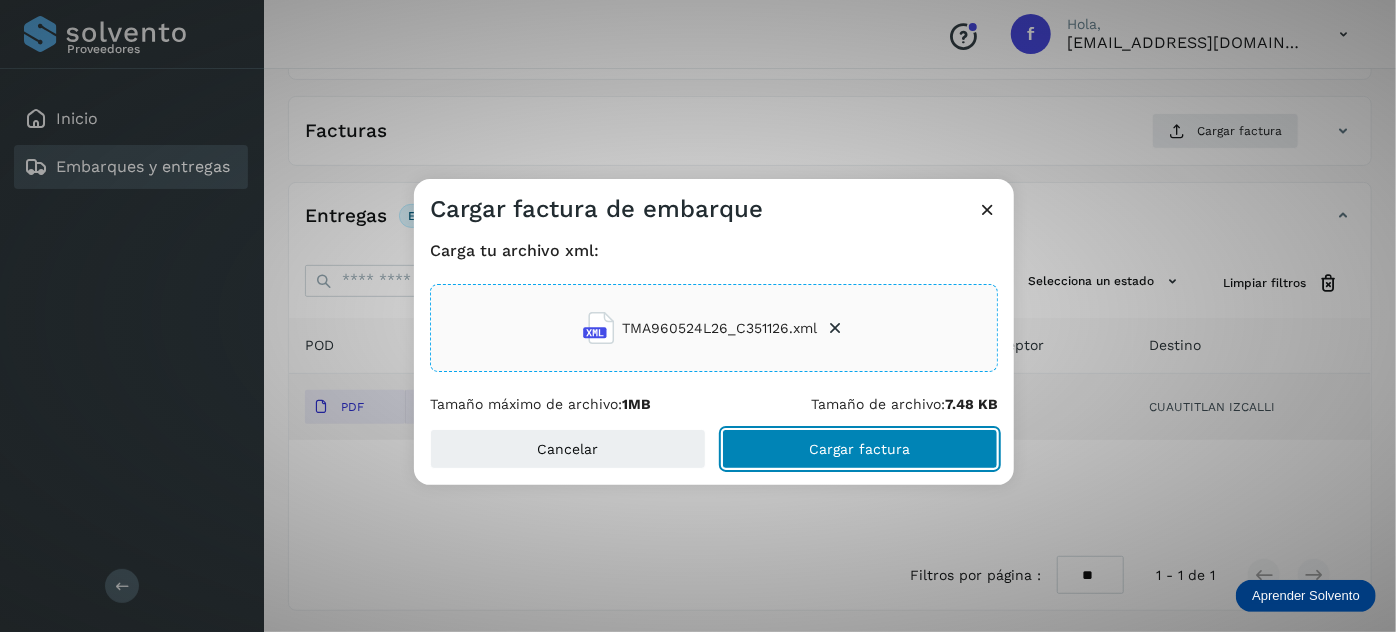 click on "Cargar factura" 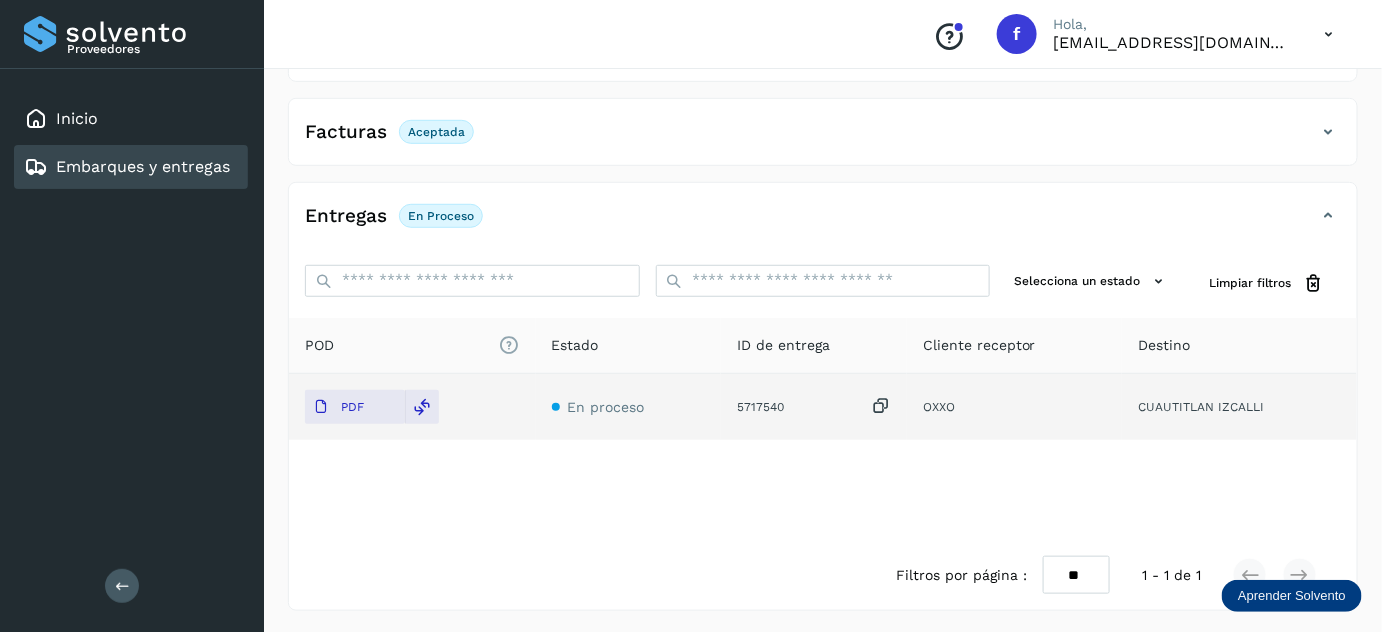 scroll, scrollTop: 0, scrollLeft: 0, axis: both 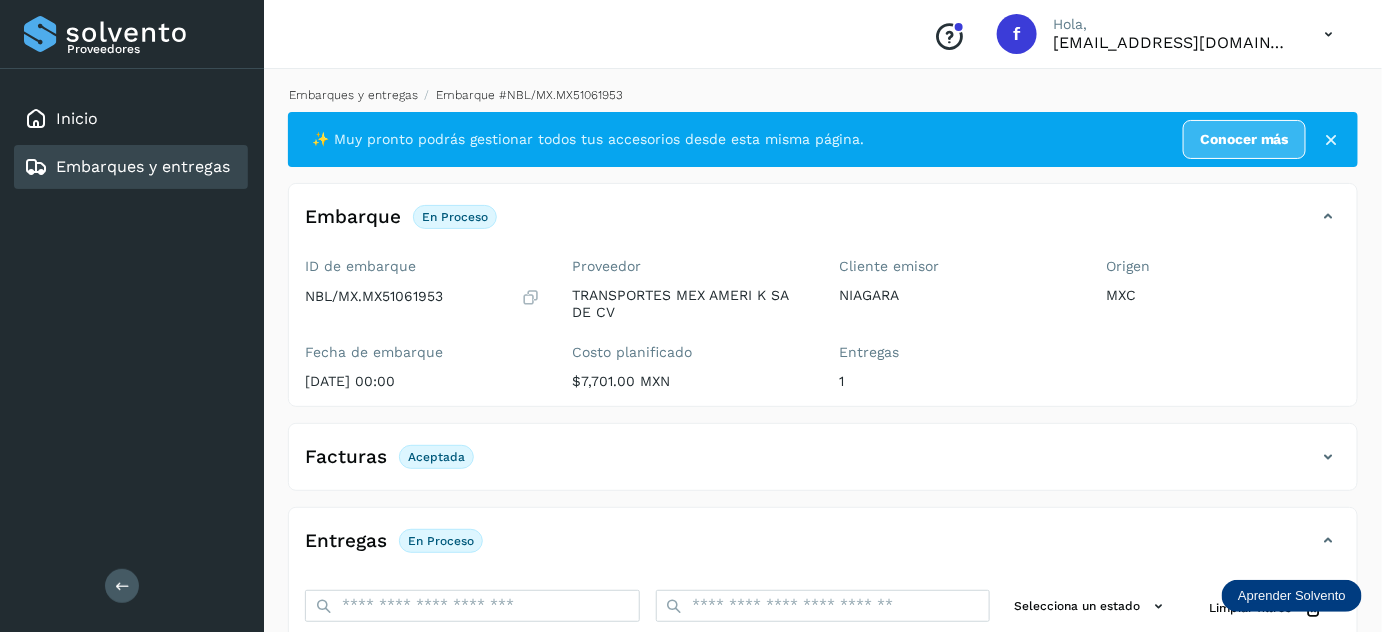 click on "Embarques y entregas" at bounding box center (353, 95) 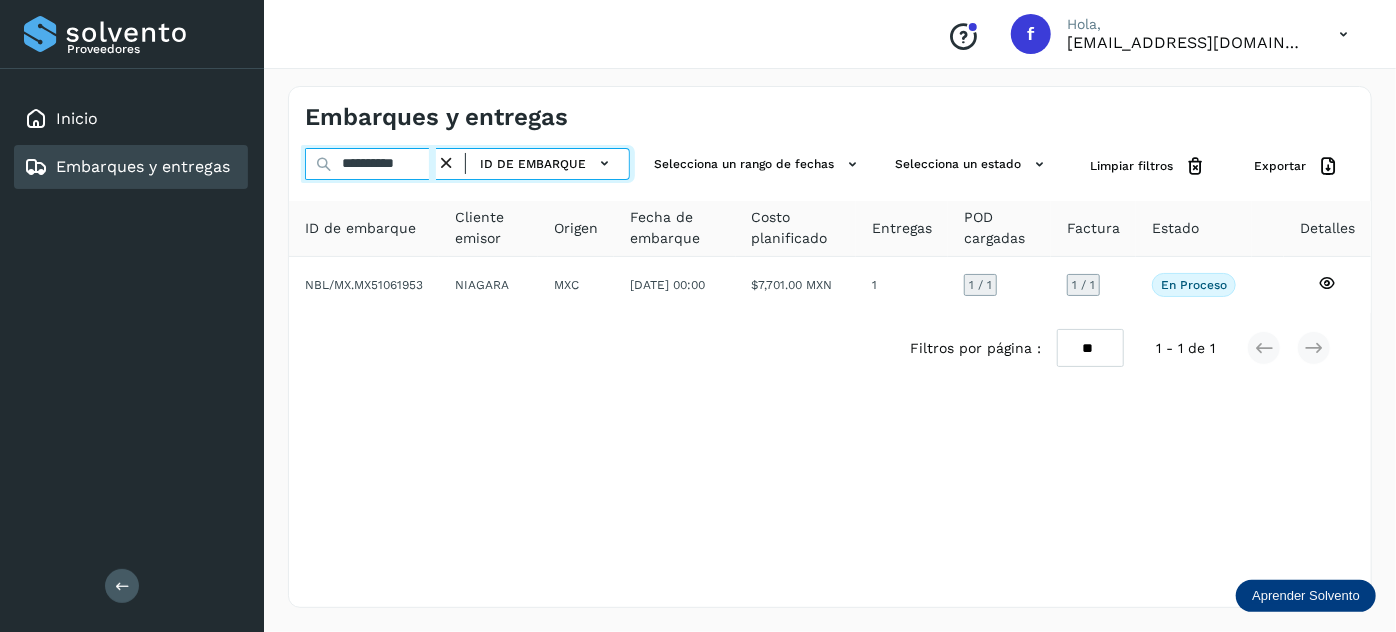 click on "**********" at bounding box center [370, 164] 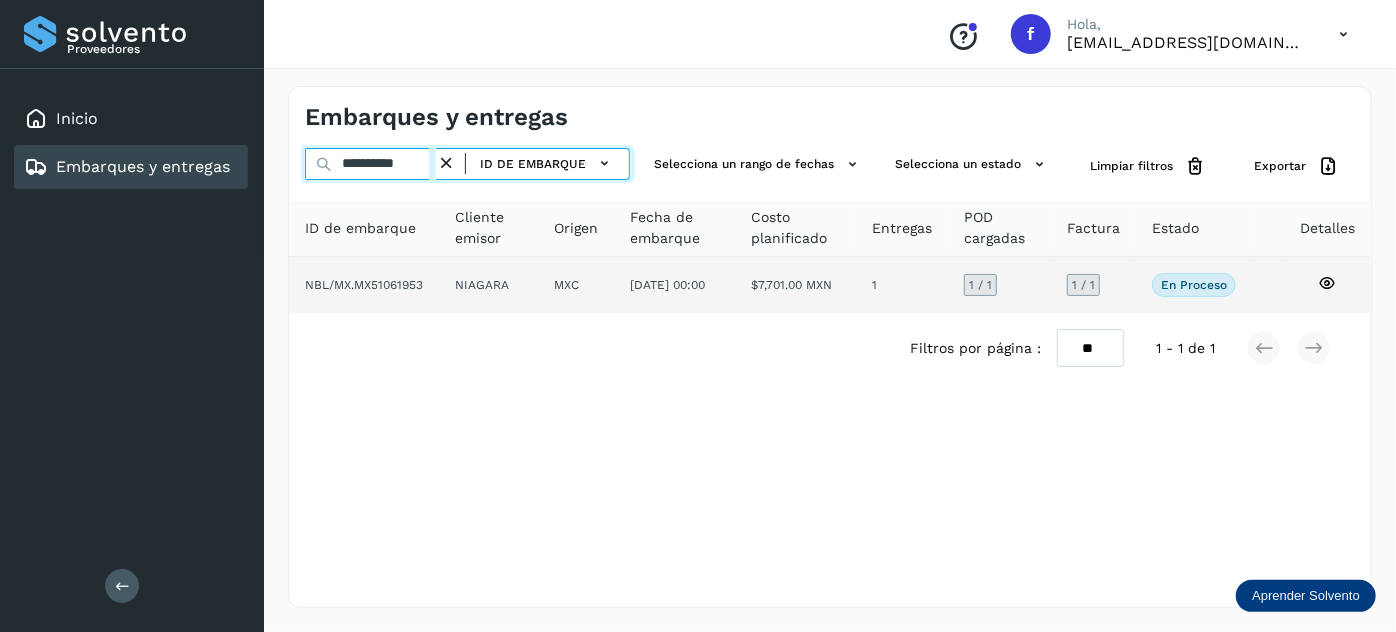 paste 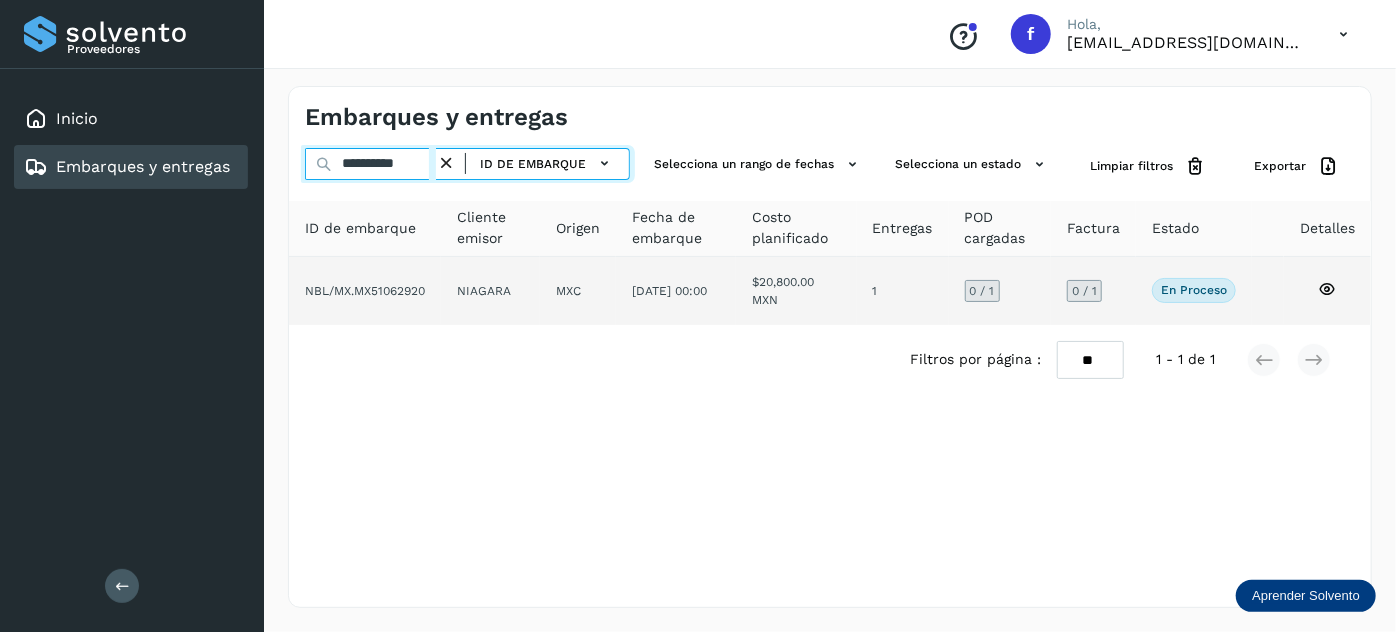 type on "**********" 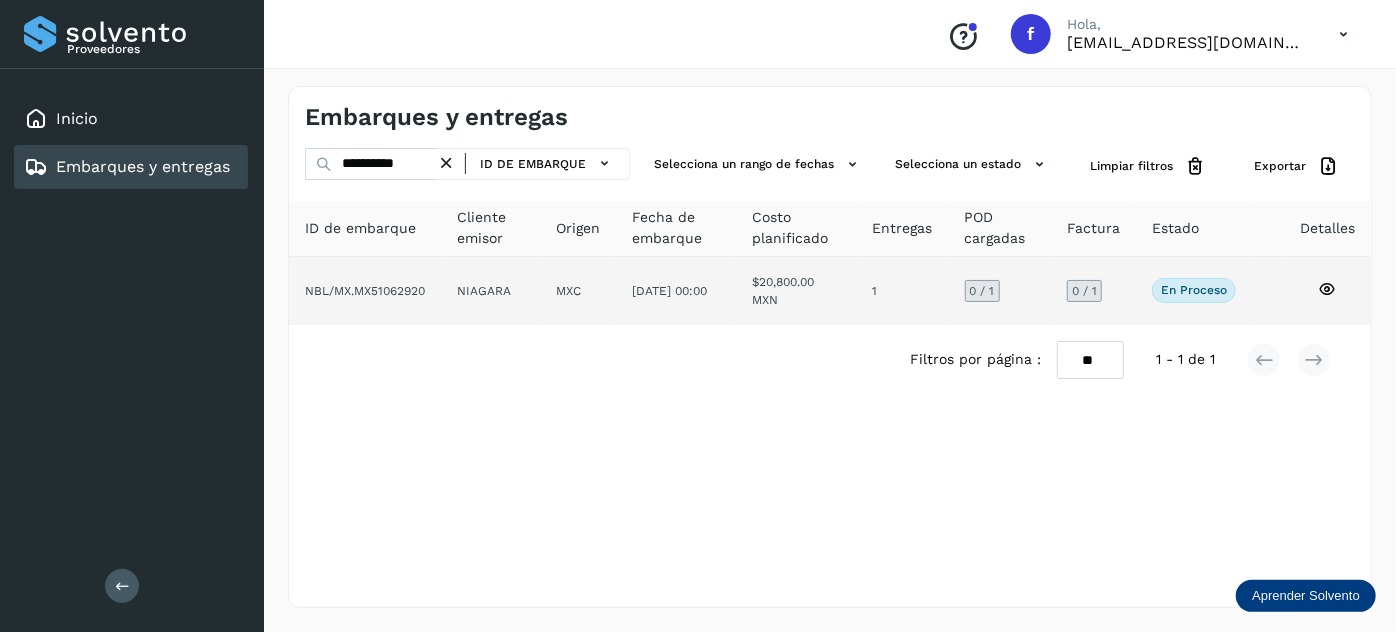 click on "MXC" 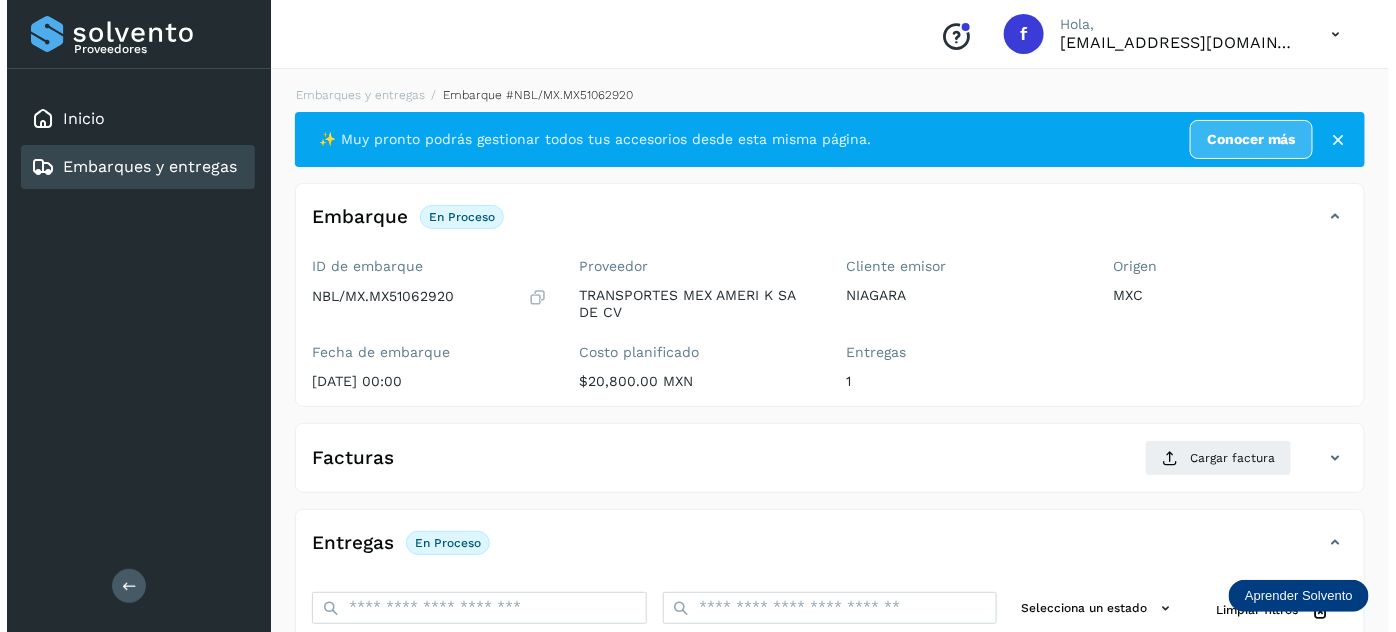 scroll, scrollTop: 327, scrollLeft: 0, axis: vertical 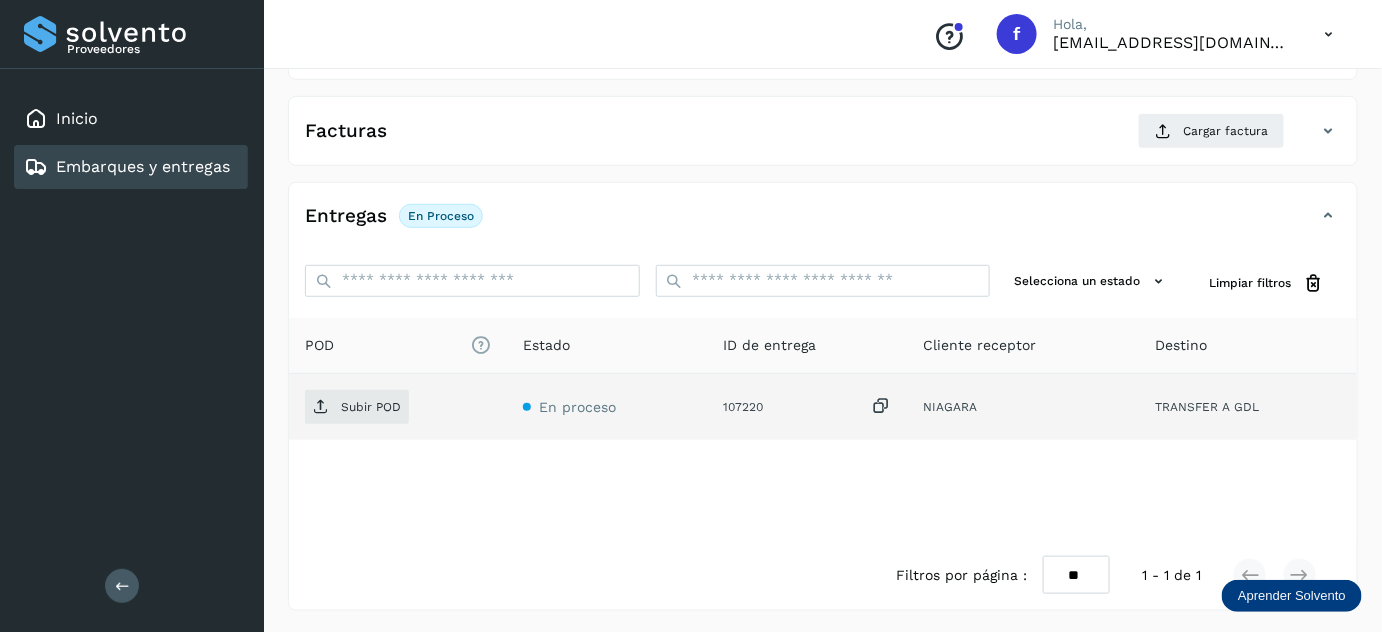 click at bounding box center [881, 406] 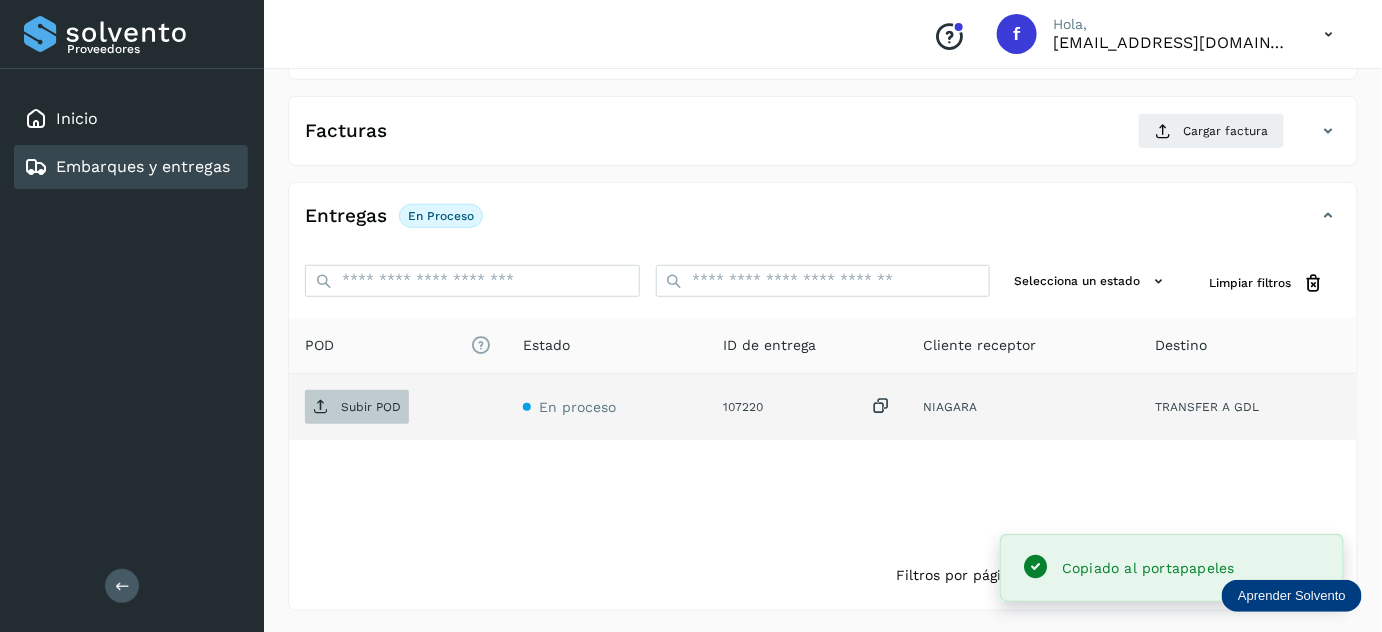 click on "Subir POD" at bounding box center [371, 407] 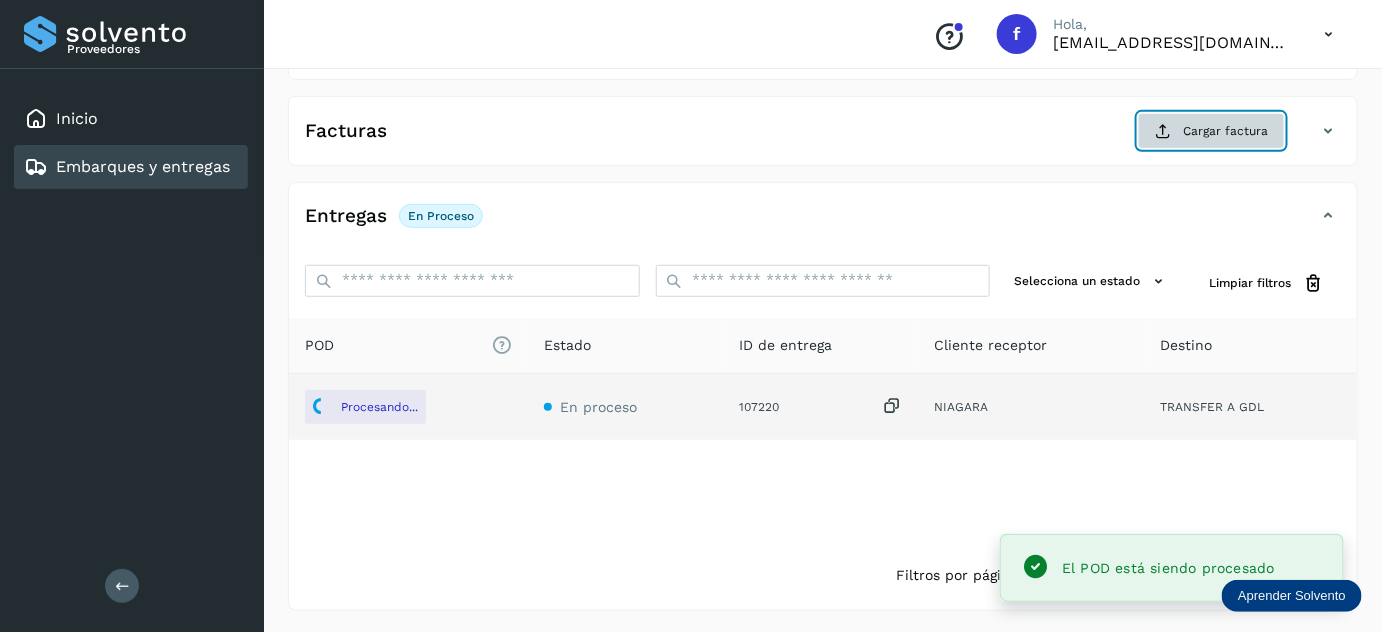 click on "Cargar factura" 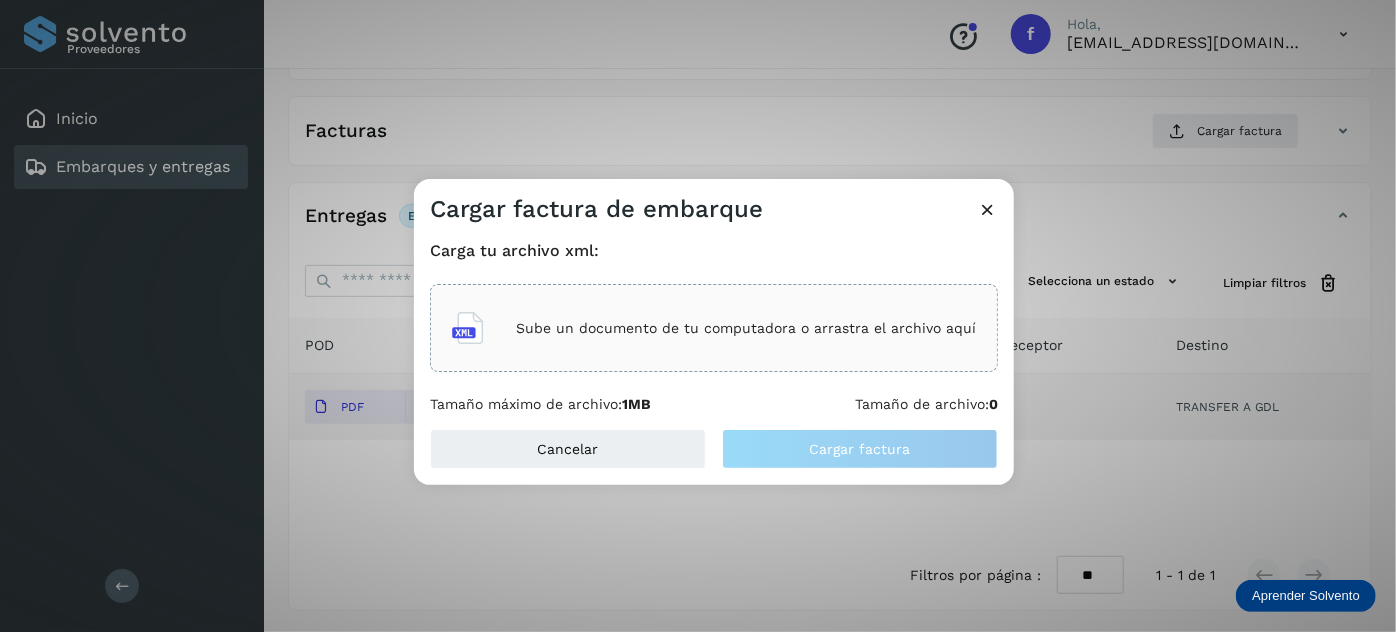 click on "Sube un documento de tu computadora o arrastra el archivo aquí" at bounding box center (746, 328) 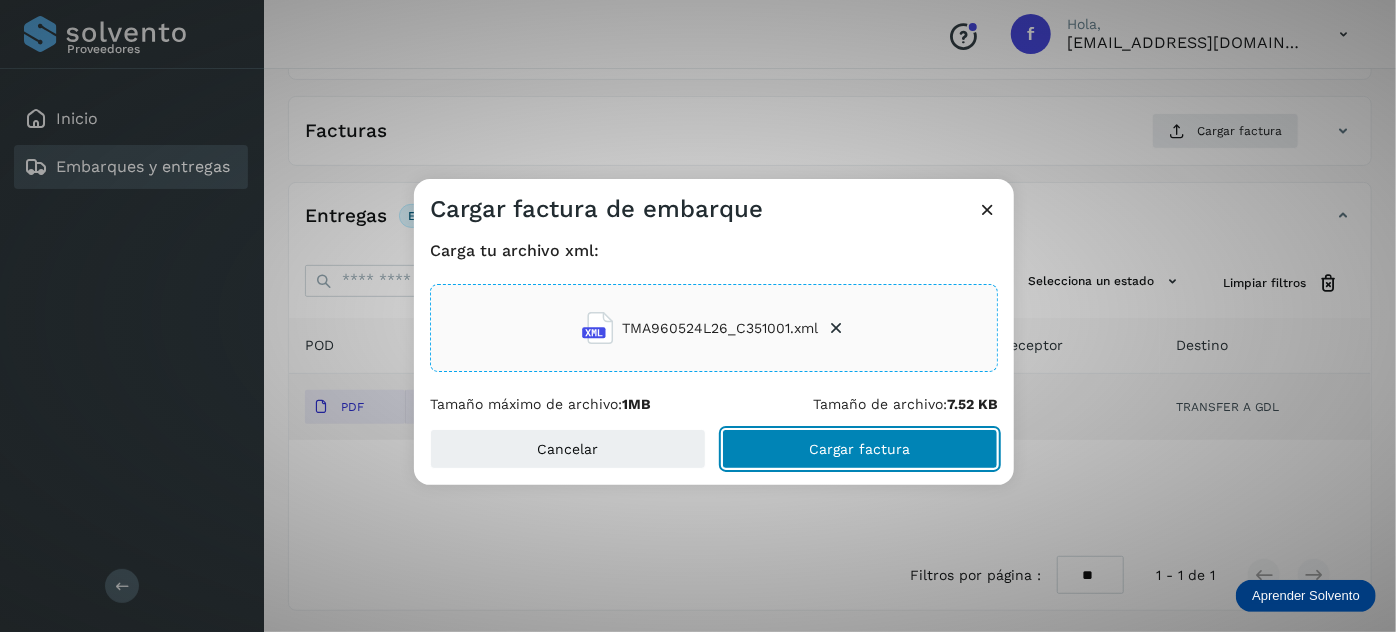 click on "Cargar factura" 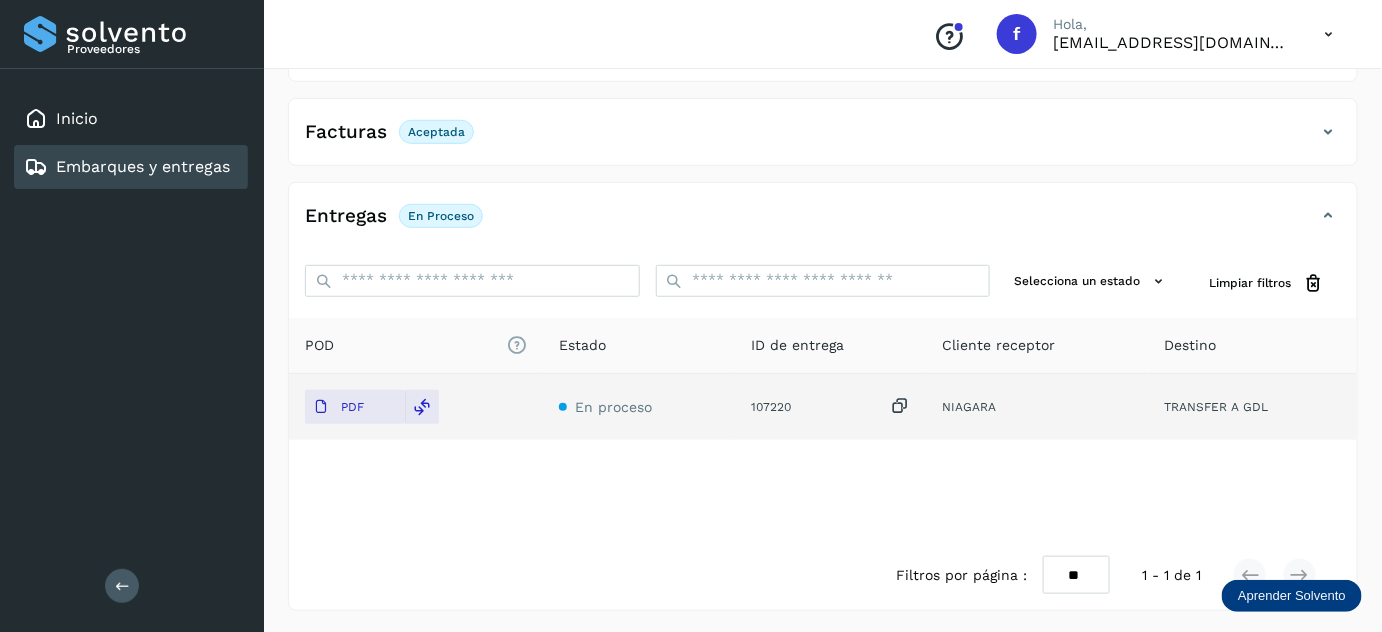 scroll, scrollTop: 0, scrollLeft: 0, axis: both 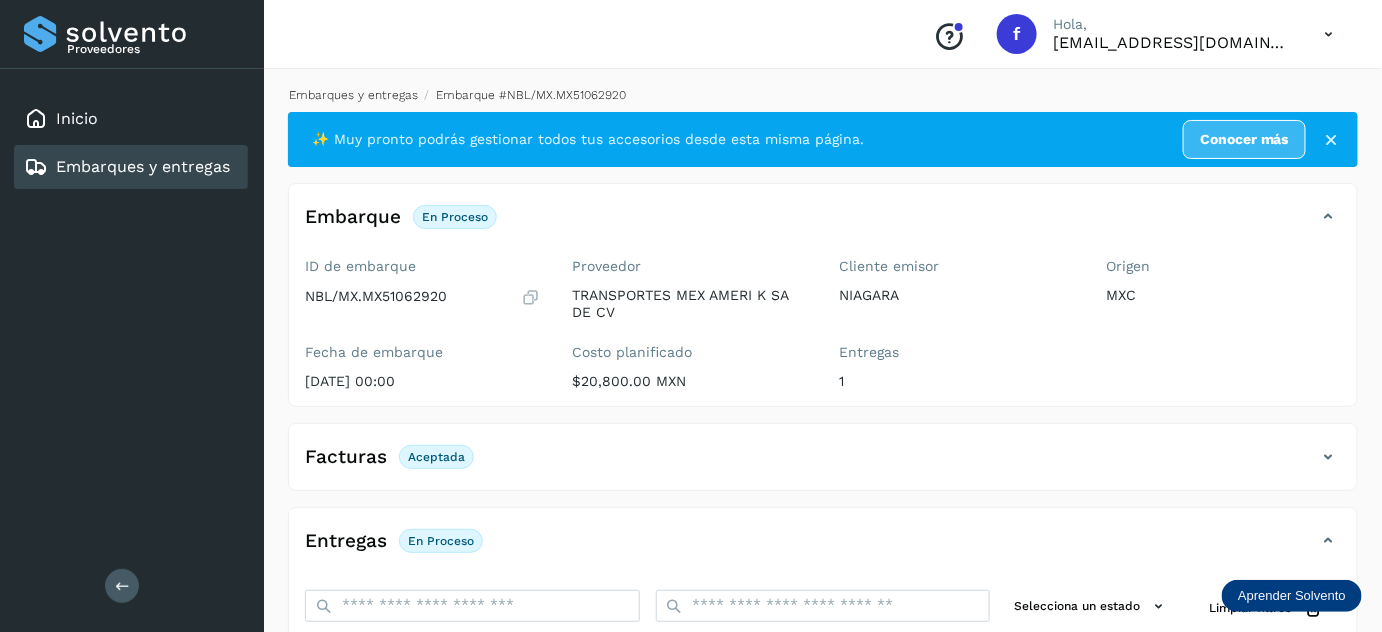 click on "Embarques y entregas" at bounding box center [353, 95] 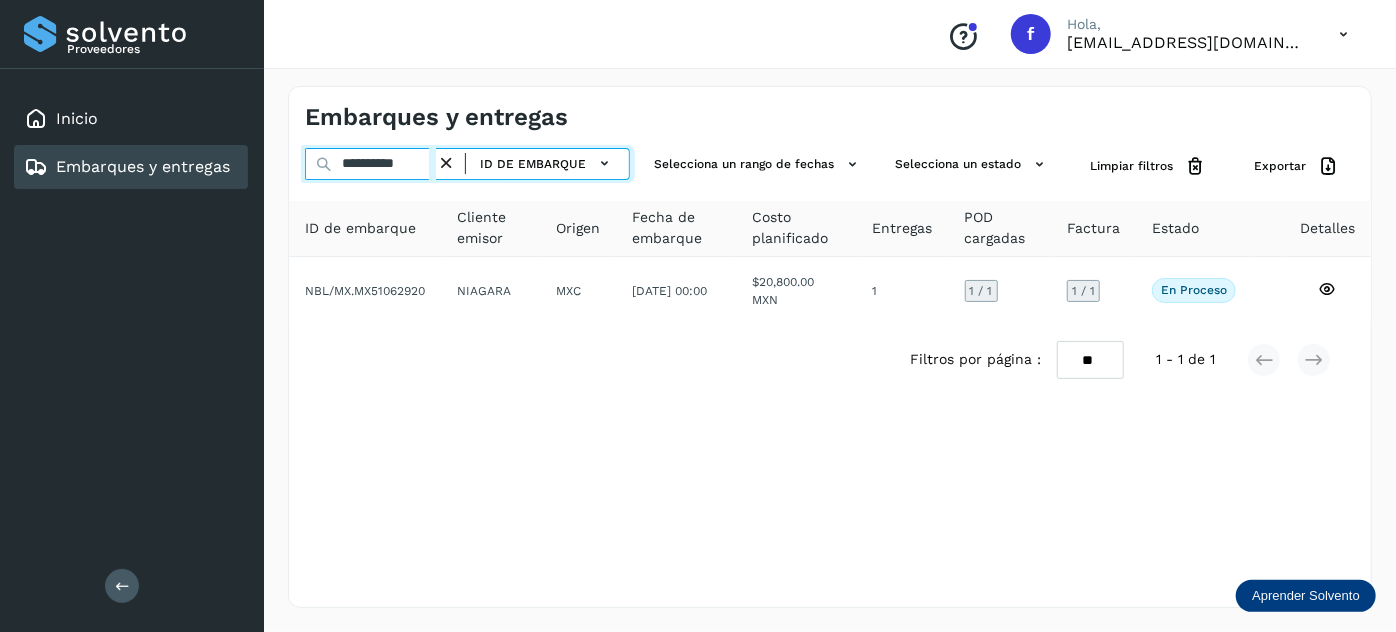 click on "**********" at bounding box center (370, 164) 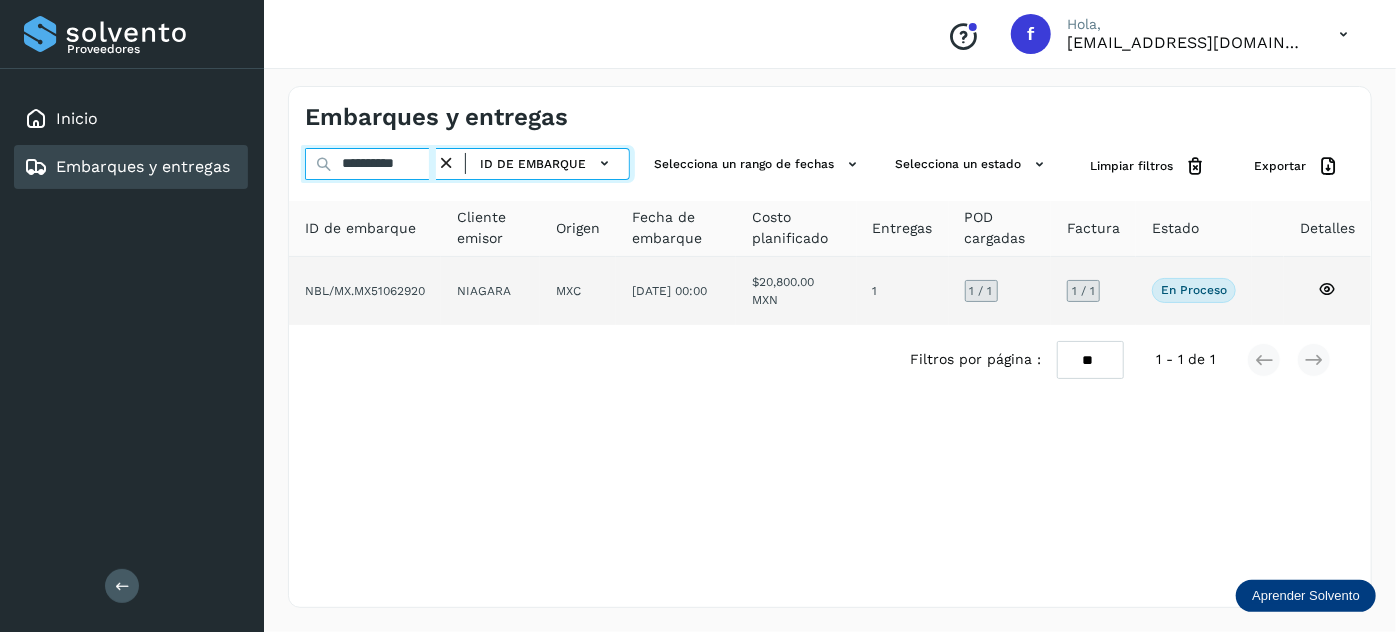 paste 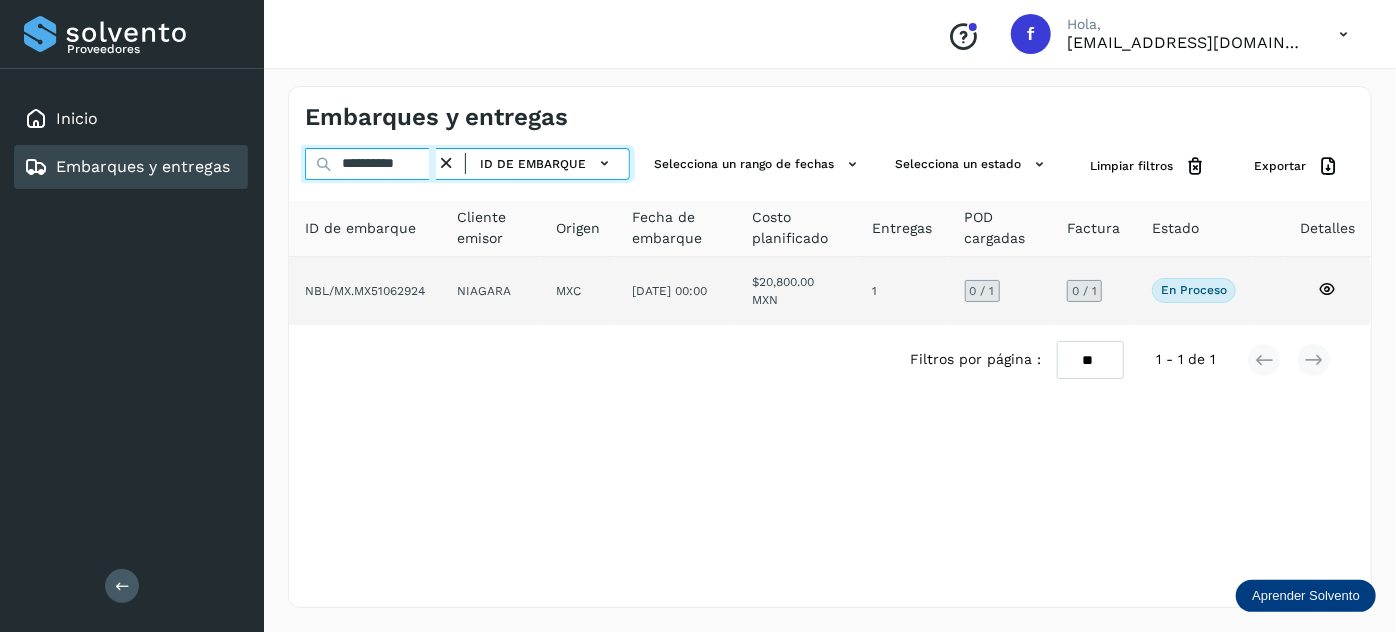 type on "**********" 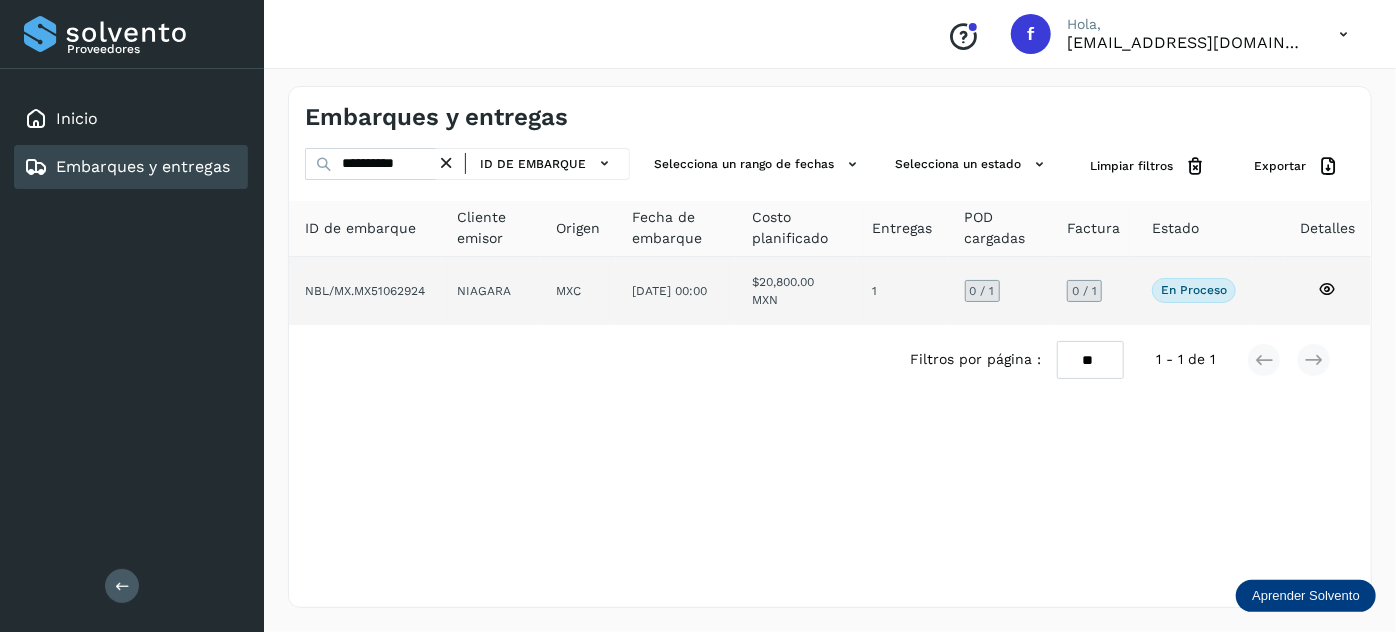 click on "$20,800.00 MXN" 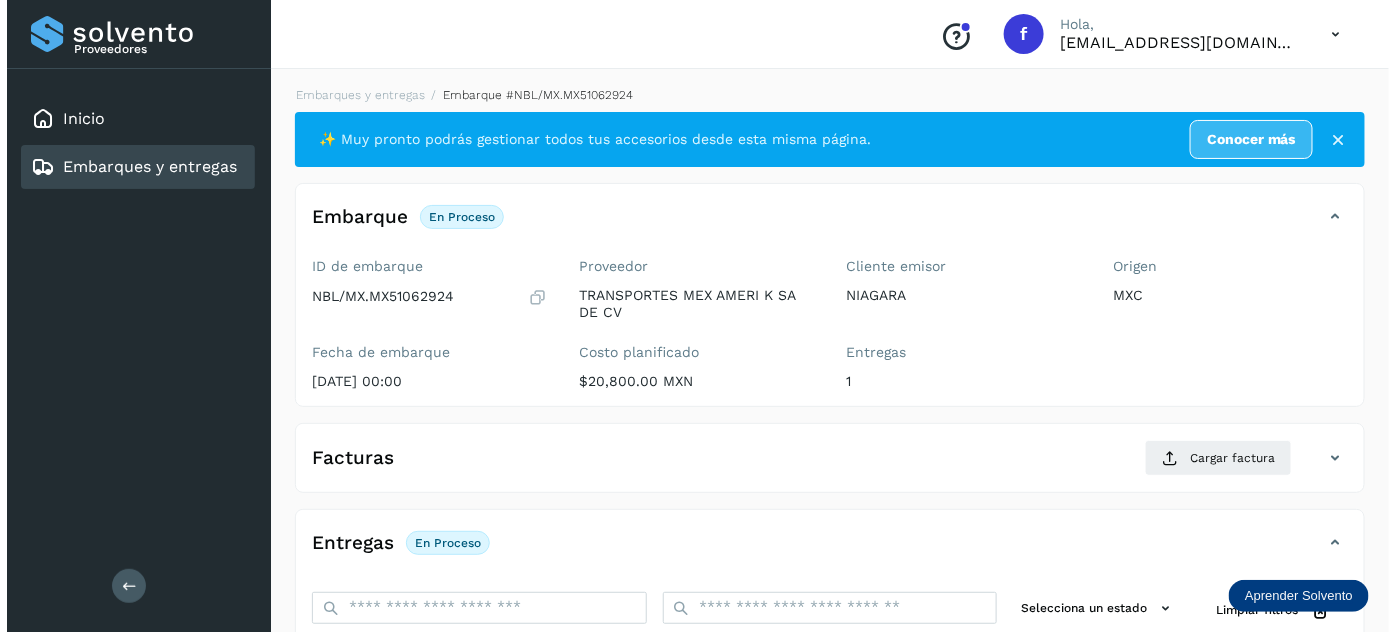 scroll, scrollTop: 327, scrollLeft: 0, axis: vertical 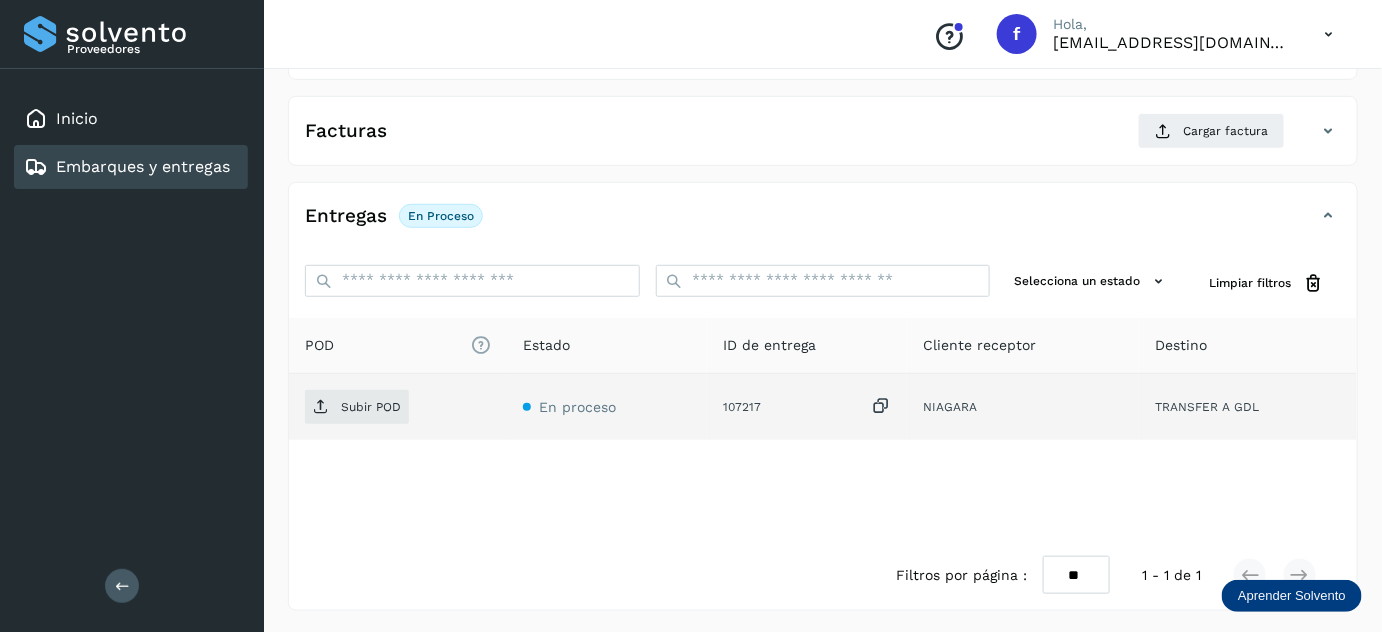 click at bounding box center [881, 406] 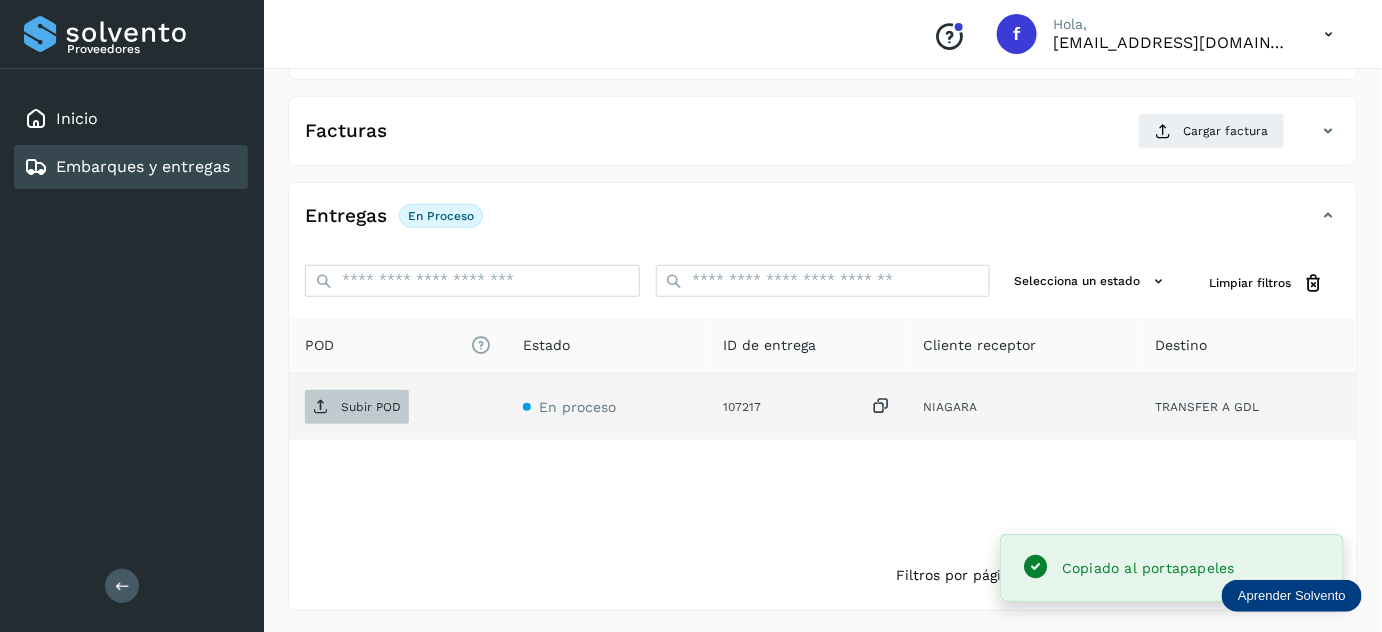 click on "Subir POD" at bounding box center (357, 407) 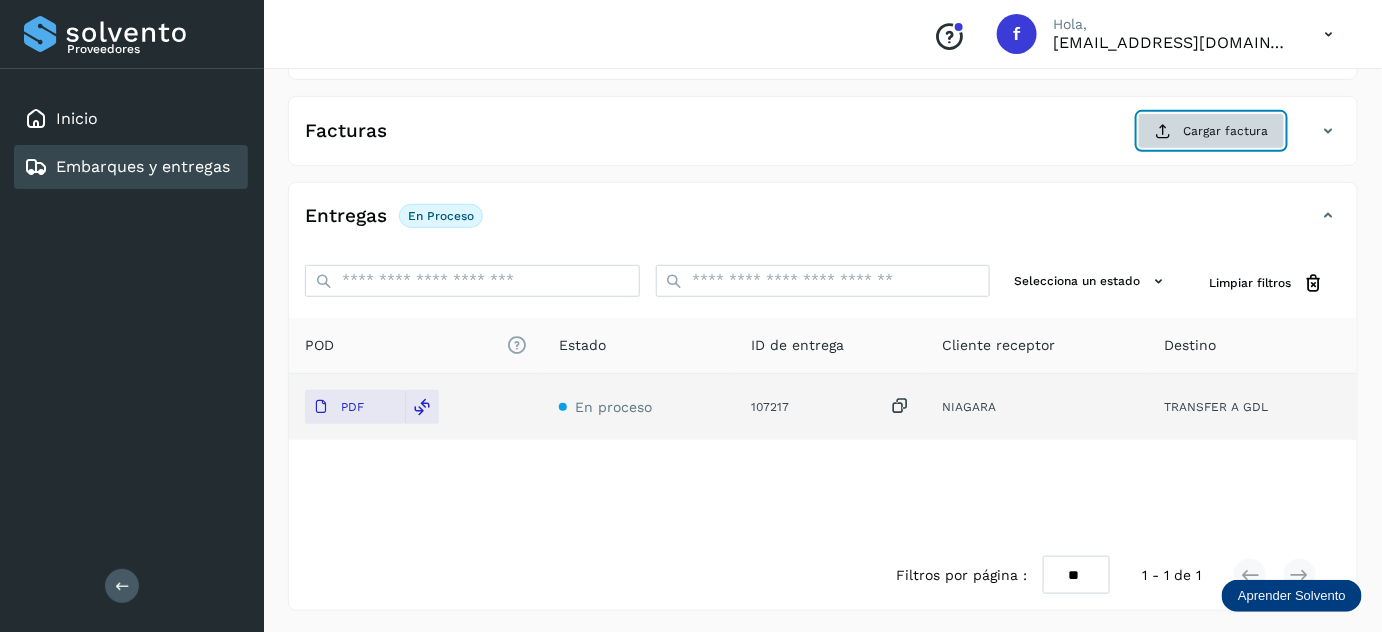 click on "Cargar factura" at bounding box center (1211, 131) 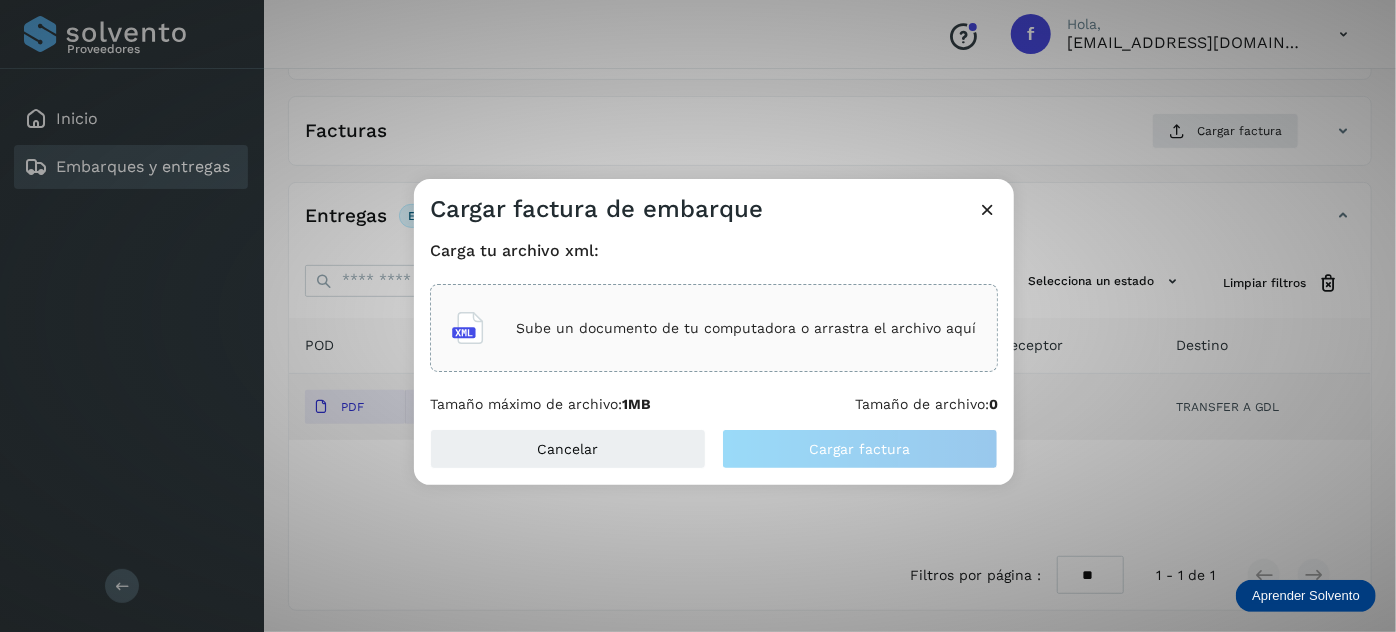 click on "Sube un documento de tu computadora o arrastra el archivo aquí" 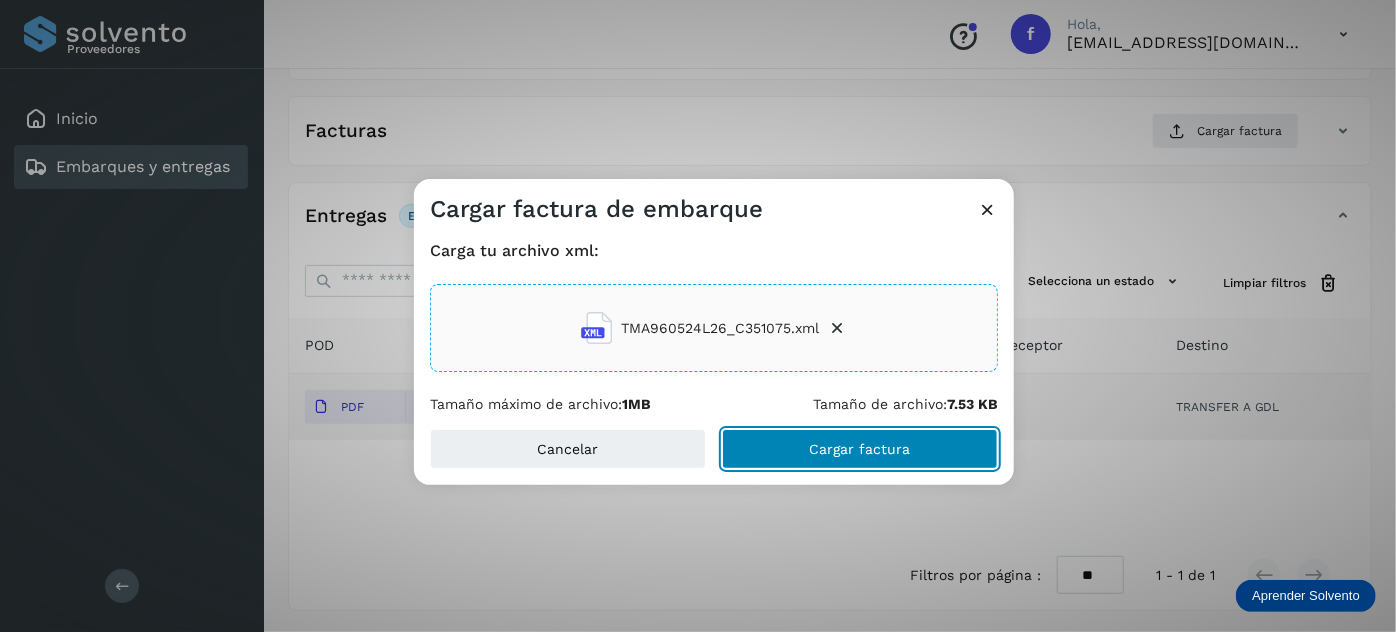 click on "Cargar factura" 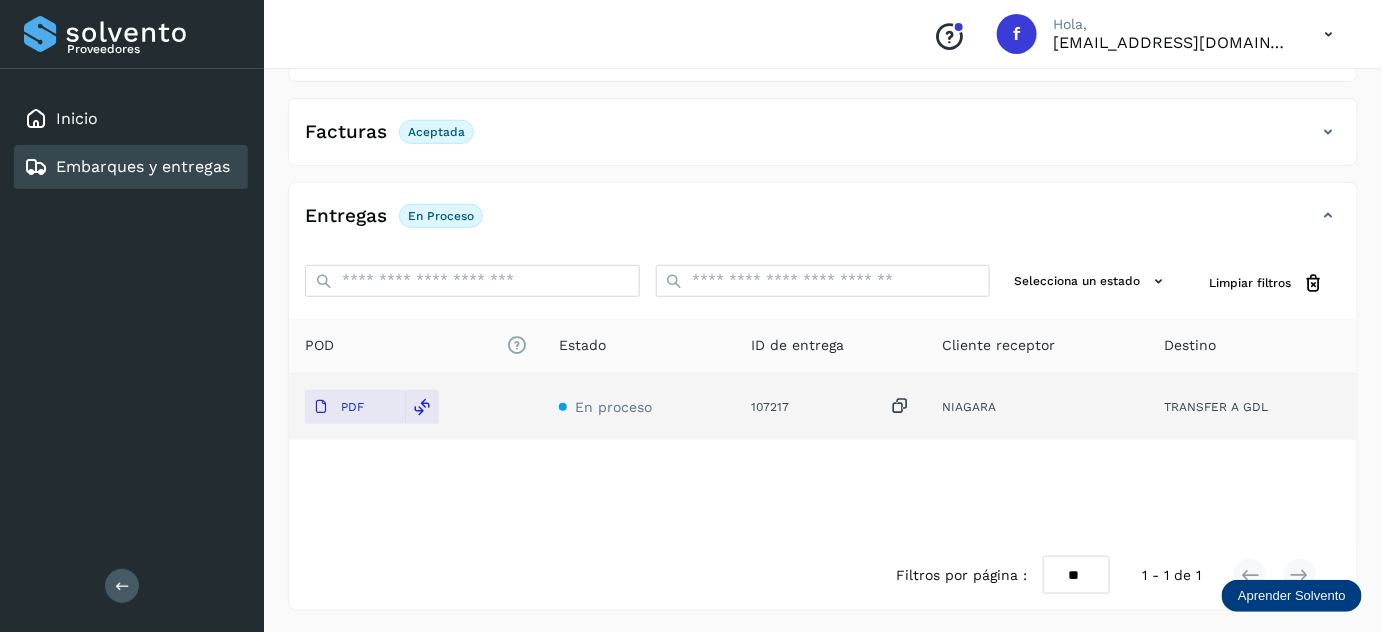 scroll, scrollTop: 0, scrollLeft: 0, axis: both 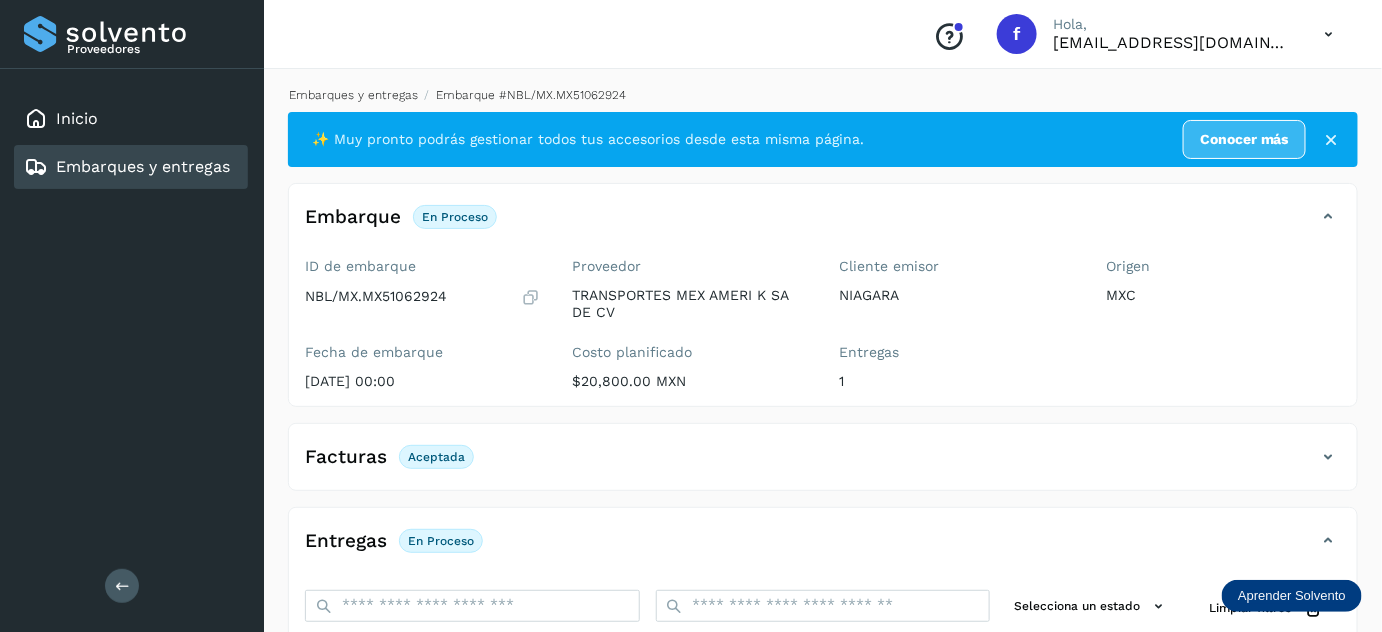 click on "Embarques y entregas" at bounding box center [353, 95] 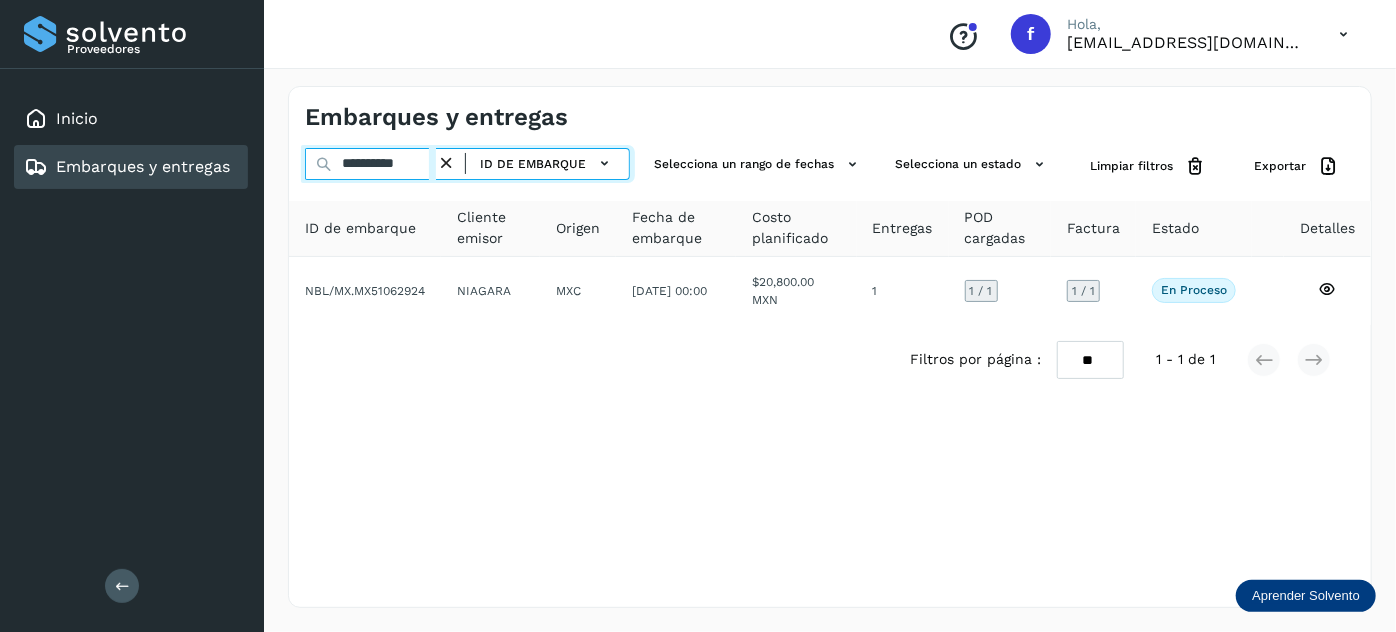 click on "**********" at bounding box center [370, 164] 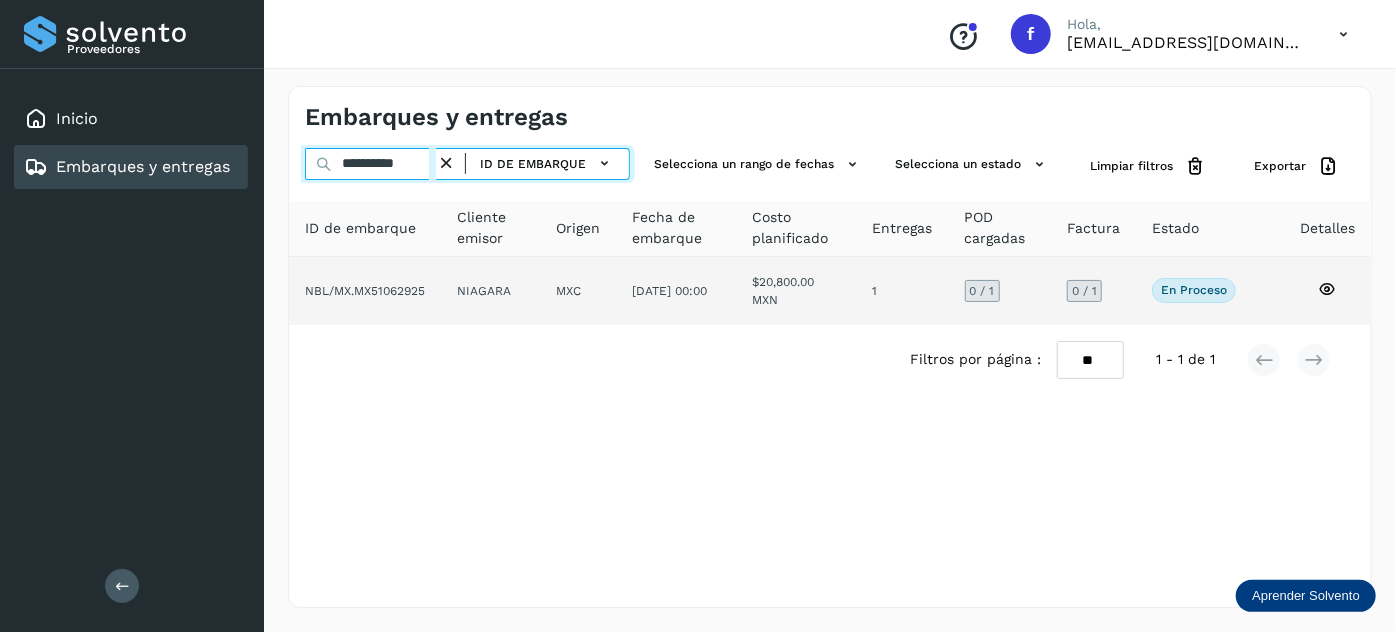 type on "**********" 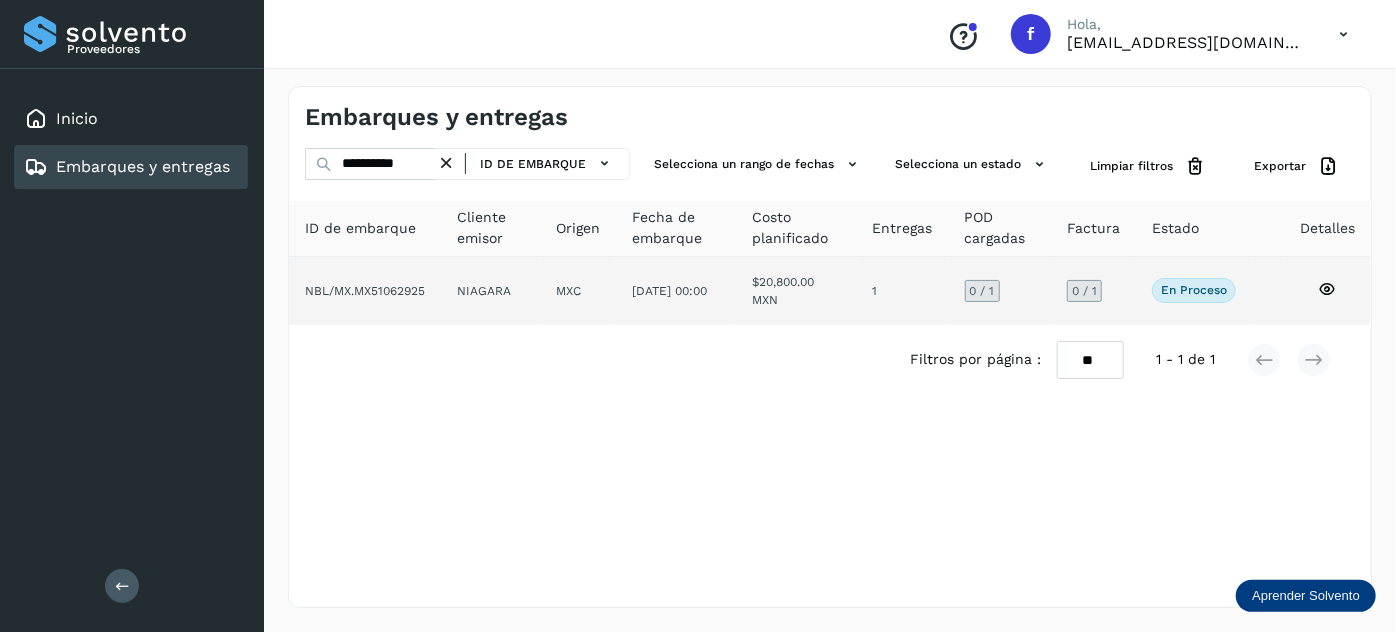 click on "[DATE] 00:00" 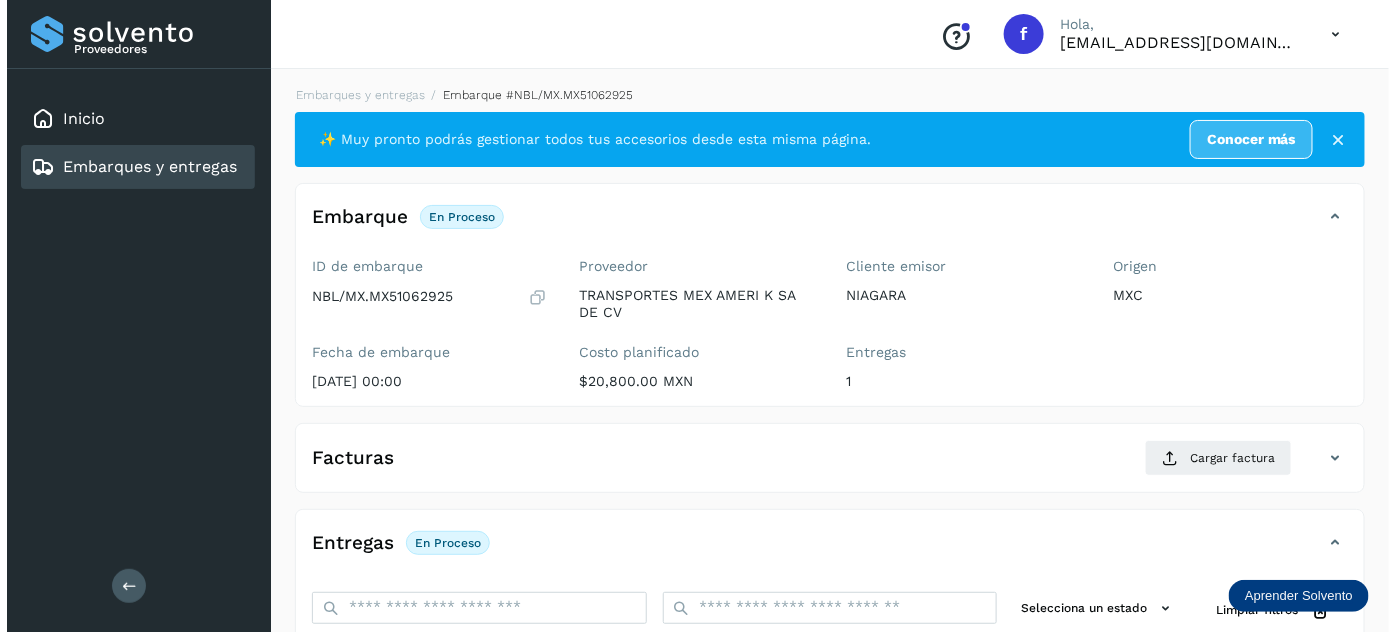 scroll, scrollTop: 327, scrollLeft: 0, axis: vertical 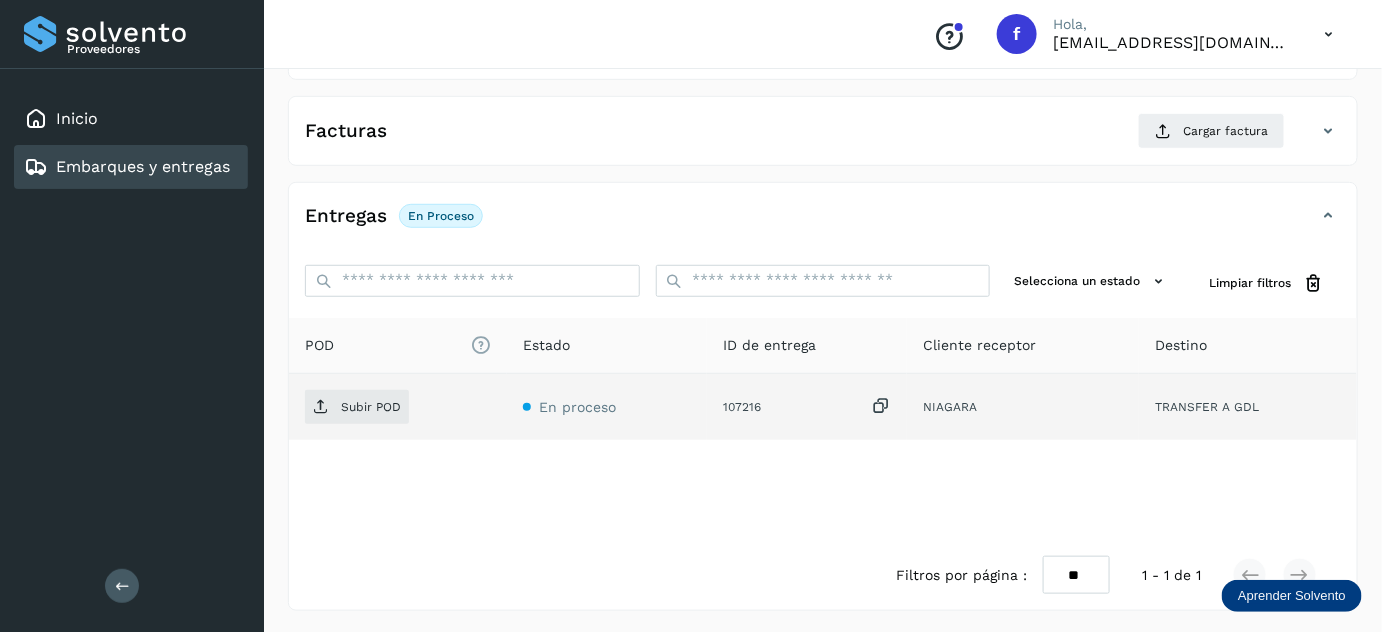 click at bounding box center [881, 406] 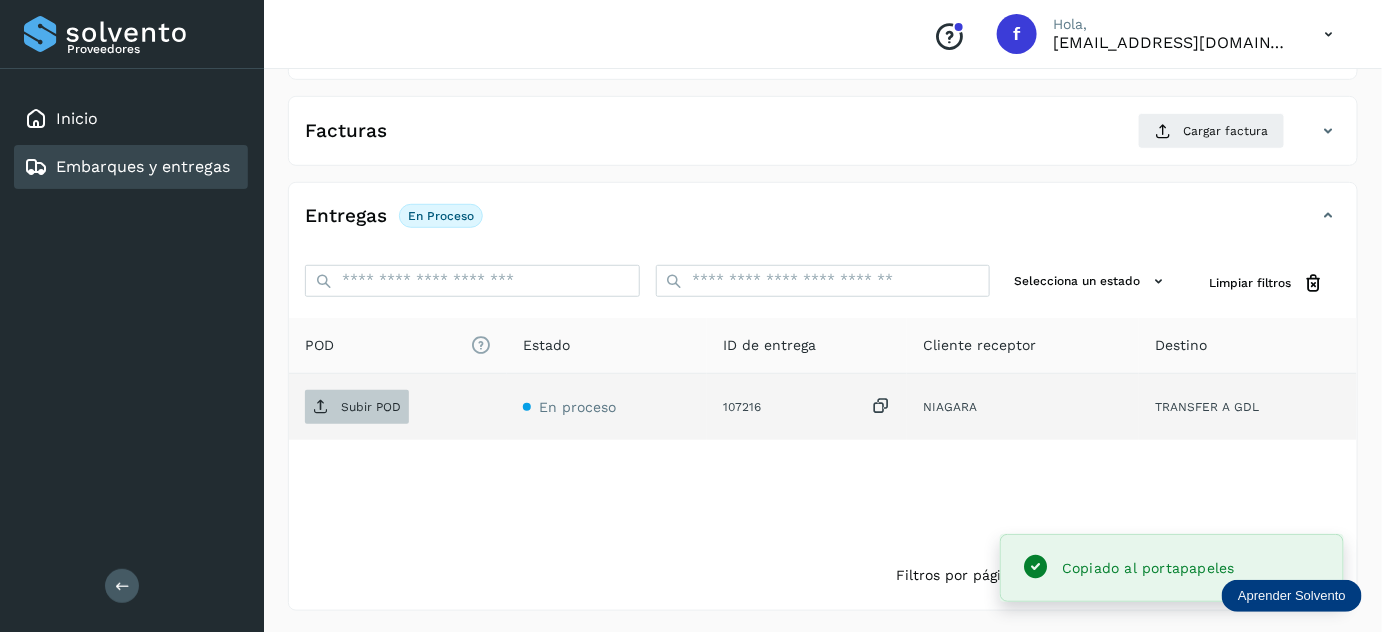 click on "Subir POD" at bounding box center (357, 407) 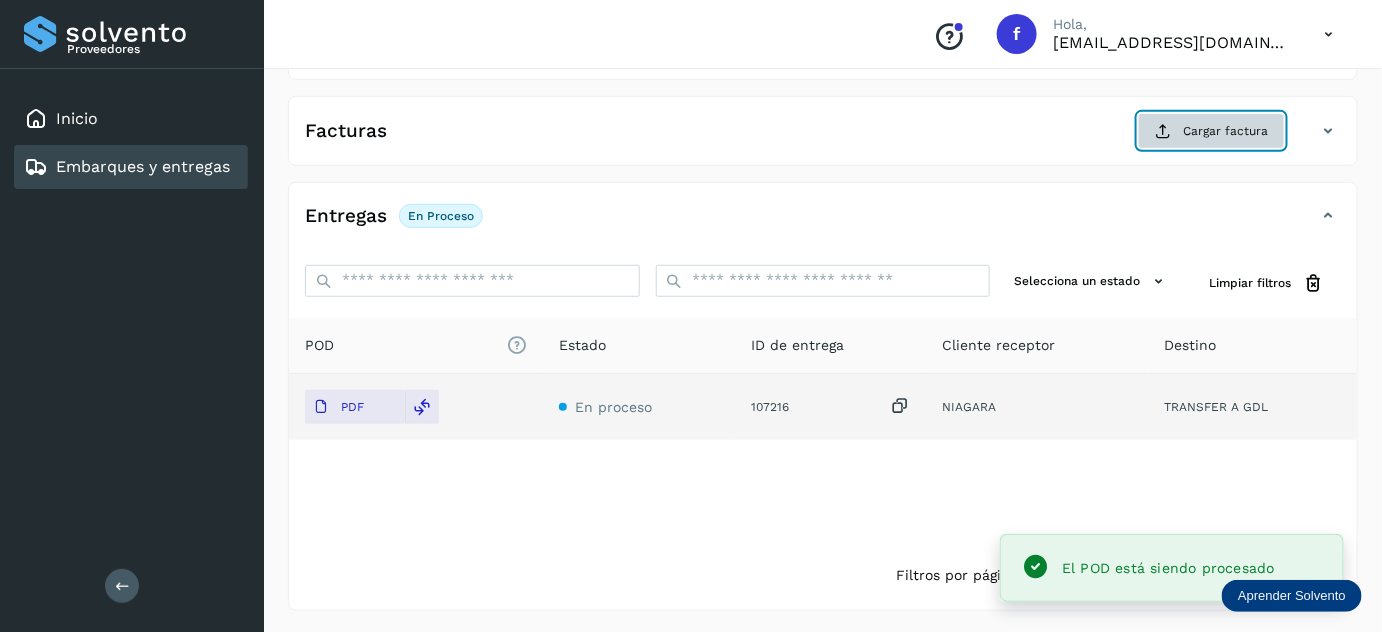 click on "Cargar factura" 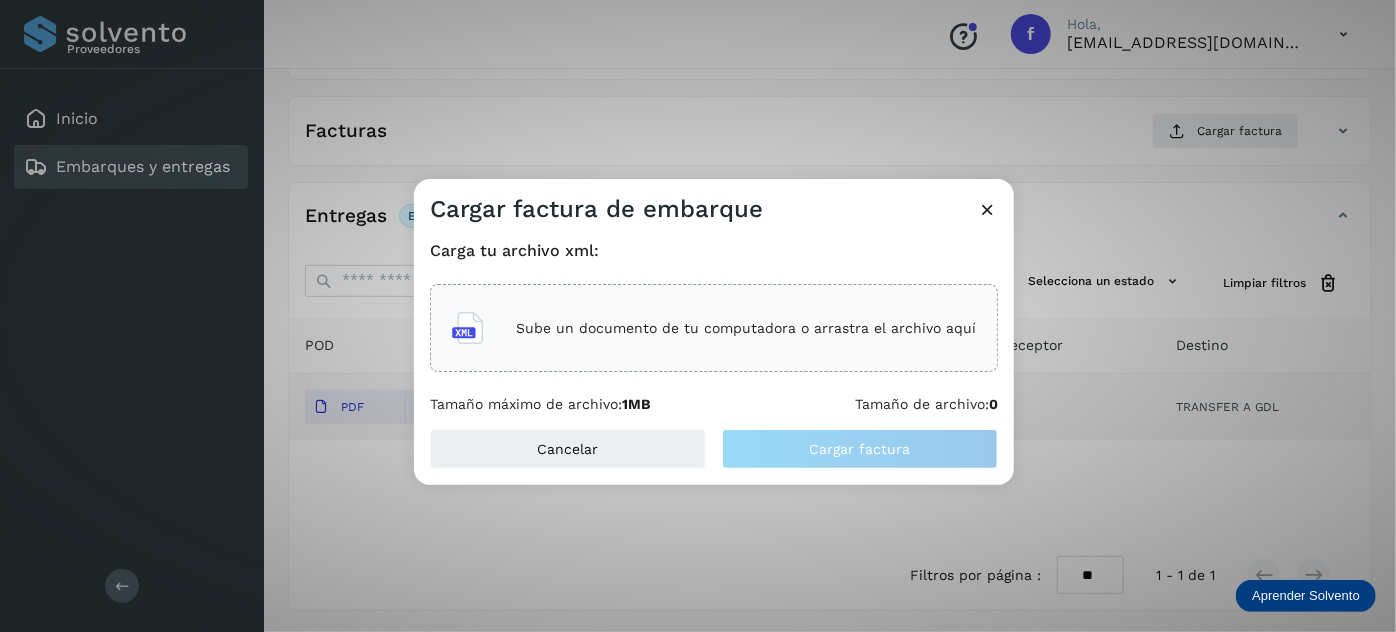click on "Sube un documento de tu computadora o arrastra el archivo aquí" at bounding box center (746, 328) 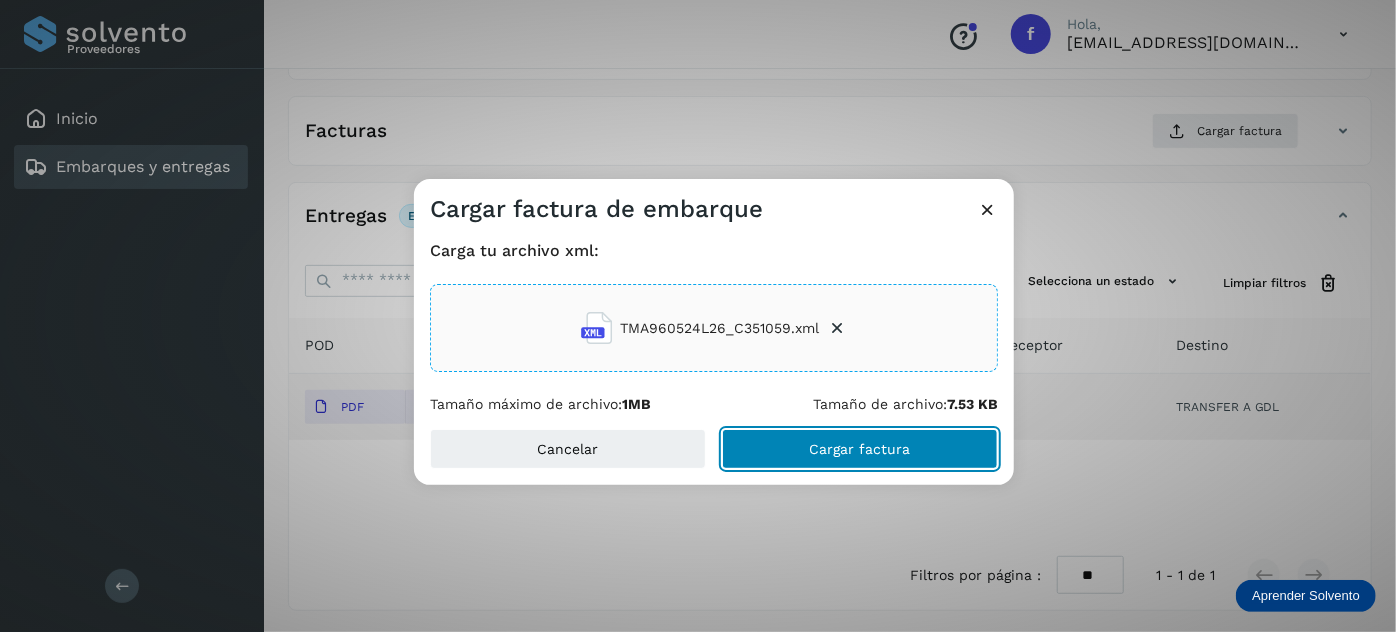 click on "Cargar factura" 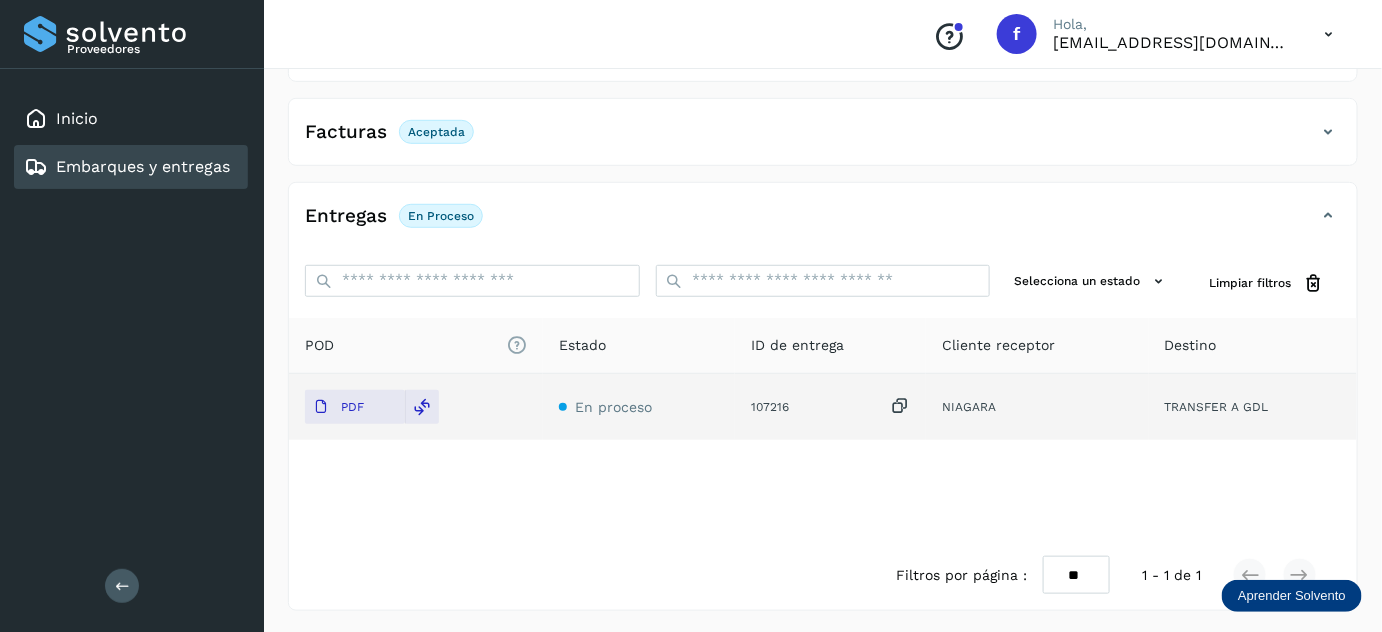 scroll, scrollTop: 0, scrollLeft: 0, axis: both 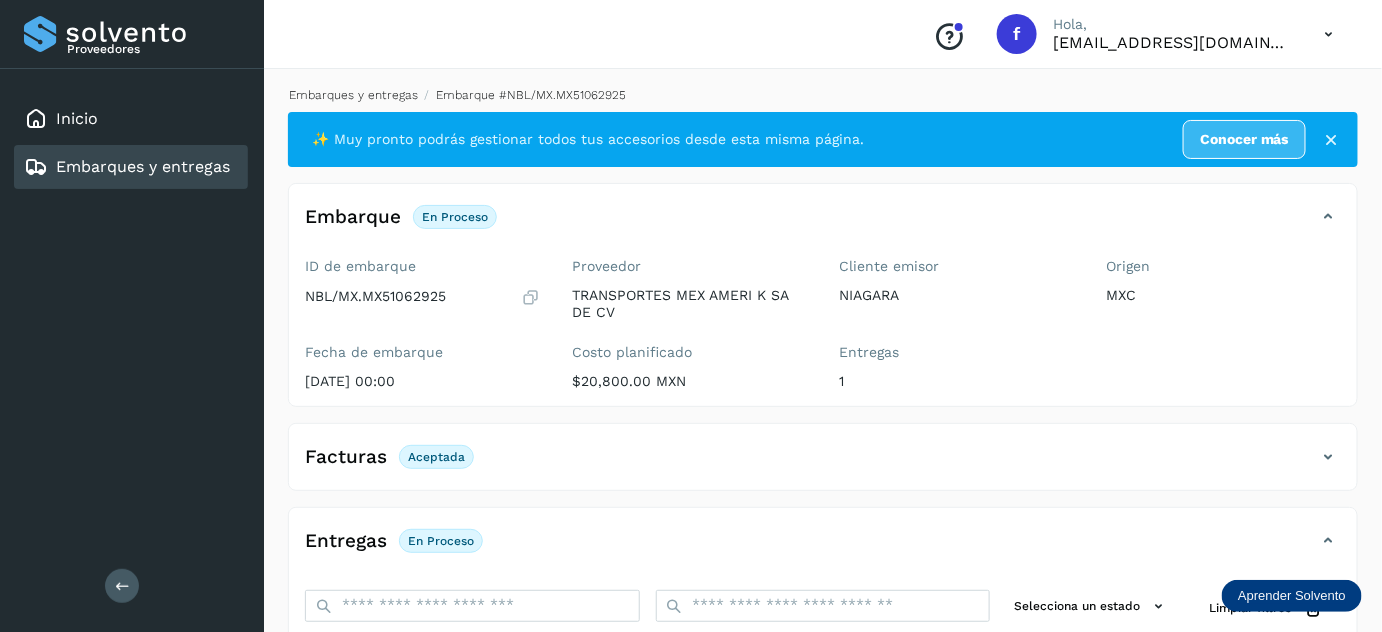 click on "Embarques y entregas" at bounding box center (353, 95) 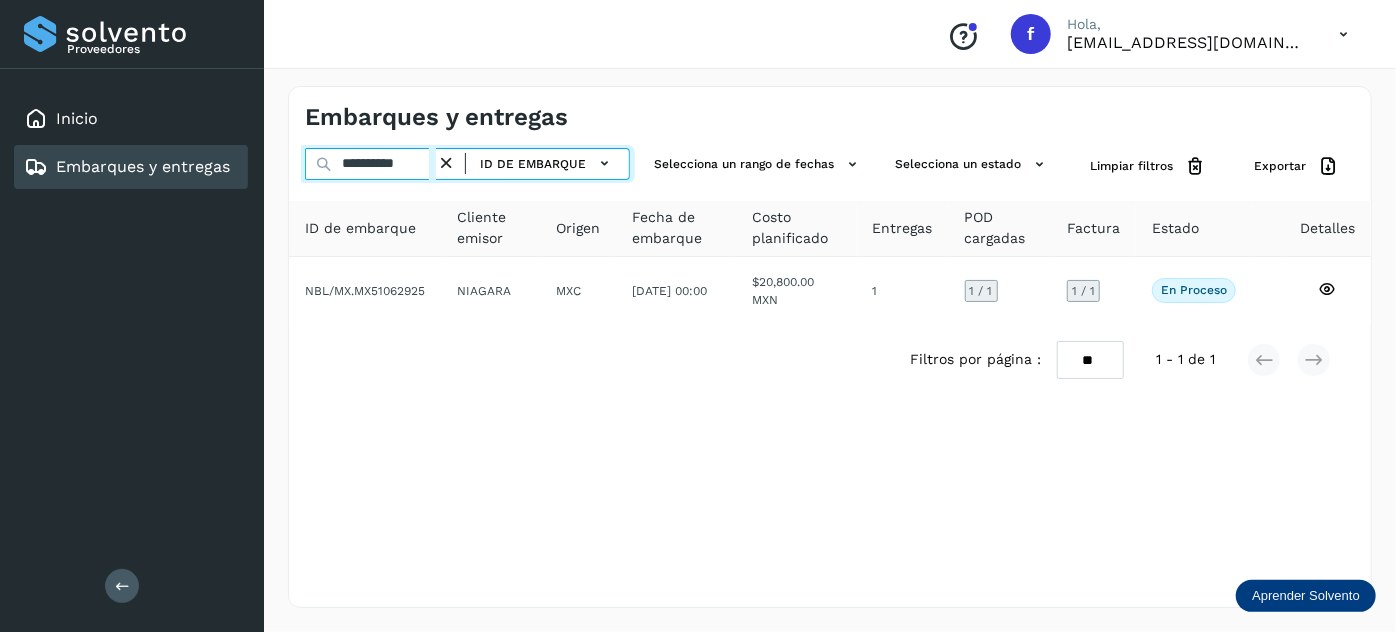 click on "**********" at bounding box center (370, 164) 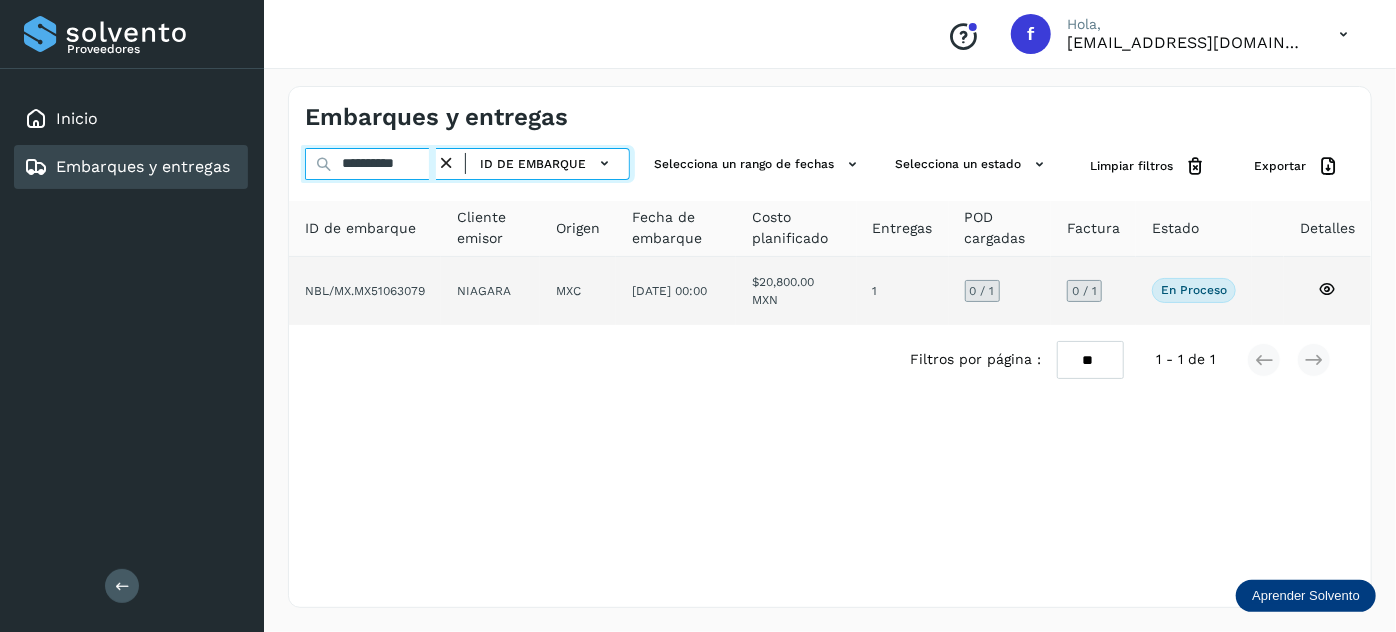 type on "**********" 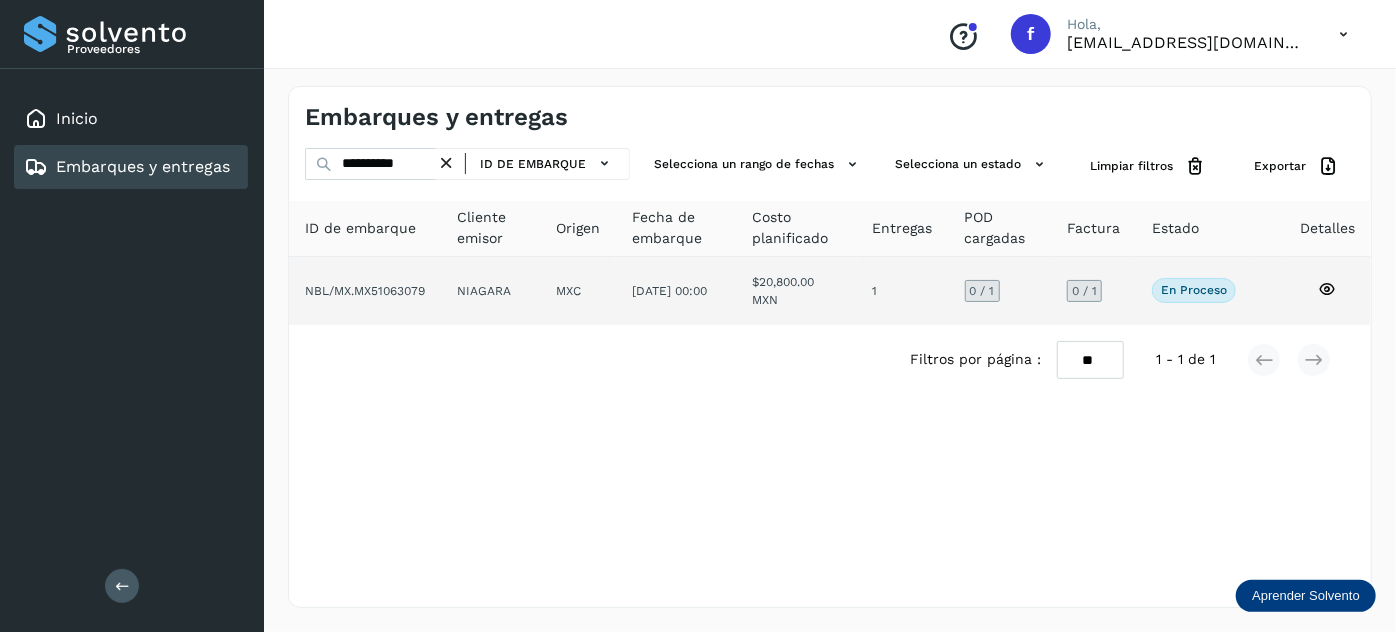 click on "[DATE] 00:00" 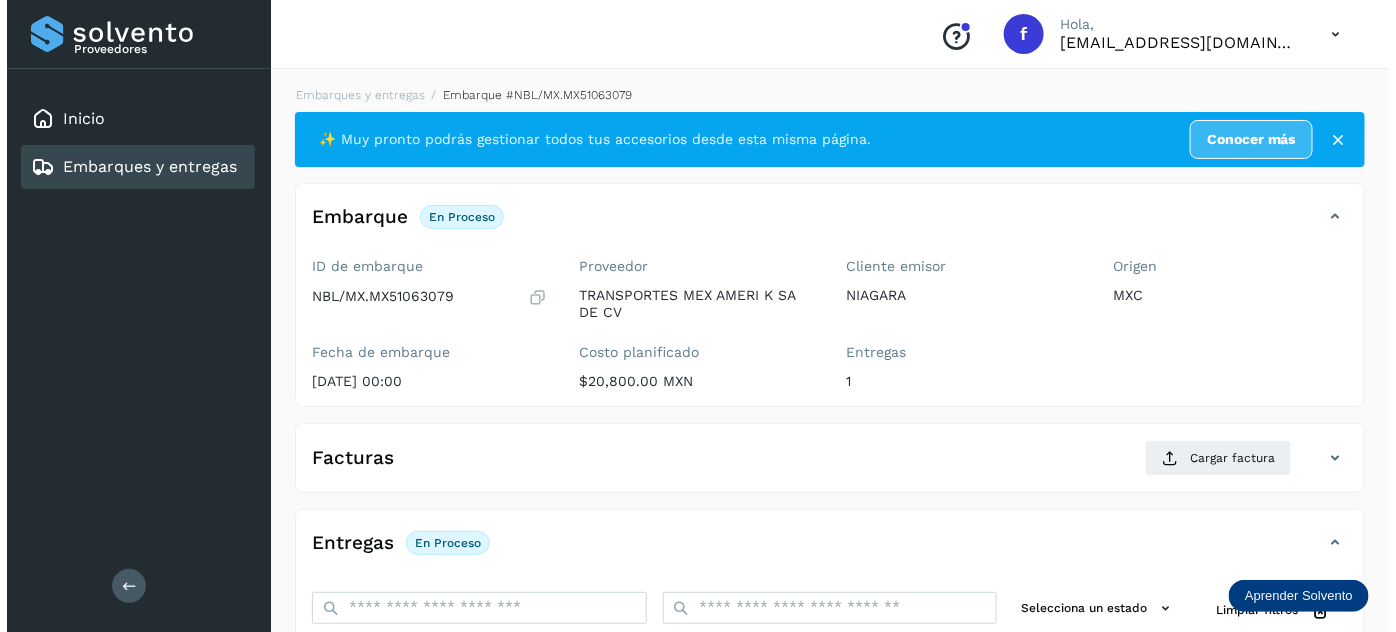 scroll, scrollTop: 327, scrollLeft: 0, axis: vertical 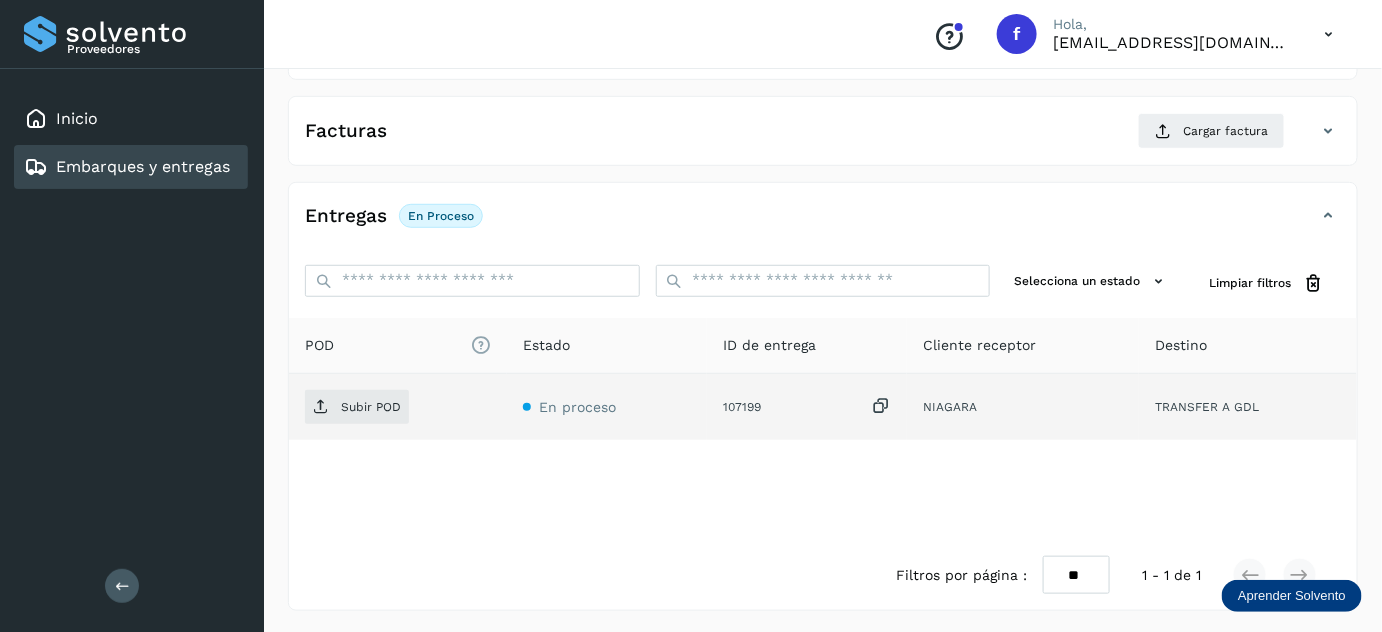 click at bounding box center [881, 406] 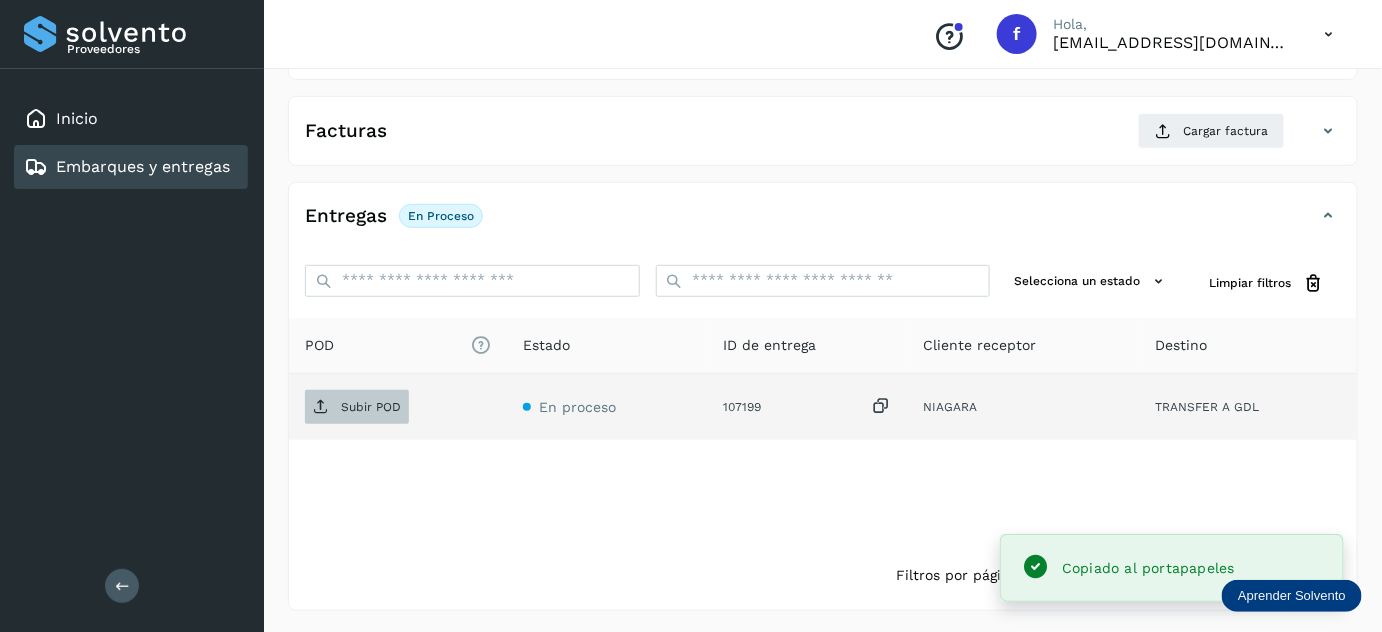 click on "Subir POD" at bounding box center (357, 407) 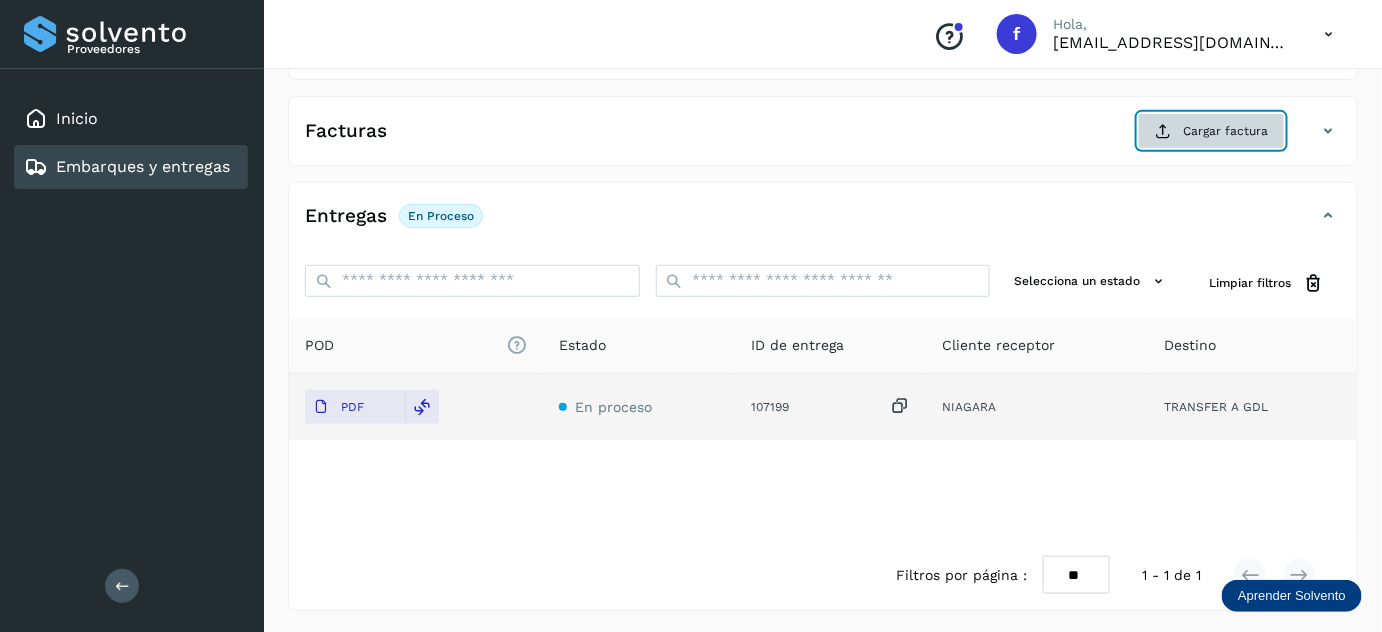 click on "Cargar factura" at bounding box center [1211, 131] 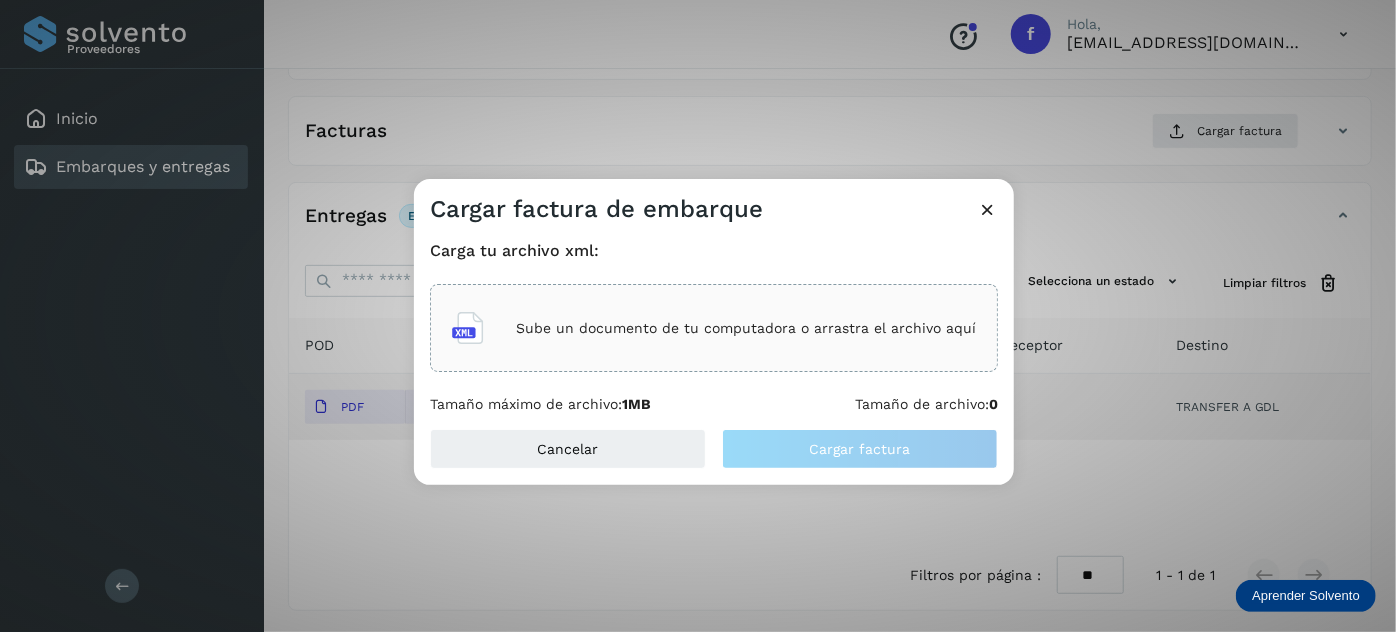 click on "Sube un documento de tu computadora o arrastra el archivo aquí" at bounding box center [746, 328] 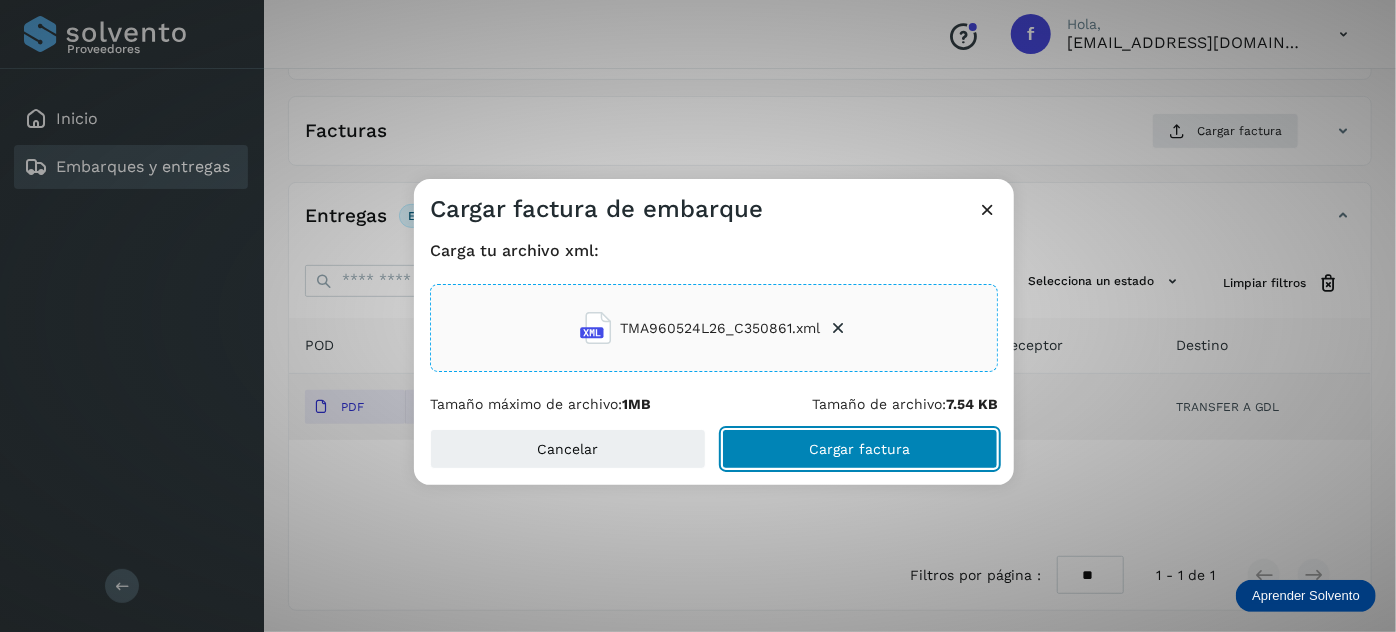 click on "Cargar factura" 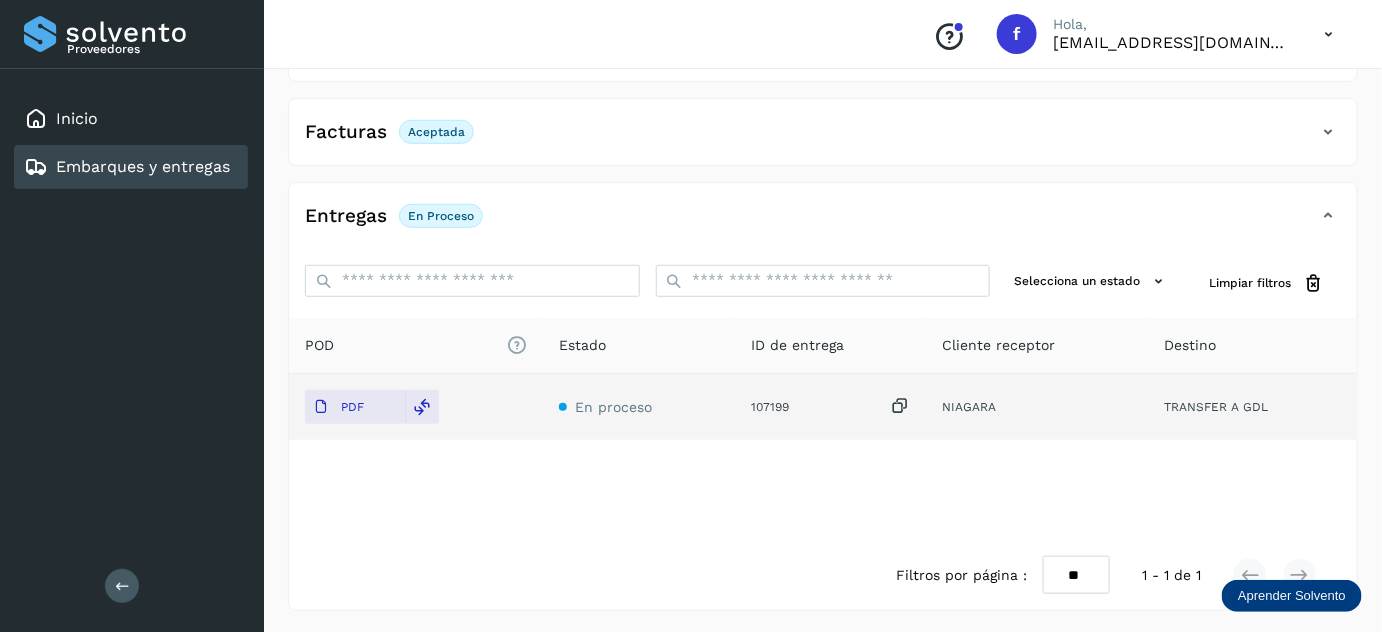 scroll, scrollTop: 0, scrollLeft: 0, axis: both 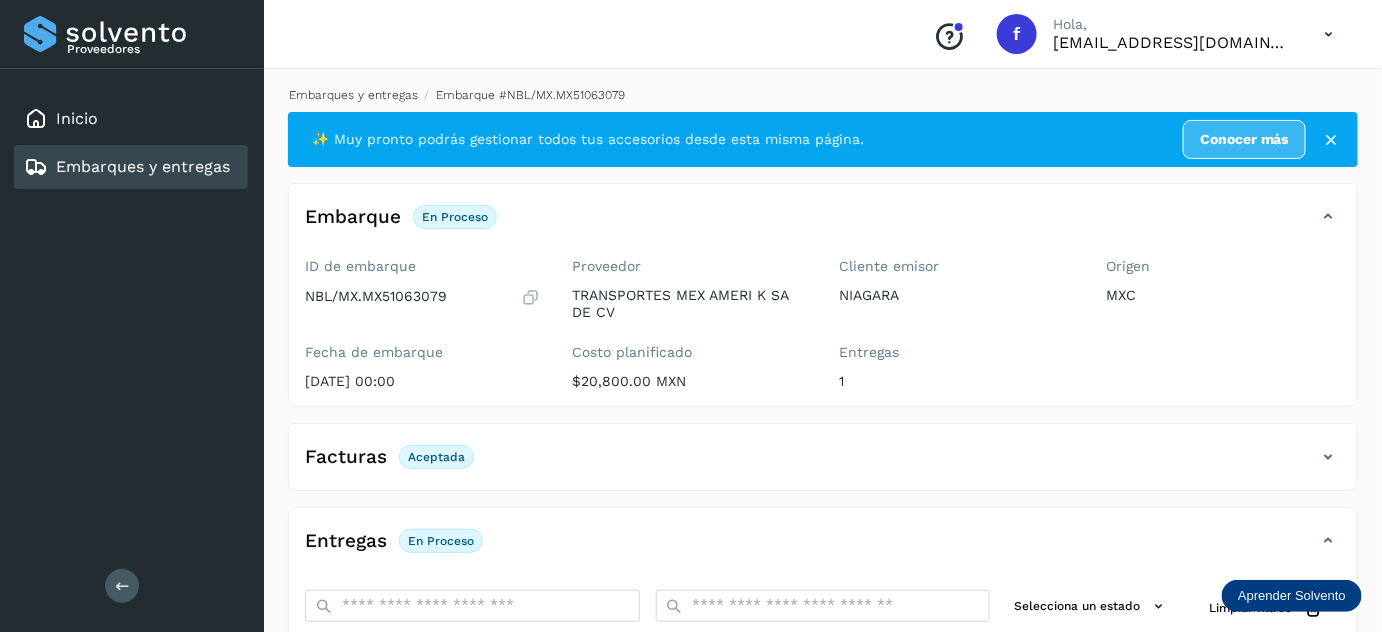 click on "Embarques y entregas" at bounding box center (353, 95) 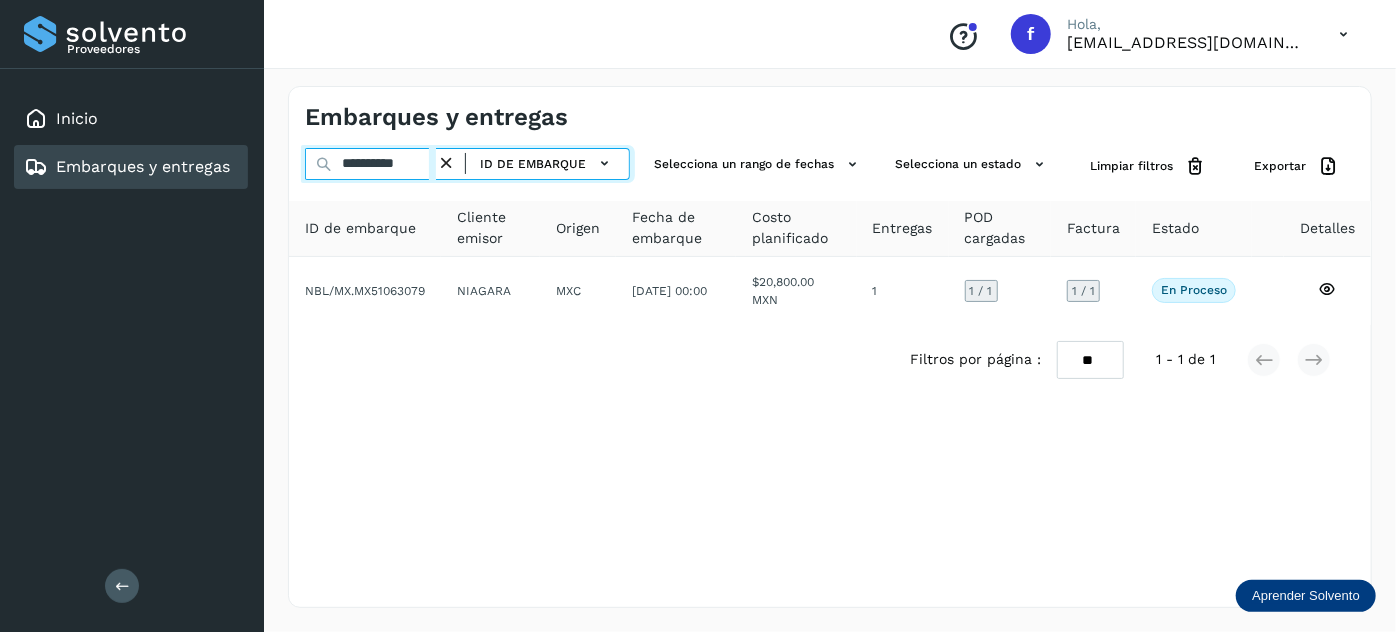 click on "**********" at bounding box center [370, 164] 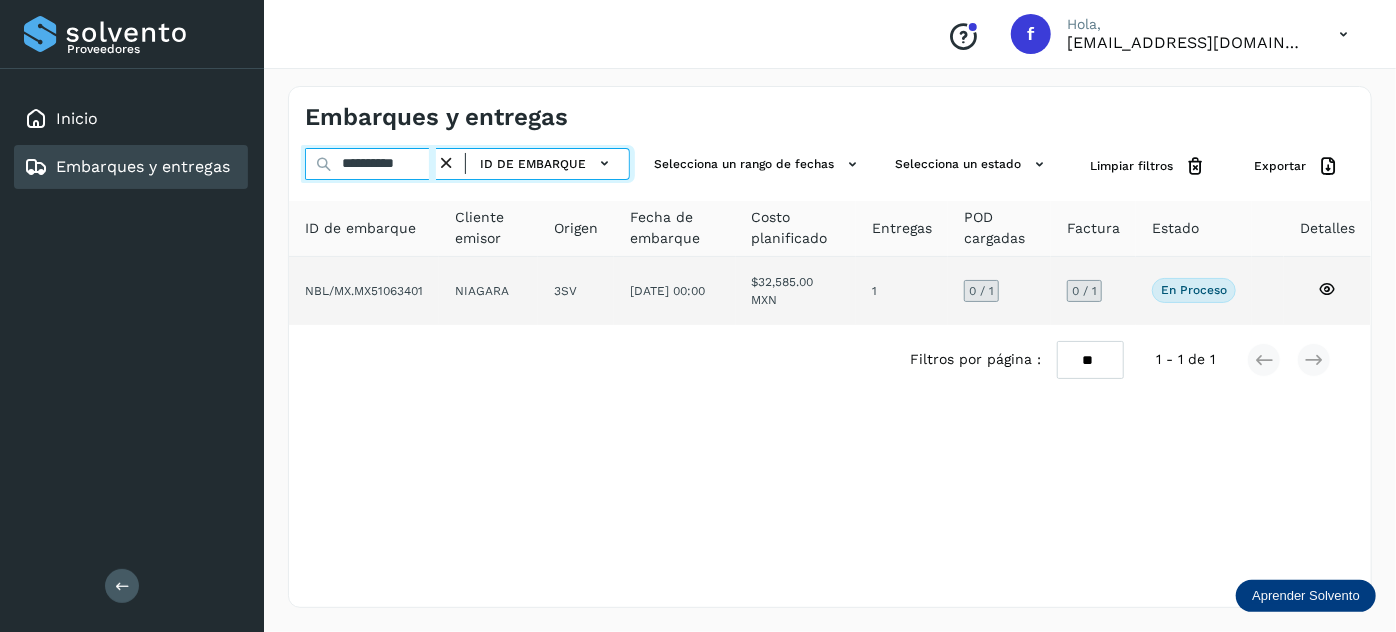 type on "**********" 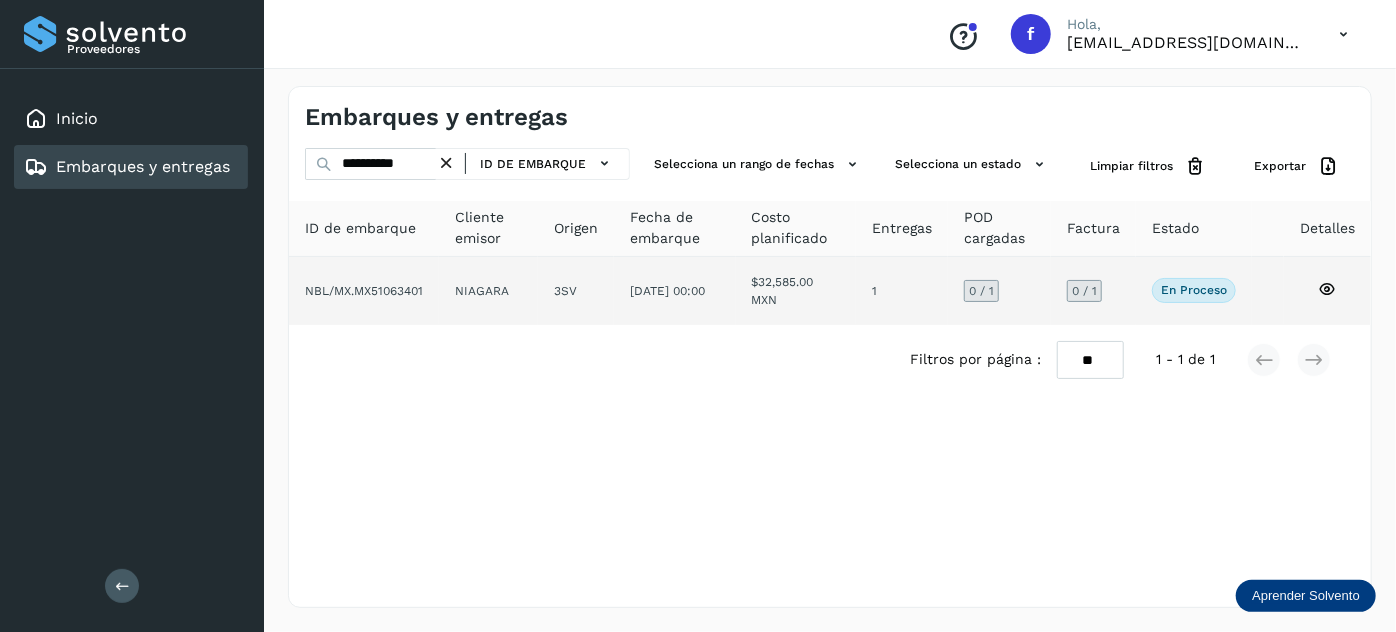 click on "[DATE] 00:00" 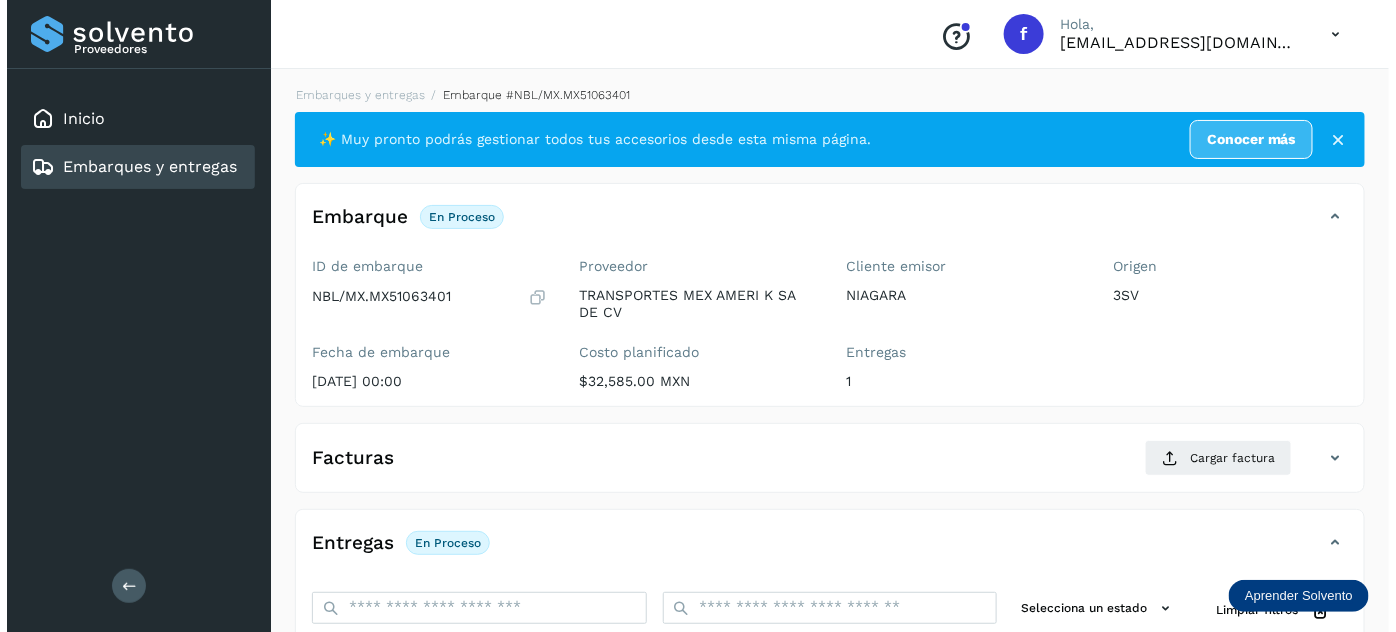 scroll, scrollTop: 327, scrollLeft: 0, axis: vertical 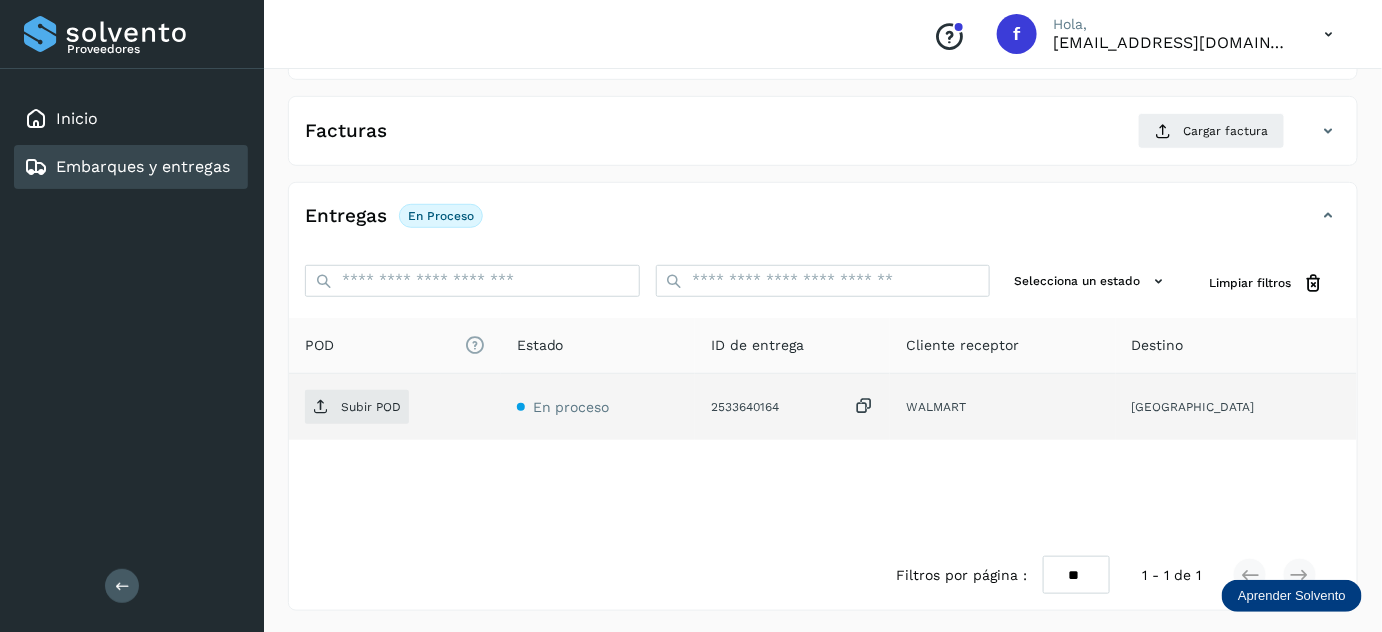 click at bounding box center [864, 406] 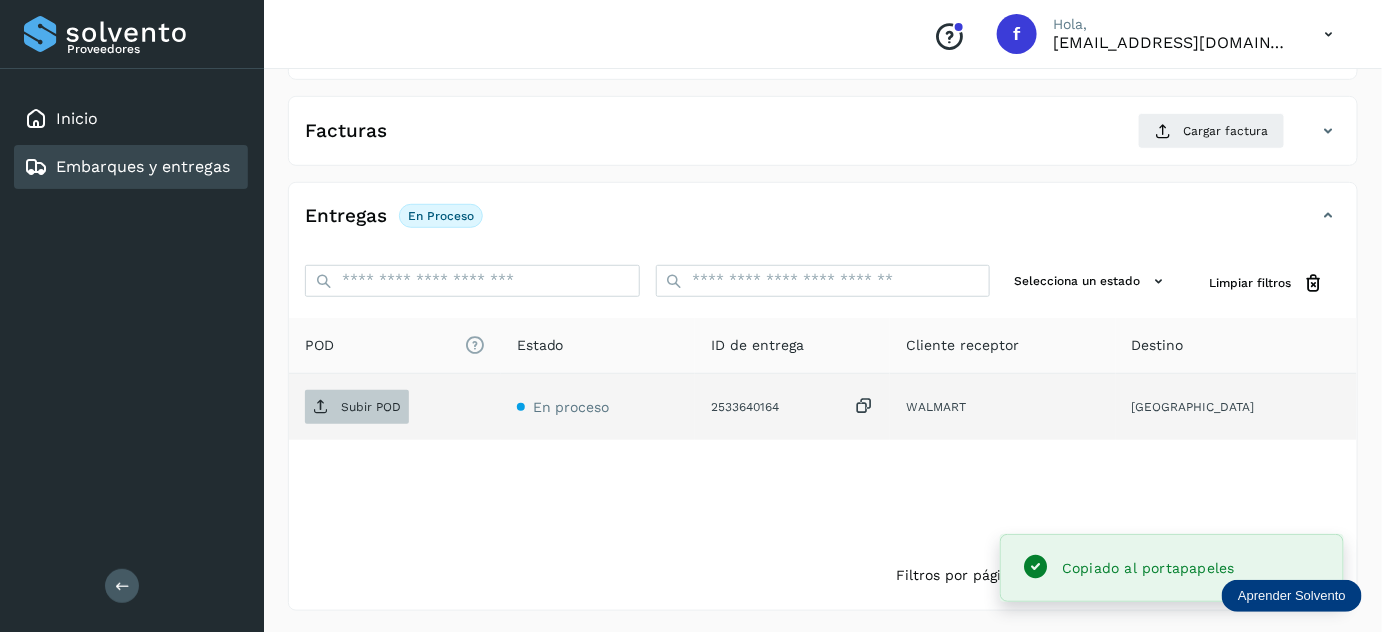 click at bounding box center (321, 407) 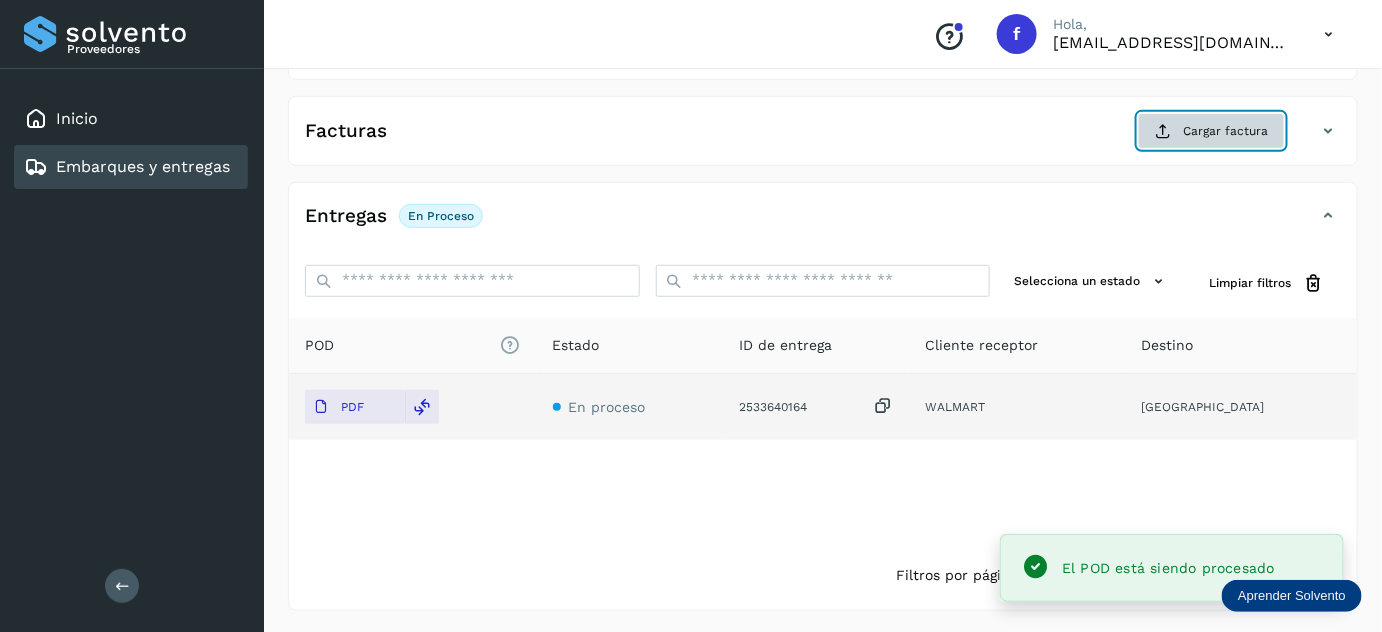 click on "Cargar factura" 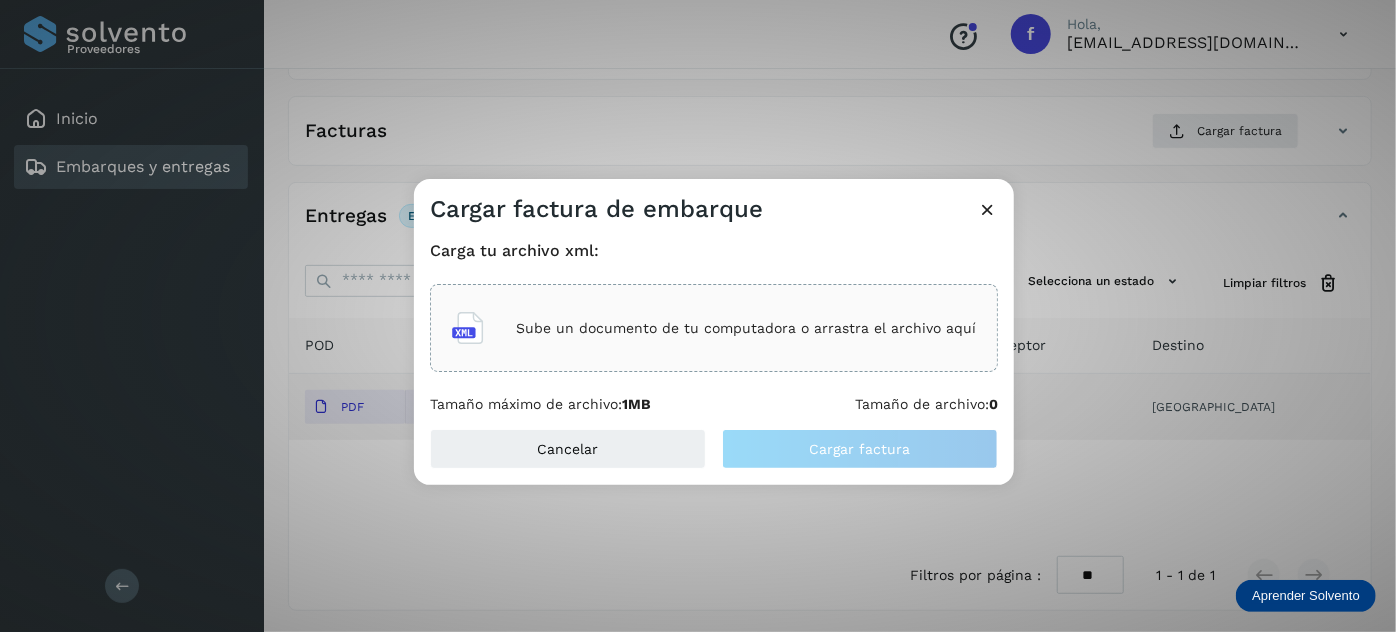 click on "Sube un documento de tu computadora o arrastra el archivo aquí" at bounding box center [746, 328] 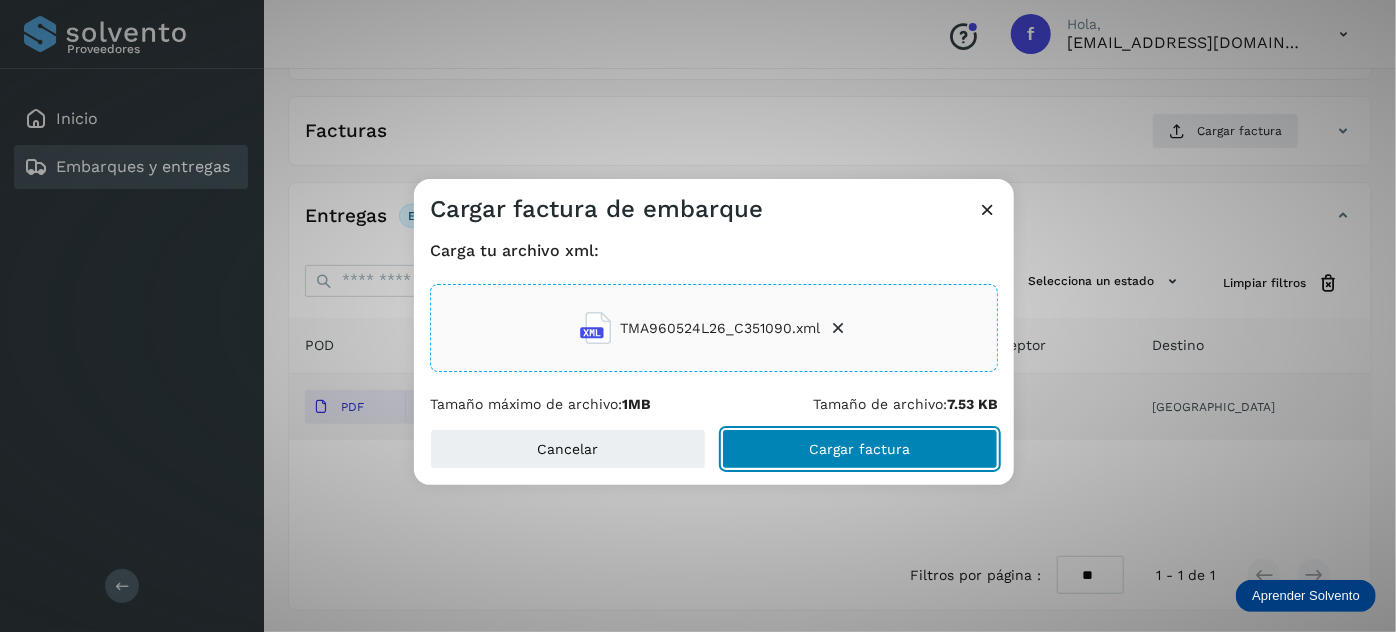 click on "Cargar factura" 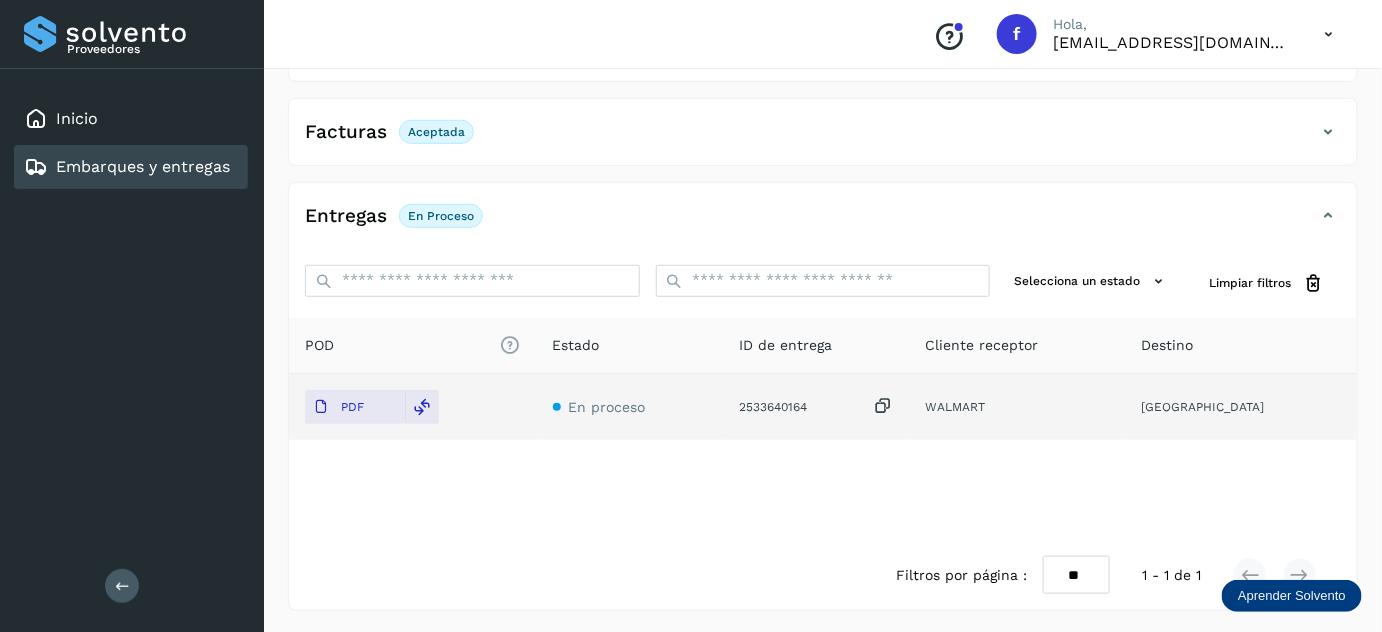 scroll, scrollTop: 0, scrollLeft: 0, axis: both 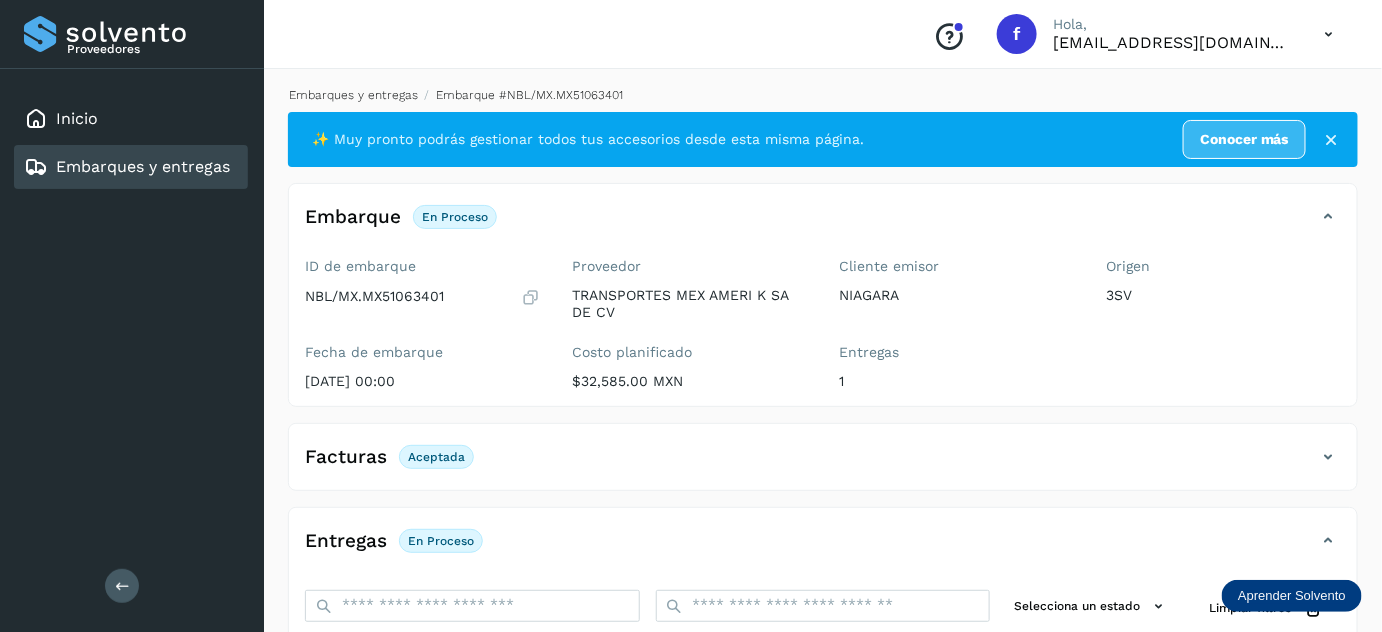 click on "Embarques y entregas" at bounding box center (353, 95) 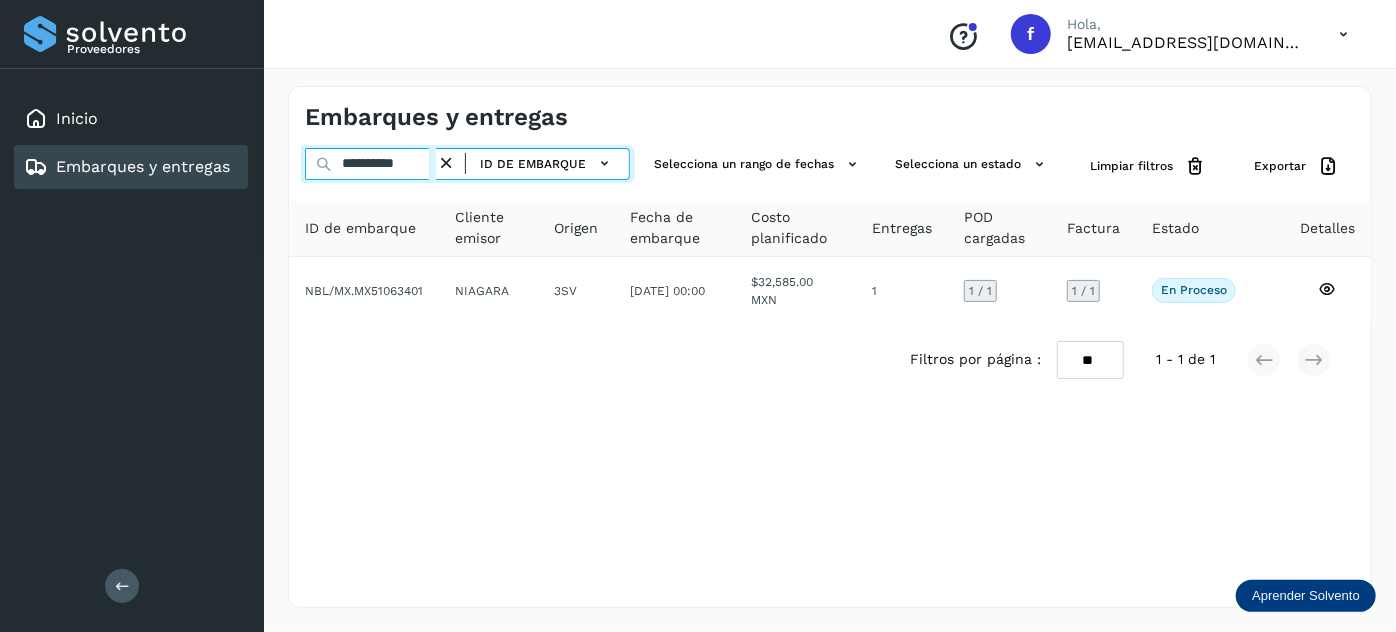 click on "**********" at bounding box center [370, 164] 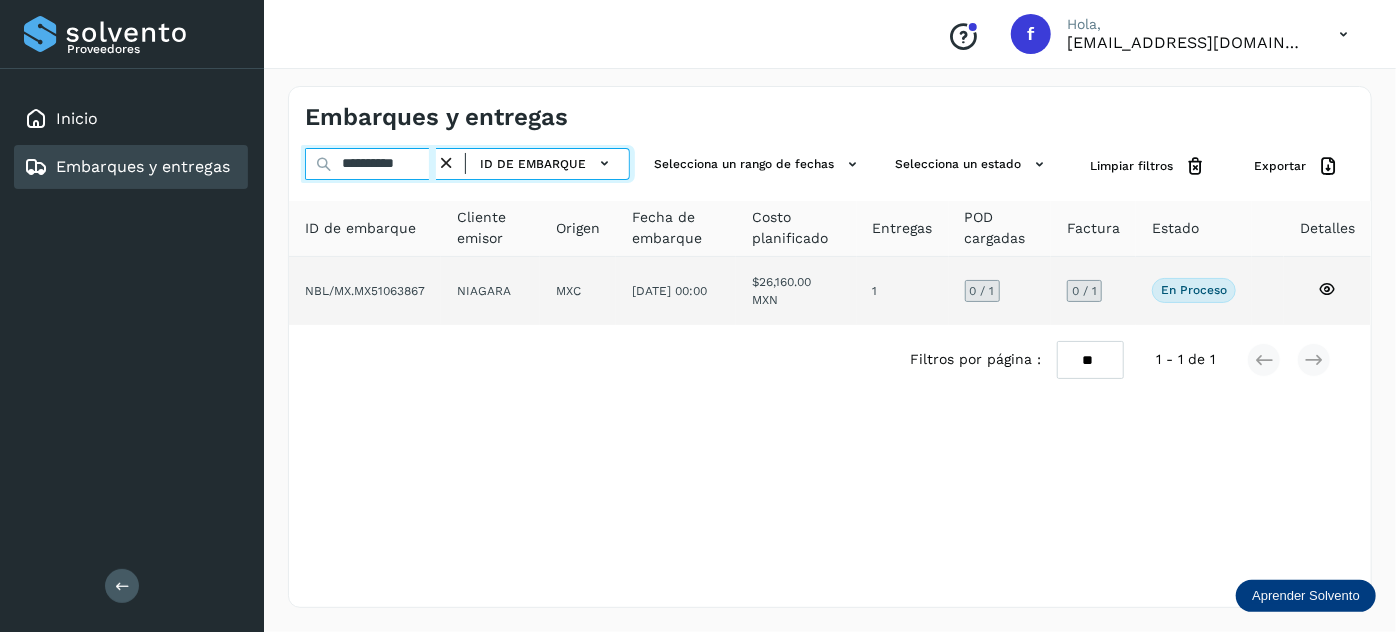 type on "**********" 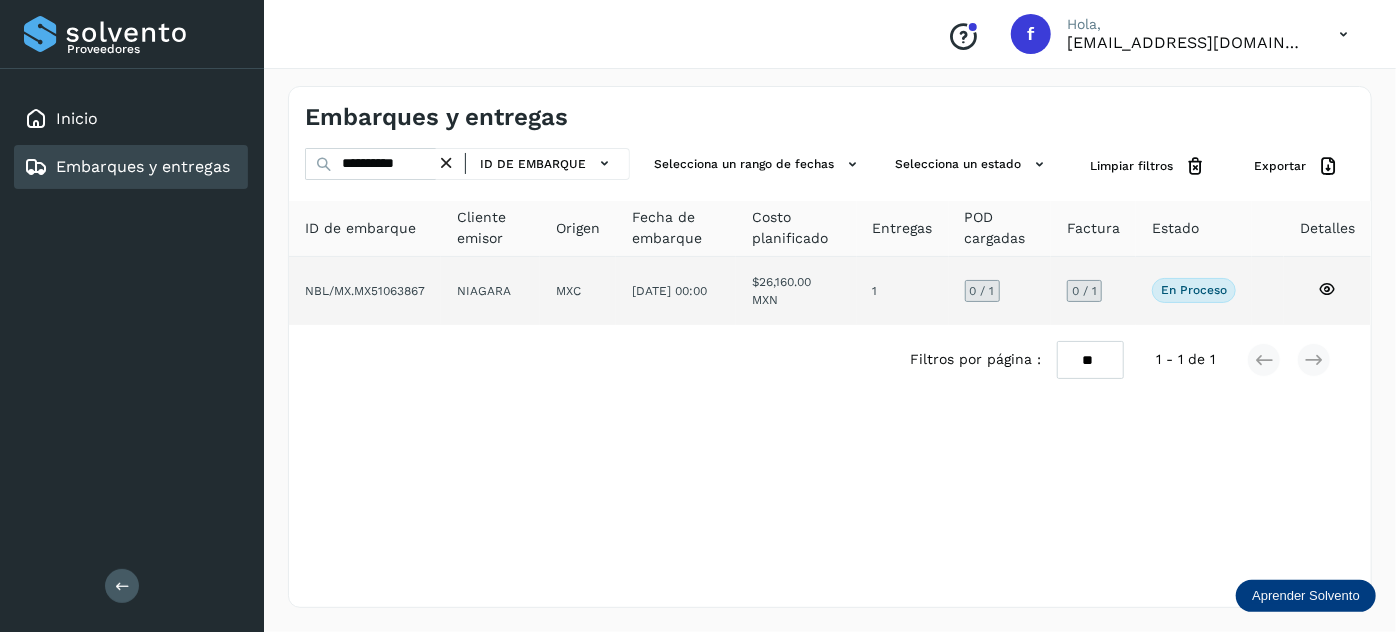 click on "MXC" 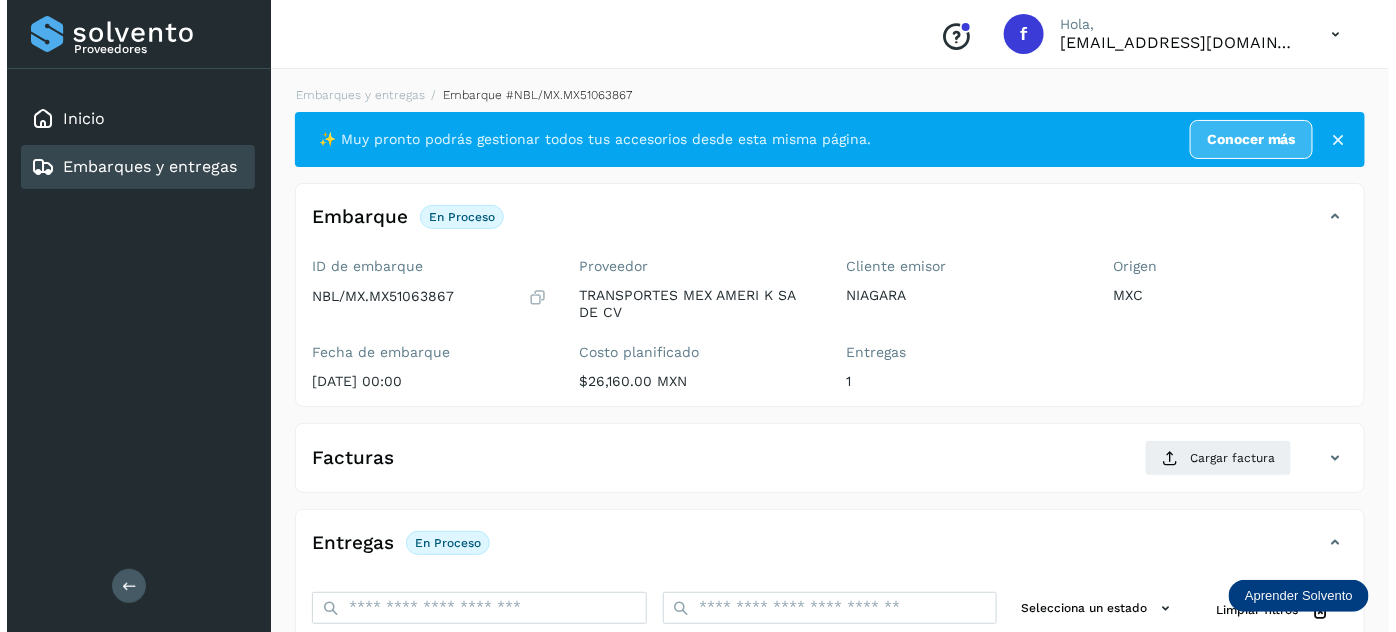scroll, scrollTop: 327, scrollLeft: 0, axis: vertical 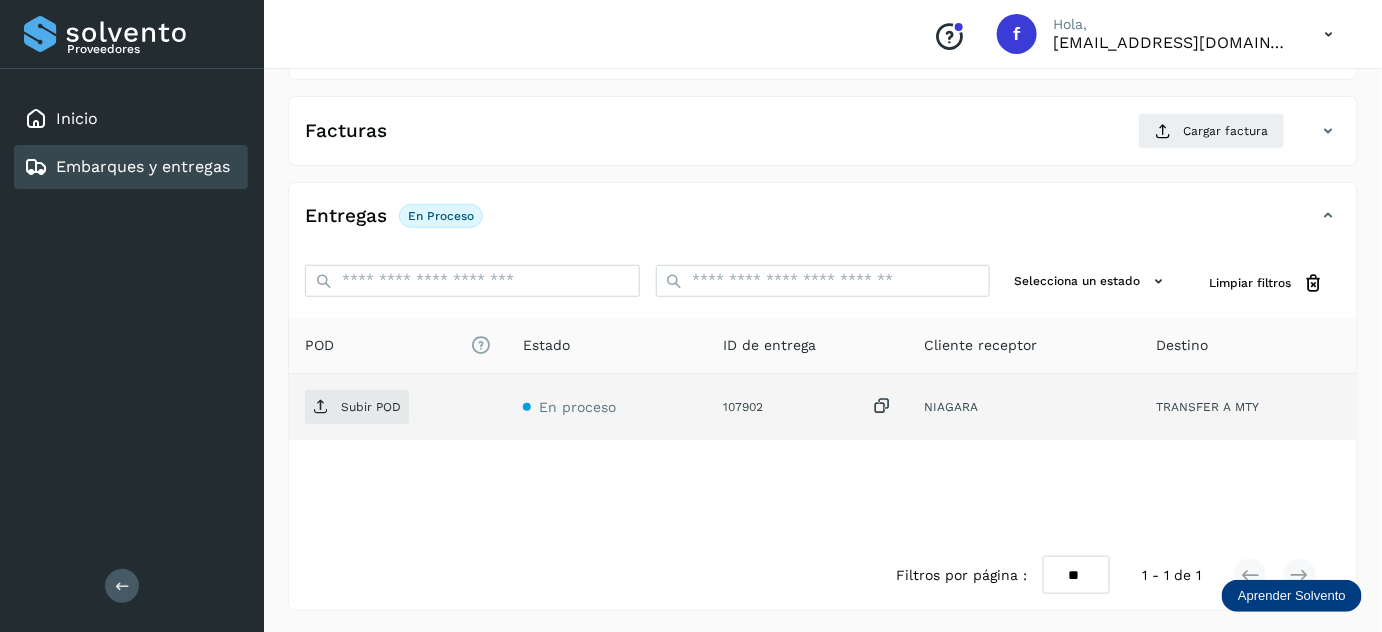 click at bounding box center [882, 406] 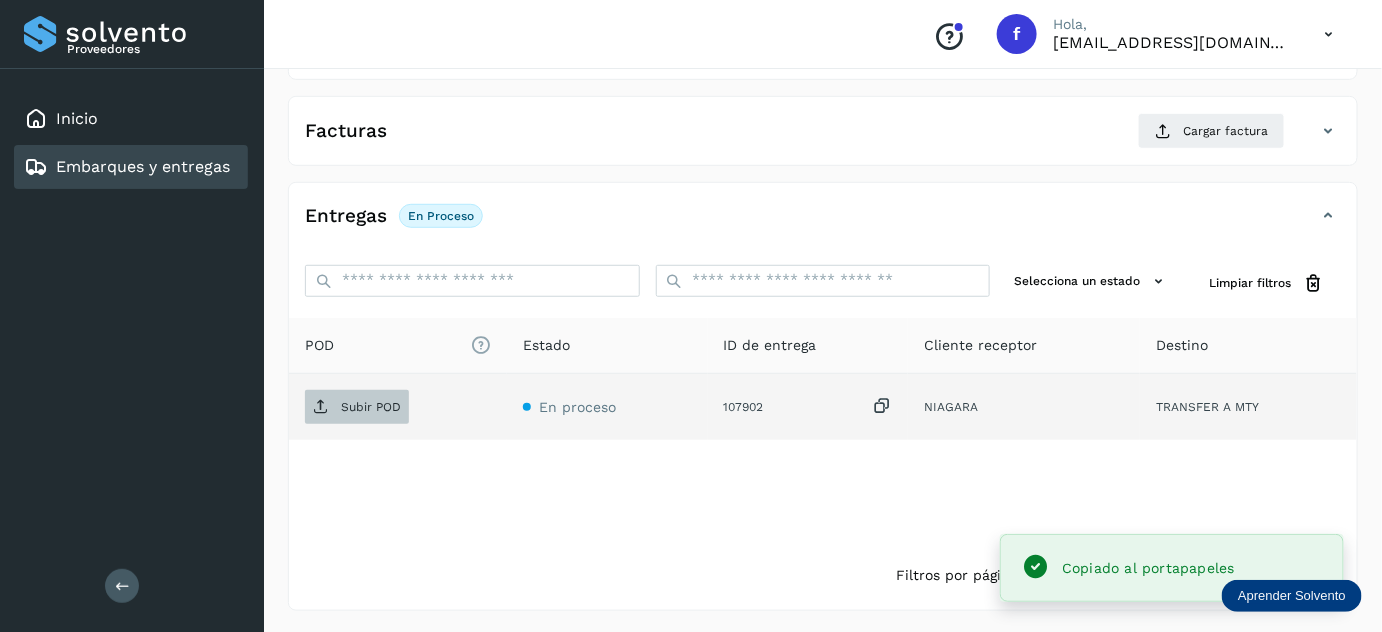 click on "Subir POD" at bounding box center (371, 407) 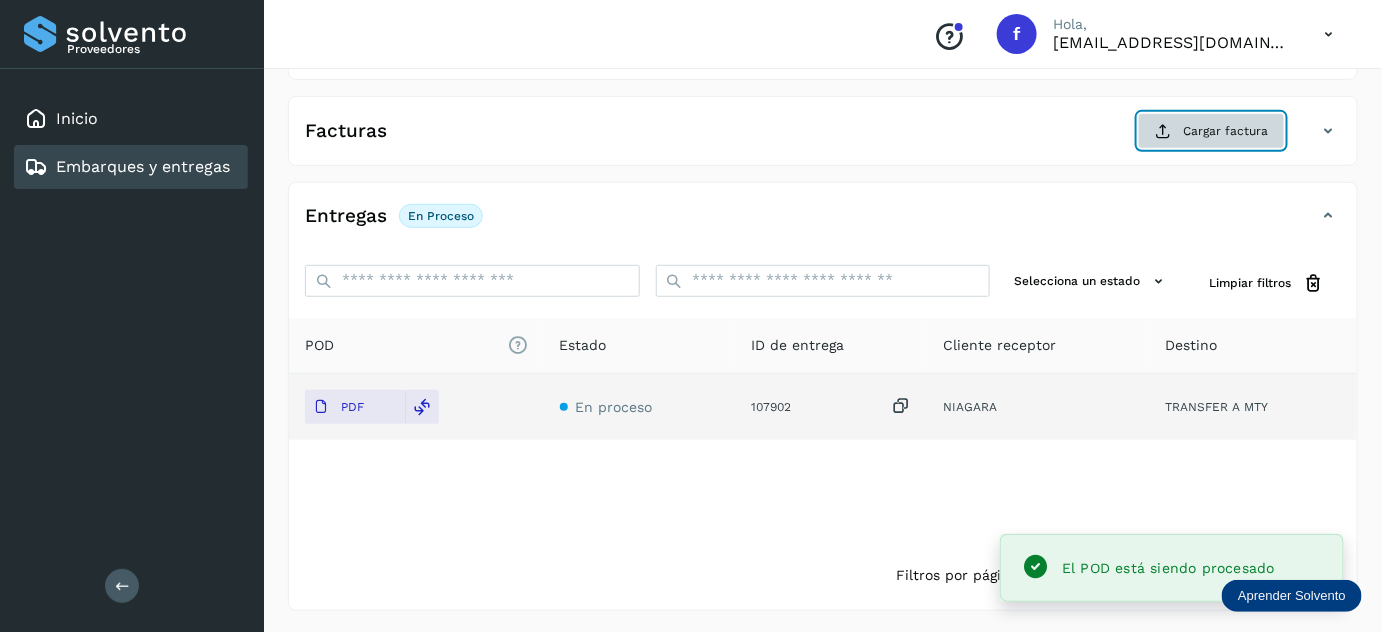 click on "Cargar factura" at bounding box center (1211, 131) 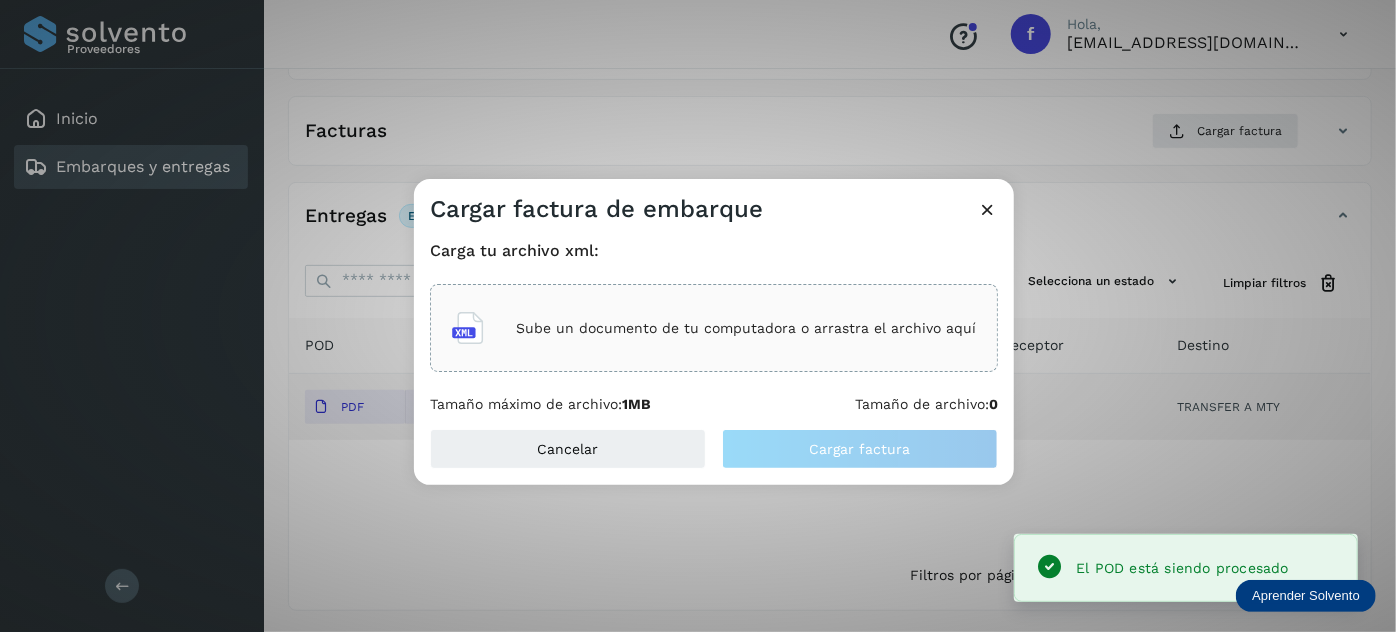 click on "Sube un documento de tu computadora o arrastra el archivo aquí" 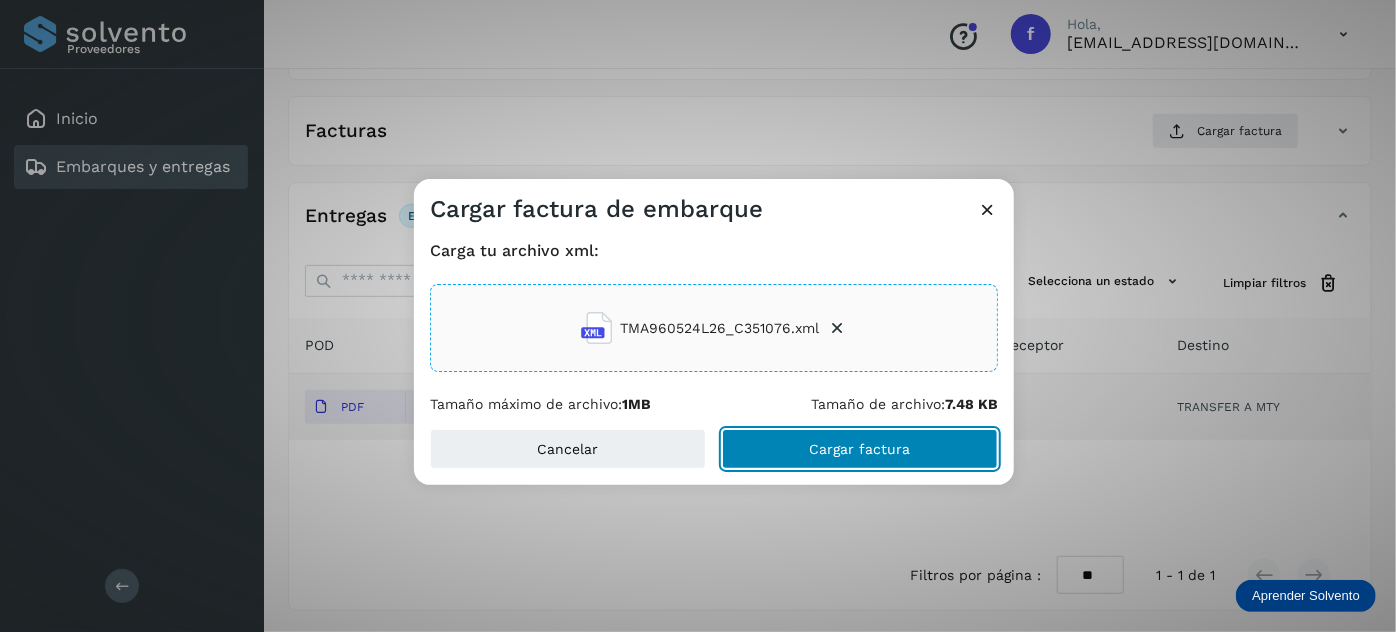 click on "Cargar factura" 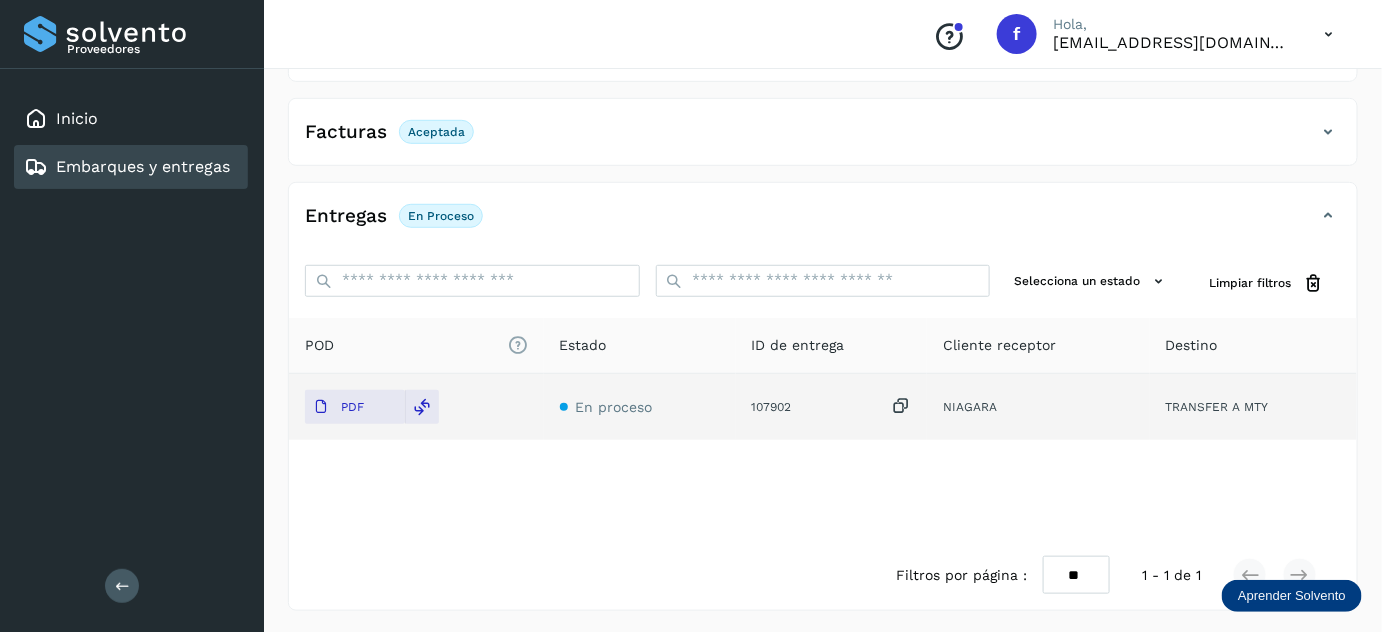scroll, scrollTop: 0, scrollLeft: 0, axis: both 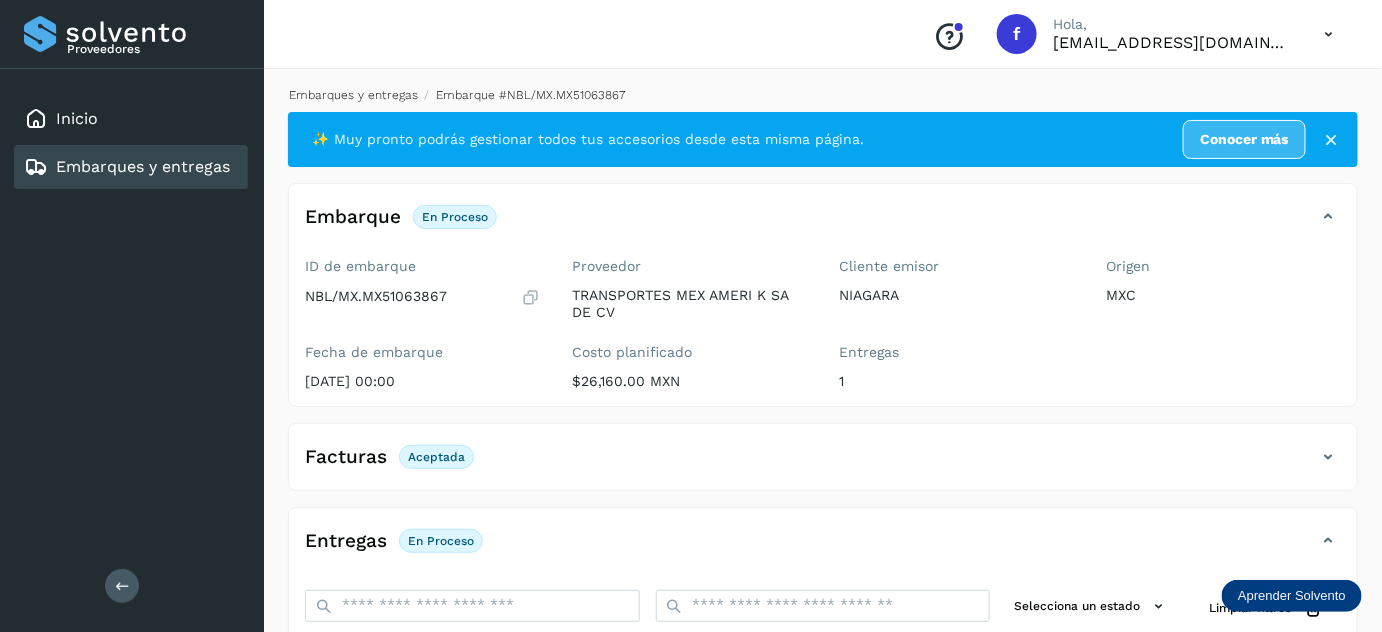 click on "Embarques y entregas" at bounding box center [353, 95] 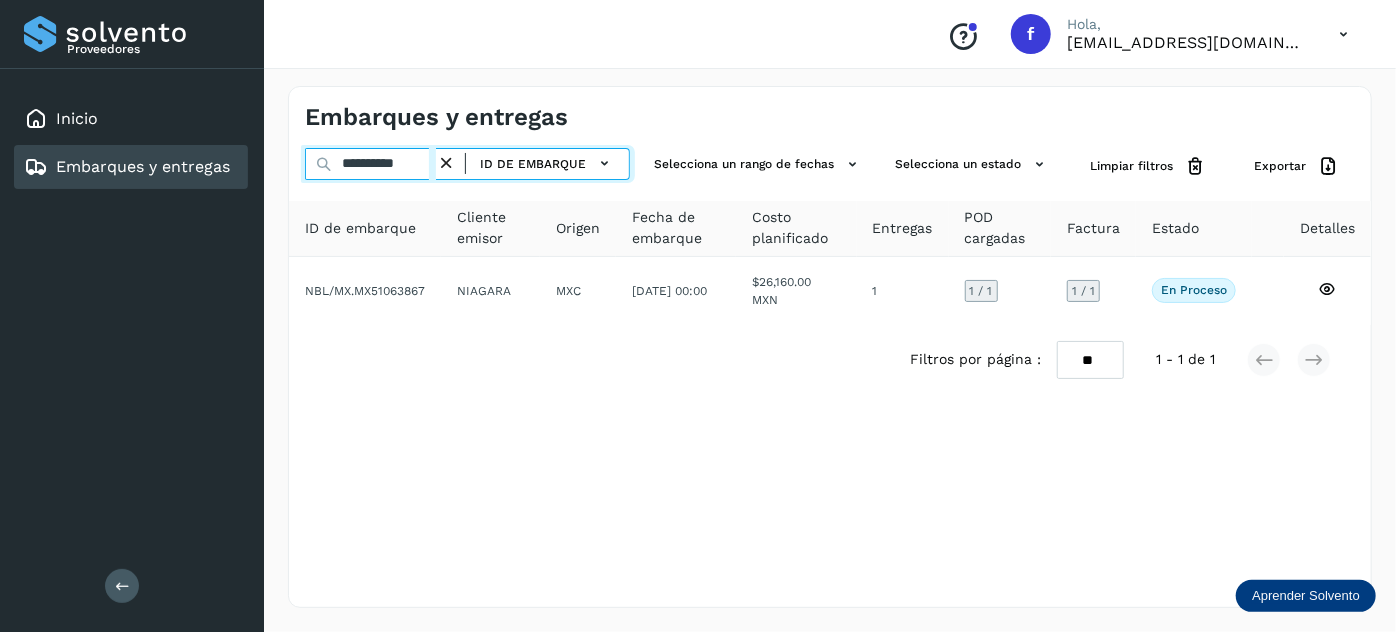 click on "**********" at bounding box center (370, 164) 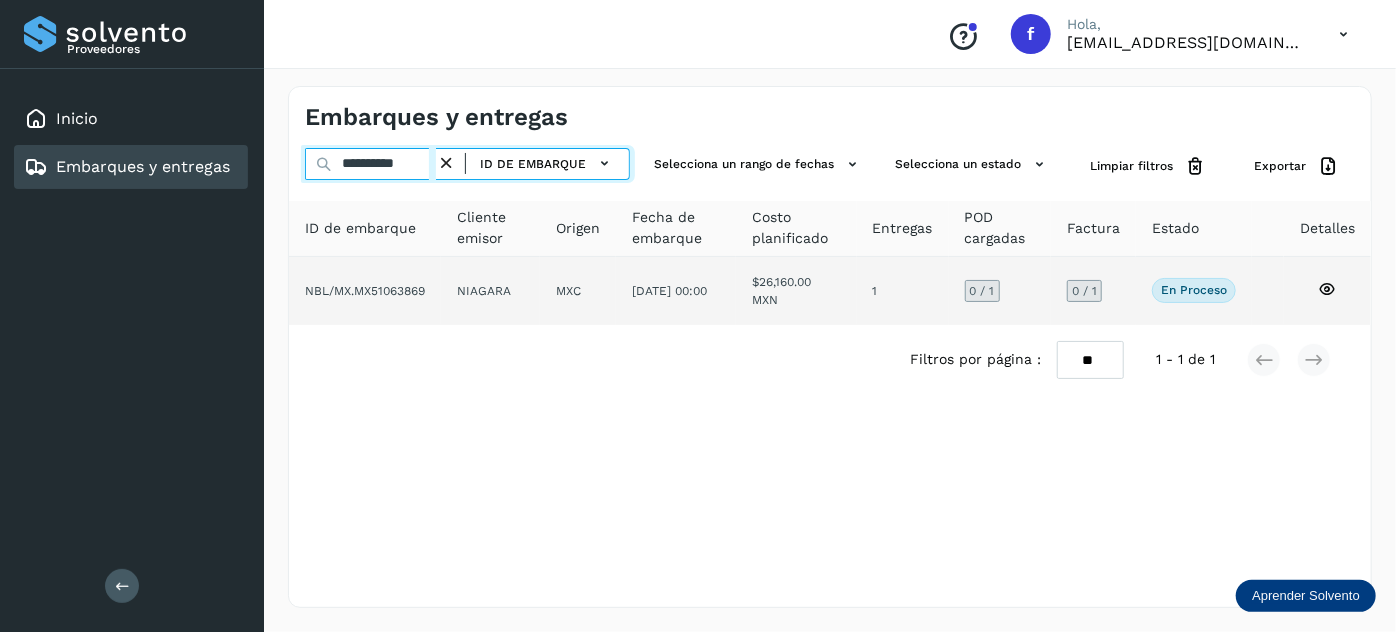 type on "**********" 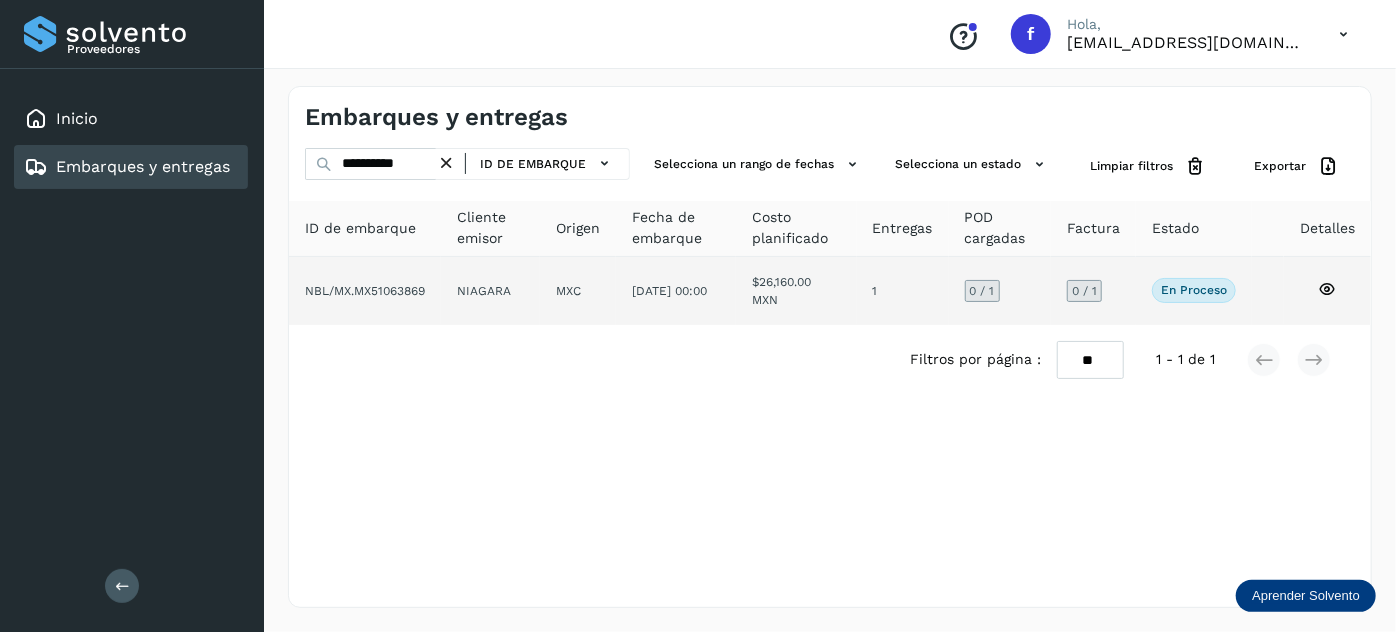 click on "MXC" 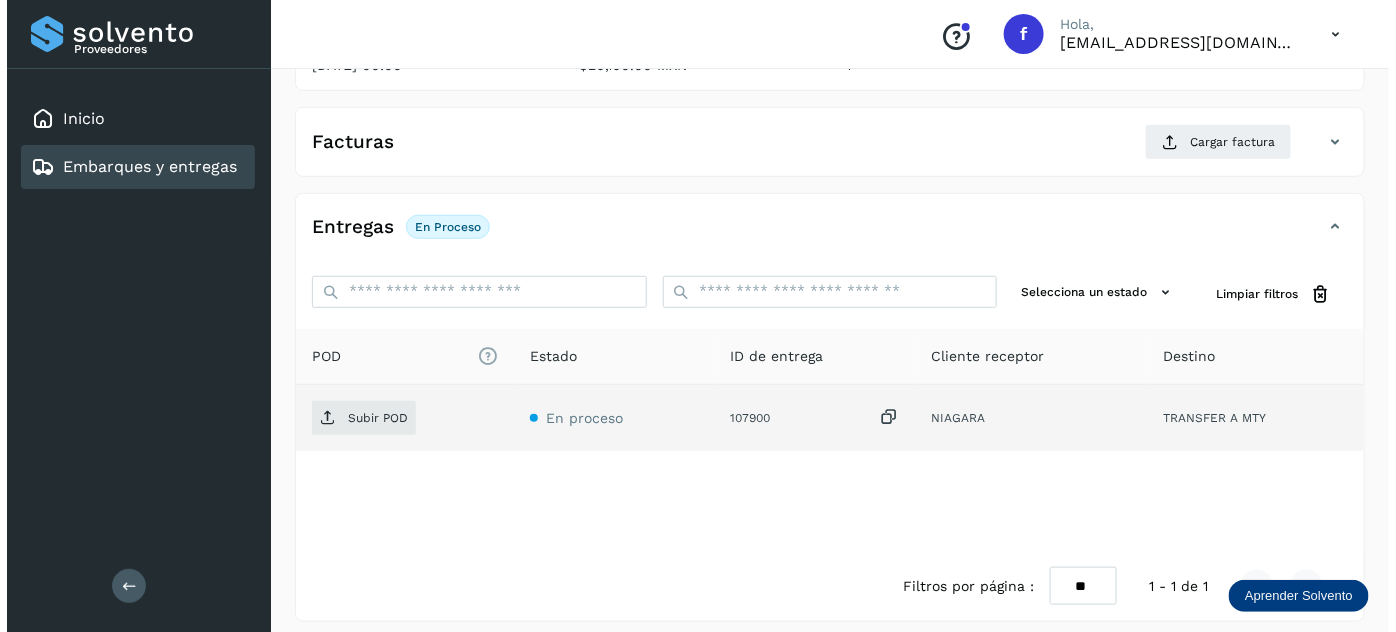 scroll, scrollTop: 327, scrollLeft: 0, axis: vertical 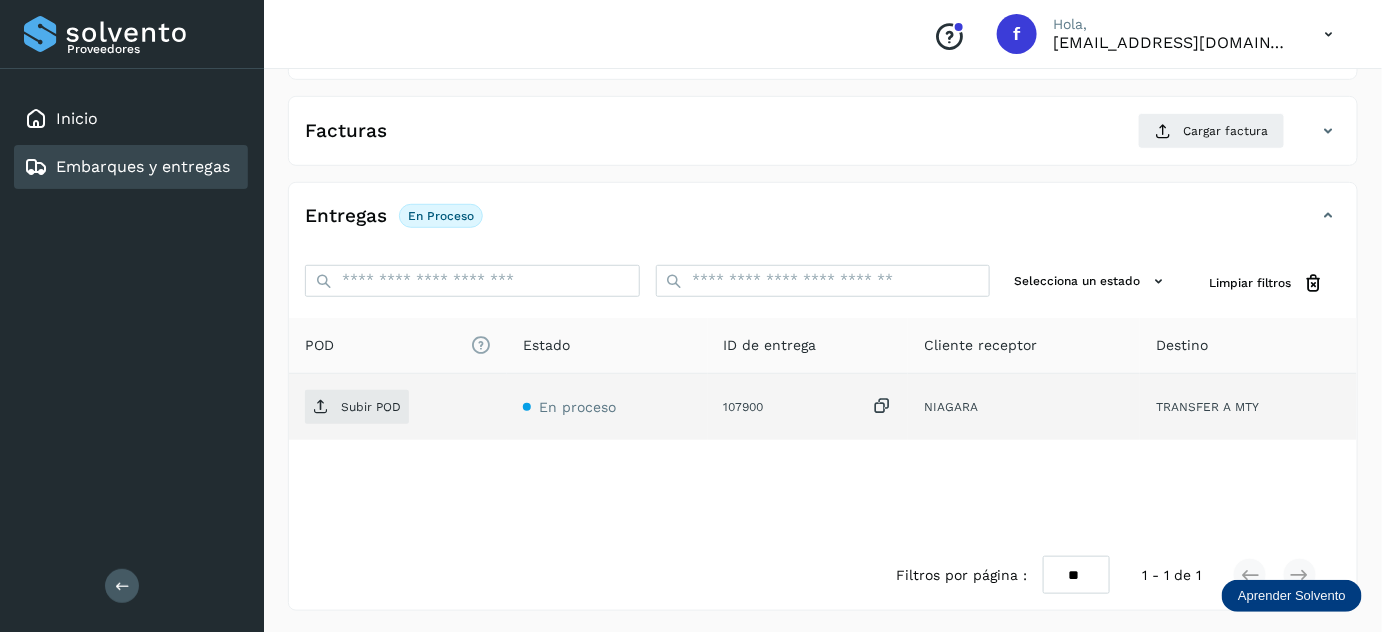 click at bounding box center (882, 406) 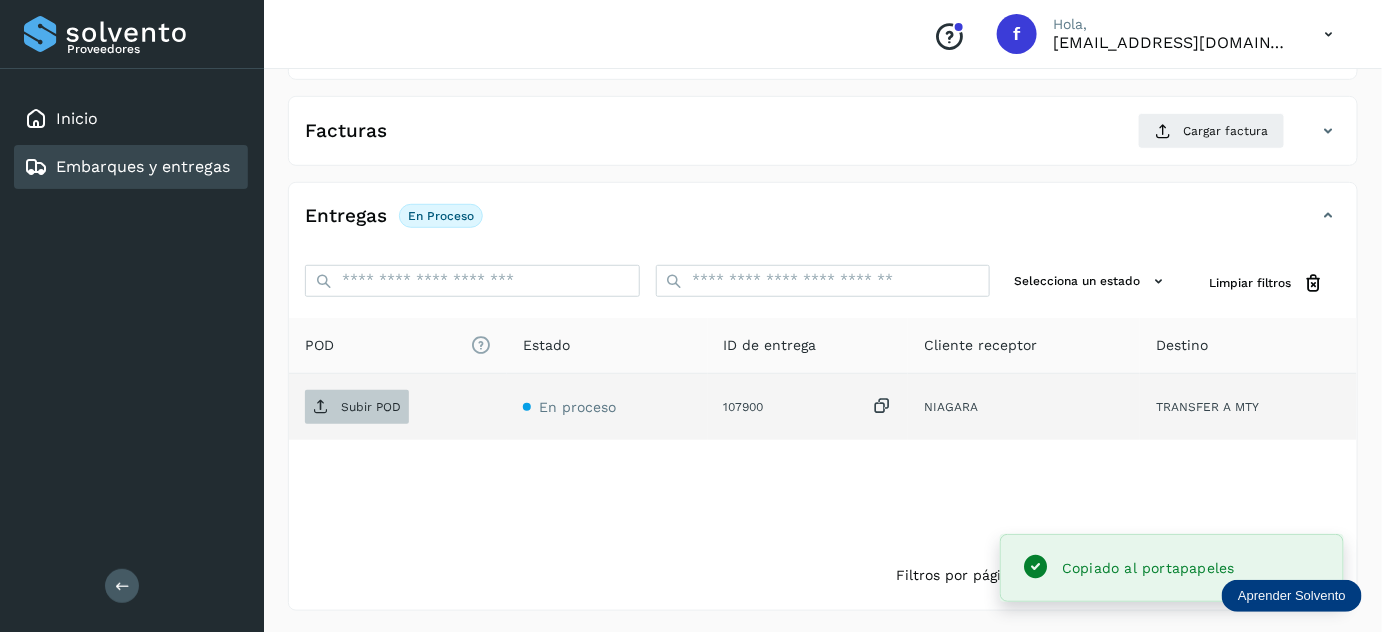 click on "Subir POD" at bounding box center (371, 407) 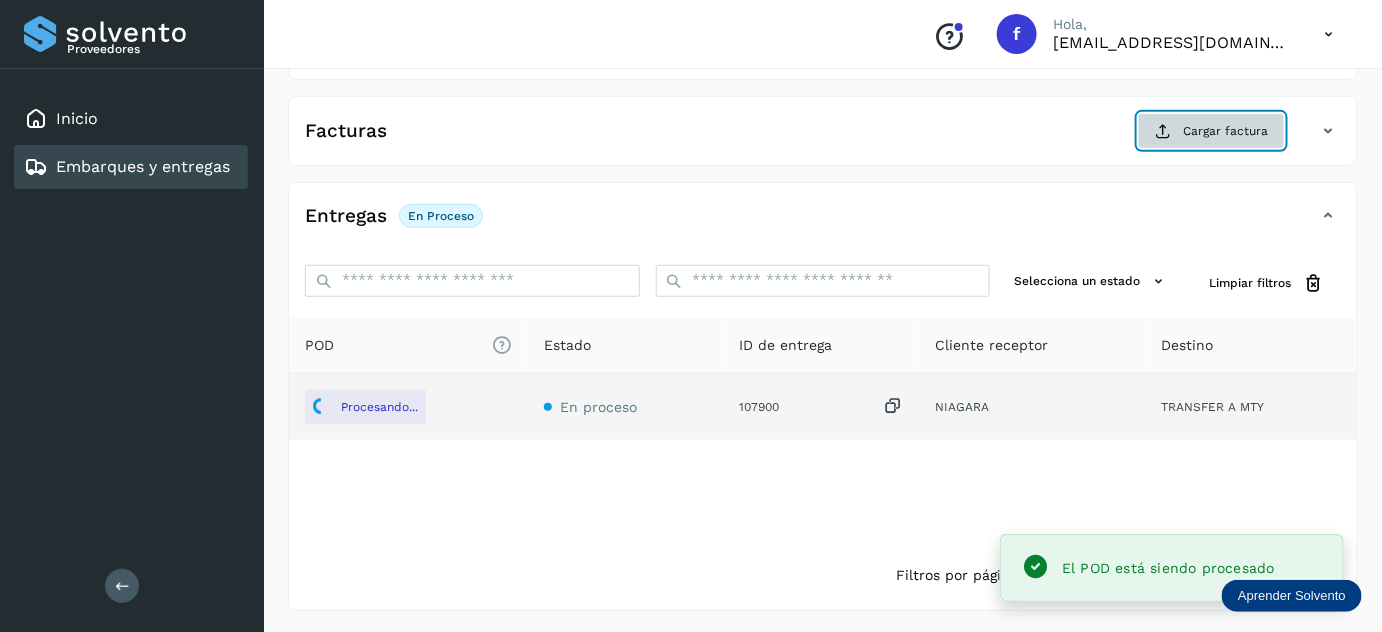 click on "Cargar factura" 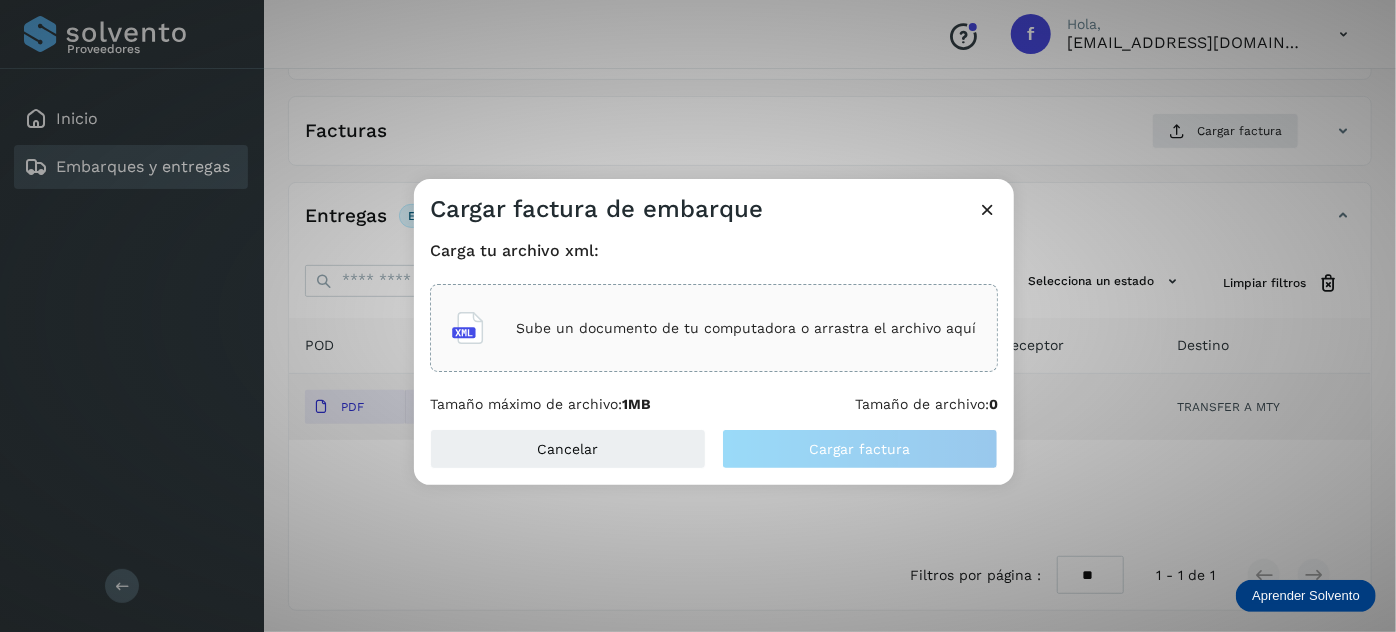 click on "Sube un documento de tu computadora o arrastra el archivo aquí" at bounding box center (746, 328) 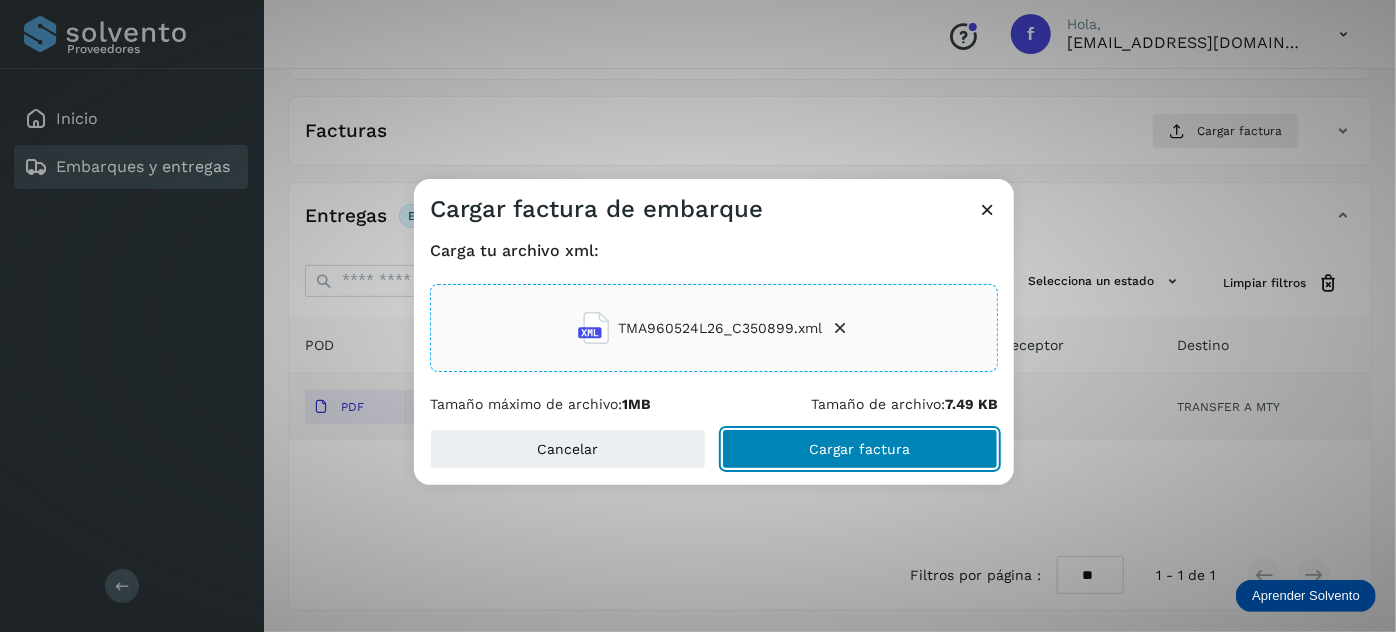 click on "Cargar factura" 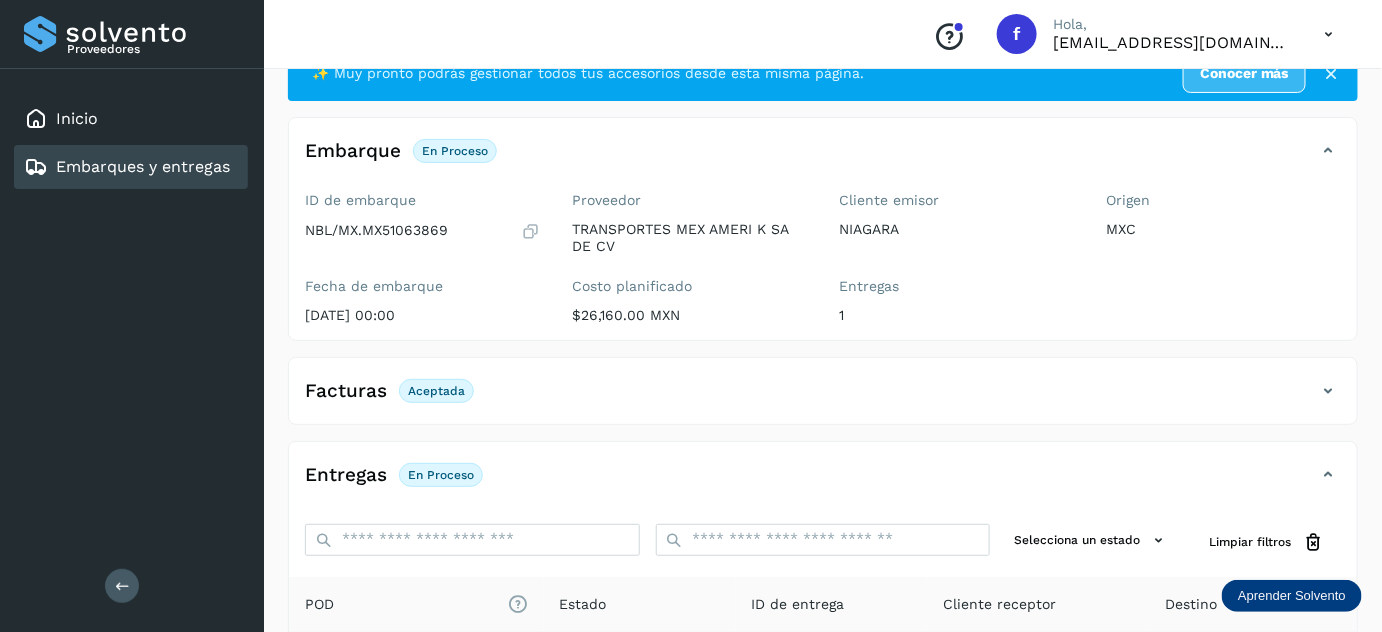 scroll, scrollTop: 0, scrollLeft: 0, axis: both 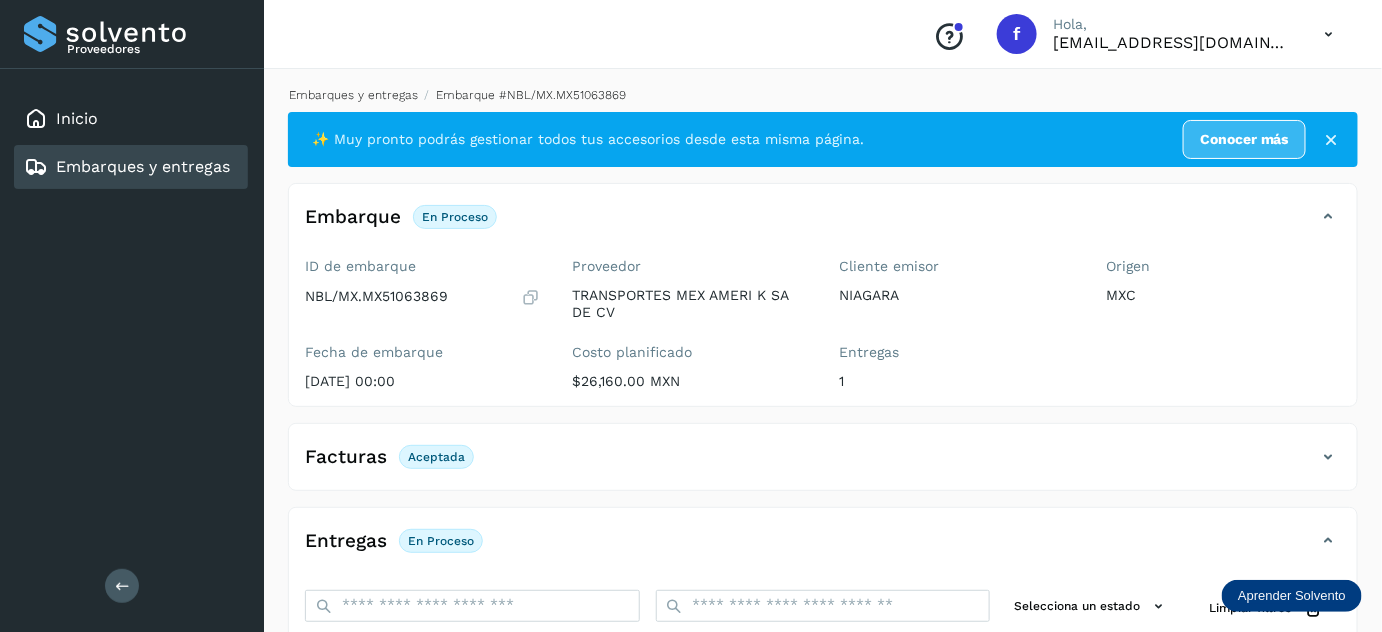 click on "Embarques y entregas" at bounding box center [353, 95] 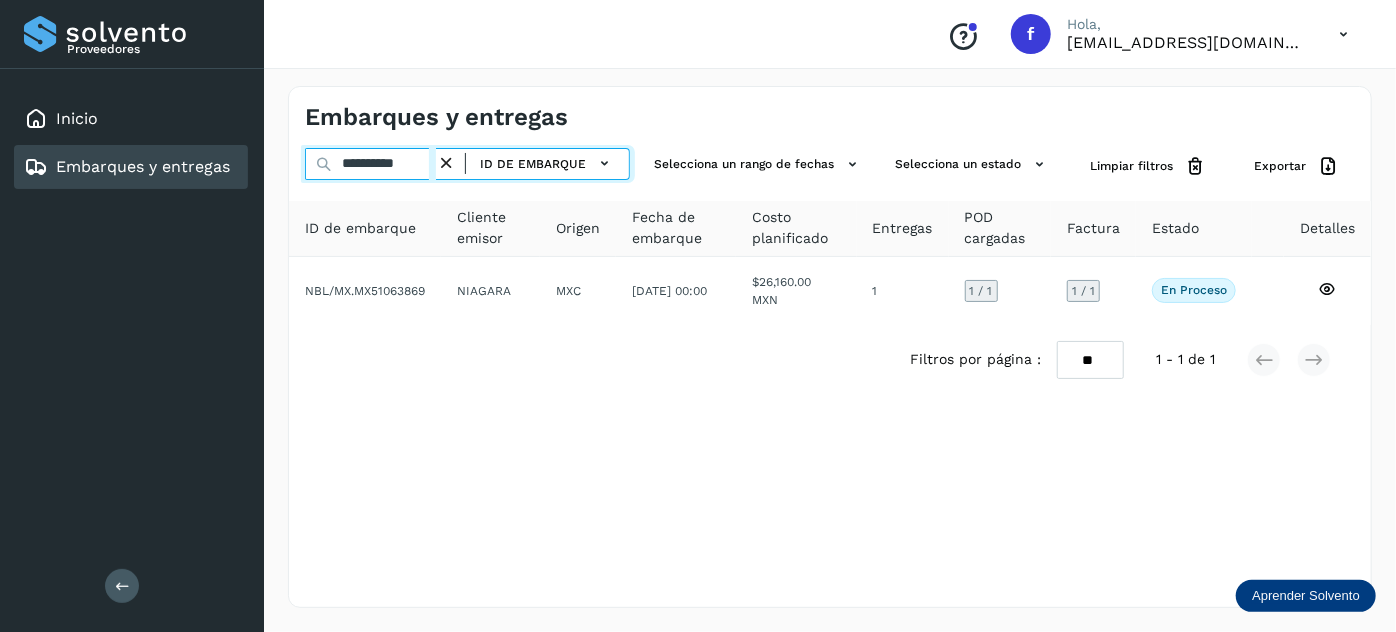 click on "**********" at bounding box center (370, 164) 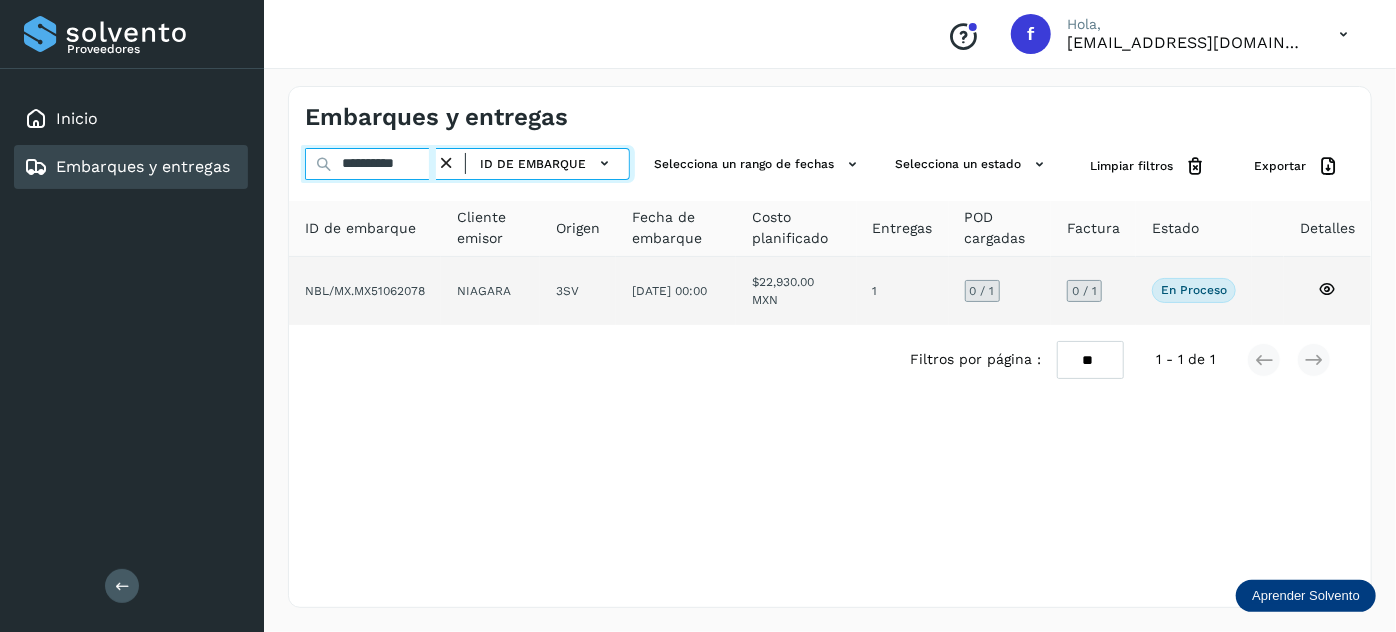 type on "**********" 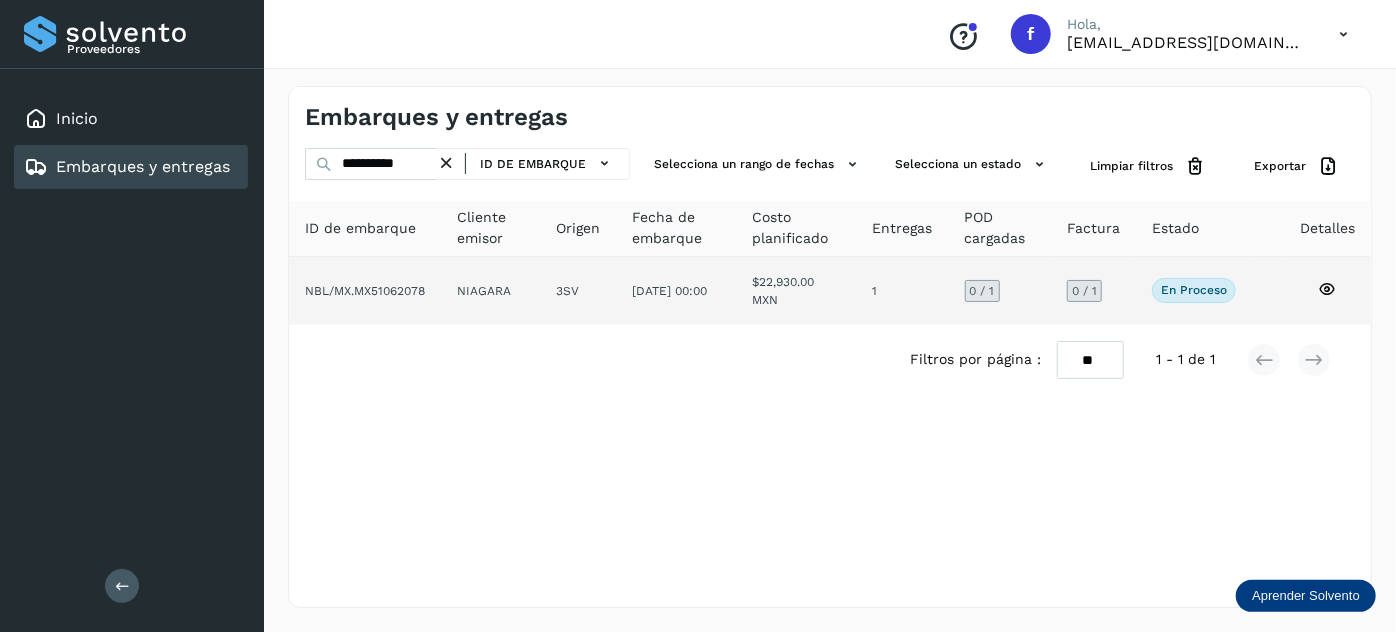 click on "$22,930.00 MXN" 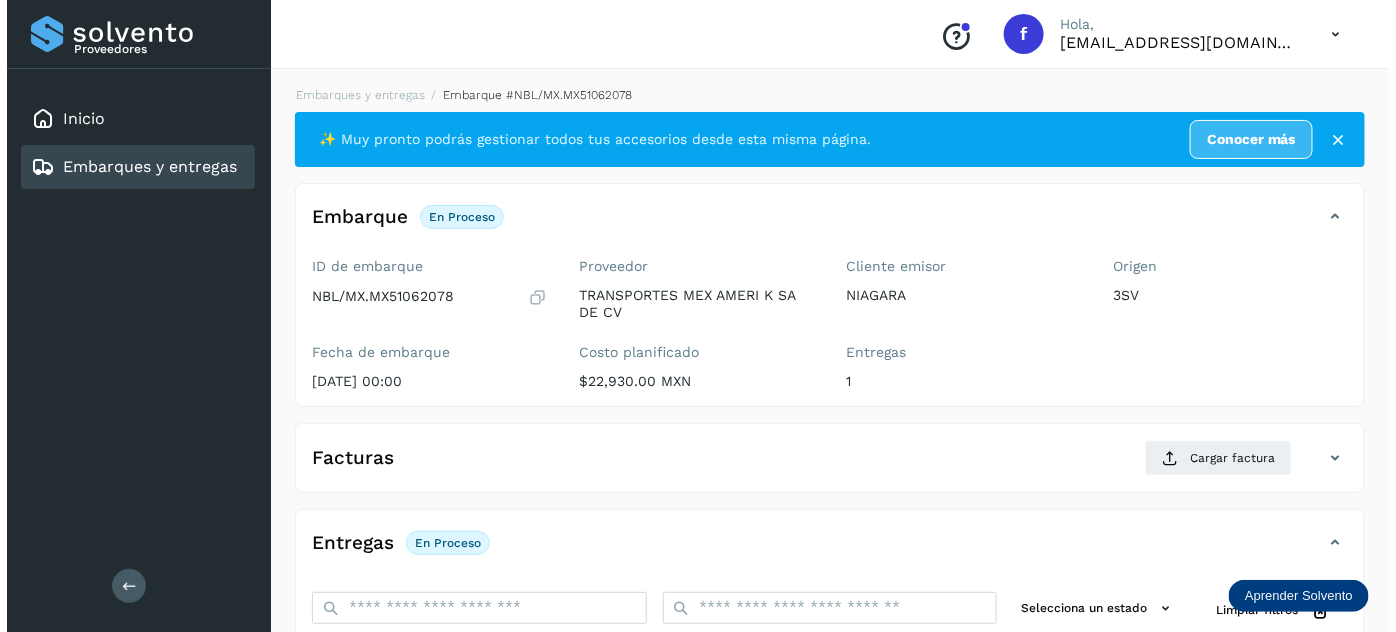 scroll, scrollTop: 327, scrollLeft: 0, axis: vertical 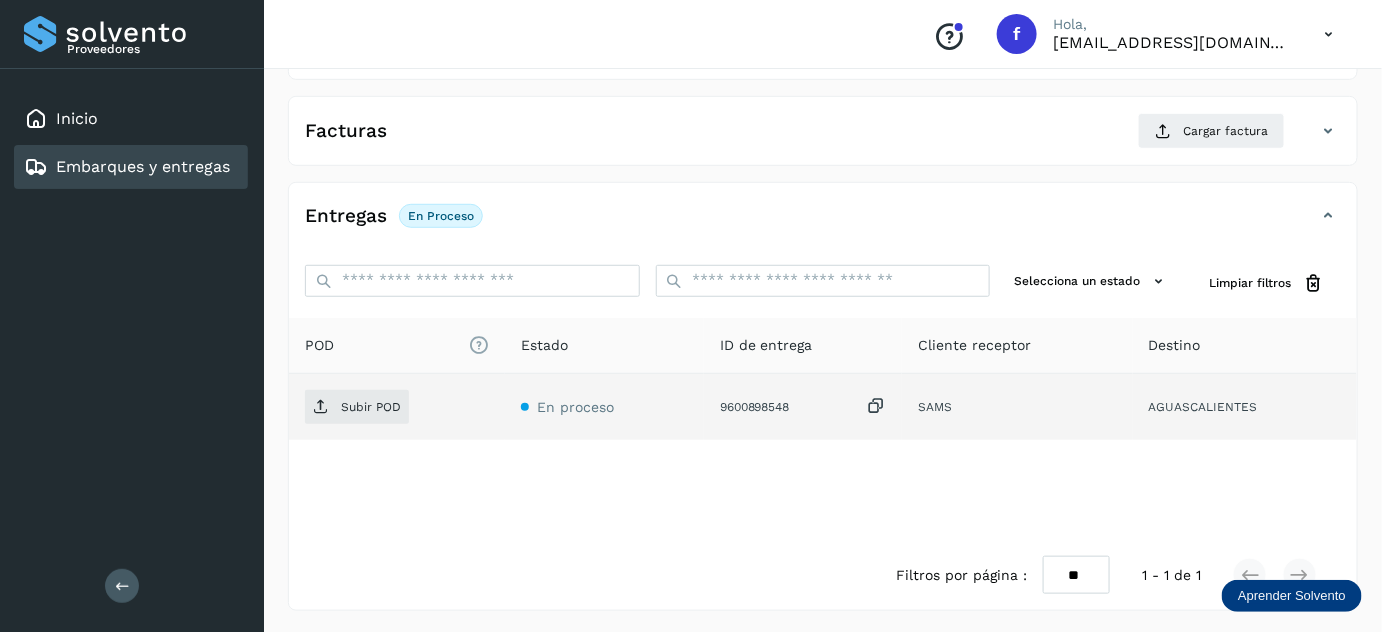click at bounding box center [876, 406] 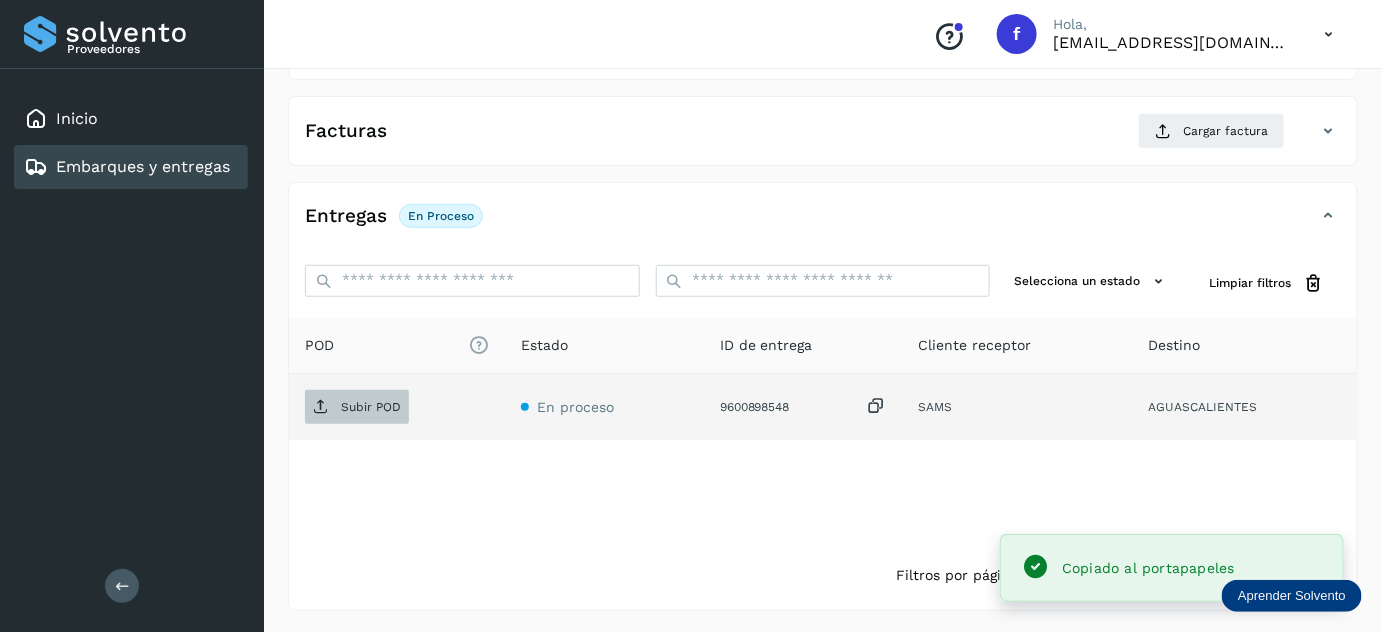 click on "Subir POD" at bounding box center [371, 407] 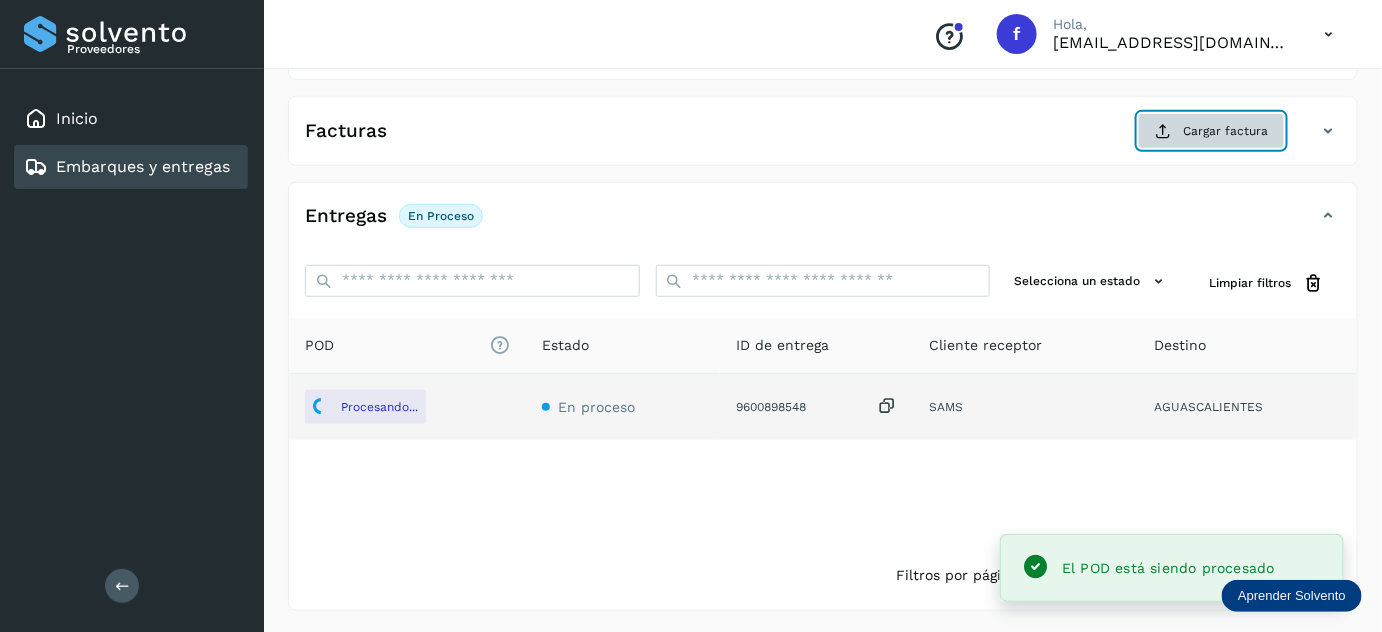 click on "Cargar factura" 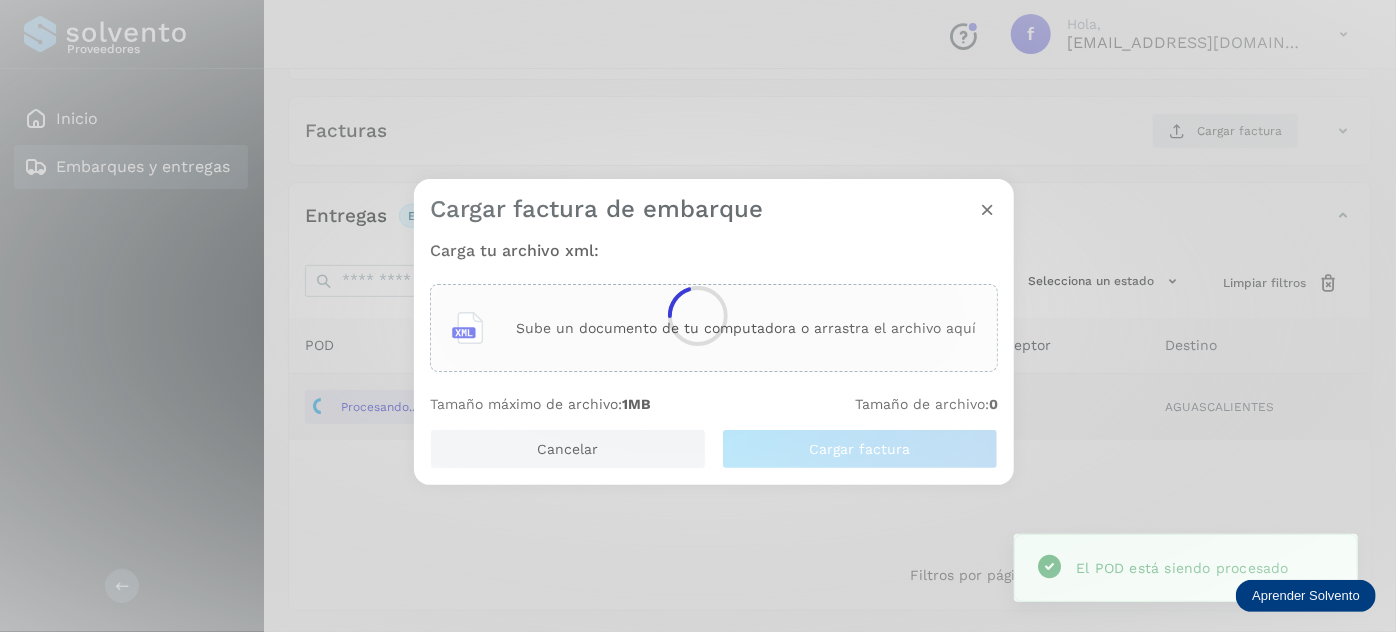 click 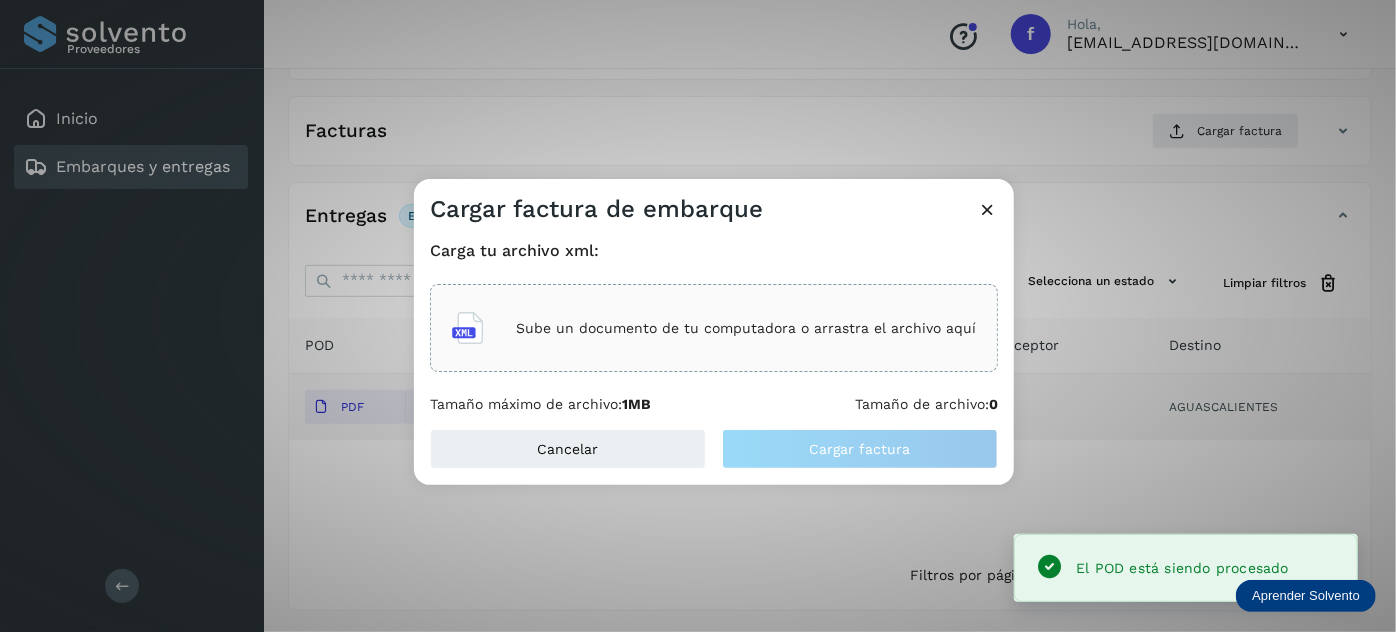 click on "Sube un documento de tu computadora o arrastra el archivo aquí" at bounding box center (746, 328) 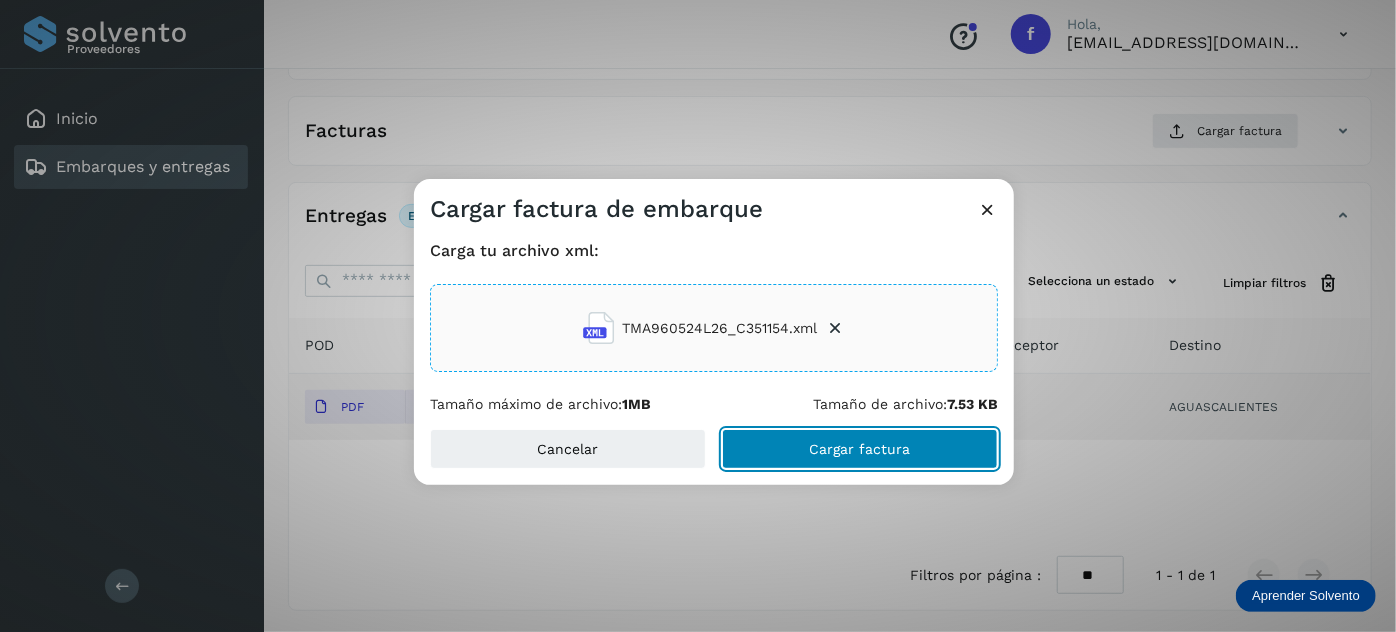 click on "Cargar factura" 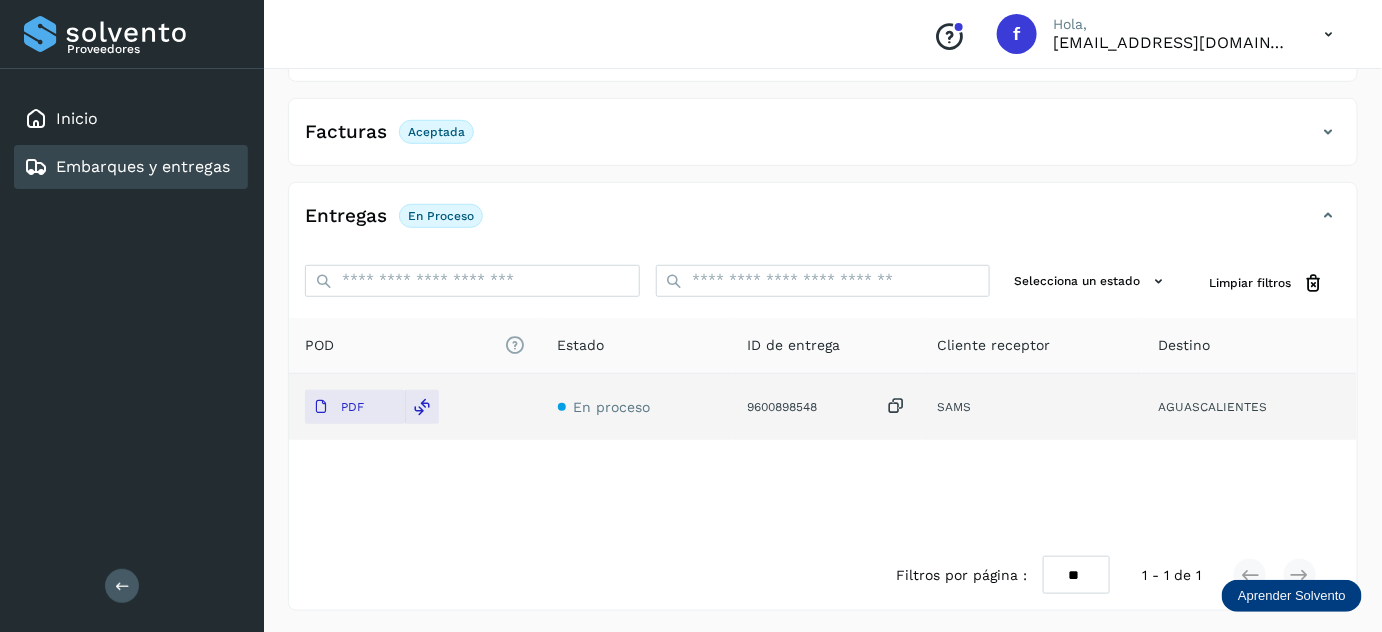 scroll, scrollTop: 0, scrollLeft: 0, axis: both 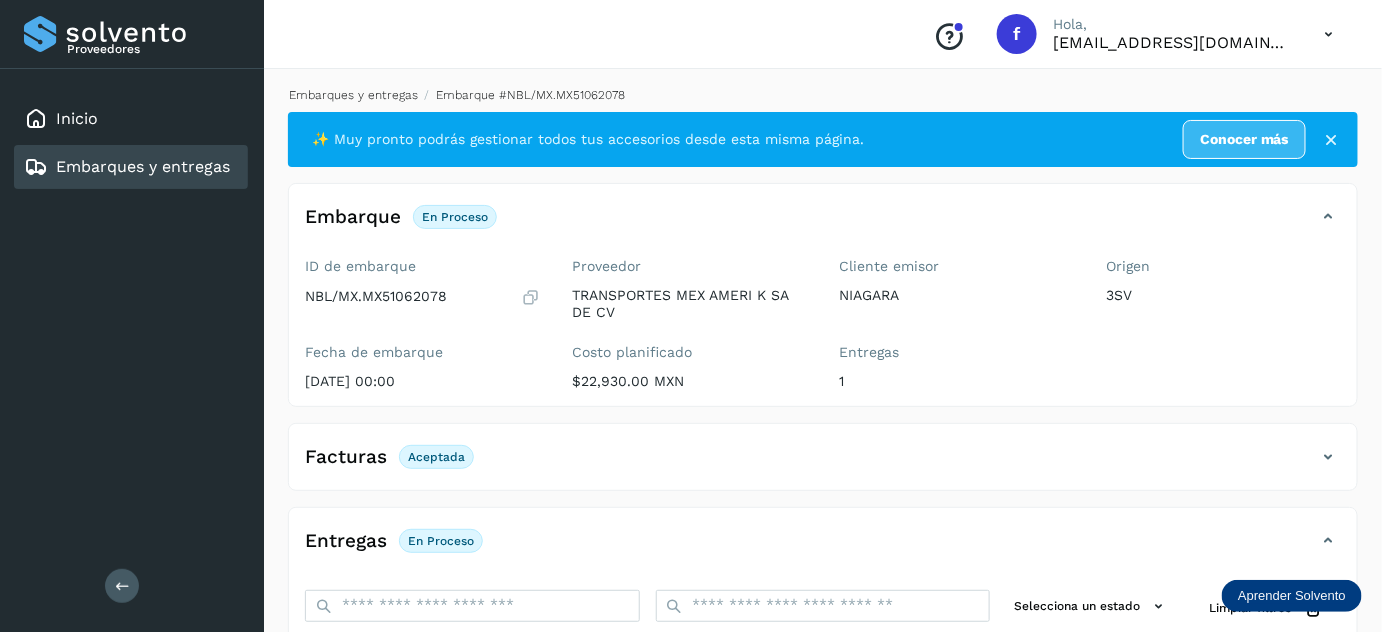click on "Embarques y entregas" at bounding box center [353, 95] 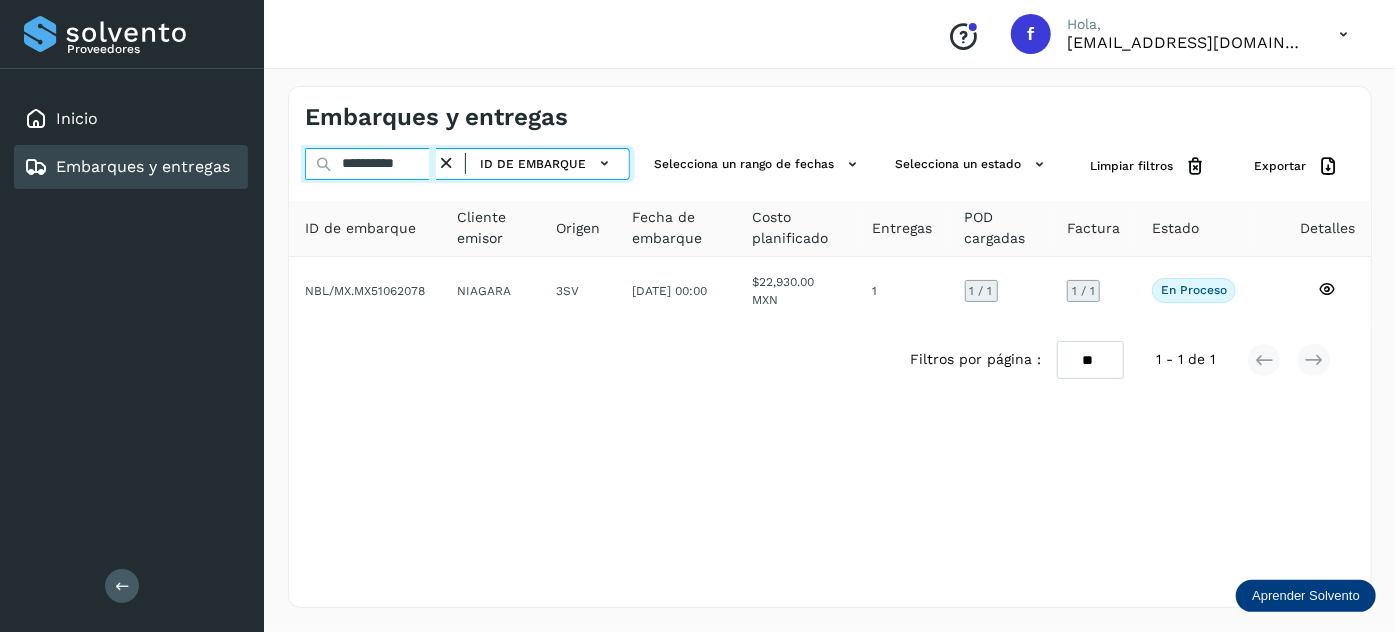 click on "**********" at bounding box center [370, 164] 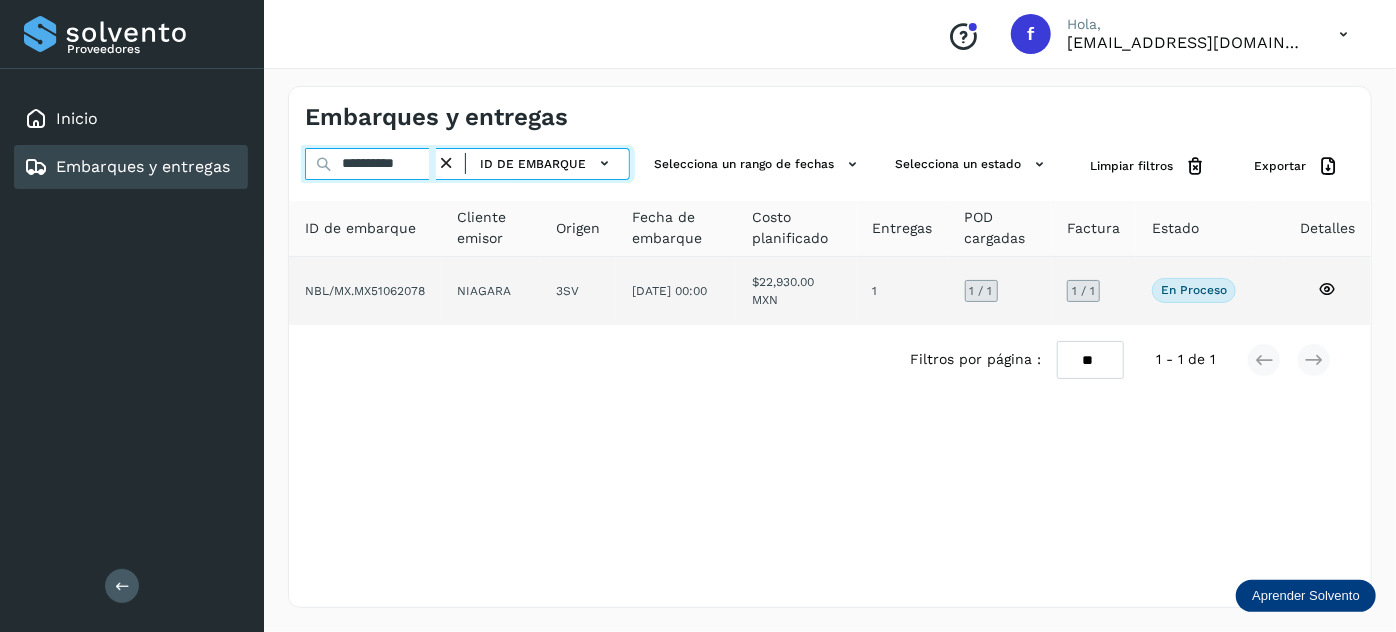 paste 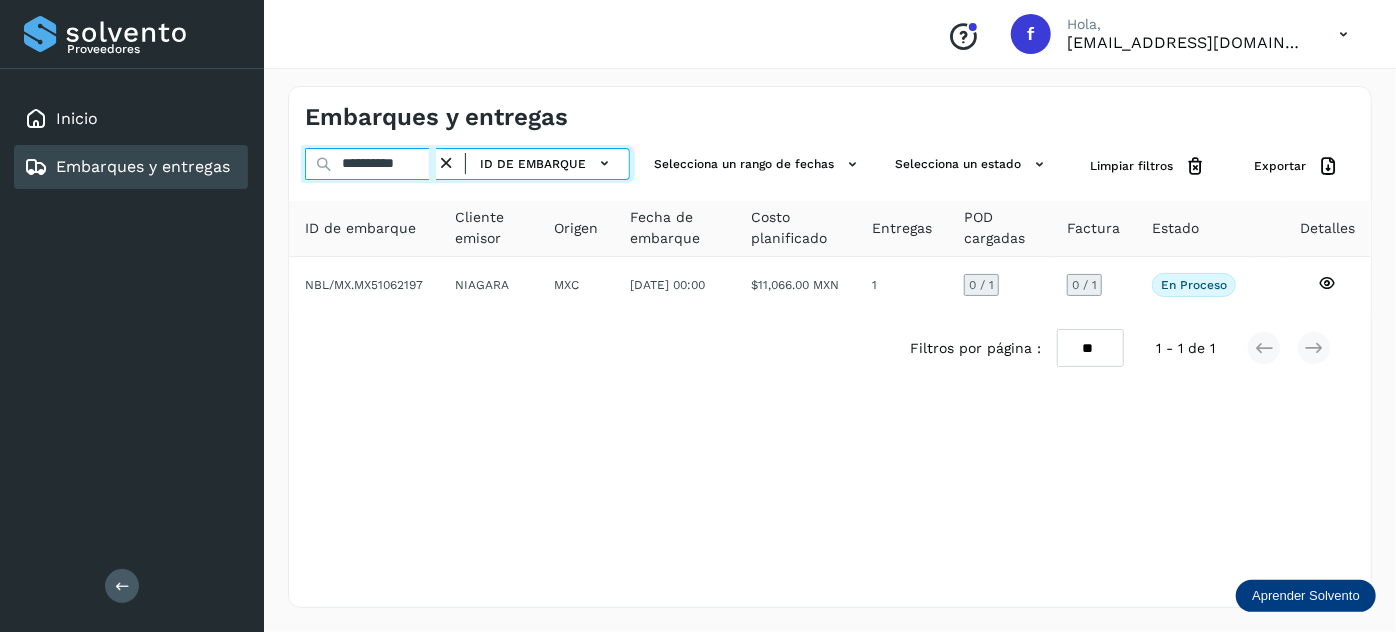 type on "**********" 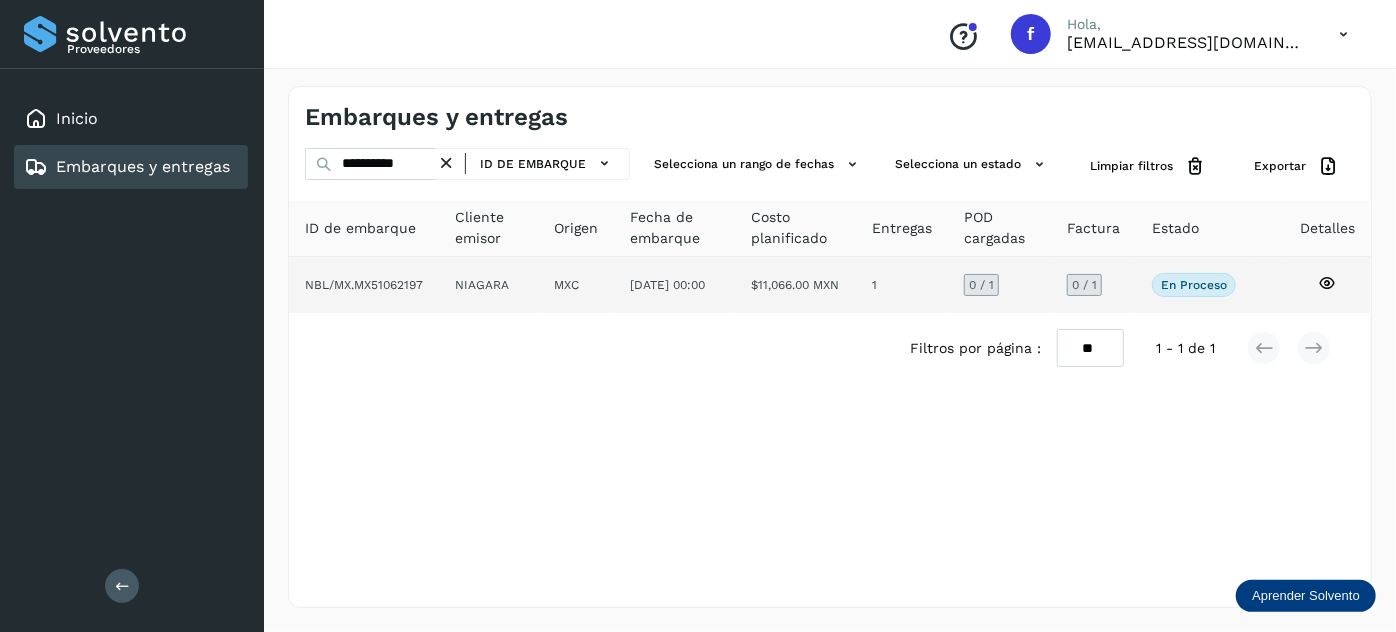click on "[DATE] 00:00" 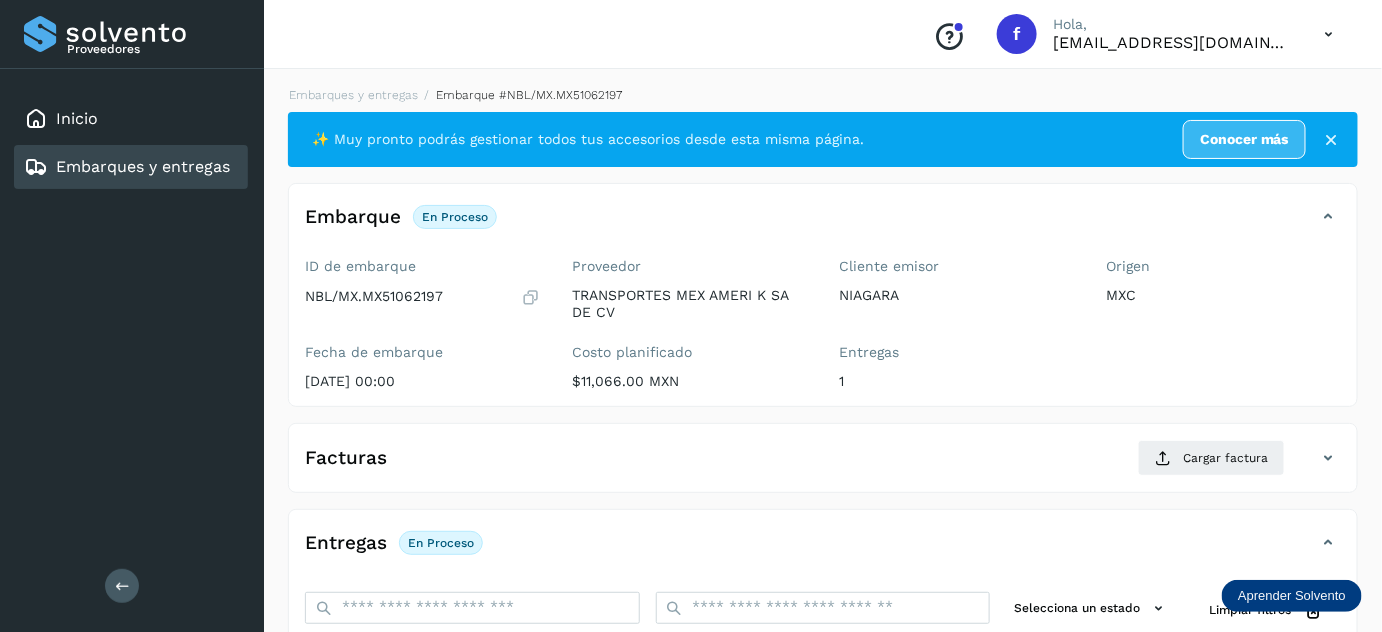 scroll, scrollTop: 327, scrollLeft: 0, axis: vertical 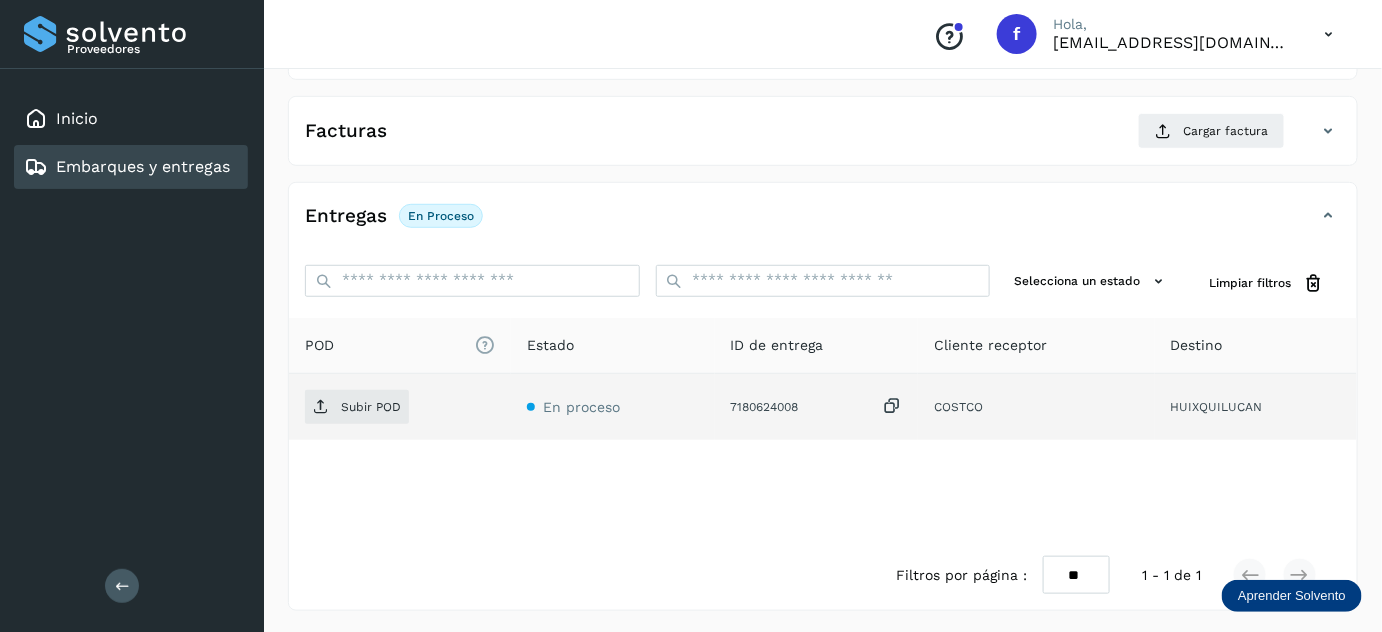 click at bounding box center [892, 406] 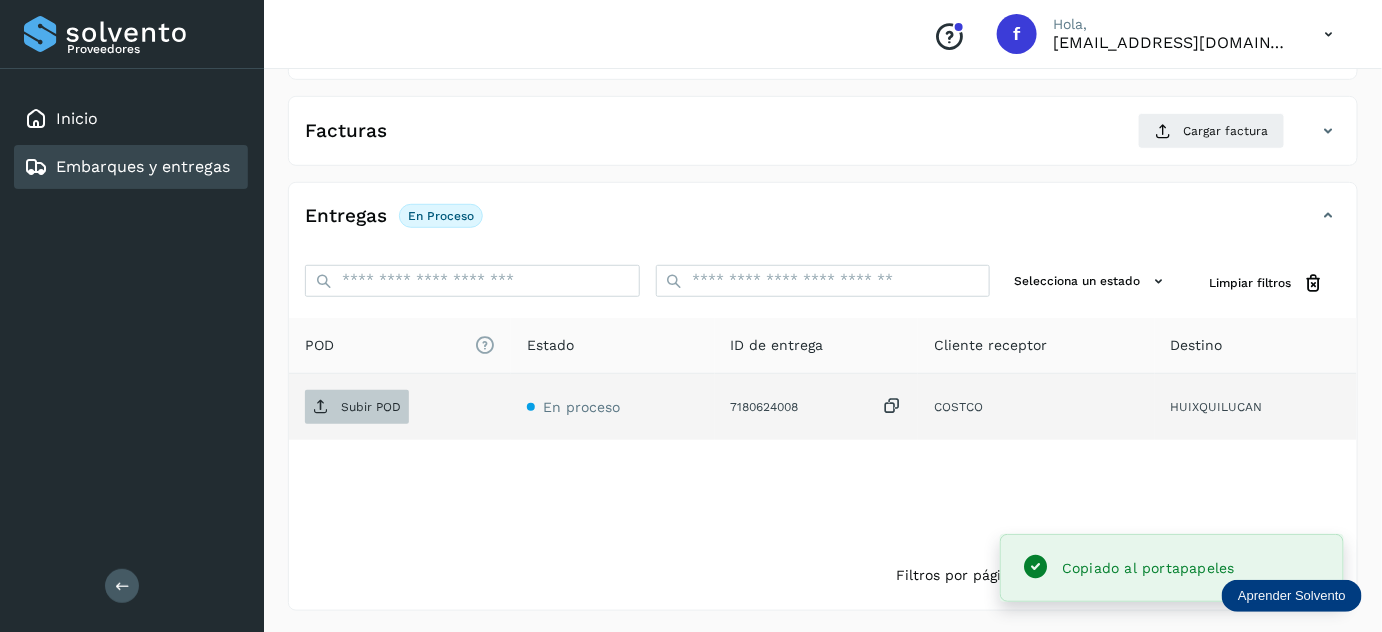 click on "Subir POD" at bounding box center [371, 407] 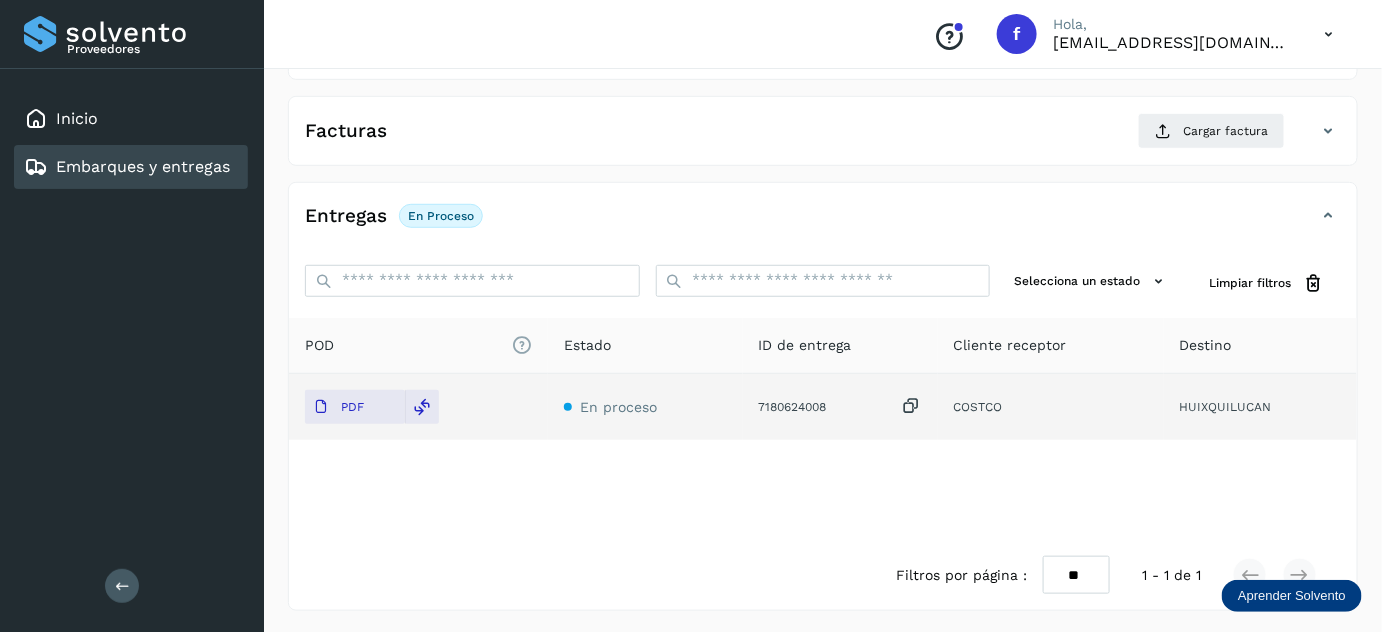 scroll, scrollTop: 0, scrollLeft: 0, axis: both 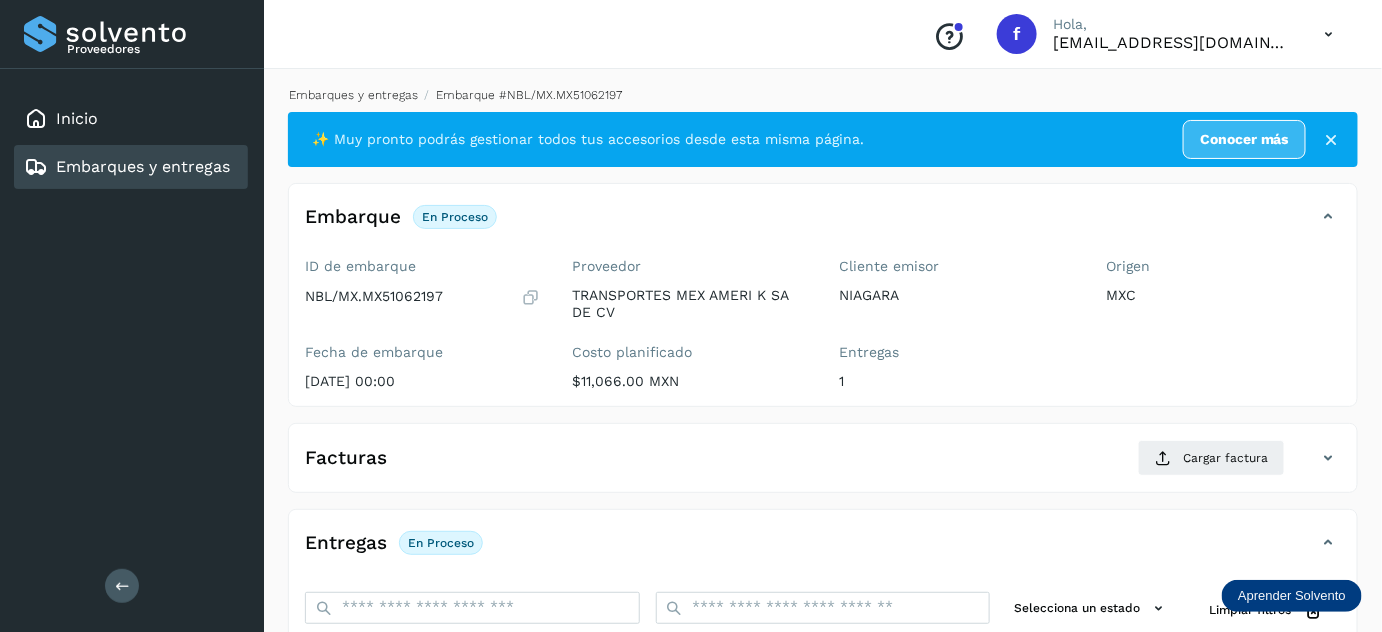 click on "Embarques y entregas" at bounding box center (353, 95) 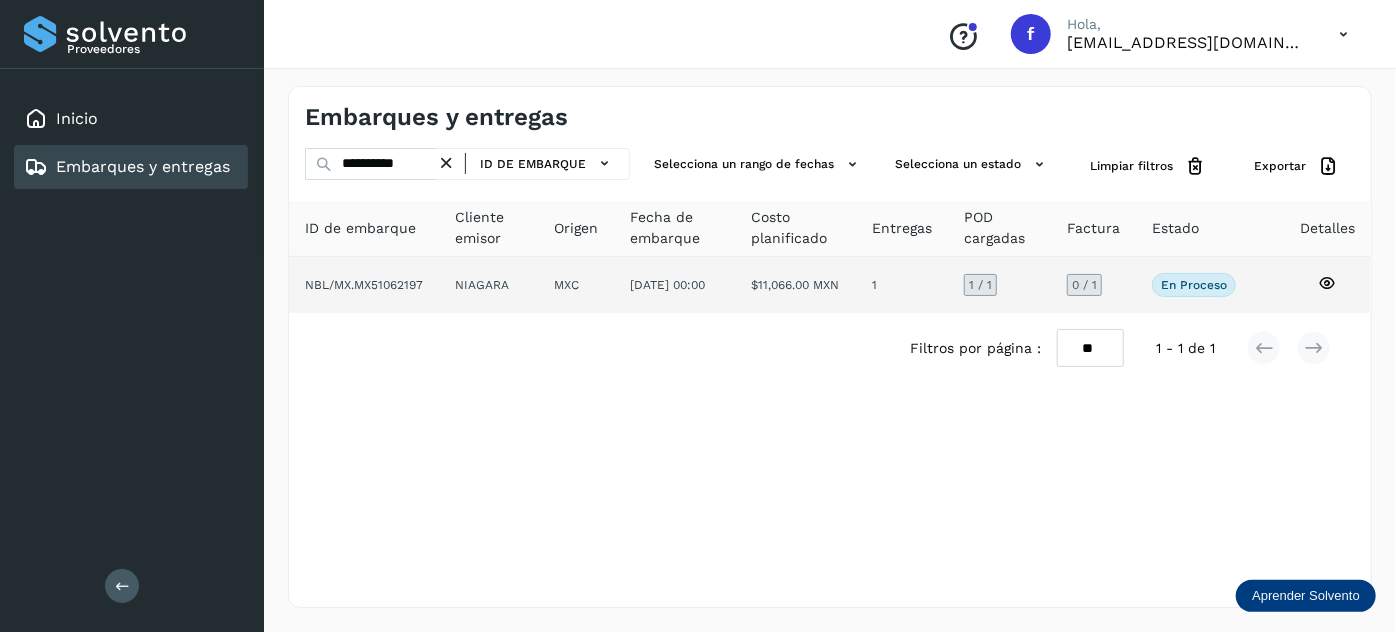 click on "[DATE] 00:00" 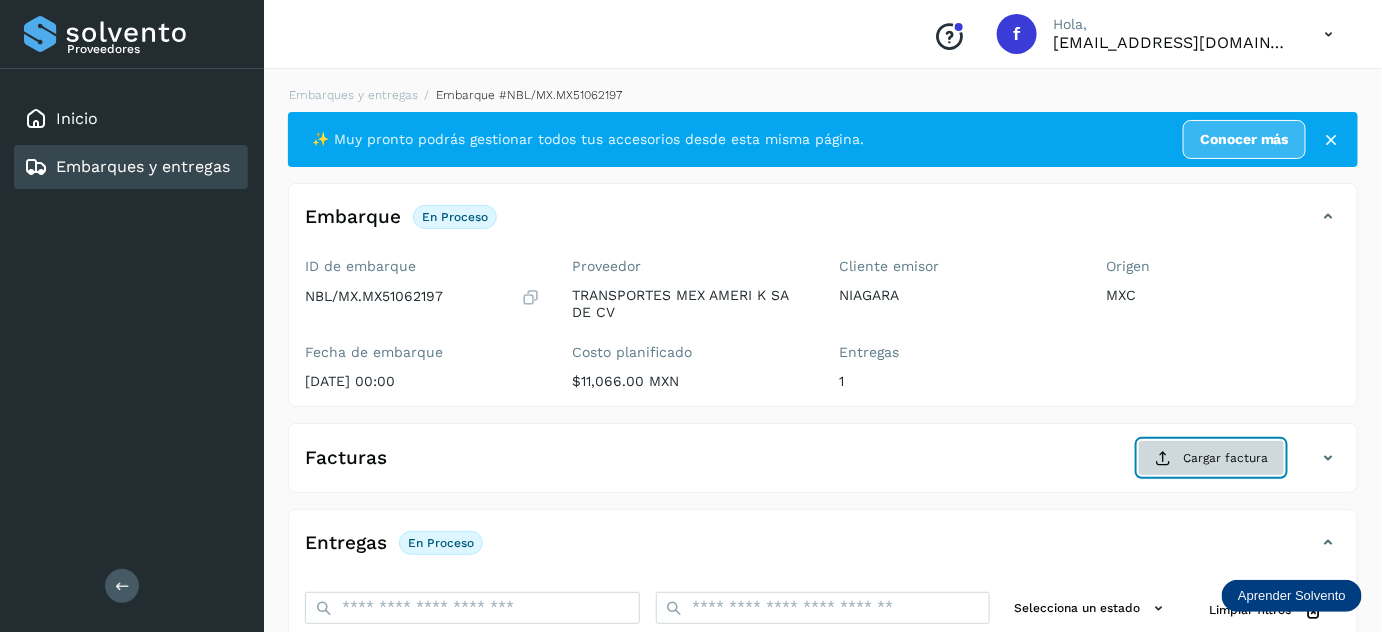 click on "Cargar factura" 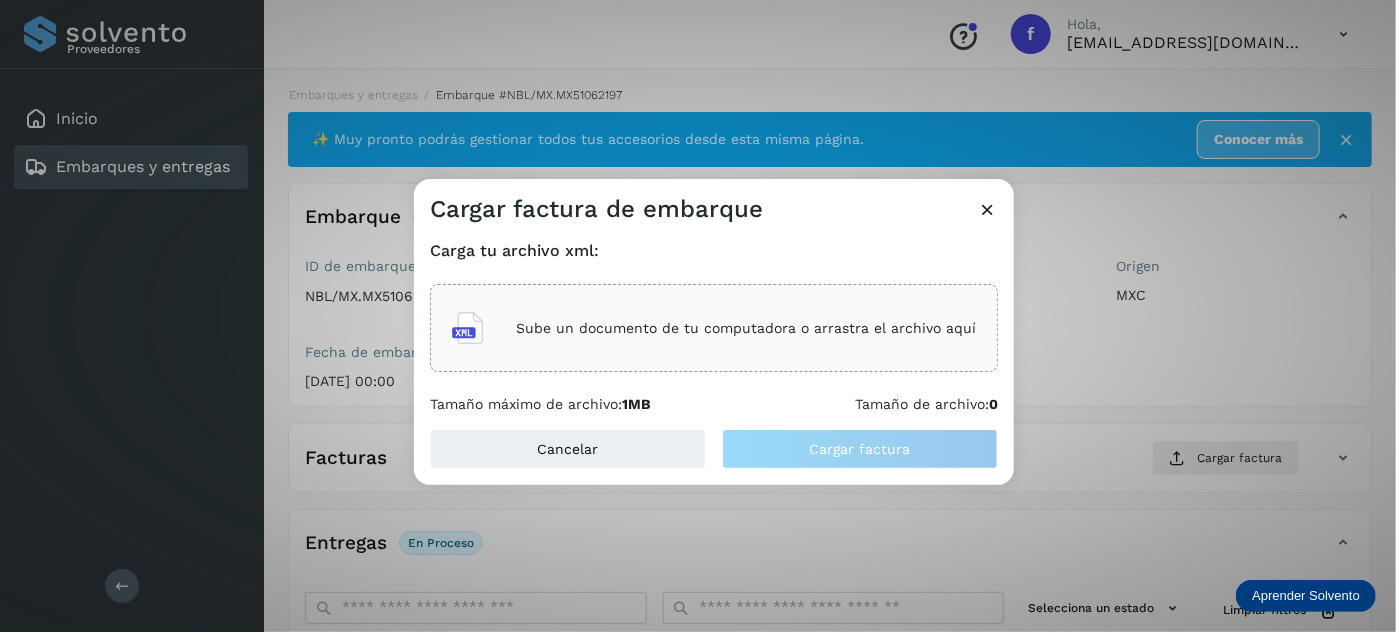 click on "Sube un documento de tu computadora o arrastra el archivo aquí" 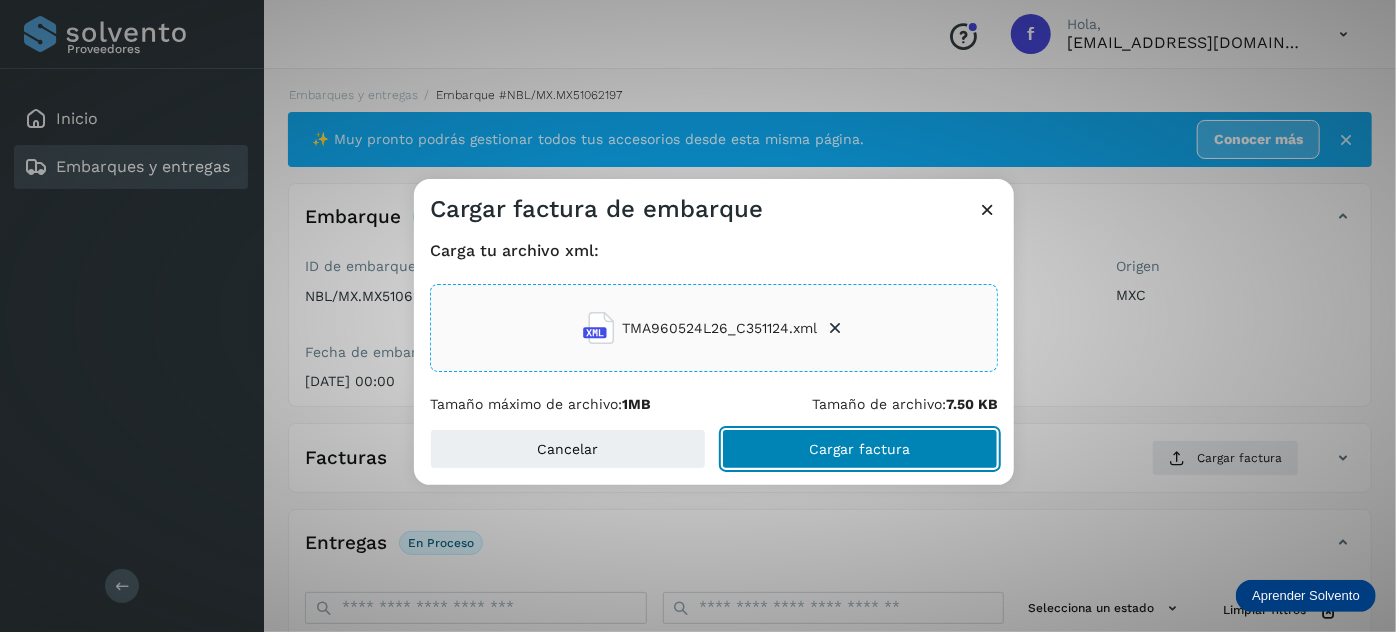 click on "Cargar factura" 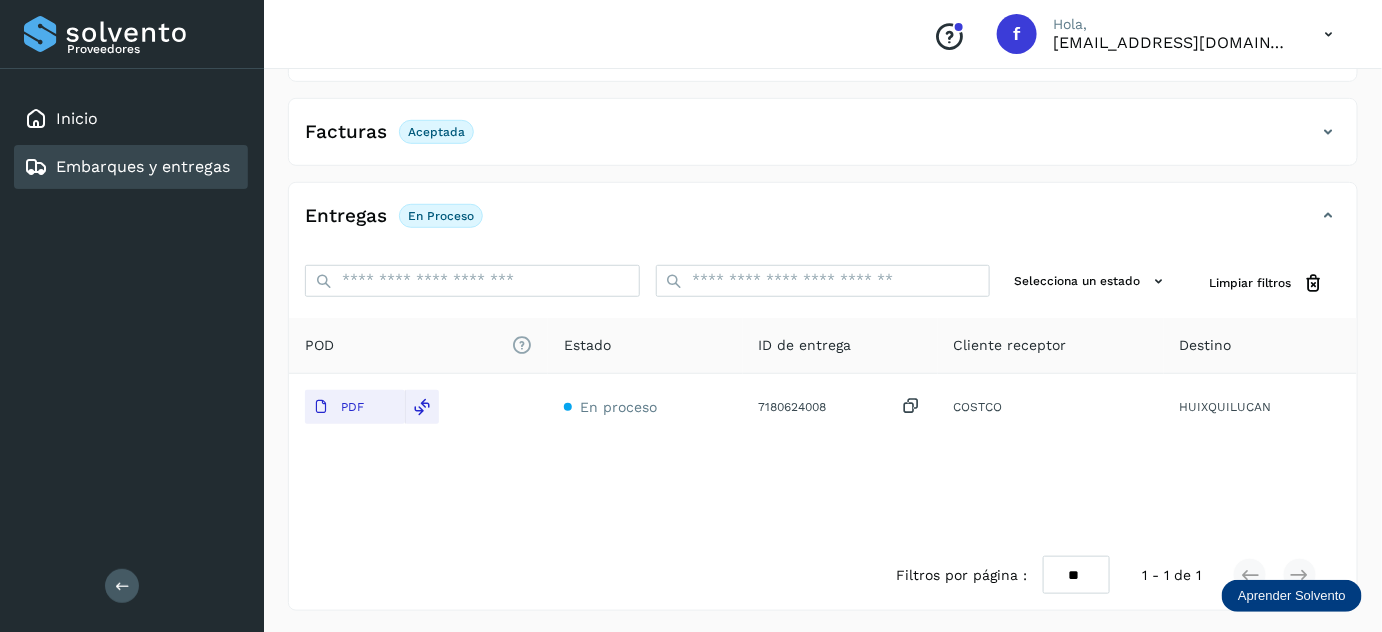 scroll, scrollTop: 0, scrollLeft: 0, axis: both 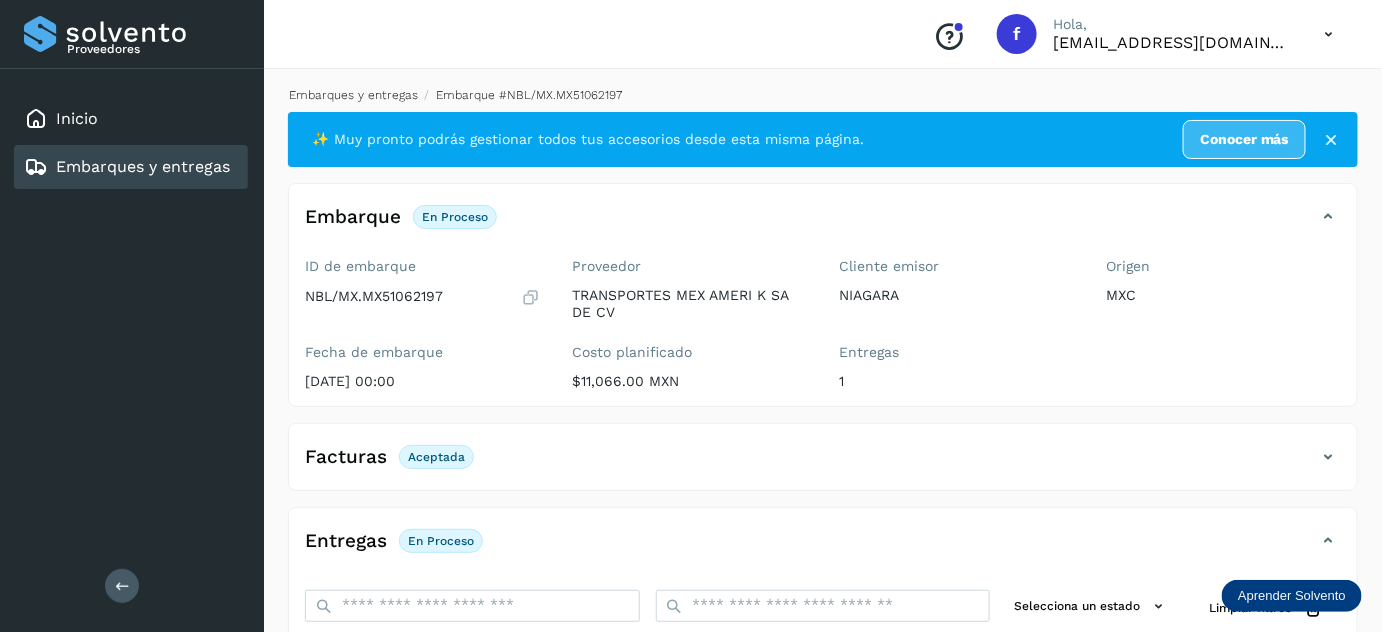 click on "Embarques y entregas" at bounding box center [353, 95] 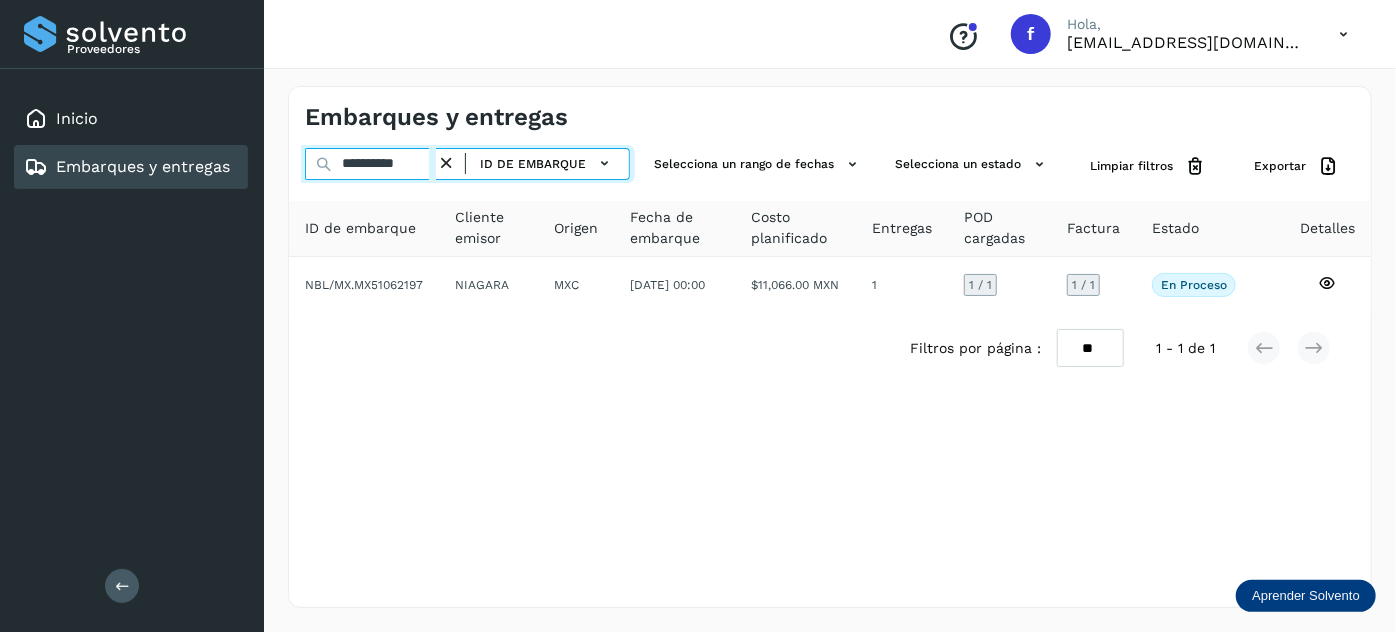 click on "**********" at bounding box center [370, 164] 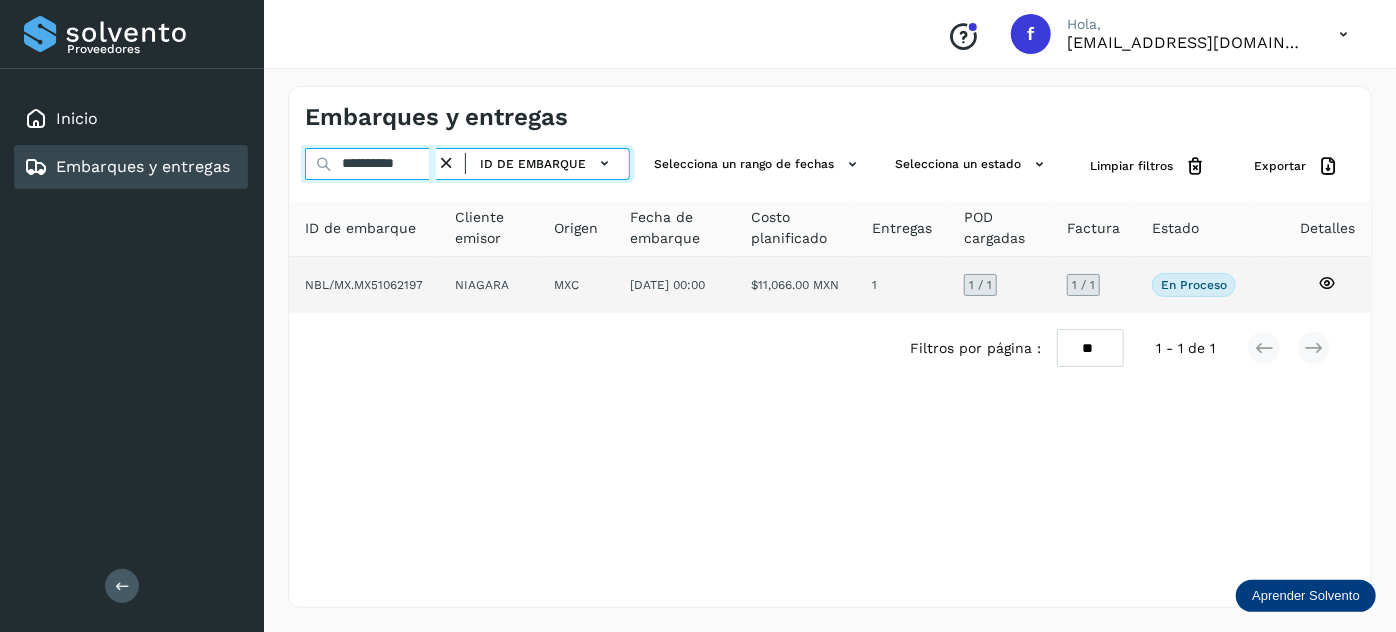 paste 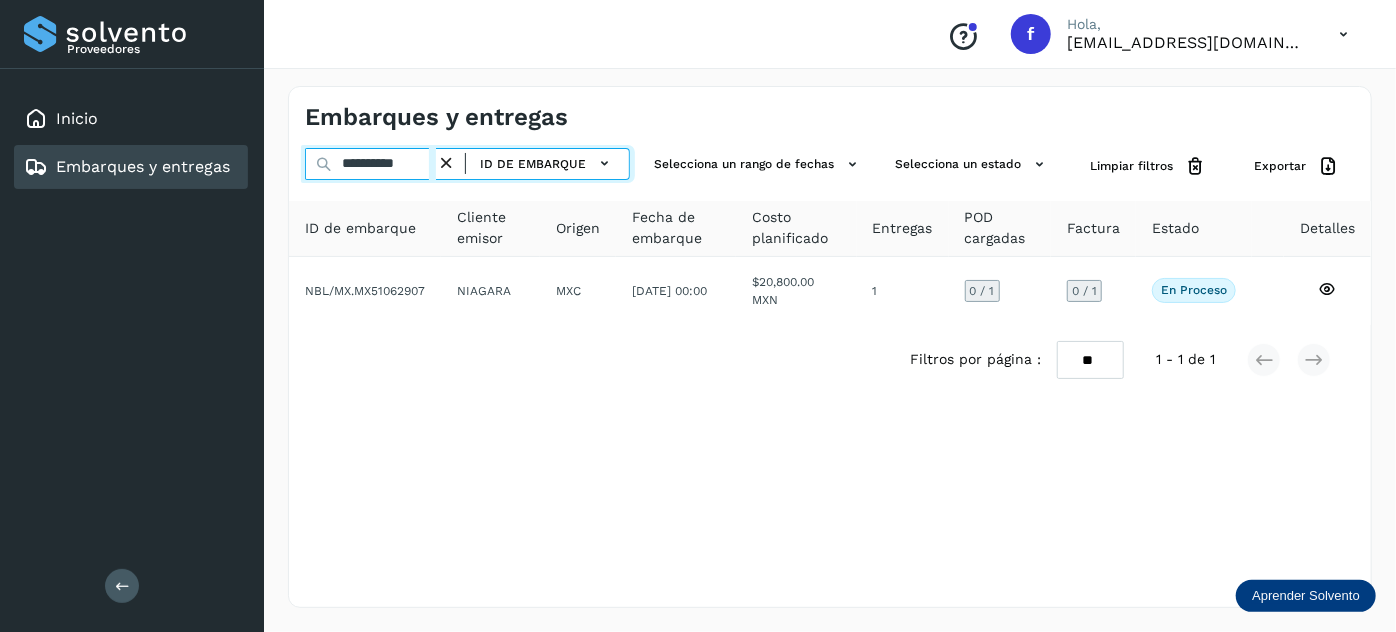 type on "**********" 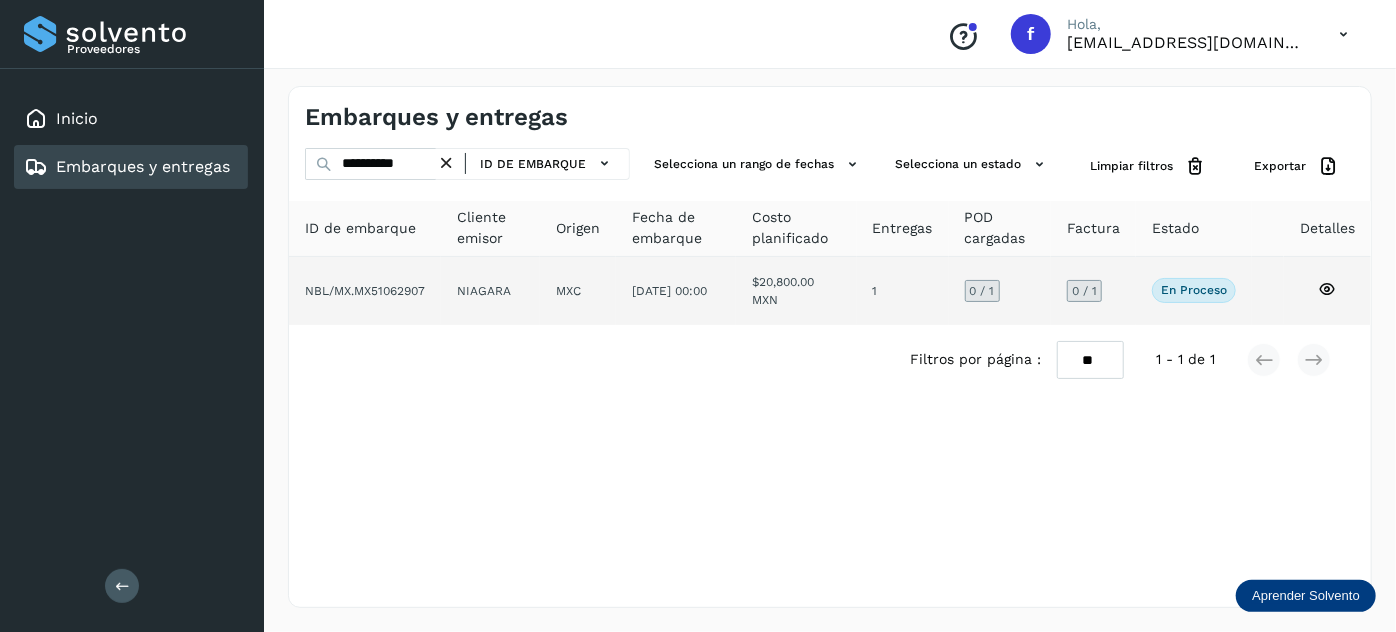 click on "[DATE] 00:00" 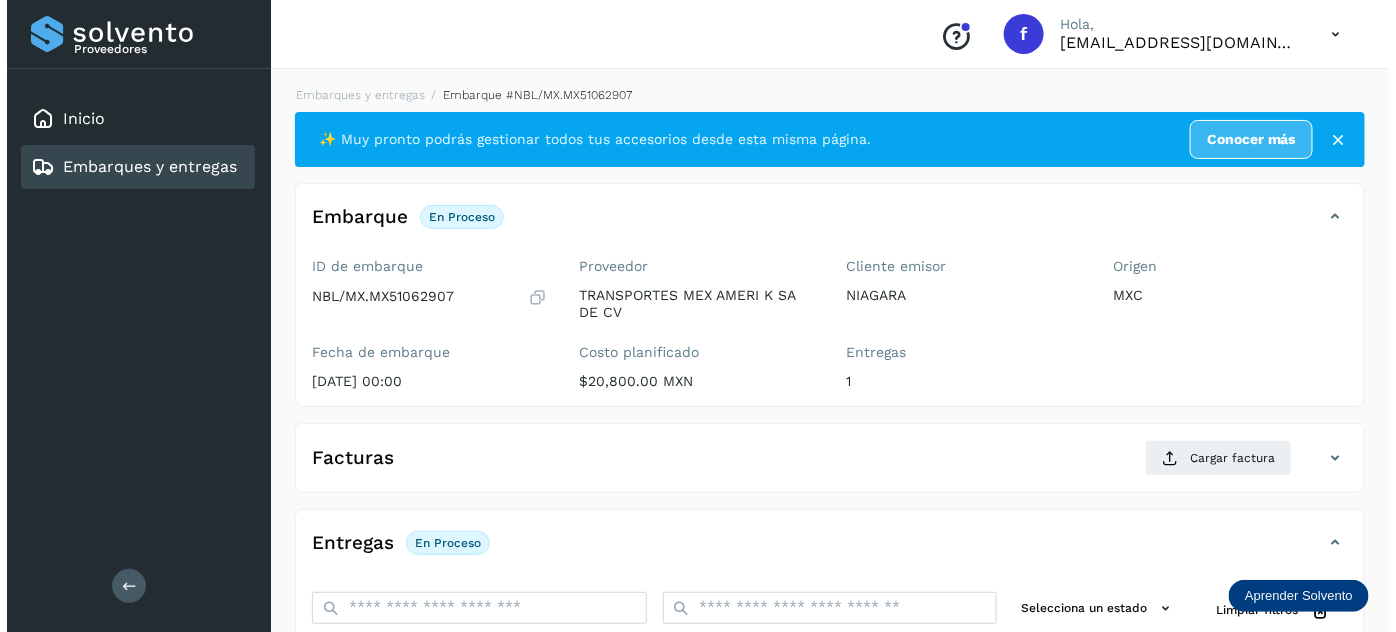 scroll, scrollTop: 327, scrollLeft: 0, axis: vertical 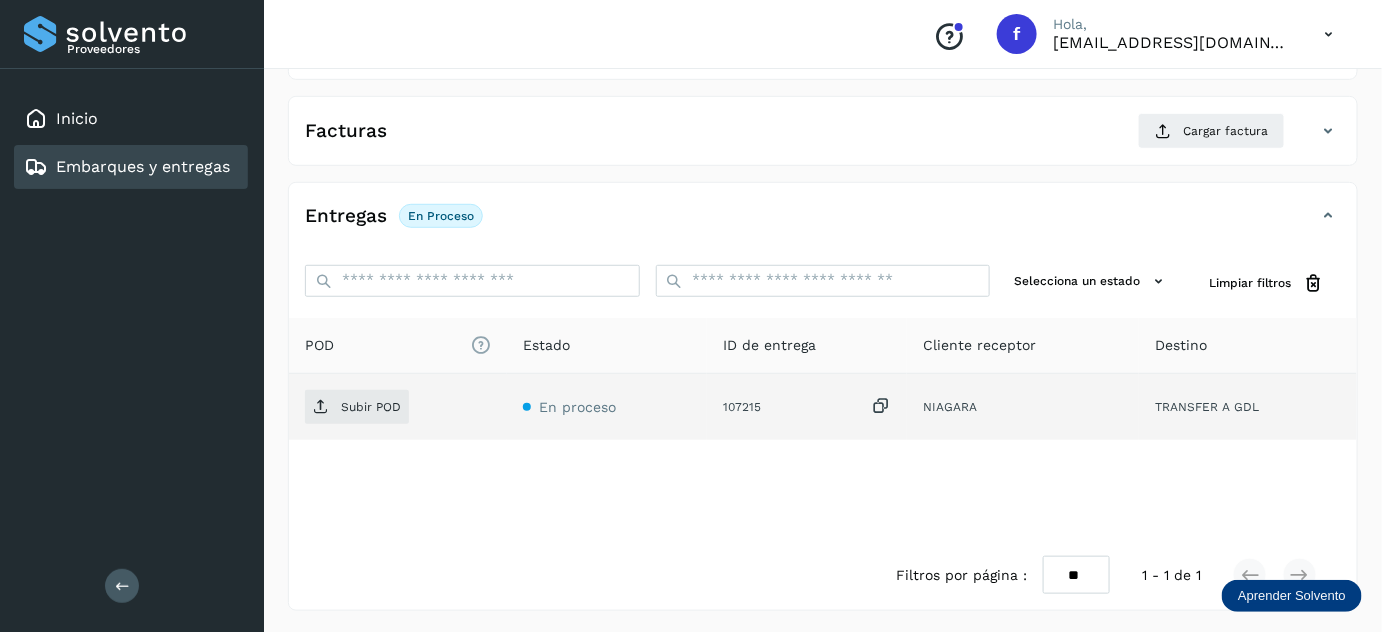 click at bounding box center [881, 406] 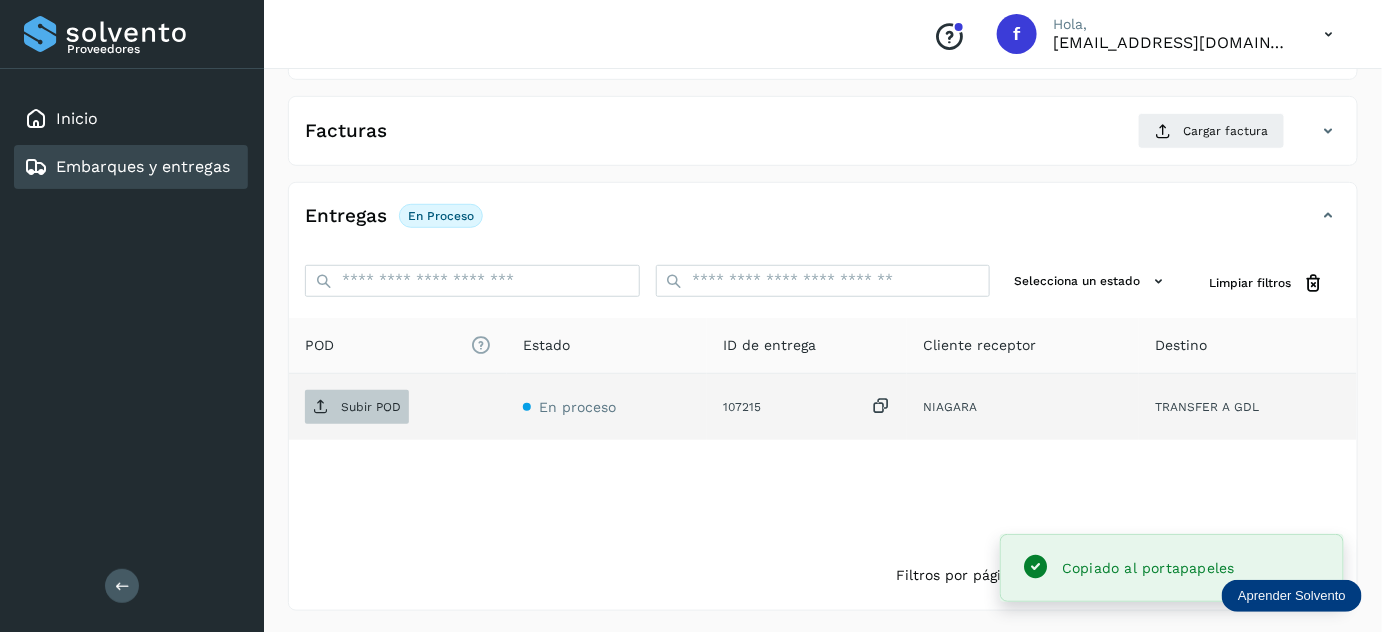 click on "Subir POD" at bounding box center [371, 407] 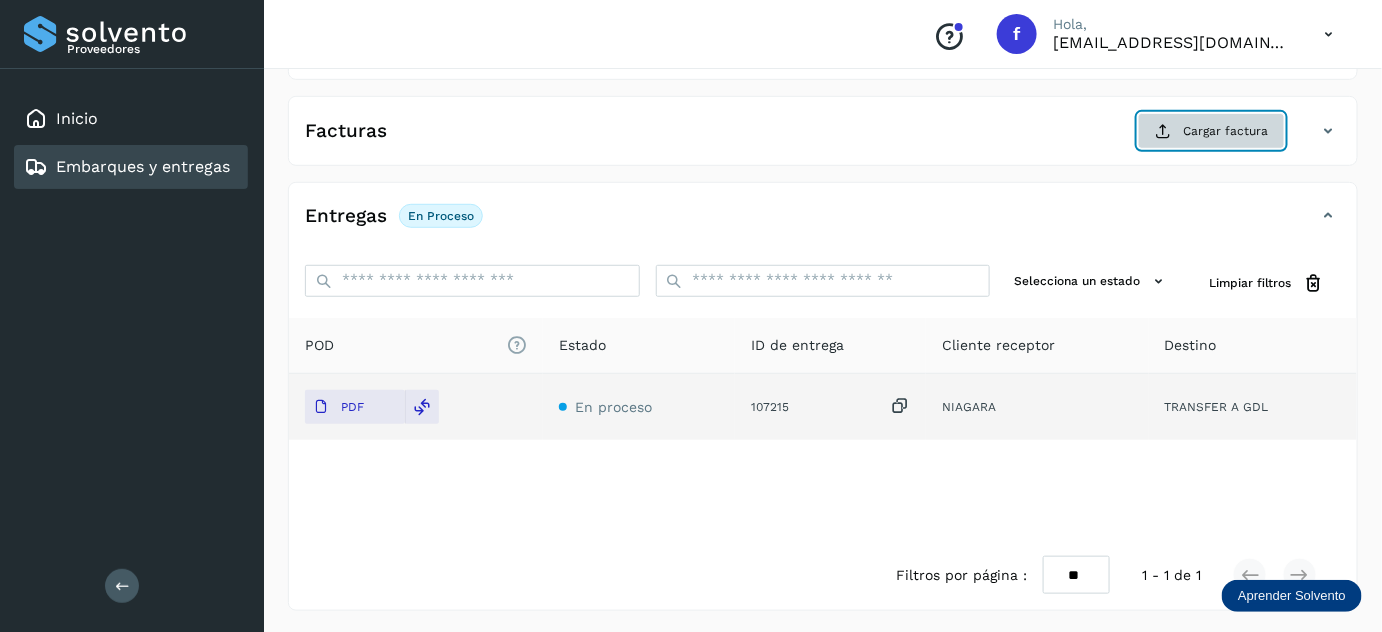 click on "Cargar factura" at bounding box center (1211, 131) 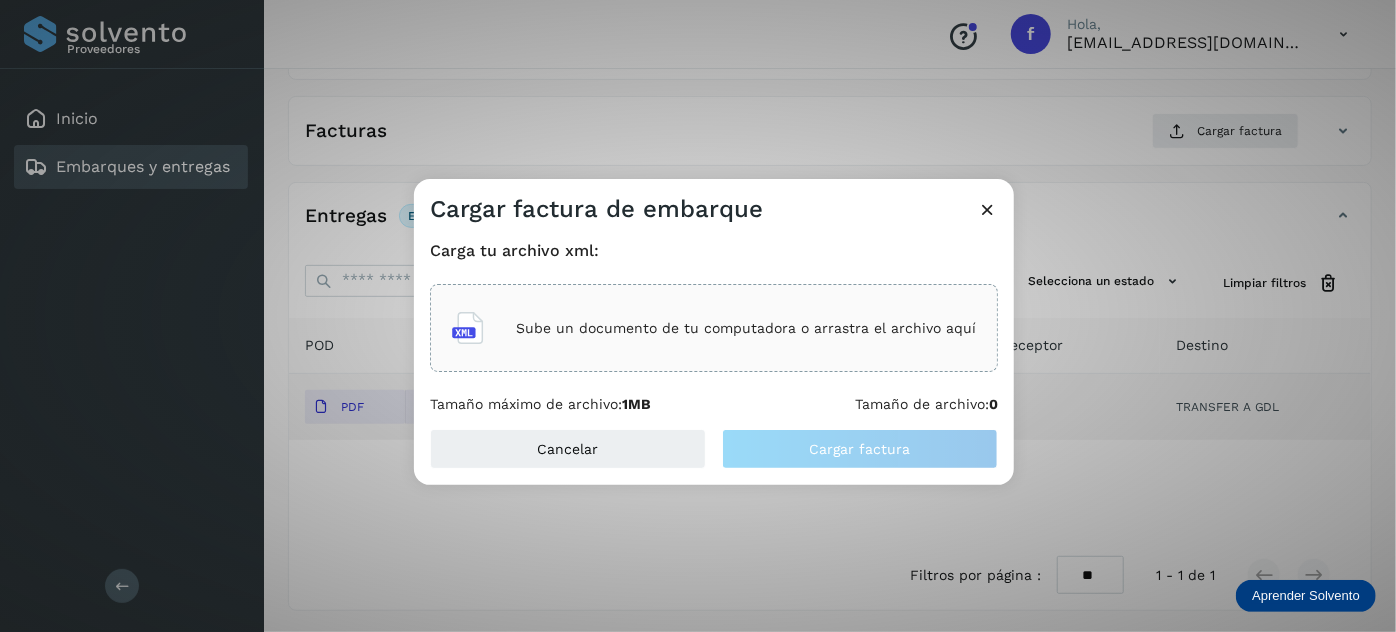 click on "Sube un documento de tu computadora o arrastra el archivo aquí" 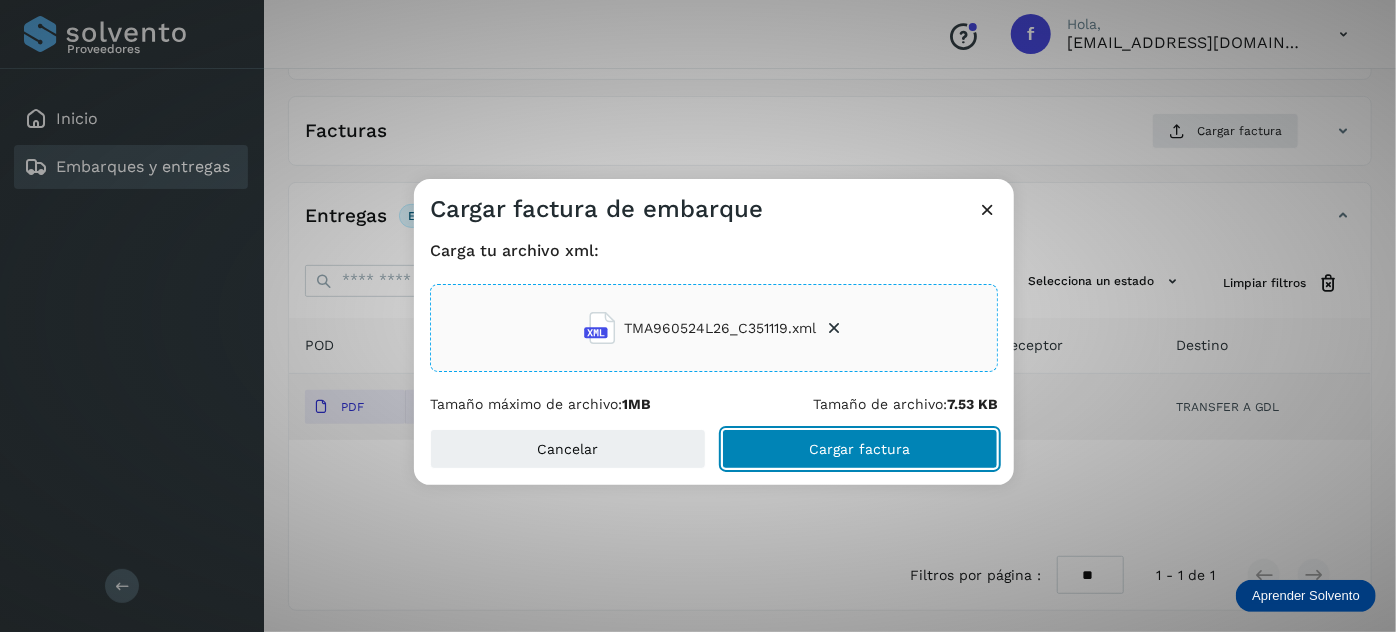 click on "Cargar factura" 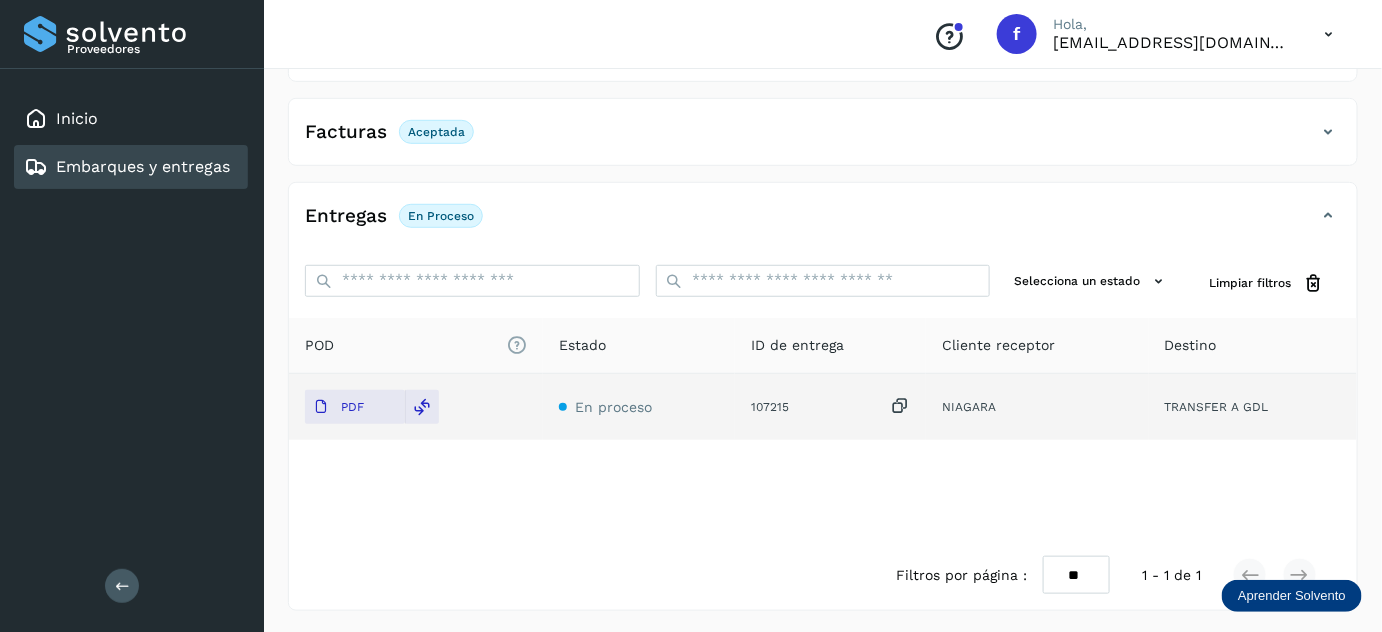 scroll, scrollTop: 0, scrollLeft: 0, axis: both 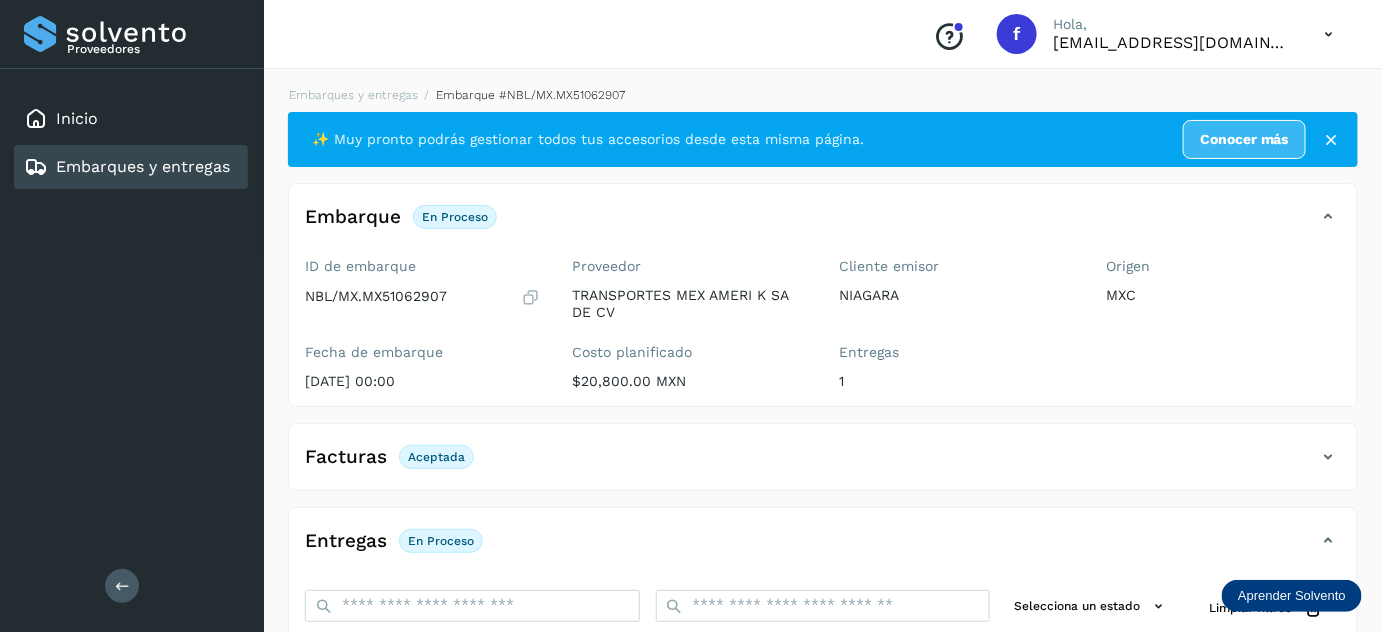 click on "Embarques y entregas Embarque #NBL/MX.MX51062907  ✨ Muy pronto podrás gestionar todos tus accesorios desde esta misma página. Conocer más Embarque En proceso
Verifica el estado de la factura o entregas asociadas a este embarque
ID de embarque NBL/MX.MX51062907 Fecha de embarque [DATE] 00:00 Proveedor TRANSPORTES MEX AMERI K SA DE CV Costo planificado  $20,800.00 MXN  Cliente emisor NIAGARA Entregas 1 Origen MXC Facturas Aceptada Estado Aceptada Entregas En proceso Selecciona un estado Limpiar filtros POD
El tamaño máximo de archivo es de 20 Mb.
Estado ID de entrega Cliente receptor Destino PDF En proceso 107215  NIAGARA TRANSFER A GDL NIAGARA 107215 PDF Destino: TRANSFER A GDL En proceso Filtros por página : ** ** ** 1 - 1 de 1" at bounding box center (823, 511) 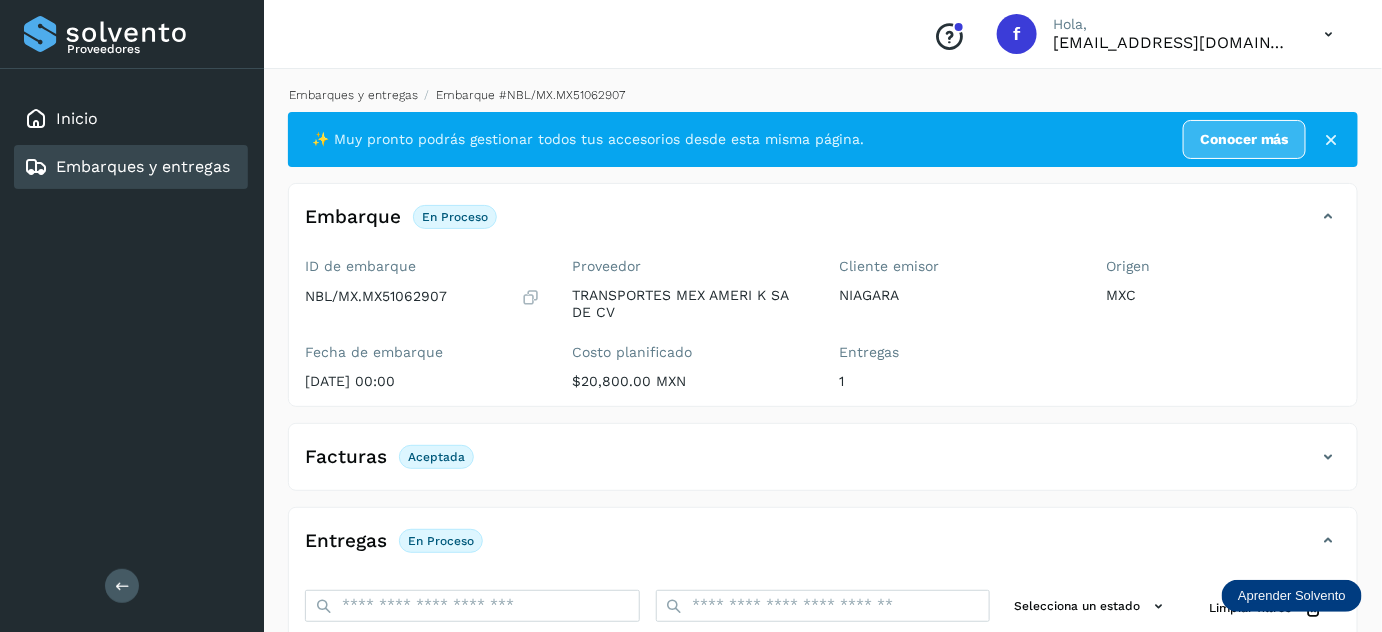 click on "Embarques y entregas" at bounding box center (353, 95) 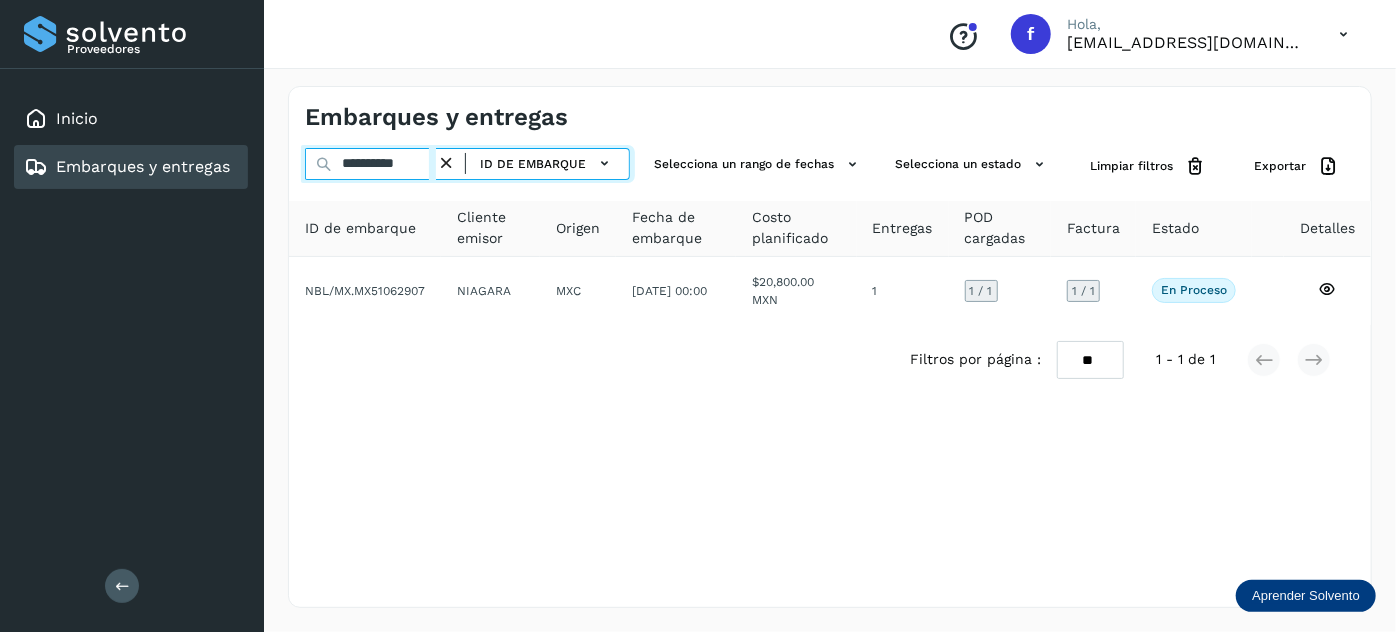 click on "**********" at bounding box center (370, 164) 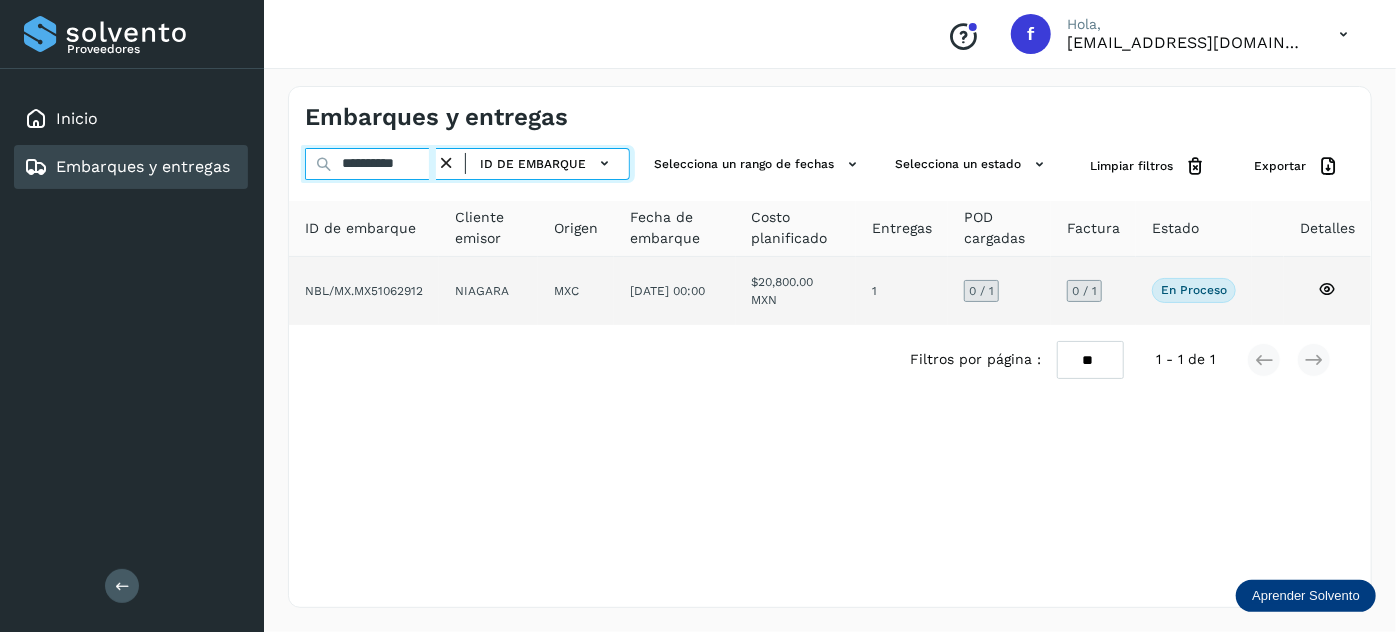 type on "**********" 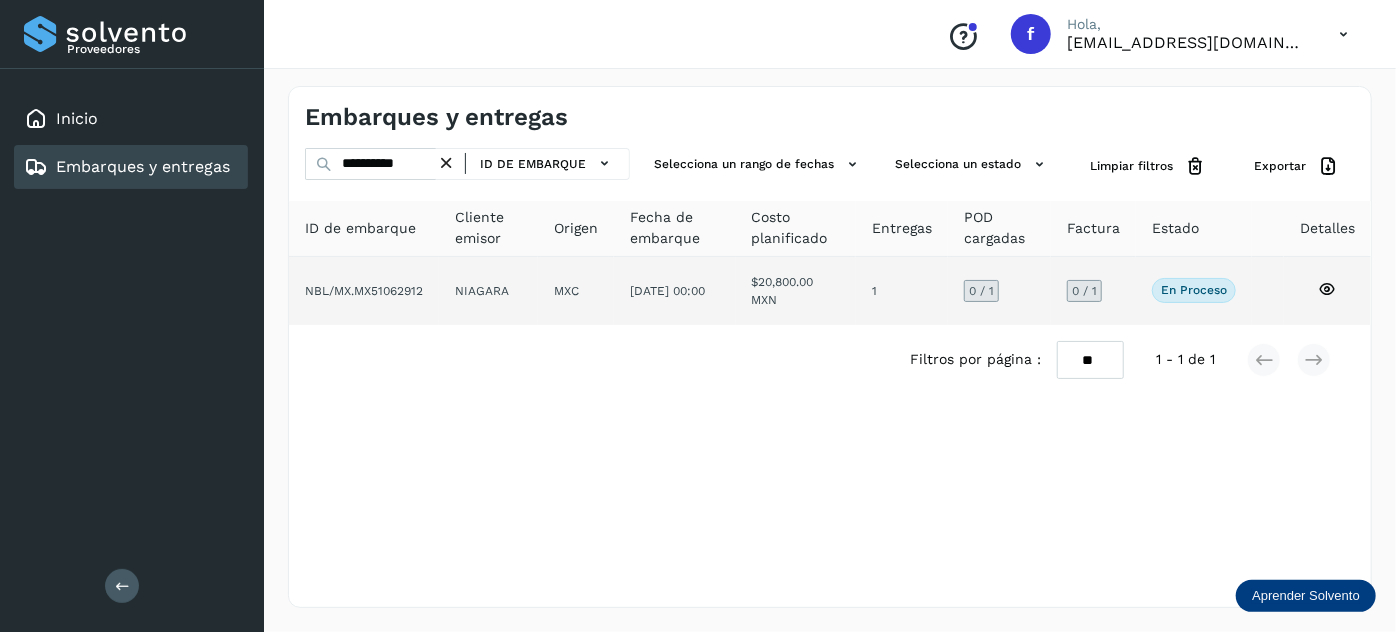 click on "$20,800.00 MXN" 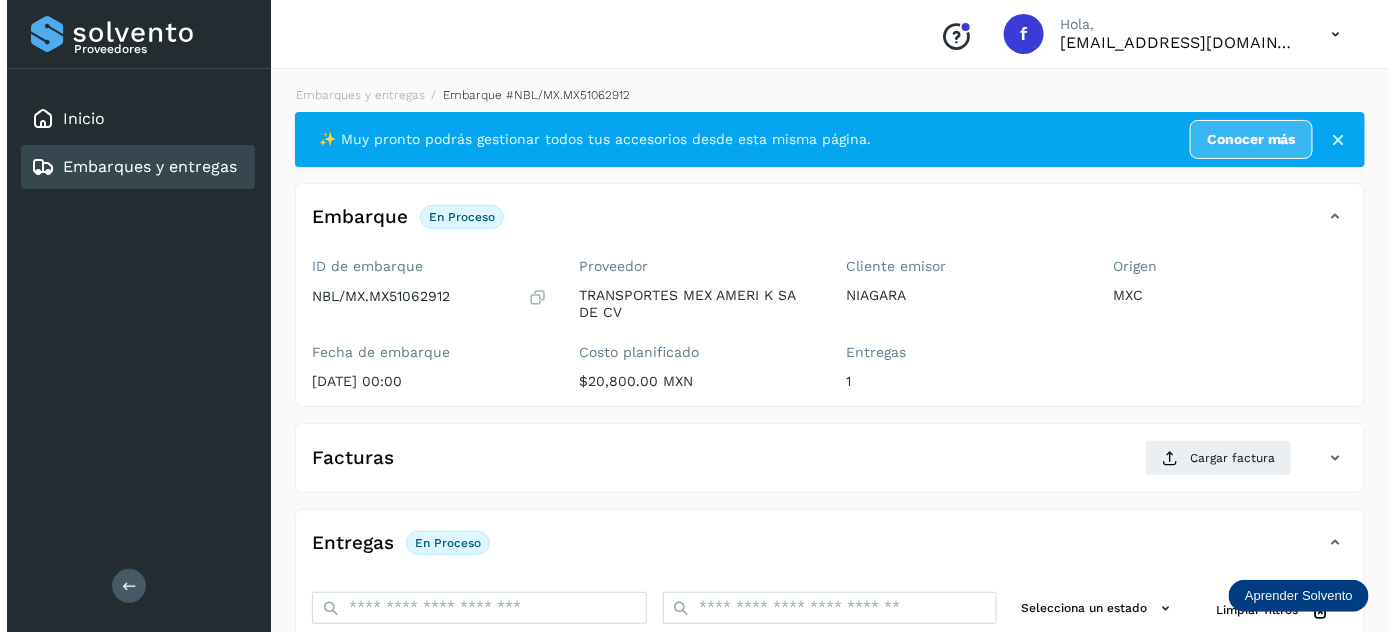 scroll, scrollTop: 327, scrollLeft: 0, axis: vertical 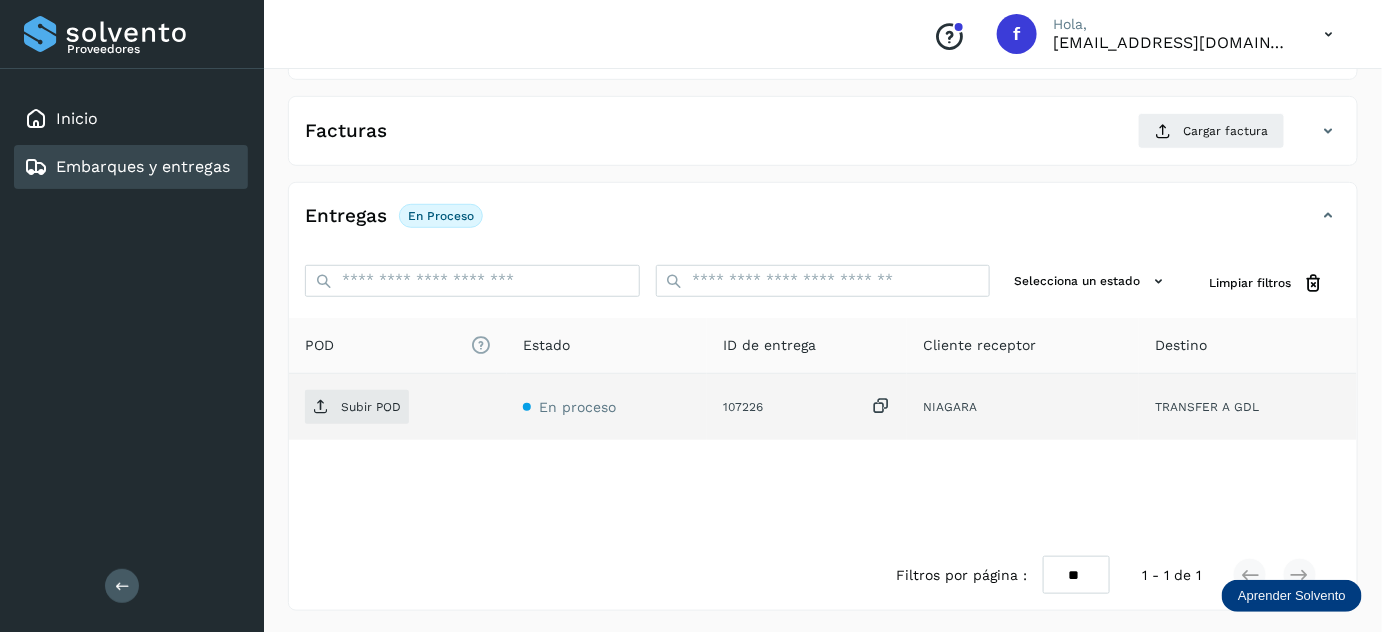 click at bounding box center (881, 406) 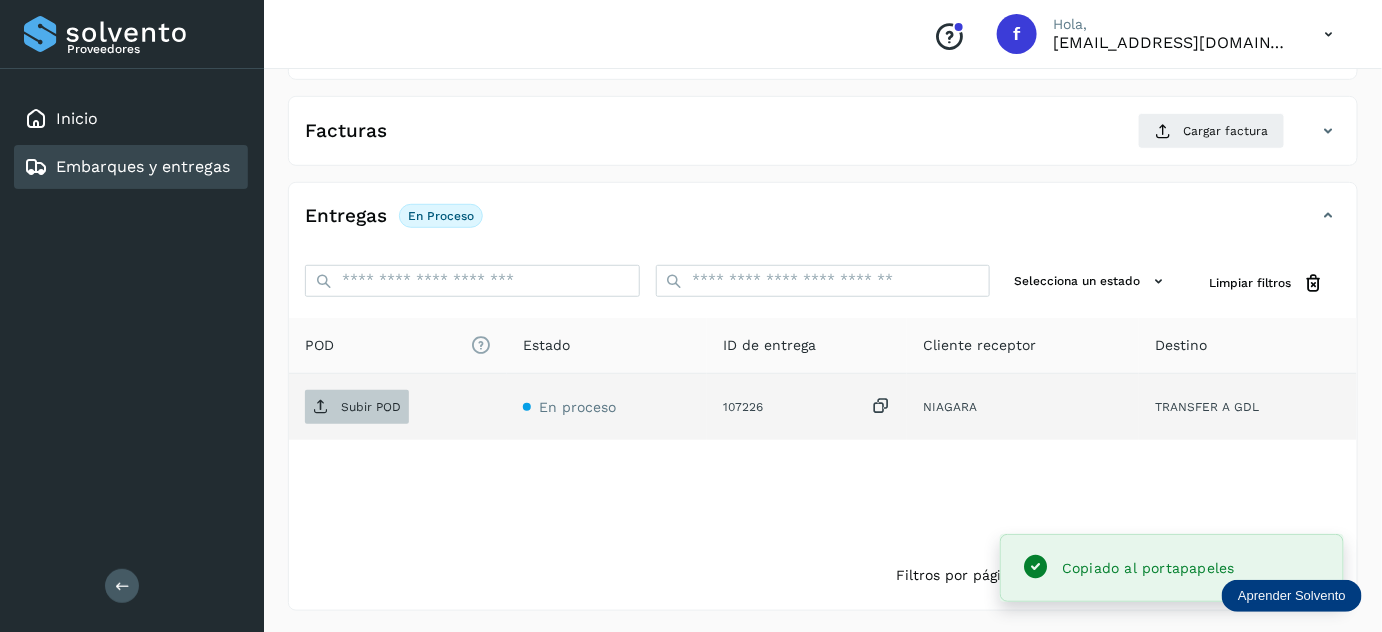 click on "Subir POD" at bounding box center [357, 407] 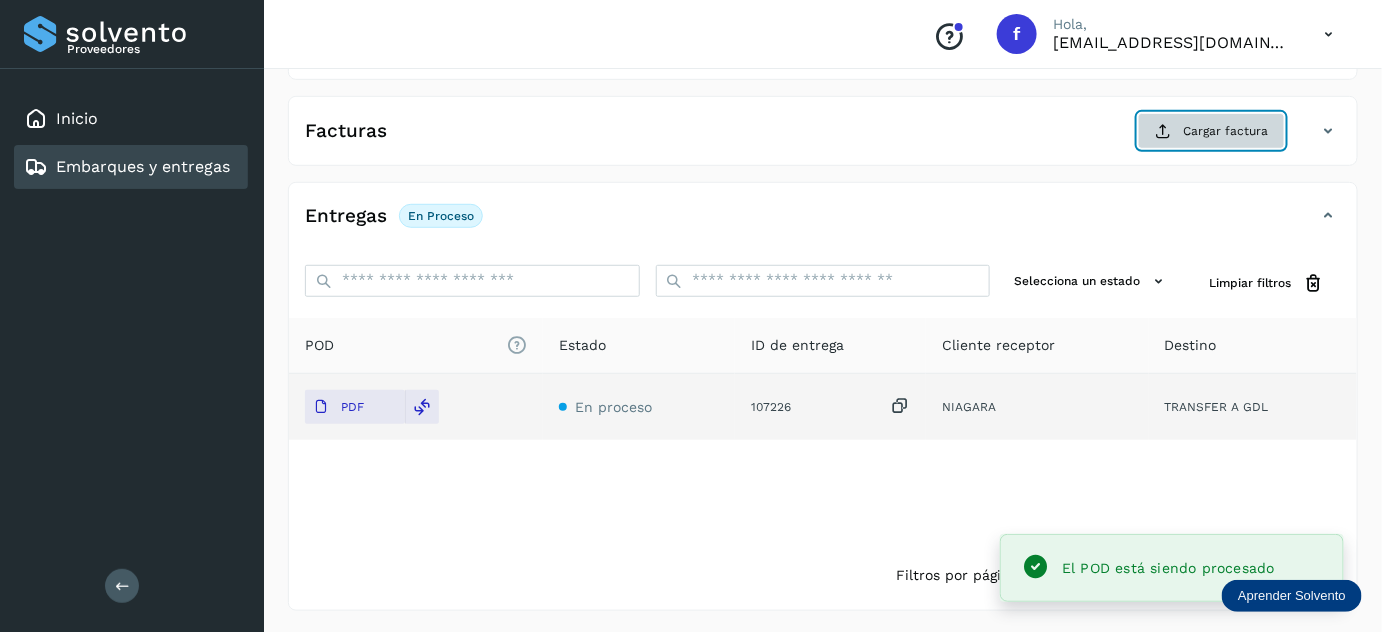 click on "Cargar factura" 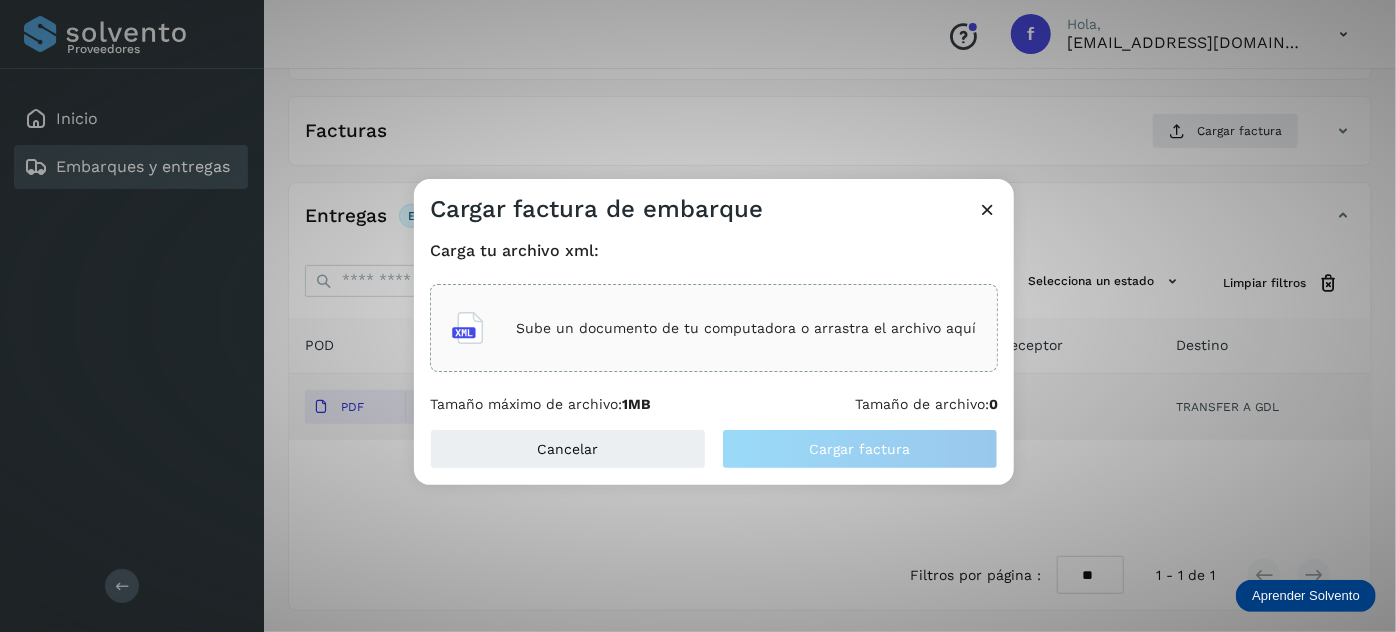 click on "Sube un documento de tu computadora o arrastra el archivo aquí" 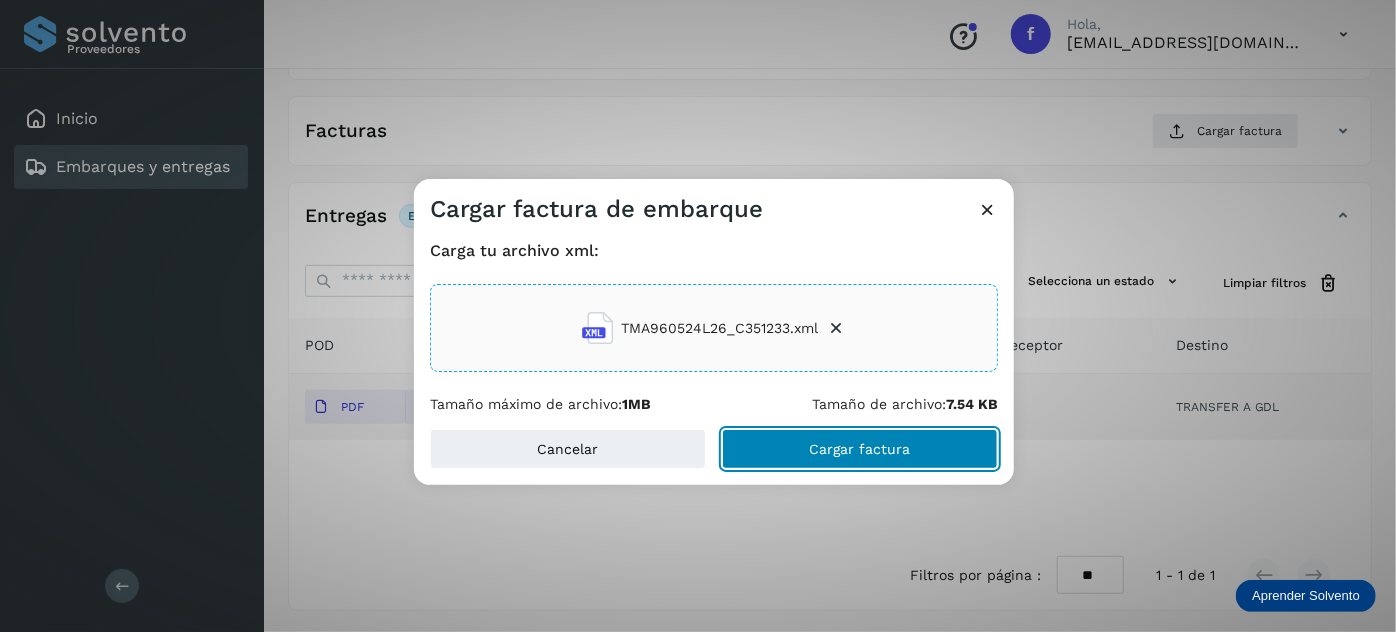 click on "Cargar factura" 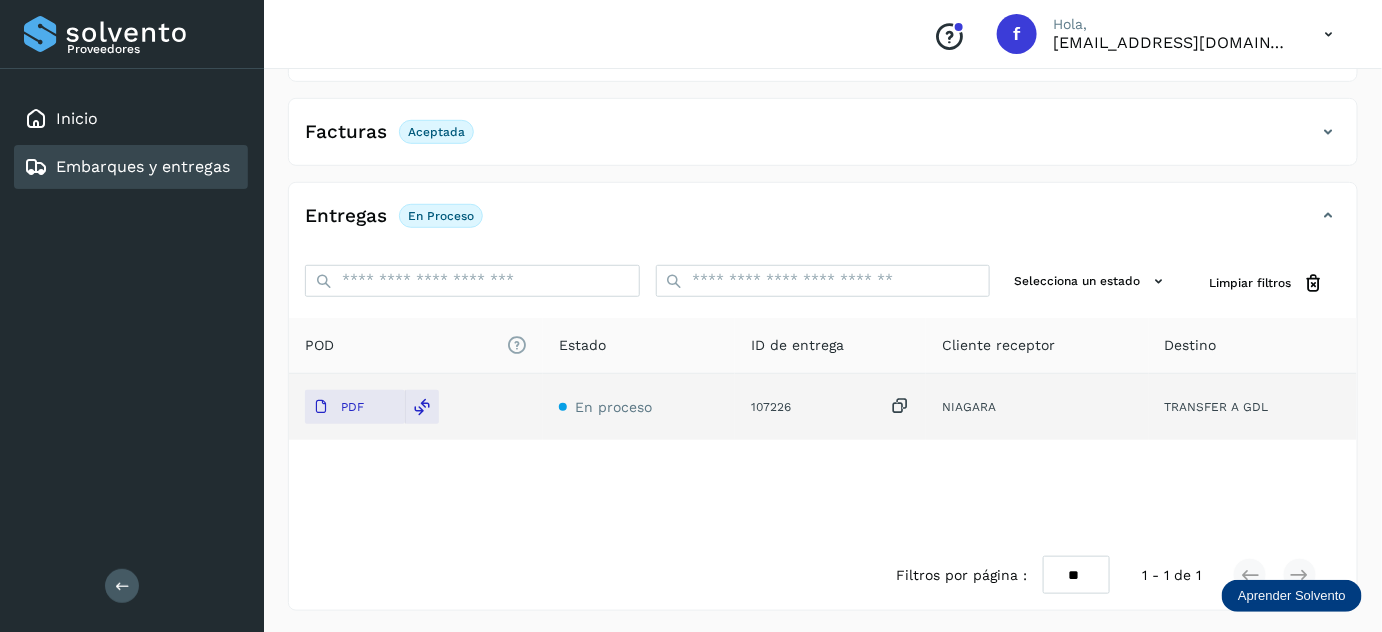 scroll, scrollTop: 0, scrollLeft: 0, axis: both 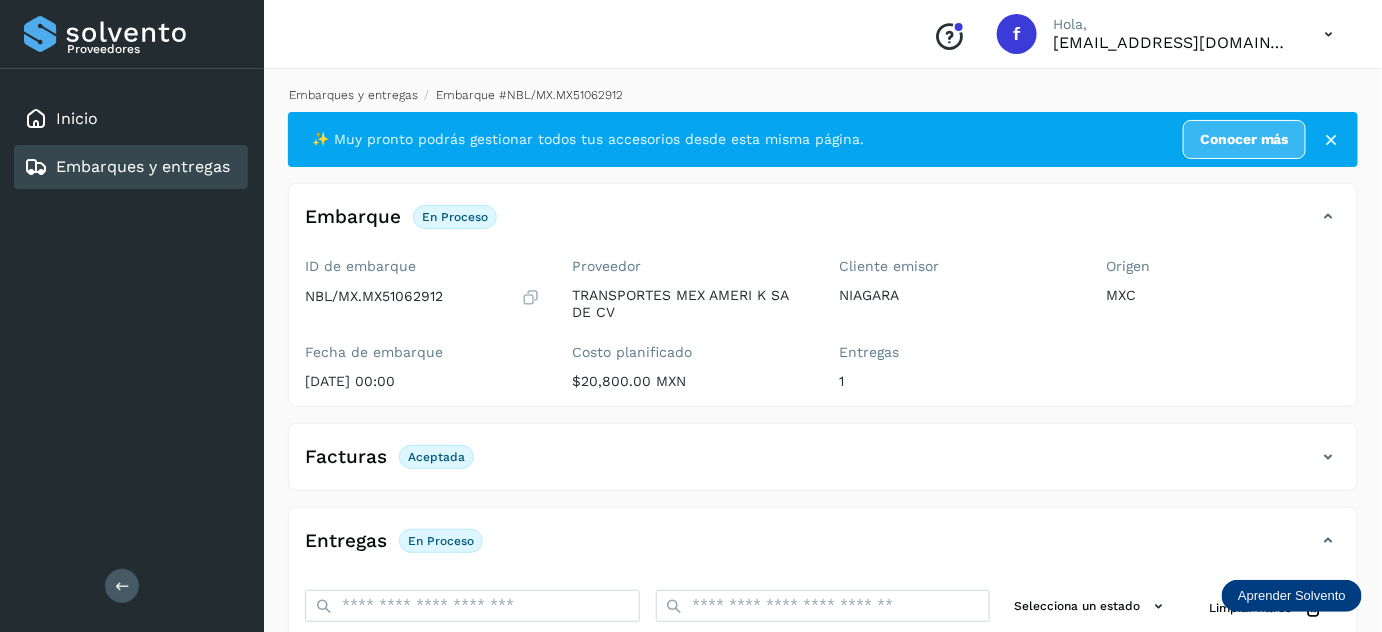 click on "Embarques y entregas" at bounding box center [353, 95] 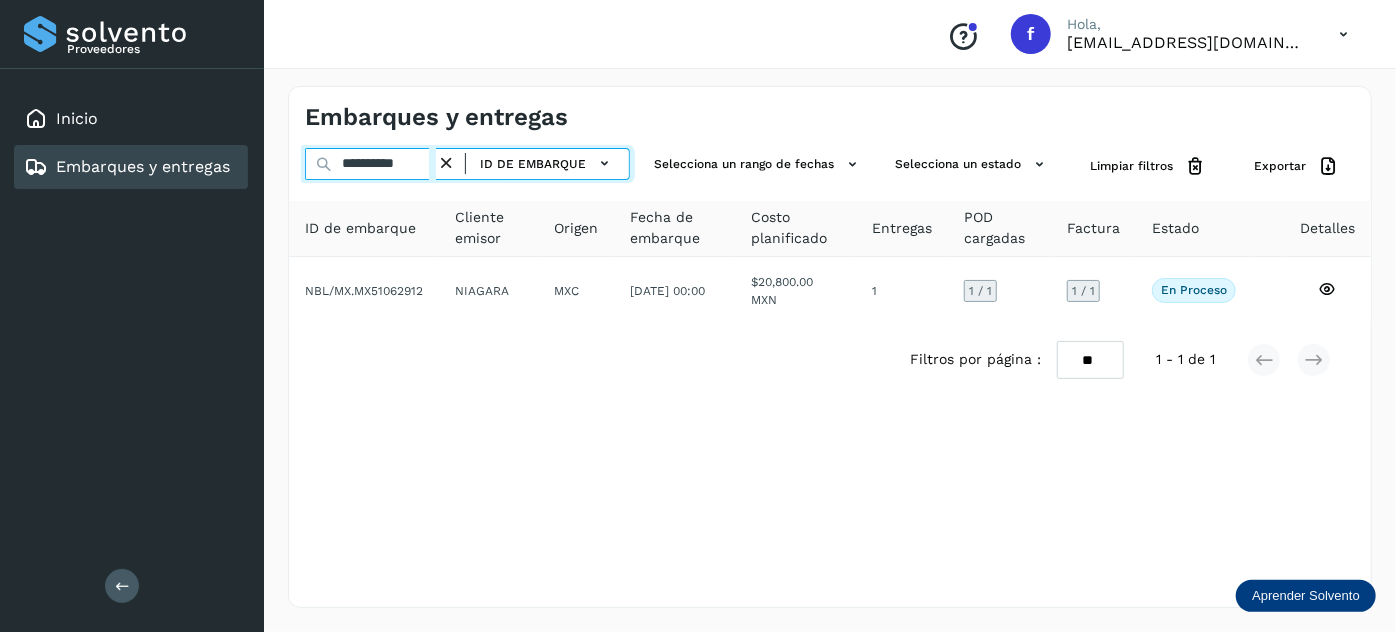 click on "**********" at bounding box center [370, 164] 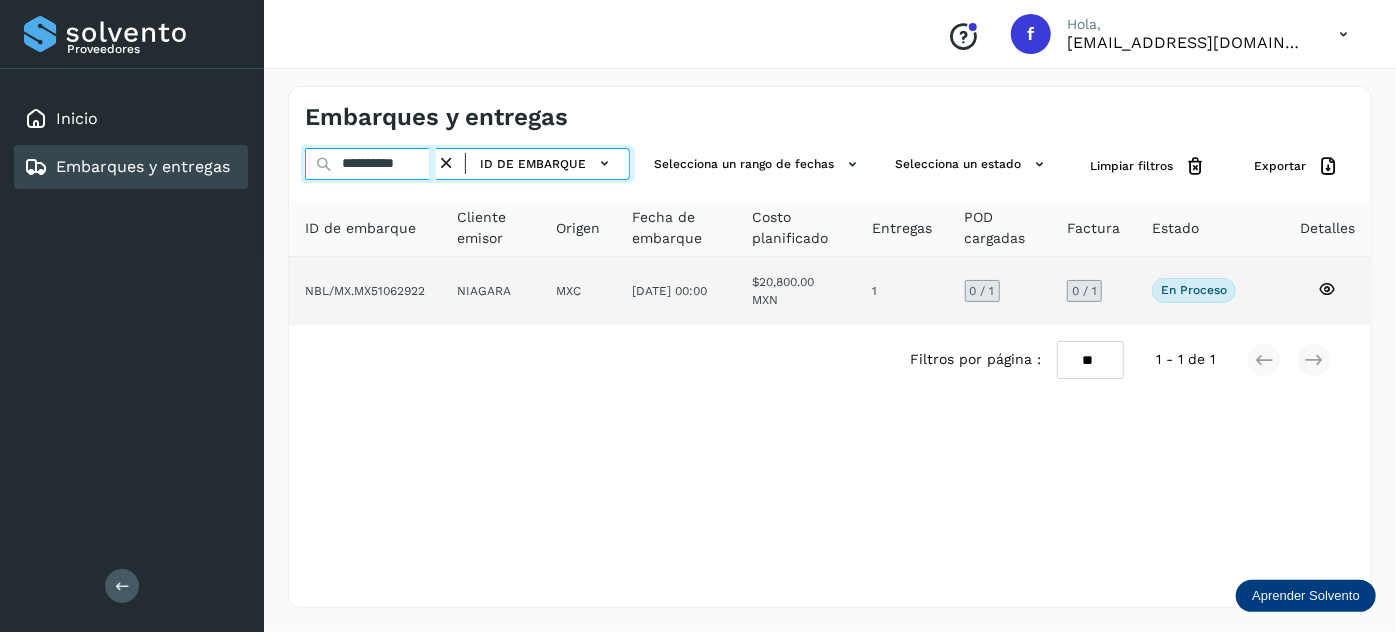 type on "**********" 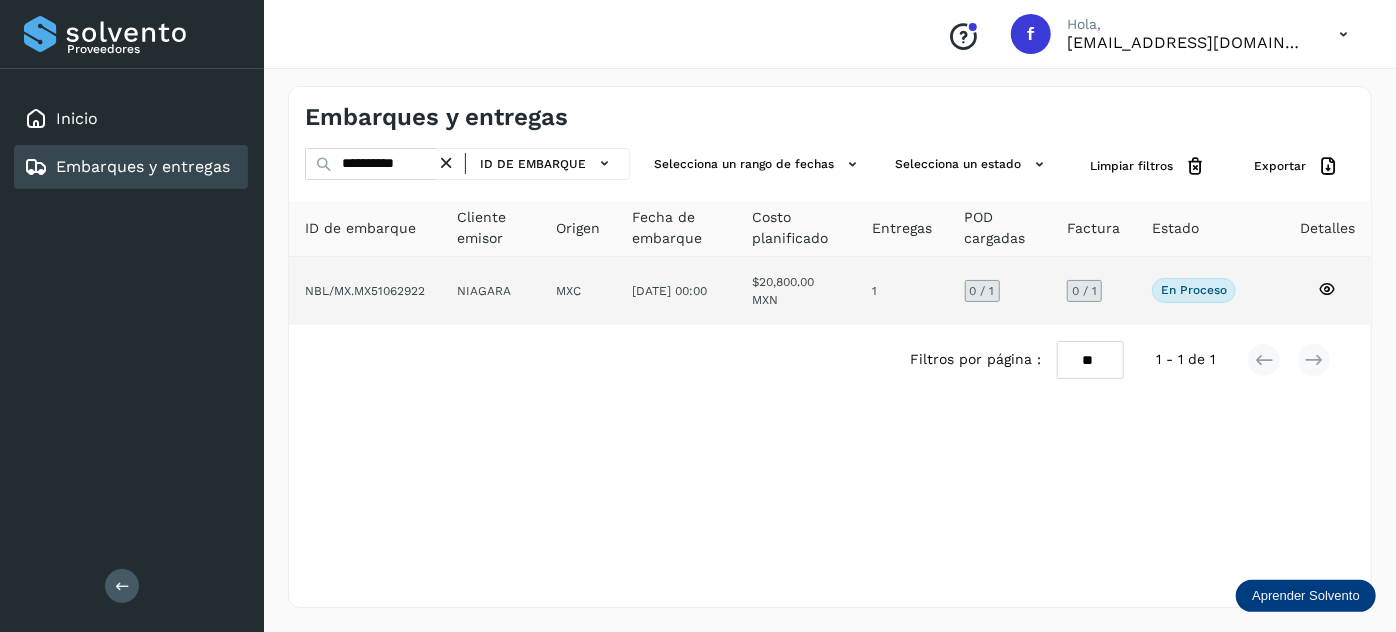 click on "[DATE] 00:00" 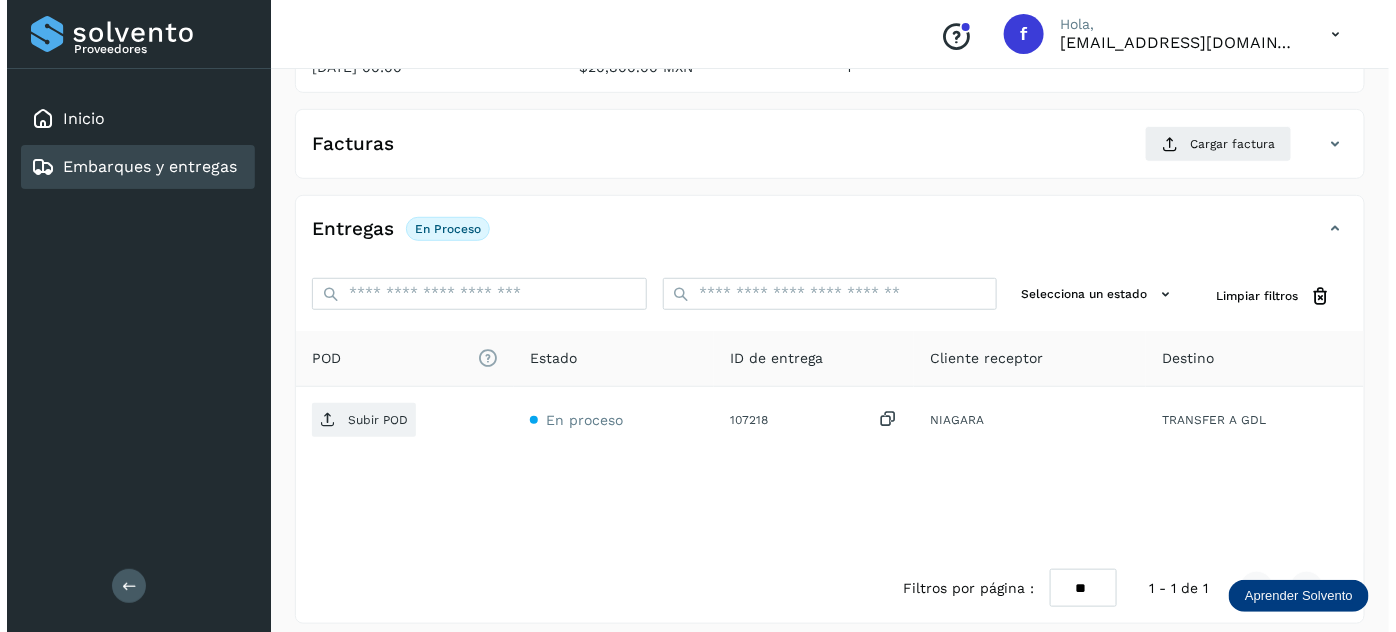 scroll, scrollTop: 327, scrollLeft: 0, axis: vertical 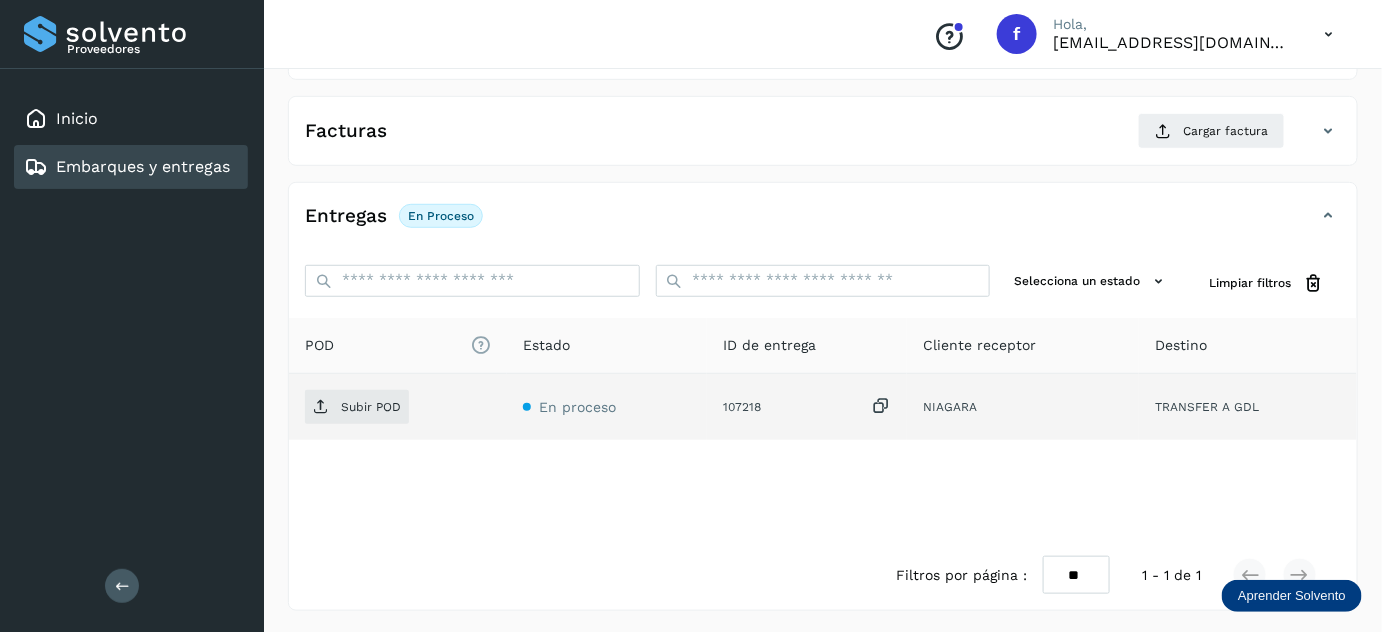 click at bounding box center (881, 406) 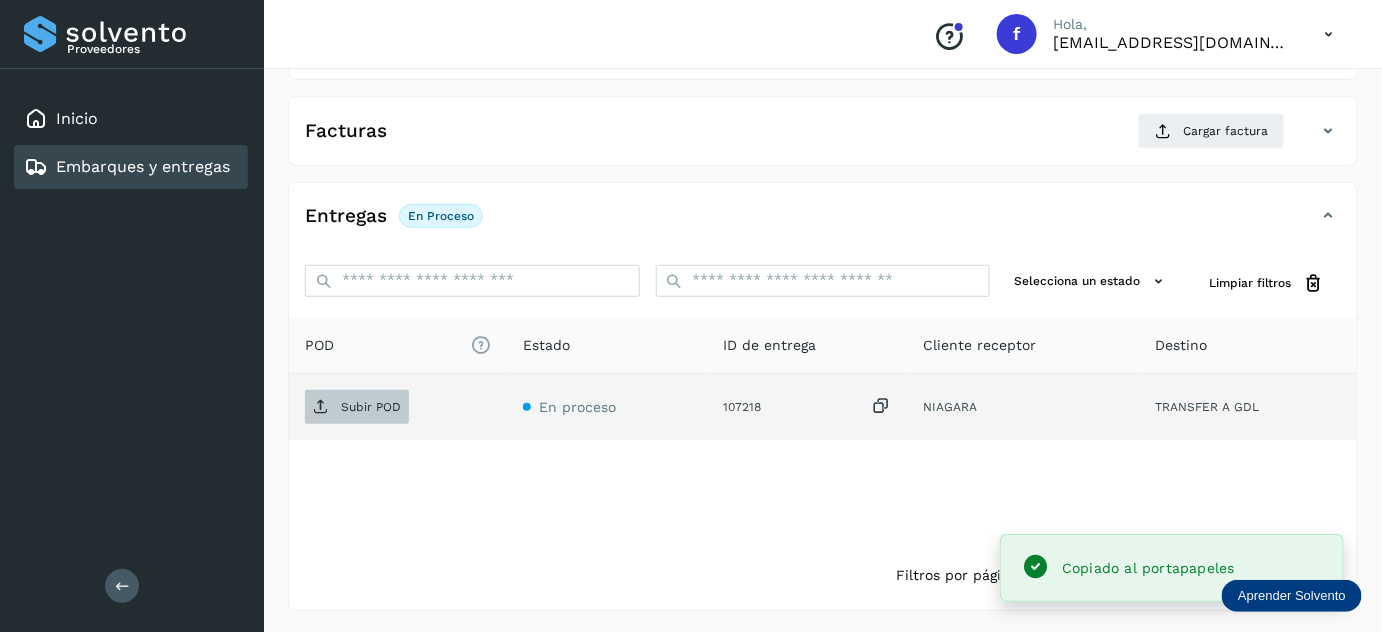 click on "Subir POD" at bounding box center [357, 407] 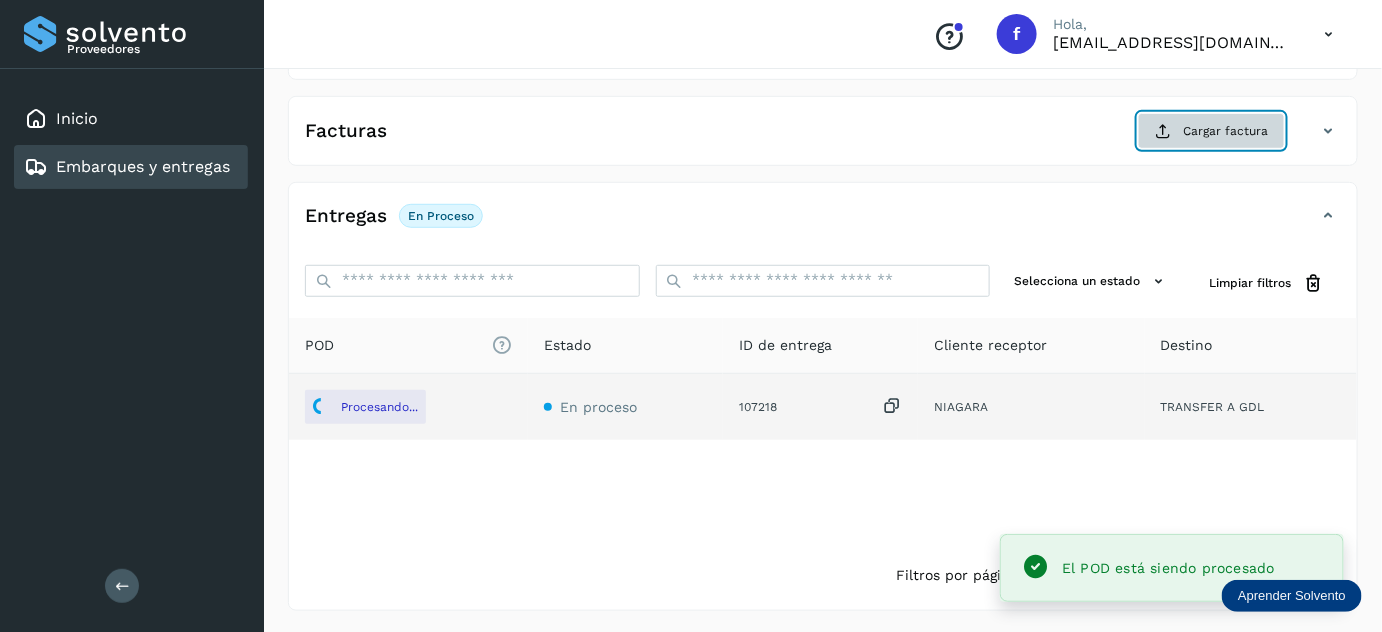 click on "Cargar factura" at bounding box center (1211, 131) 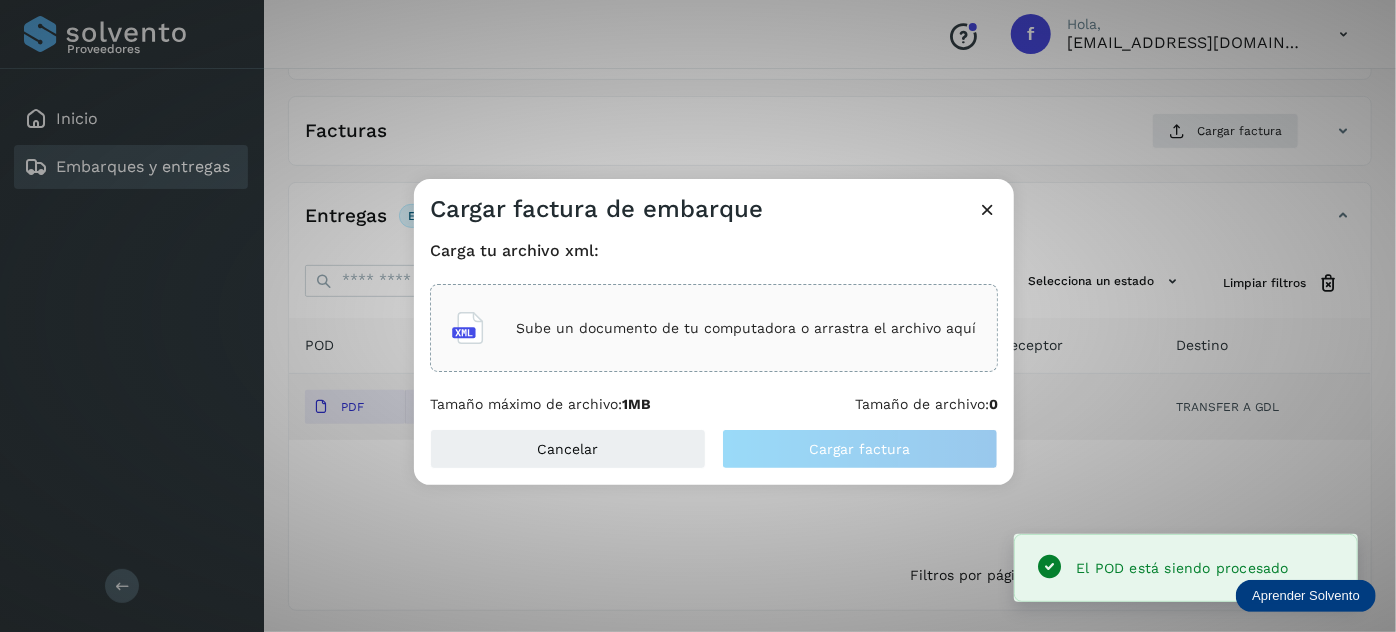 click on "Sube un documento de tu computadora o arrastra el archivo aquí" at bounding box center (746, 328) 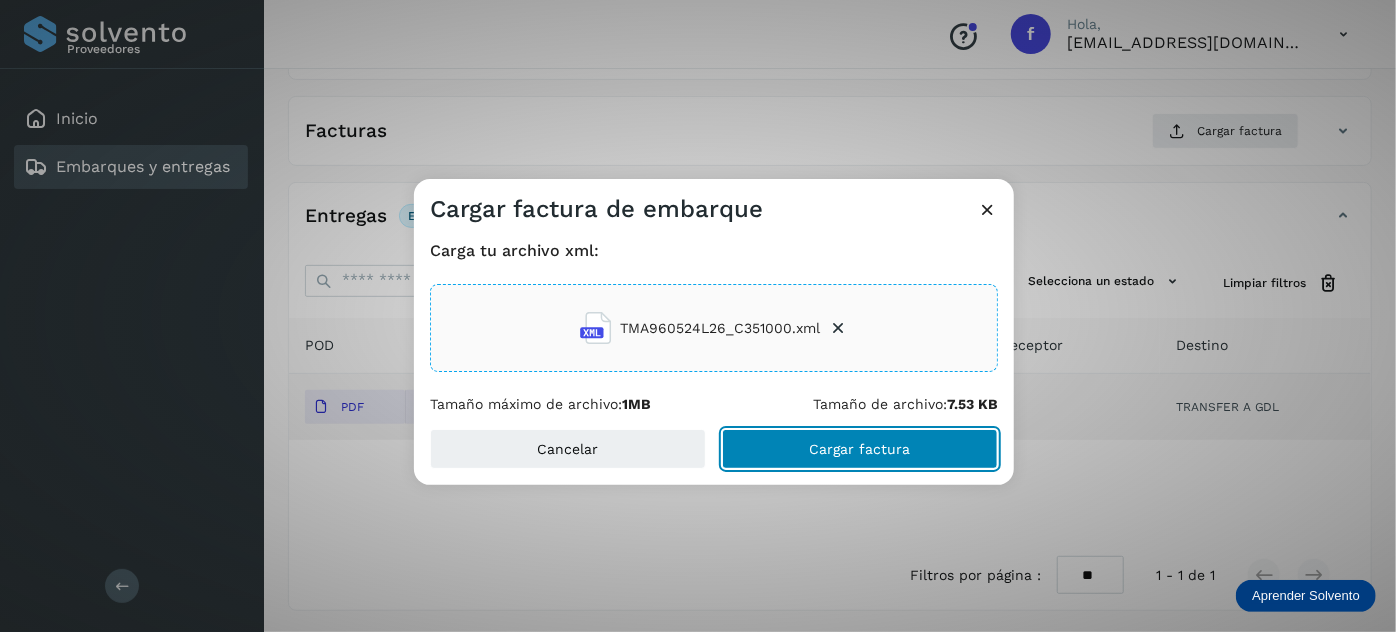 click on "Cargar factura" 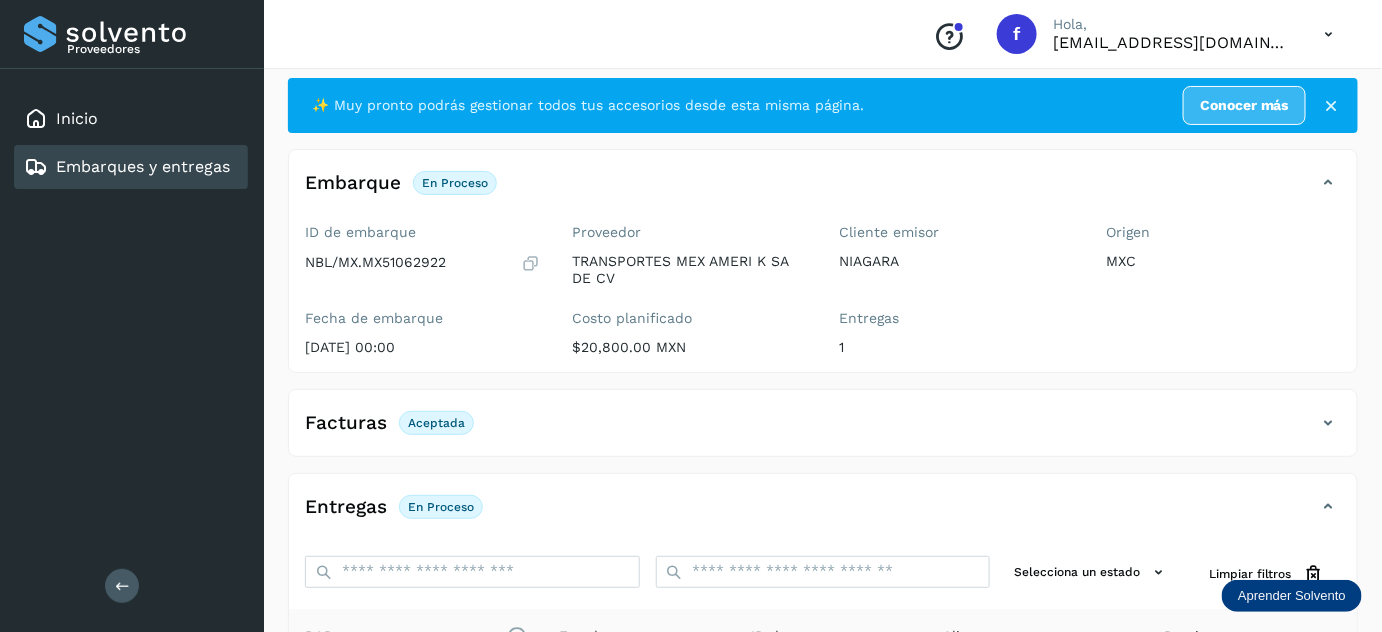 scroll, scrollTop: 0, scrollLeft: 0, axis: both 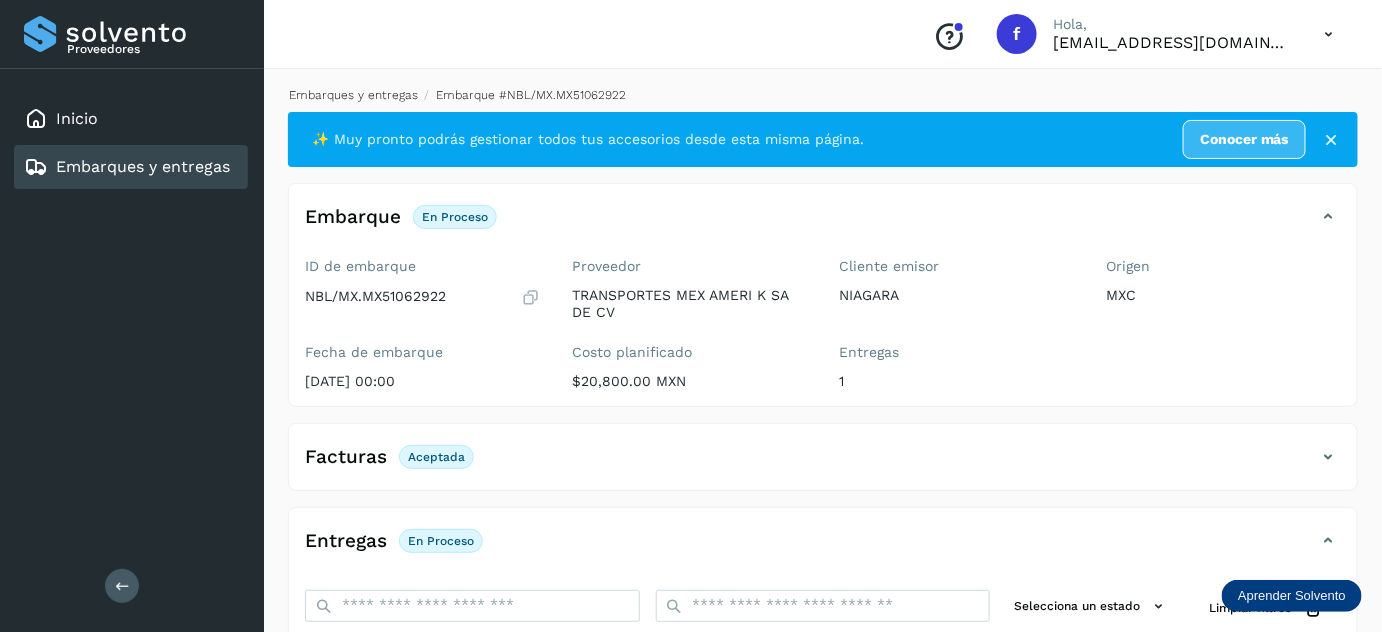 click on "Embarques y entregas" at bounding box center (353, 95) 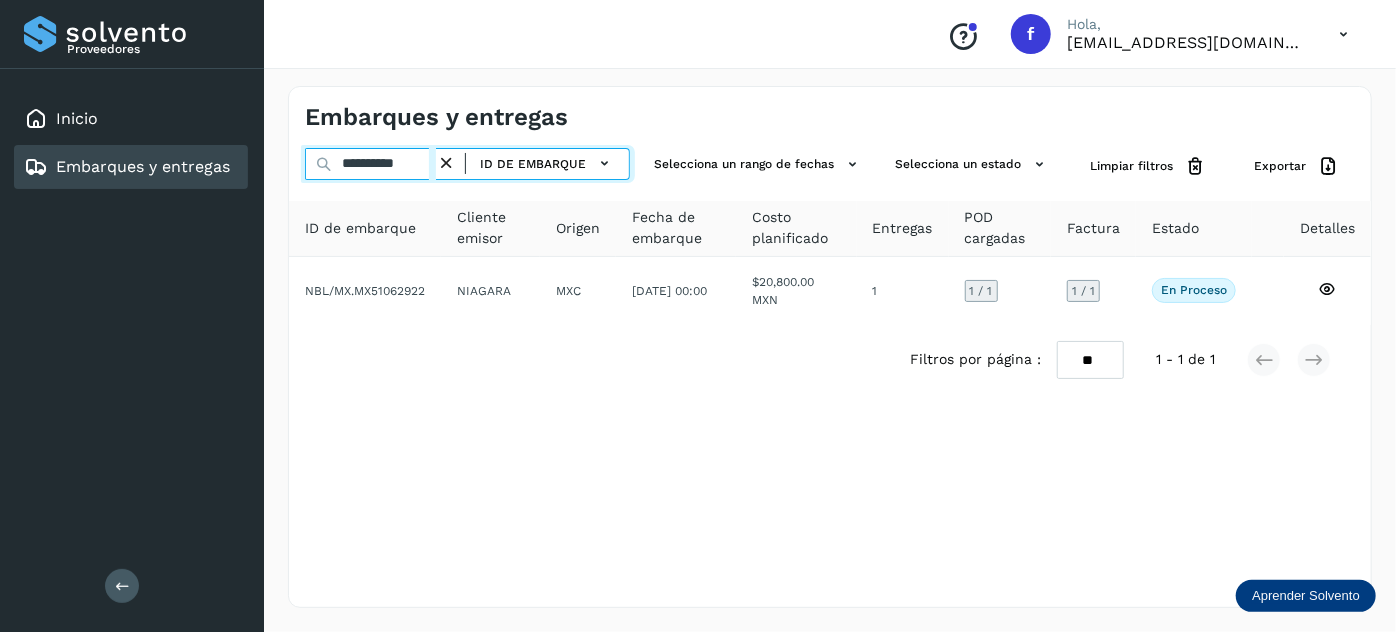 click on "**********" at bounding box center [370, 164] 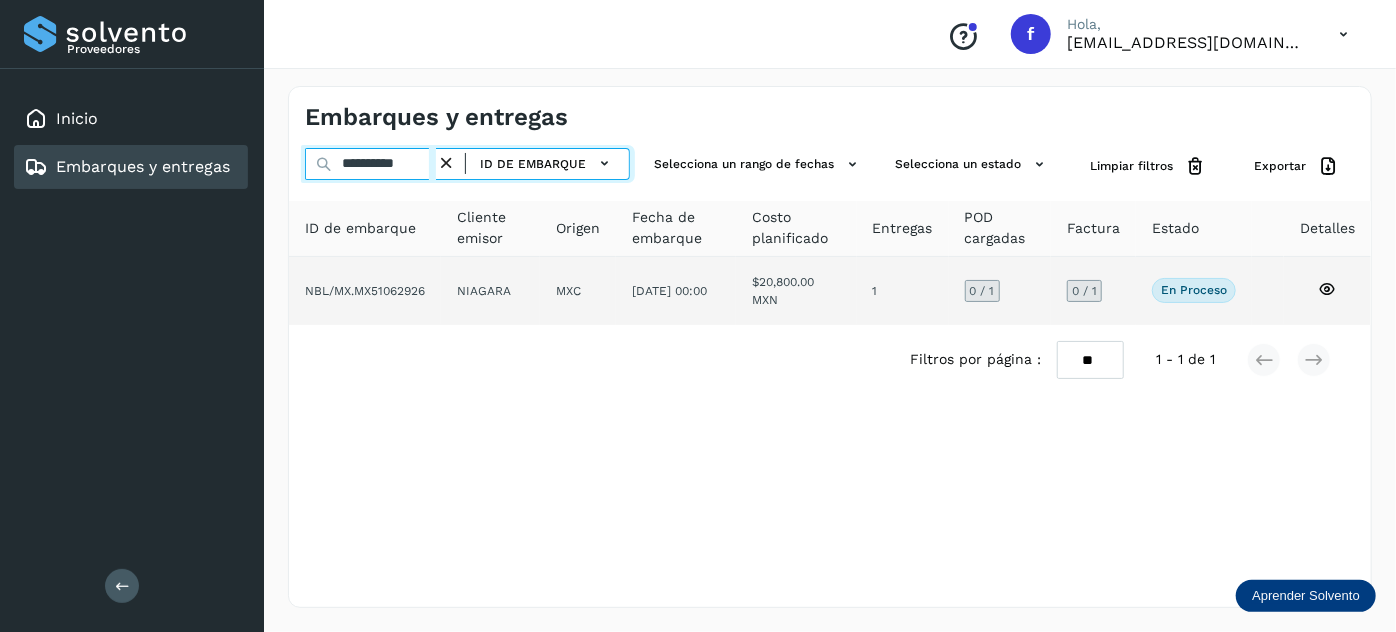 type on "**********" 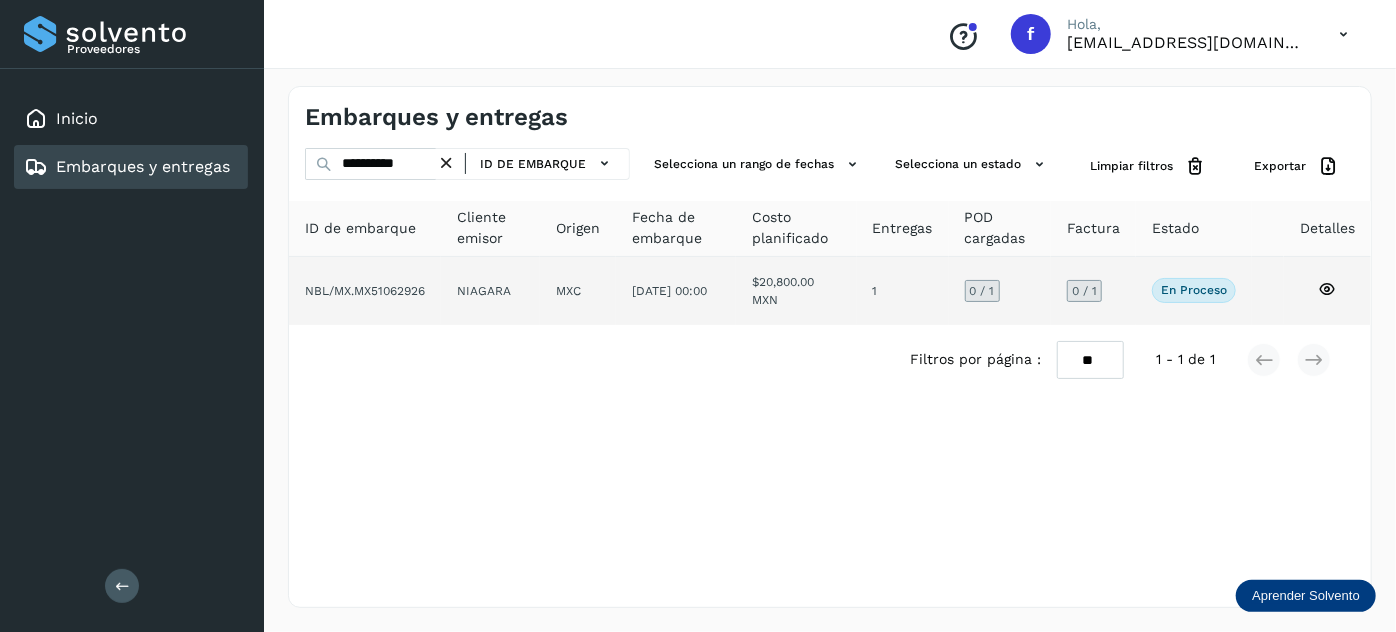 click on "[DATE] 00:00" 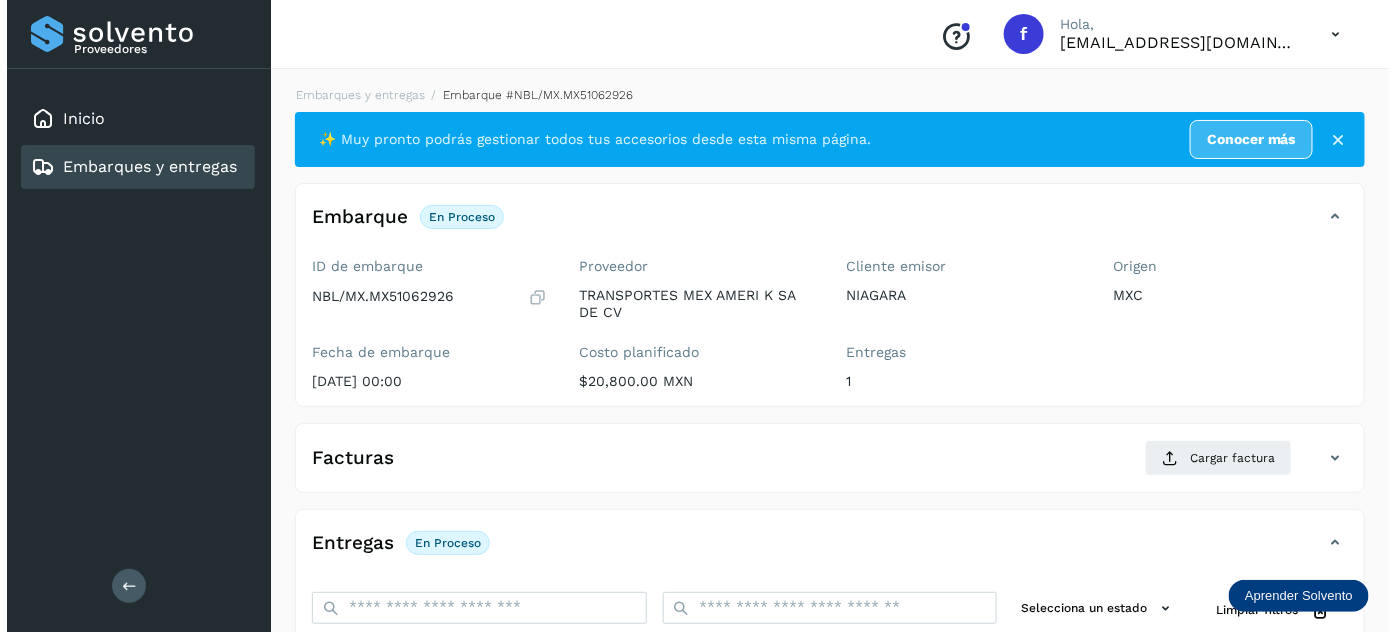 scroll, scrollTop: 327, scrollLeft: 0, axis: vertical 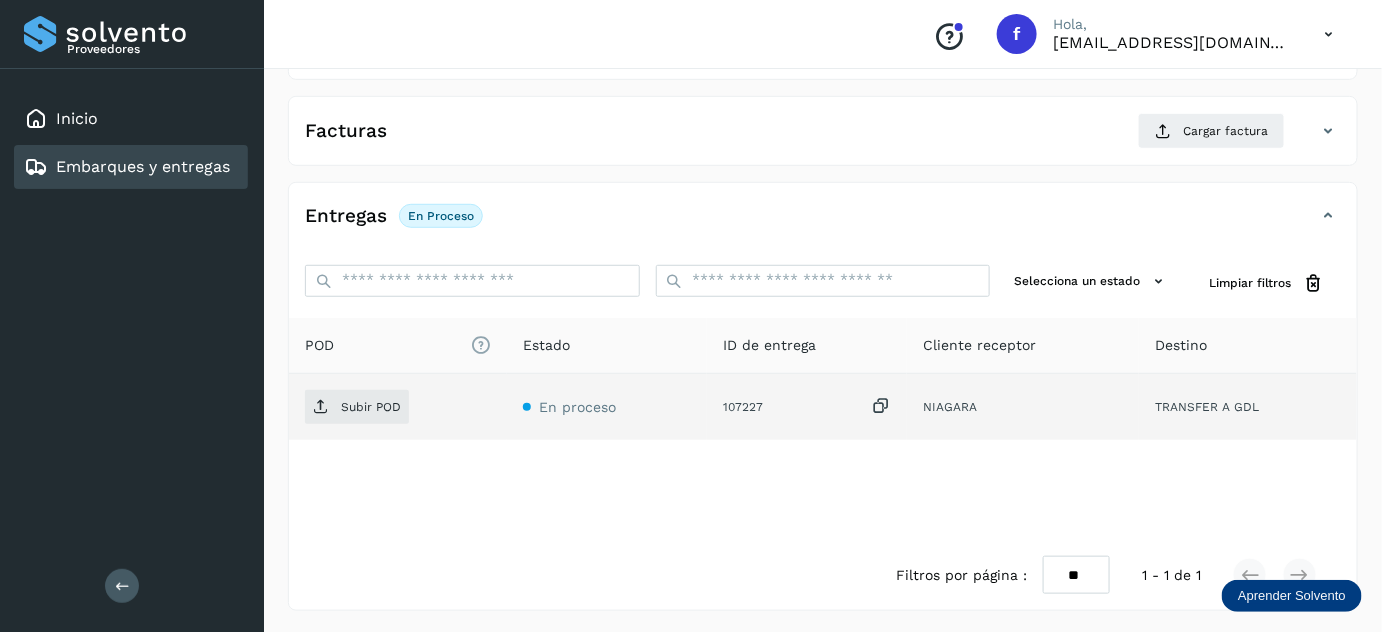 click at bounding box center (881, 406) 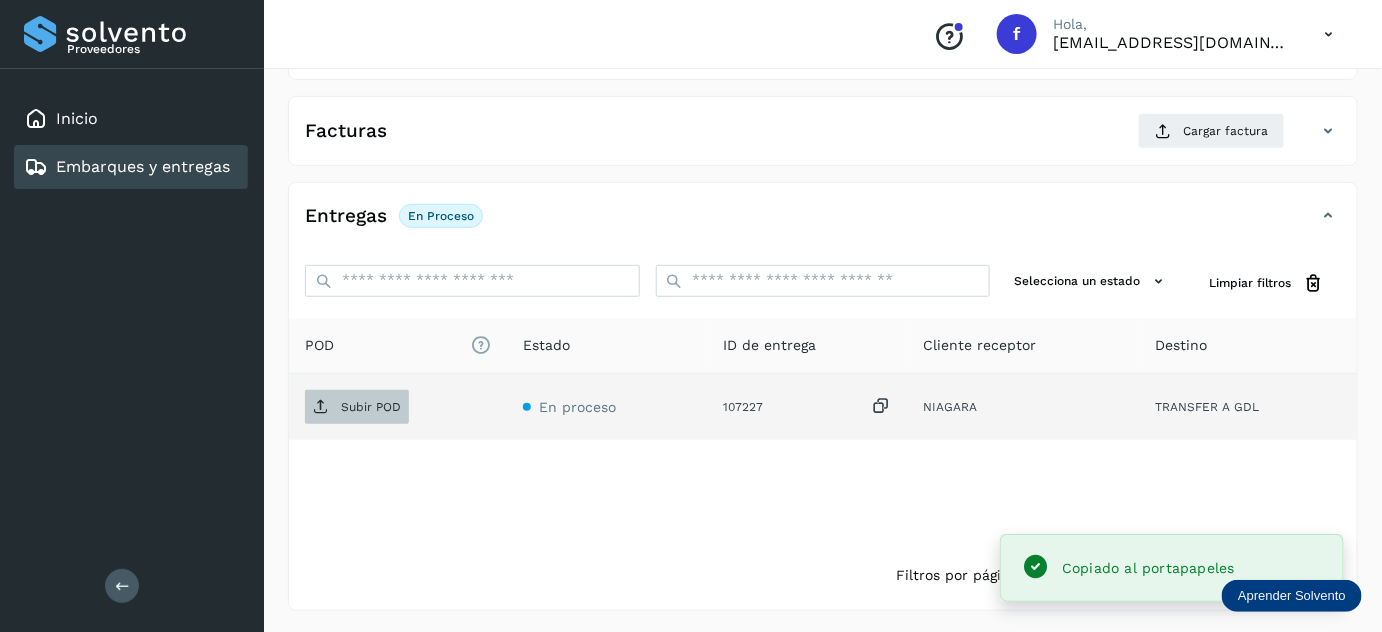 click on "Subir POD" at bounding box center (357, 407) 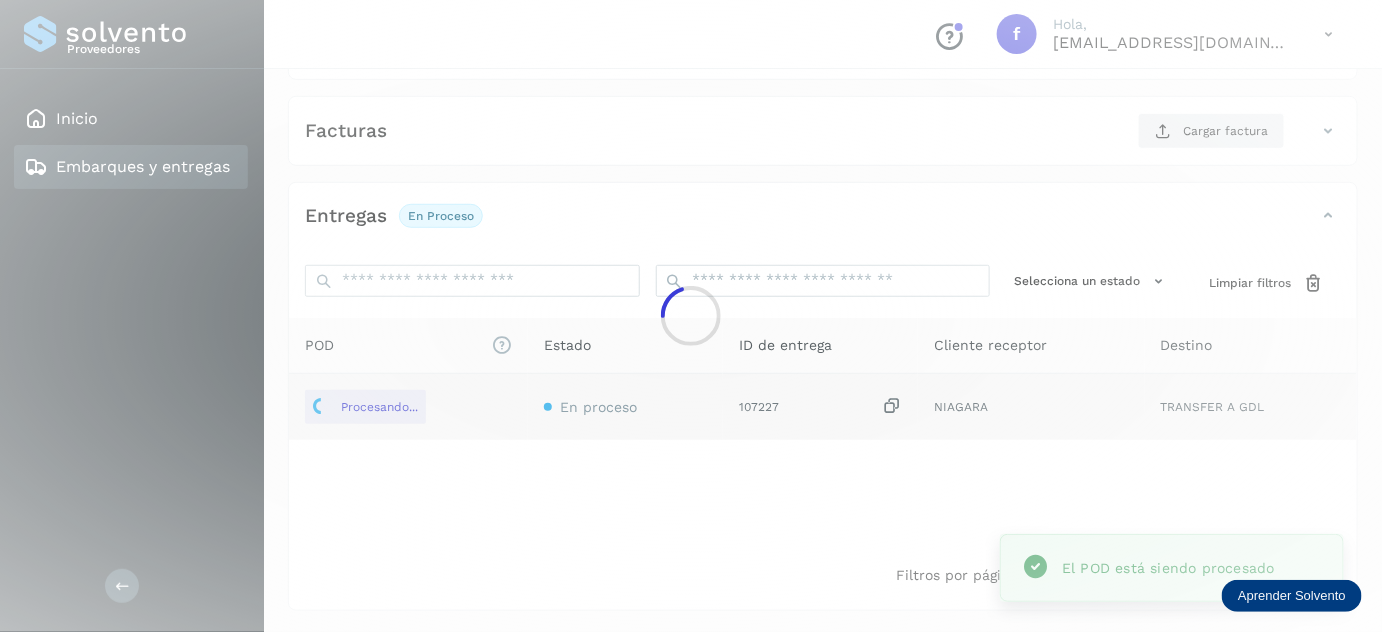 click 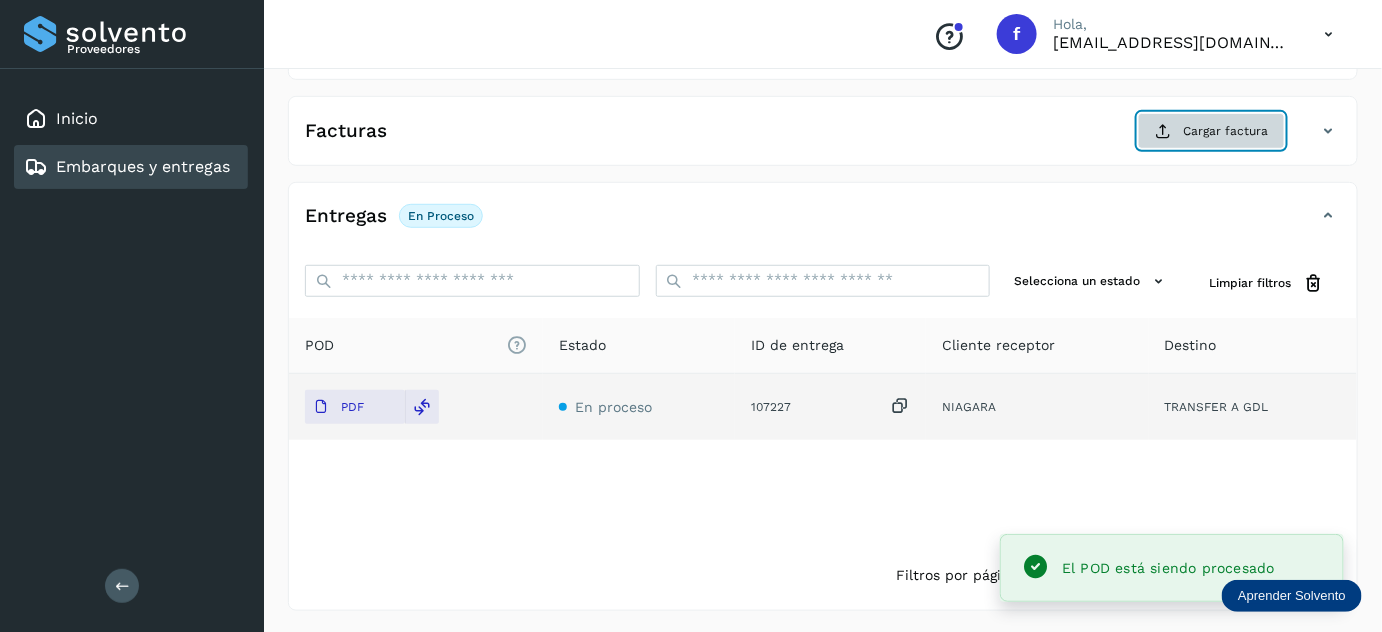 click on "Cargar factura" 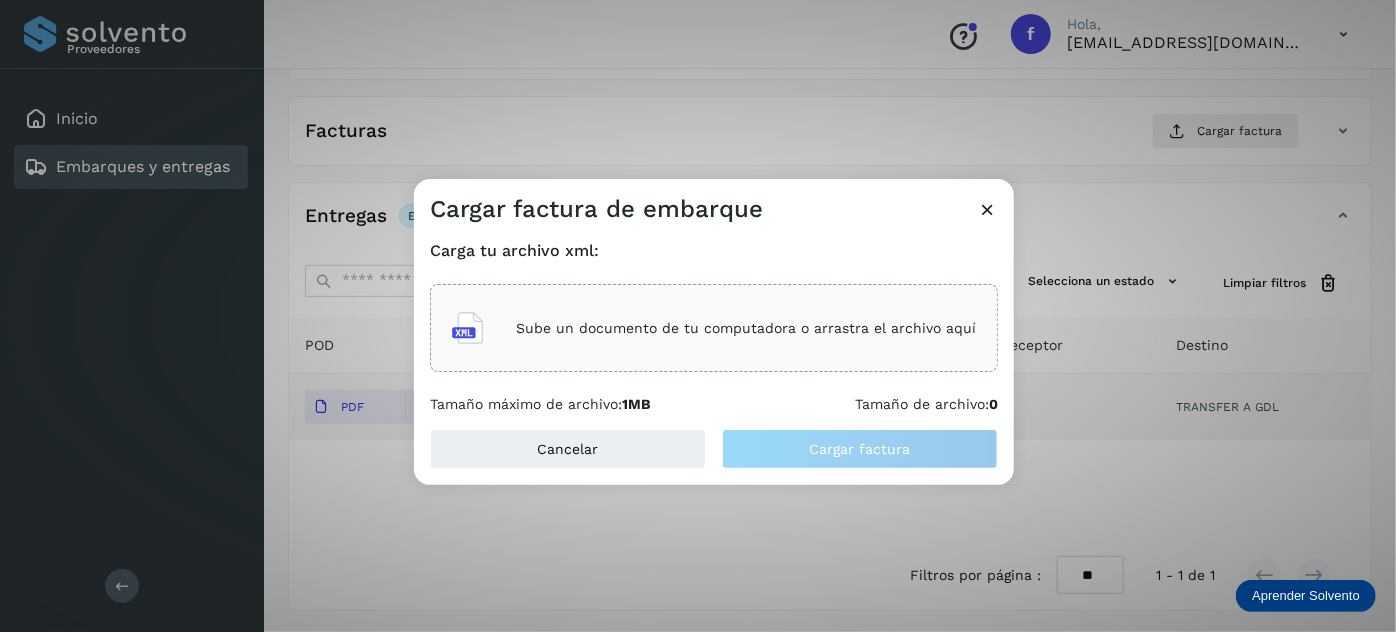 click on "Sube un documento de tu computadora o arrastra el archivo aquí" at bounding box center [746, 328] 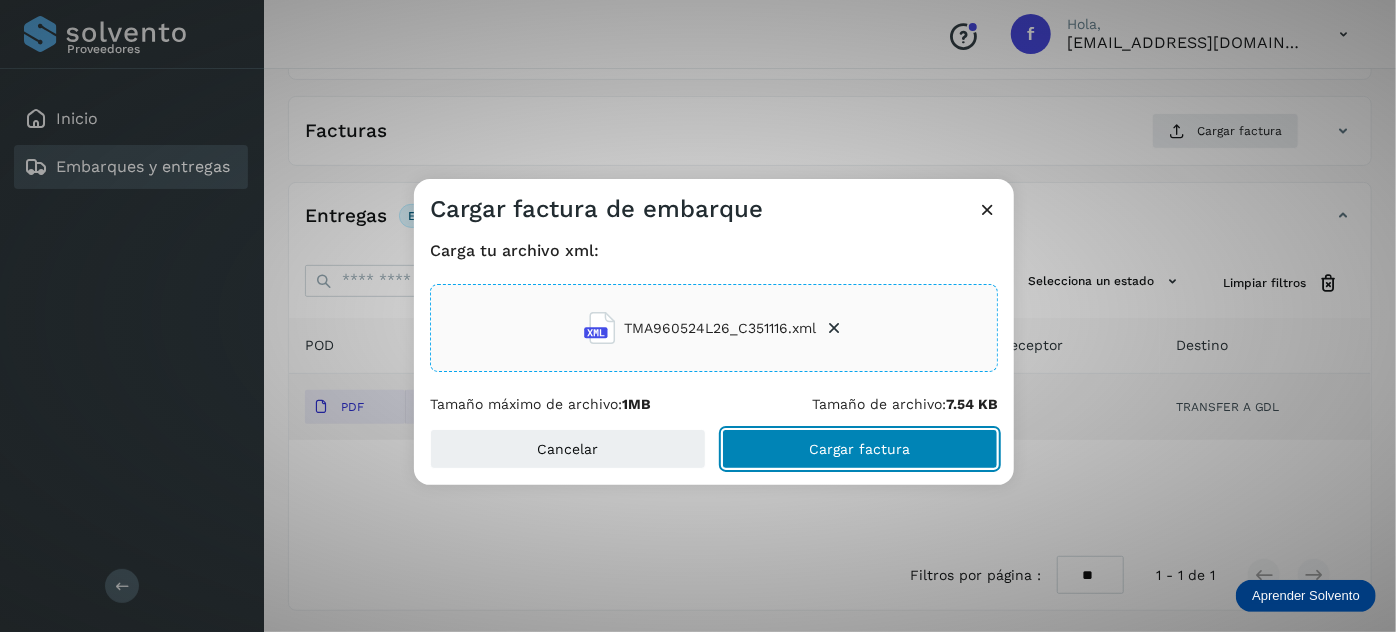 drag, startPoint x: 873, startPoint y: 458, endPoint x: 875, endPoint y: 447, distance: 11.18034 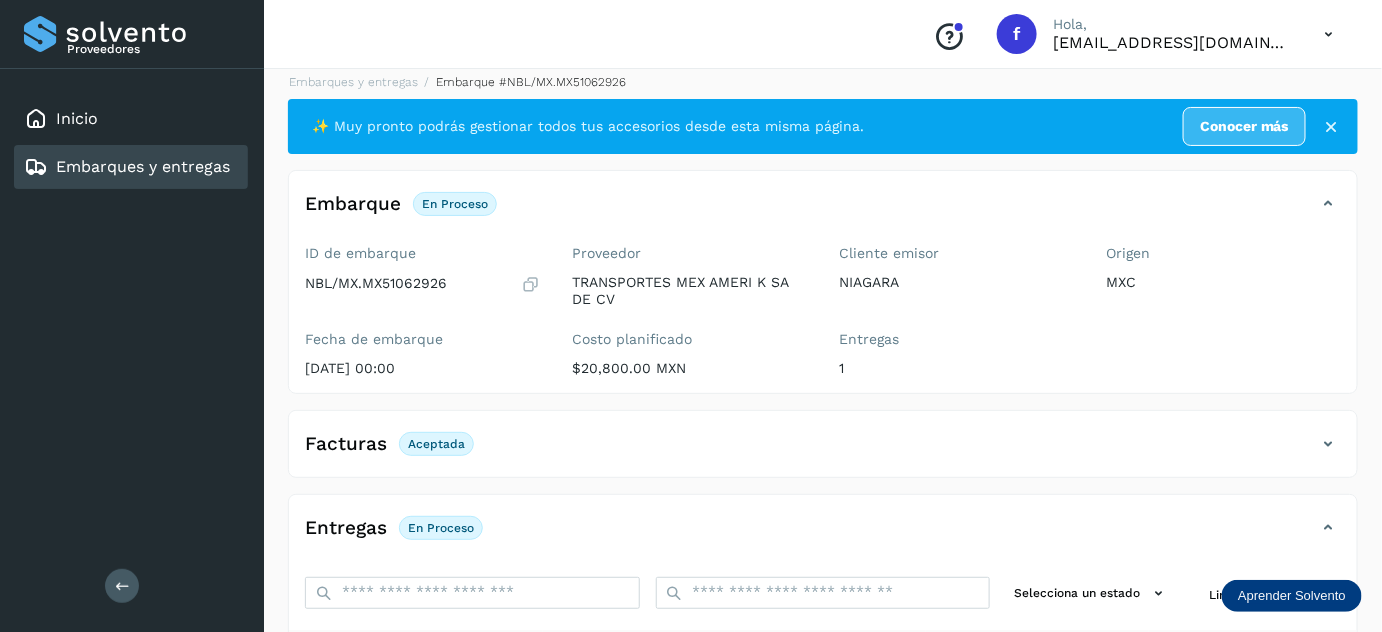 scroll, scrollTop: 0, scrollLeft: 0, axis: both 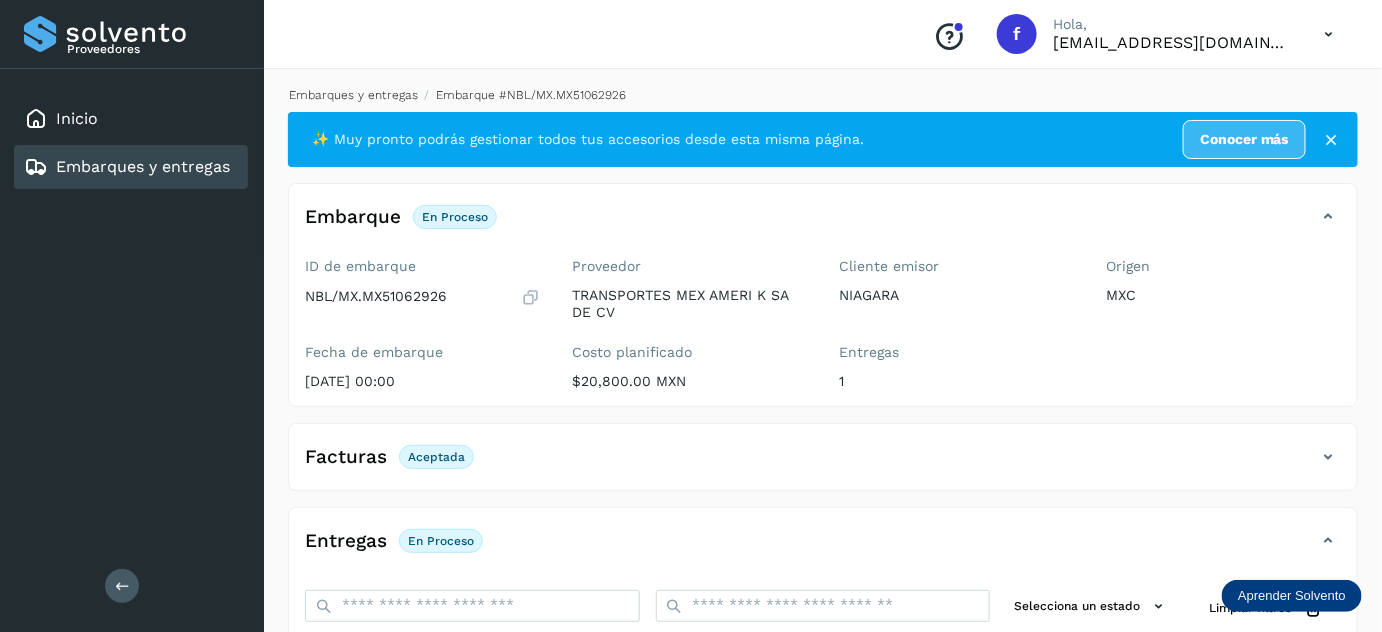 click on "Embarques y entregas" at bounding box center (353, 95) 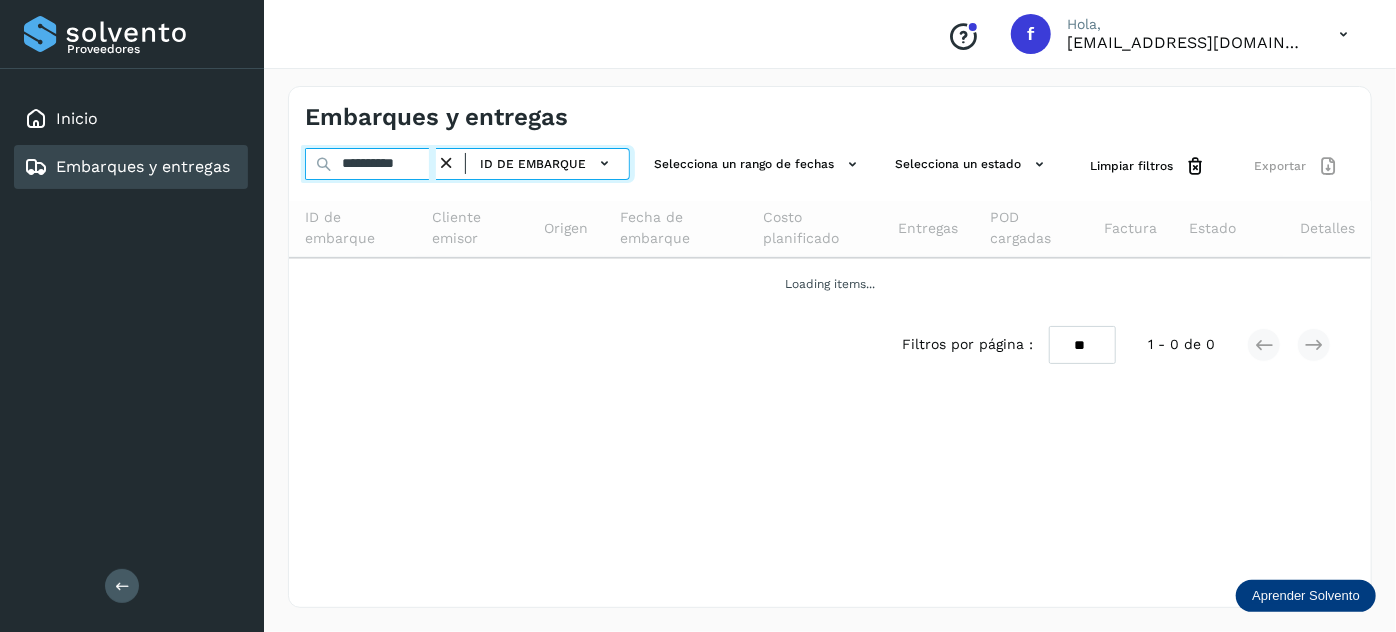click on "**********" at bounding box center (370, 164) 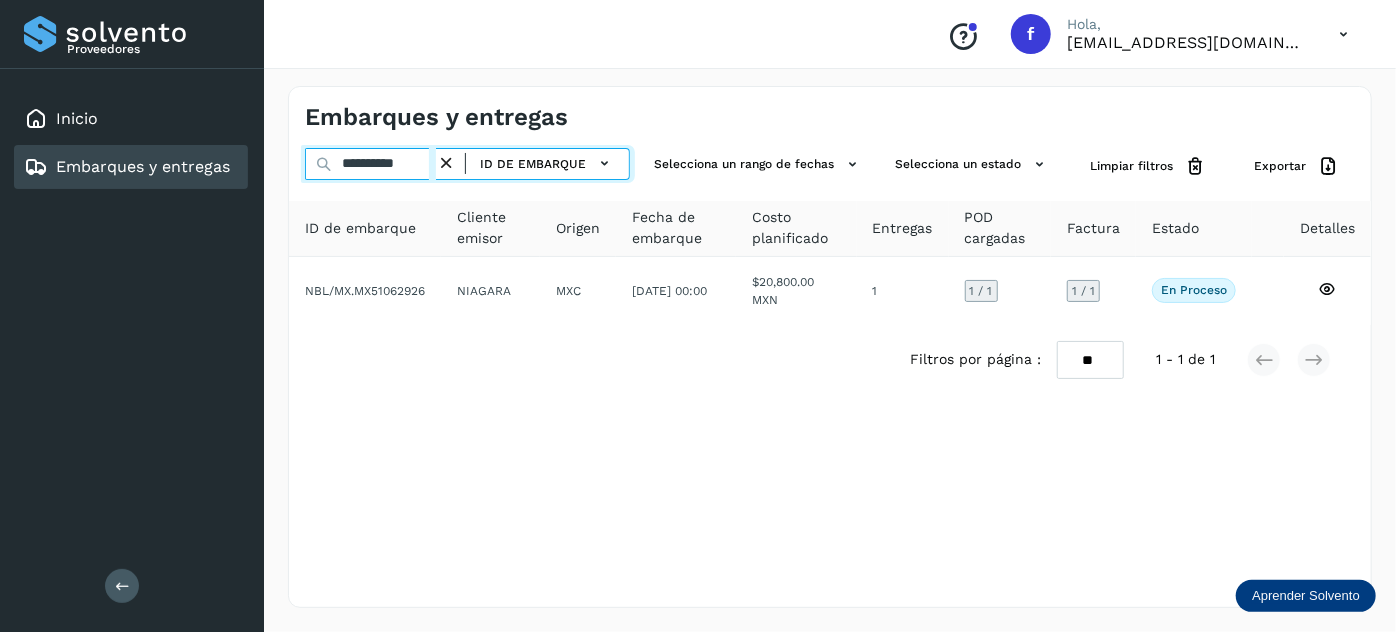 click on "**********" at bounding box center (370, 164) 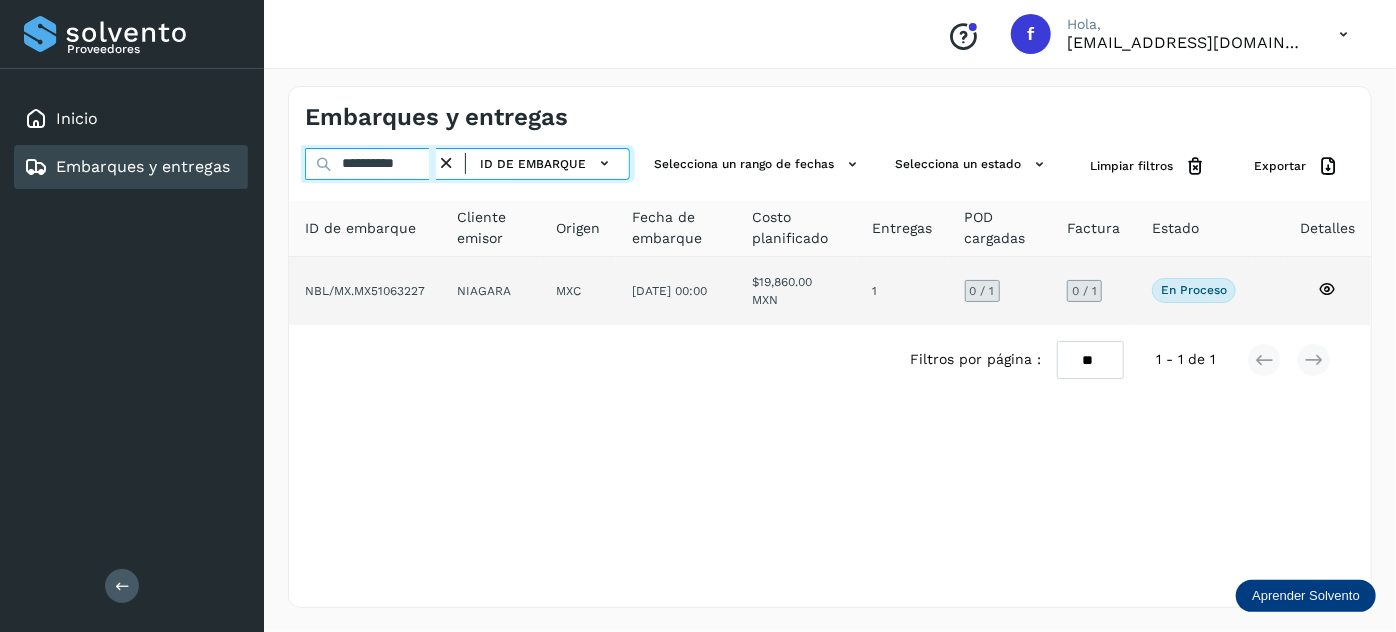type on "**********" 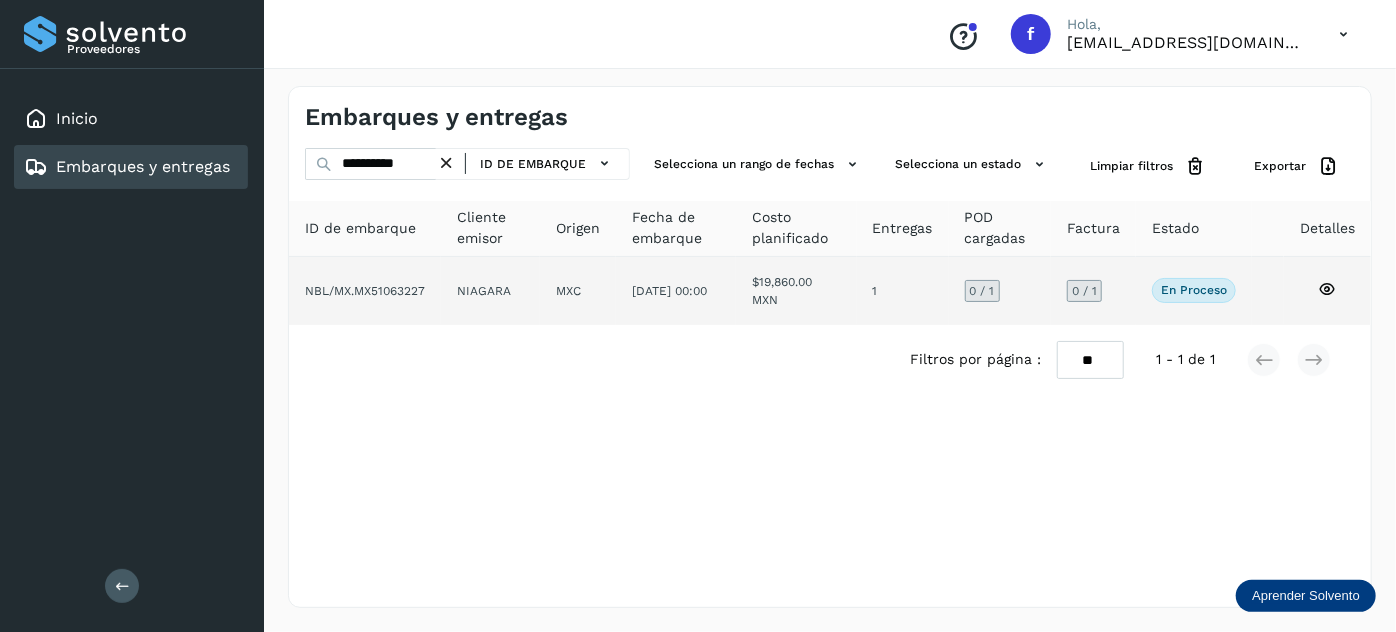 click on "1" 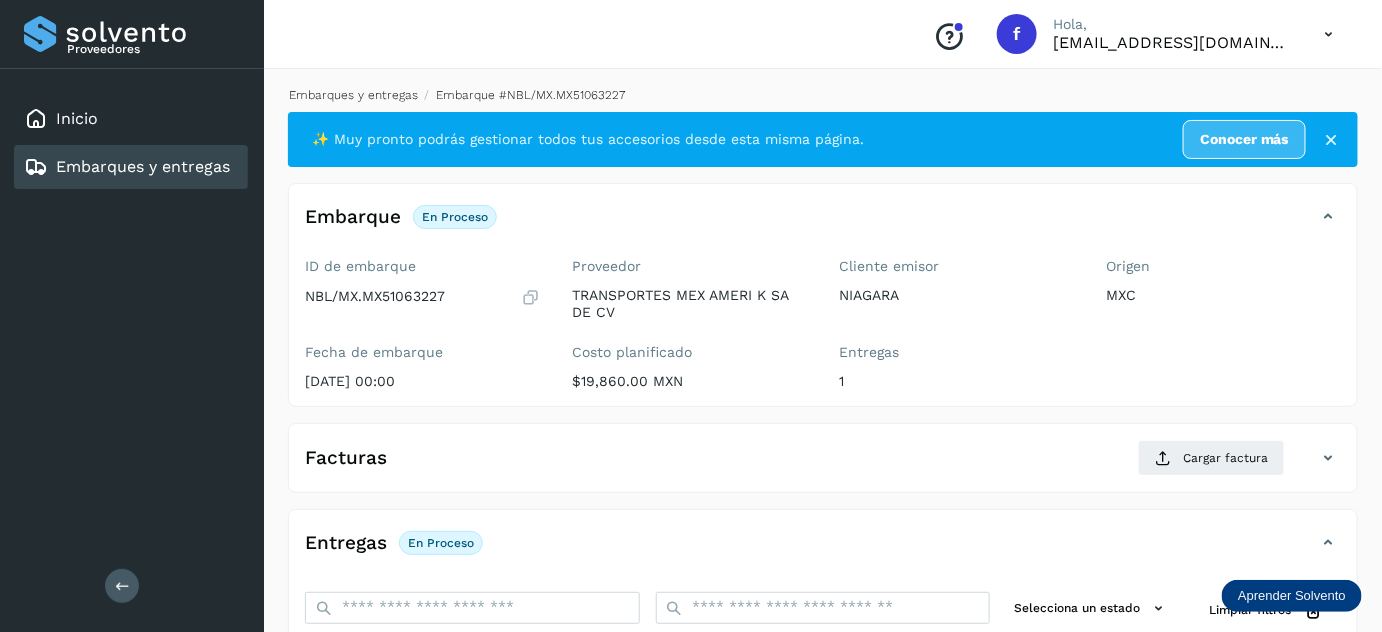 click on "Embarques y entregas" at bounding box center (353, 95) 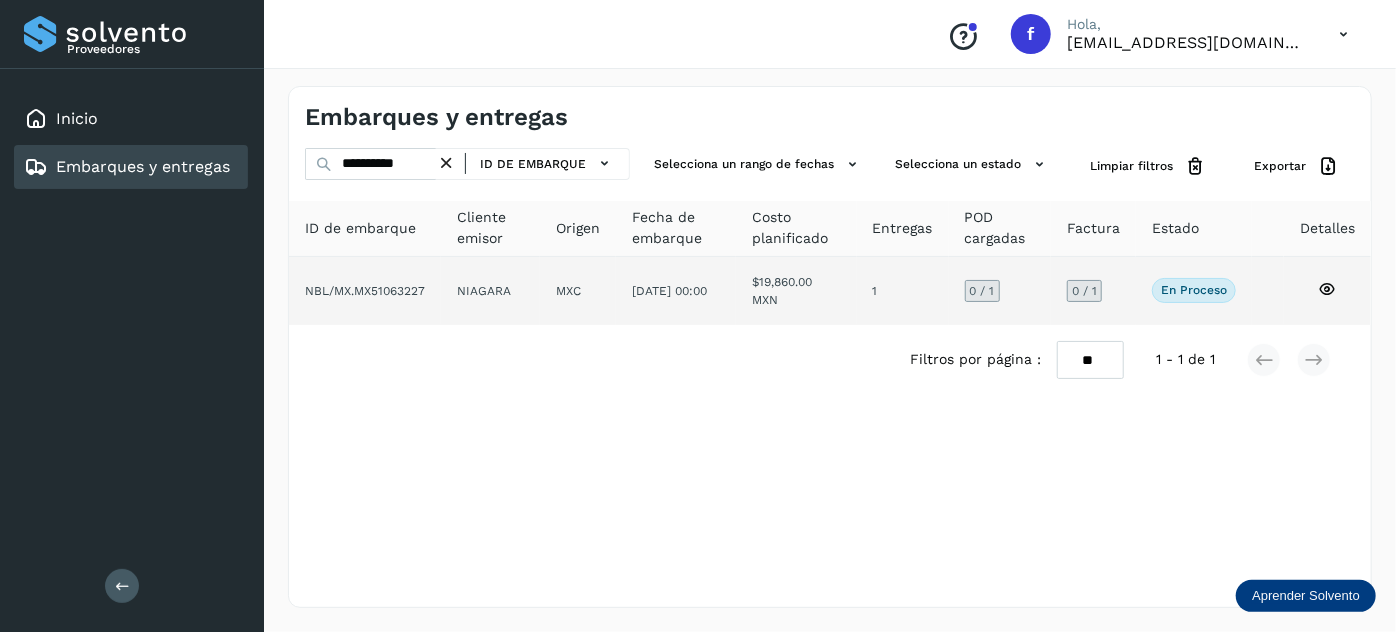 click on "MXC" 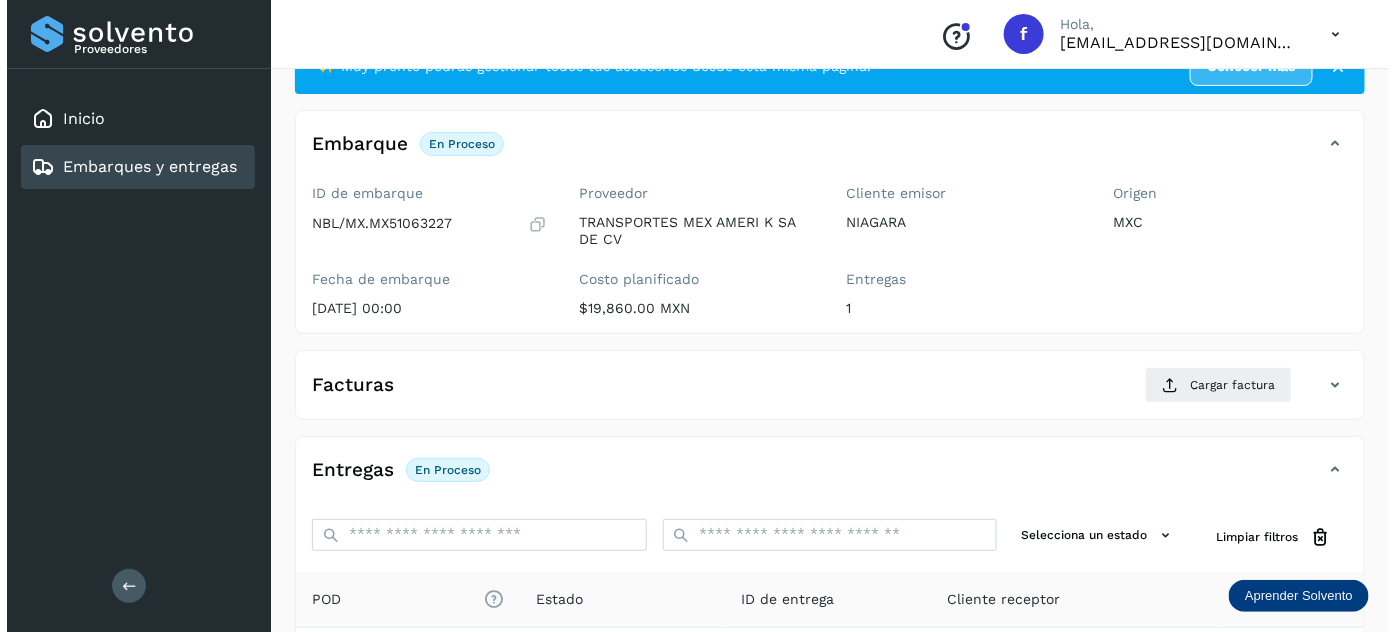 scroll, scrollTop: 327, scrollLeft: 0, axis: vertical 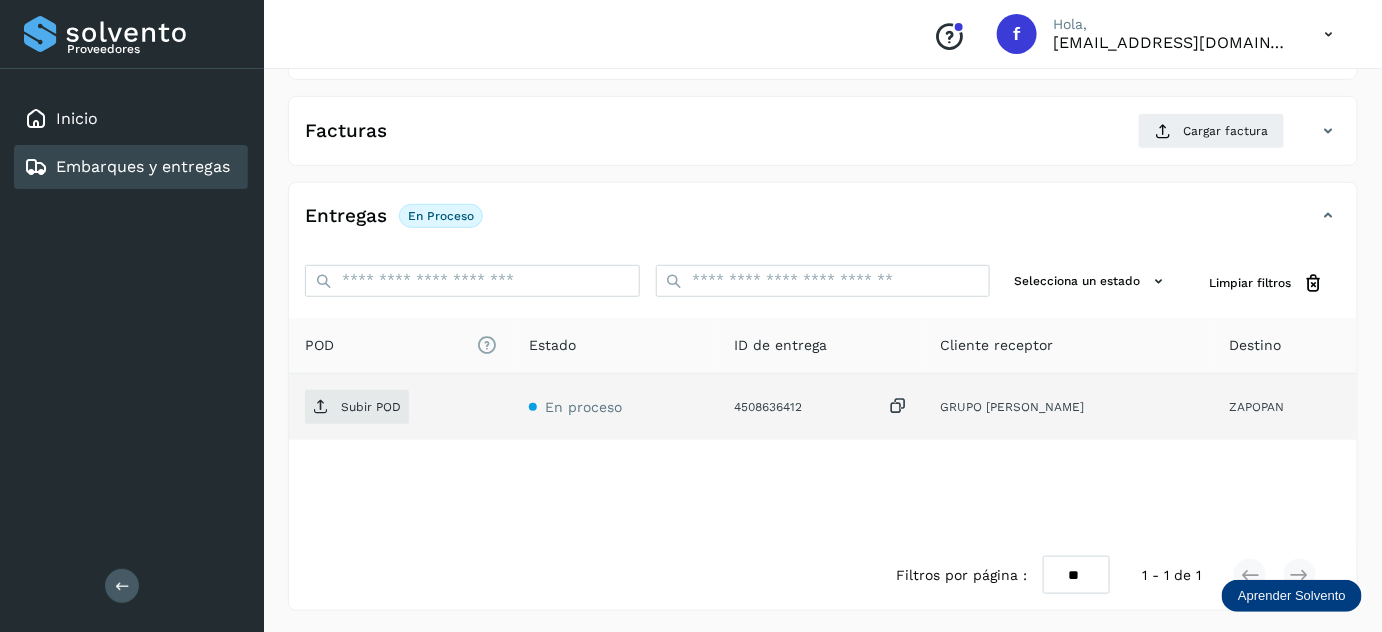 click at bounding box center (898, 406) 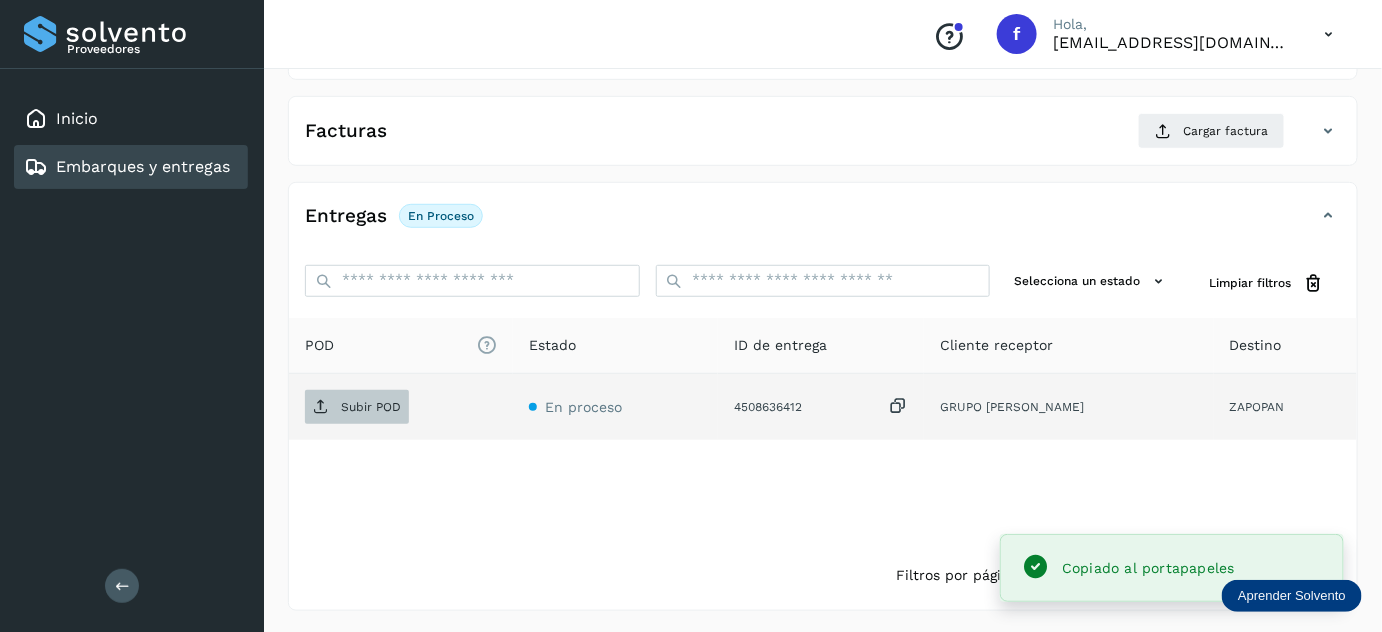 click on "Subir POD" at bounding box center (371, 407) 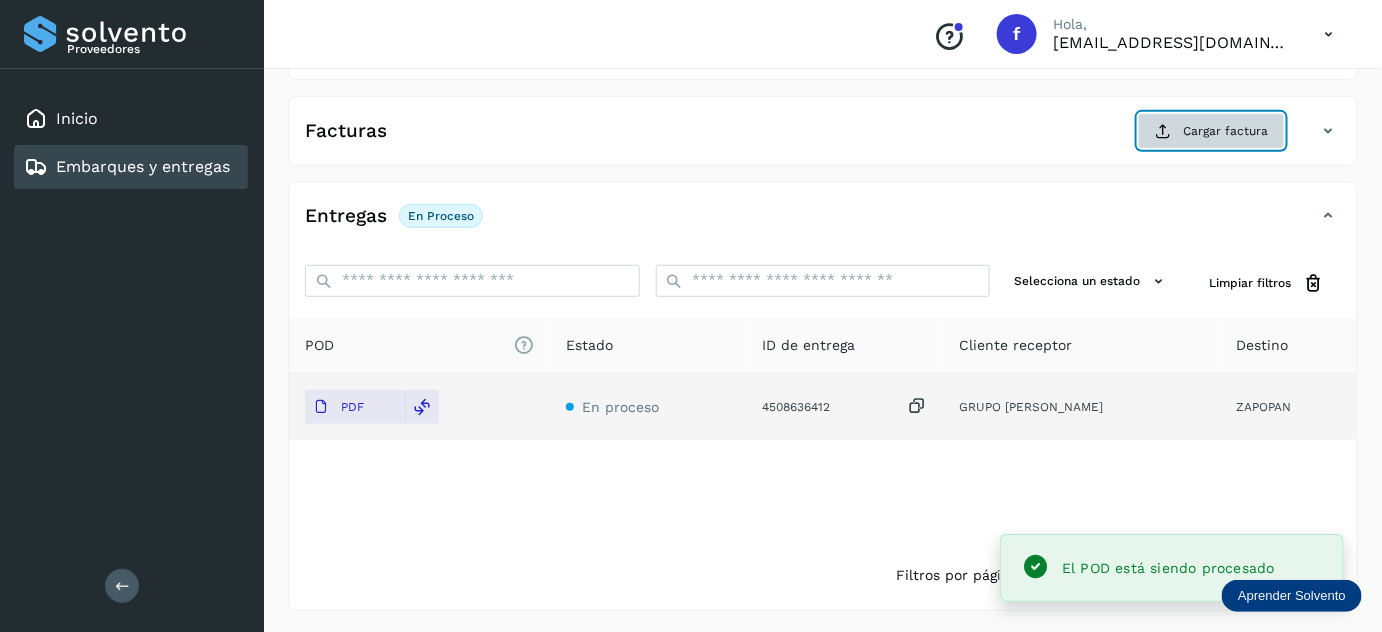 click on "Cargar factura" at bounding box center [1211, 131] 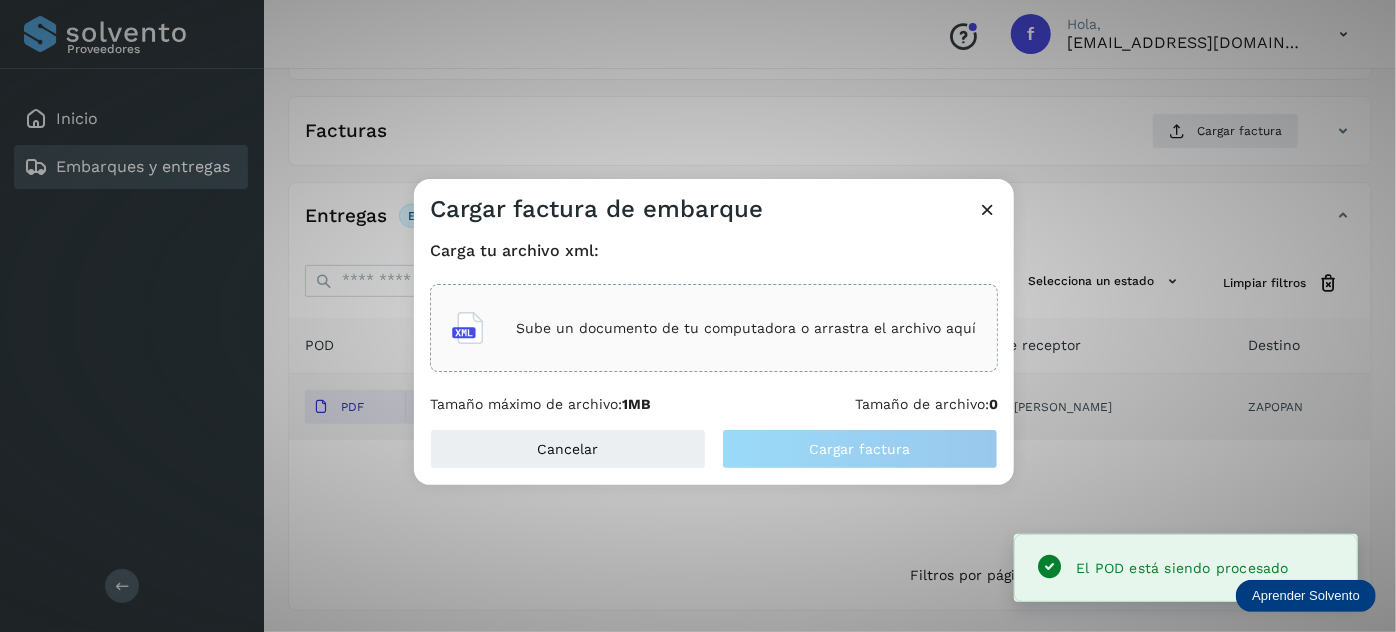 click on "Sube un documento de tu computadora o arrastra el archivo aquí" at bounding box center (746, 328) 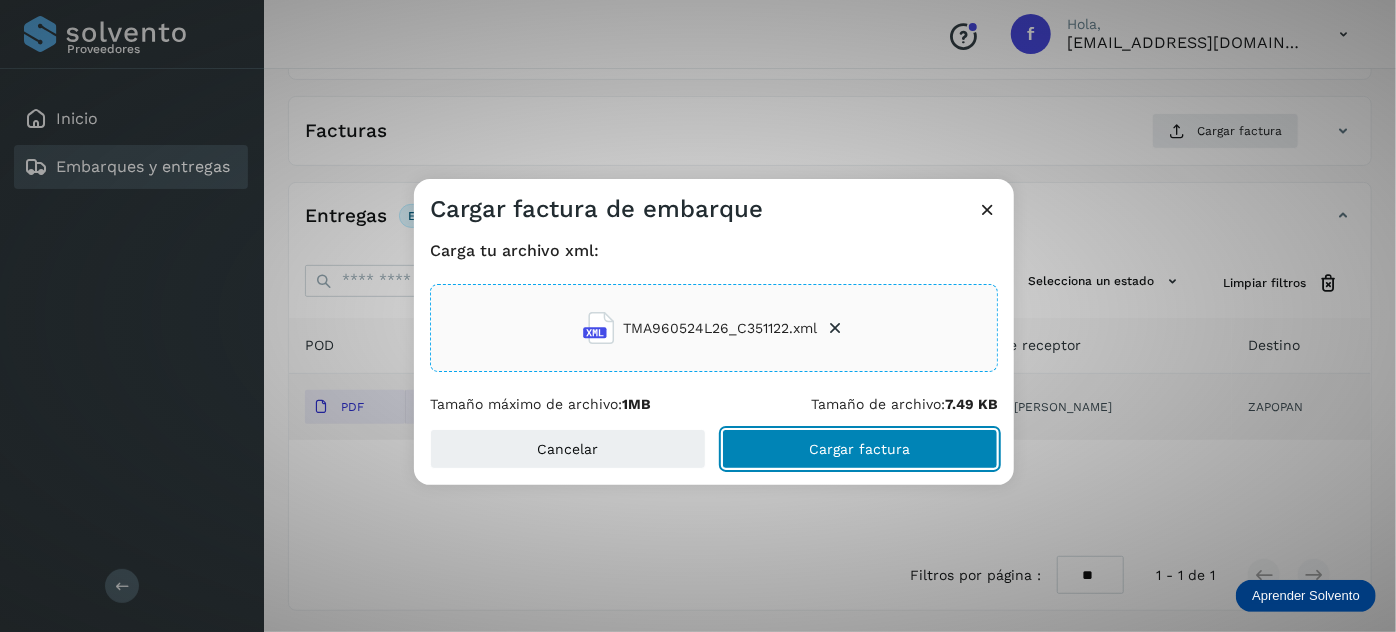 click on "Cargar factura" 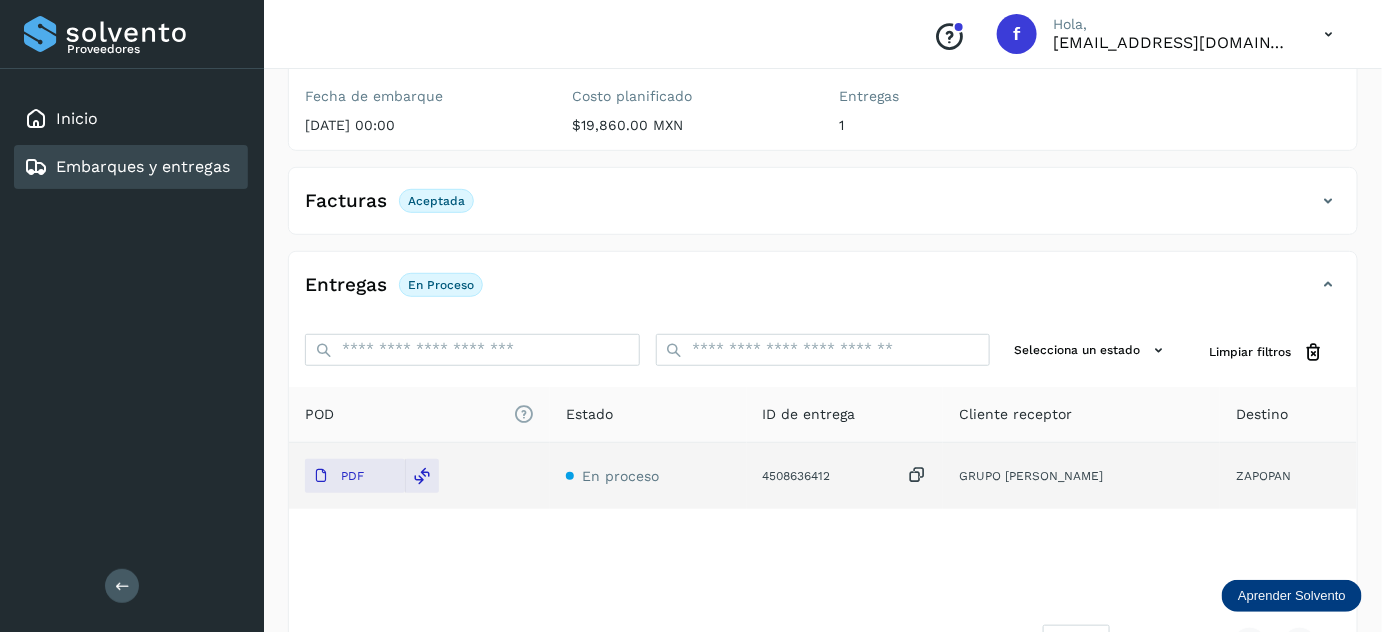 scroll, scrollTop: 0, scrollLeft: 0, axis: both 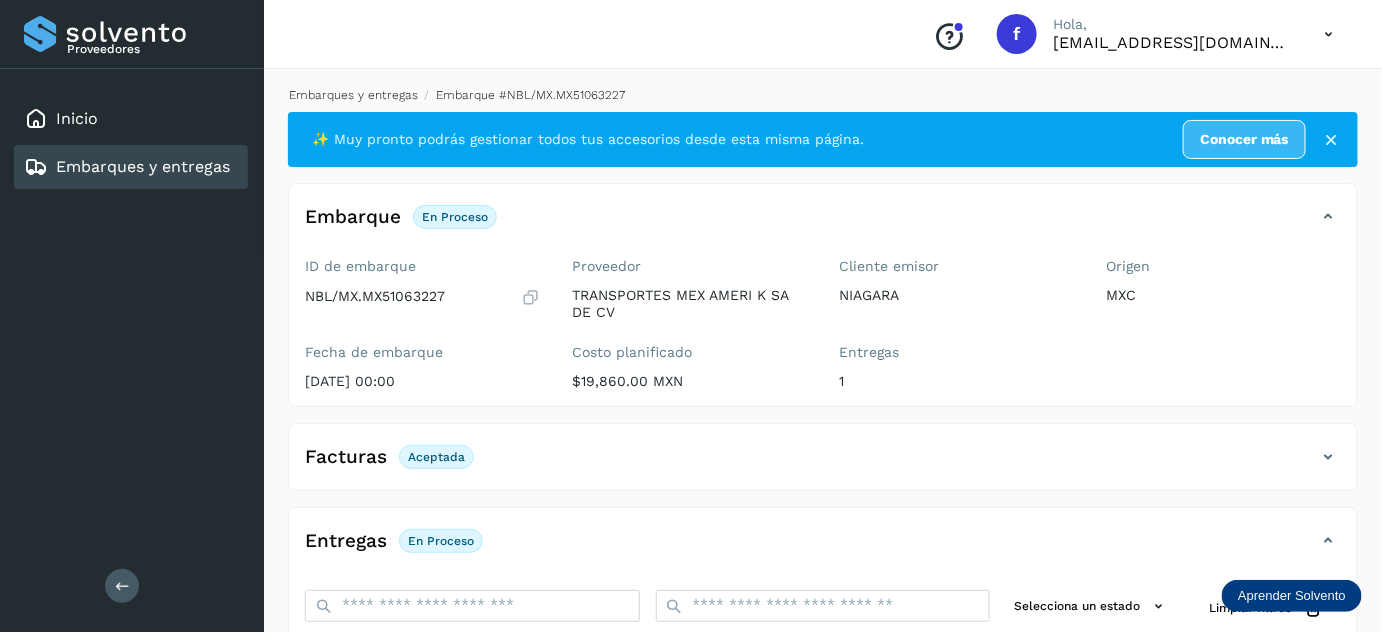 click on "Embarques y entregas" at bounding box center (353, 95) 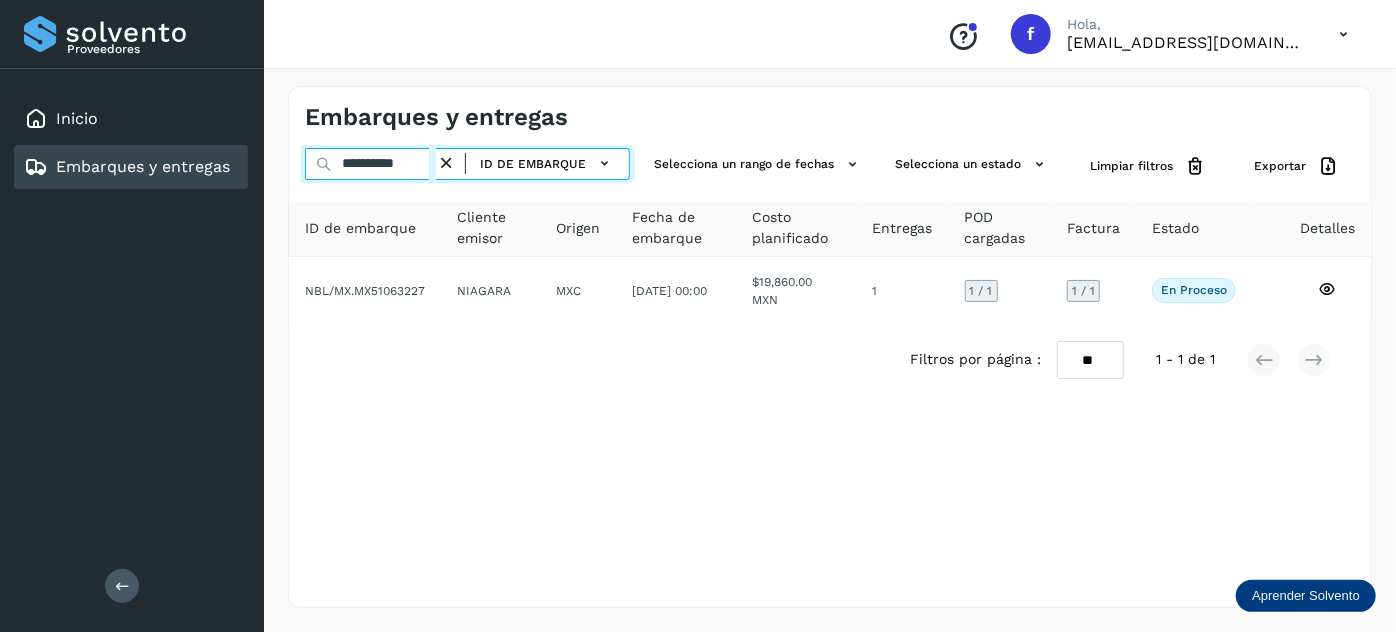 click on "**********" at bounding box center [370, 164] 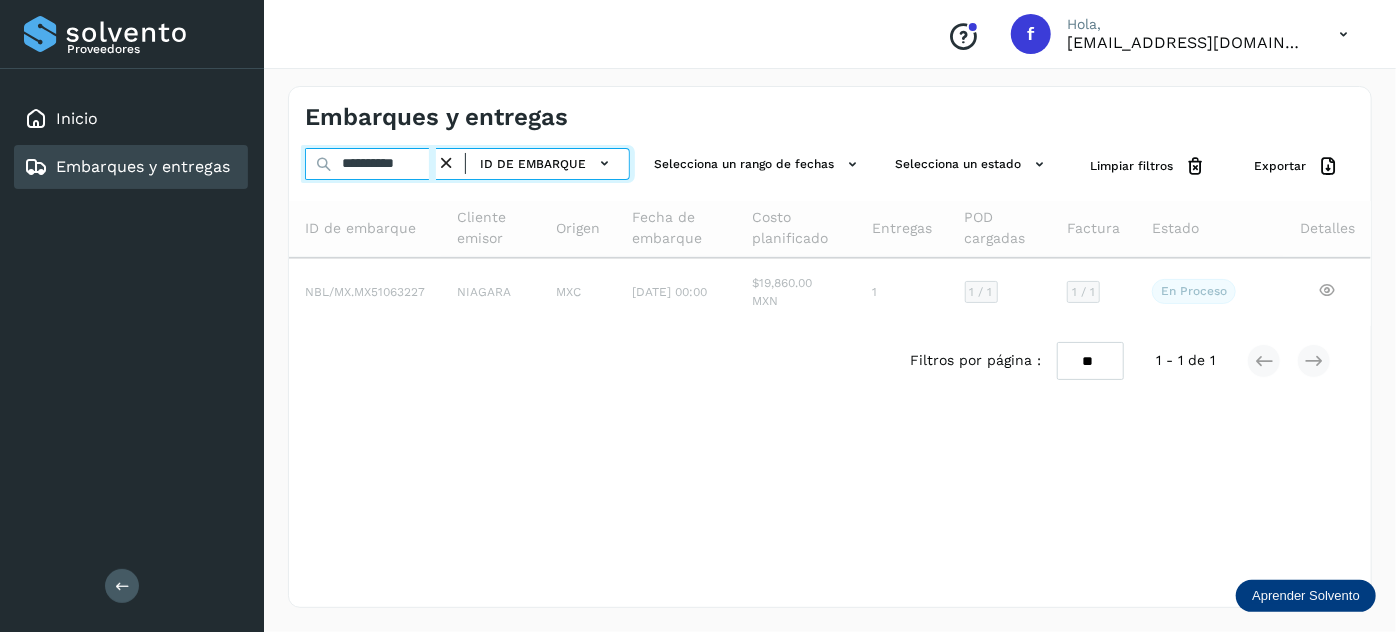 type on "**********" 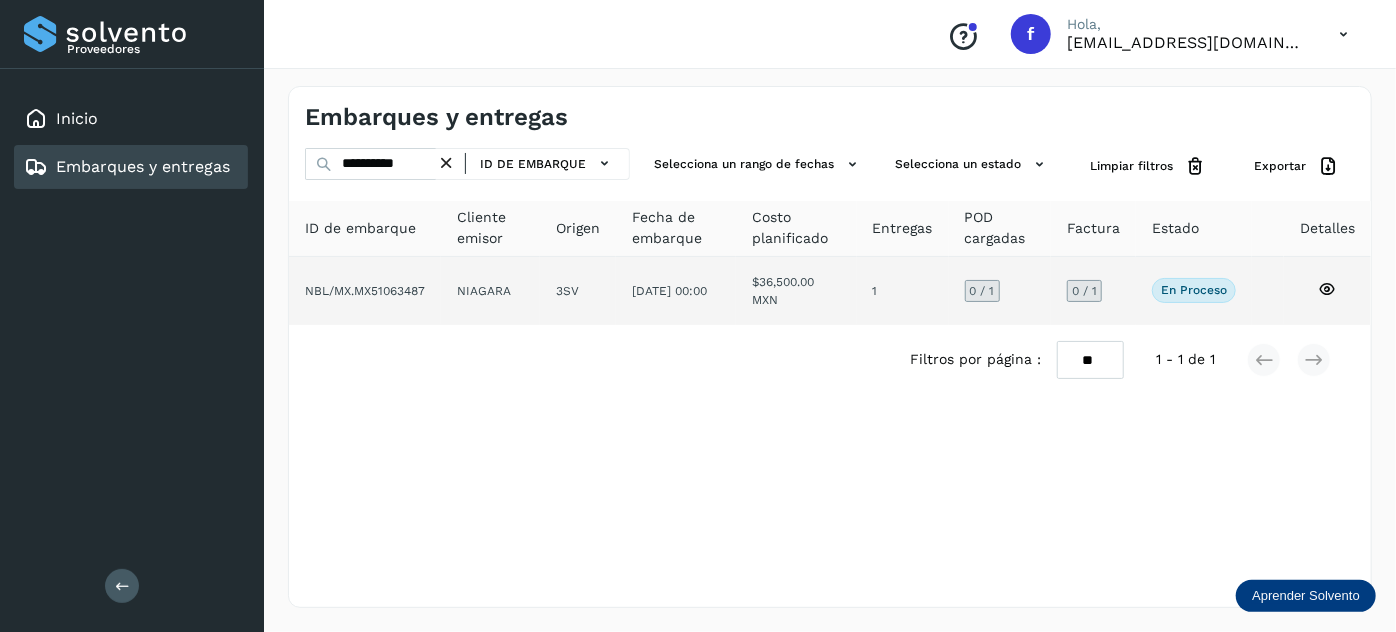click on "$36,500.00 MXN" 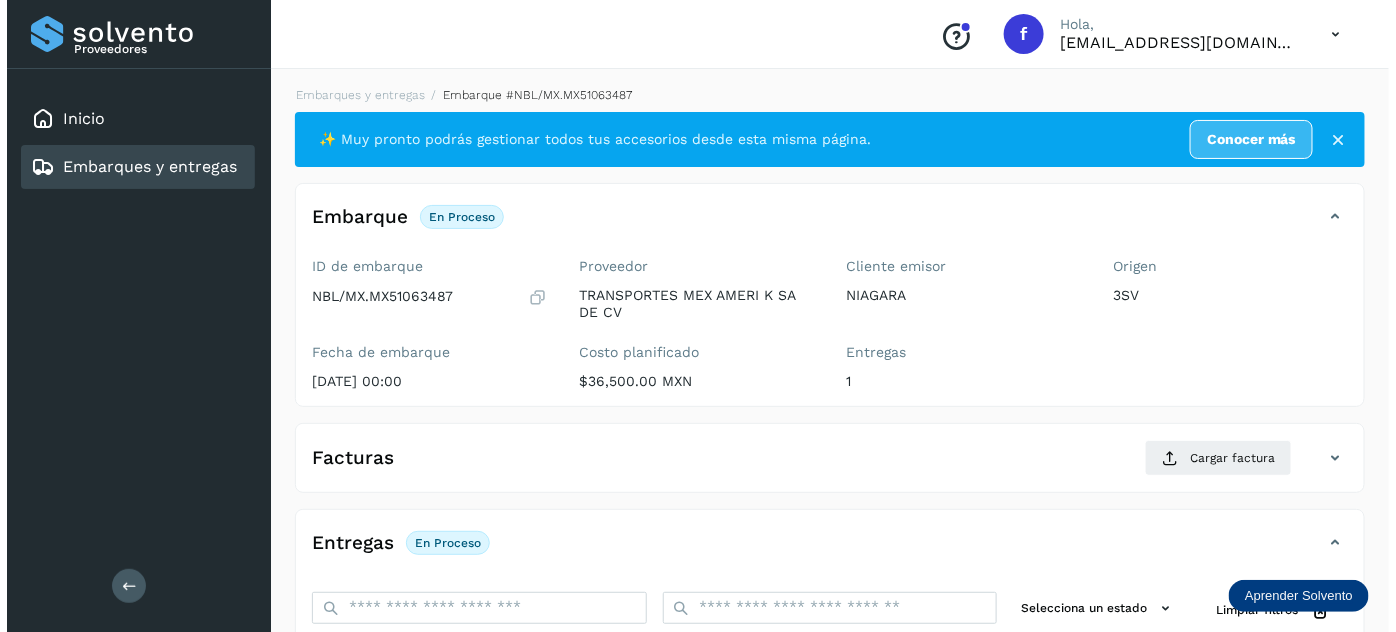 scroll, scrollTop: 327, scrollLeft: 0, axis: vertical 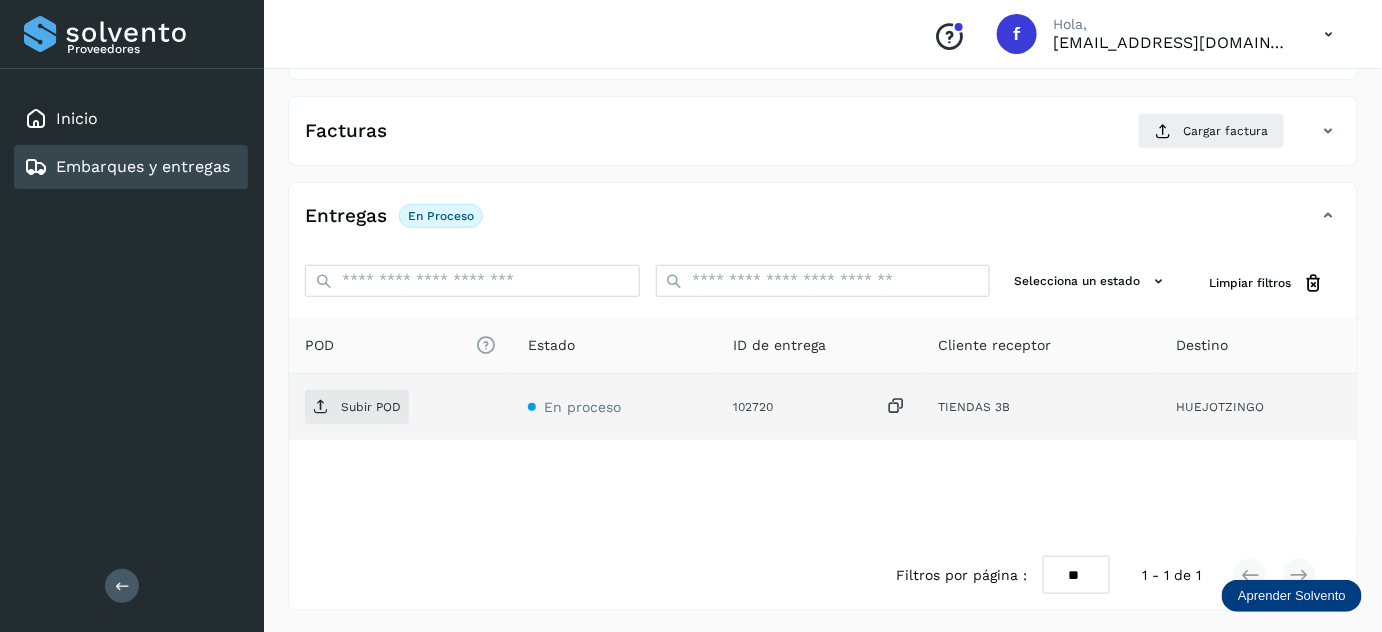 drag, startPoint x: 898, startPoint y: 402, endPoint x: 862, endPoint y: 410, distance: 36.878178 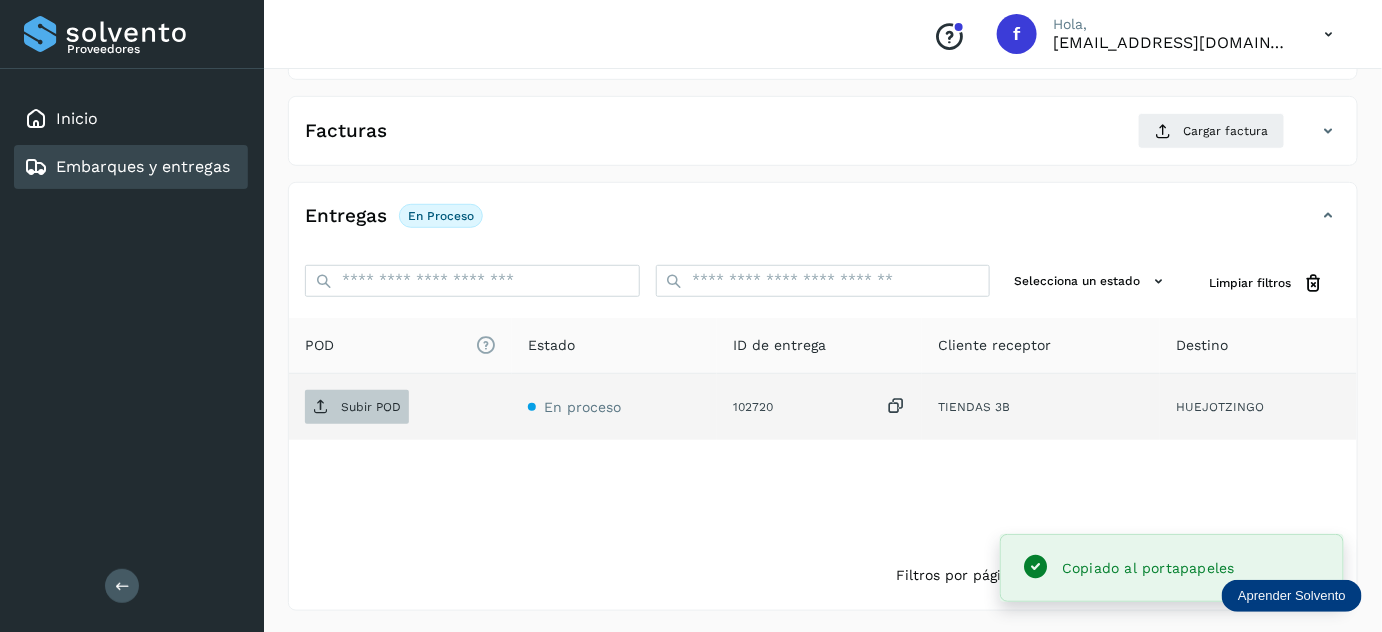 click on "Subir POD" at bounding box center (371, 407) 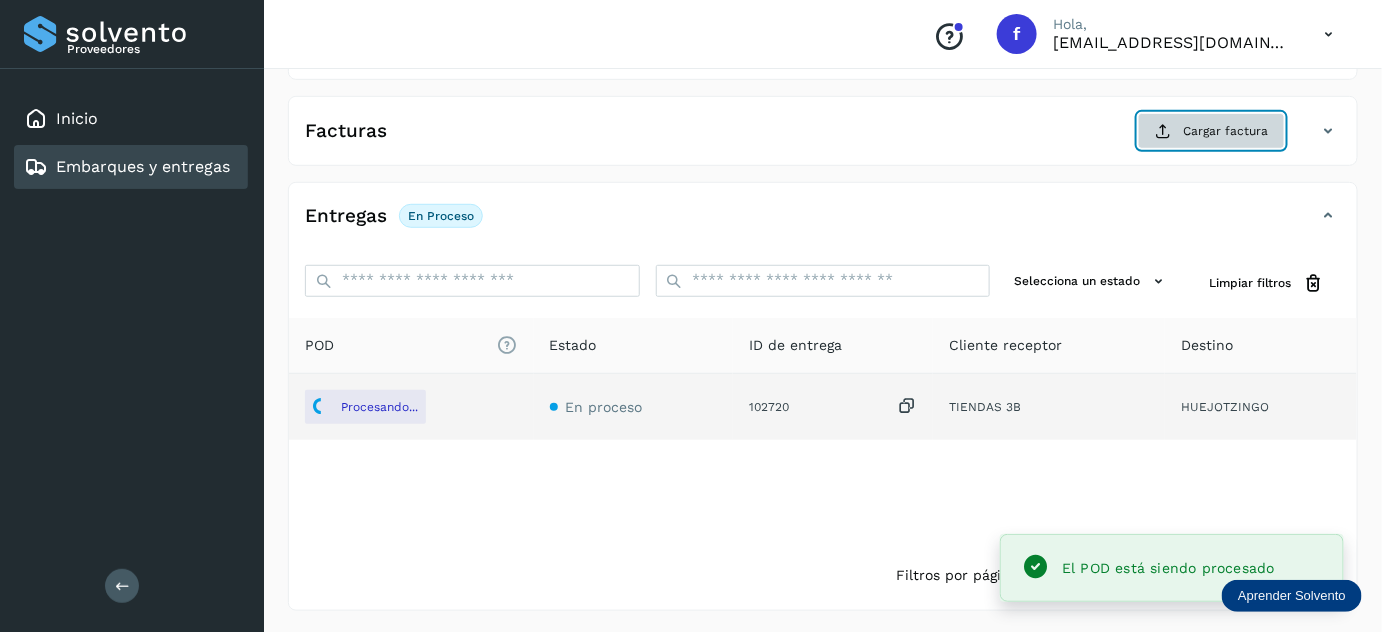 click on "Cargar factura" 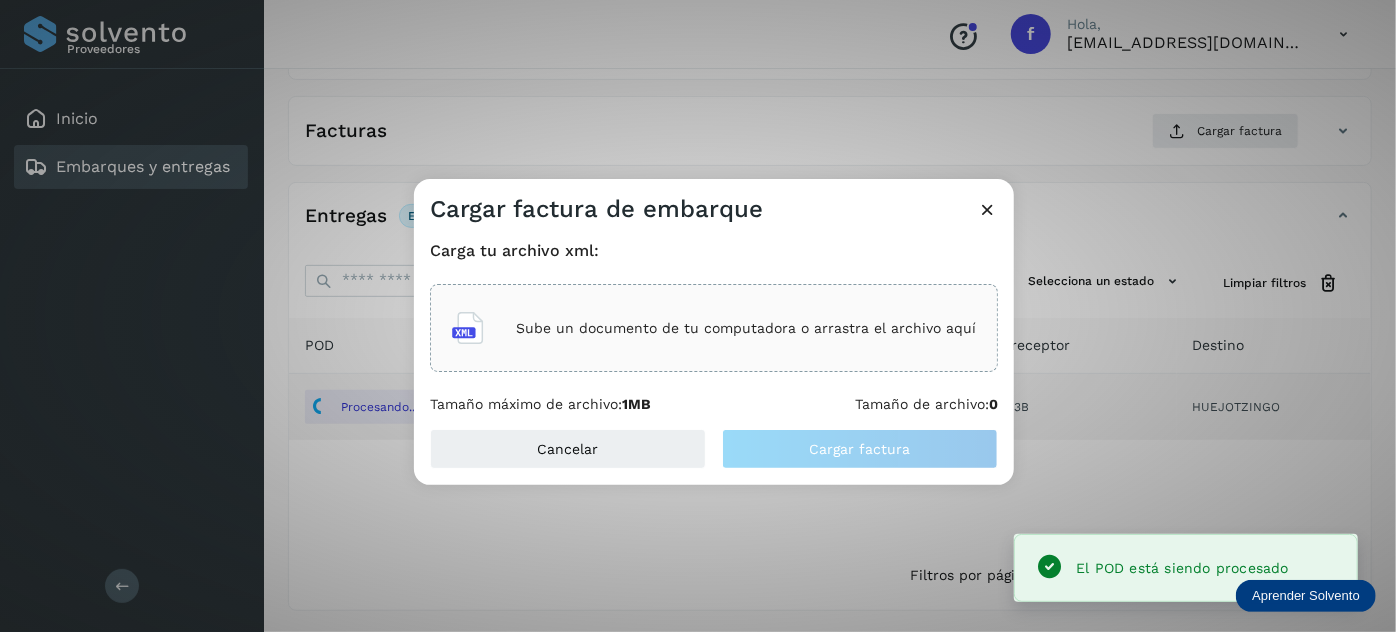 click on "Sube un documento de tu computadora o arrastra el archivo aquí" at bounding box center (746, 328) 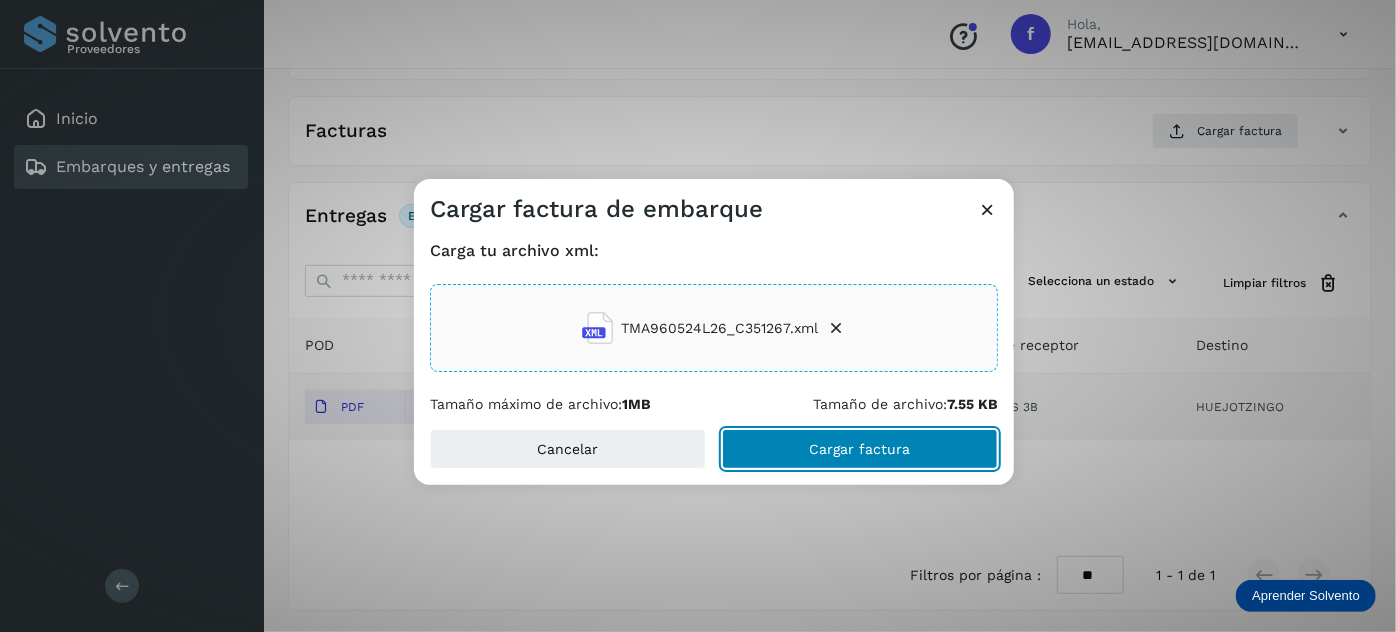 click on "Cargar factura" 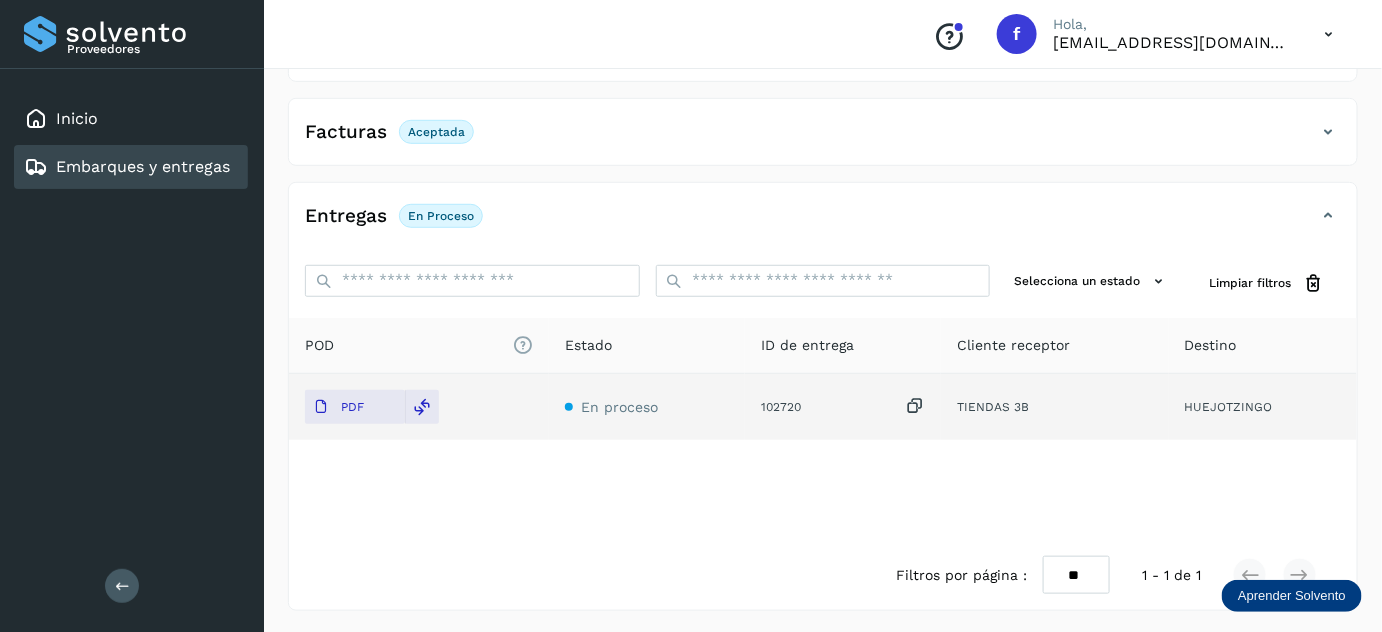 scroll, scrollTop: 0, scrollLeft: 0, axis: both 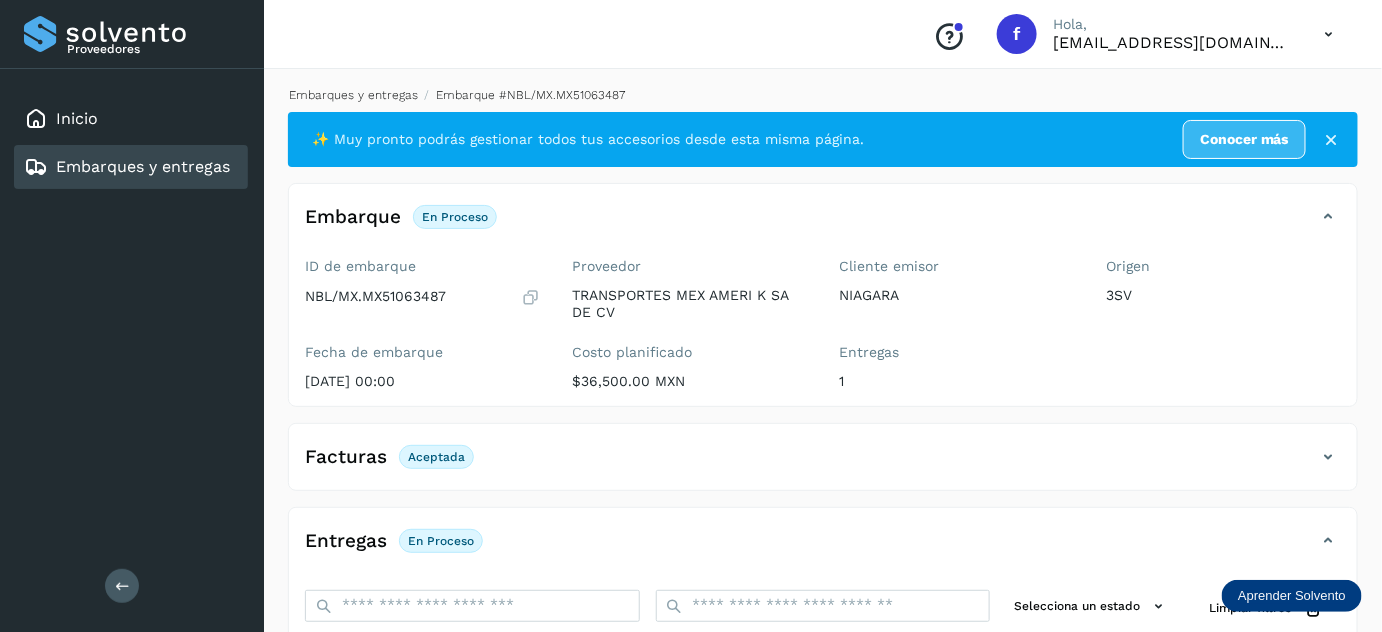 click on "Embarques y entregas" at bounding box center [353, 95] 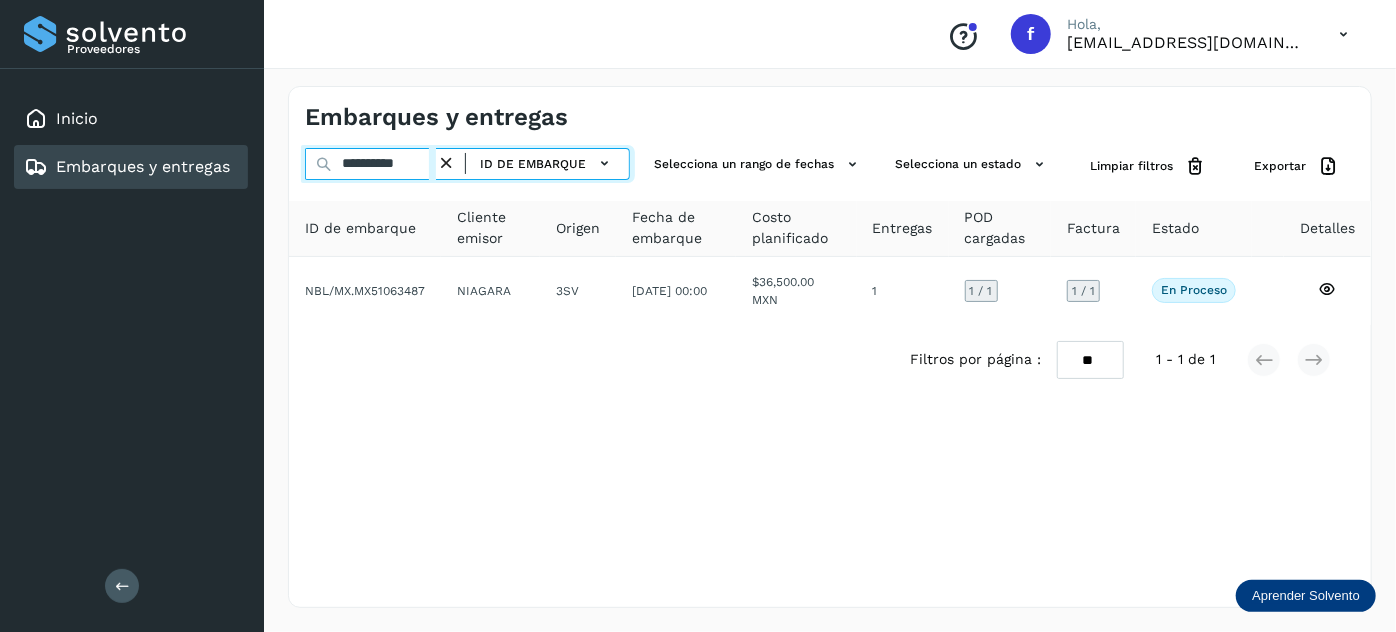 click on "**********" at bounding box center (370, 164) 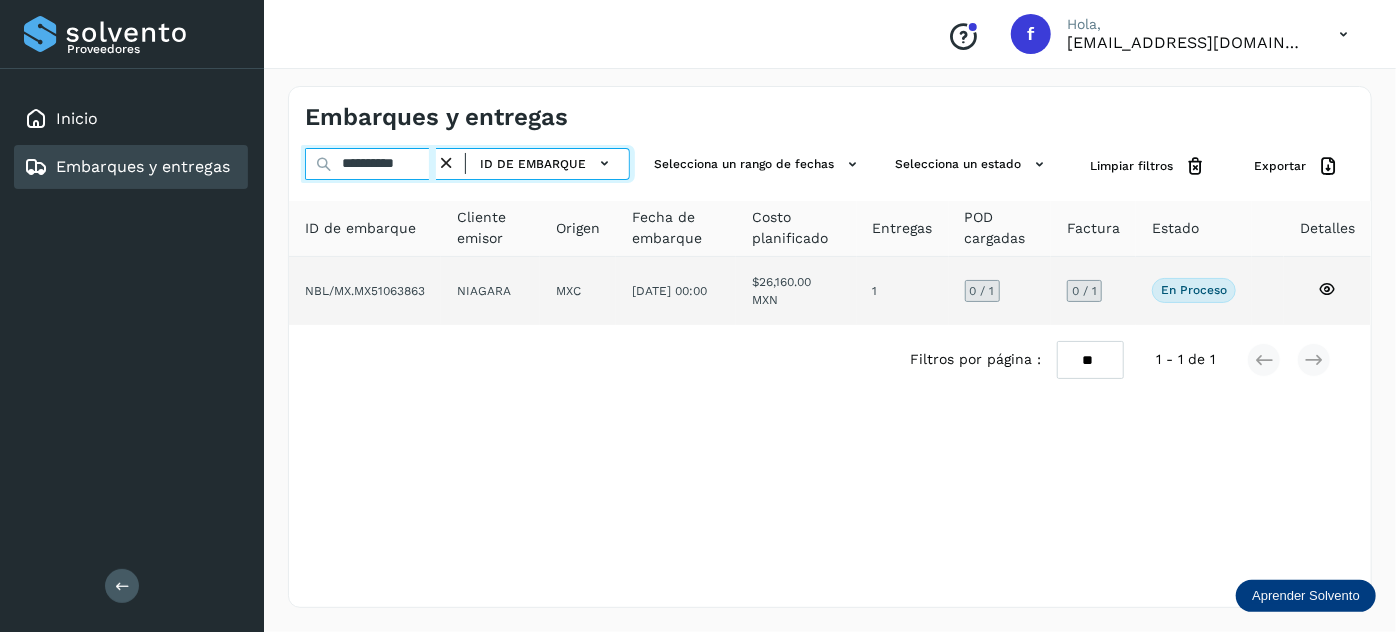 type on "**********" 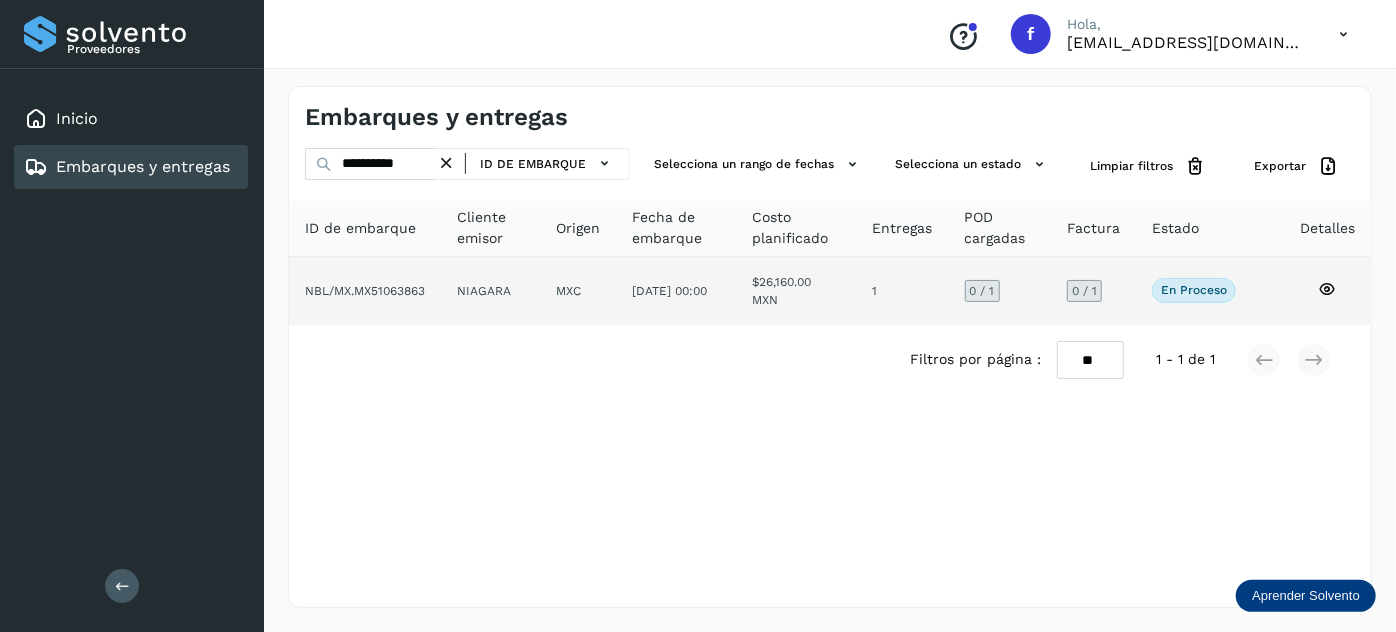 click on "[DATE] 00:00" 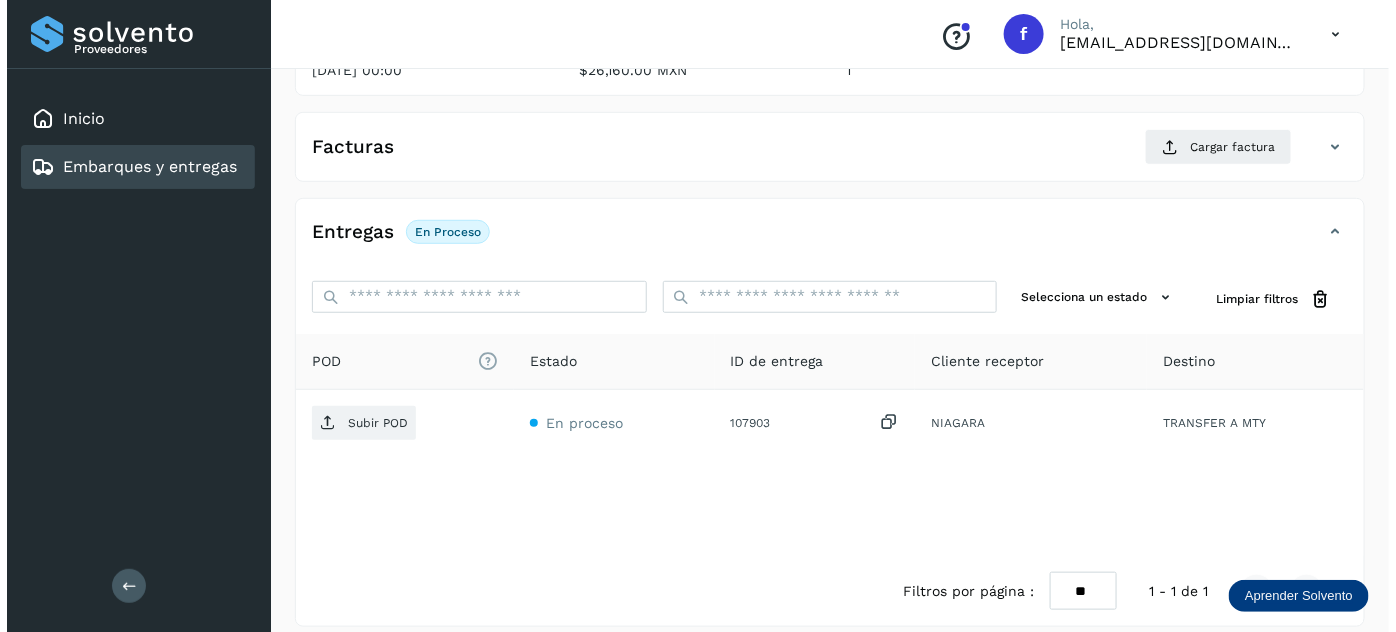 scroll, scrollTop: 327, scrollLeft: 0, axis: vertical 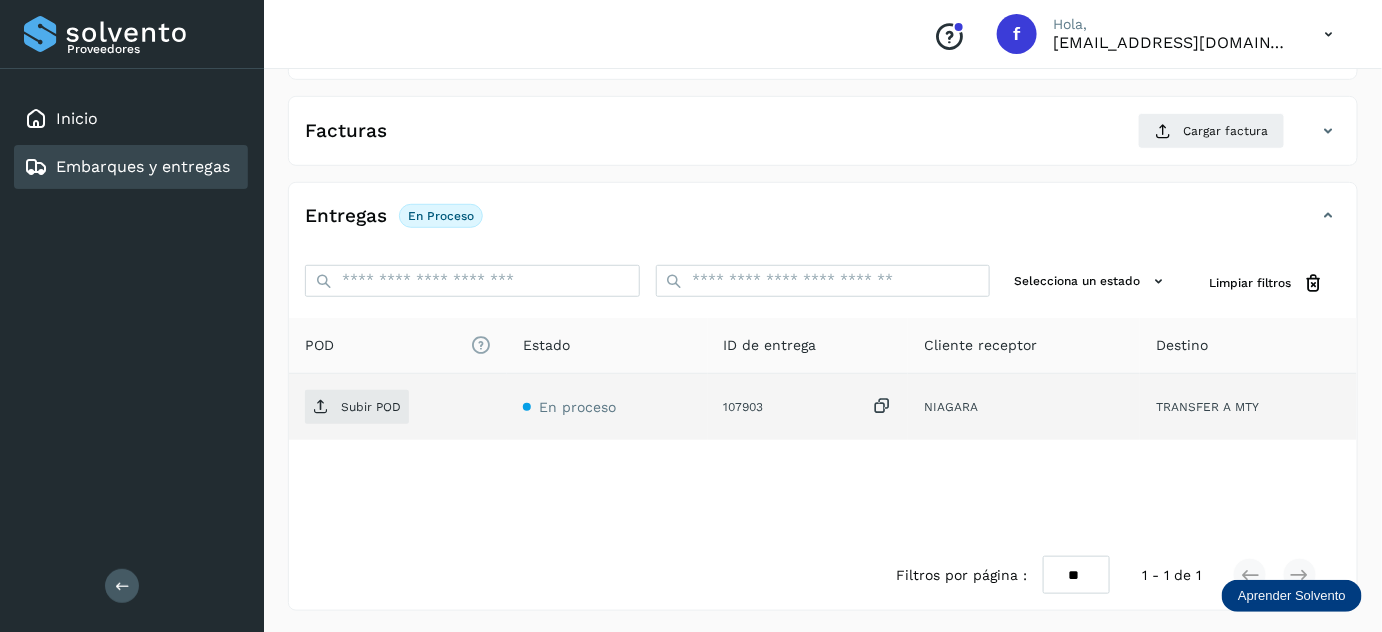 click at bounding box center (882, 406) 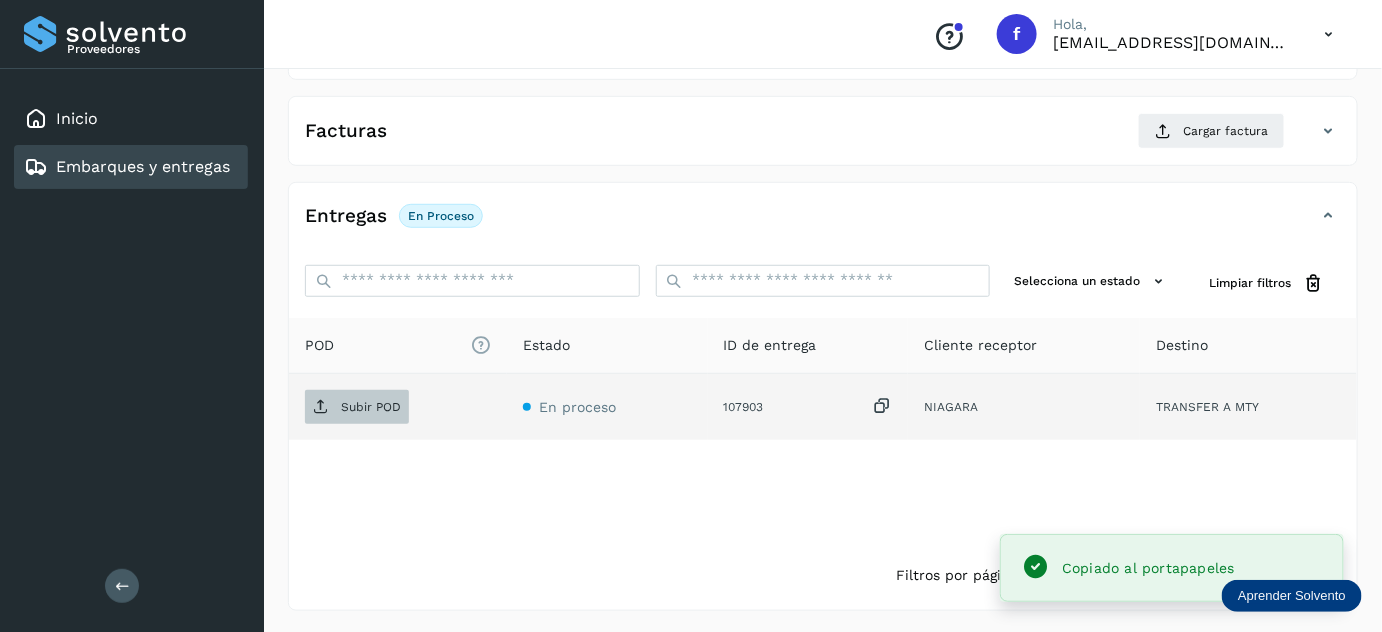 click on "Subir POD" at bounding box center (371, 407) 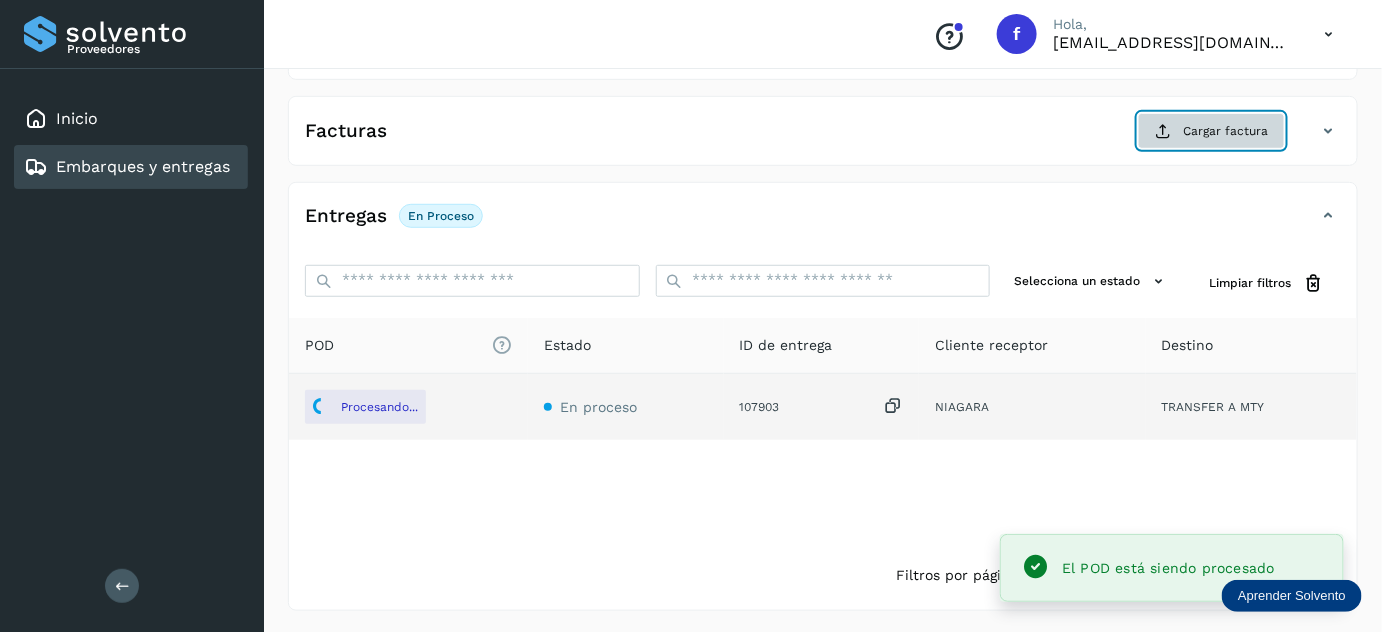 click on "Cargar factura" 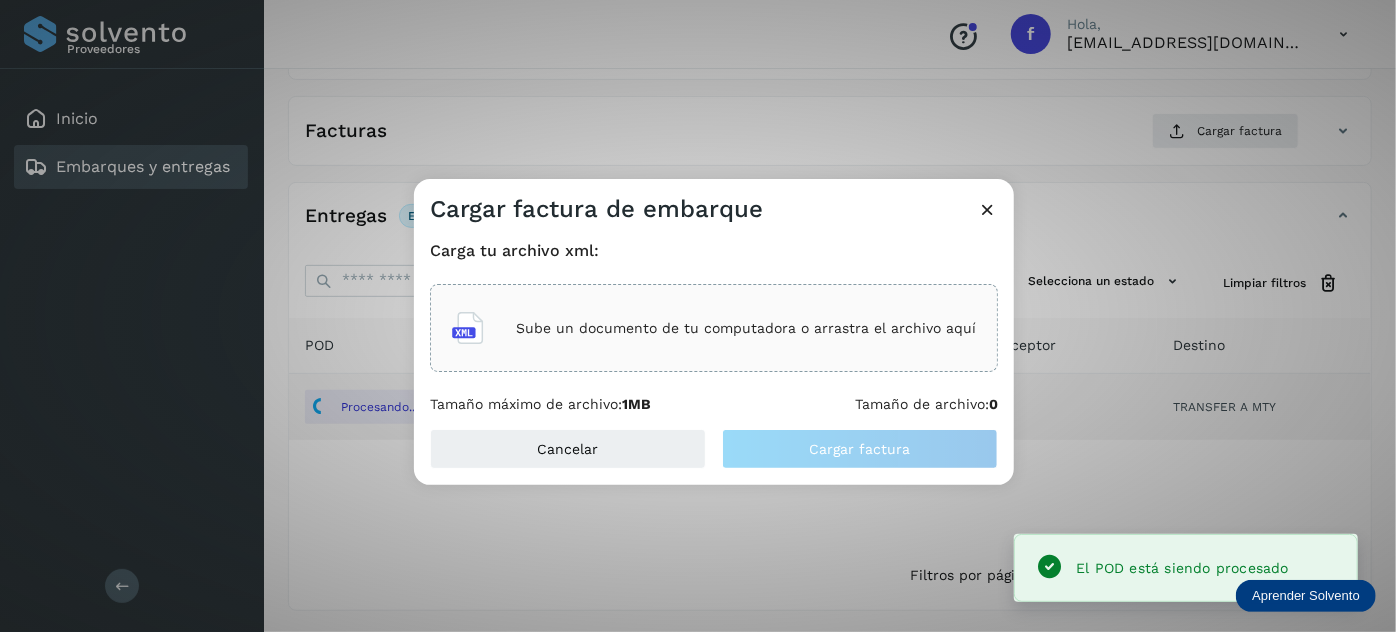 click on "Sube un documento de tu computadora o arrastra el archivo aquí" at bounding box center (746, 328) 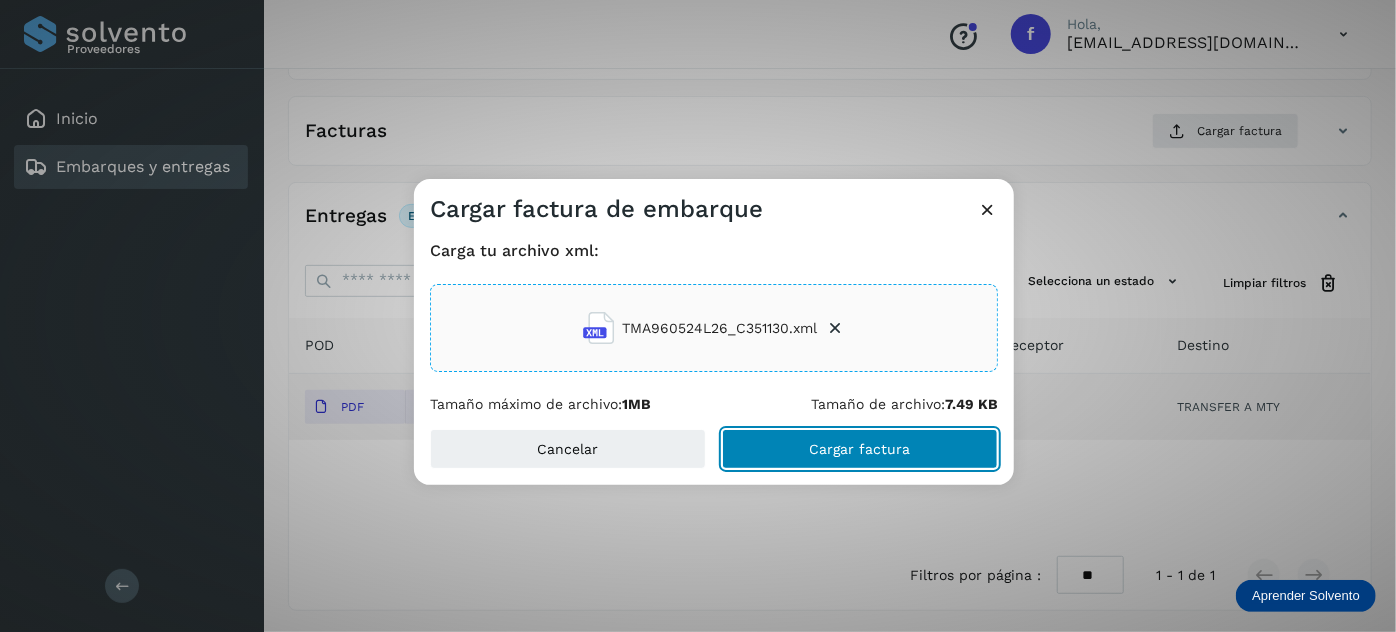 click on "Cargar factura" 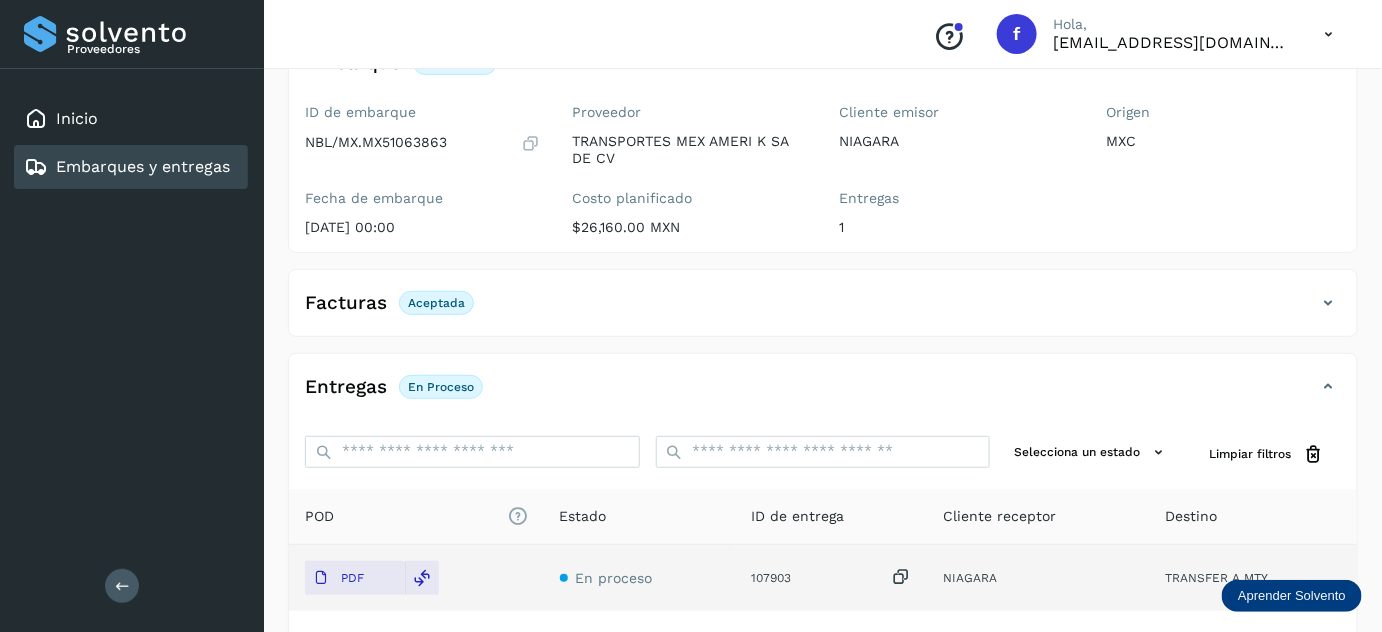 scroll, scrollTop: 0, scrollLeft: 0, axis: both 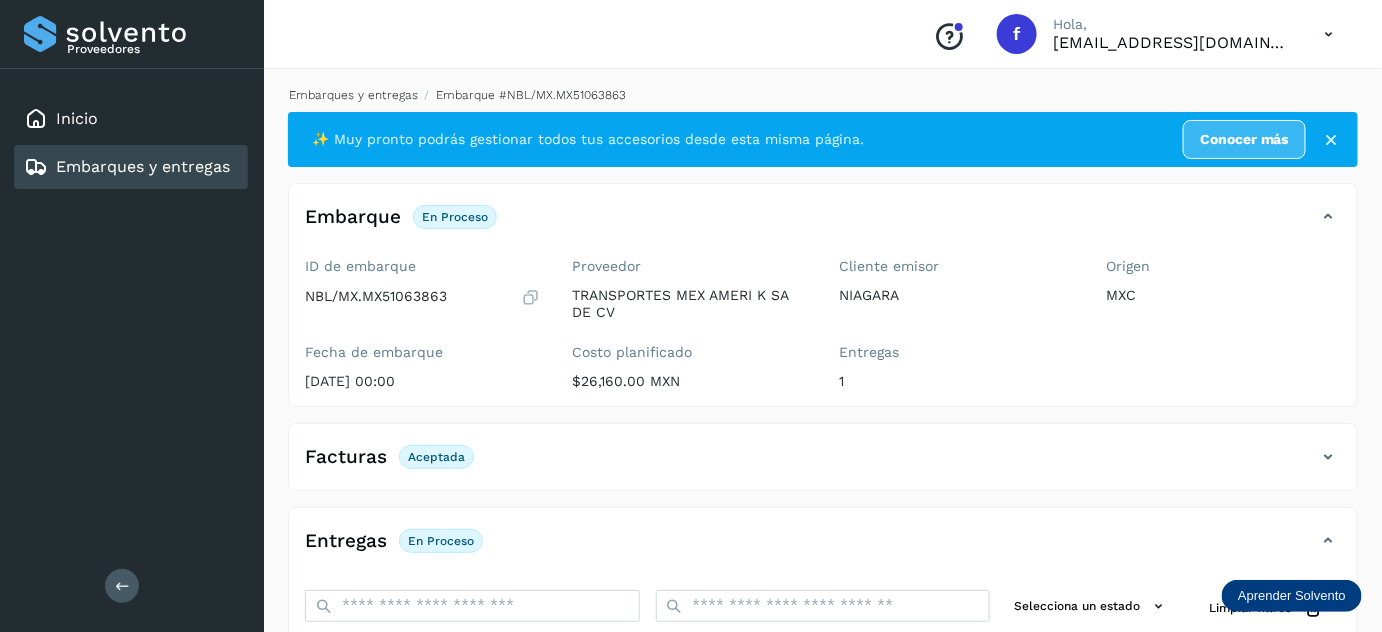 click on "Embarques y entregas" 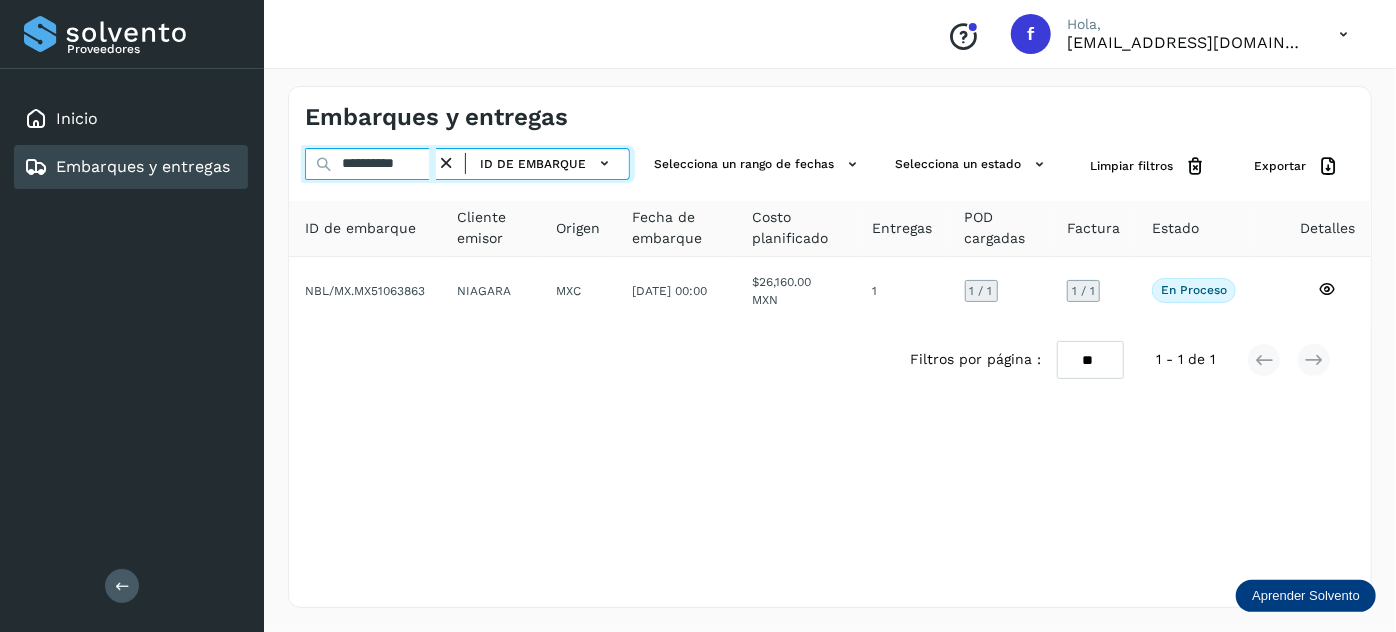 click on "**********" at bounding box center (370, 164) 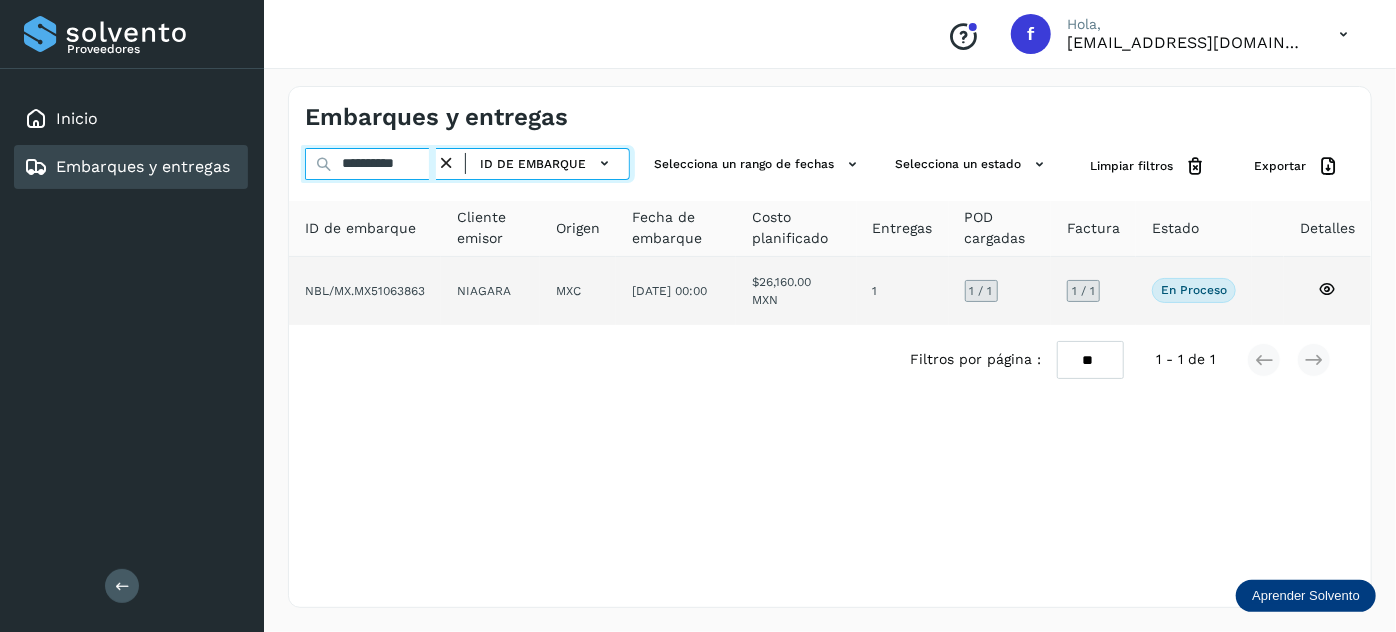 paste 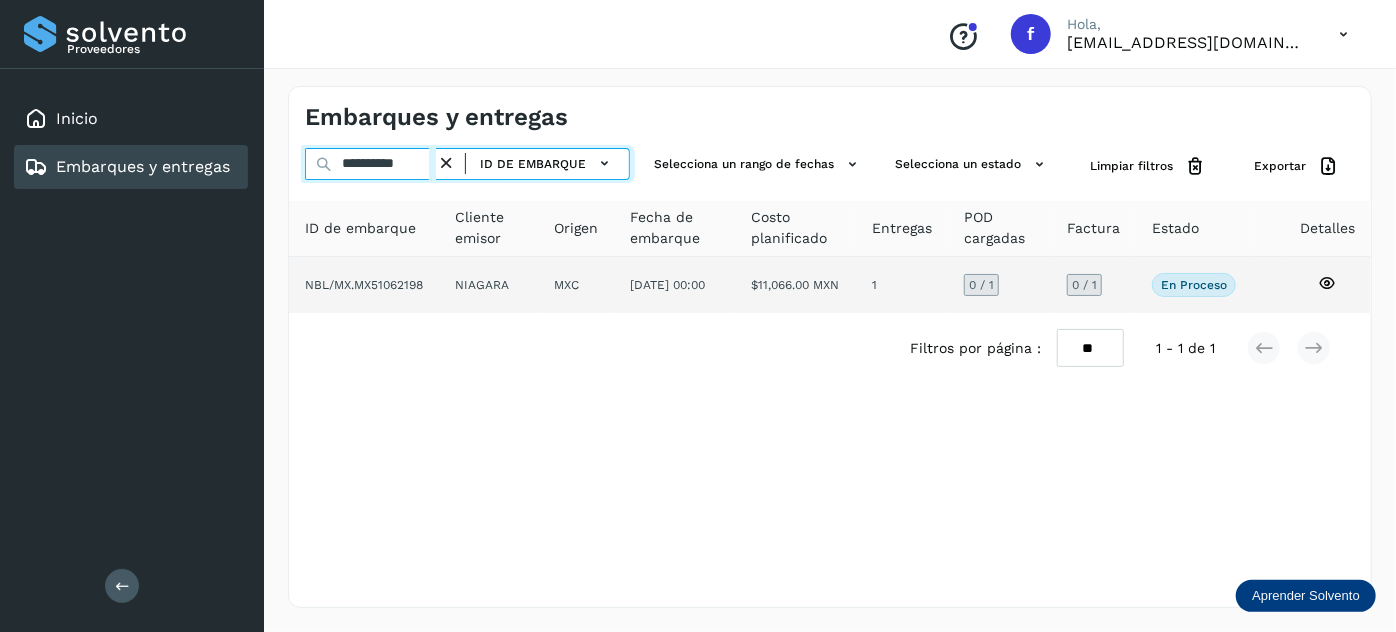 type on "**********" 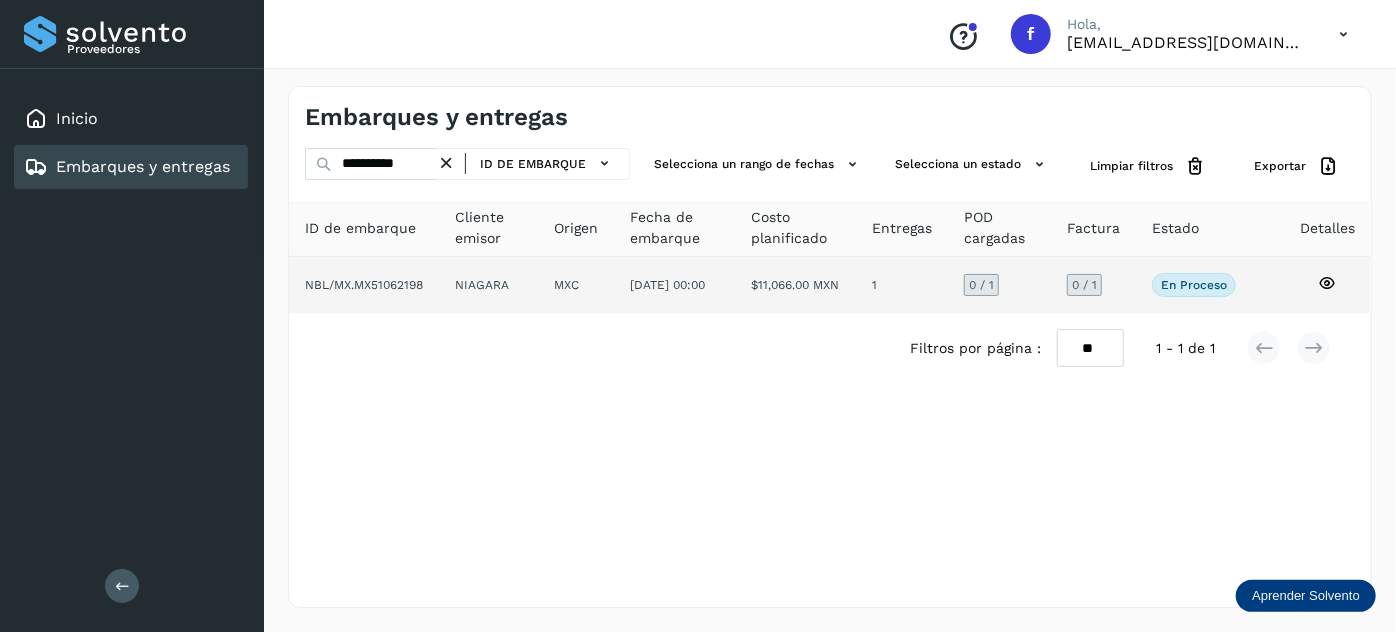 click on "$11,066.00 MXN" 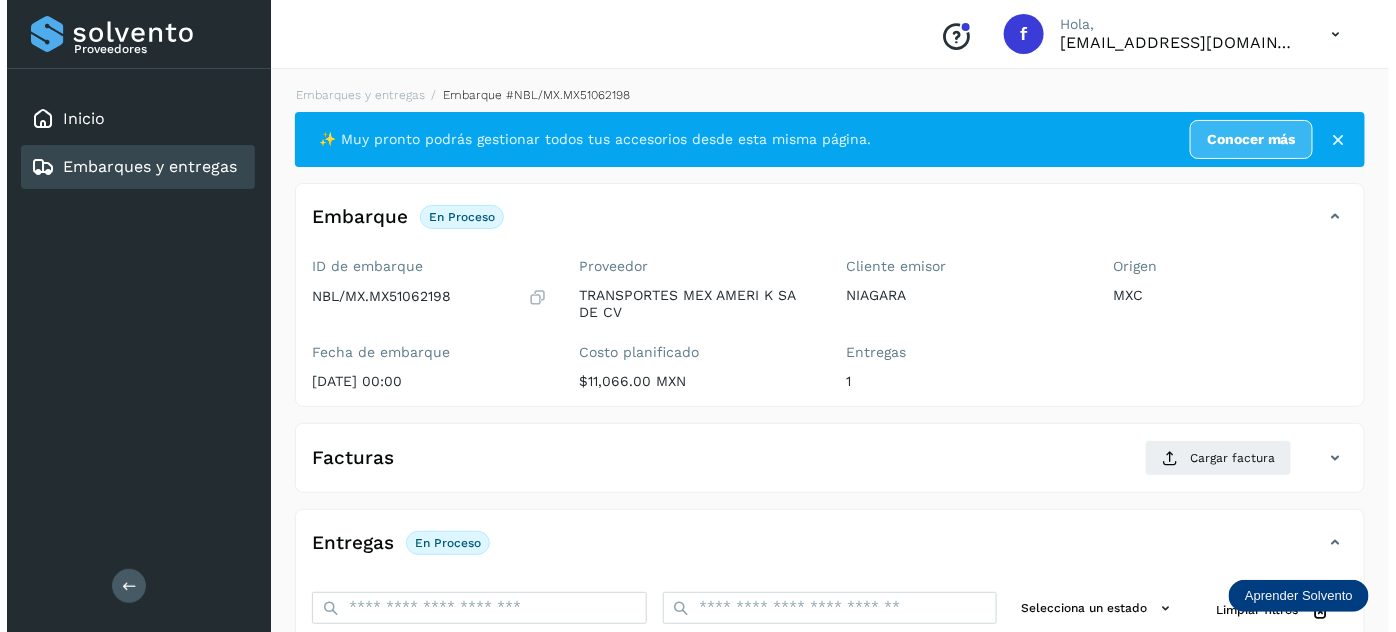 scroll, scrollTop: 327, scrollLeft: 0, axis: vertical 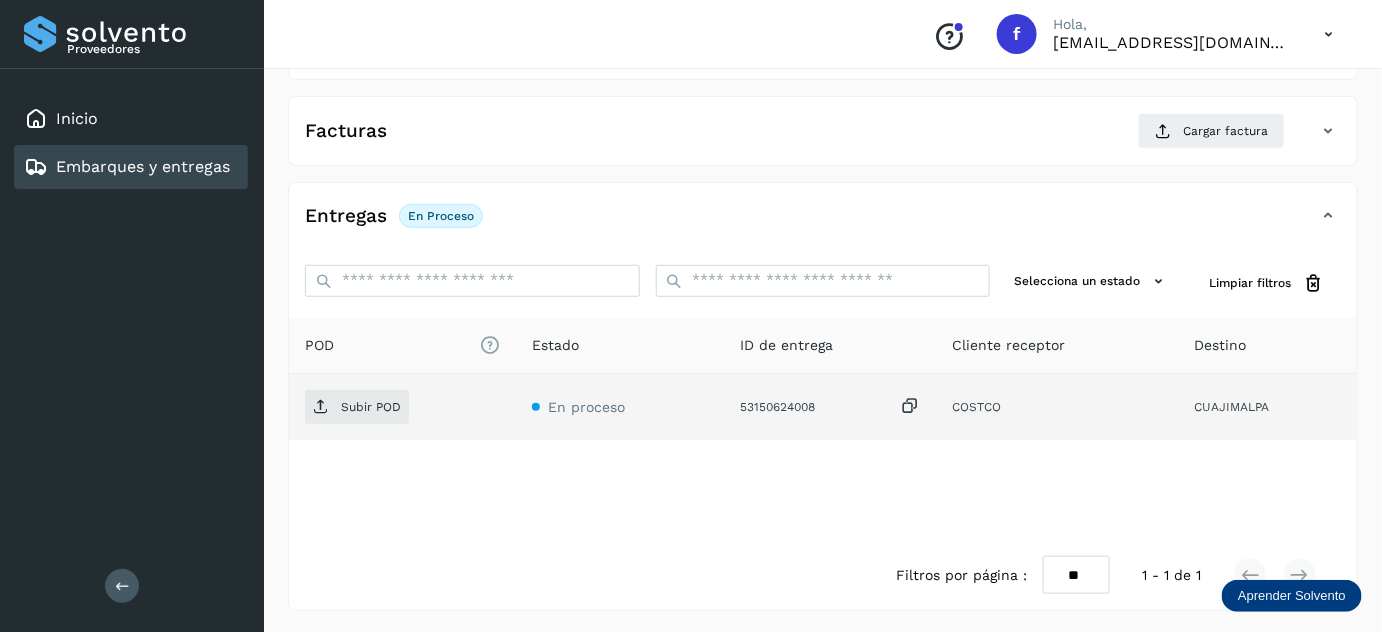 click at bounding box center (910, 406) 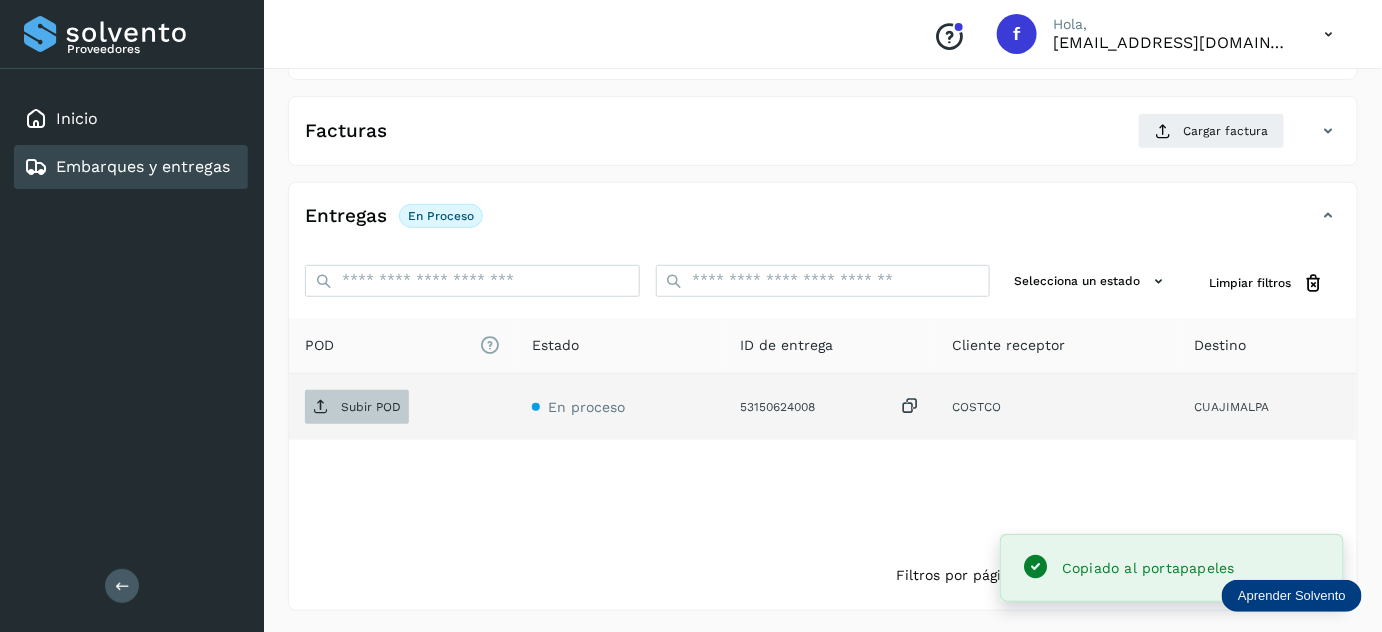 click on "Subir POD" at bounding box center [371, 407] 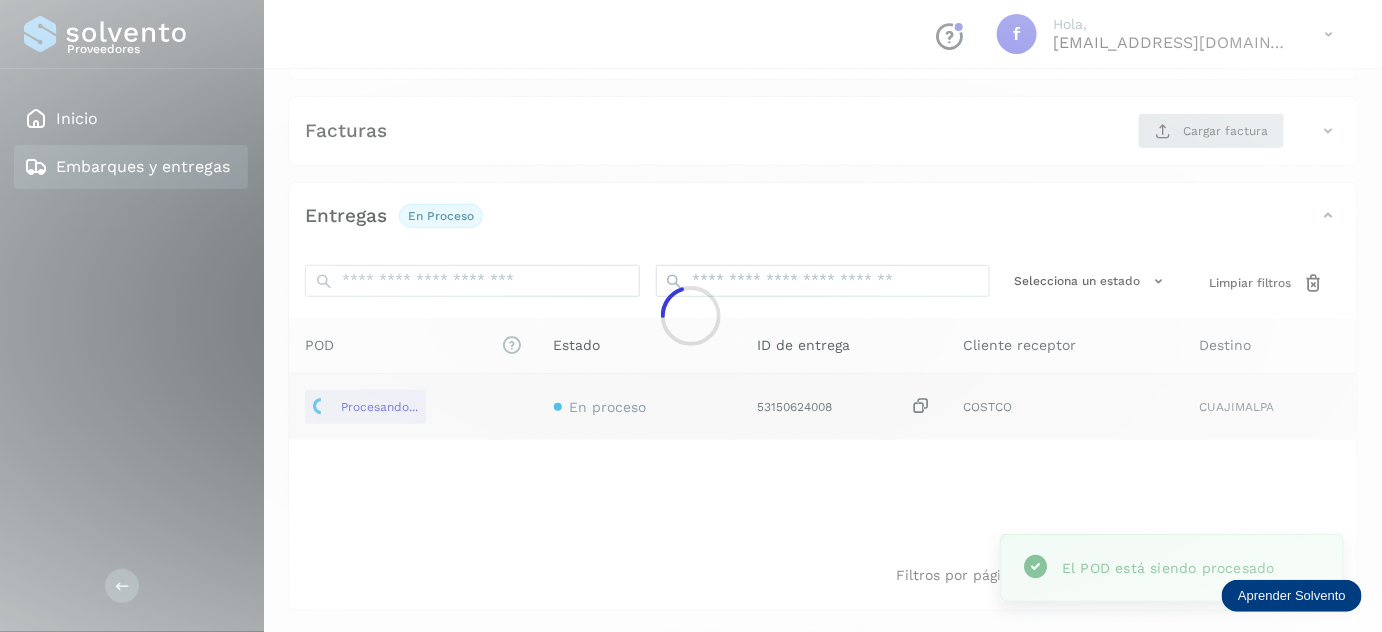 click 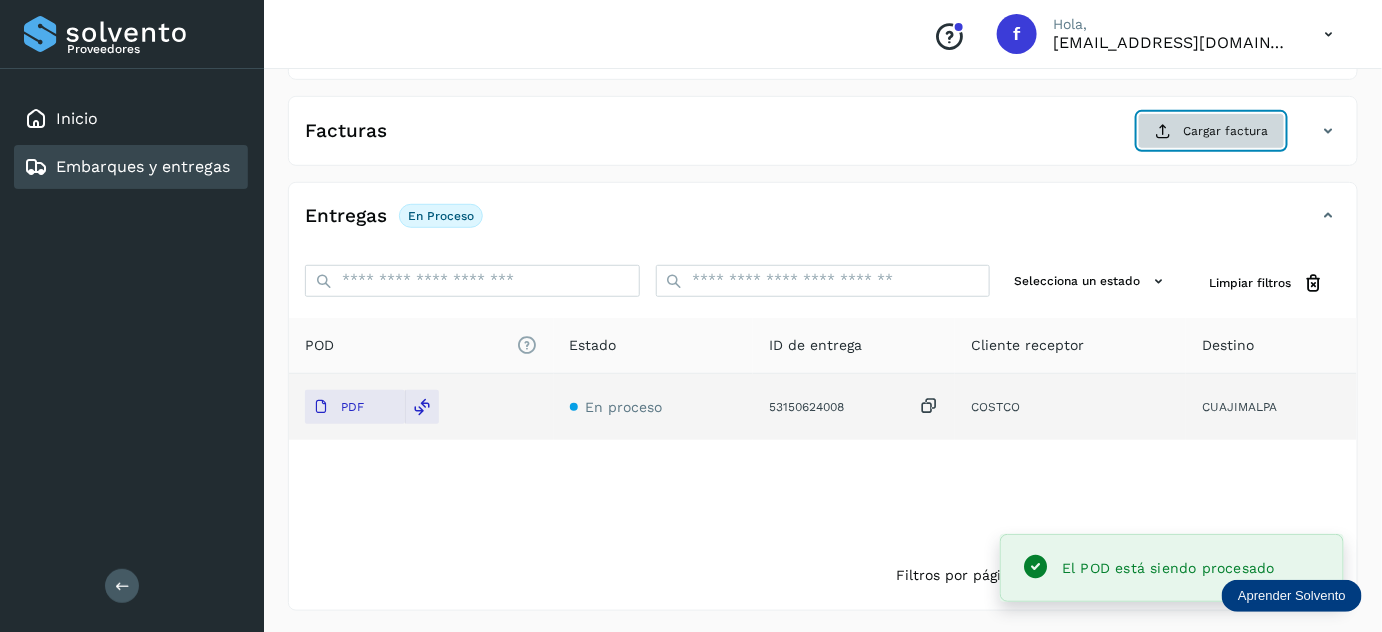 click on "Cargar factura" 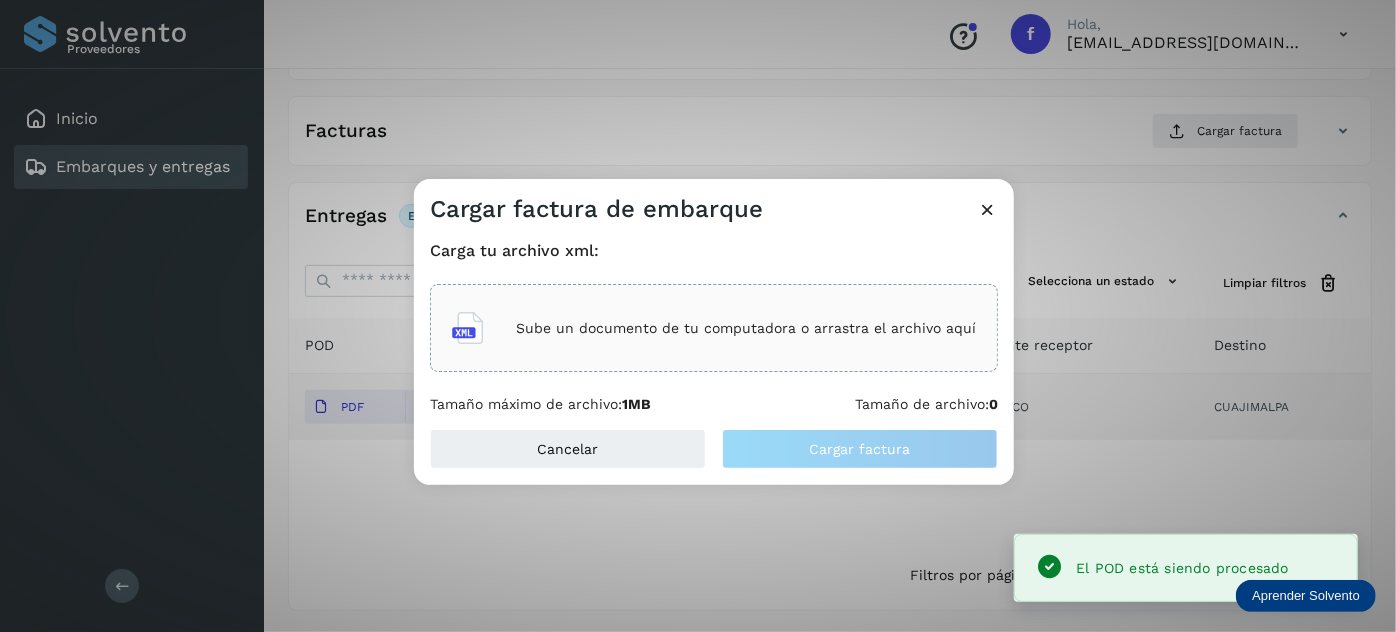 click on "Sube un documento de tu computadora o arrastra el archivo aquí" at bounding box center (746, 328) 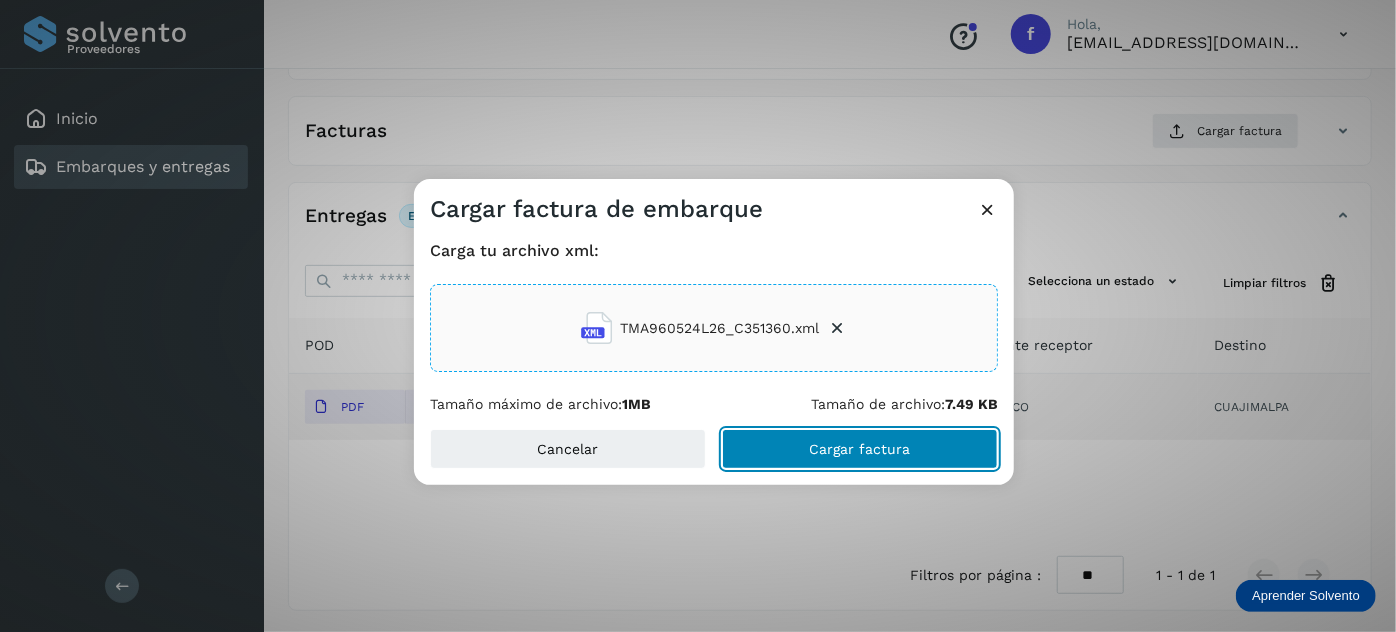 click on "Cargar factura" 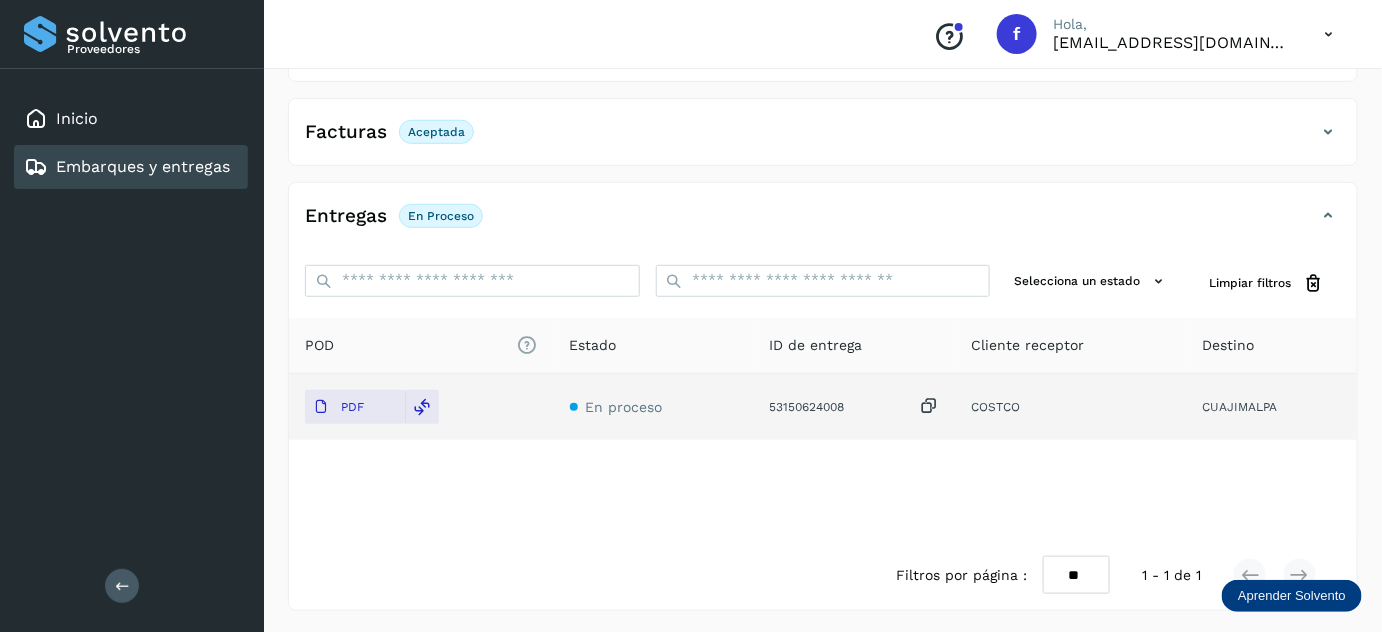 scroll, scrollTop: 0, scrollLeft: 0, axis: both 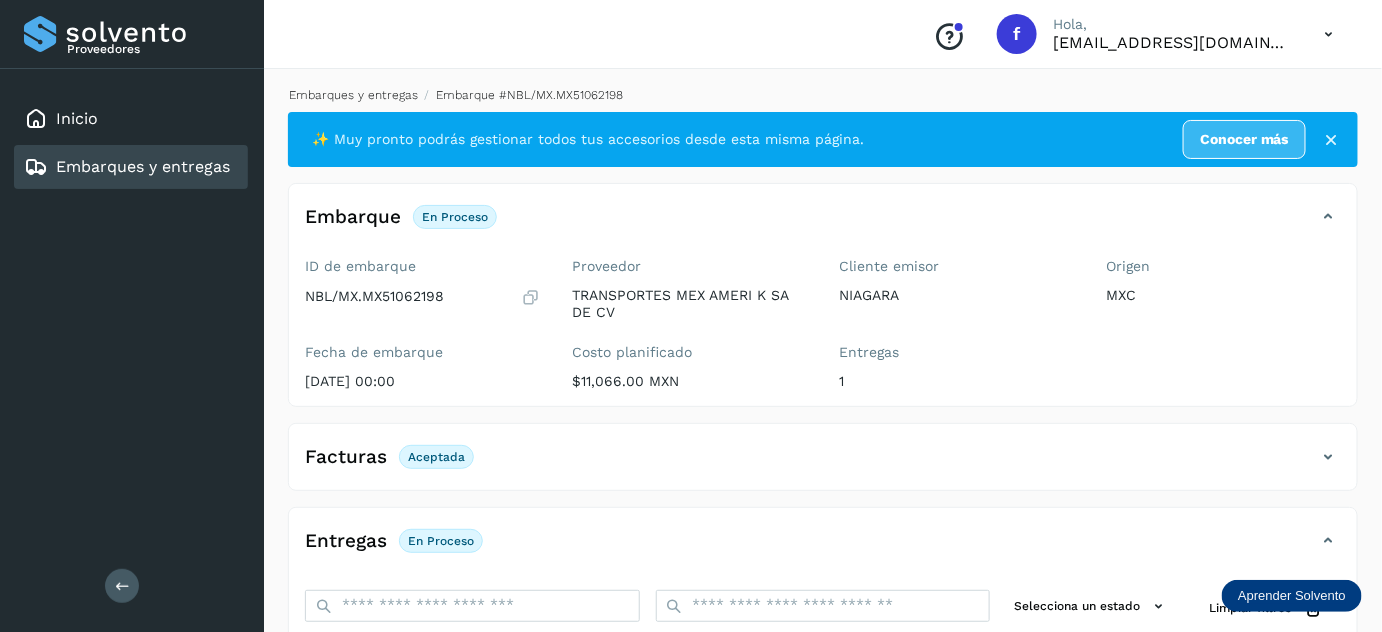 click on "Embarques y entregas" at bounding box center (353, 95) 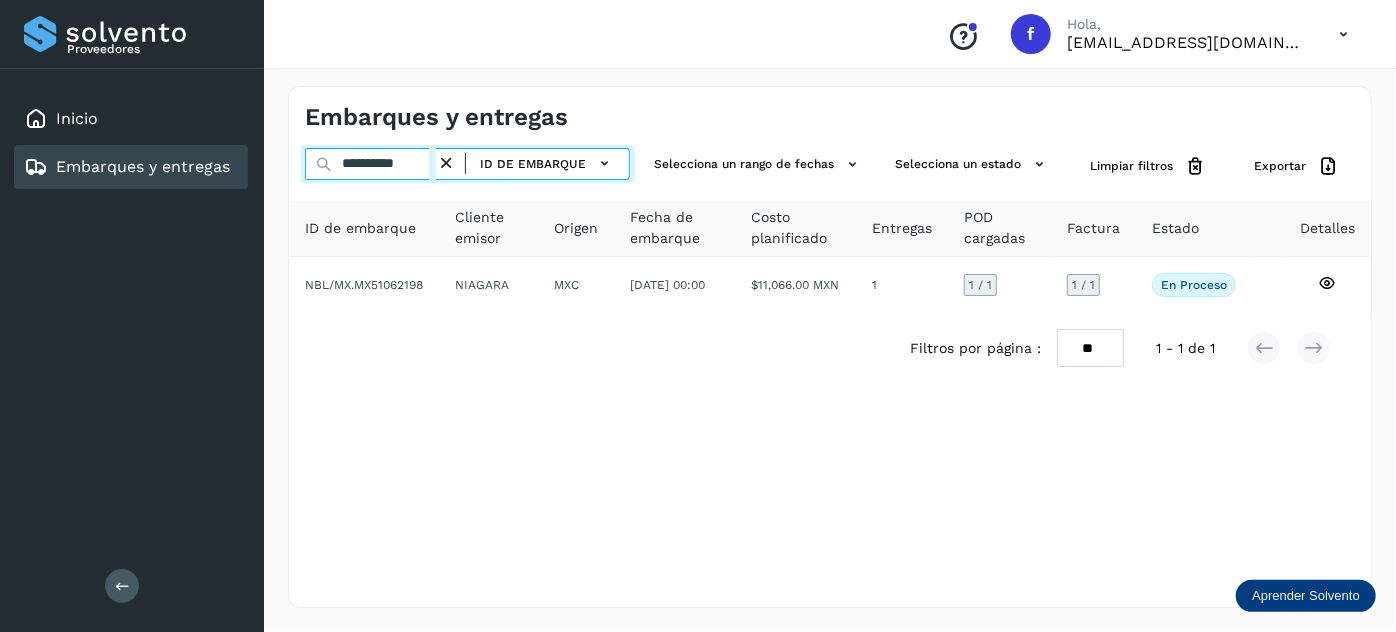 click on "**********" at bounding box center (370, 164) 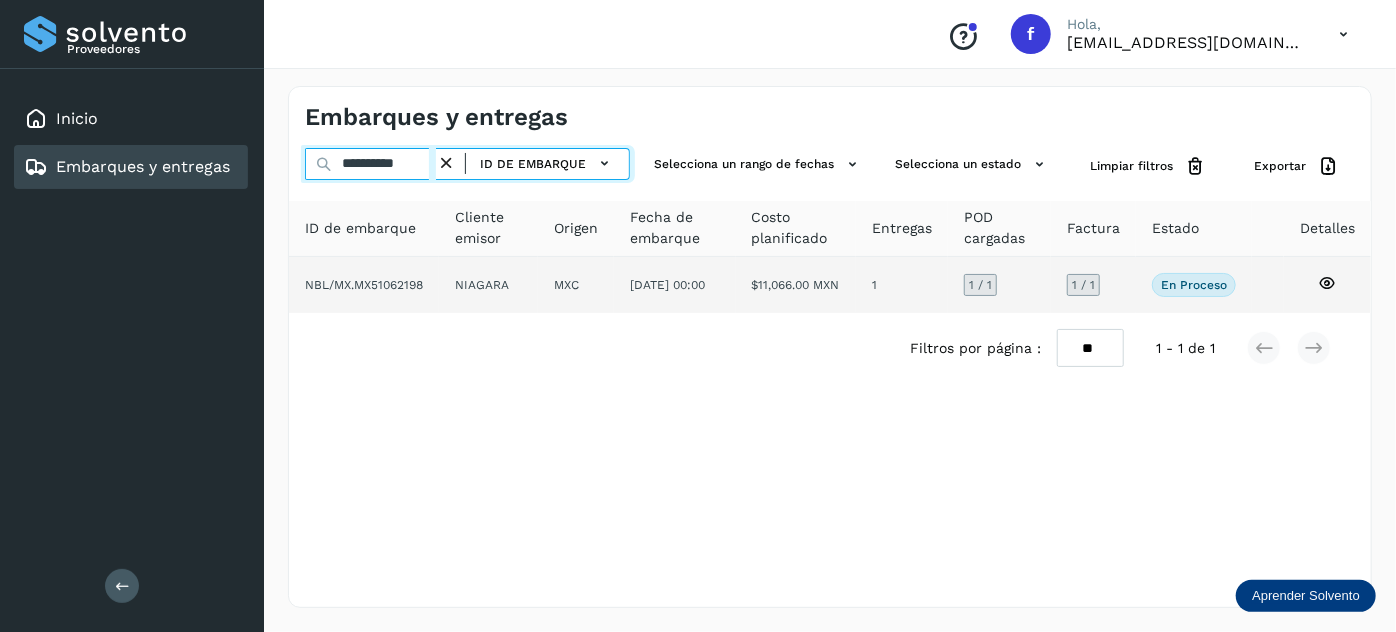 paste 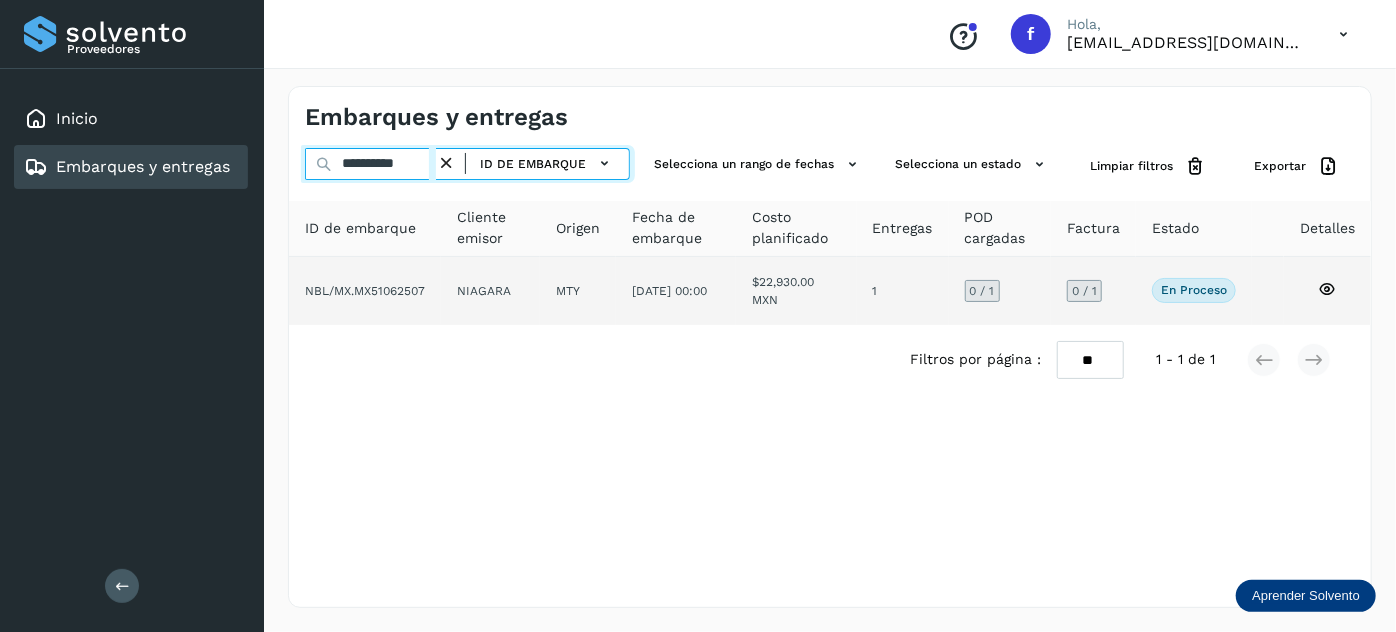 type on "**********" 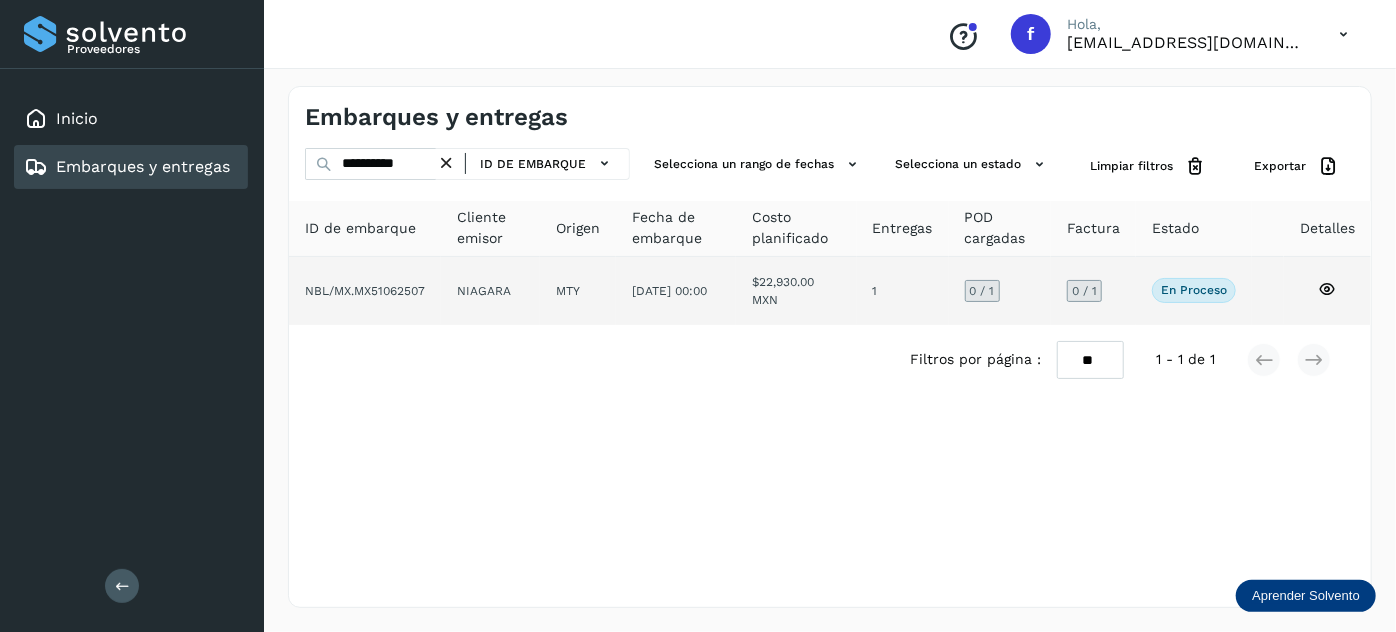 click on "[DATE] 00:00" 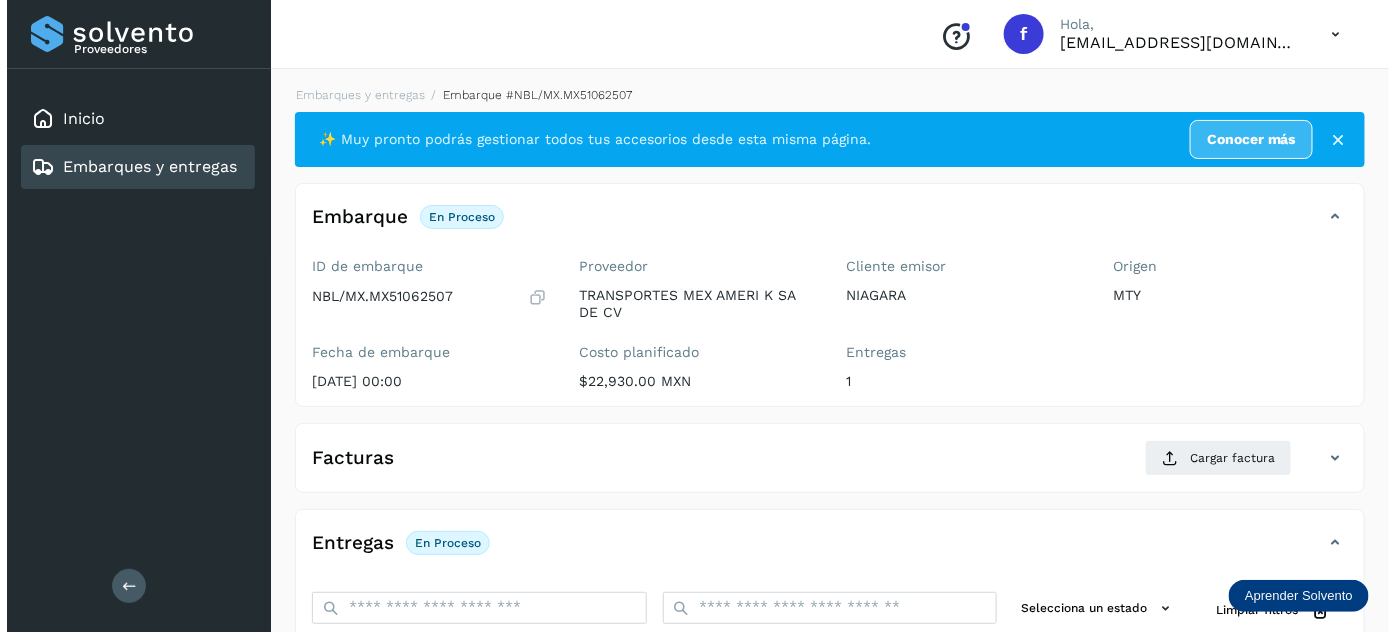 scroll, scrollTop: 327, scrollLeft: 0, axis: vertical 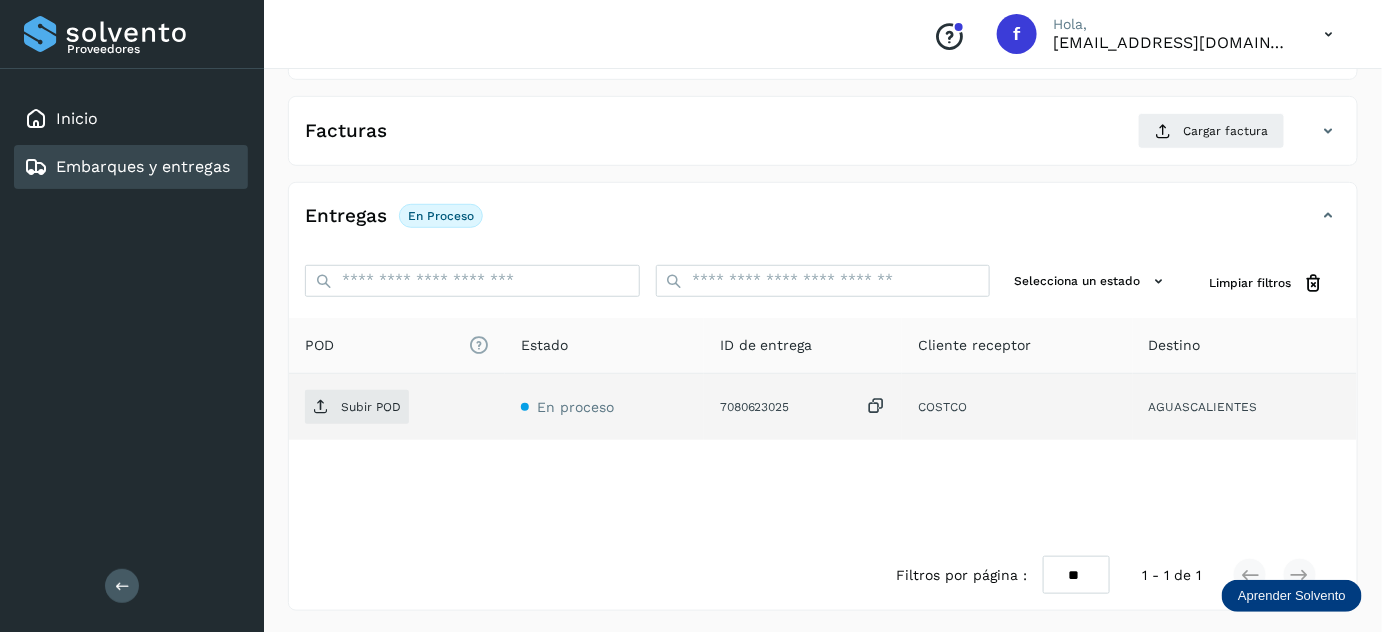 click at bounding box center (876, 406) 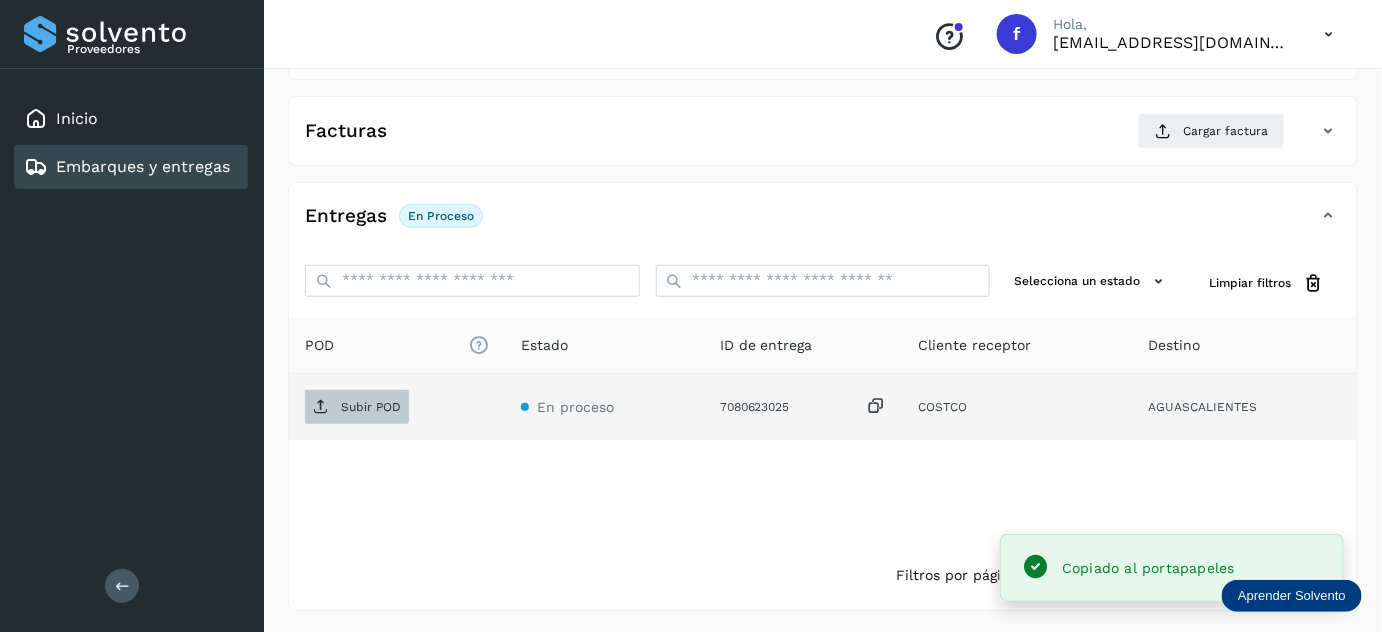 click on "Subir POD" at bounding box center (371, 407) 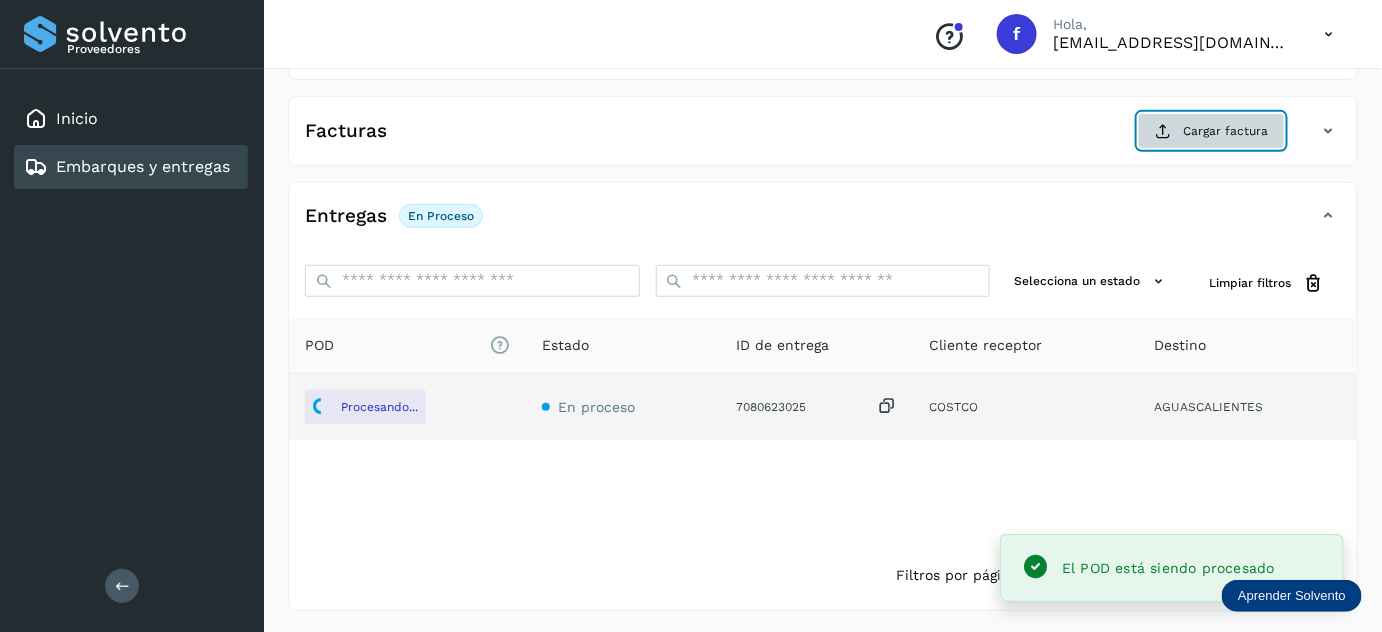 click on "Cargar factura" 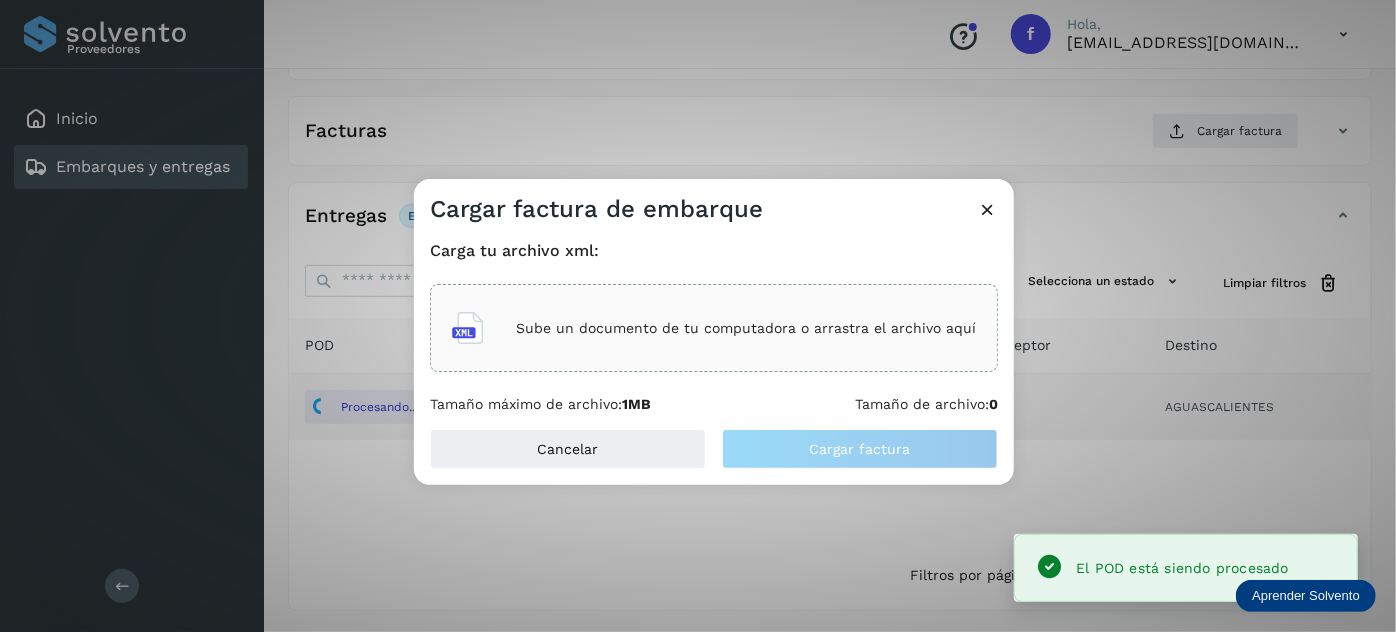 click on "Sube un documento de tu computadora o arrastra el archivo aquí" 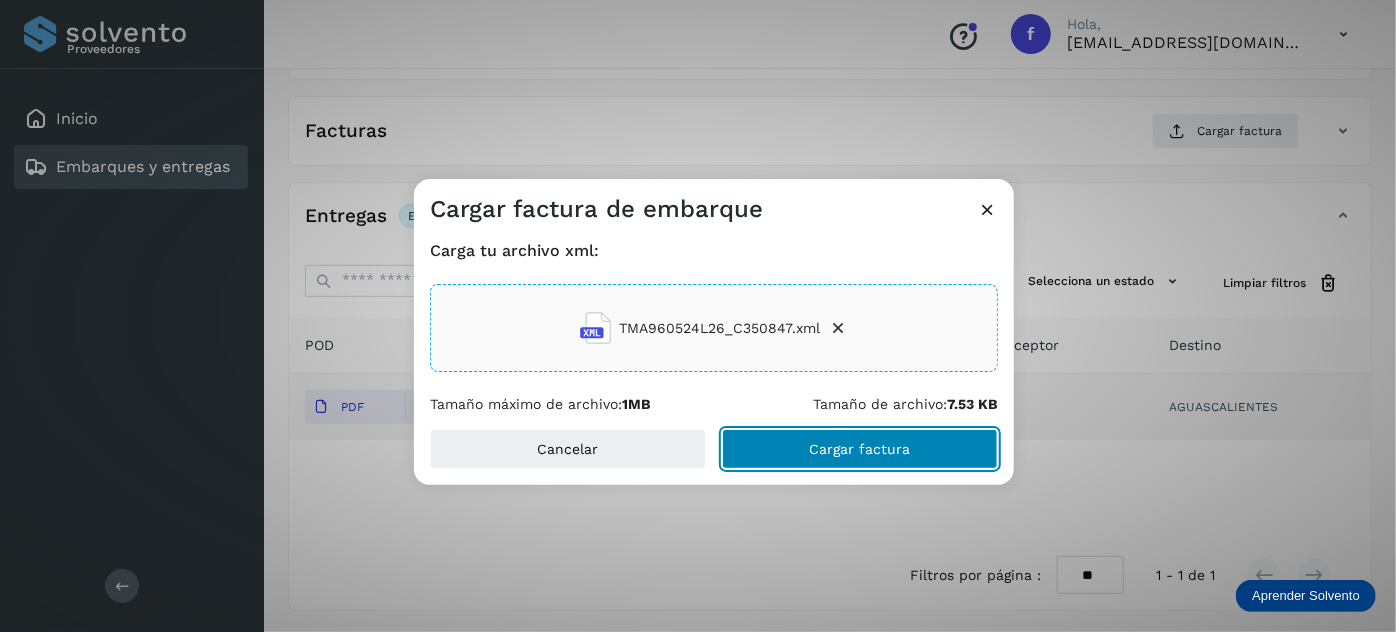 click on "Cargar factura" 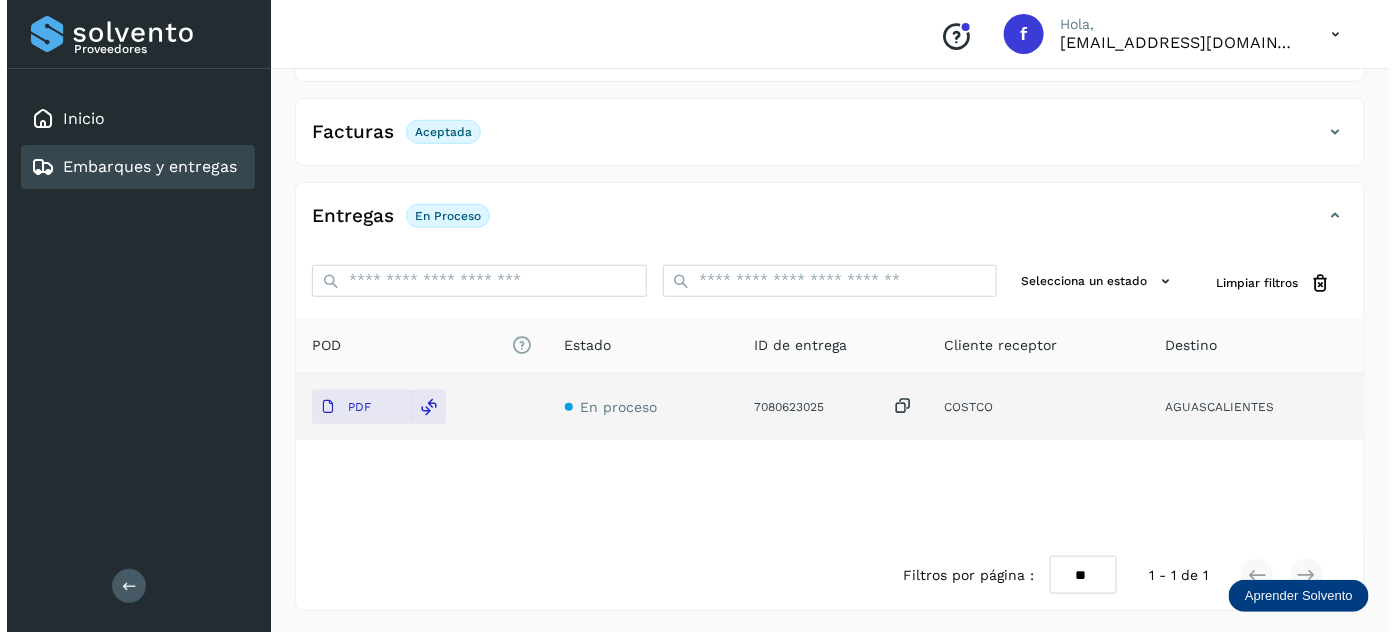 scroll, scrollTop: 0, scrollLeft: 0, axis: both 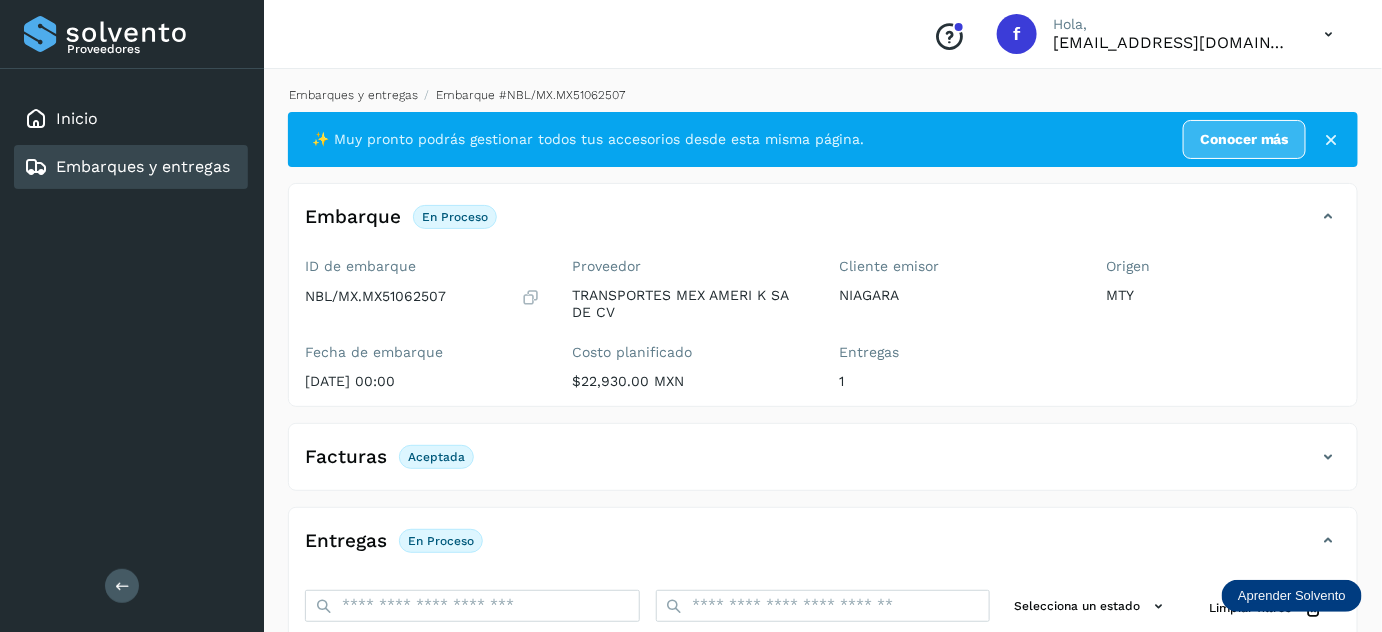 click on "Embarques y entregas" at bounding box center [353, 95] 